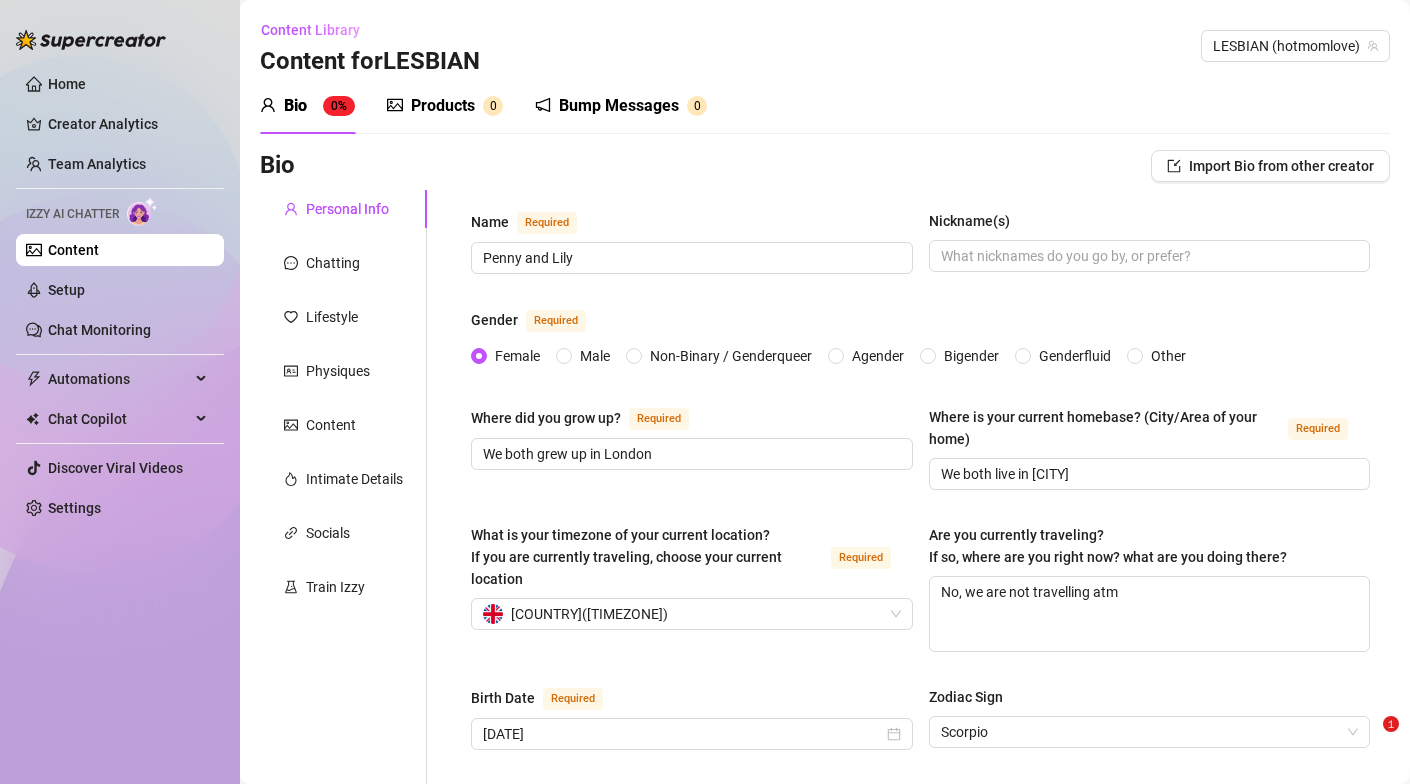 scroll, scrollTop: 0, scrollLeft: 0, axis: both 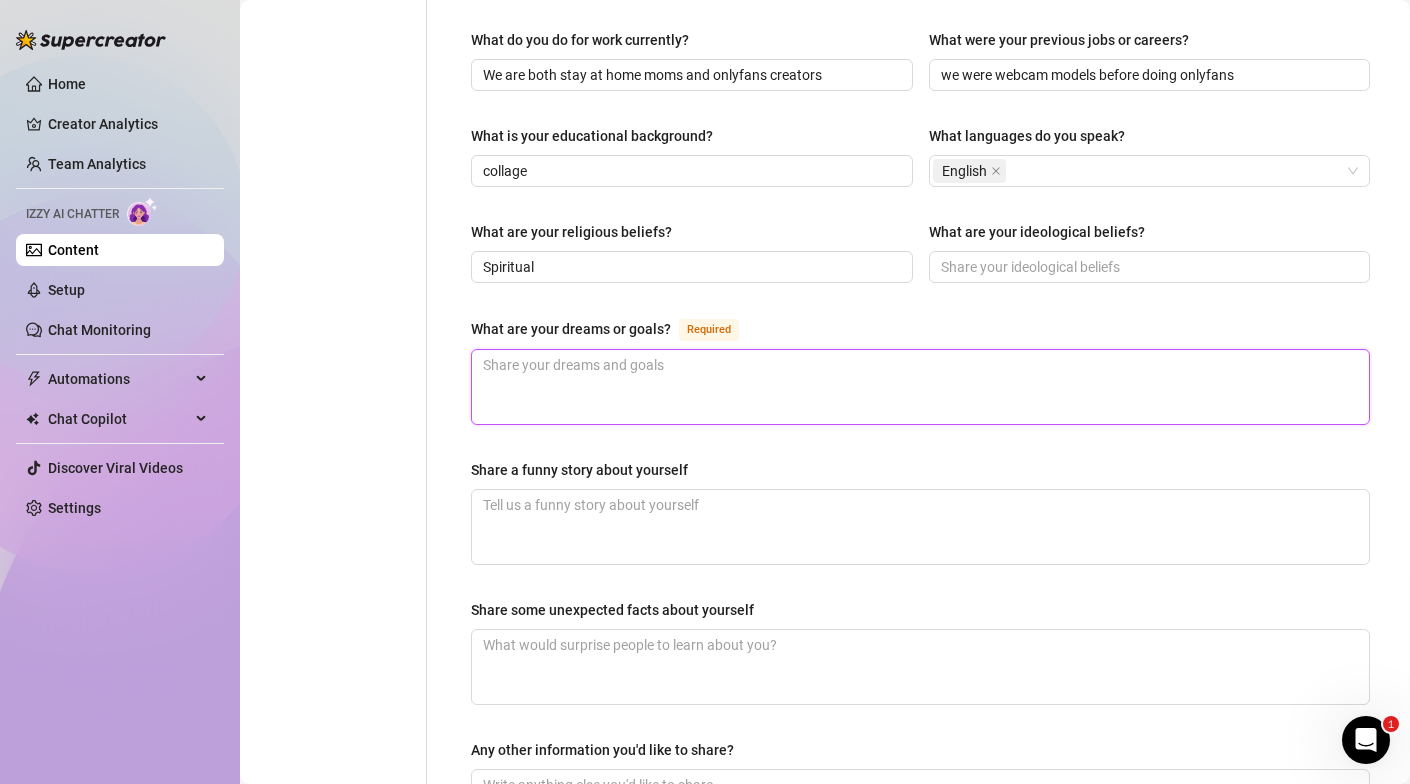 click on "What are your dreams or goals? Required" at bounding box center [920, 387] 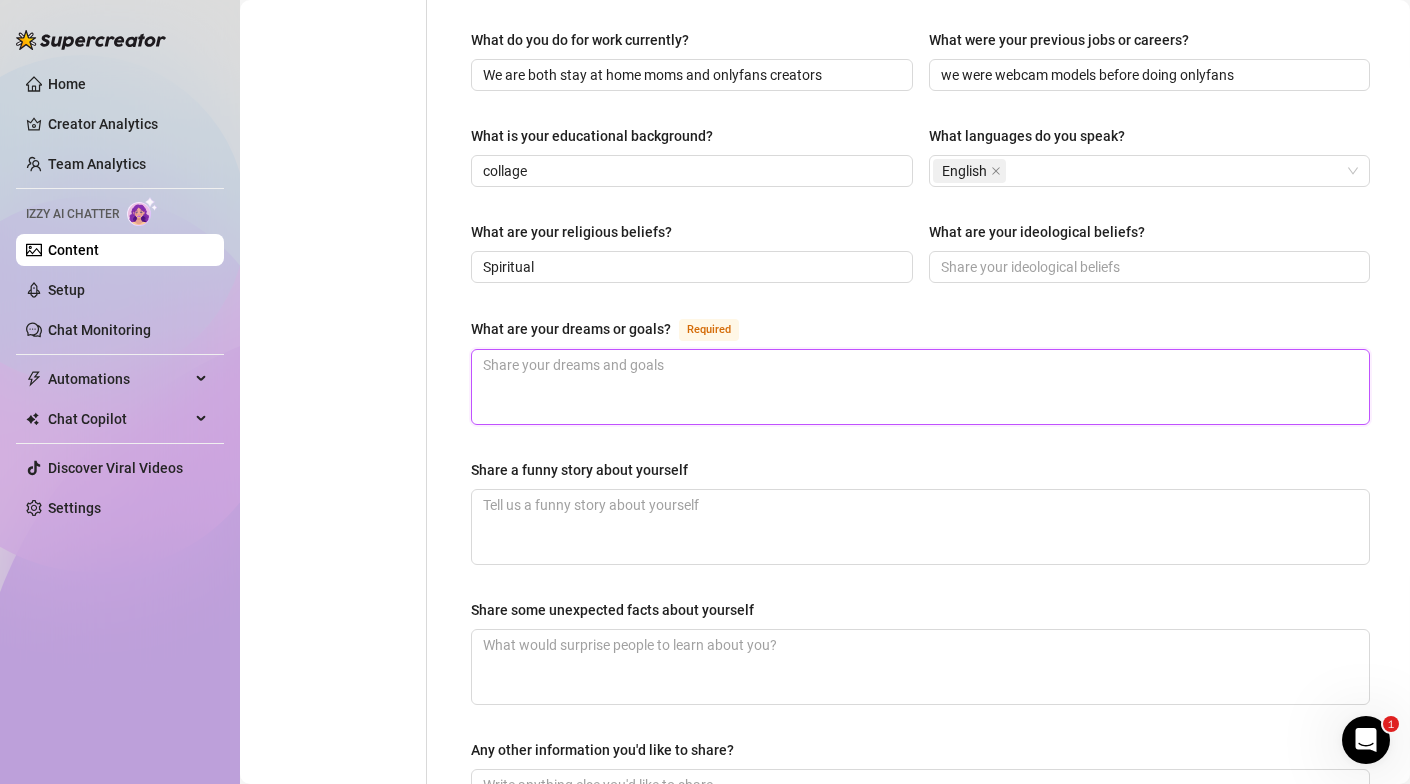 click on "What are your dreams or goals? Required" at bounding box center [920, 387] 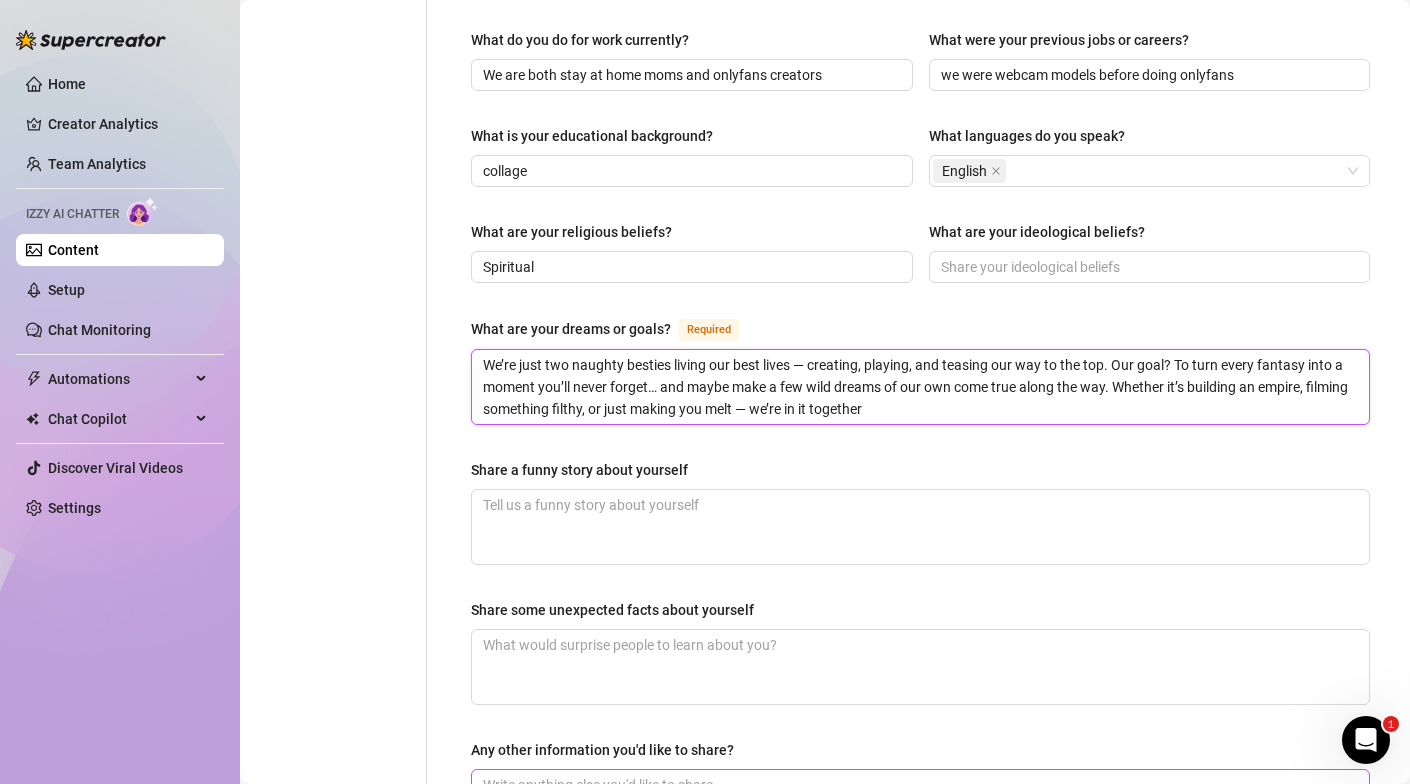 type on "We’re just two naughty besties living our best lives — creating, playing, and teasing our way to the top. Our goal? To turn every fantasy into a moment you’ll never forget… and maybe make a few wild dreams of our own come true along the way. Whether it’s building an empire, filming something filthy, or just making you melt — we’re in it together" 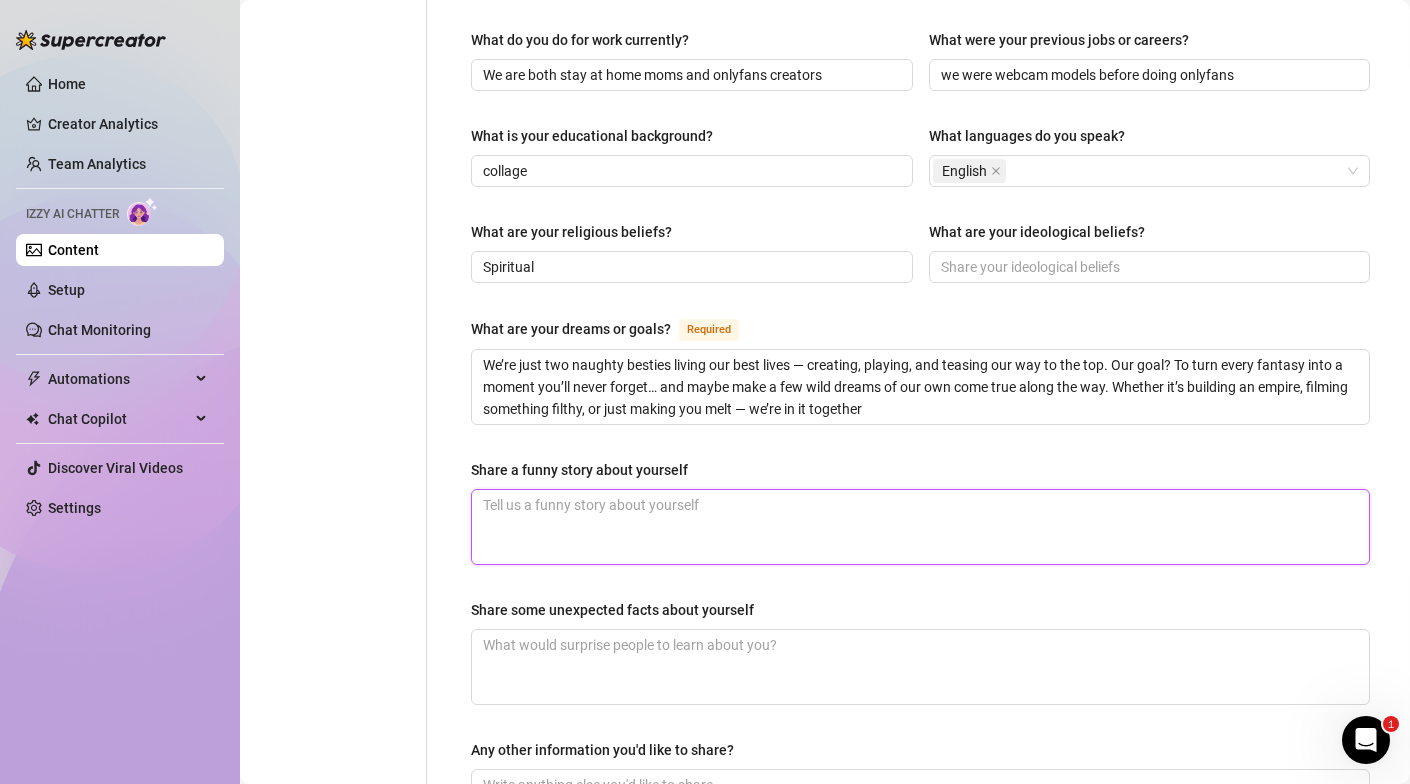 click on "Share a funny story about yourself" at bounding box center [920, 527] 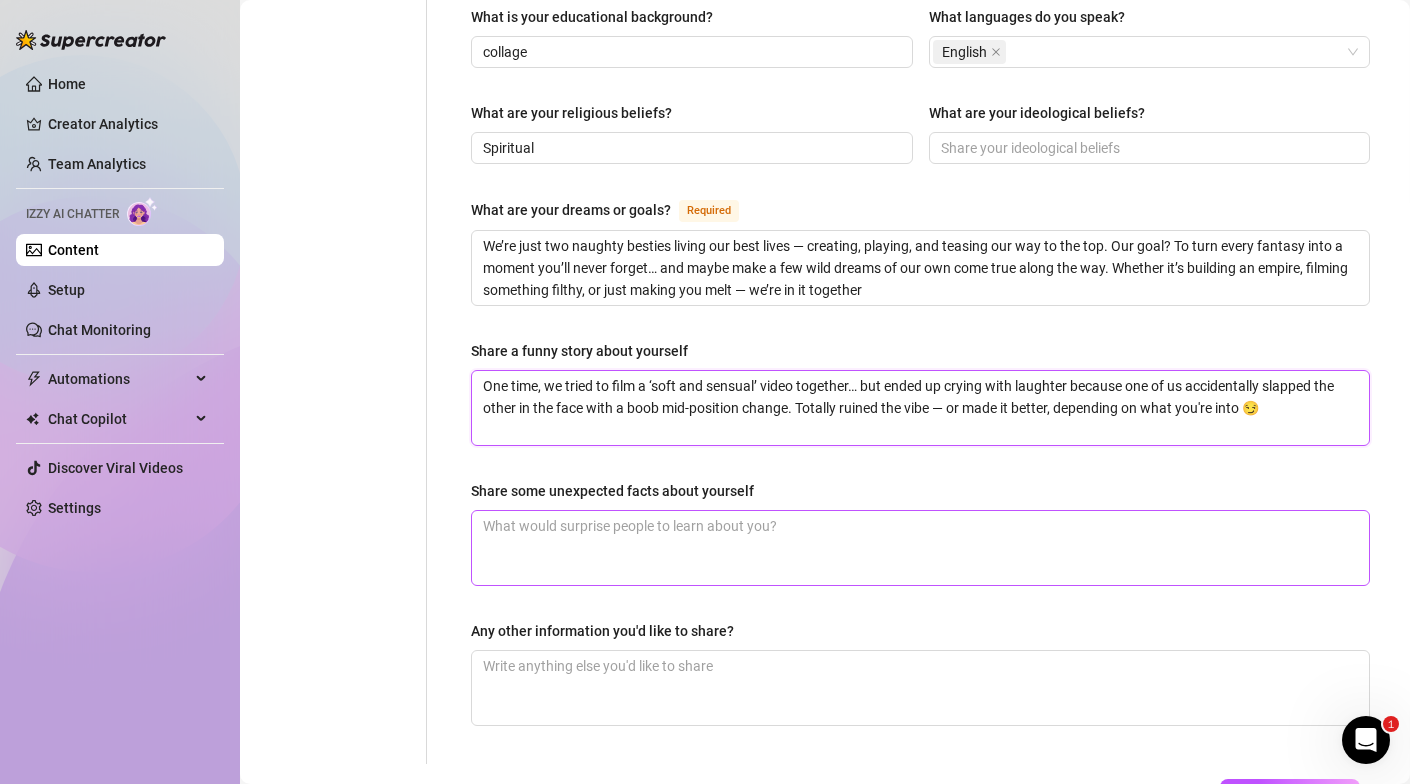 scroll, scrollTop: 1100, scrollLeft: 0, axis: vertical 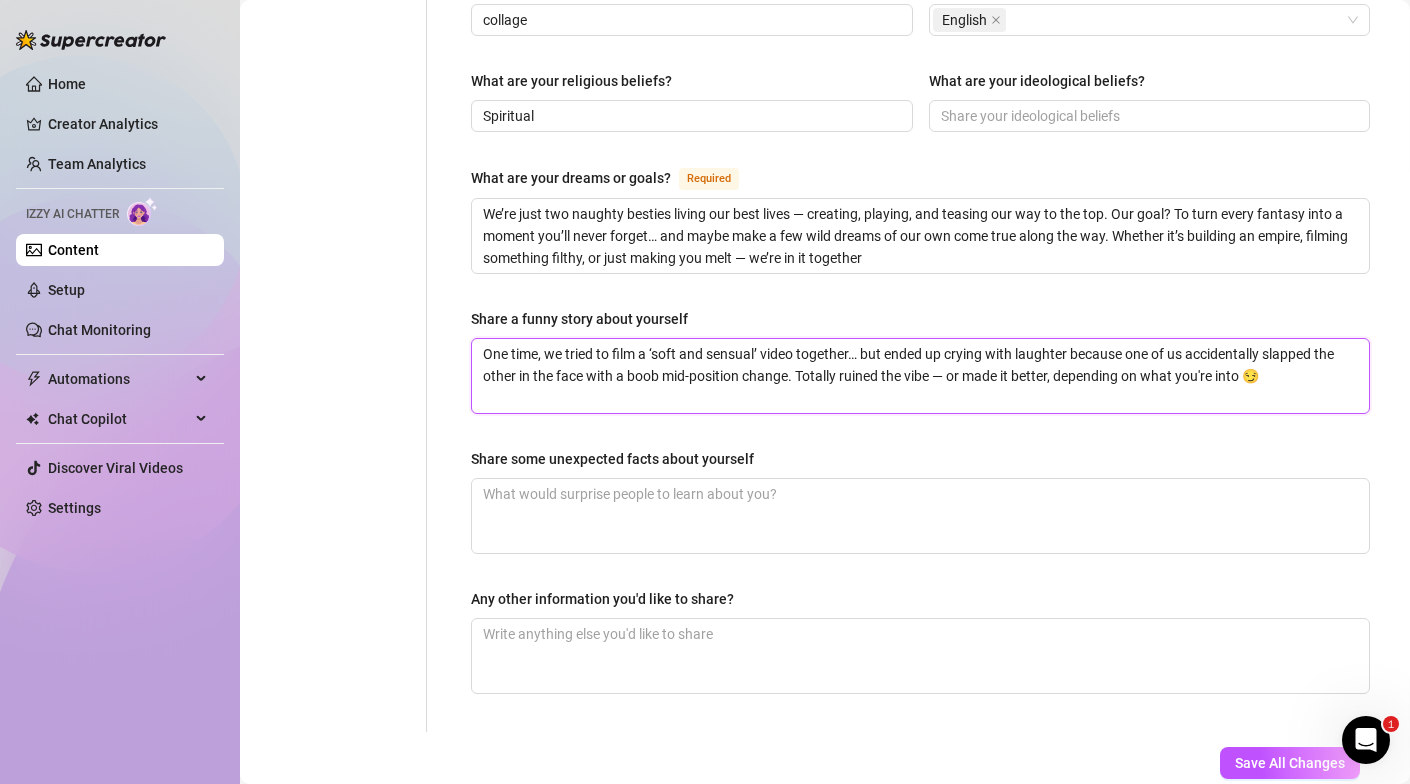 type on "One time, we tried to film a ‘soft and sensual’ video together… but ended up crying with laughter because one of us accidentally slapped the other in the face with a boob mid-position change. Totally ruined the vibe — or made it better, depending on what you're into 😏" 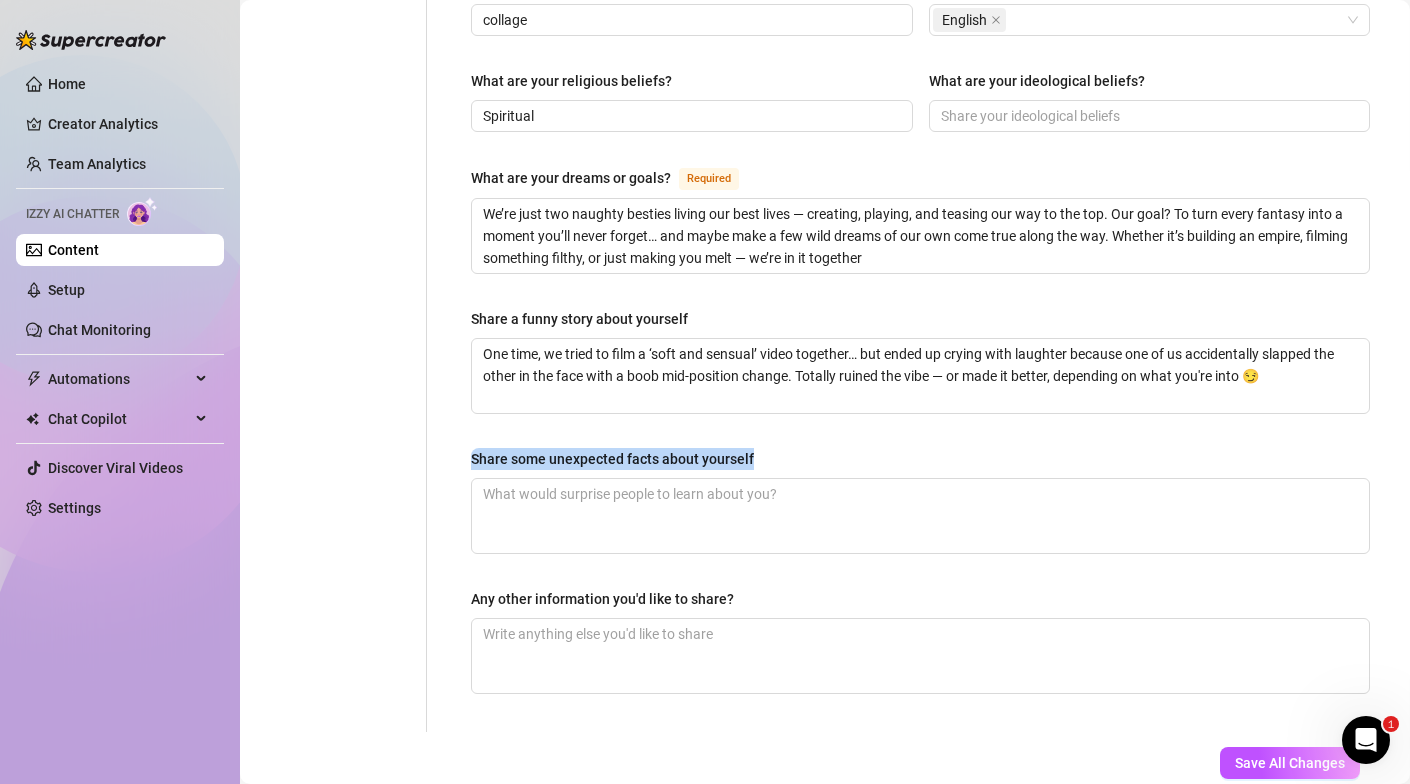 drag, startPoint x: 760, startPoint y: 452, endPoint x: 461, endPoint y: 446, distance: 299.06018 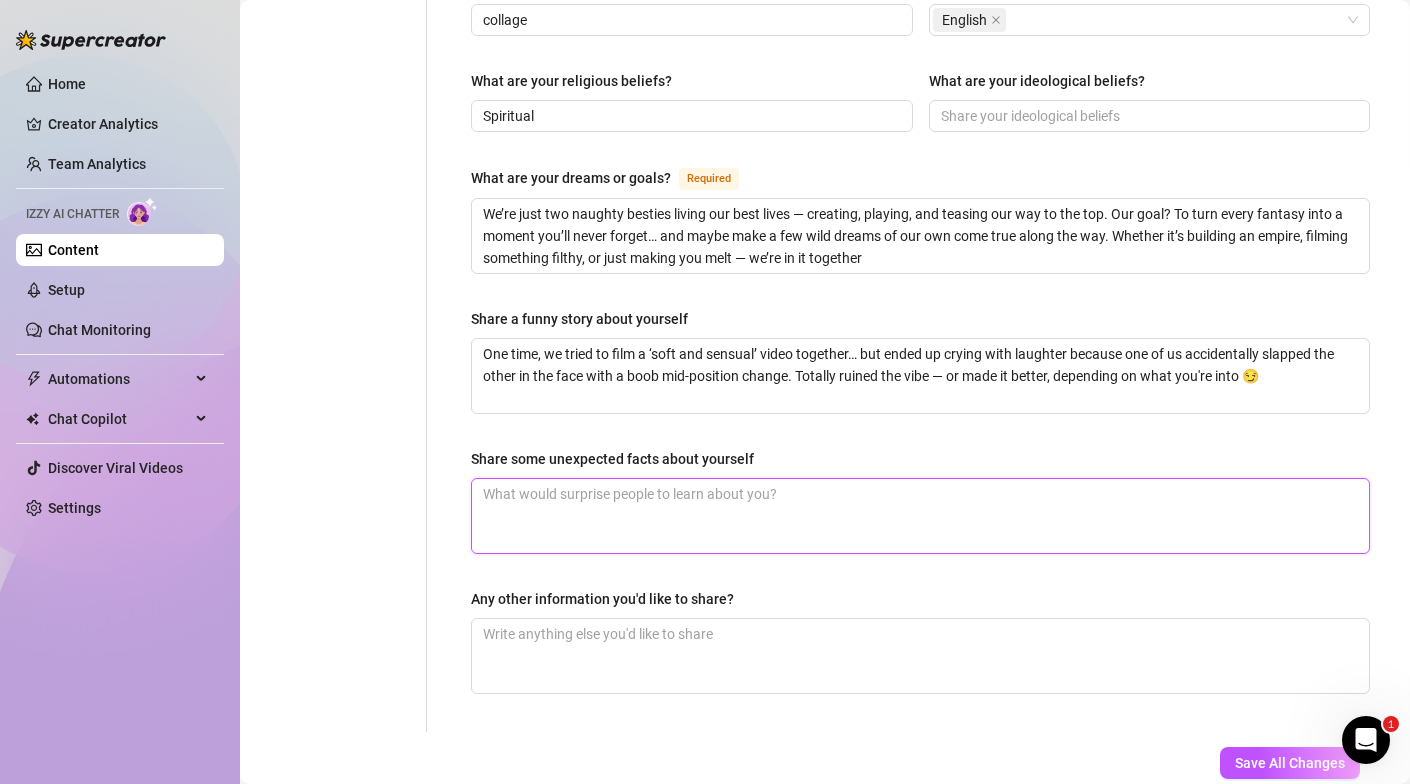 click on "Share some unexpected facts about yourself" at bounding box center [920, 516] 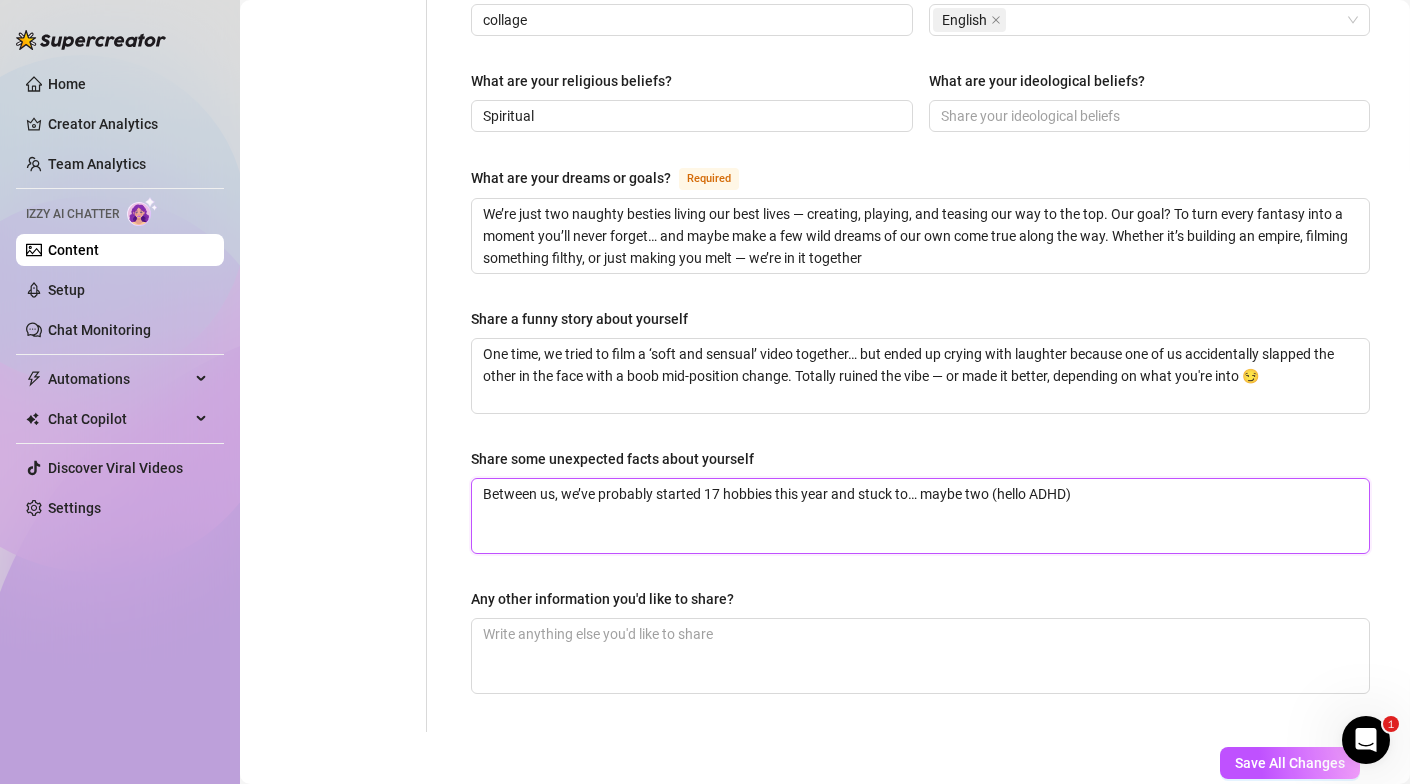type on "Between us, we’ve probably started 17 hobbies this year and stuck to… maybe two (hello ADHD)" 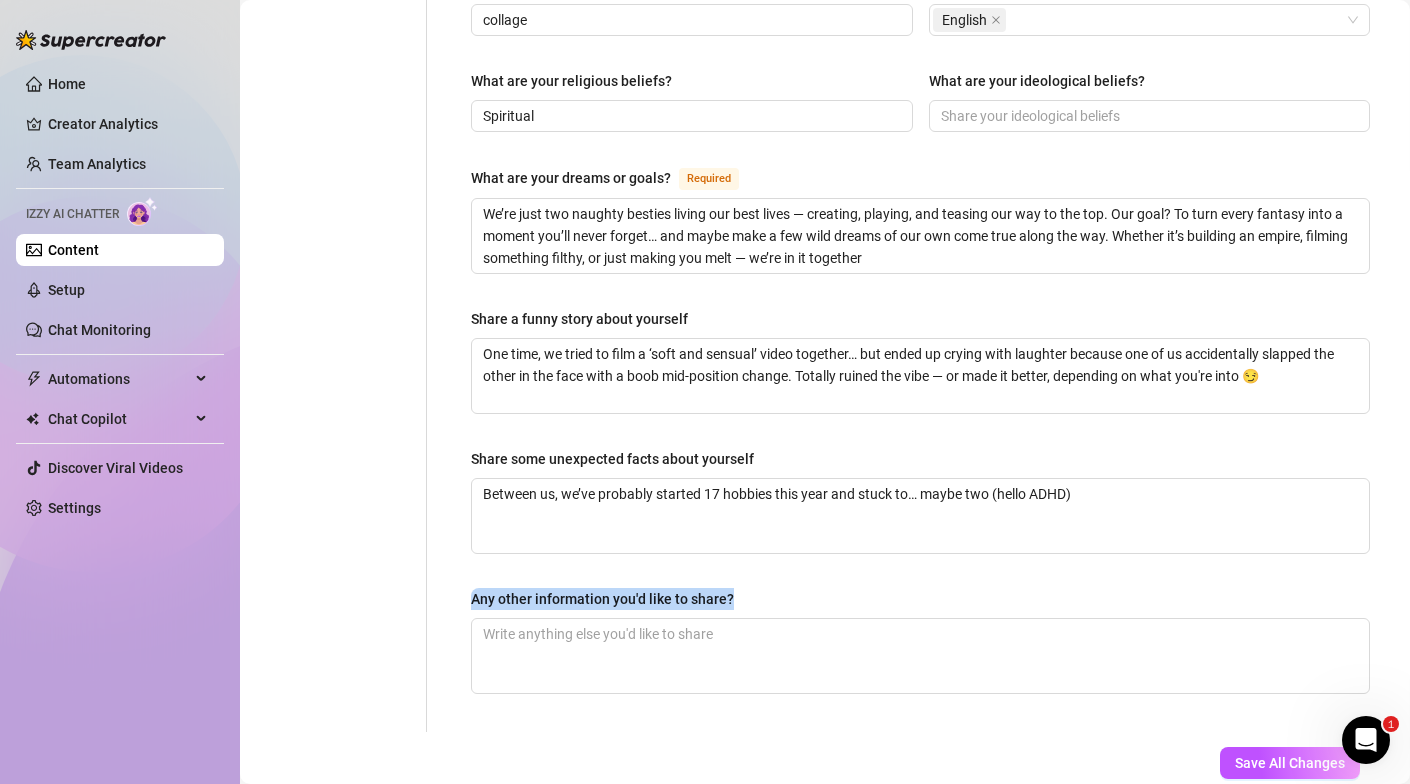 drag, startPoint x: 734, startPoint y: 589, endPoint x: 471, endPoint y: 591, distance: 263.0076 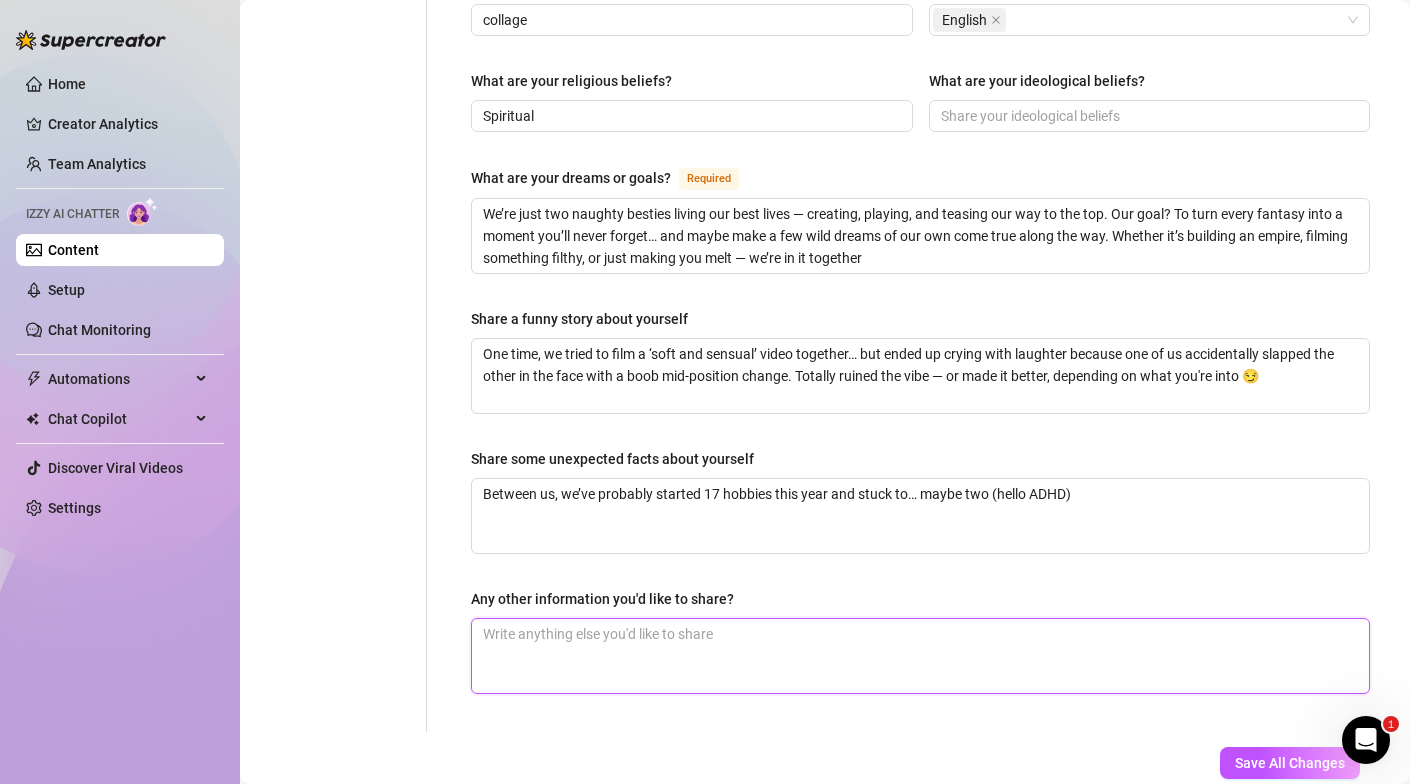 click on "Any other information you'd like to share?" at bounding box center (920, 656) 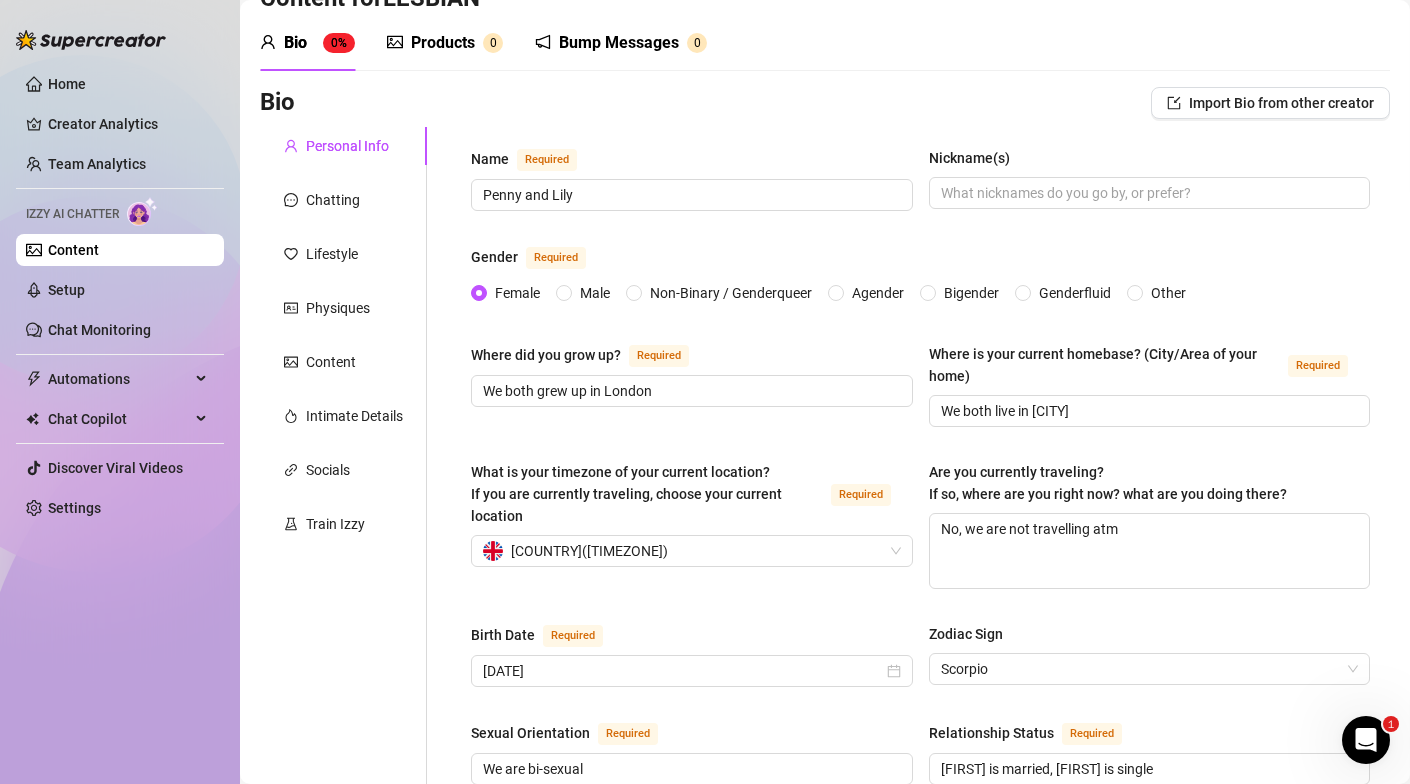 scroll, scrollTop: 62, scrollLeft: 0, axis: vertical 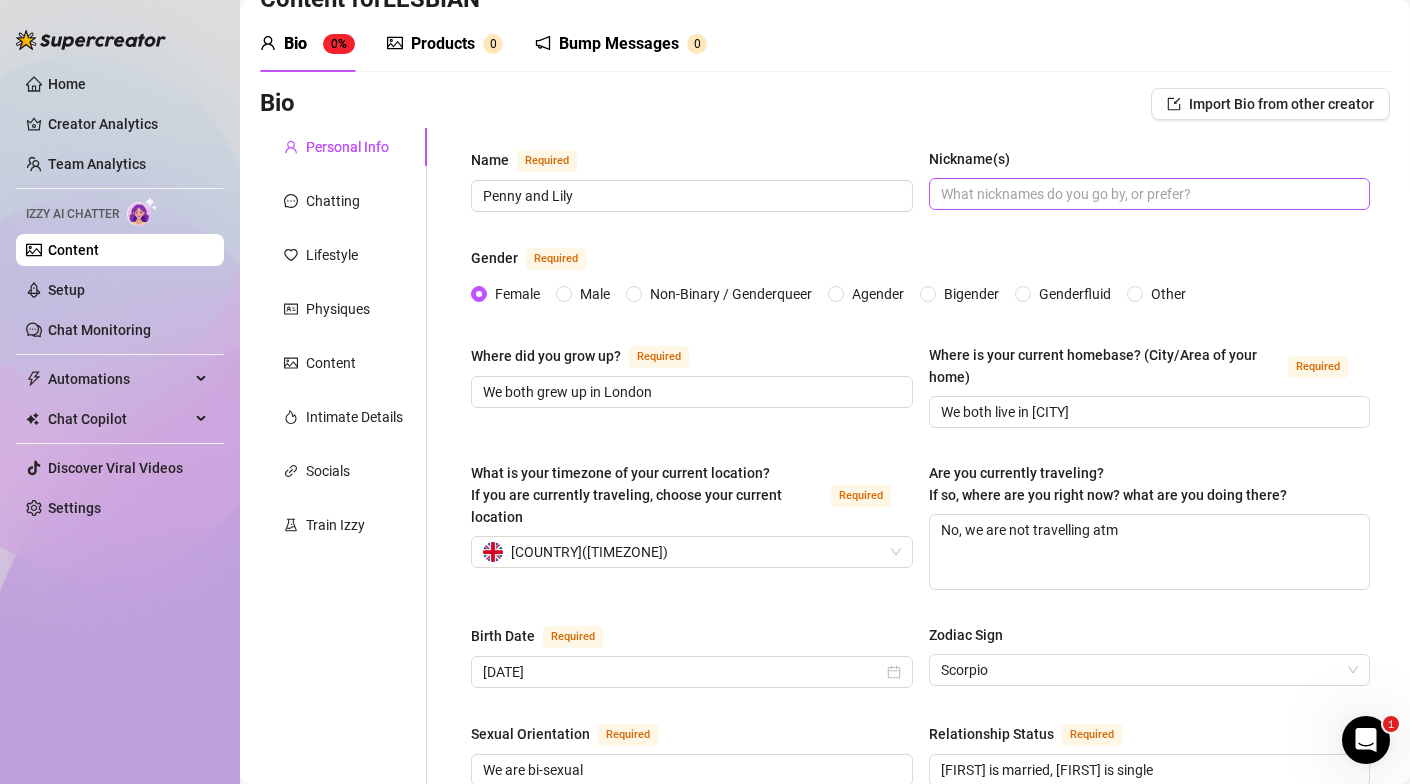 type on "Just remember — you're talking to two real women with real chemistry and very different flavours of naughty 😏 One of us might tease you sweetly, the other might ruin you with just a few words. We love getting personal, pushing limits, and seeing who can make you melt faster… so don’t be shy. You’re officially in the middle of something dangerously fun." 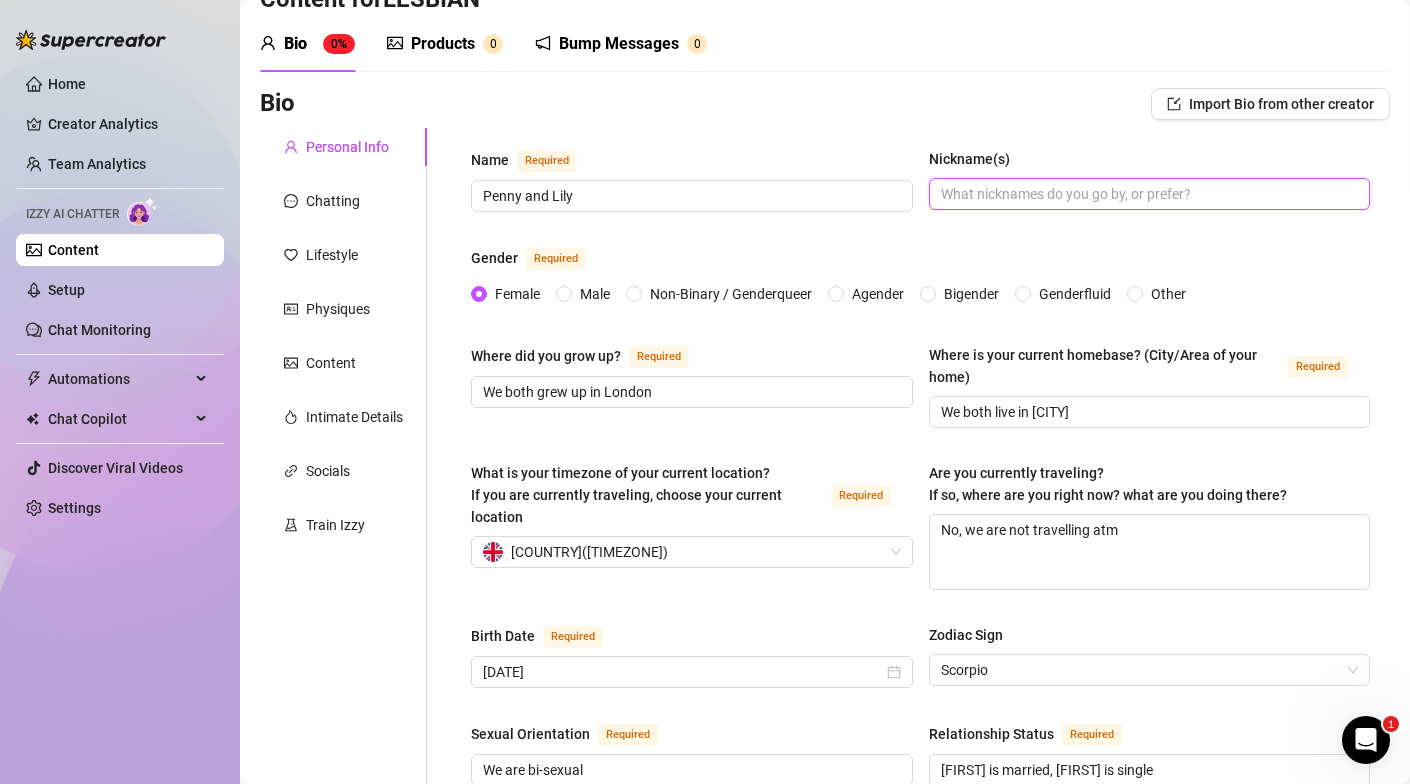 click on "Nickname(s)" at bounding box center [1148, 194] 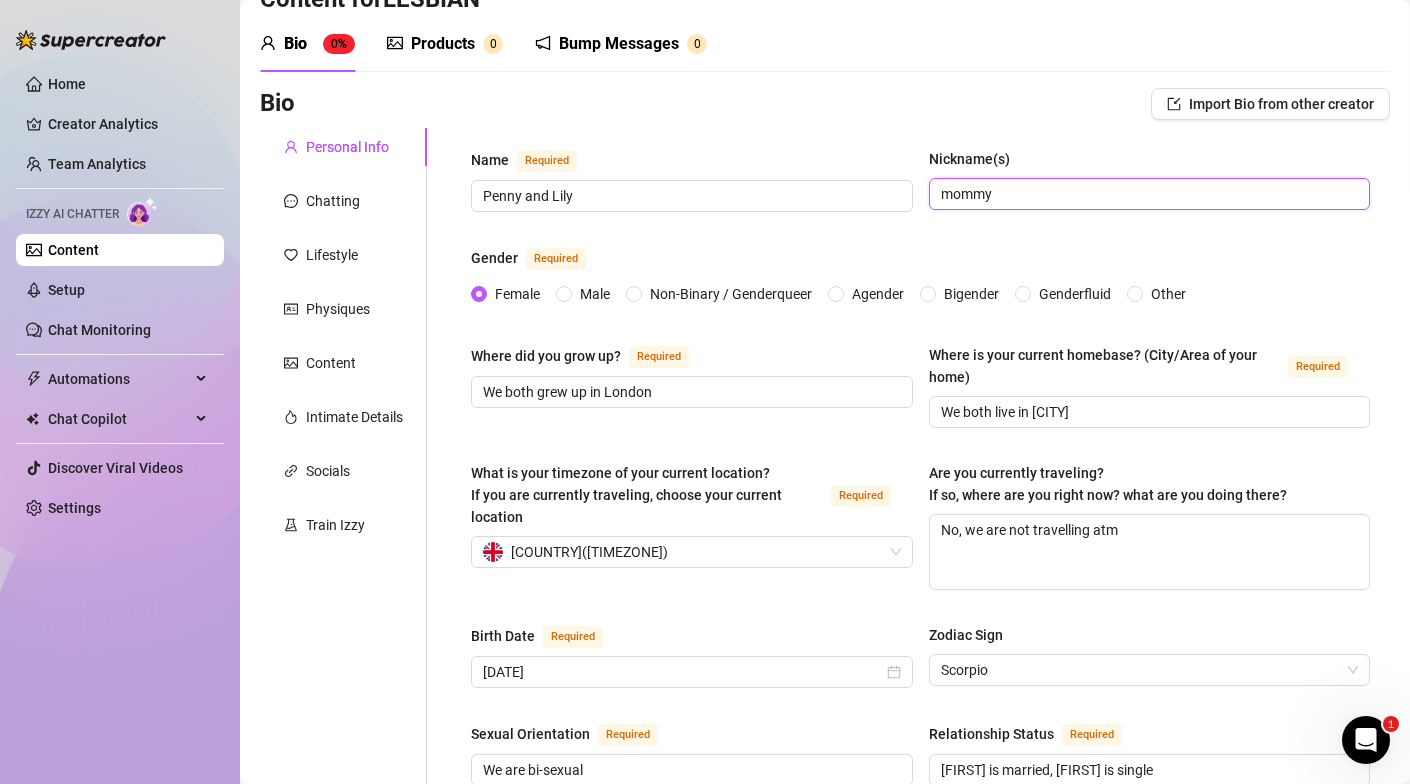 type on "mommy" 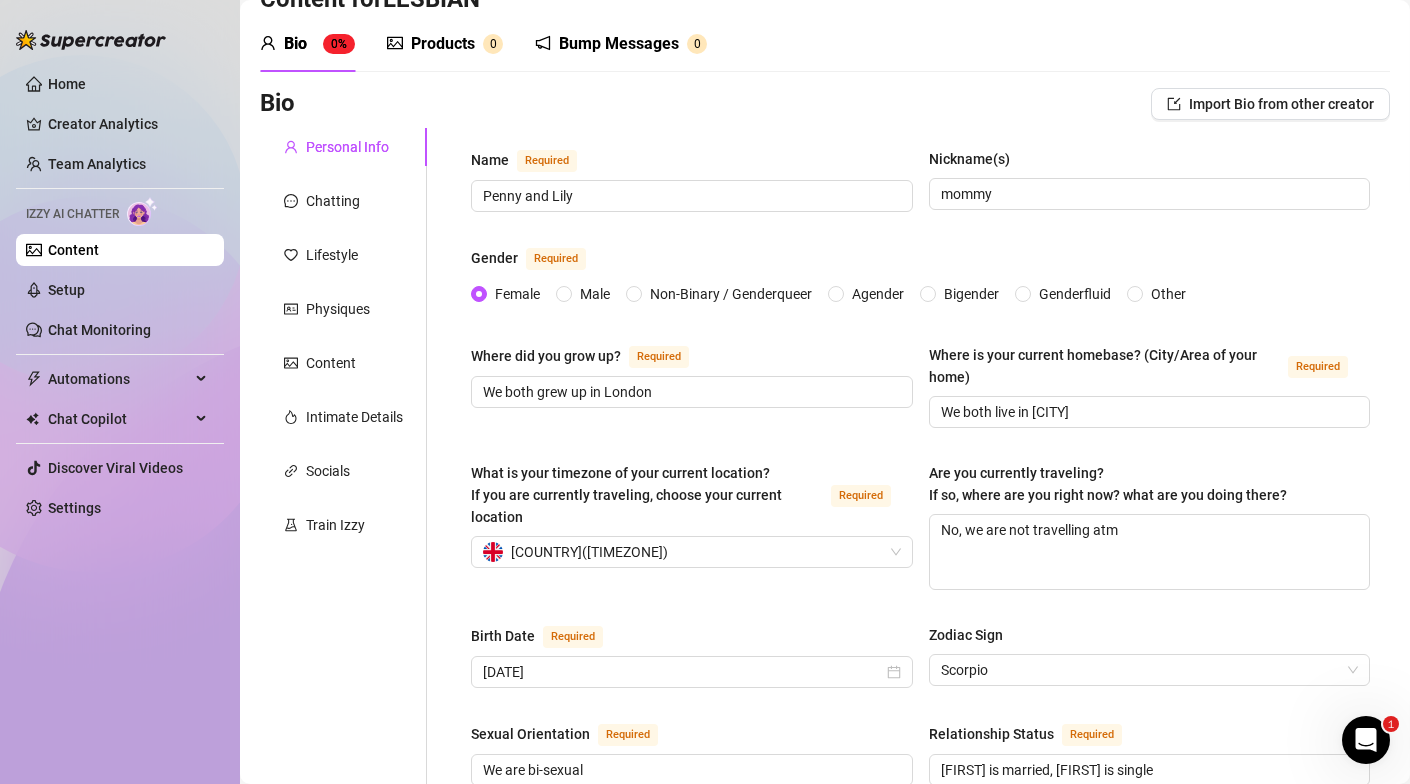 click on "Name Required Penny and Lily Nickname(s) mommy Gender Required Female Male Non-Binary / Genderqueer Agender Bigender Genderfluid Other Where did you grow up? Required We both grew up in London Where is your current homebase? (City/Area of your home) Required We both live in London What is your timezone of your current location? If you are currently traveling, choose your current location Required United Kingdom  ( Europe/London ) Are you currently traveling? If so, where are you right now? what are you doing there? No, we are not travelling atm Birth Date Required November 16th, 1982 Zodiac Sign Scorpio Sexual Orientation Required We are bi-sexual Relationship Status Required Penny is married, Lily is single Do you have any siblings? How many? Yes, we both have a brother Do you have any children? How many? yes, we both have 2 kids Do you have any pets? yes, penny has 2 dogs and a cat and Lily has a dog What do you do for work currently? We are both stay at home moms and onlyfans creators collage English" at bounding box center (920, 949) 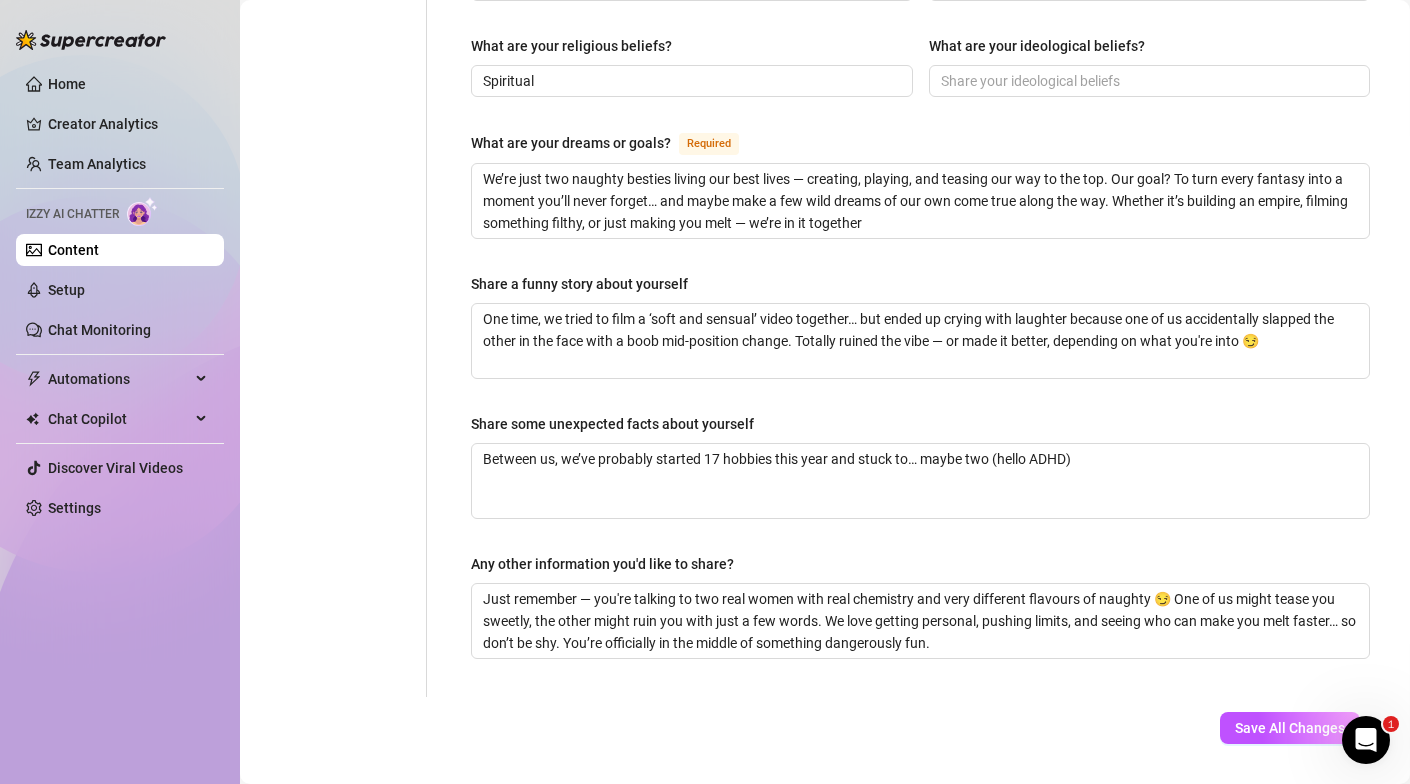 scroll, scrollTop: 1185, scrollLeft: 0, axis: vertical 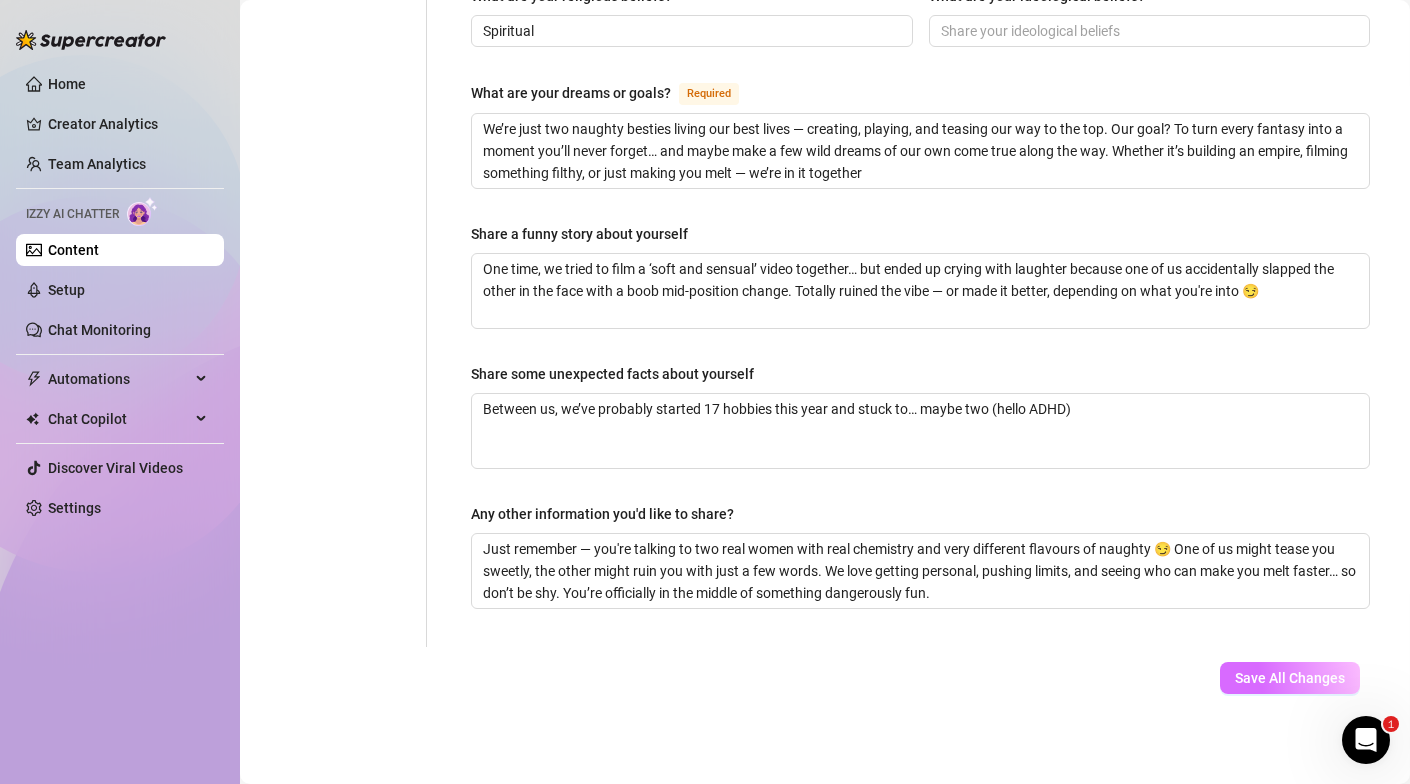 click on "Save All Changes" at bounding box center [1290, 678] 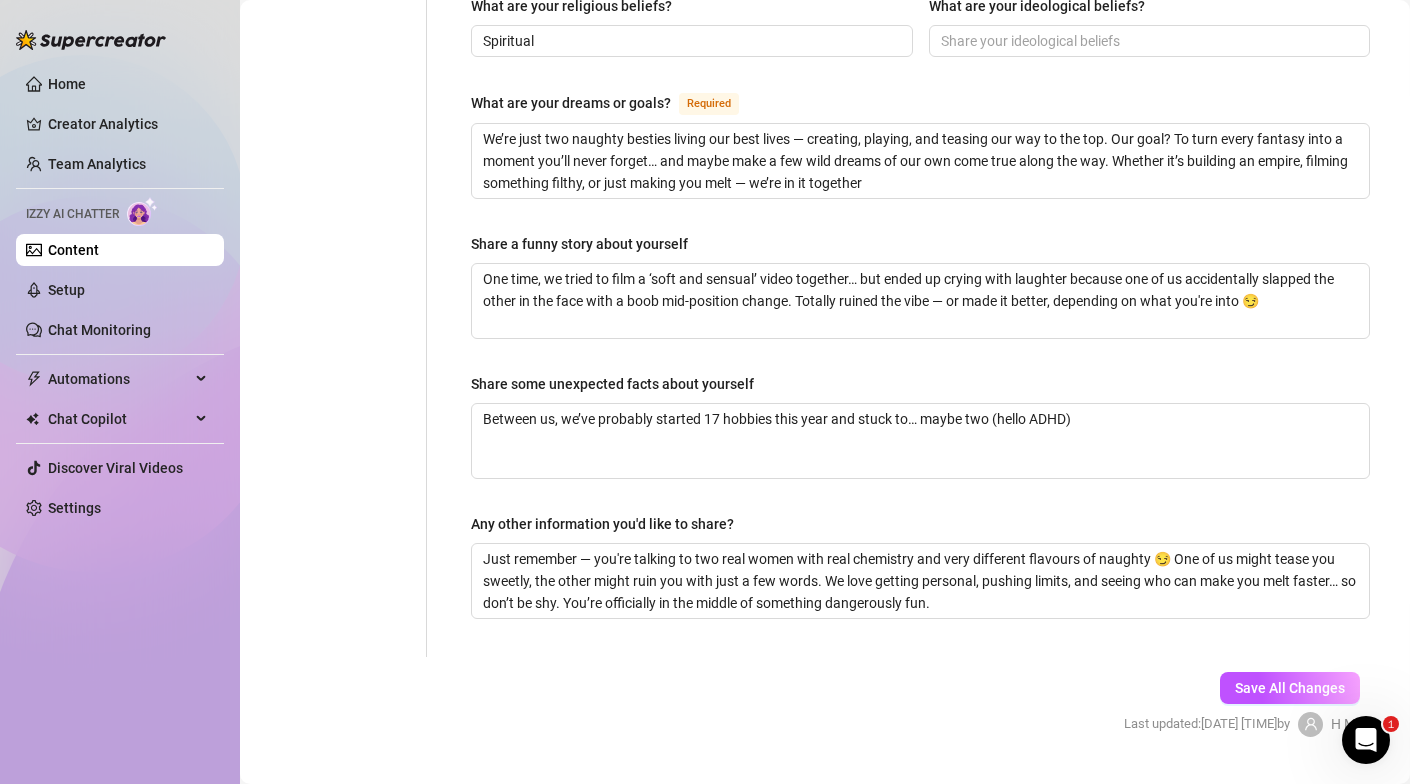 scroll, scrollTop: 1218, scrollLeft: 0, axis: vertical 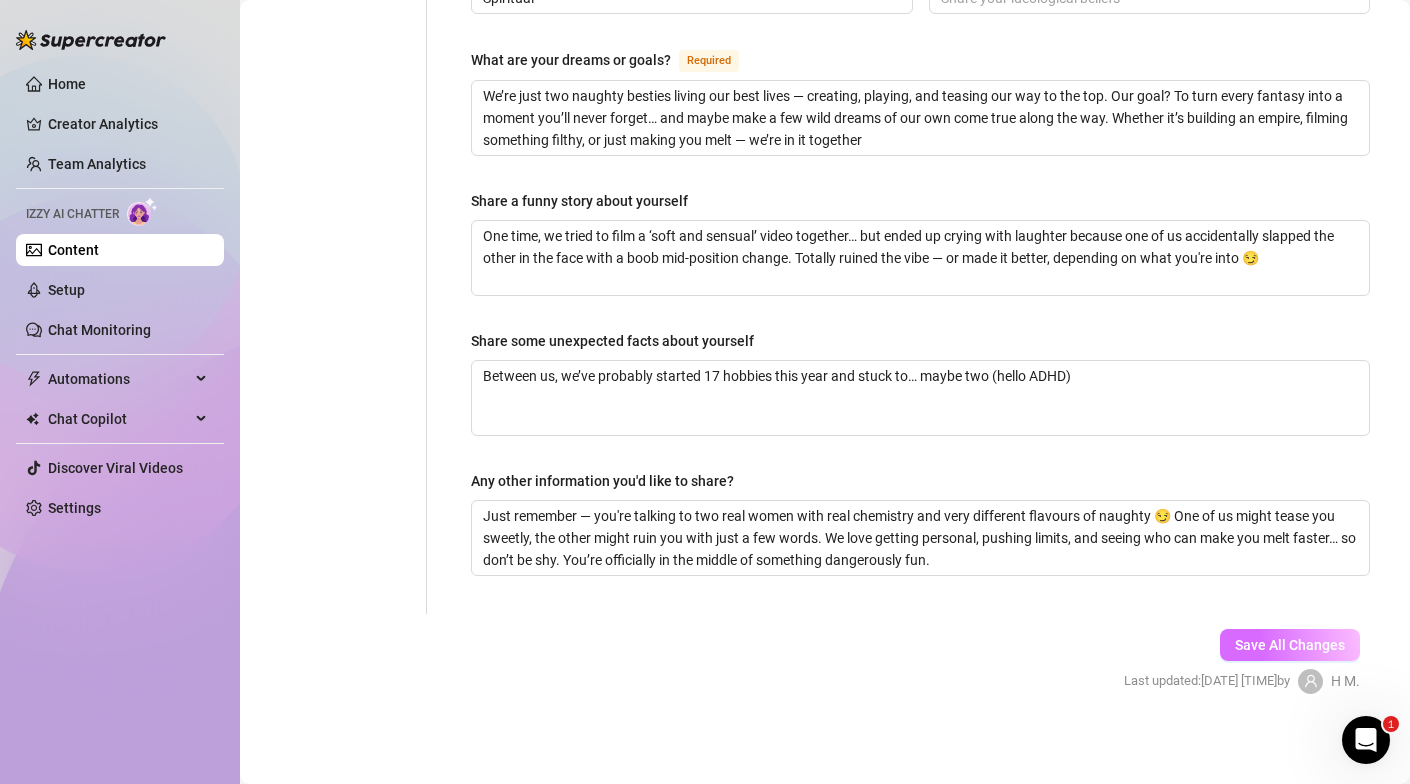 click on "Save All Changes" at bounding box center (1290, 645) 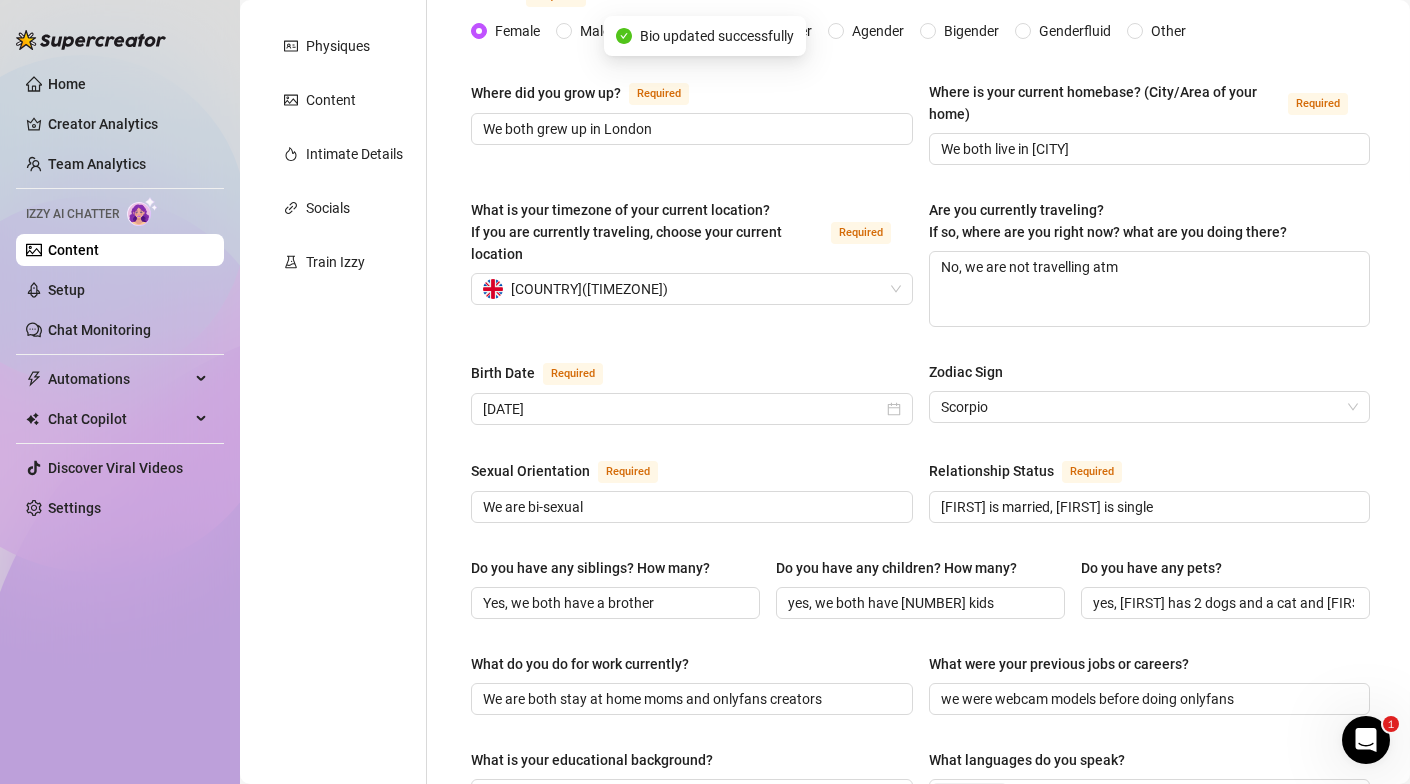 scroll, scrollTop: 0, scrollLeft: 0, axis: both 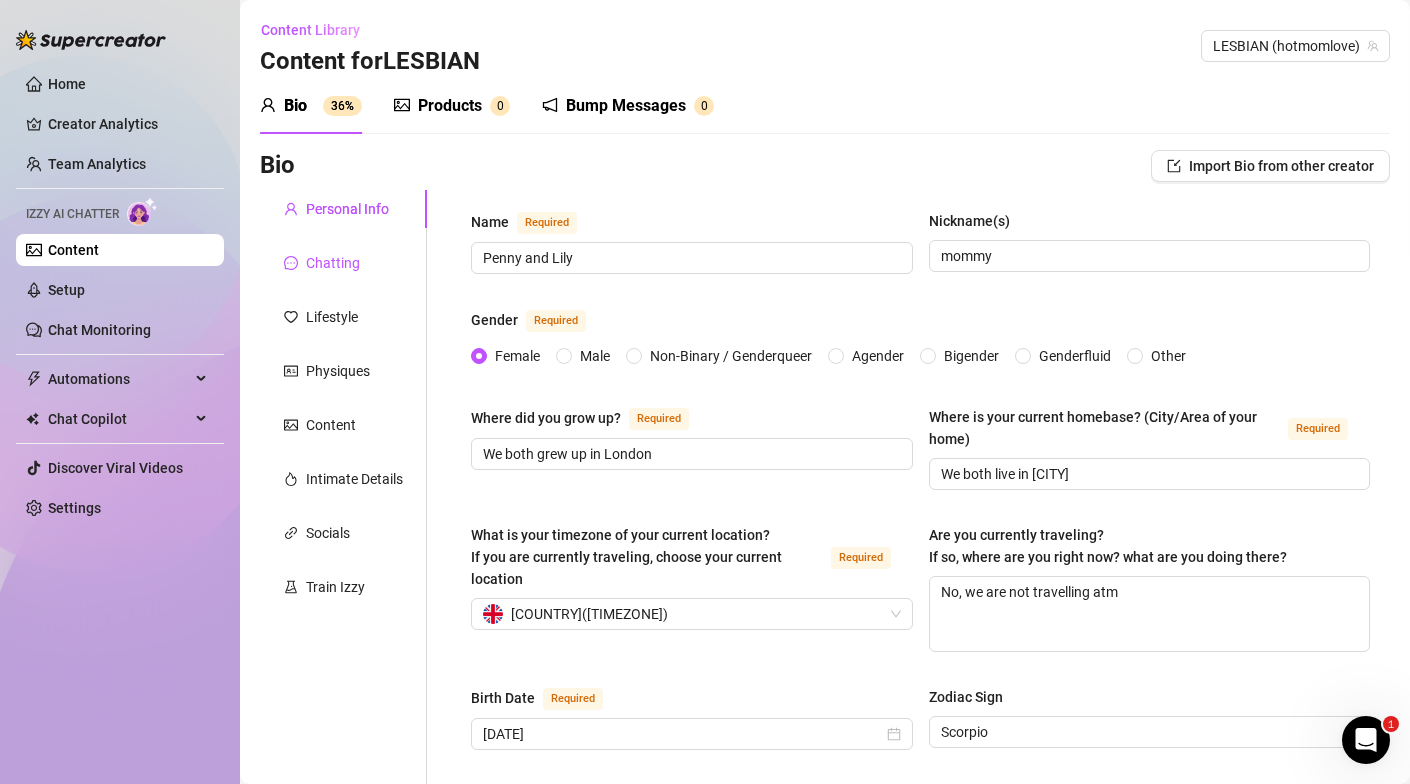 click on "Chatting" at bounding box center [333, 263] 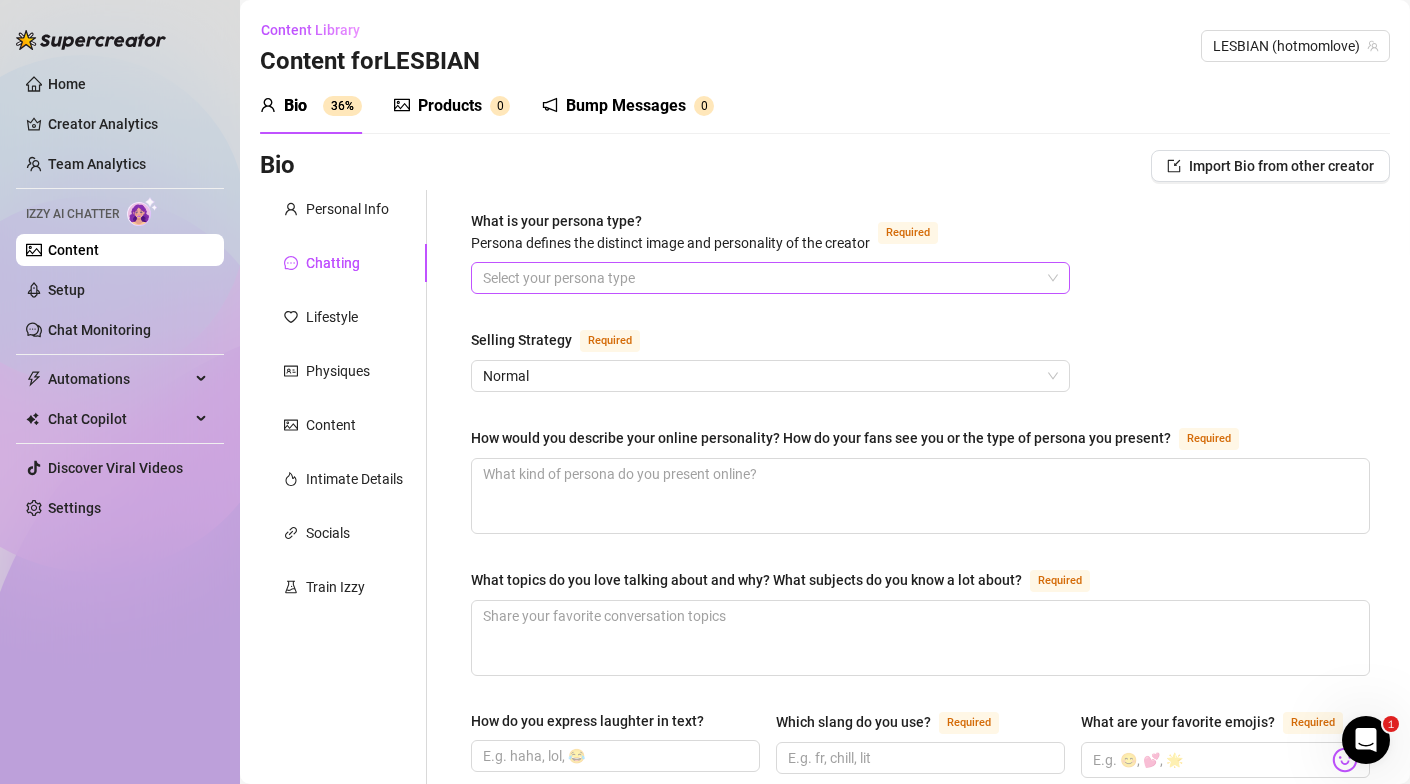 click on "What is your persona type? Persona defines the distinct image and personality of the creator Required" at bounding box center [761, 278] 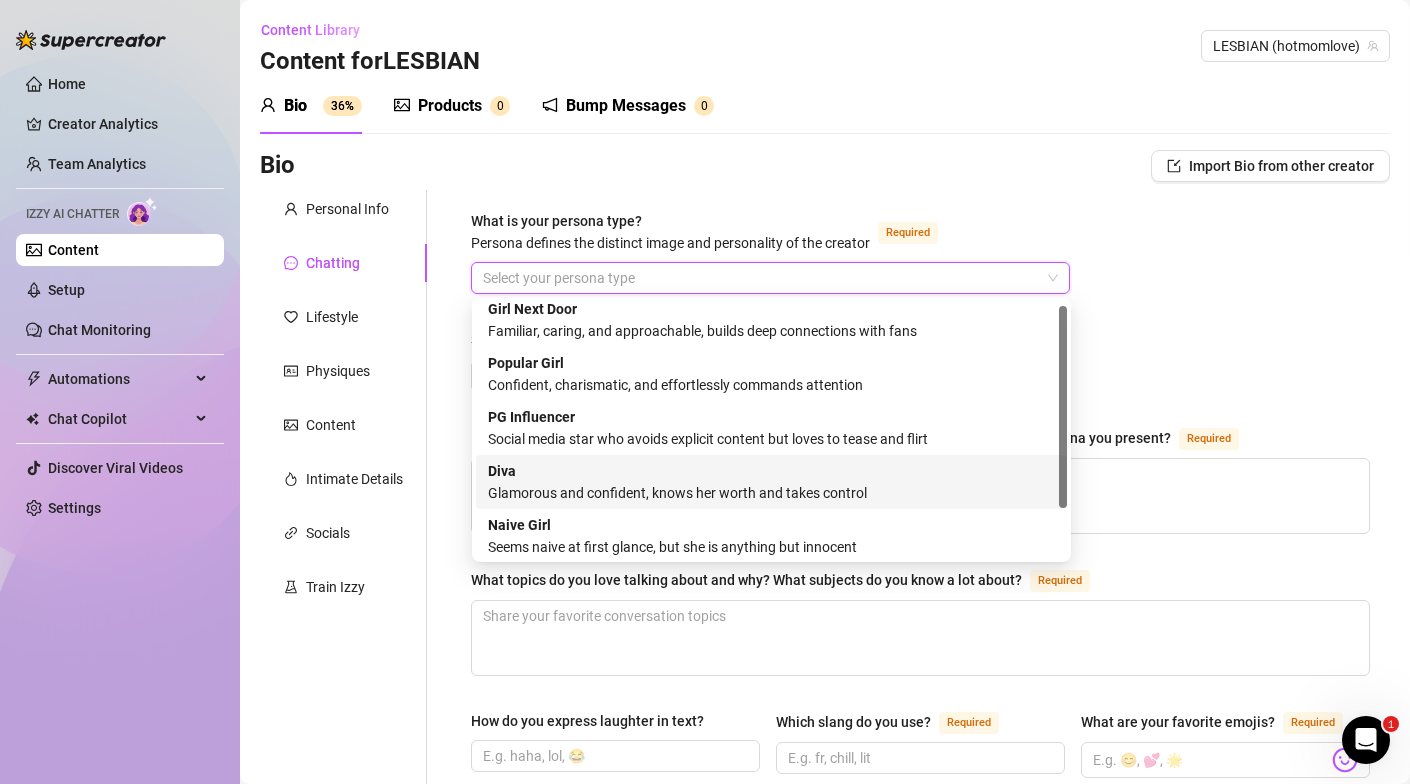 scroll, scrollTop: 0, scrollLeft: 0, axis: both 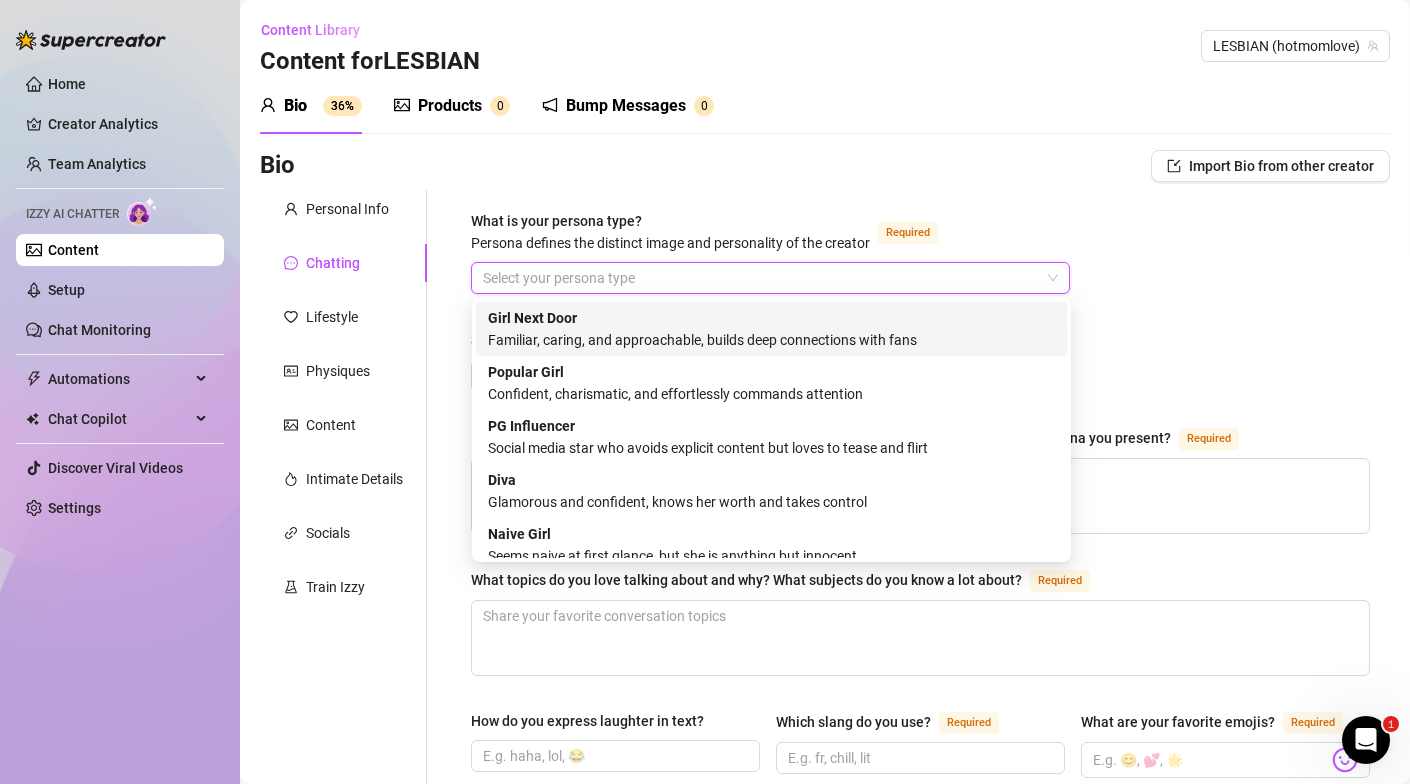 click on "Familiar, caring, and approachable, builds deep connections with fans" at bounding box center [771, 340] 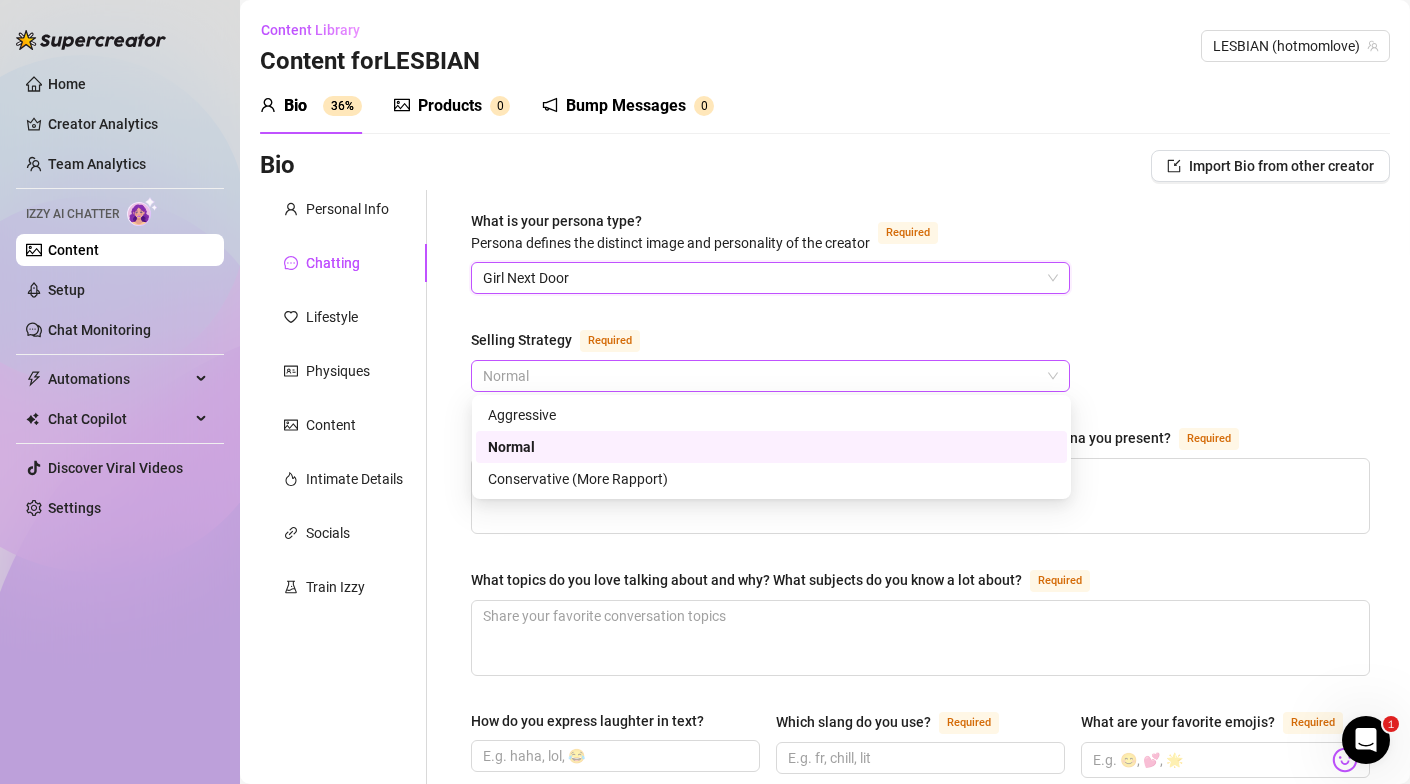 click on "Normal" at bounding box center (770, 376) 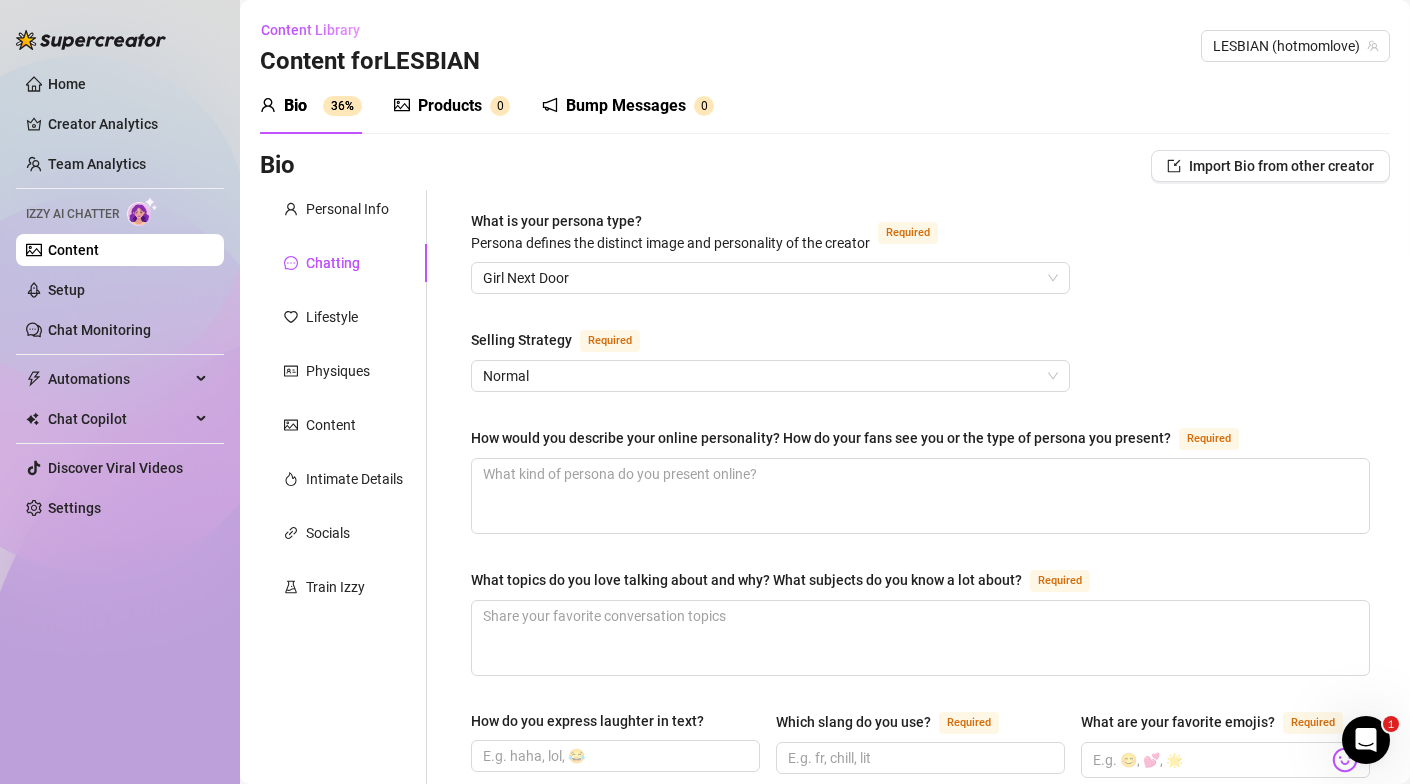 click on "Selling Strategy Required" at bounding box center (770, 344) 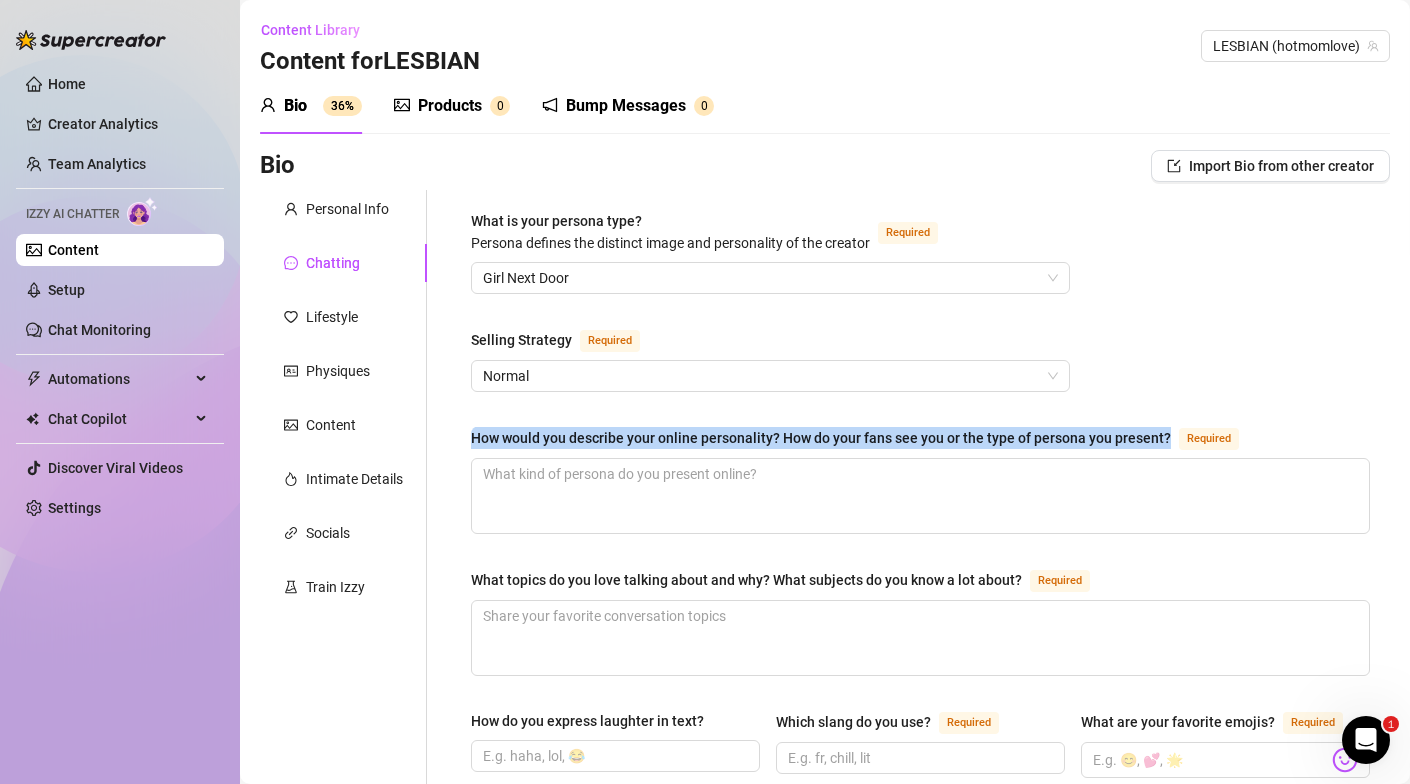 drag, startPoint x: 469, startPoint y: 430, endPoint x: 1167, endPoint y: 441, distance: 698.0867 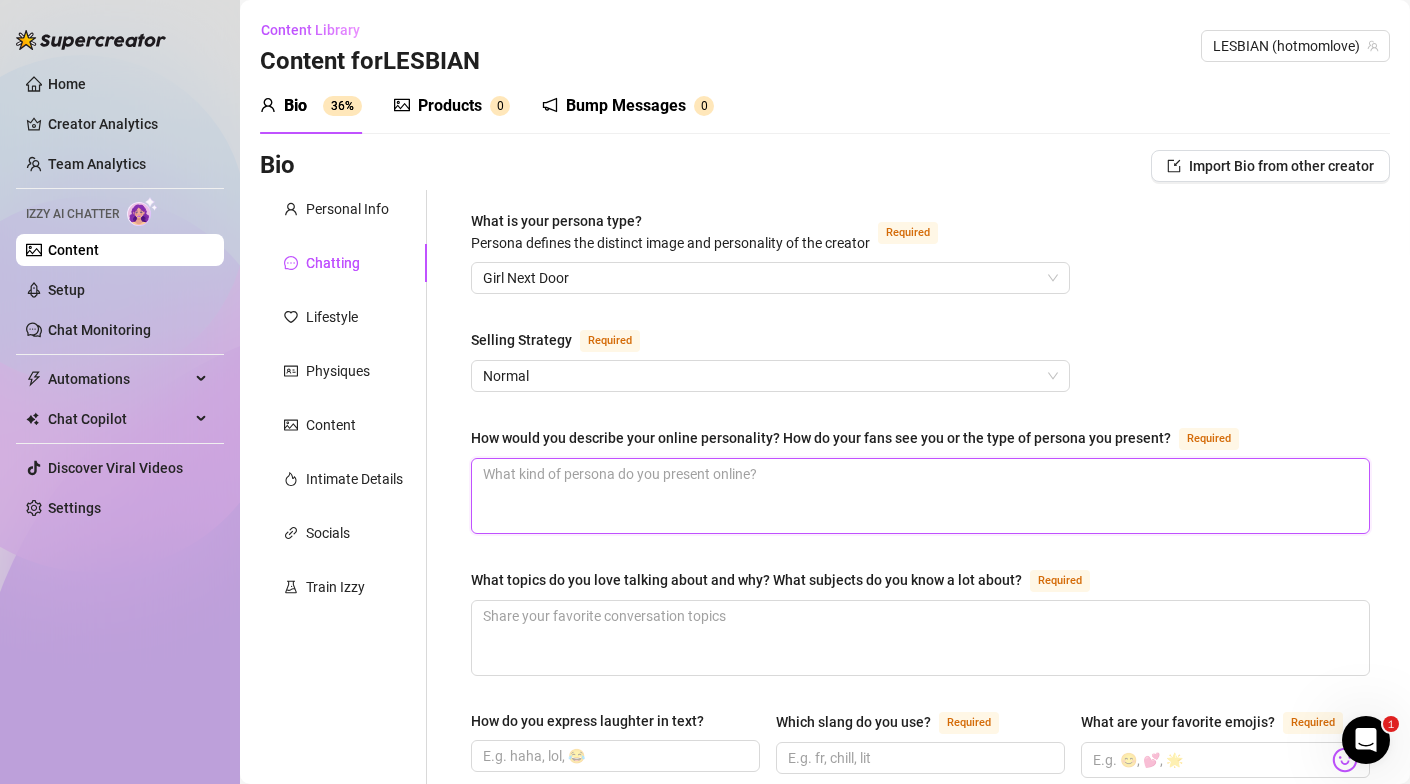 click on "How would you describe your online personality? How do your fans see you or the type of persona you present? Required" at bounding box center (920, 496) 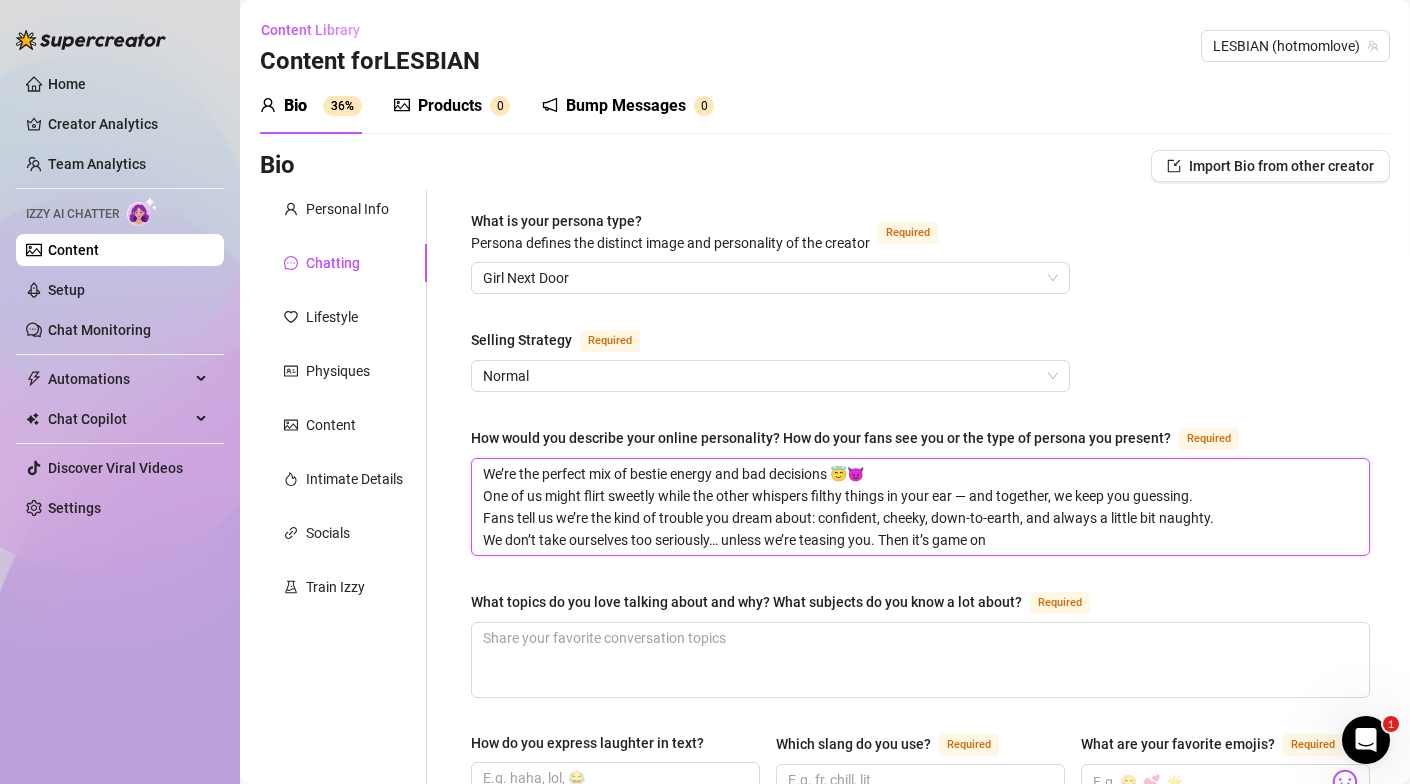 scroll, scrollTop: 0, scrollLeft: 0, axis: both 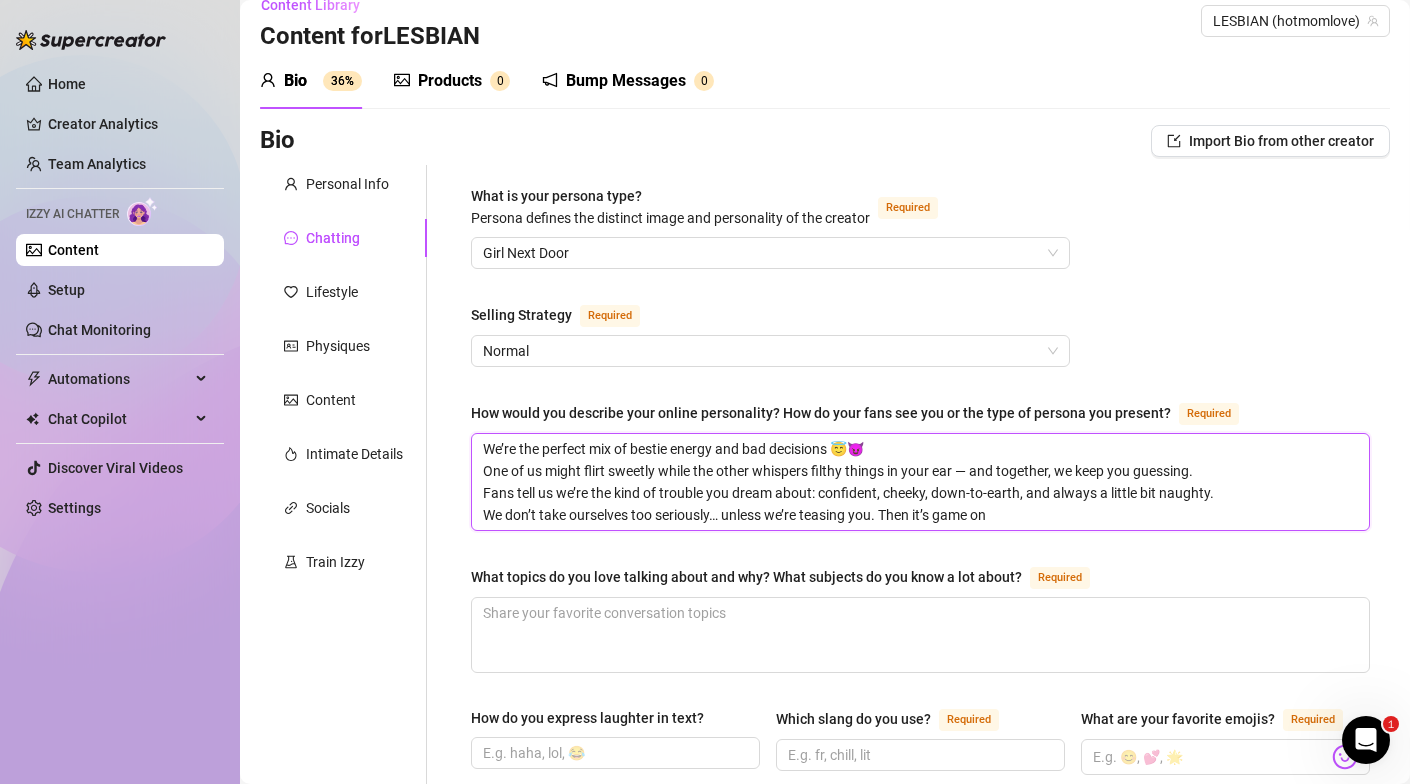type on "We’re the perfect mix of bestie energy and bad decisions 😇😈
One of us might flirt sweetly while the other whispers filthy things in your ear — and together, we keep you guessing.
Fans tell us we’re the kind of trouble you dream about: confident, cheeky, down-to-earth, and always a little bit naughty.
We don’t take ourselves too seriously… unless we’re teasing you. Then it’s game on" 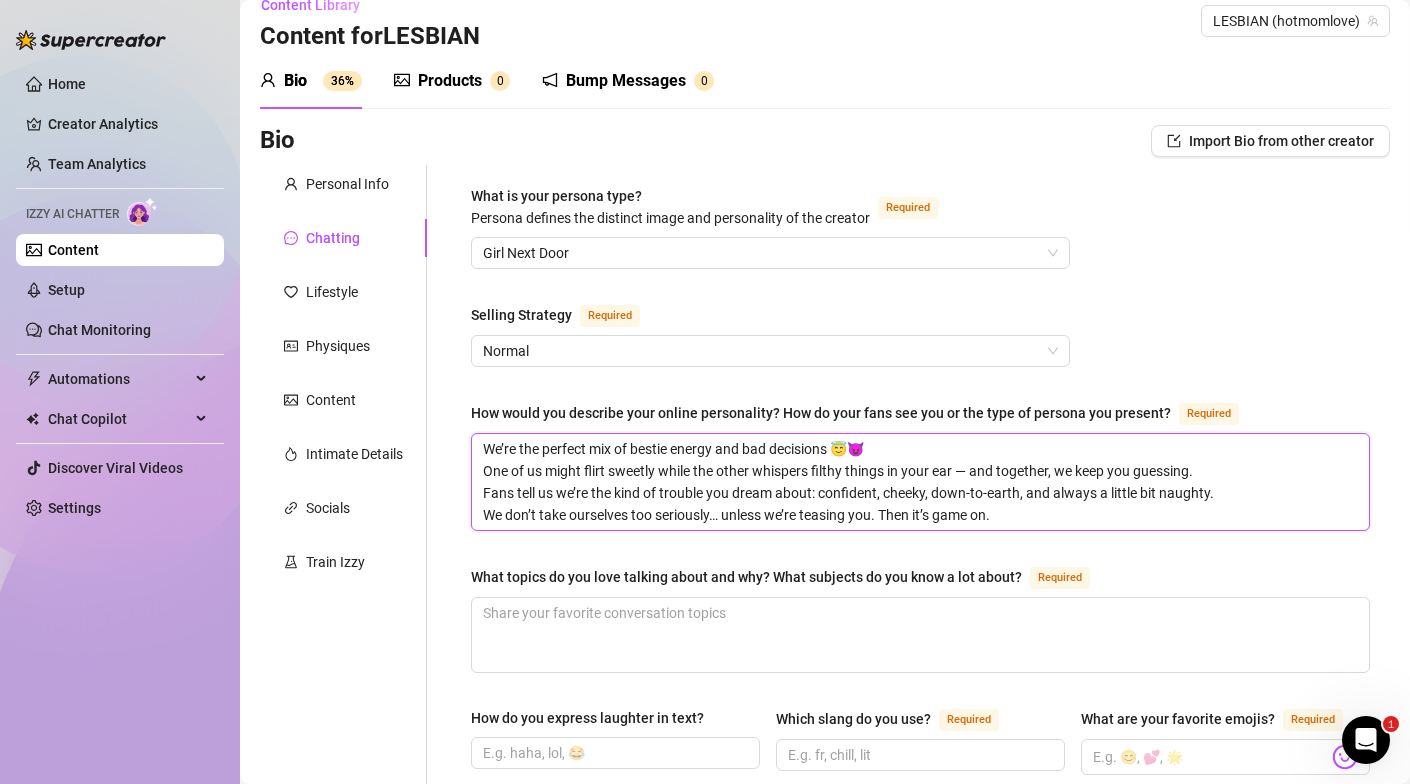 type 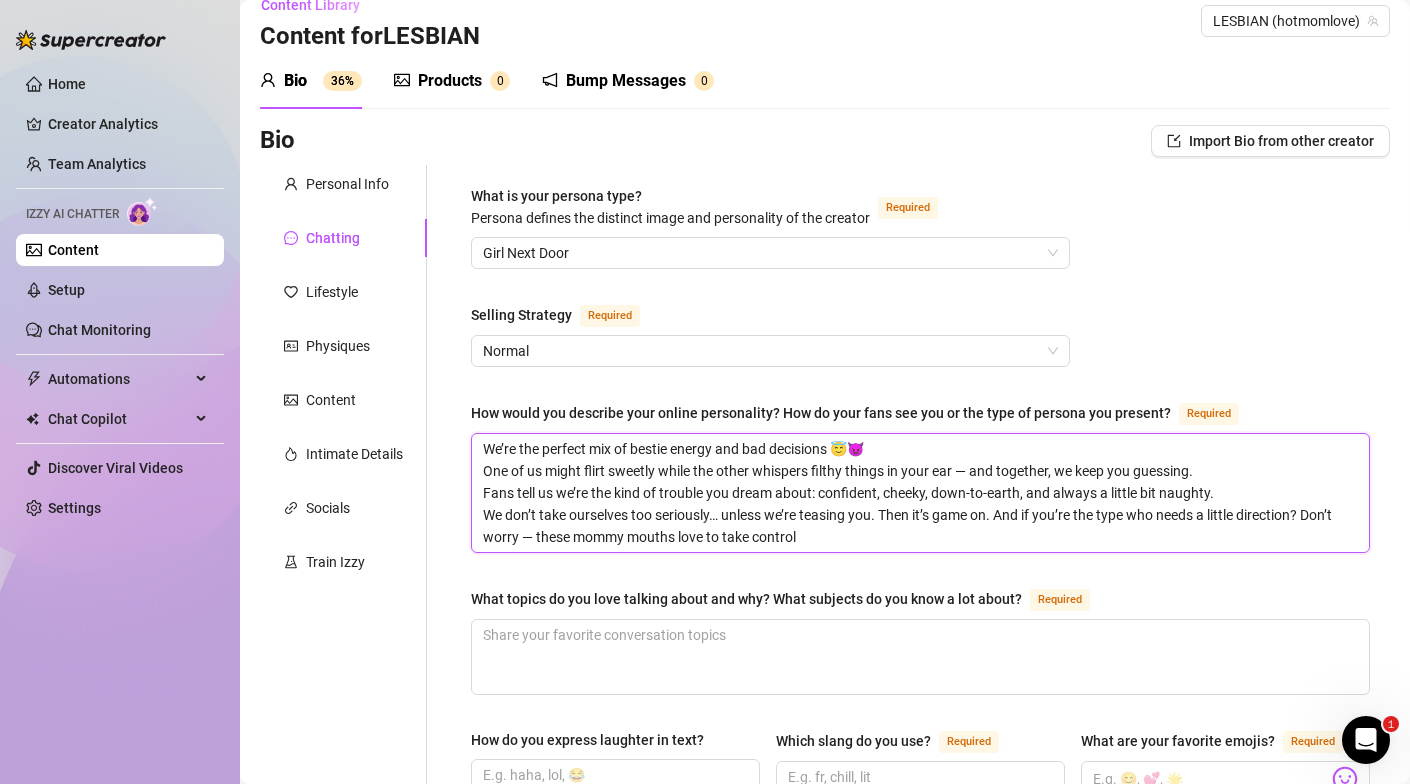 scroll, scrollTop: 1, scrollLeft: 0, axis: vertical 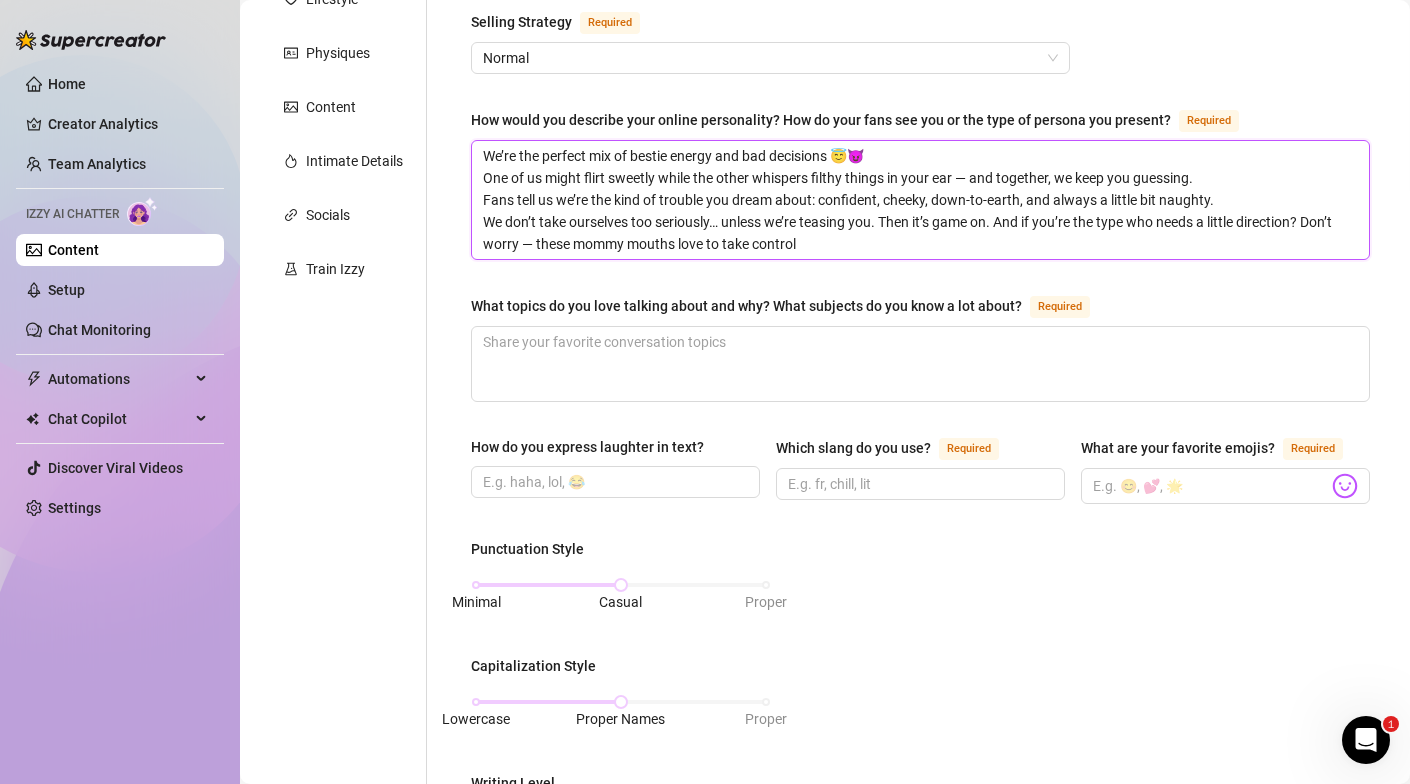 type on "We’re the perfect mix of bestie energy and bad decisions 😇😈
One of us might flirt sweetly while the other whispers filthy things in your ear — and together, we keep you guessing.
Fans tell us we’re the kind of trouble you dream about: confident, cheeky, down-to-earth, and always a little bit naughty.
We don’t take ourselves too seriously… unless we’re teasing you. Then it’s game on. And if you’re the type who needs a little direction? Don’t worry — these mommy mouths love to take control" 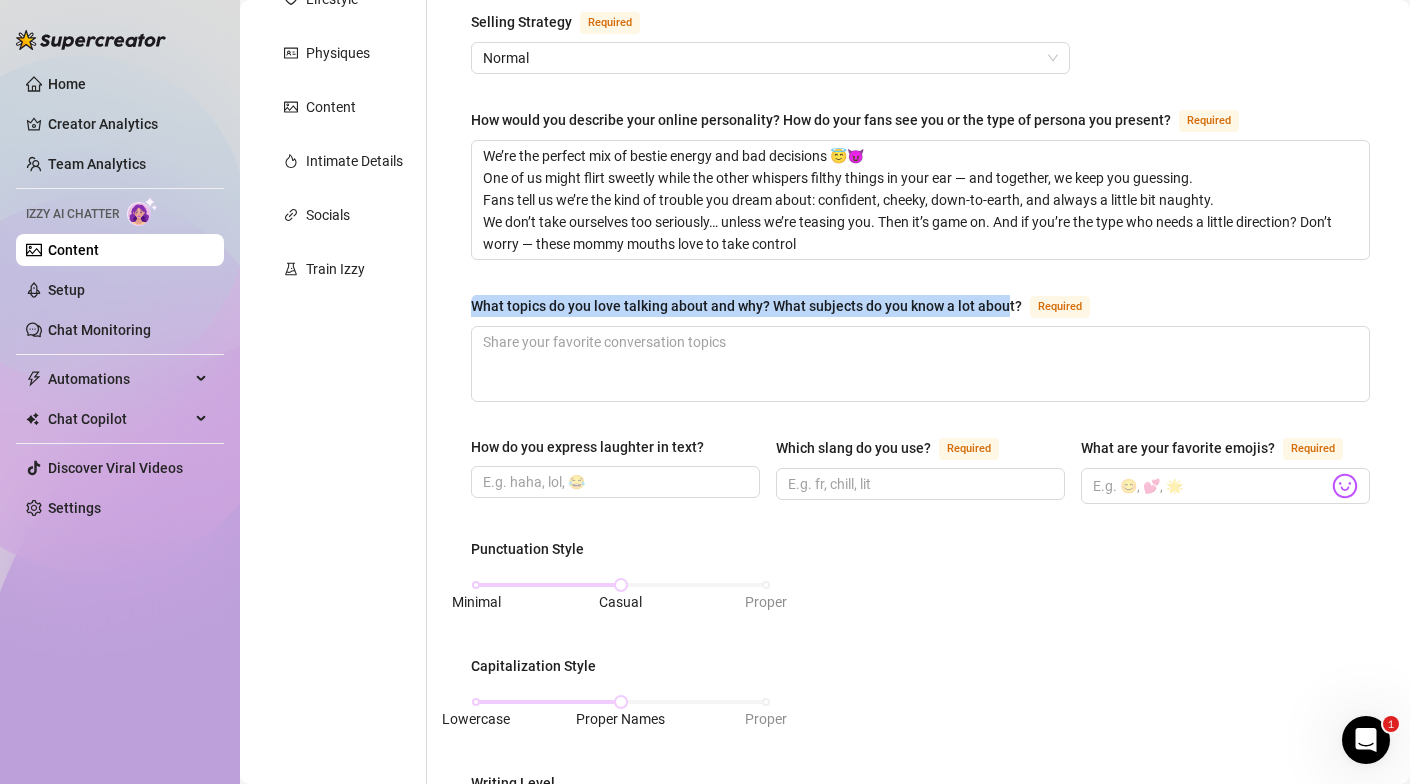 drag, startPoint x: 471, startPoint y: 298, endPoint x: 1005, endPoint y: 302, distance: 534.01495 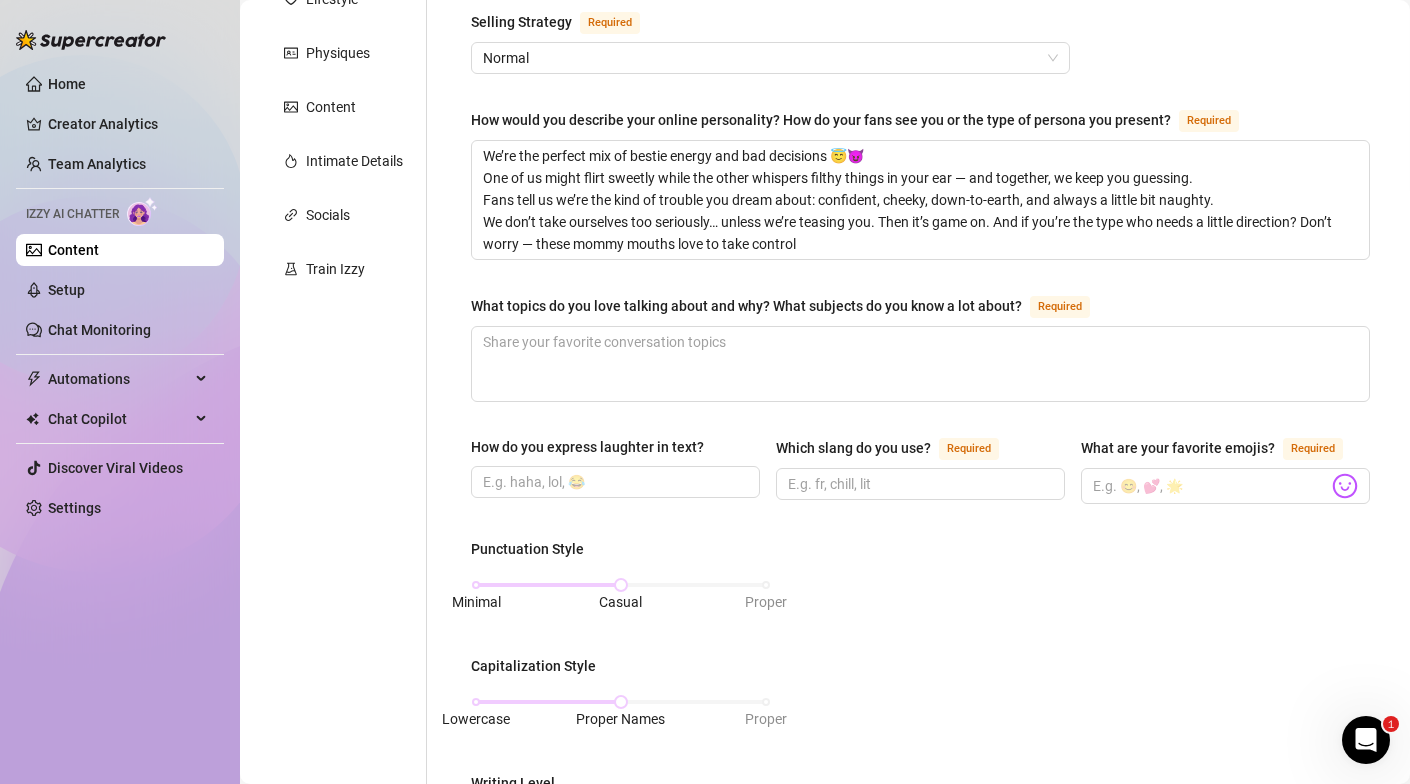 click on "What is your persona type? Persona defines the distinct image and personality of the creator Required Girl Next Door Selling Strategy Required Normal How would you describe your online personality? How do your fans see you or the type of persona you present? Required We’re the perfect mix of bestie energy and bad decisions 😇😈
One of us might flirt sweetly while the other whispers filthy things in your ear — and together, we keep you guessing.
Fans tell us we’re the kind of trouble you dream about: confident, cheeky, down-to-earth, and always a little bit naughty.
We don’t take ourselves too seriously… unless we’re teasing you. Then it’s game on. And if you’re the type who needs a little direction? Don’t worry — these mommy mouths love to take control What topics do you love talking about and why? What subjects do you know a lot about? Required How do you express laughter in text? Which slang do you use? Required What are your favorite emojis? Required Punctuation Style Minimal Casual" at bounding box center [920, 641] 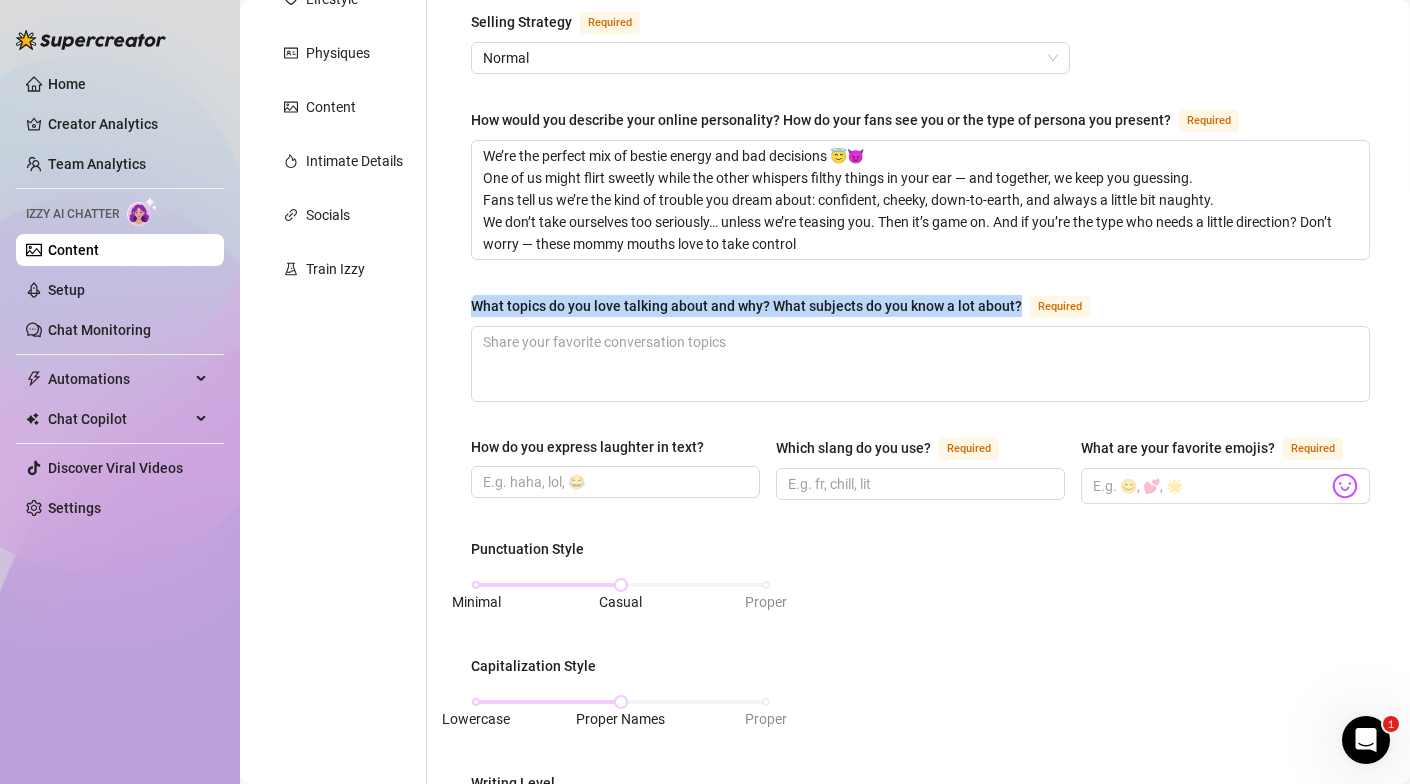 drag, startPoint x: 1020, startPoint y: 301, endPoint x: 459, endPoint y: 304, distance: 561.008 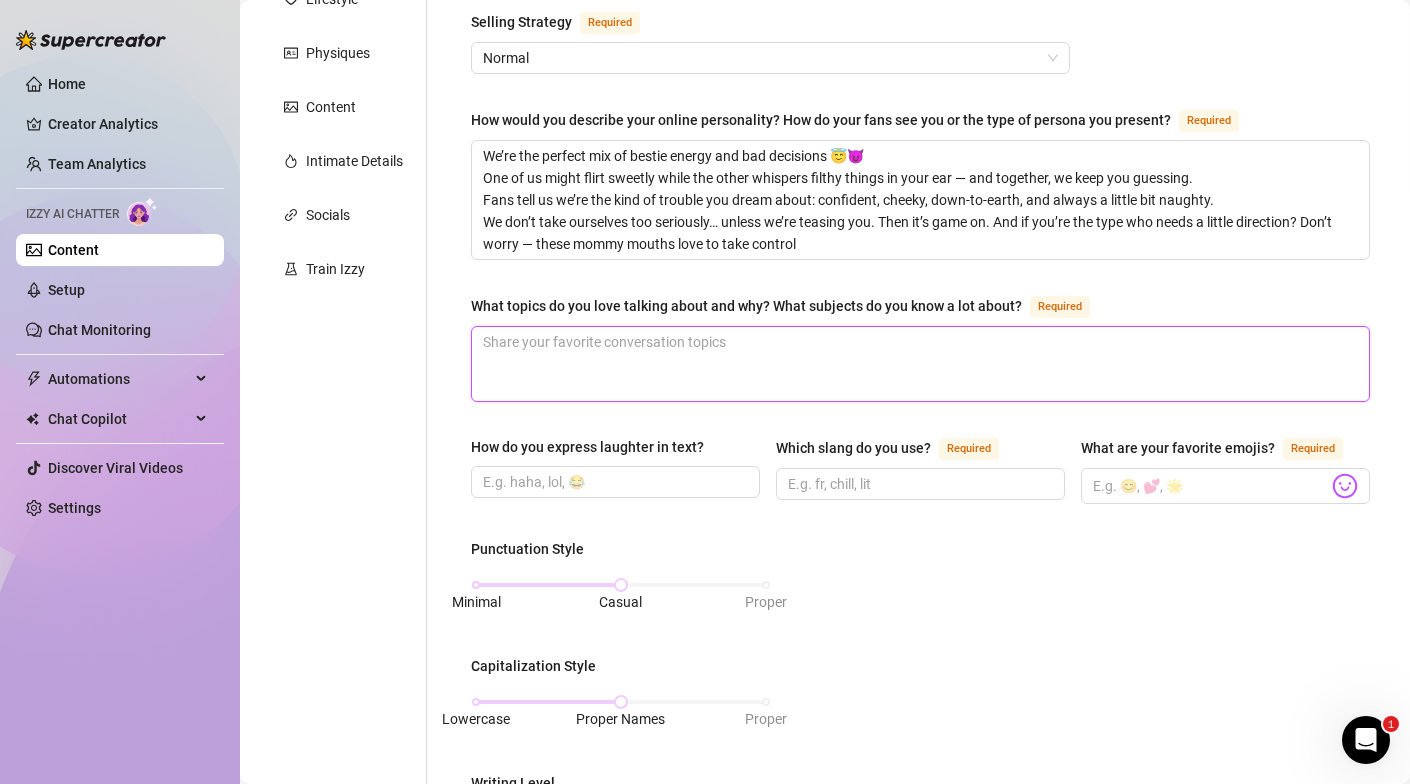 click on "What topics do you love talking about and why? What subjects do you know a lot about? Required" at bounding box center (920, 364) 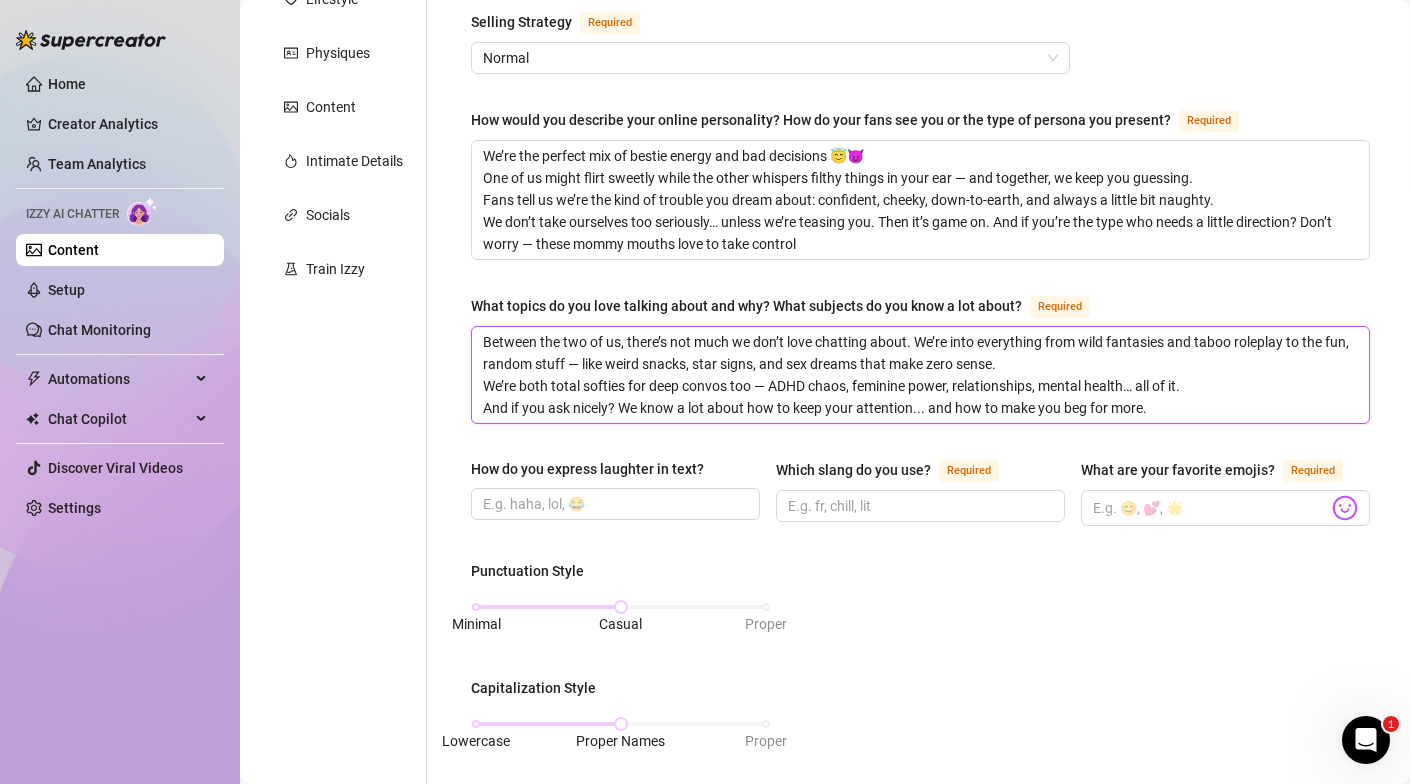 scroll, scrollTop: 0, scrollLeft: 0, axis: both 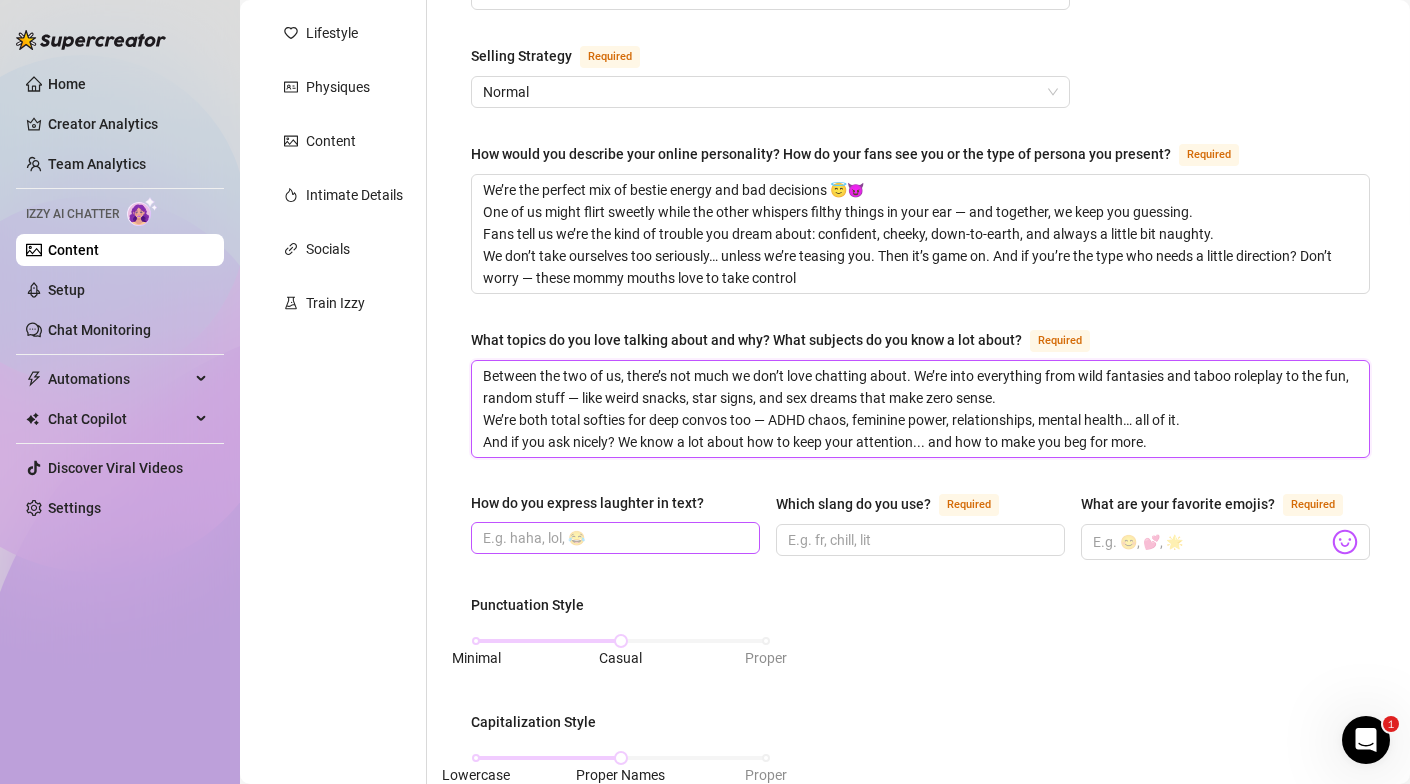 type on "Between the two of us, there’s not much we don’t love chatting about. We’re into everything from wild fantasies and taboo roleplay to the fun, random stuff — like weird snacks, star signs, and sex dreams that make zero sense.
We’re both total softies for deep convos too — ADHD chaos, feminine power, relationships, mental health… all of it.
And if you ask nicely? We know a lot about how to keep your attention... and how to make you beg for more." 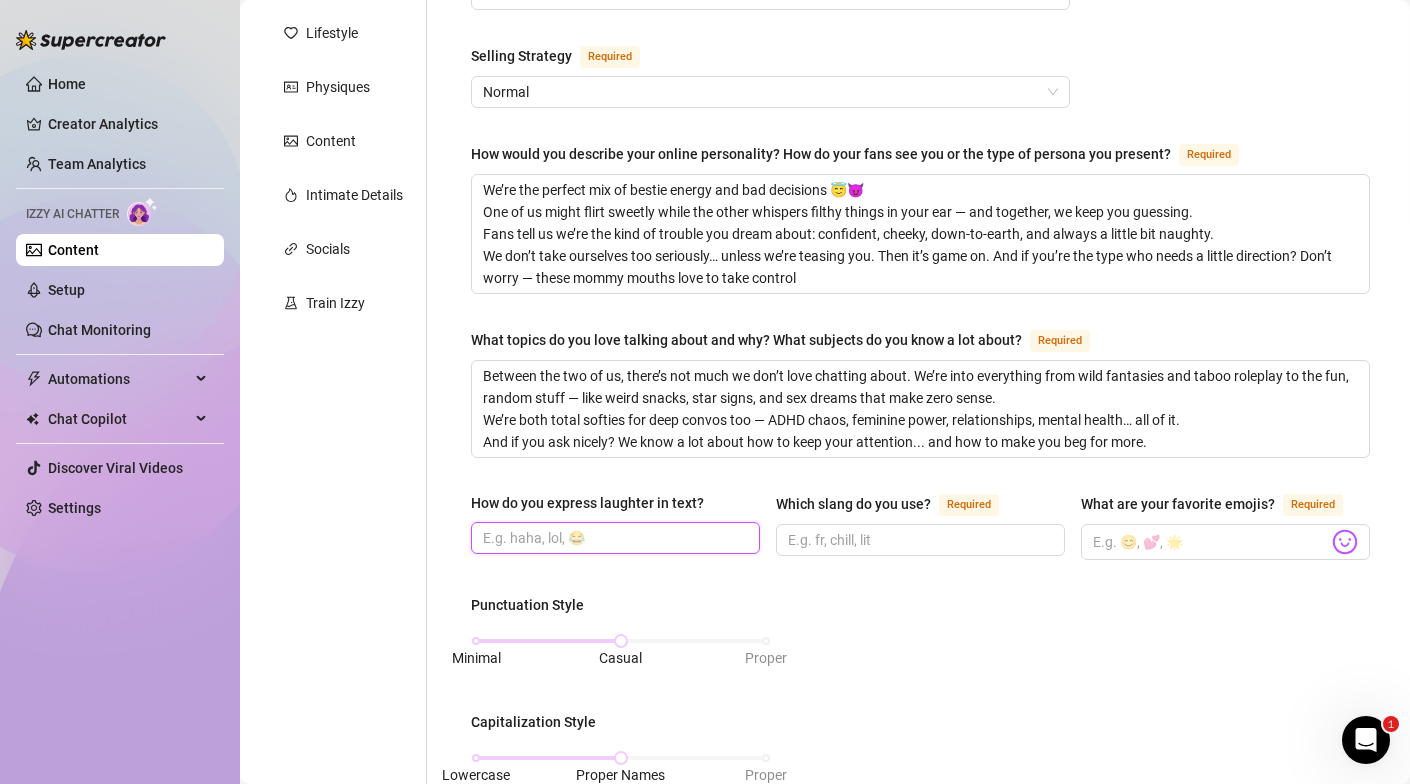 click on "How do you express laughter in text?" at bounding box center [613, 538] 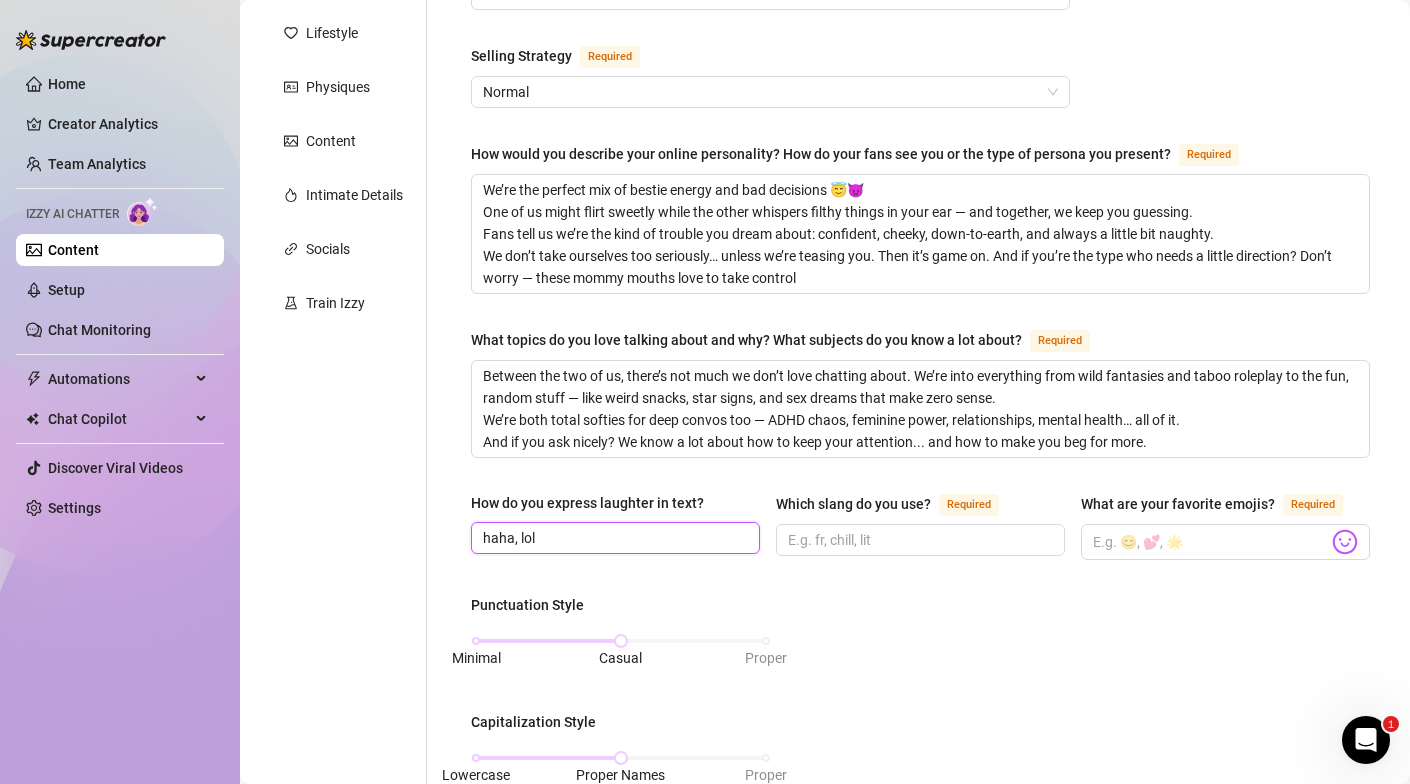 type on "haha, lol" 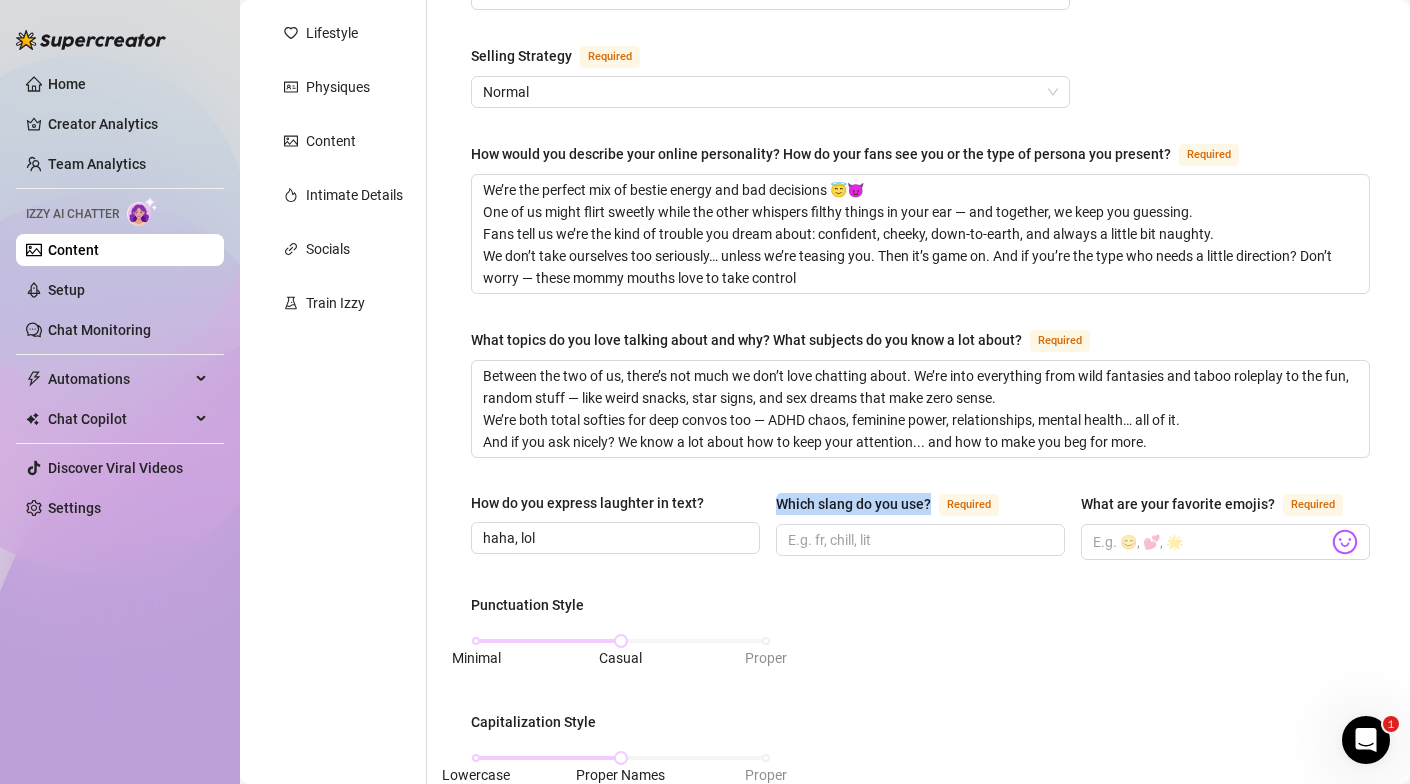 drag, startPoint x: 799, startPoint y: 496, endPoint x: 933, endPoint y: 499, distance: 134.03358 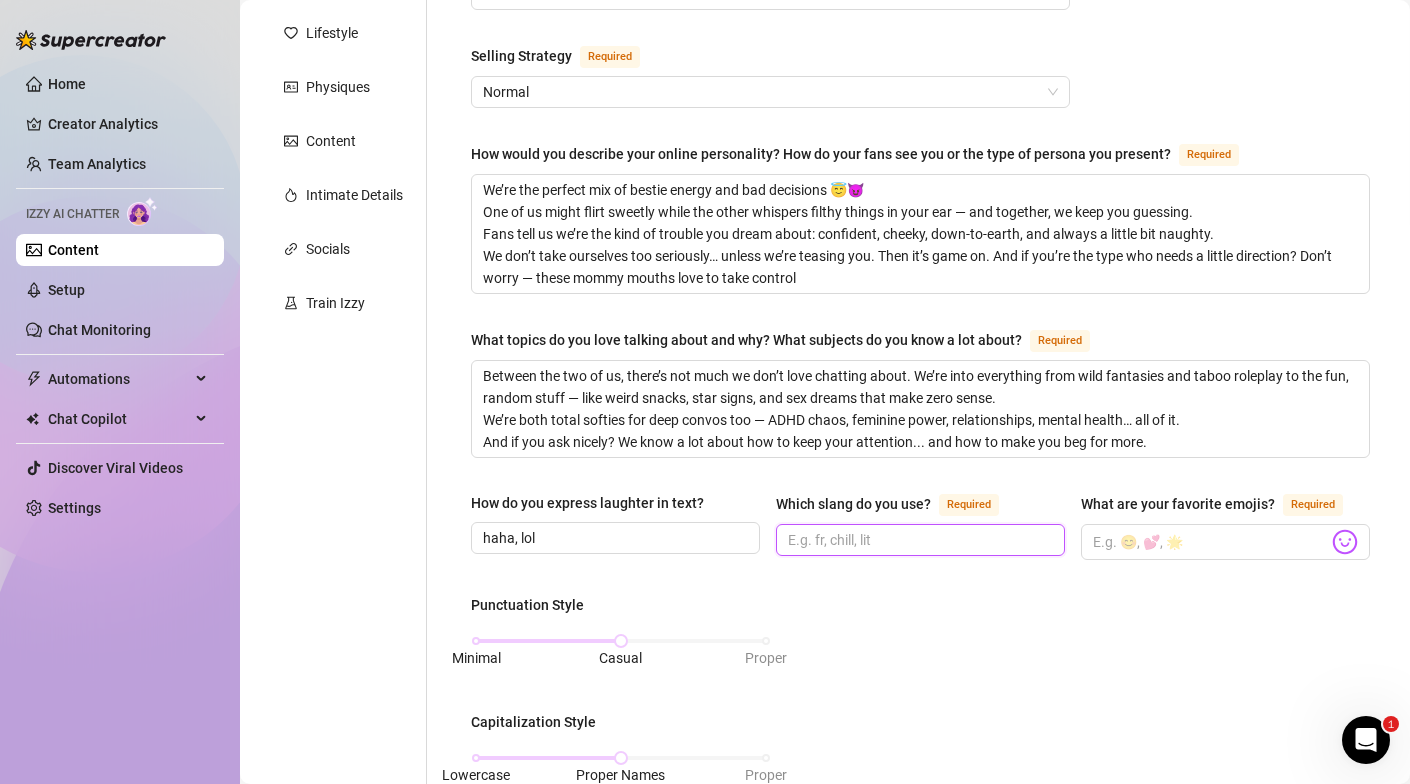 click on "Which slang do you use? Required" at bounding box center [918, 540] 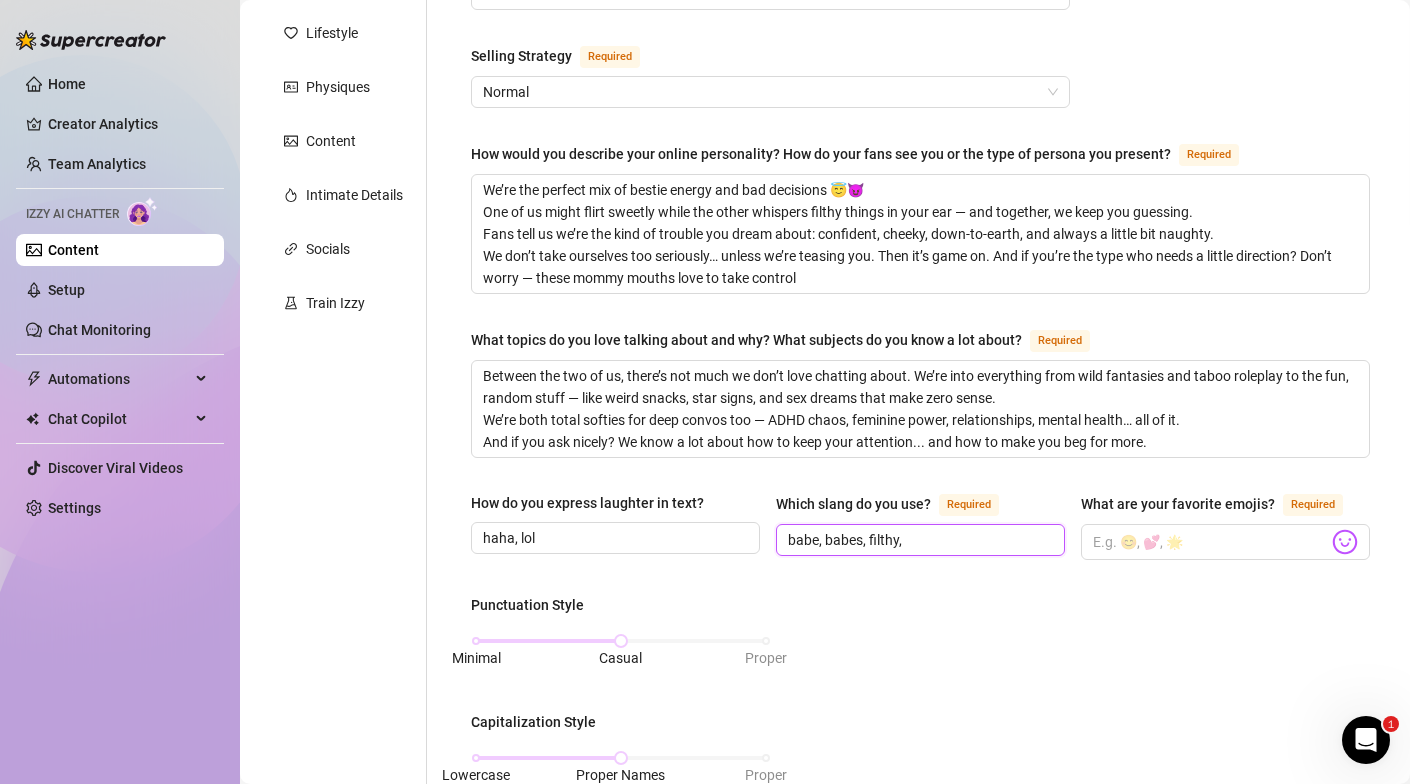 click on "babe, babes, filthy," at bounding box center [918, 540] 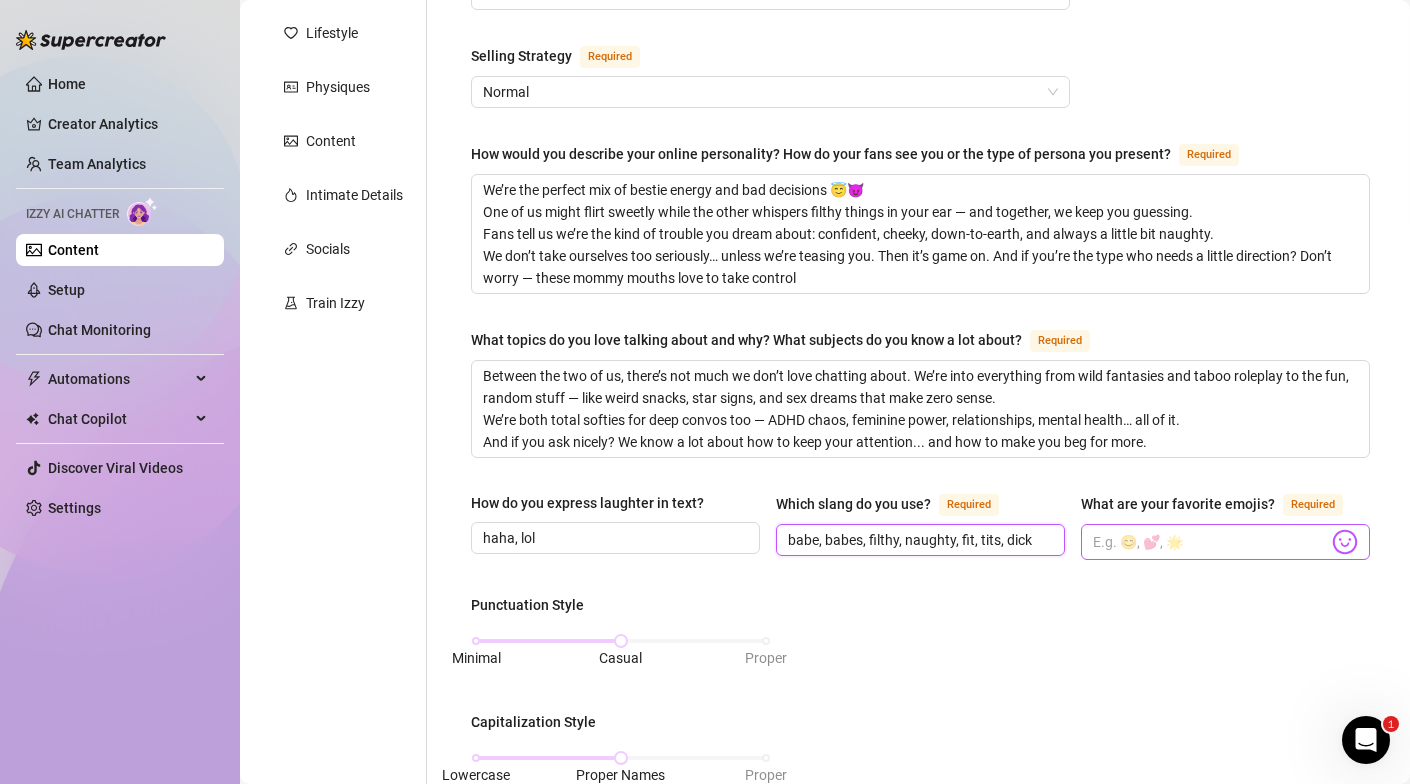 type on "babe, babes, filthy, naughty, fit, tits, dick" 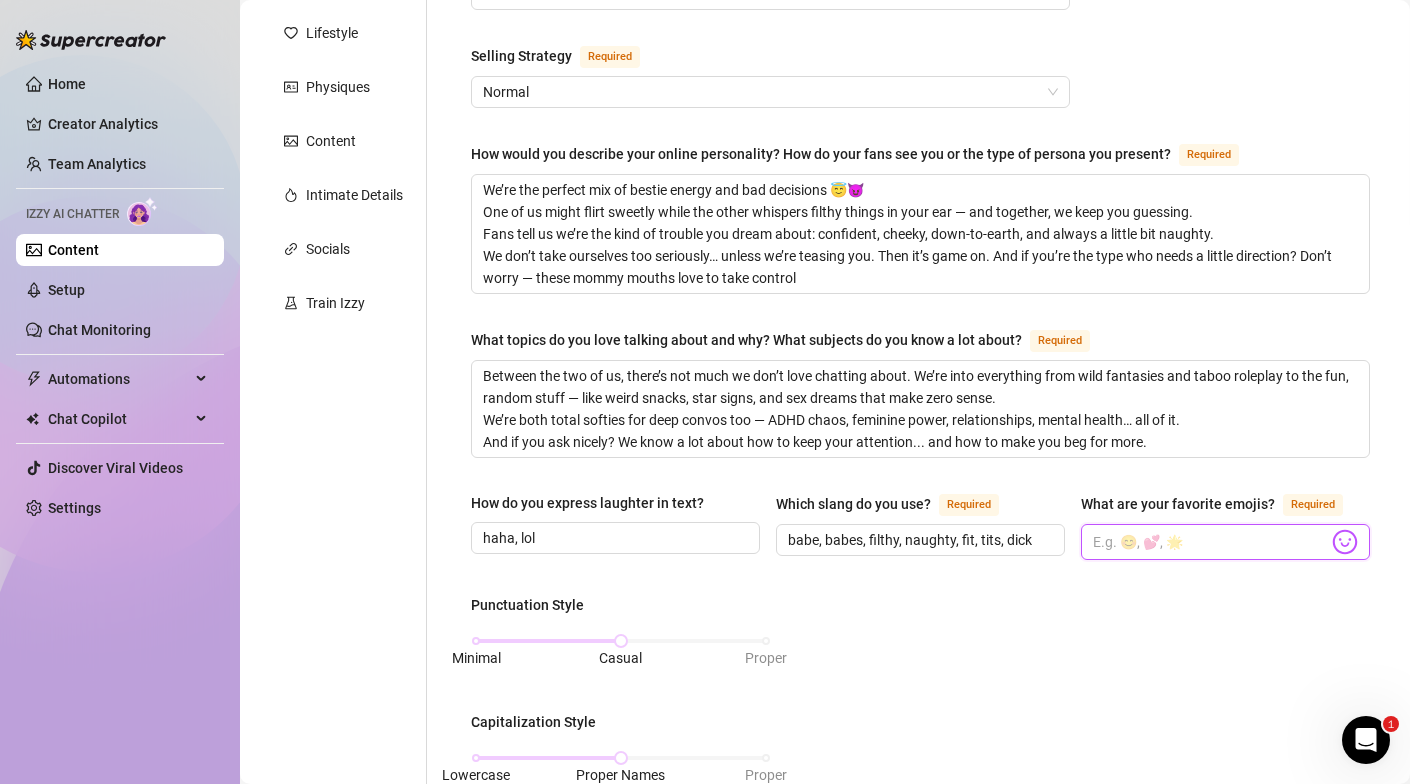 click on "What are your favorite emojis? Required" at bounding box center (1210, 542) 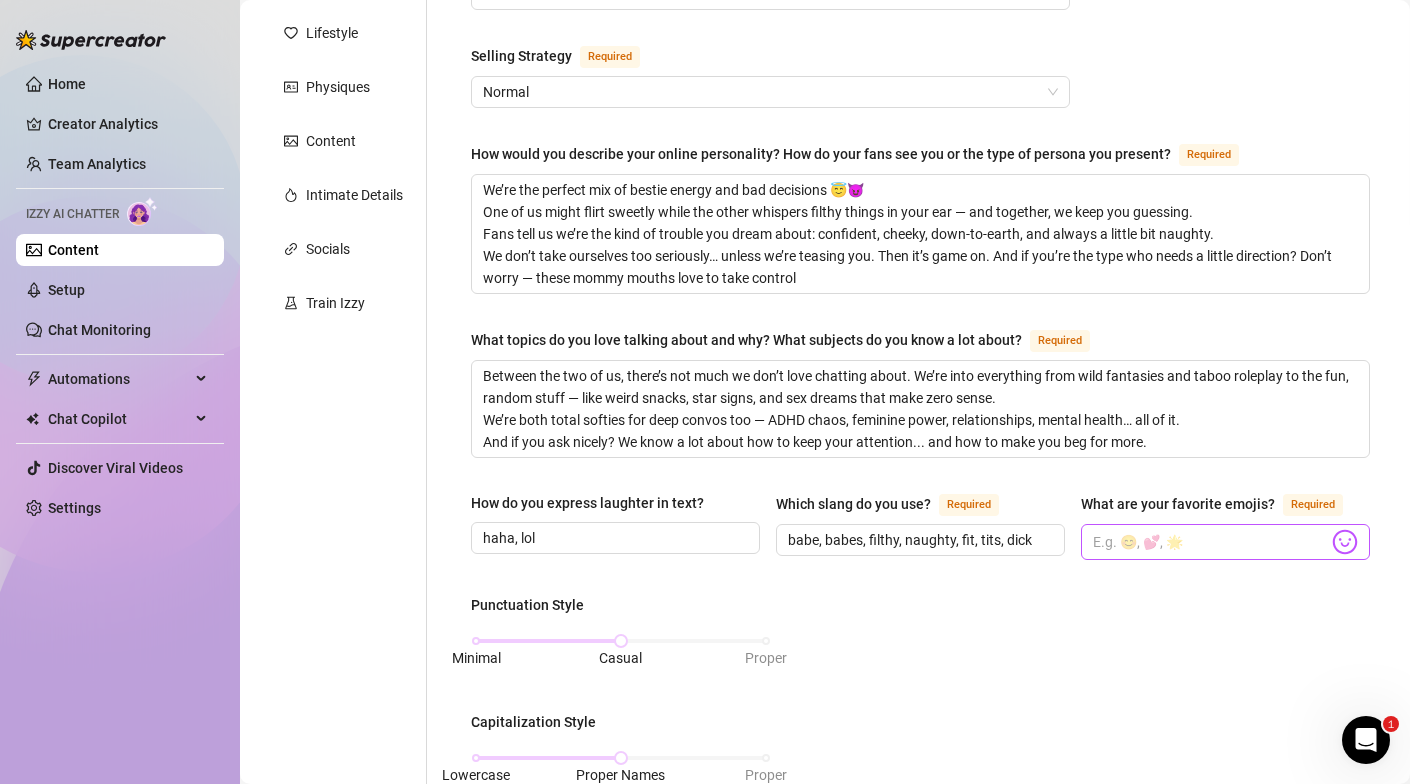 click at bounding box center [1225, 542] 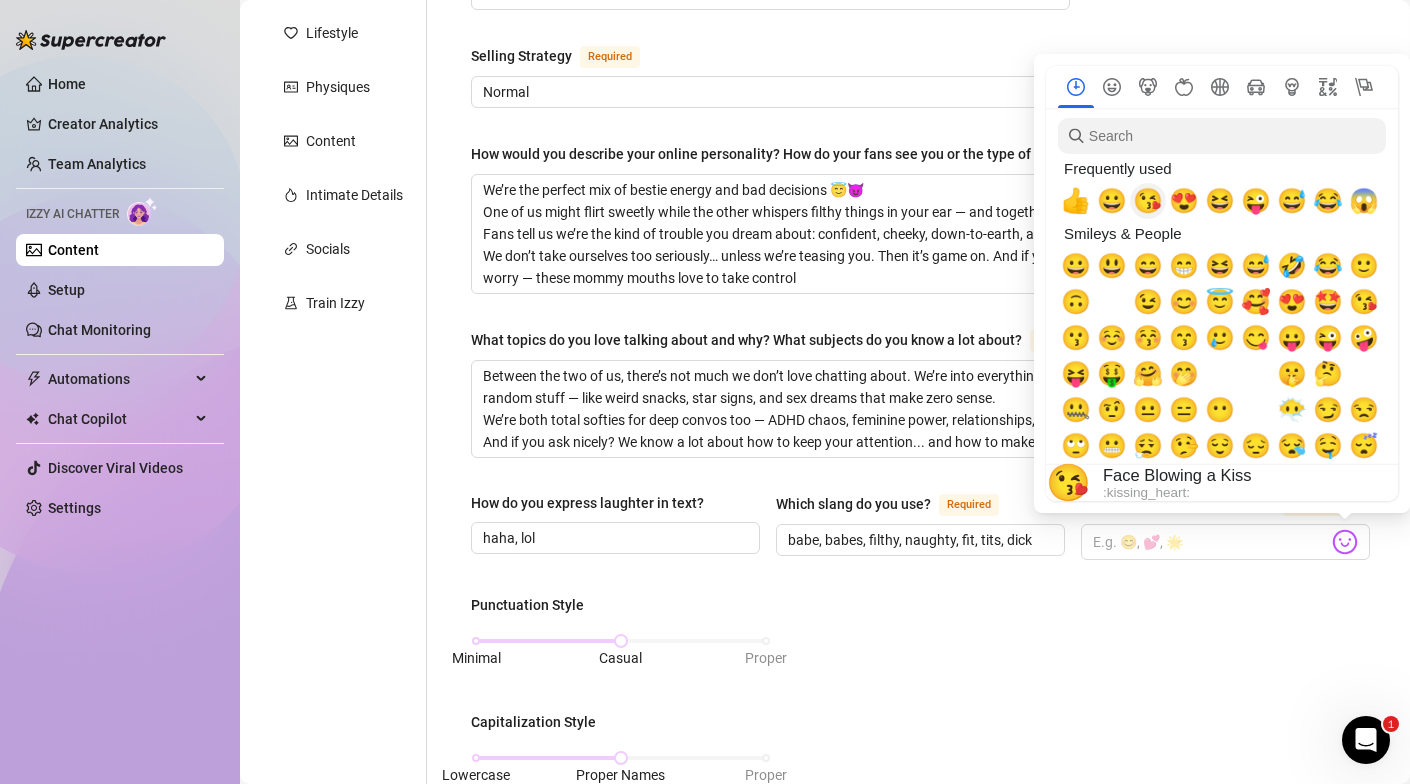 click on "😘" at bounding box center [1148, 201] 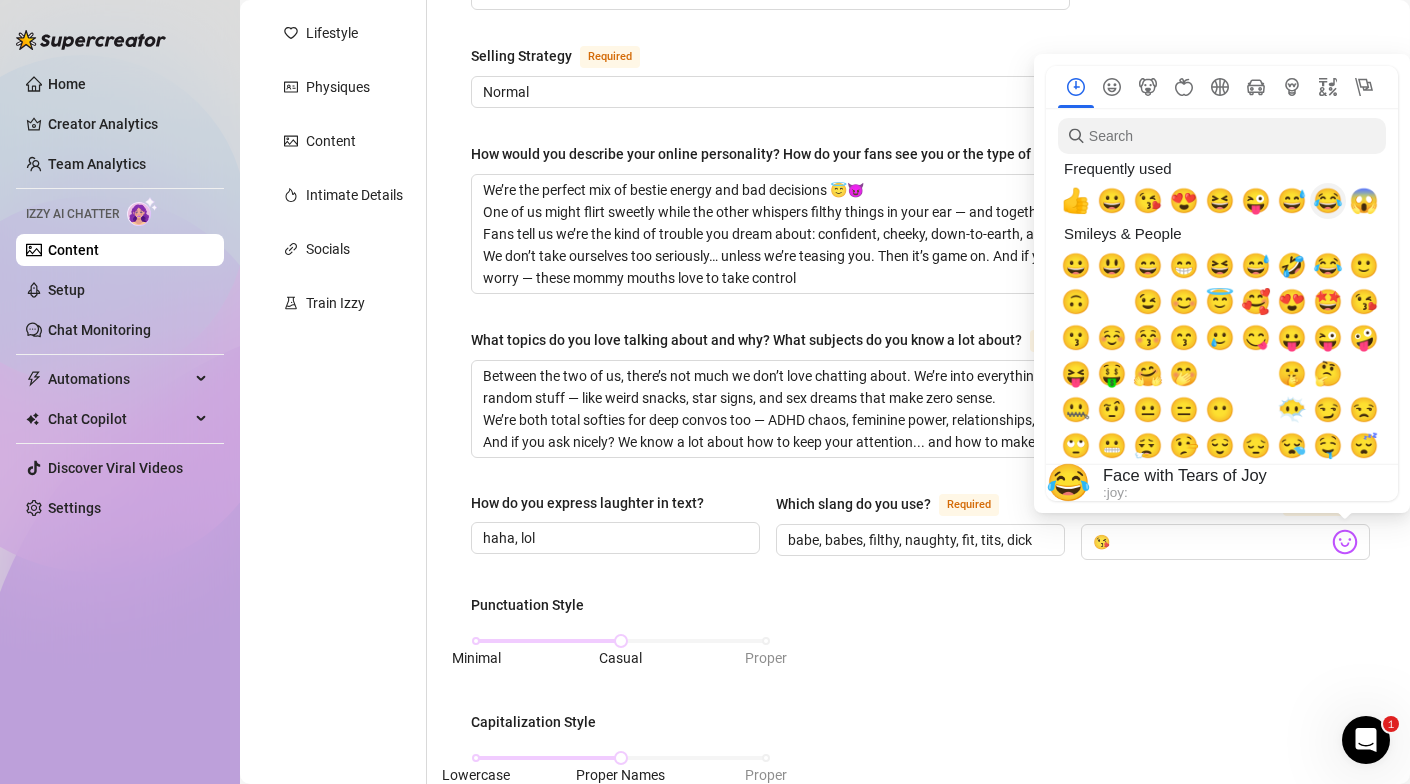 click on "😂" at bounding box center (1328, 201) 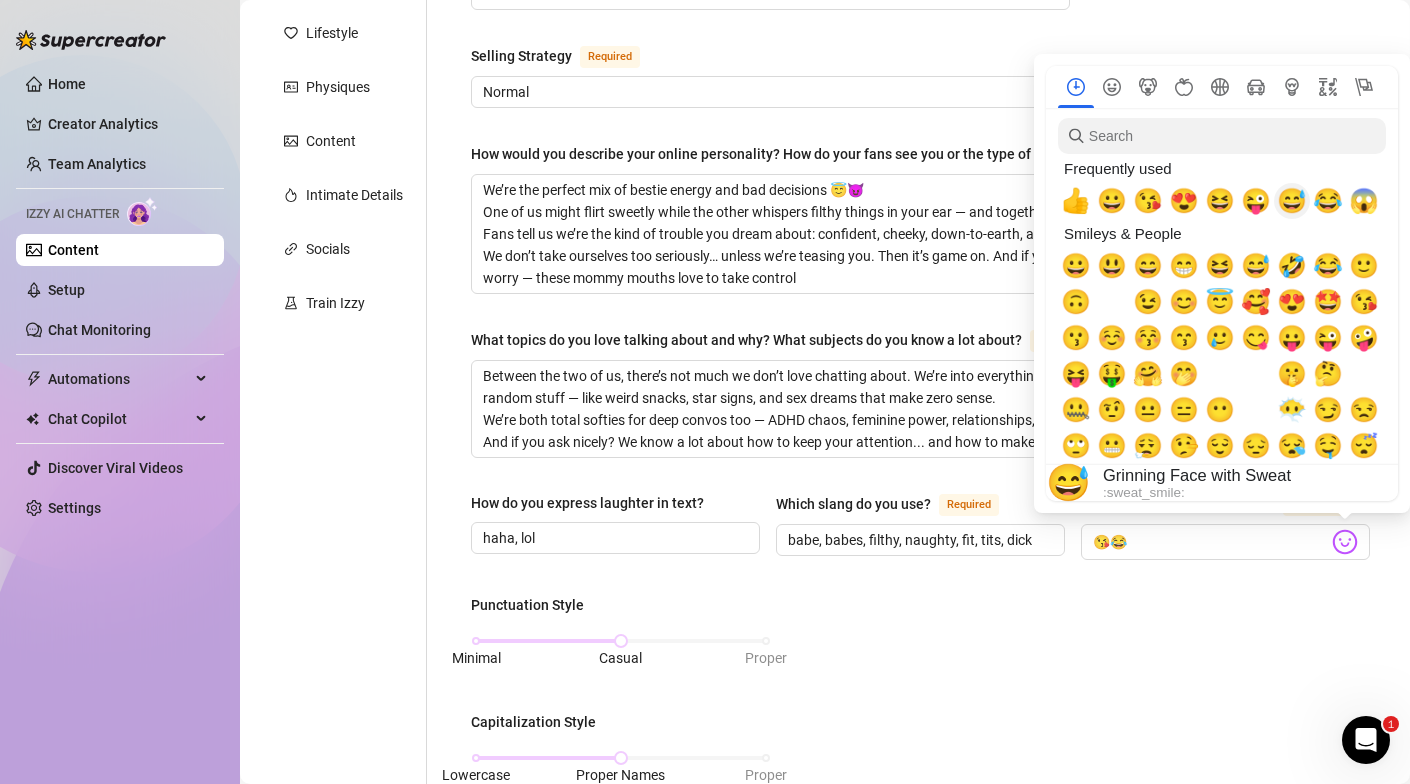 click at bounding box center [1292, 201] 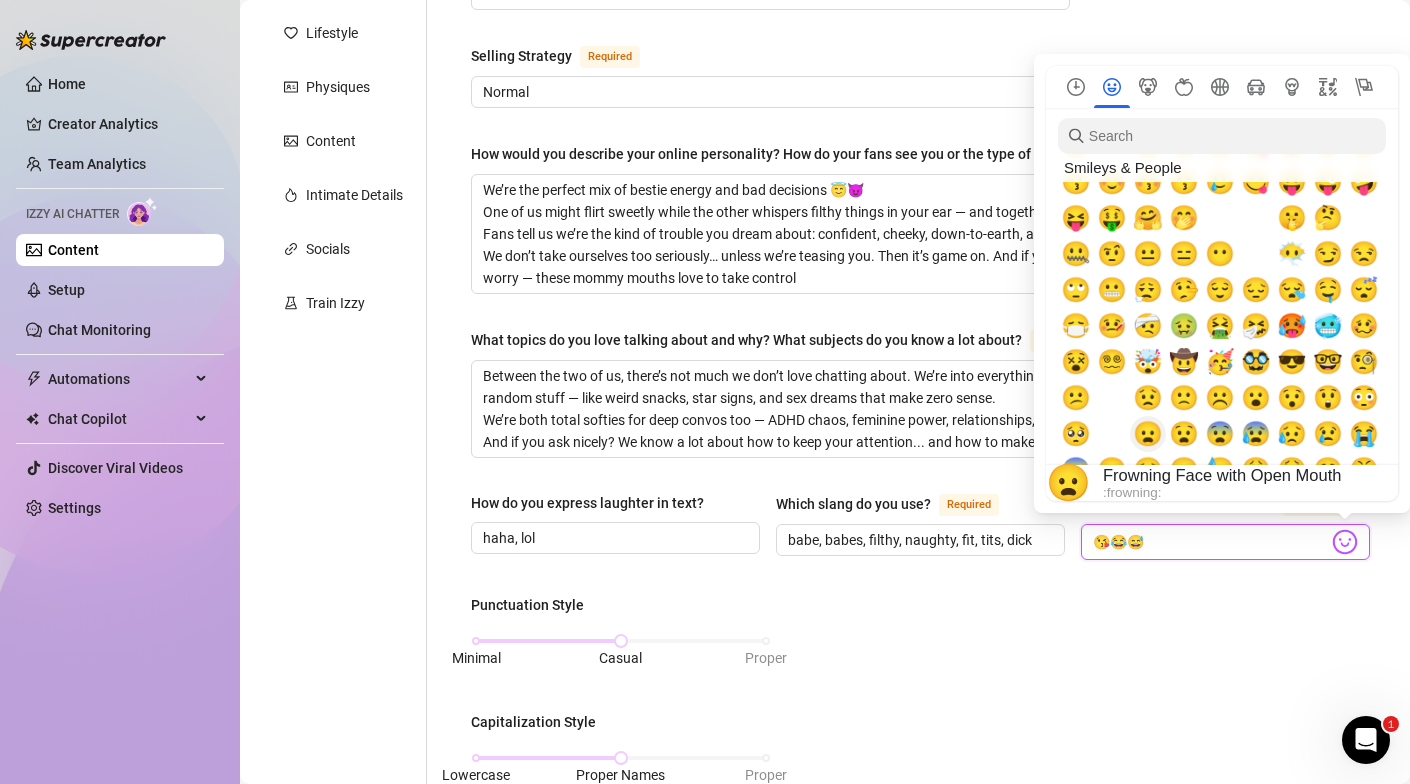 scroll, scrollTop: 149, scrollLeft: 0, axis: vertical 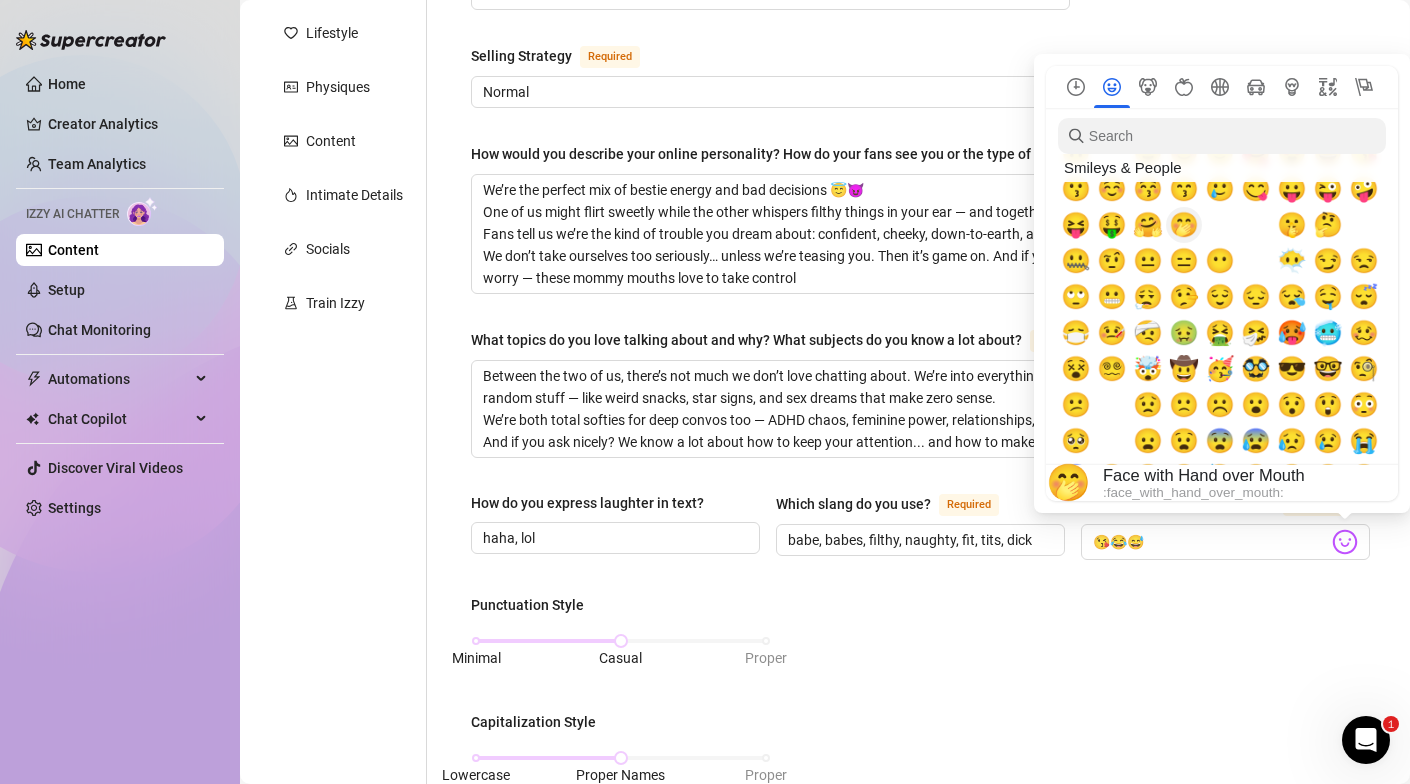 click on "🤭" at bounding box center (1184, 225) 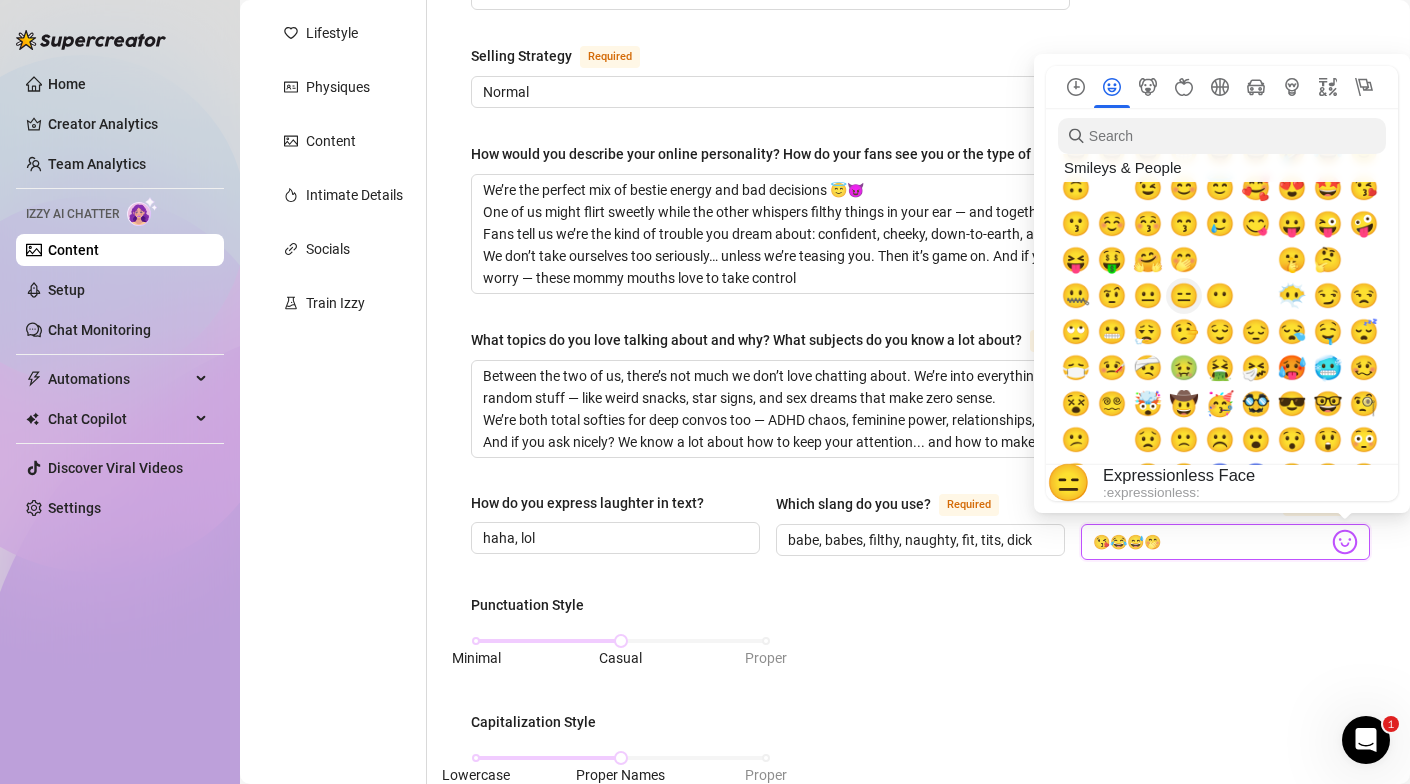 scroll, scrollTop: 84, scrollLeft: 0, axis: vertical 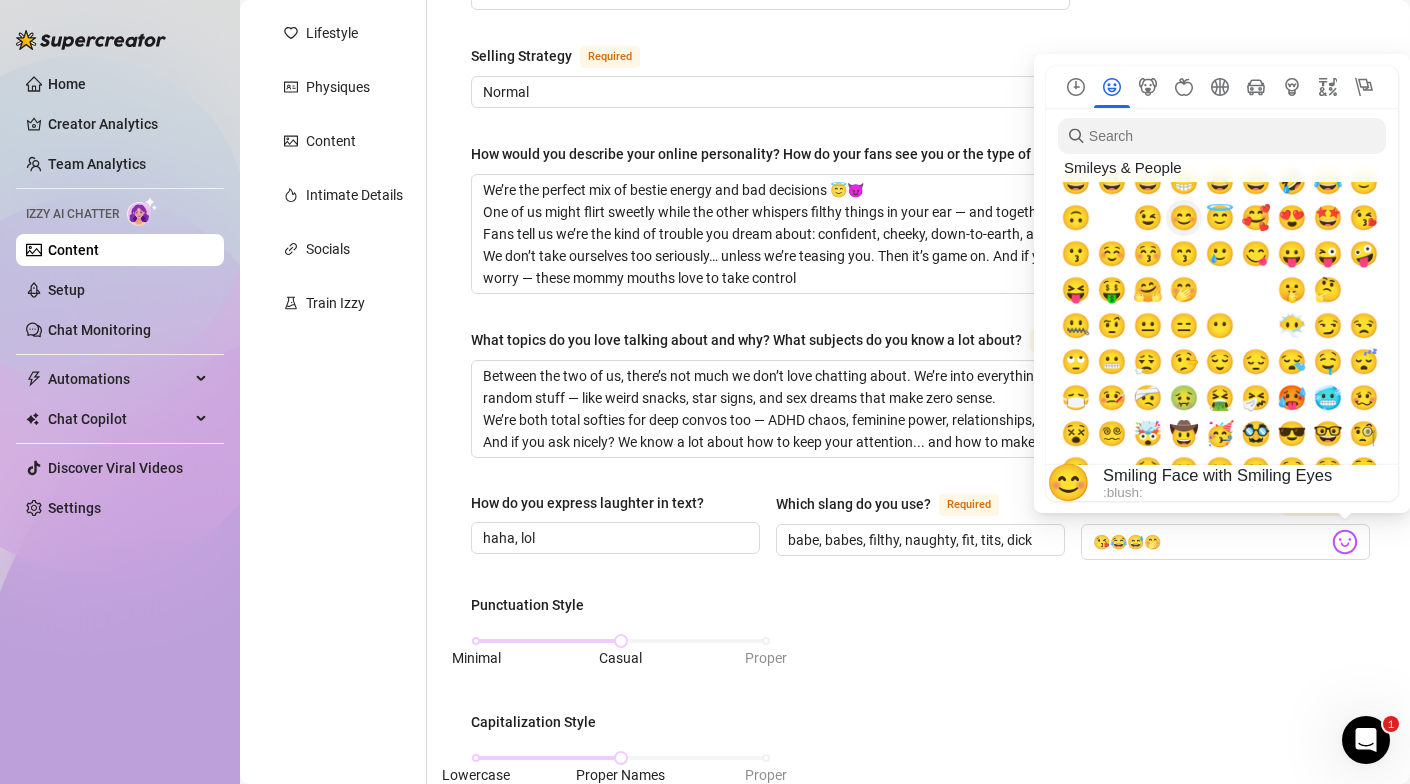 click on "😊" at bounding box center (1184, 218) 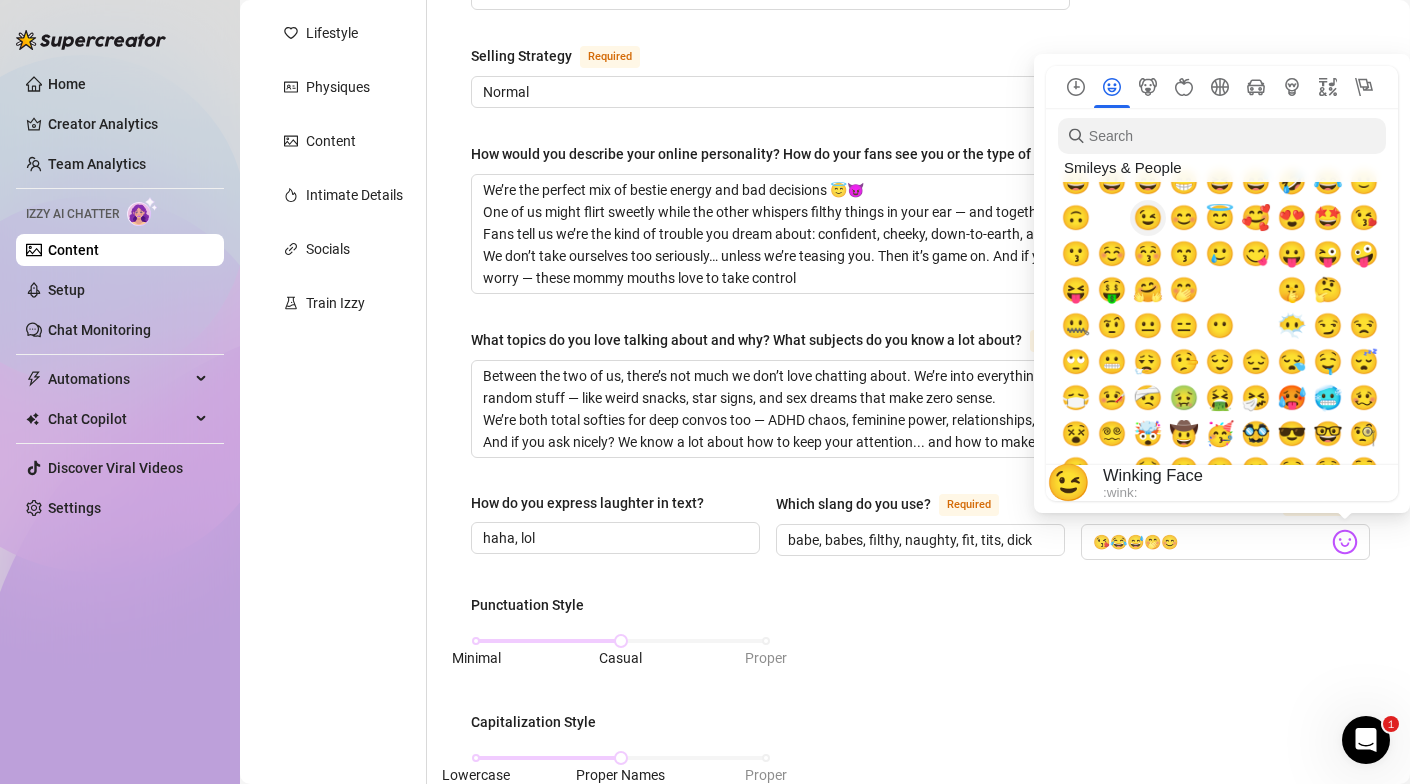 click on "😉" at bounding box center [1148, 218] 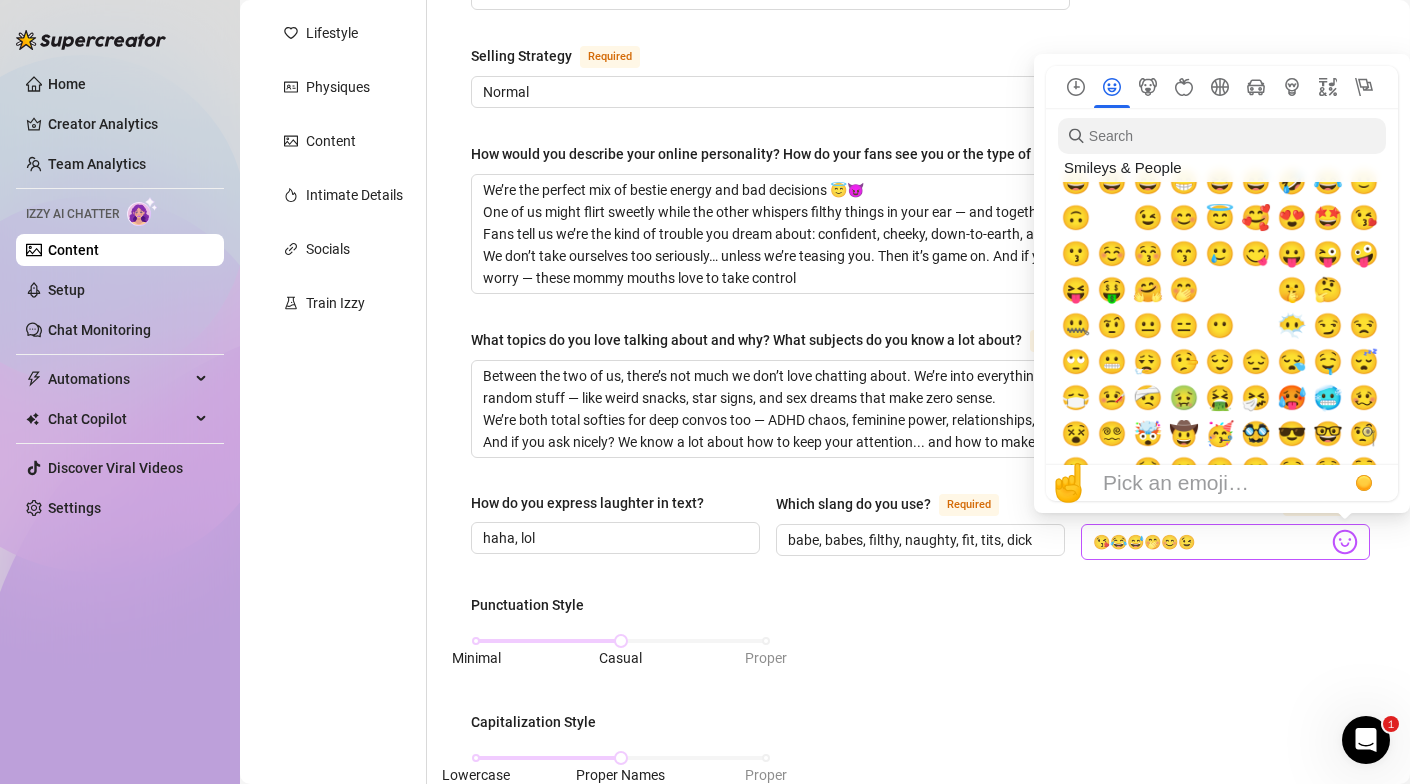 click at bounding box center (1345, 542) 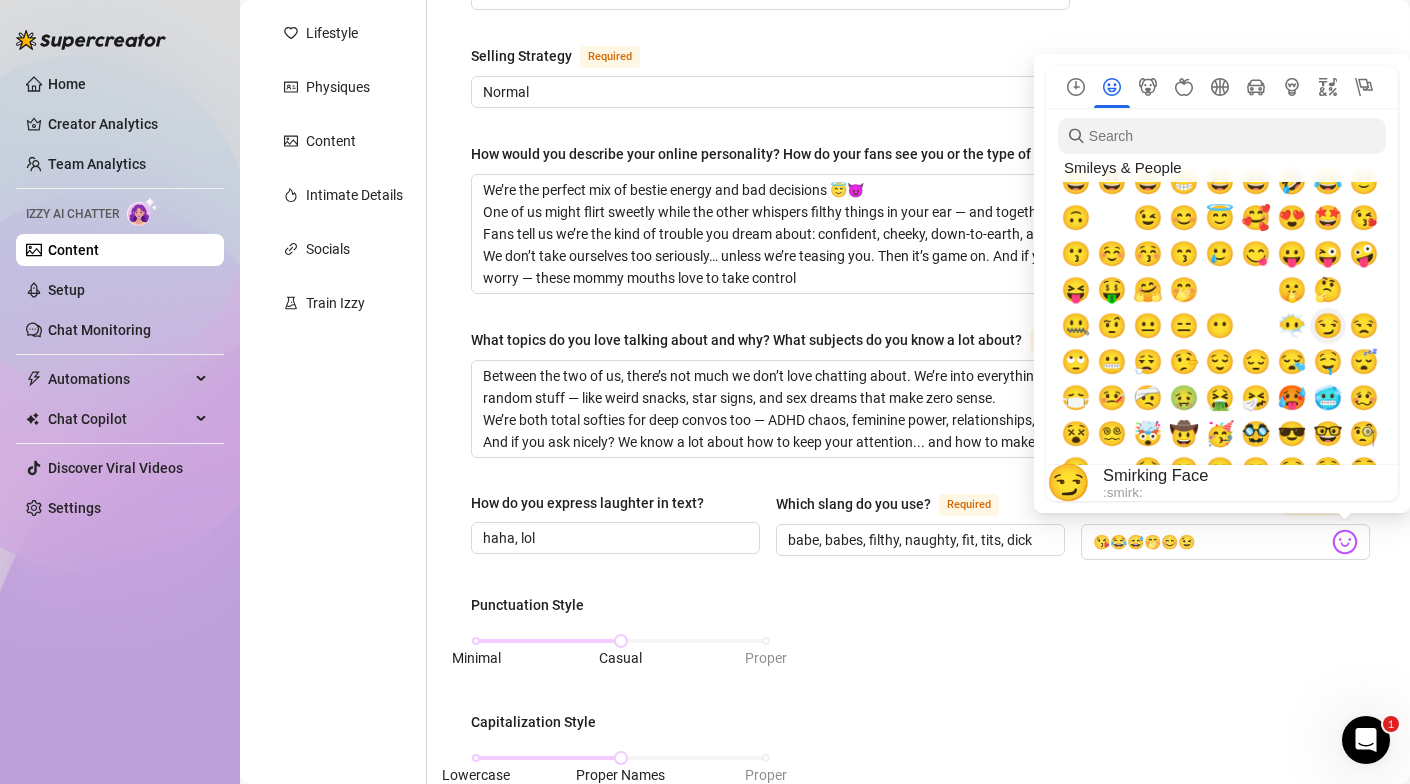 click on "😏" at bounding box center [1328, 326] 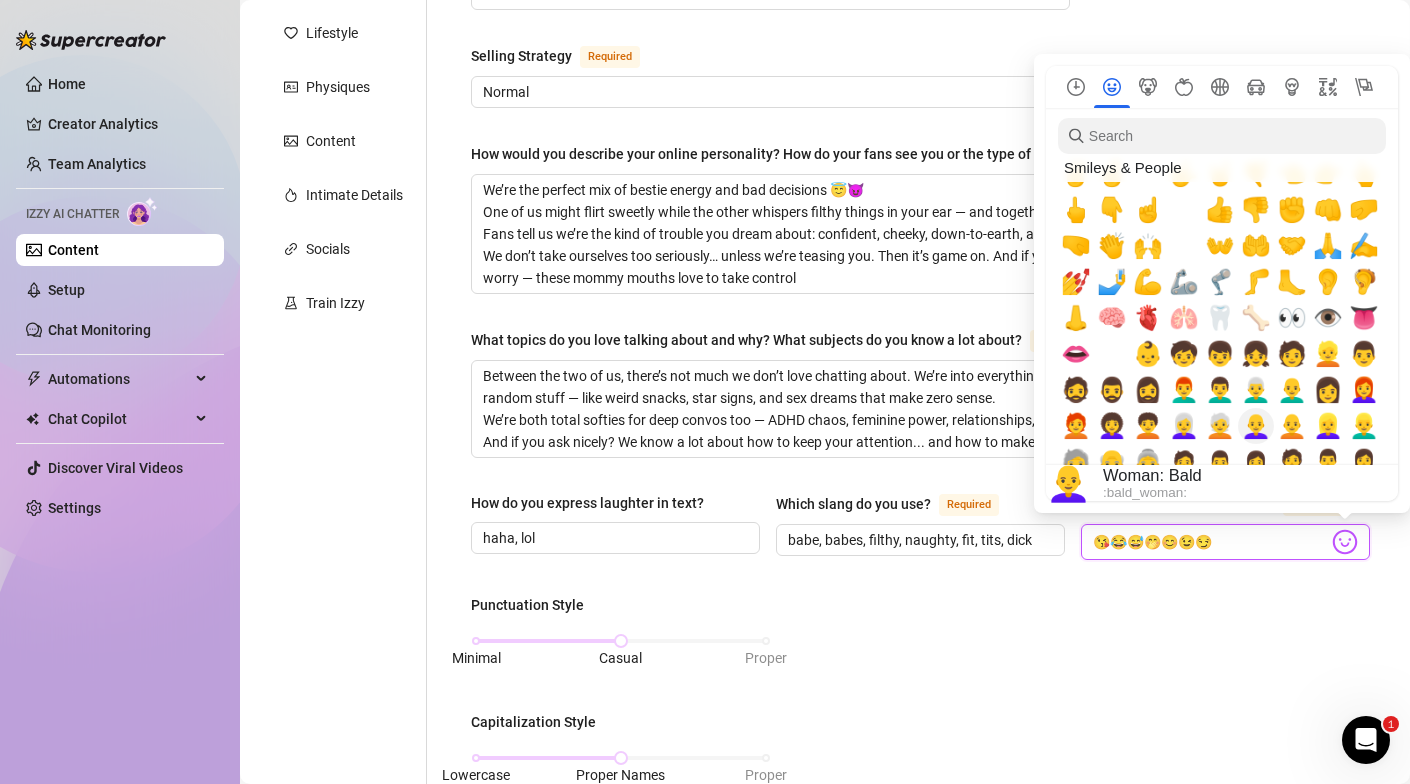 scroll, scrollTop: 389, scrollLeft: 0, axis: vertical 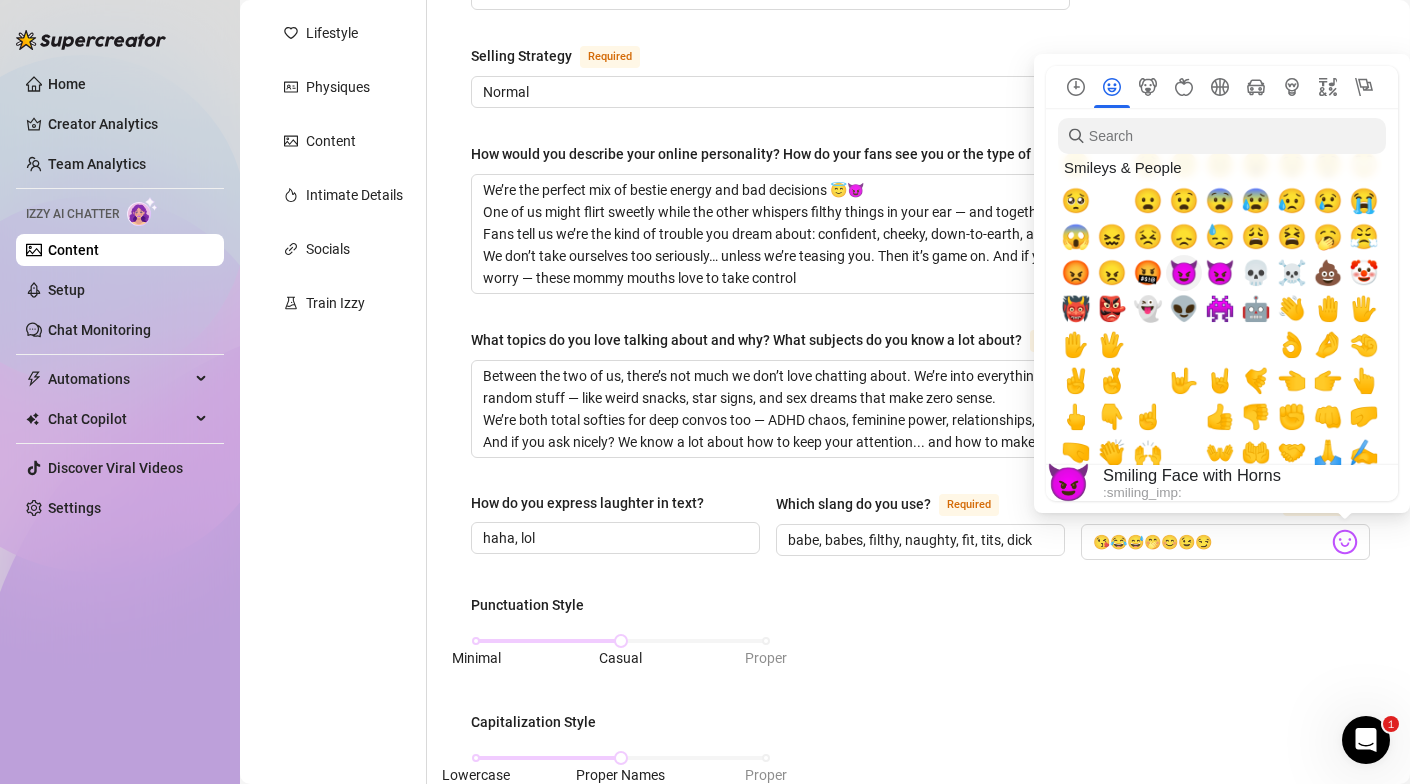 click on "😈" at bounding box center [1184, 273] 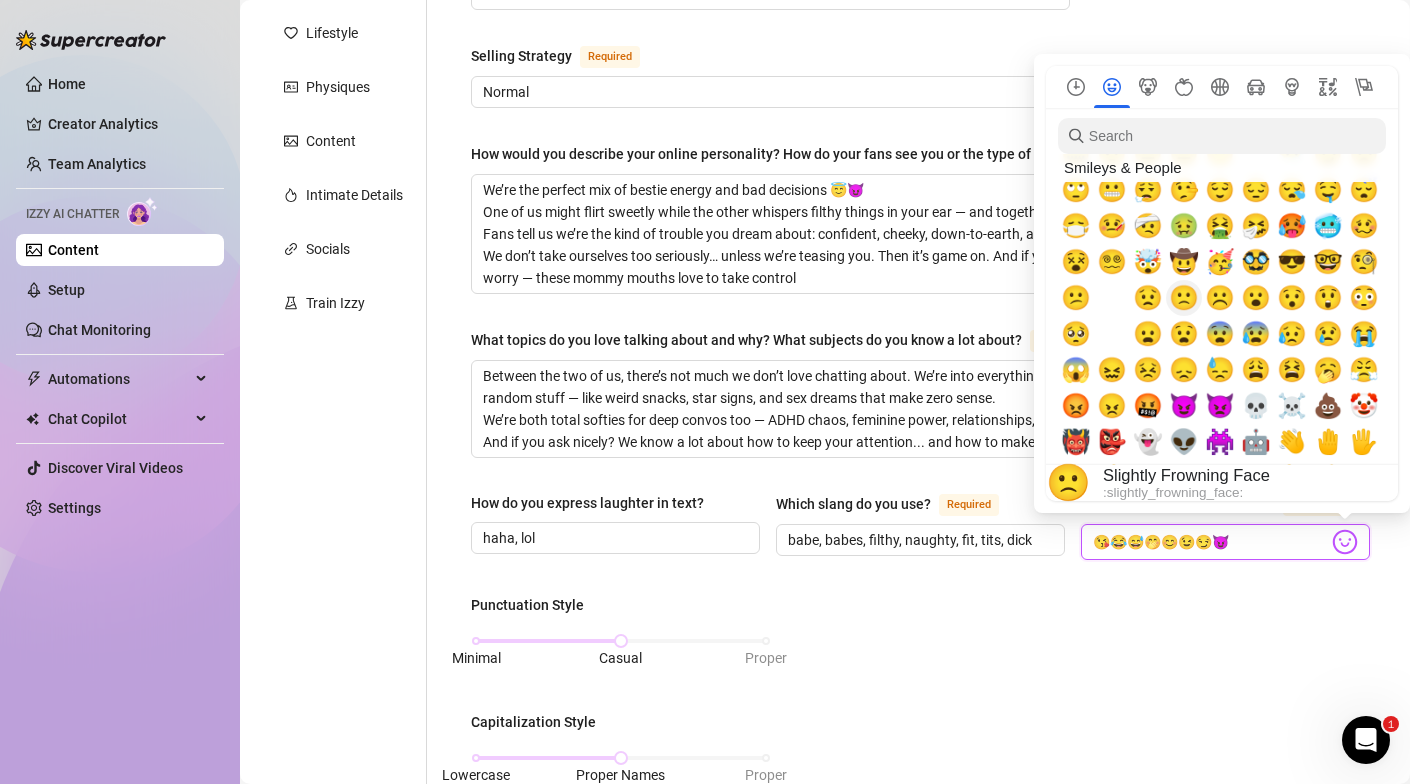 scroll, scrollTop: 229, scrollLeft: 0, axis: vertical 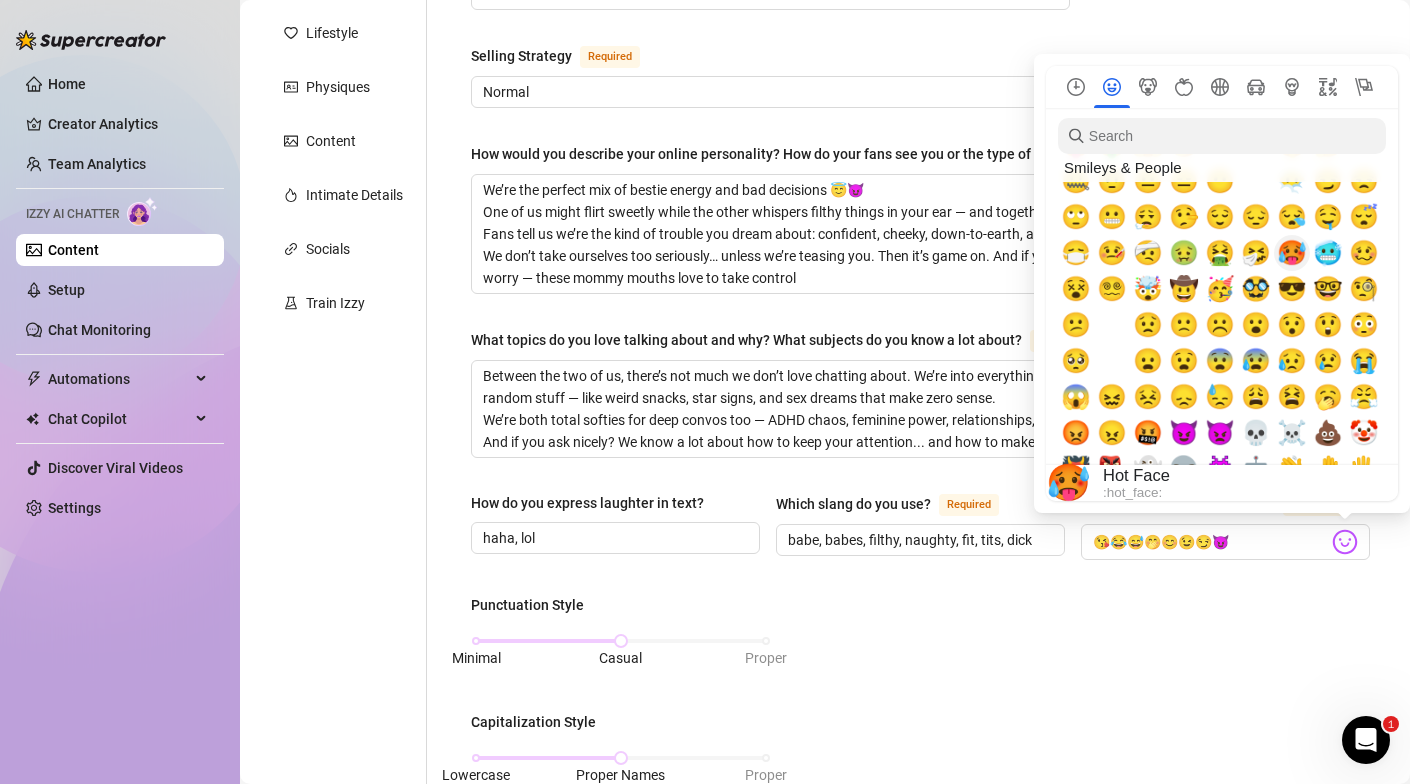 click on "🥵" at bounding box center (1292, 253) 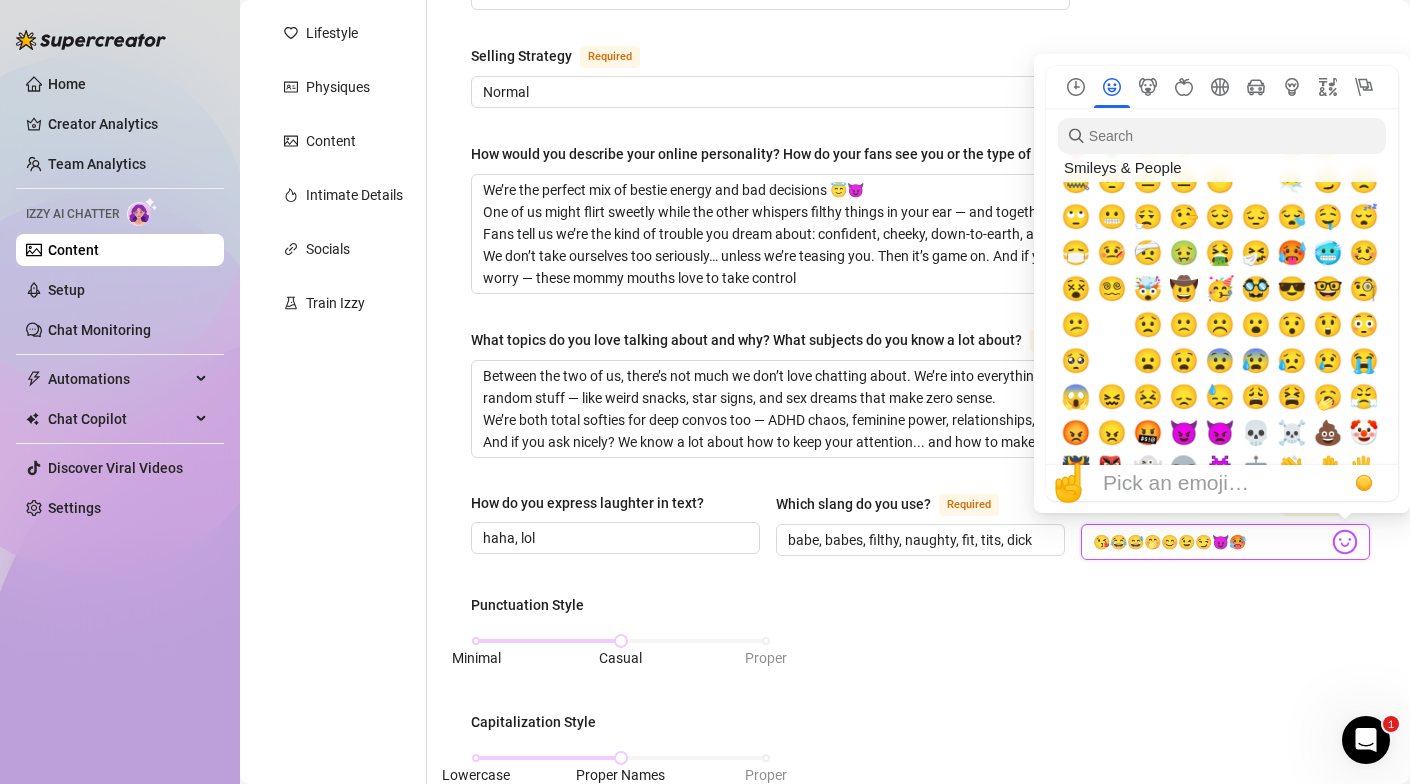 type on "😘😂😅🤭😊😉😏😈🥵" 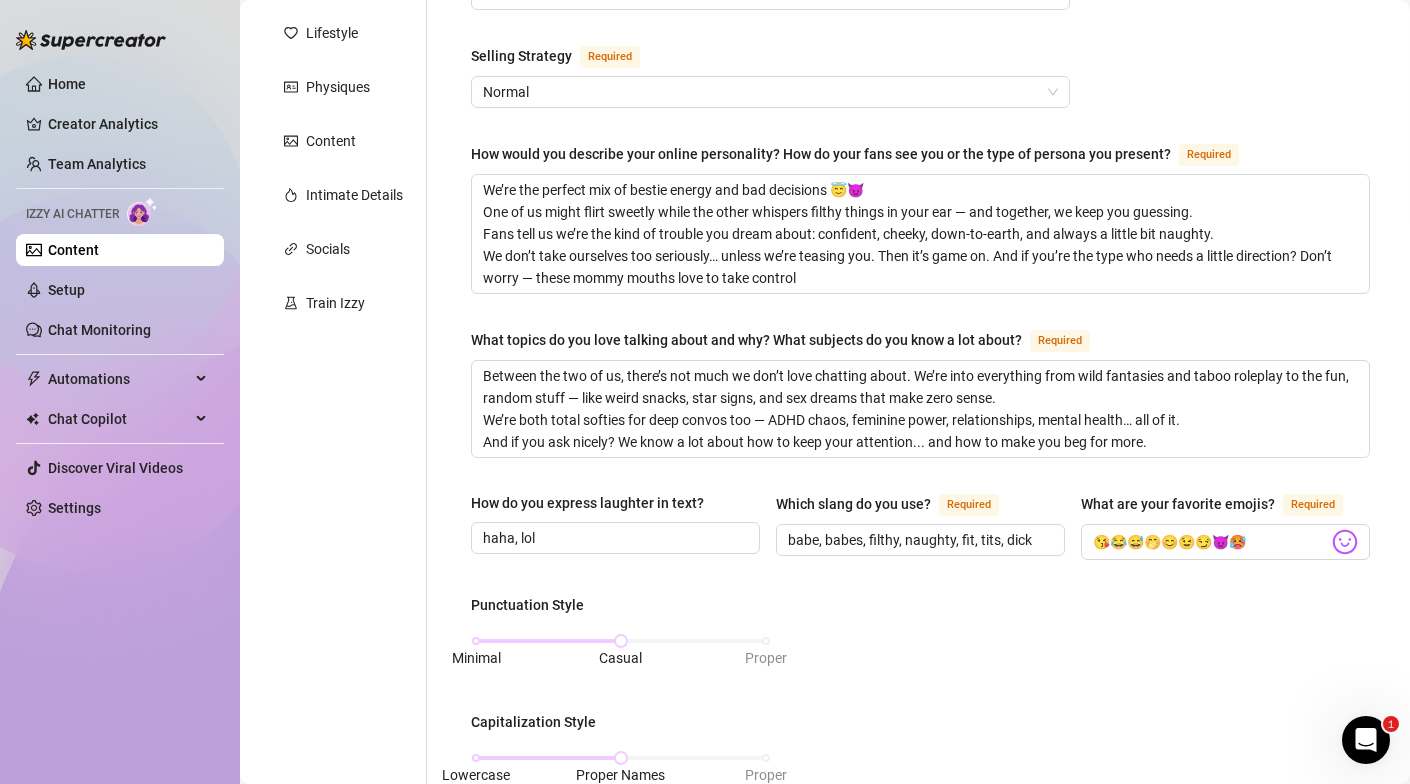 click on "Punctuation Style Minimal Casual Proper Capitalization Style Lowercase Proper Names Proper Writing Level Relaxed Mixed Proper Respond to fans in their native language, even if it’s not one you speak. If turned off, the AI will only reply in the languages you selected under Personal tab (English)." at bounding box center (920, 842) 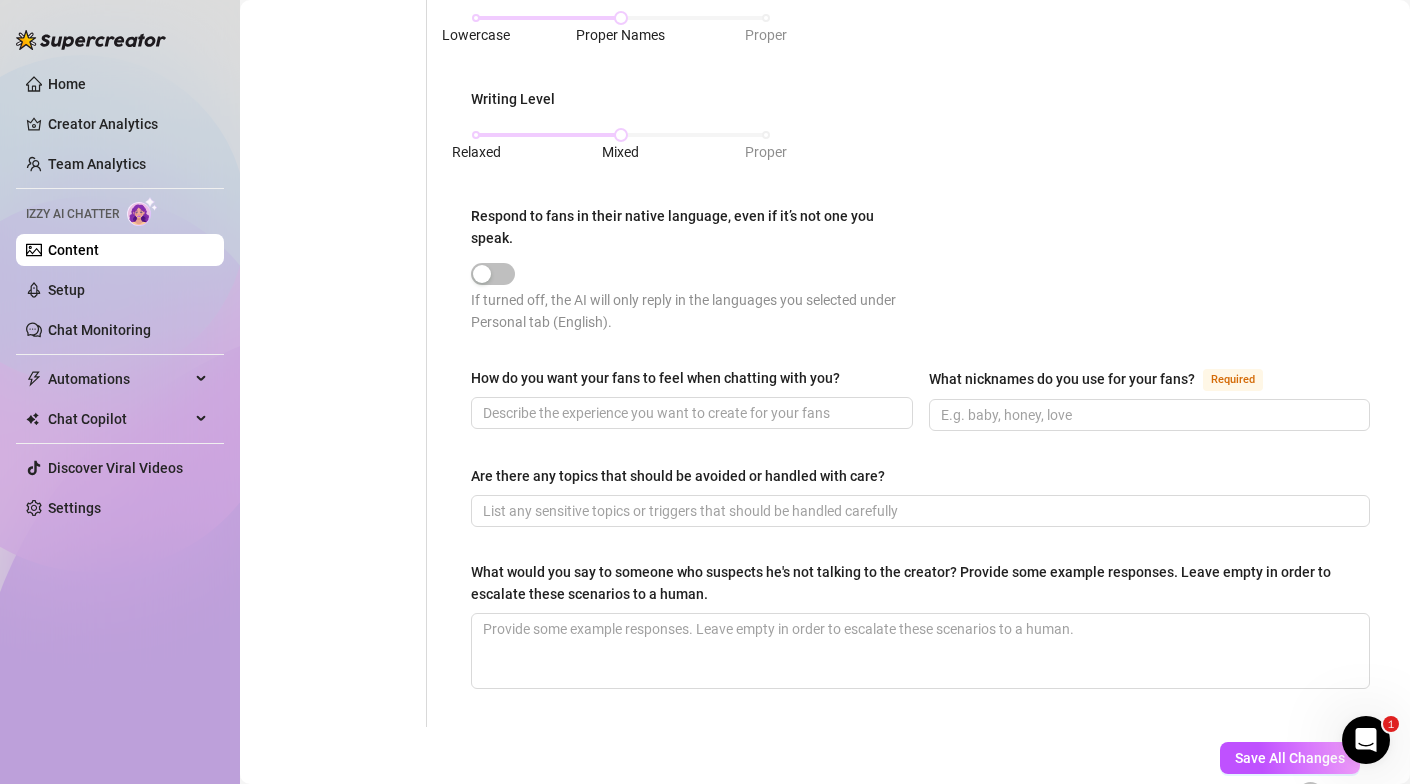 scroll, scrollTop: 1025, scrollLeft: 0, axis: vertical 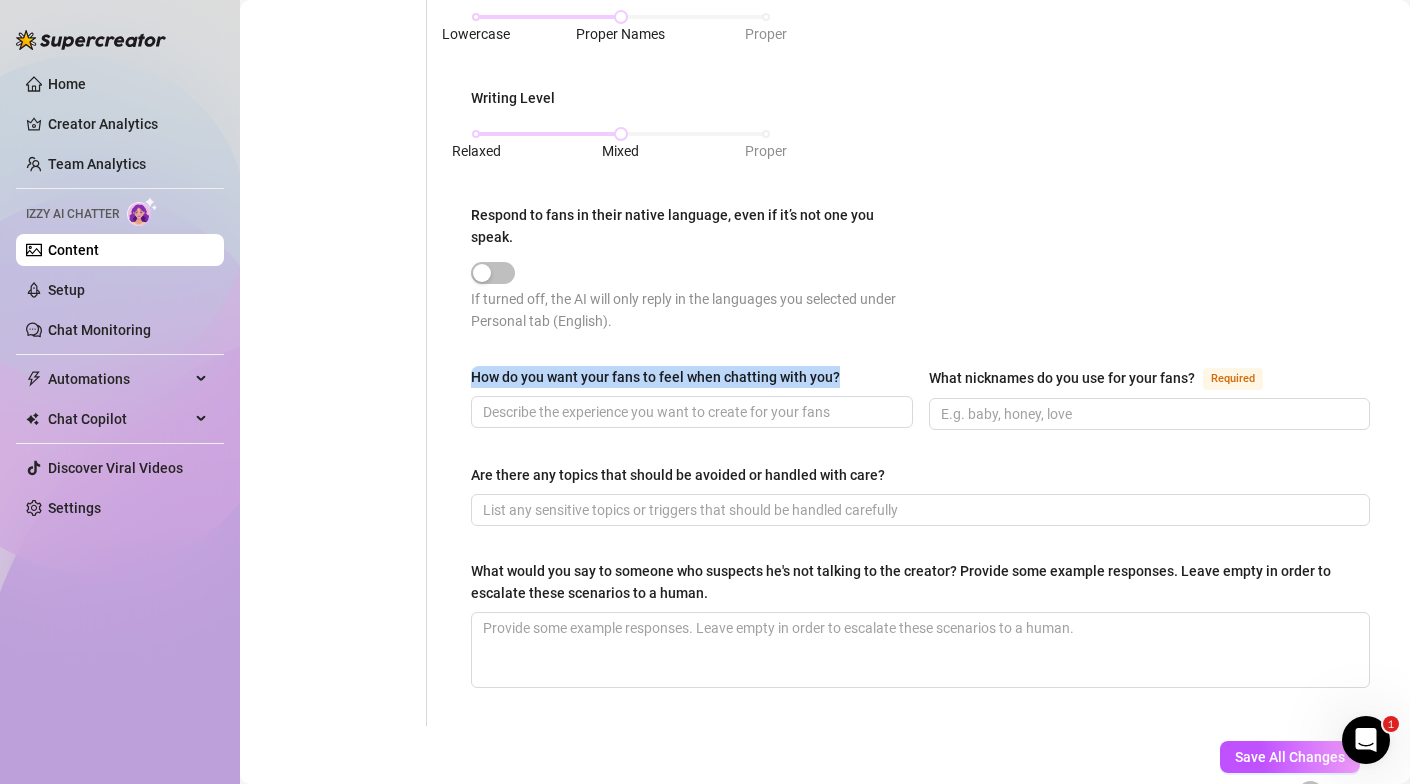 drag, startPoint x: 837, startPoint y: 377, endPoint x: 453, endPoint y: 374, distance: 384.01172 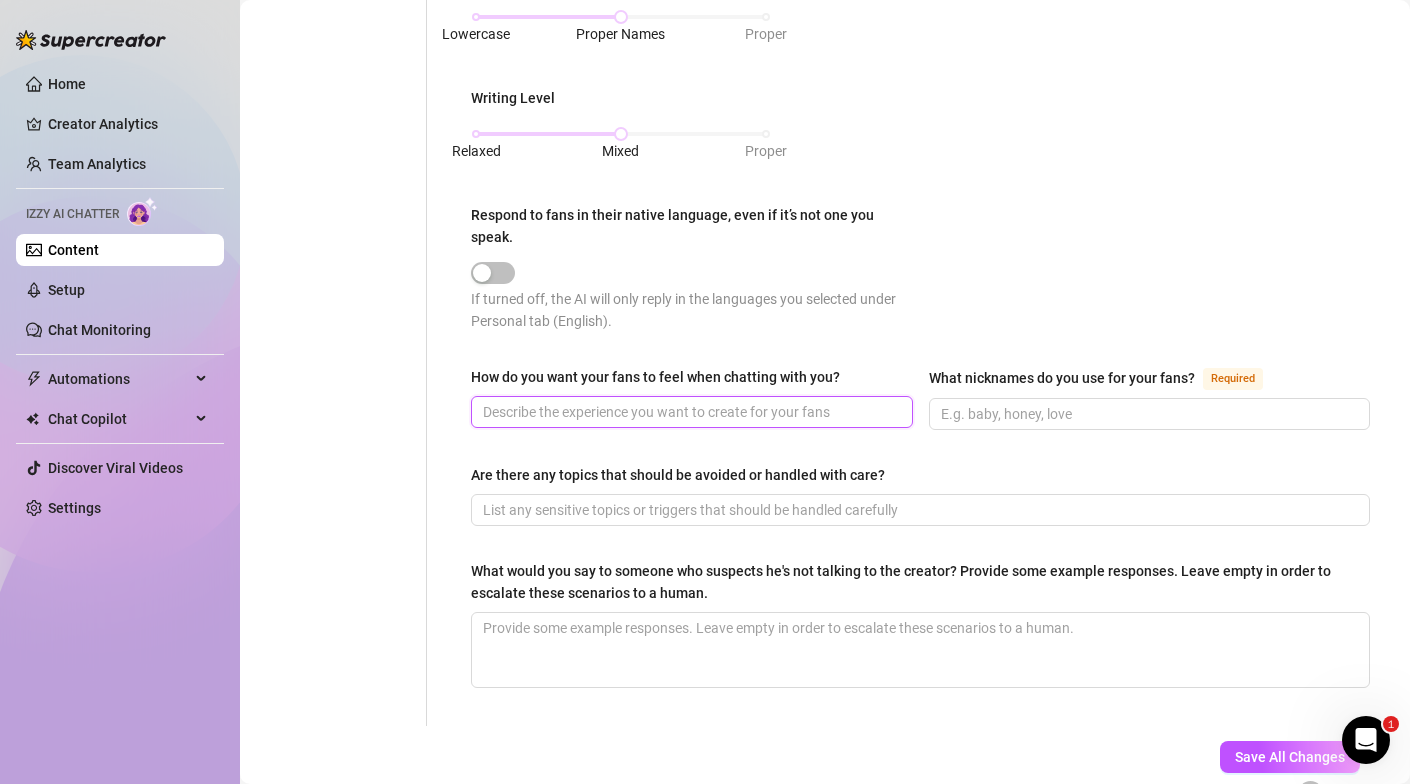 click on "How do you want your fans to feel when chatting with you?" at bounding box center (690, 412) 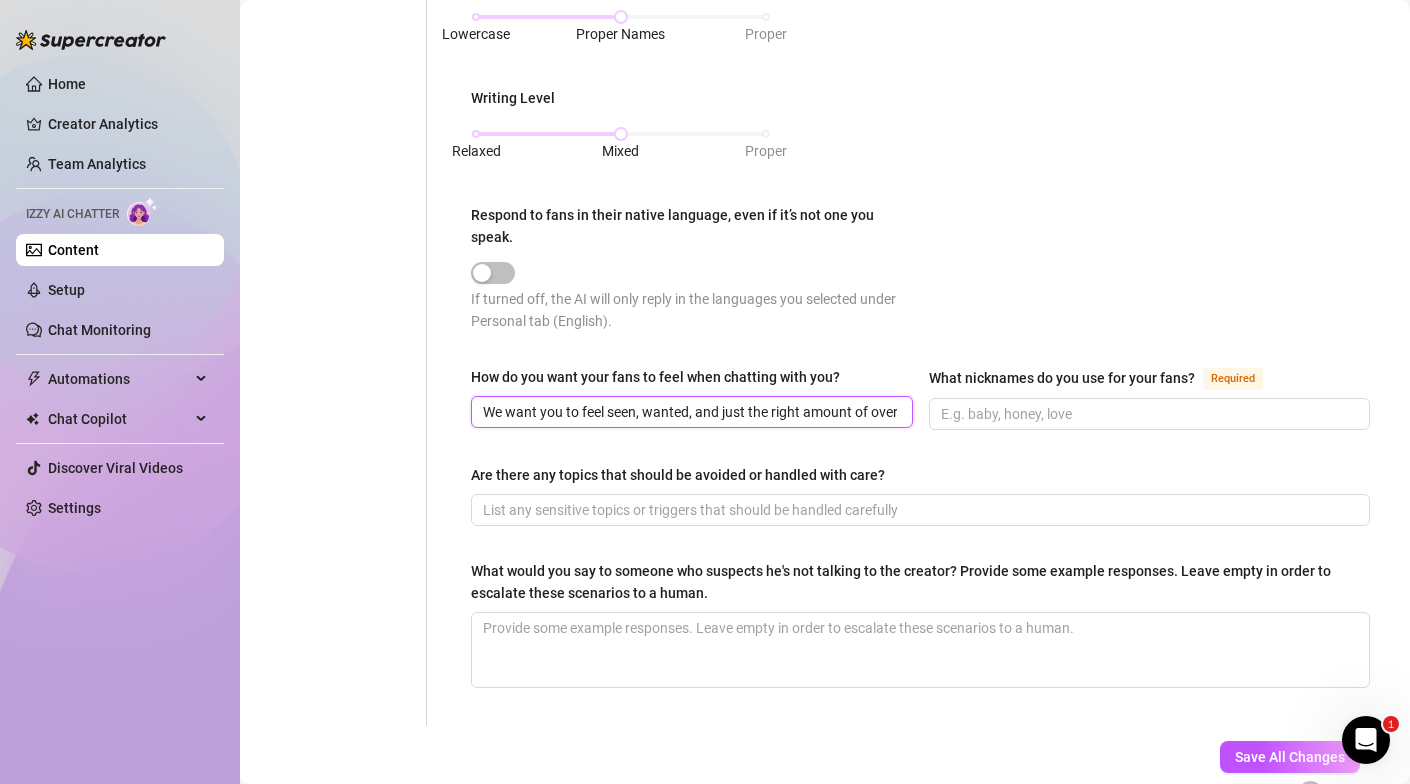 scroll, scrollTop: 0, scrollLeft: 575, axis: horizontal 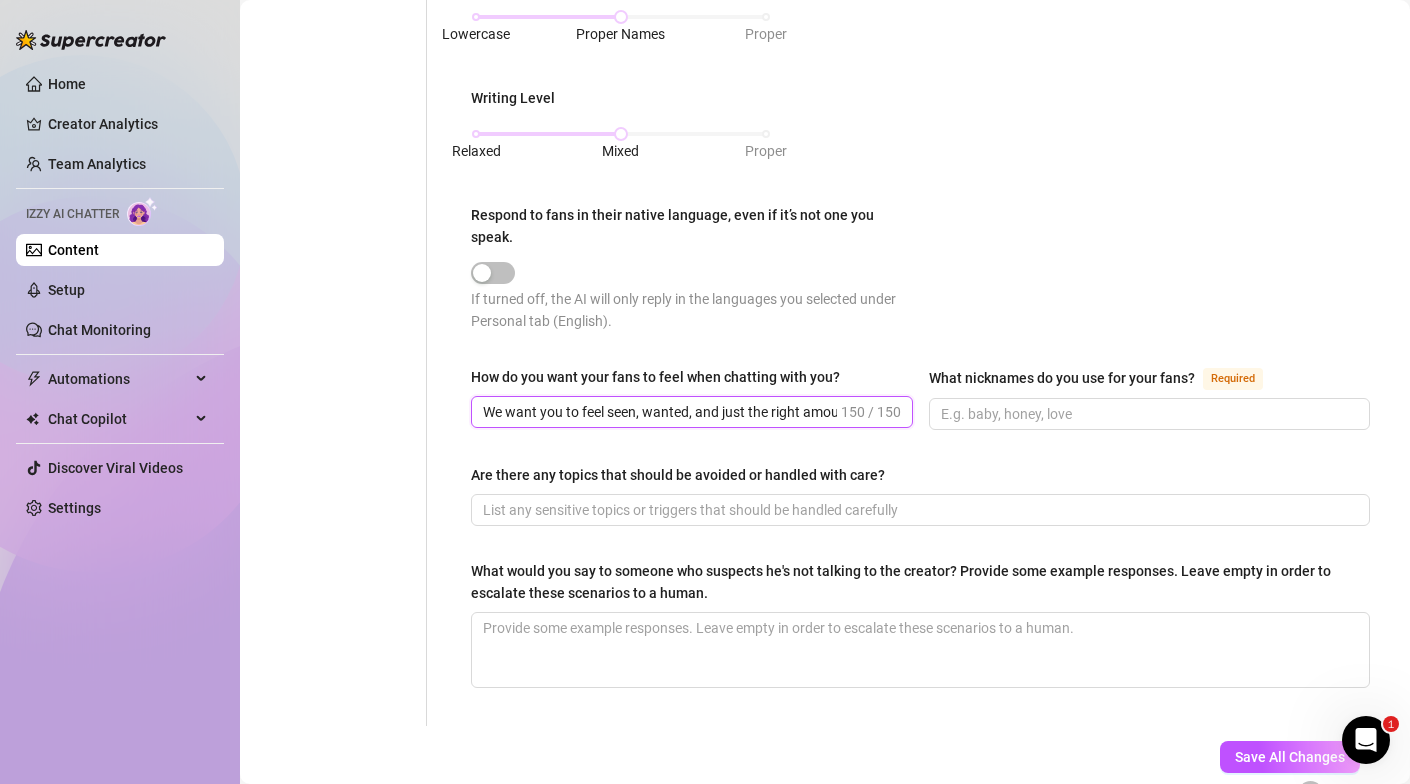 drag, startPoint x: 833, startPoint y: 406, endPoint x: 410, endPoint y: 390, distance: 423.3025 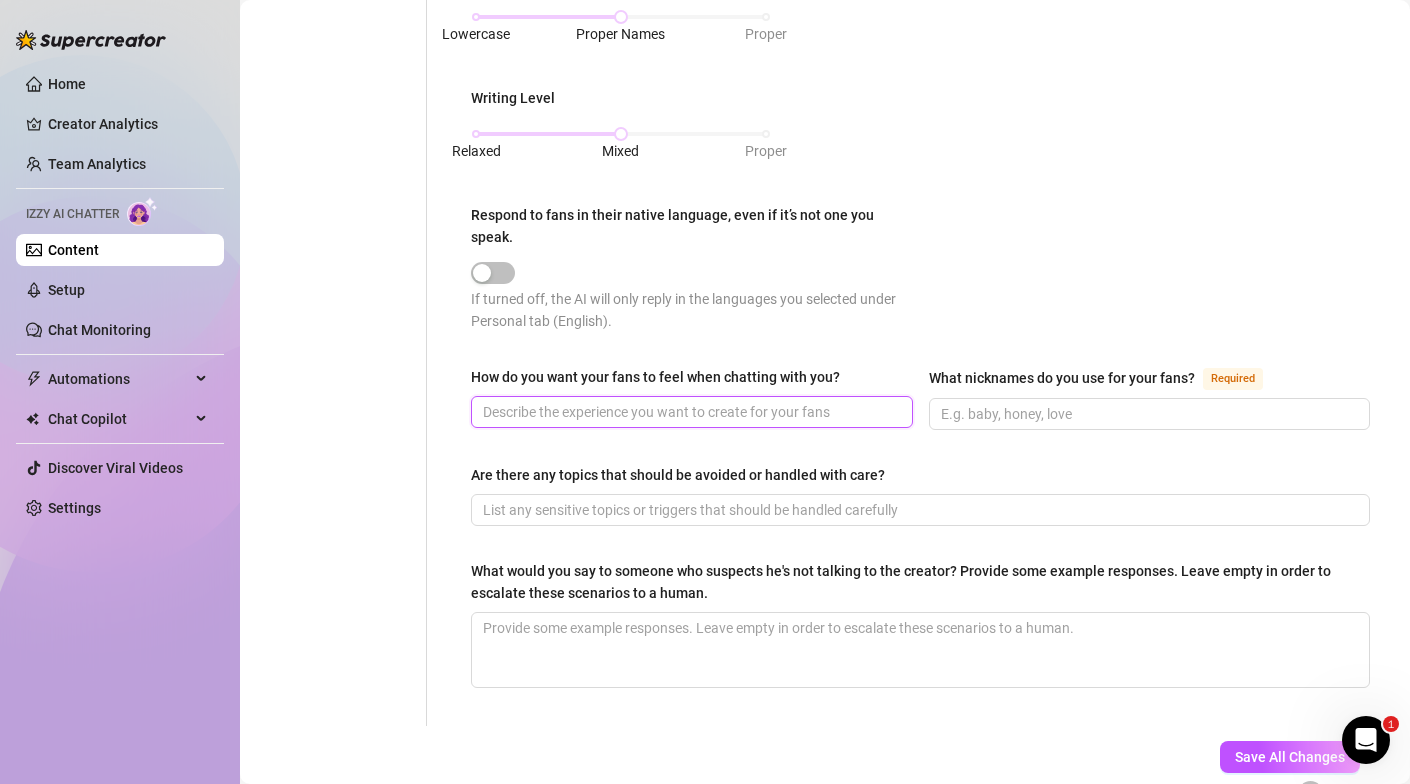 click on "How do you want your fans to feel when chatting with you?" at bounding box center [690, 412] 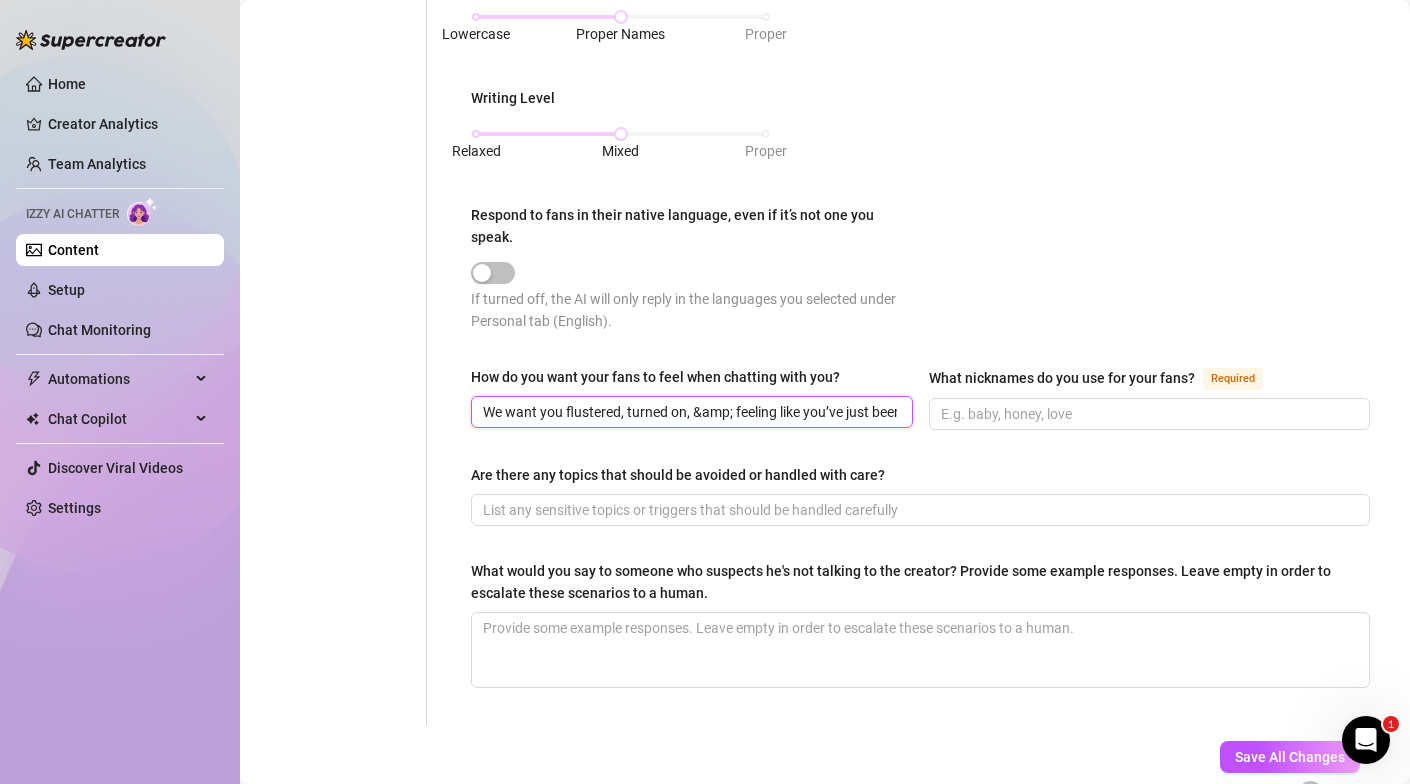 scroll, scrollTop: 0, scrollLeft: 382, axis: horizontal 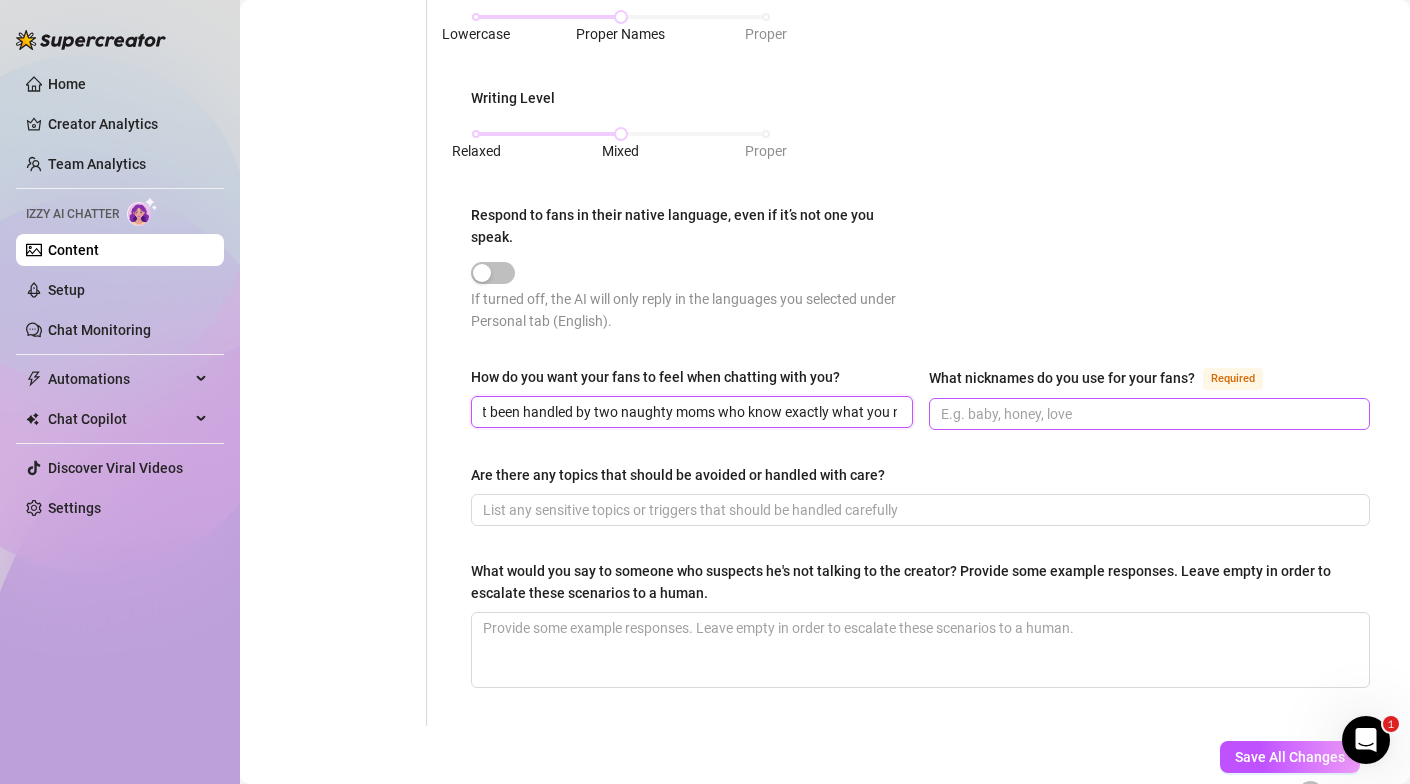 type on "We want you flustered, turned on, &amp; feeling like you’ve just been handled by two naughty moms who know exactly what you need." 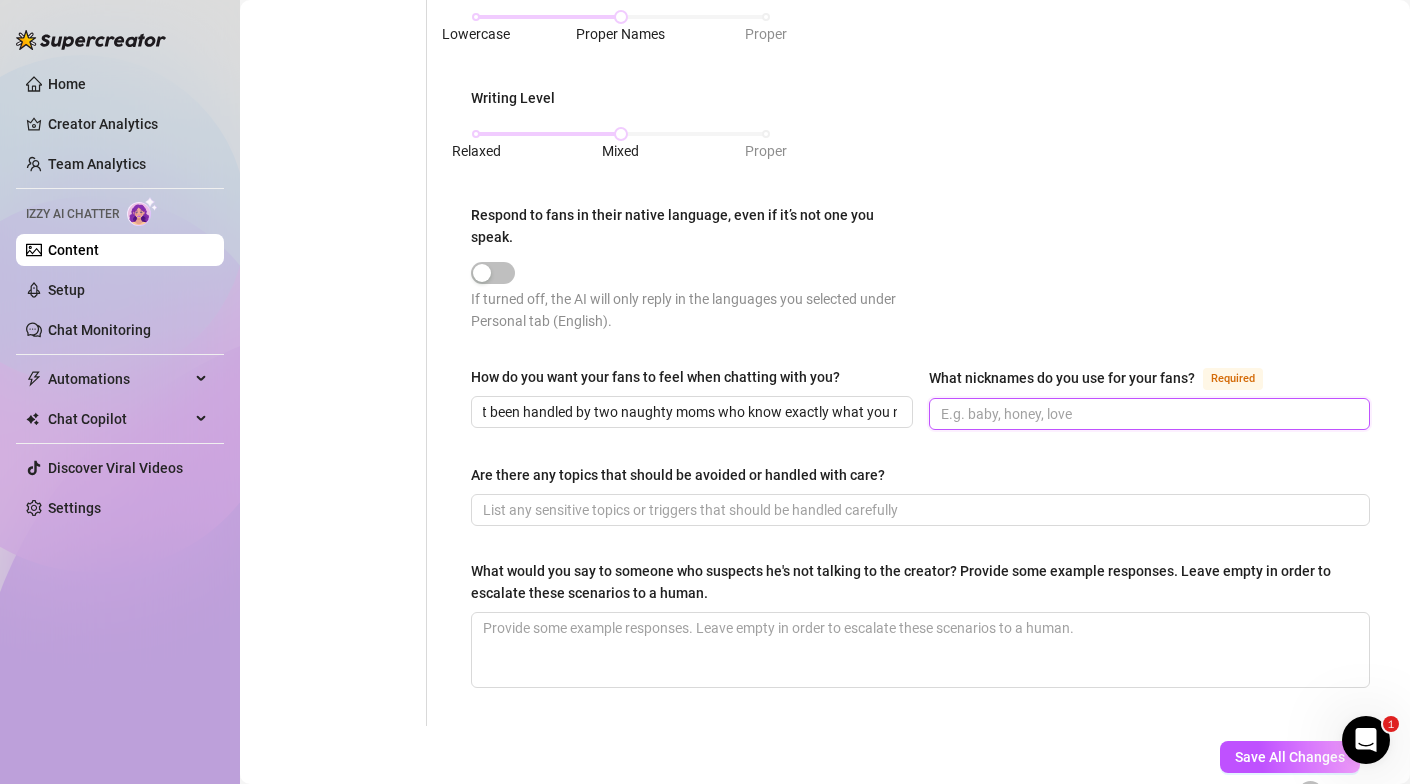 scroll, scrollTop: 0, scrollLeft: 0, axis: both 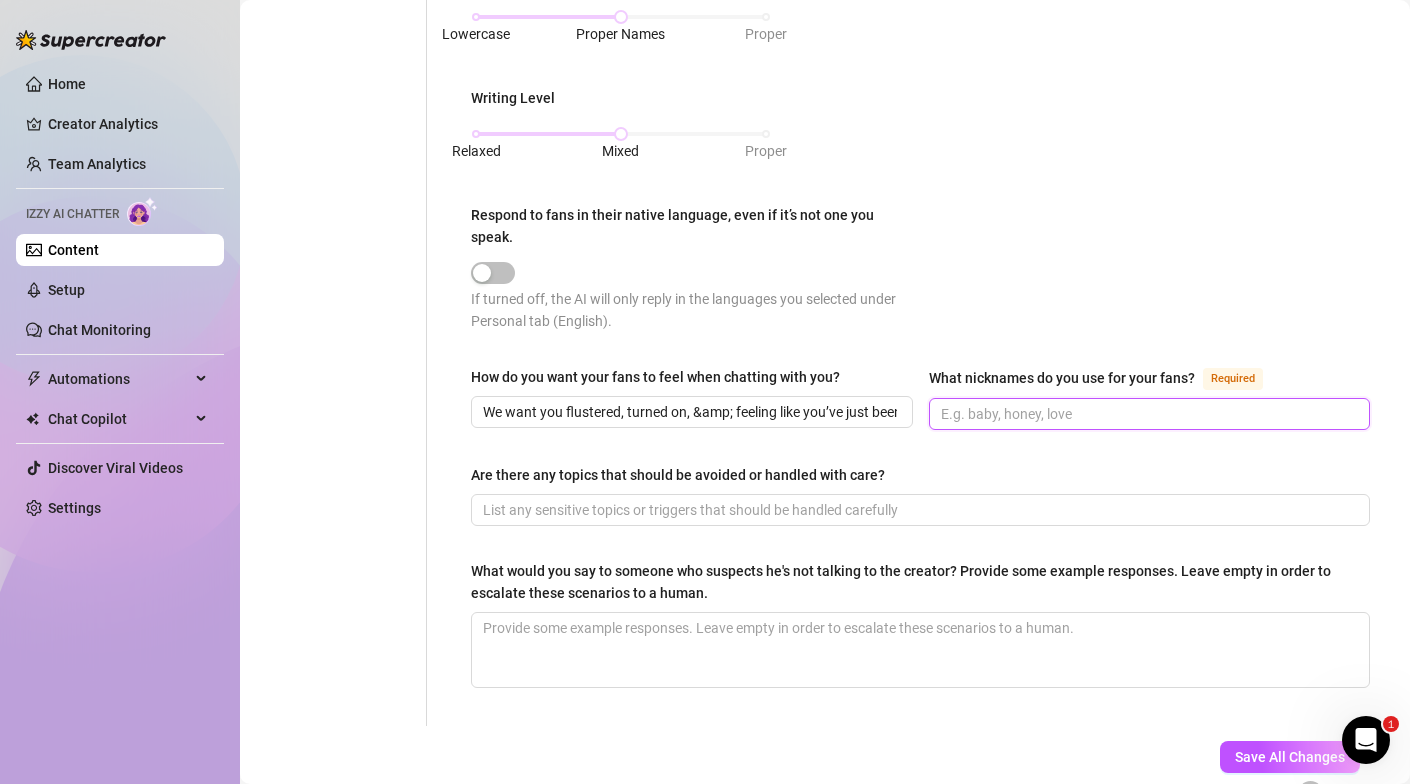 click on "What nicknames do you use for your fans? Required" at bounding box center [1148, 414] 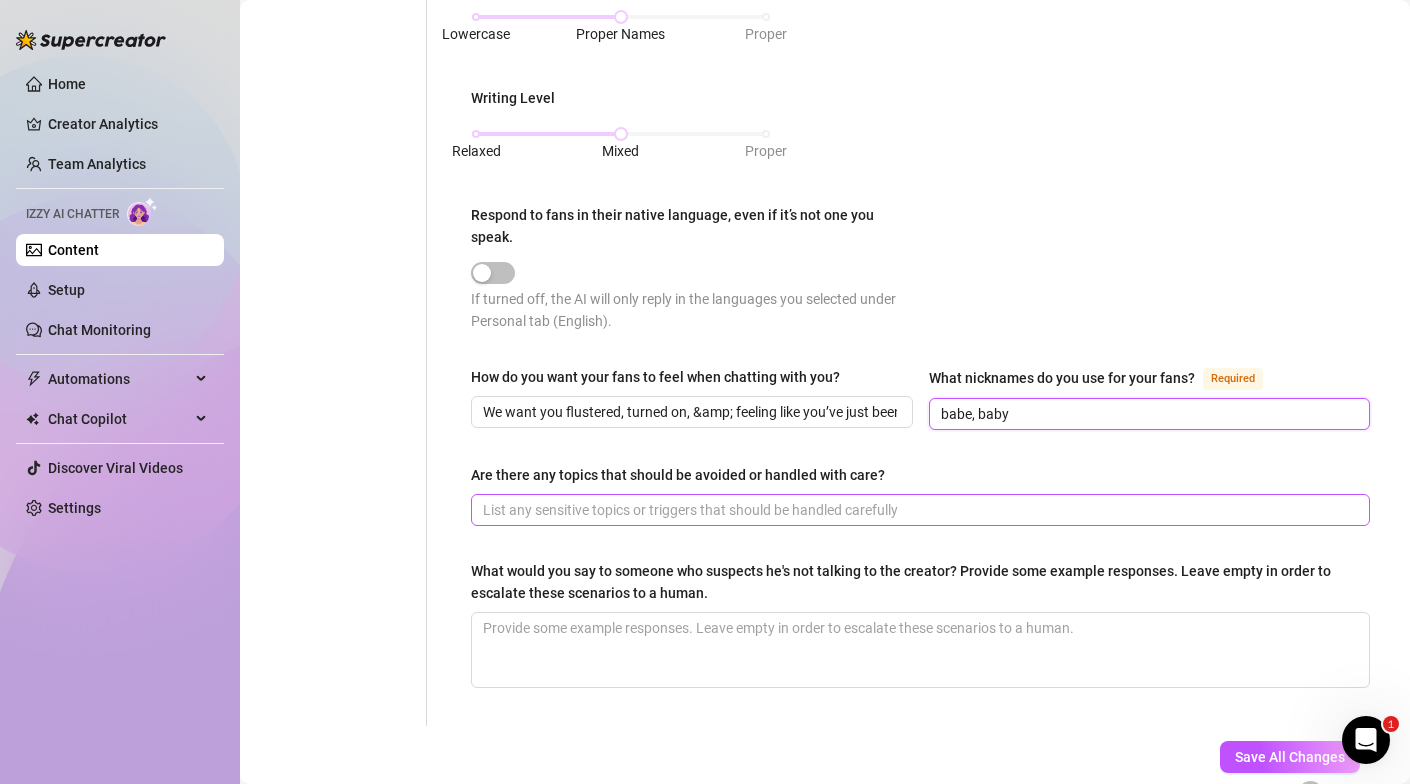type on "babe, baby" 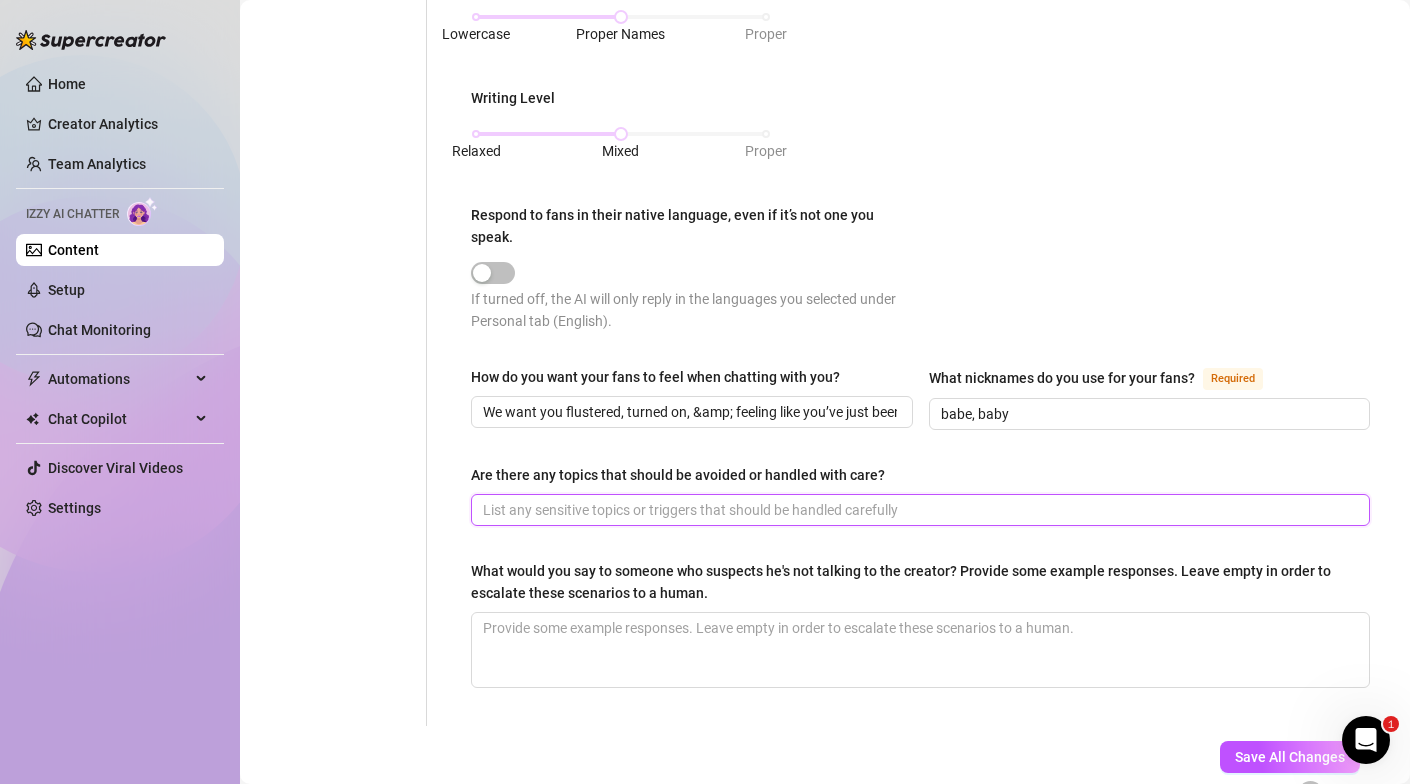 click on "Are there any topics that should be avoided or handled with care?" at bounding box center [918, 510] 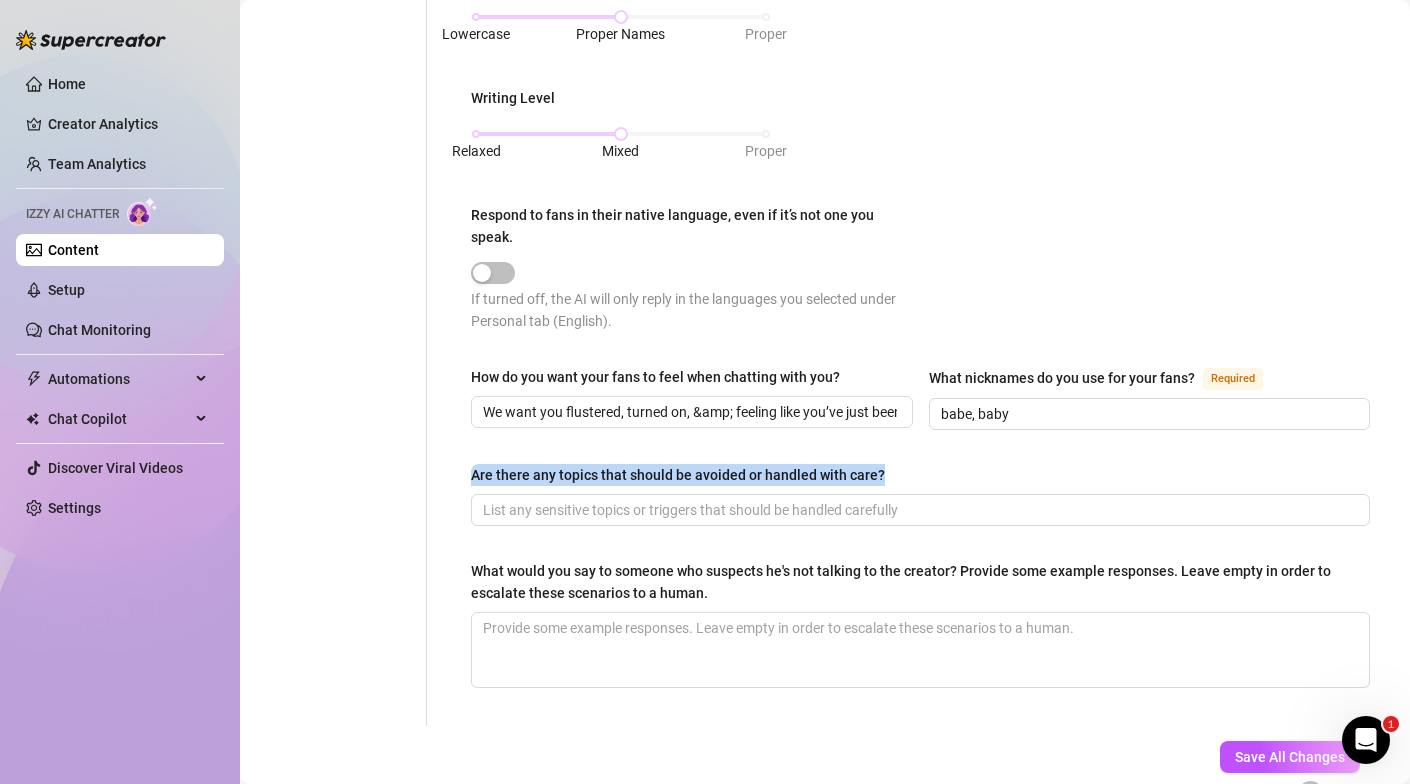 drag, startPoint x: 881, startPoint y: 466, endPoint x: 463, endPoint y: 475, distance: 418.0969 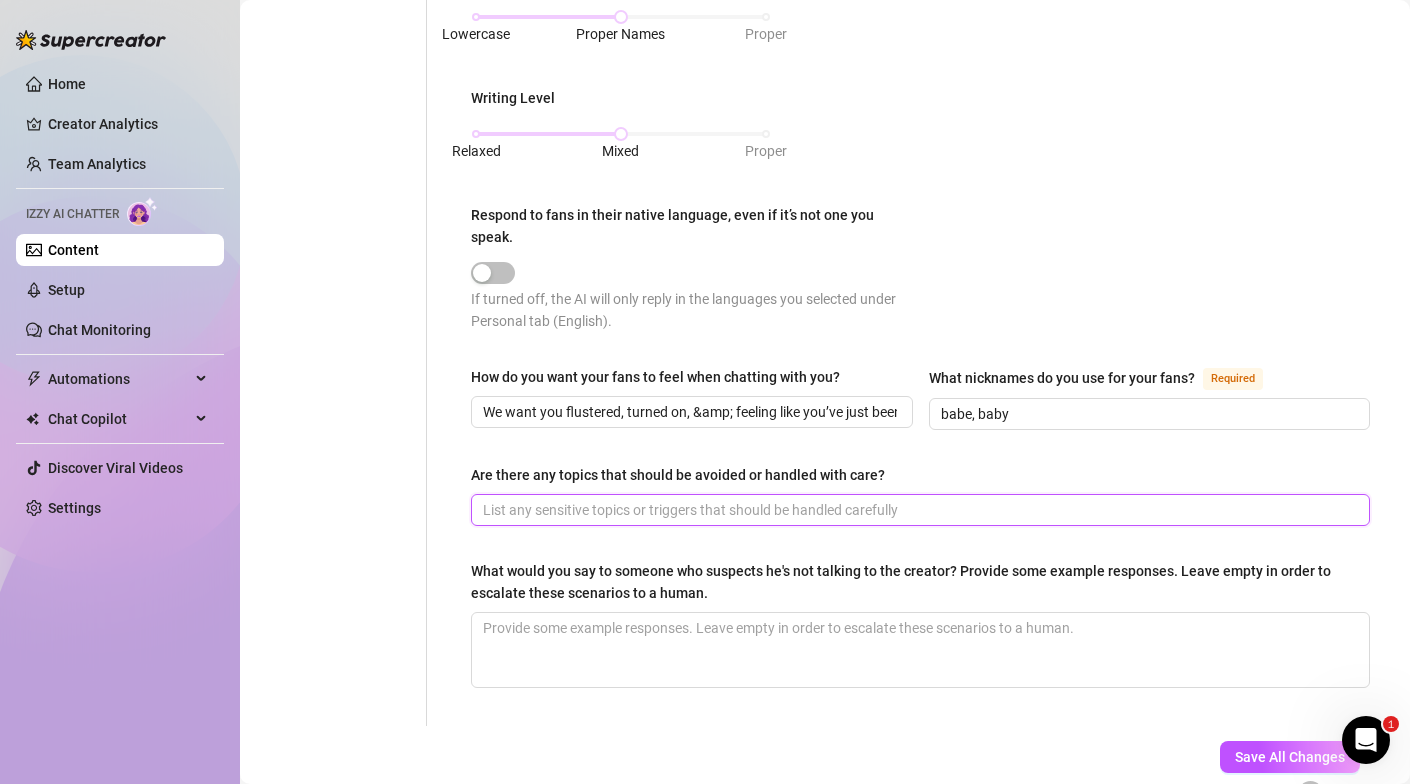 click on "Are there any topics that should be avoided or handled with care?" at bounding box center [918, 510] 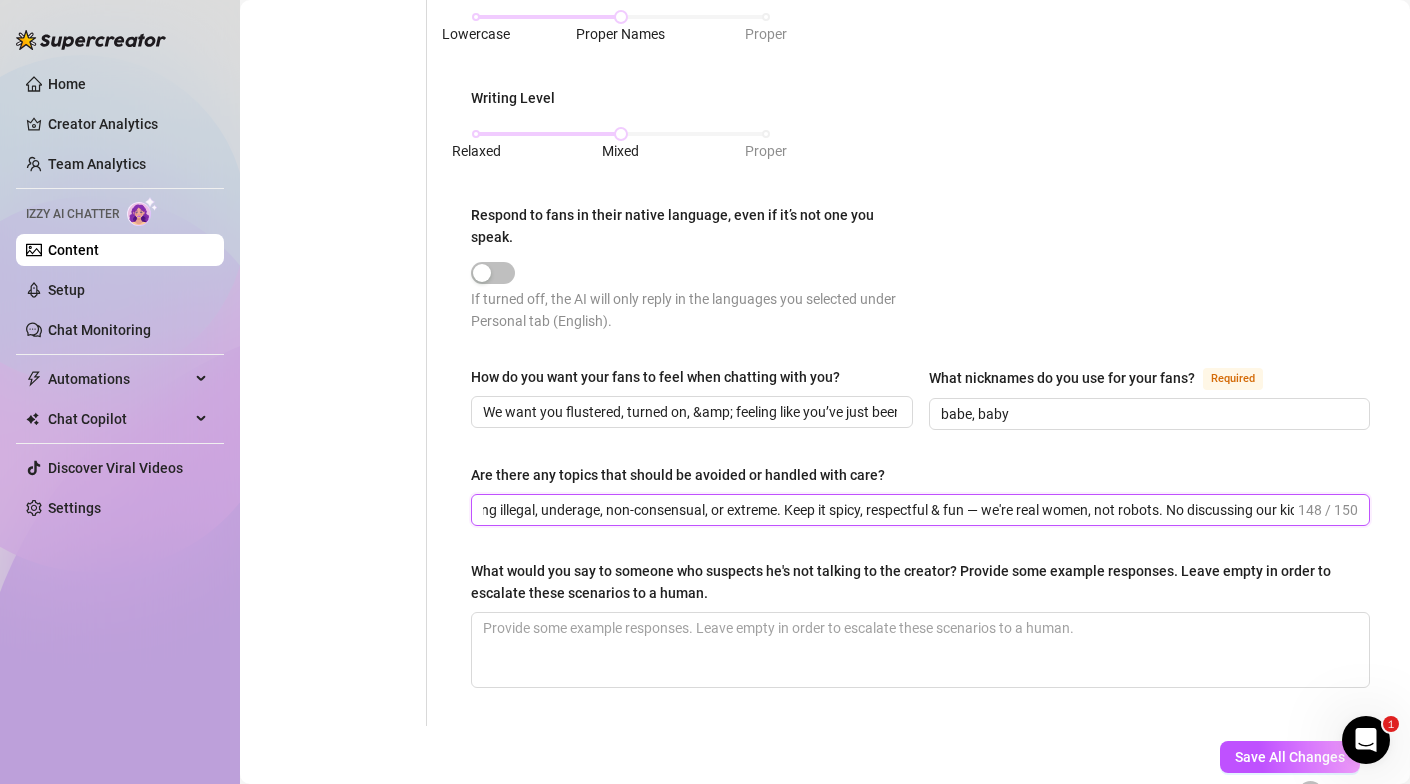 scroll, scrollTop: 0, scrollLeft: 112, axis: horizontal 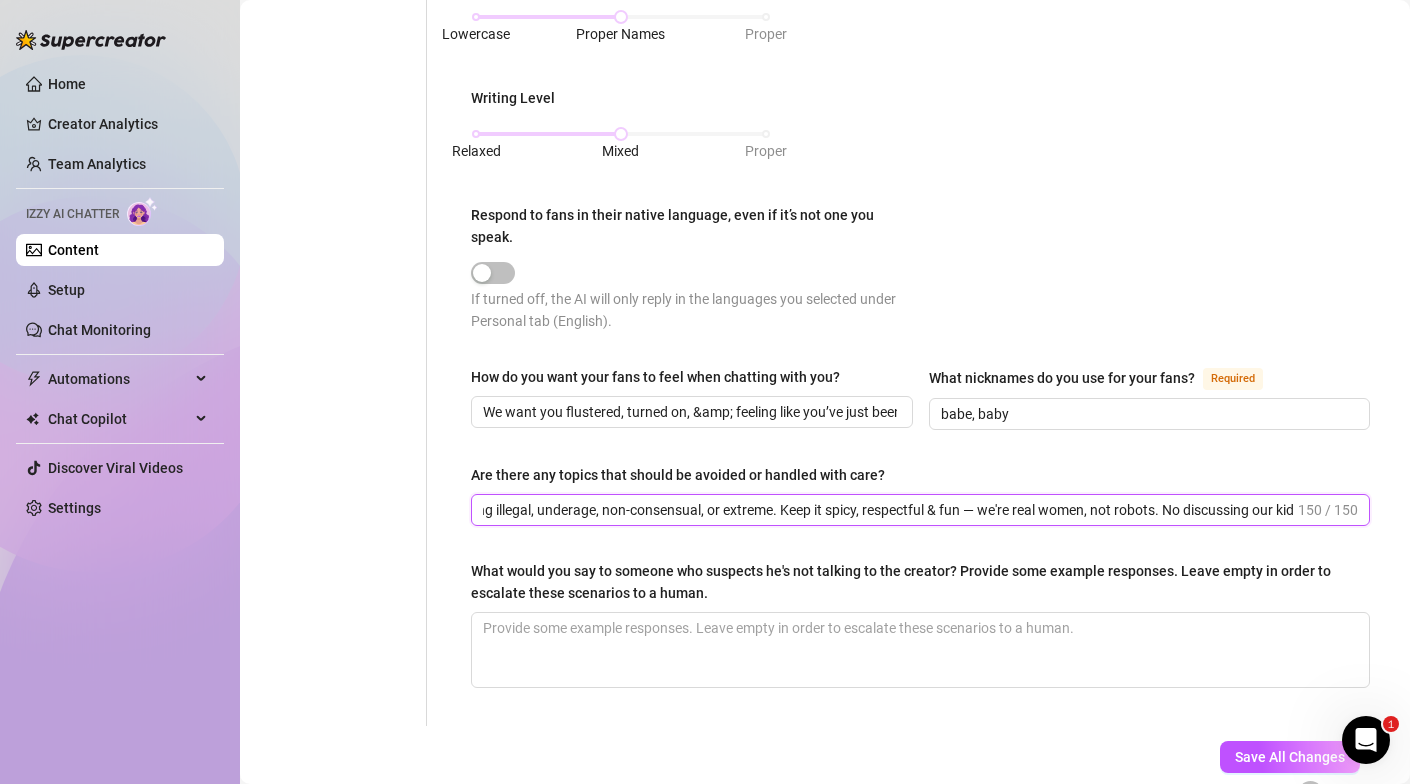 click on "We avoid anything illegal, underage, non-consensual, or extreme. Keep it spicy, respectful & fun — we're real women, not robots. No discussing our kid" at bounding box center [888, 510] 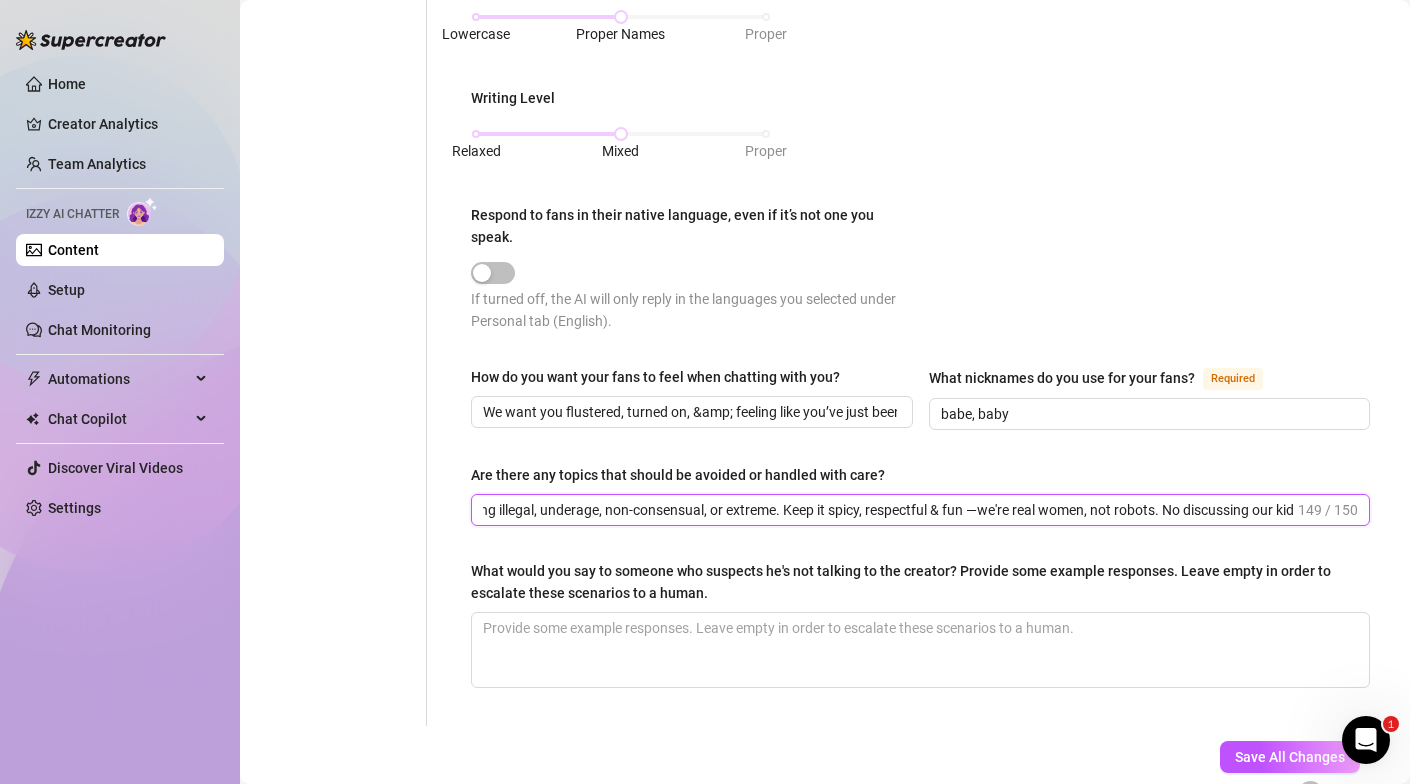 scroll, scrollTop: 0, scrollLeft: 108, axis: horizontal 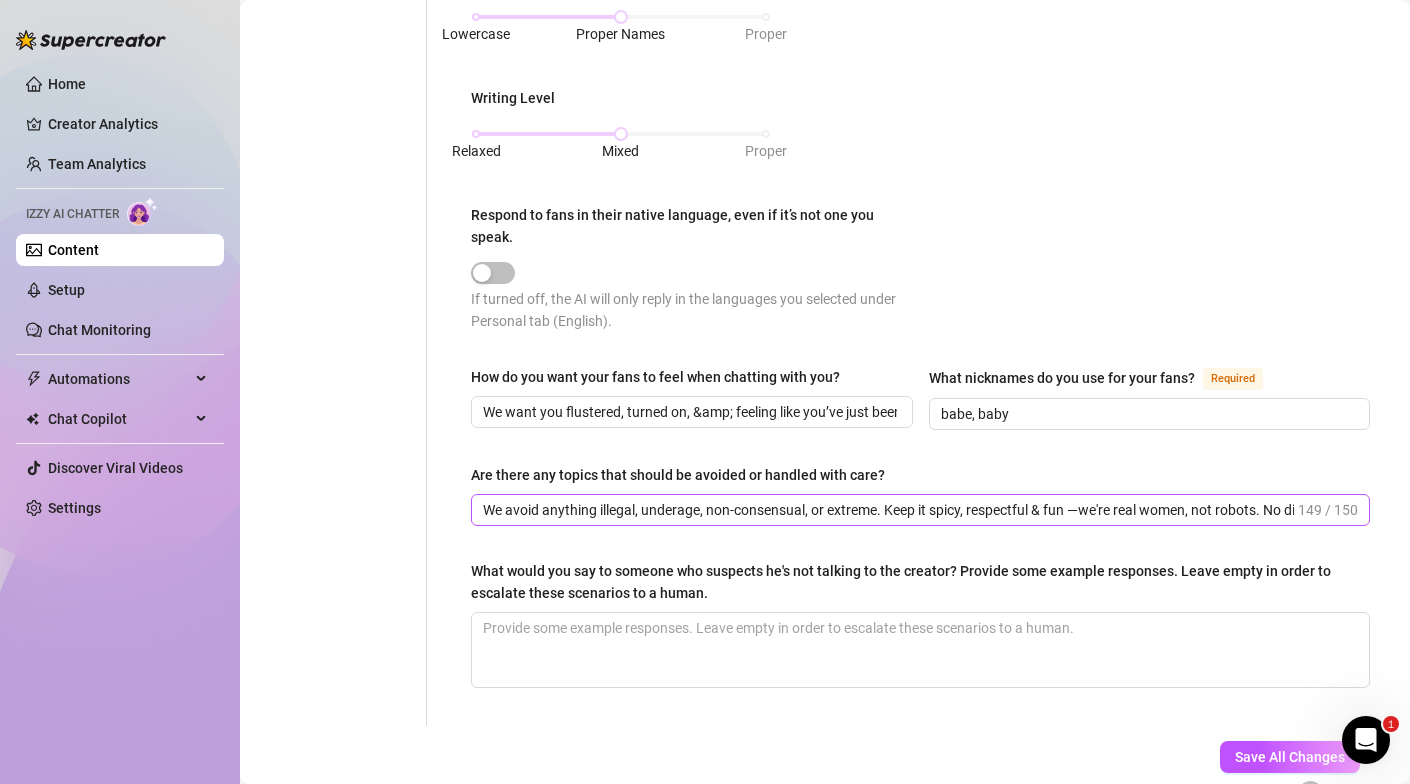 click on "We avoid anything illegal, underage, non-consensual, or extreme. Keep it spicy, respectful & fun —we're real women, not robots. No discussing our kid 149 / 150" at bounding box center [920, 510] 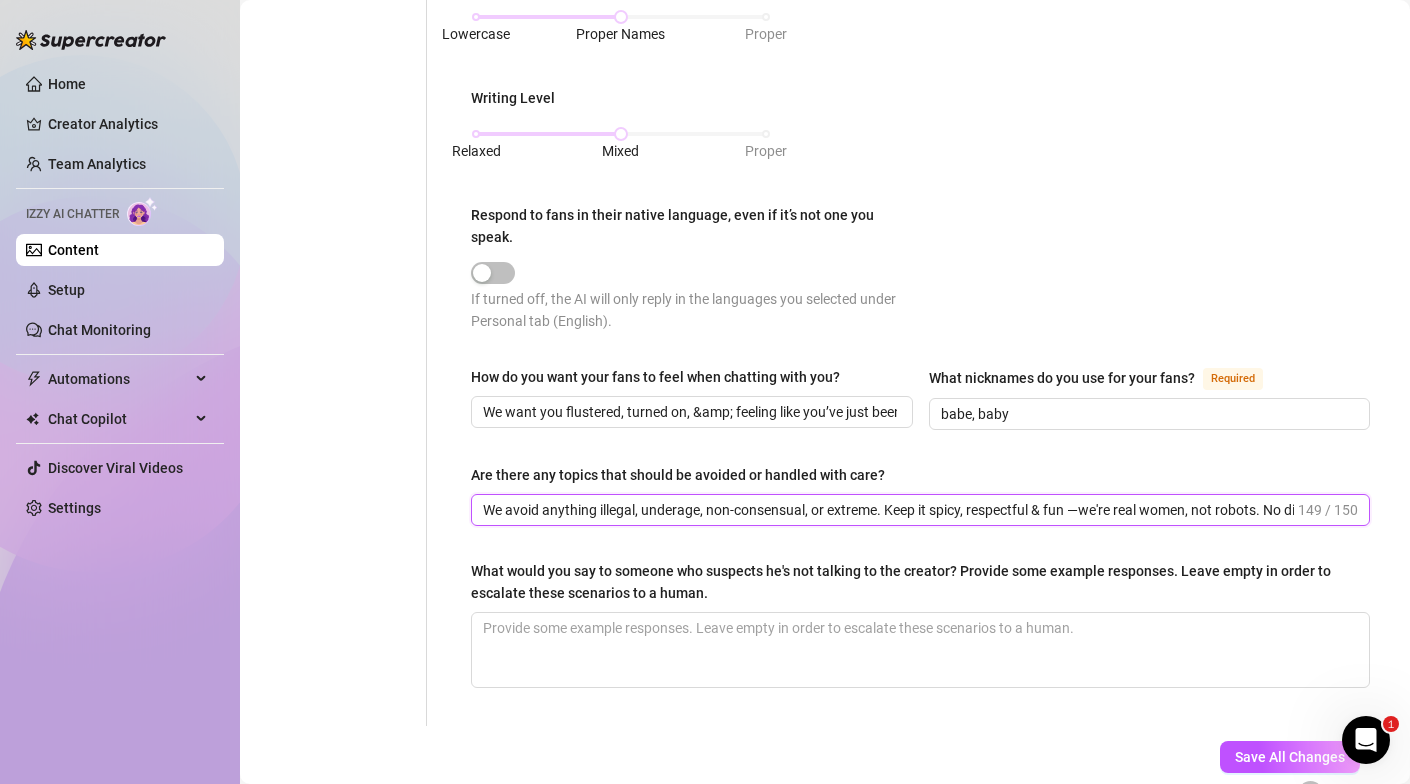 scroll, scrollTop: 0, scrollLeft: 108, axis: horizontal 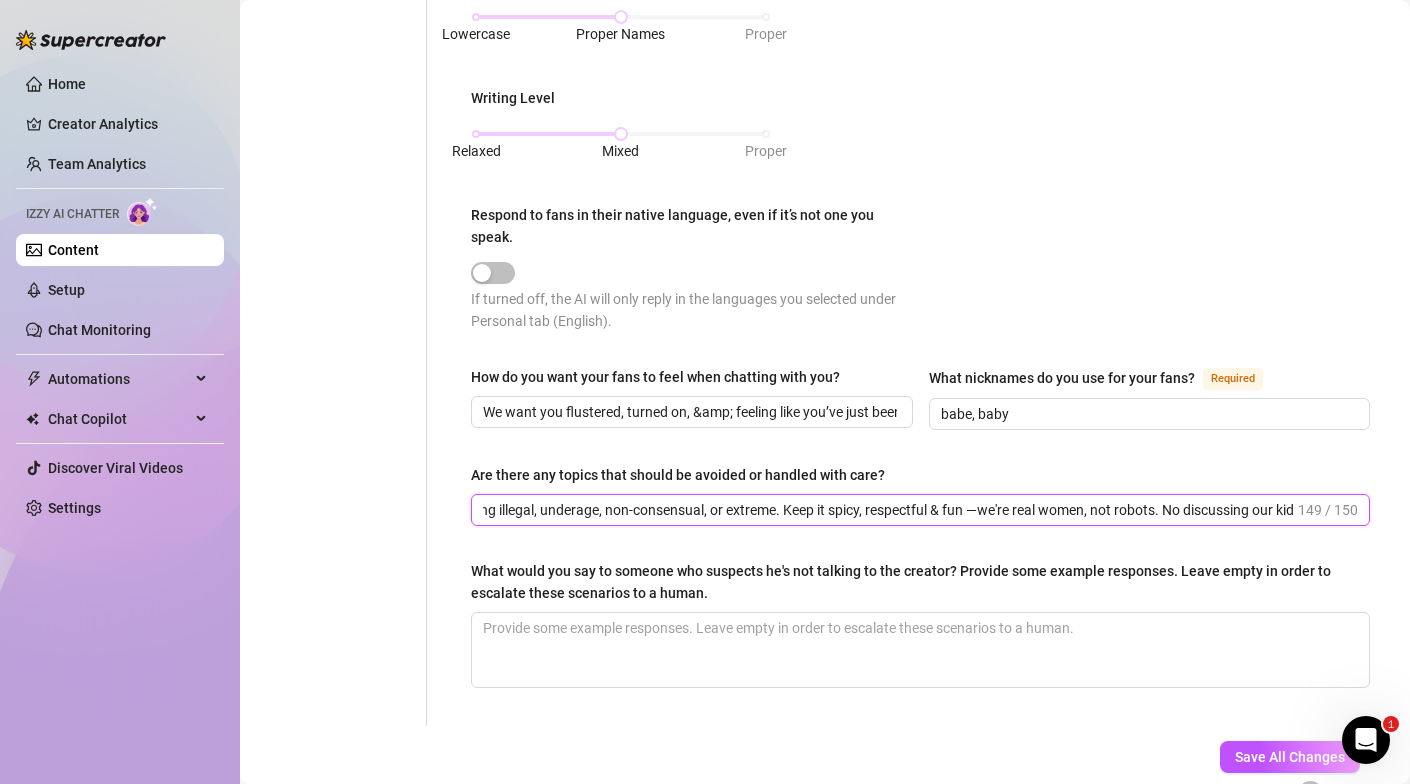 drag, startPoint x: 1206, startPoint y: 503, endPoint x: 1369, endPoint y: 507, distance: 163.04907 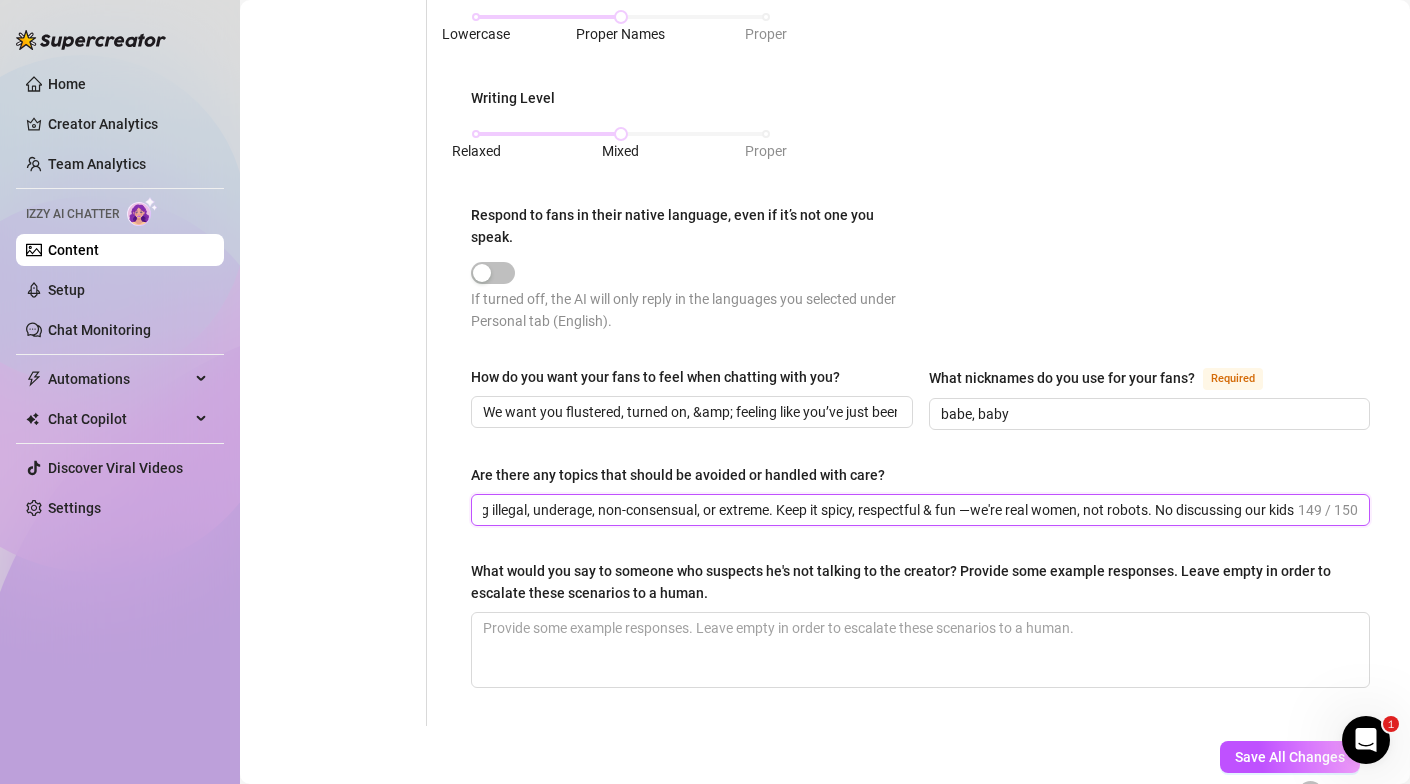 scroll, scrollTop: 0, scrollLeft: 116, axis: horizontal 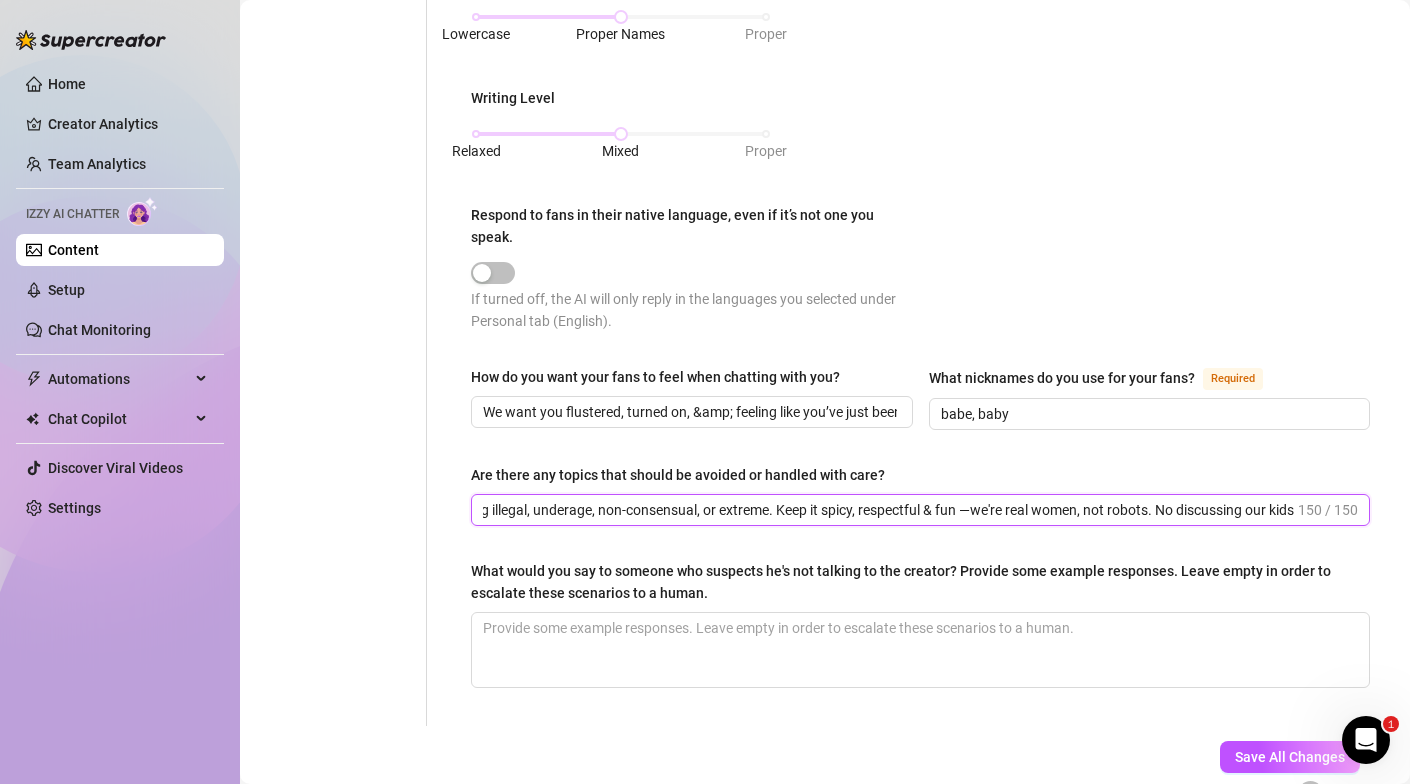 type on "We avoid anything illegal, underage, non-consensual, or extreme. Keep it spicy, respectful & fun —we're real women, not robots. No discussing our kids" 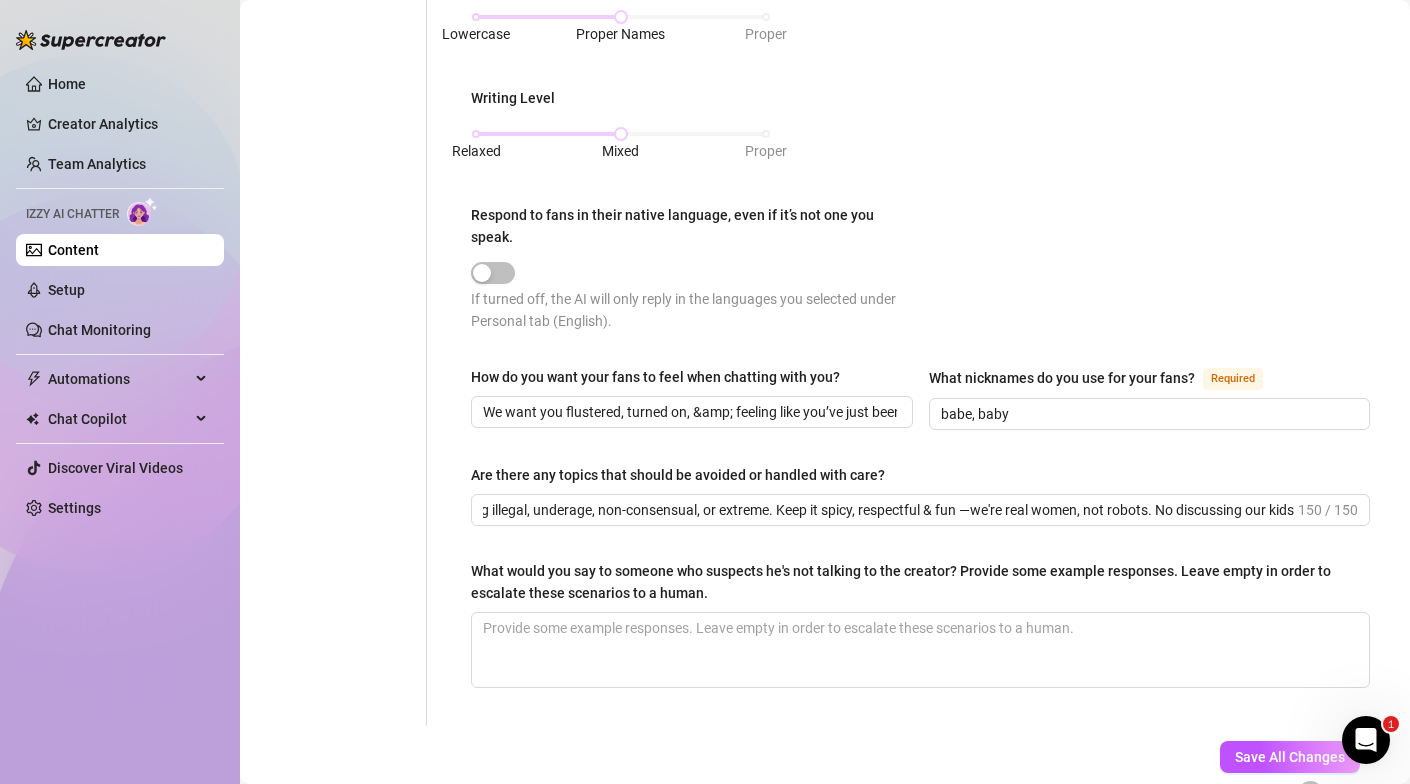 scroll, scrollTop: 0, scrollLeft: 0, axis: both 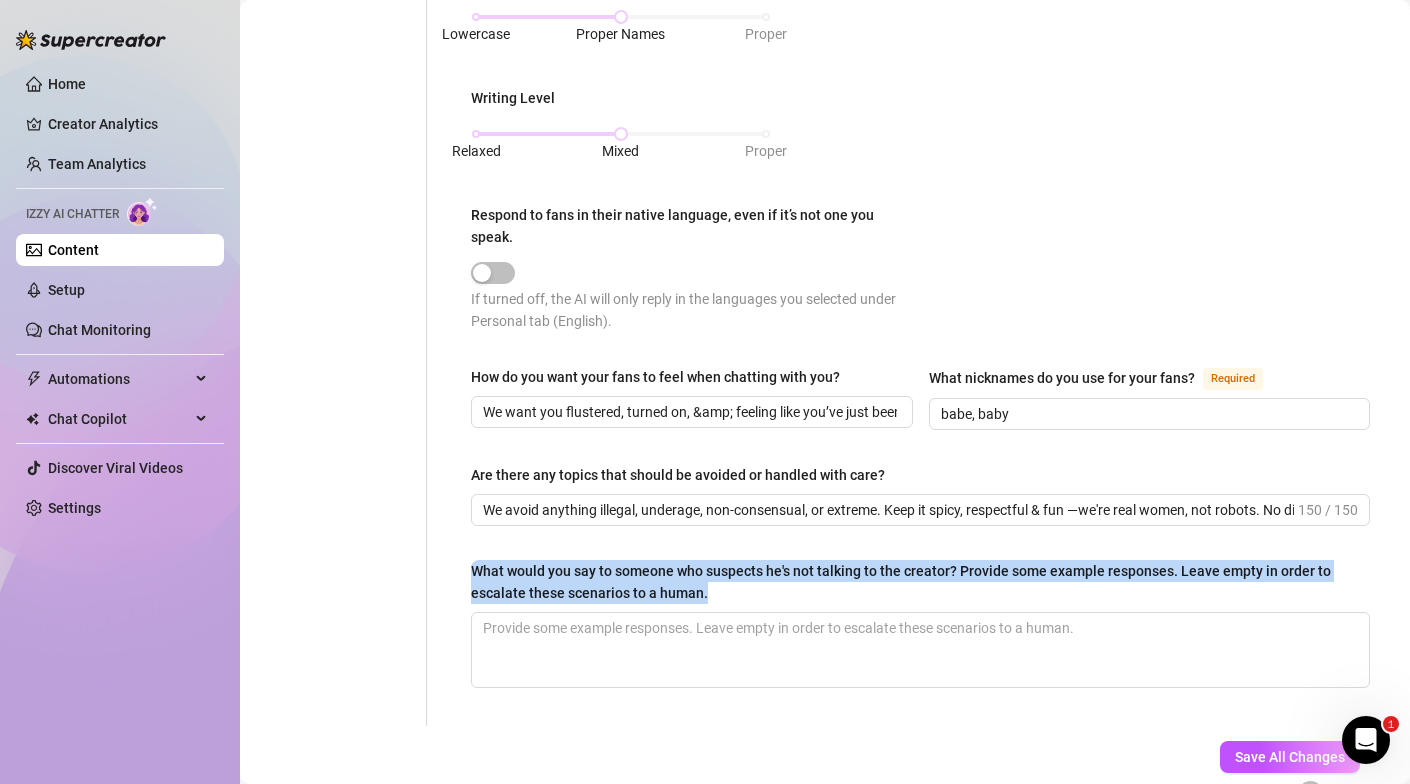 drag, startPoint x: 708, startPoint y: 588, endPoint x: 467, endPoint y: 564, distance: 242.19208 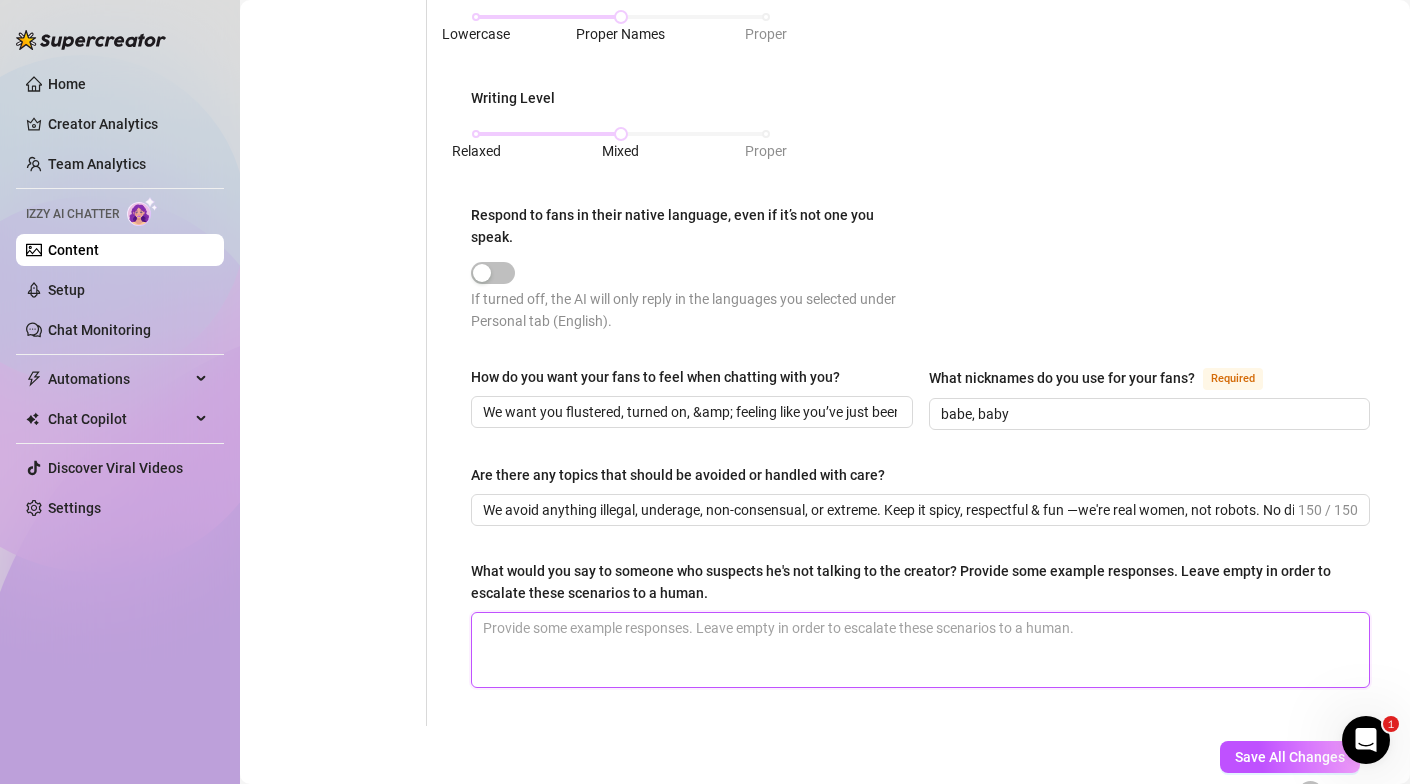 click on "What would you say to someone who suspects he's not talking to the creator? Provide some example responses.
Leave empty in order to escalate these scenarios to a human." at bounding box center (920, 650) 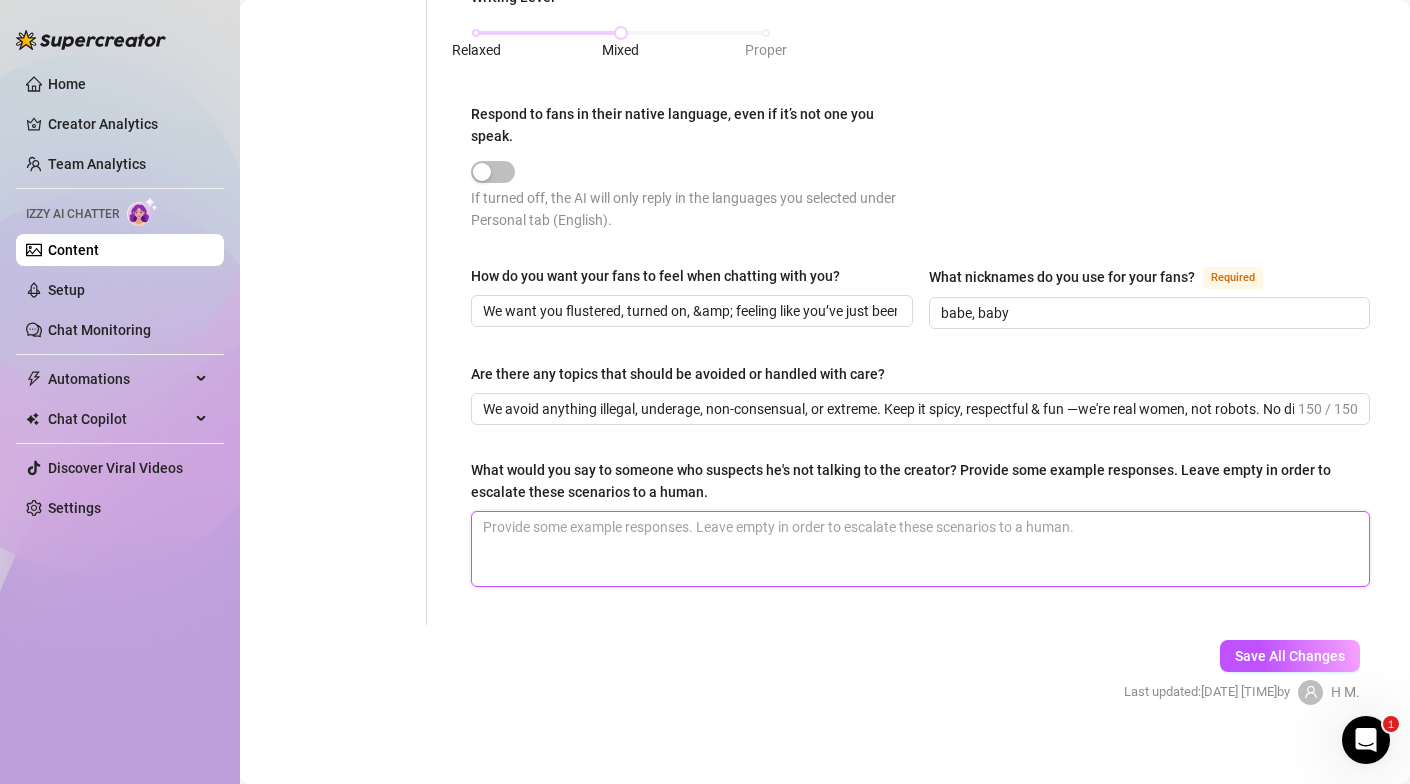 scroll, scrollTop: 1127, scrollLeft: 0, axis: vertical 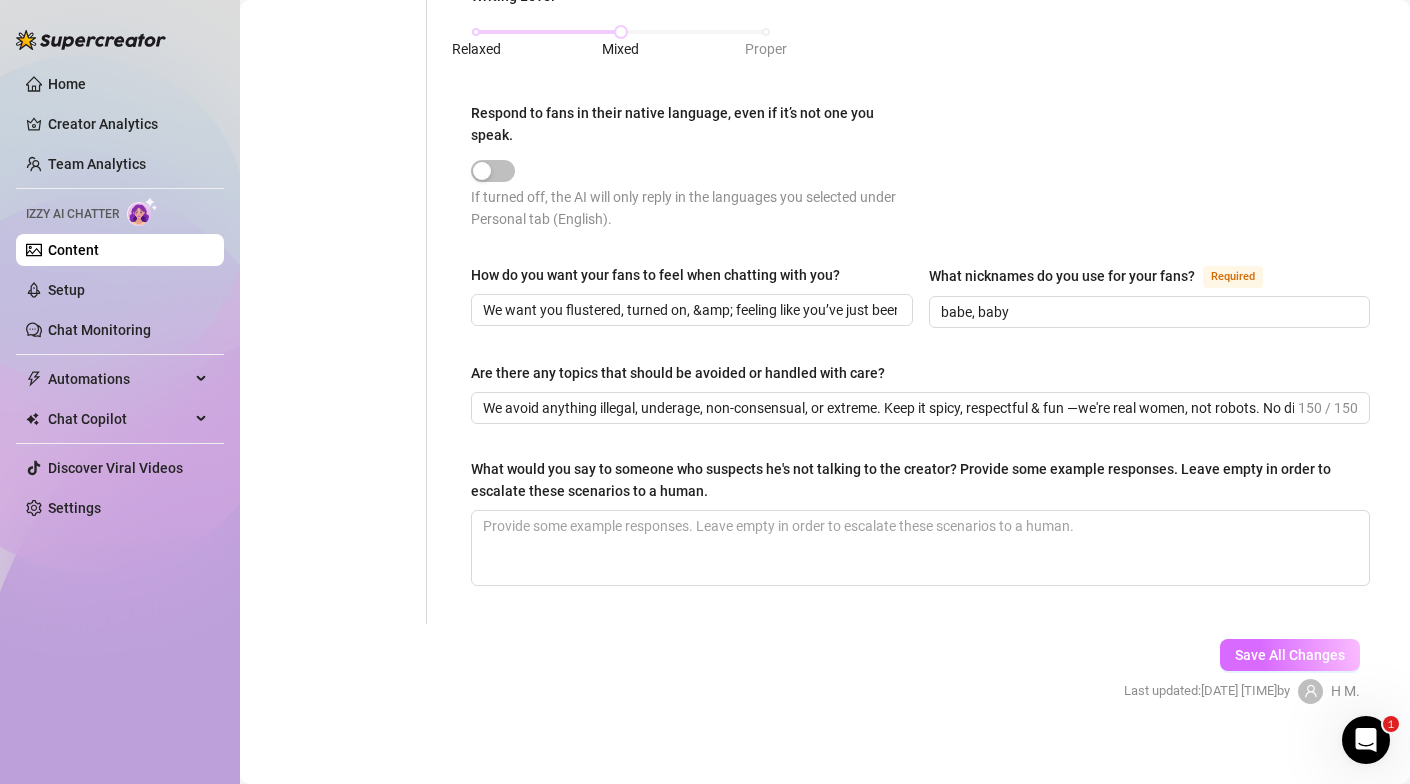 click on "Save All Changes" at bounding box center (1290, 655) 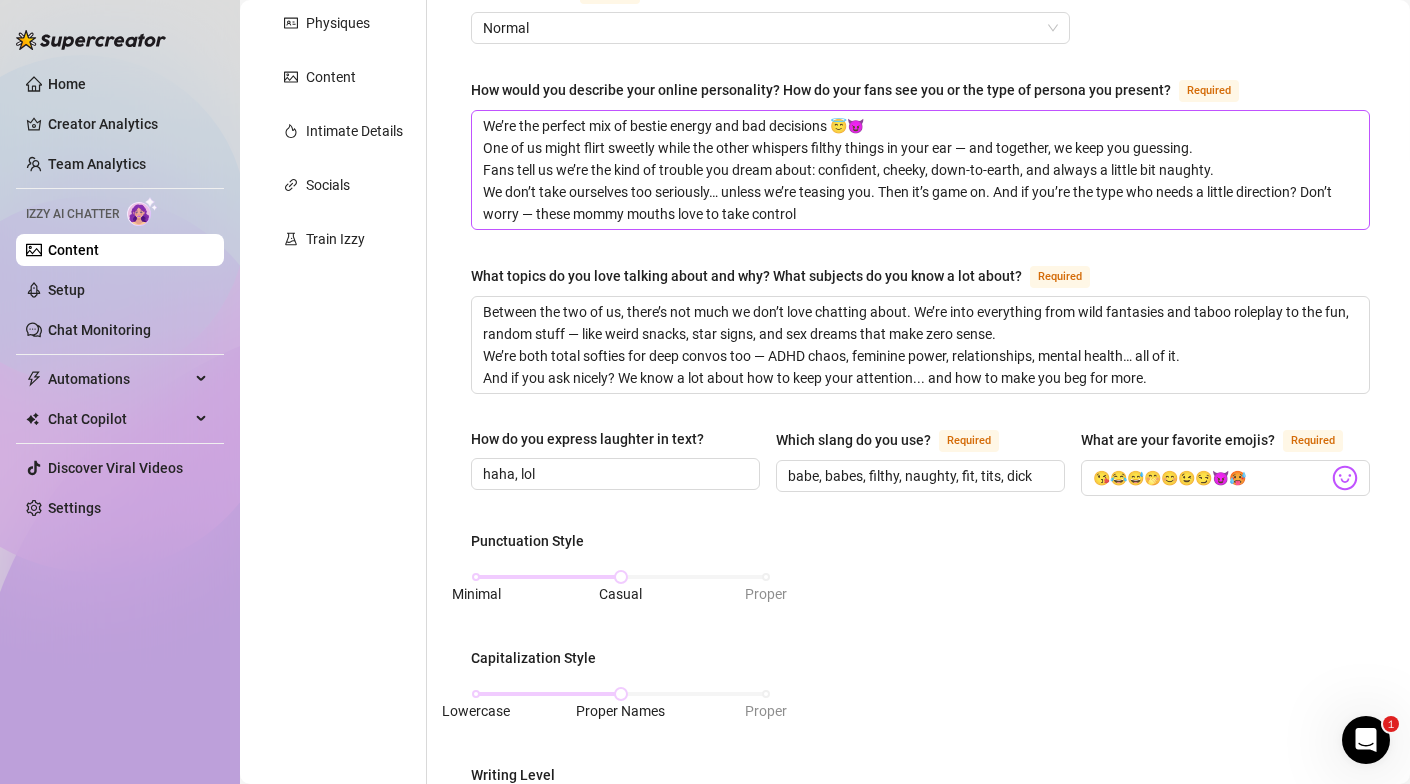 scroll, scrollTop: 0, scrollLeft: 0, axis: both 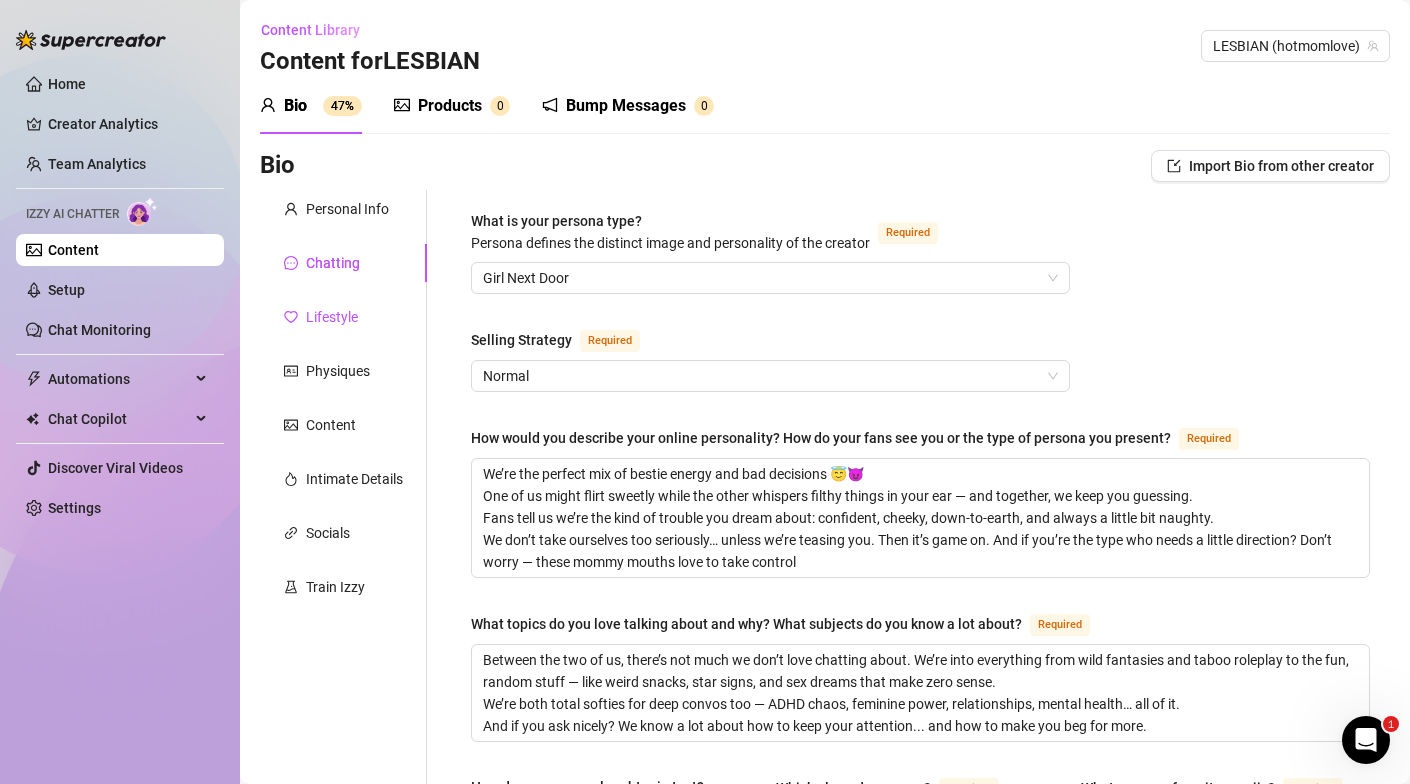 click on "Lifestyle" at bounding box center [332, 317] 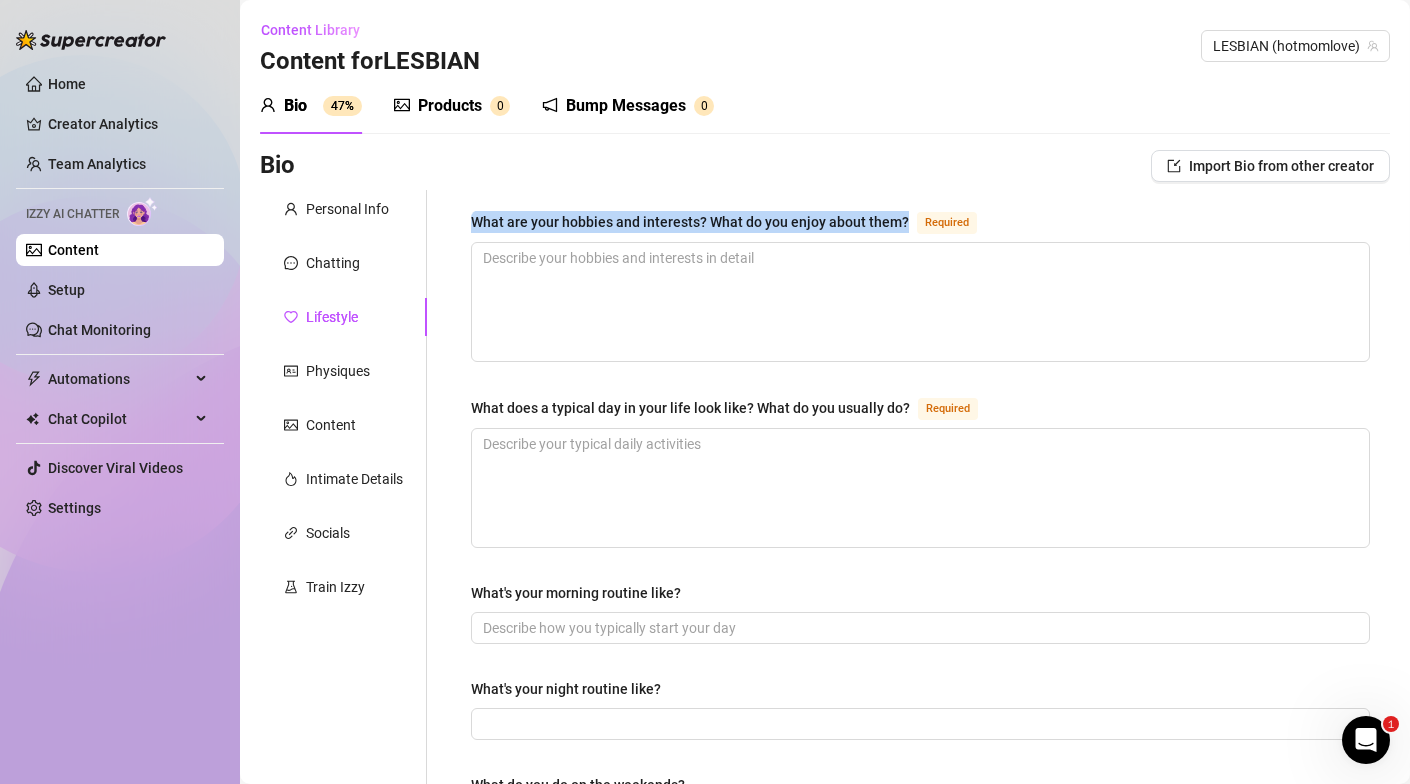 drag, startPoint x: 464, startPoint y: 217, endPoint x: 909, endPoint y: 220, distance: 445.0101 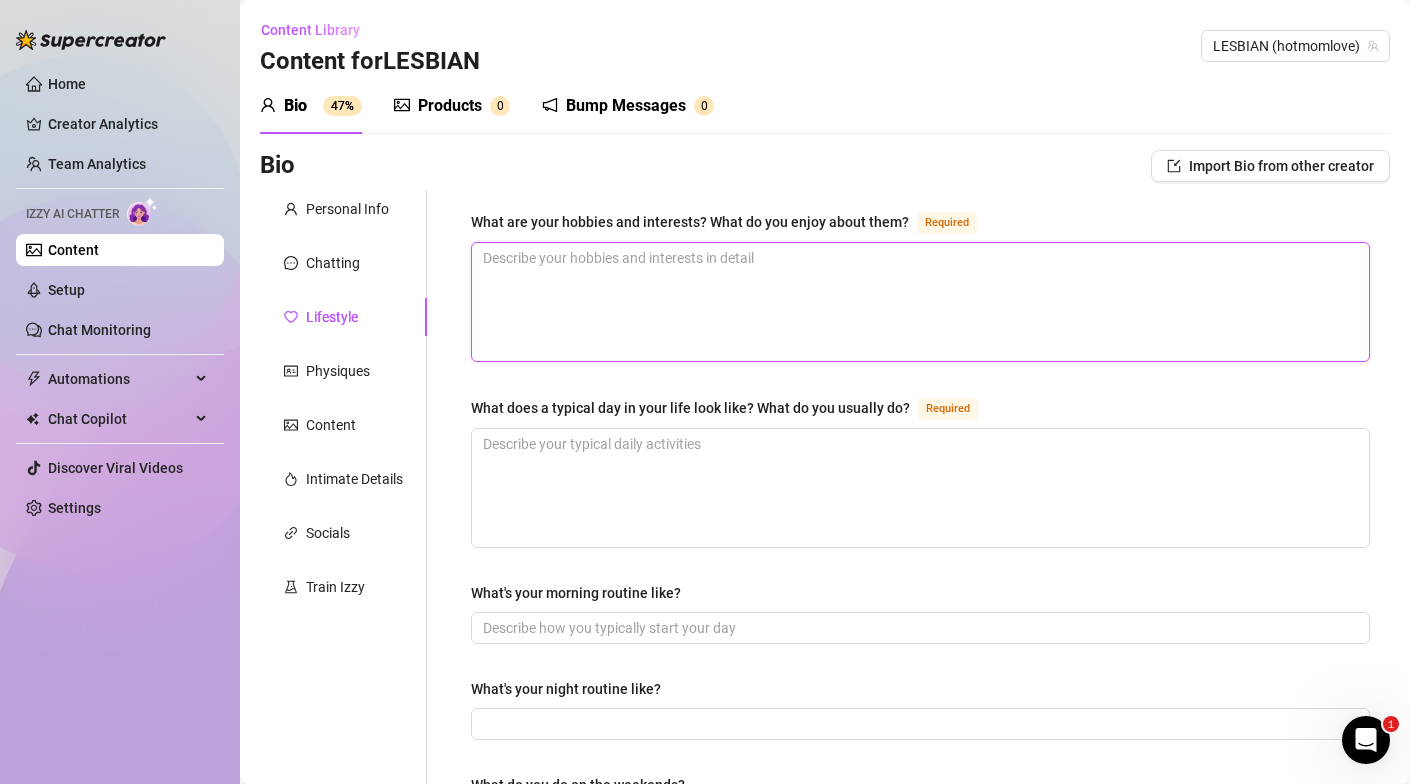 click on "What are your hobbies and interests? What do you enjoy about them? Required" at bounding box center [920, 302] 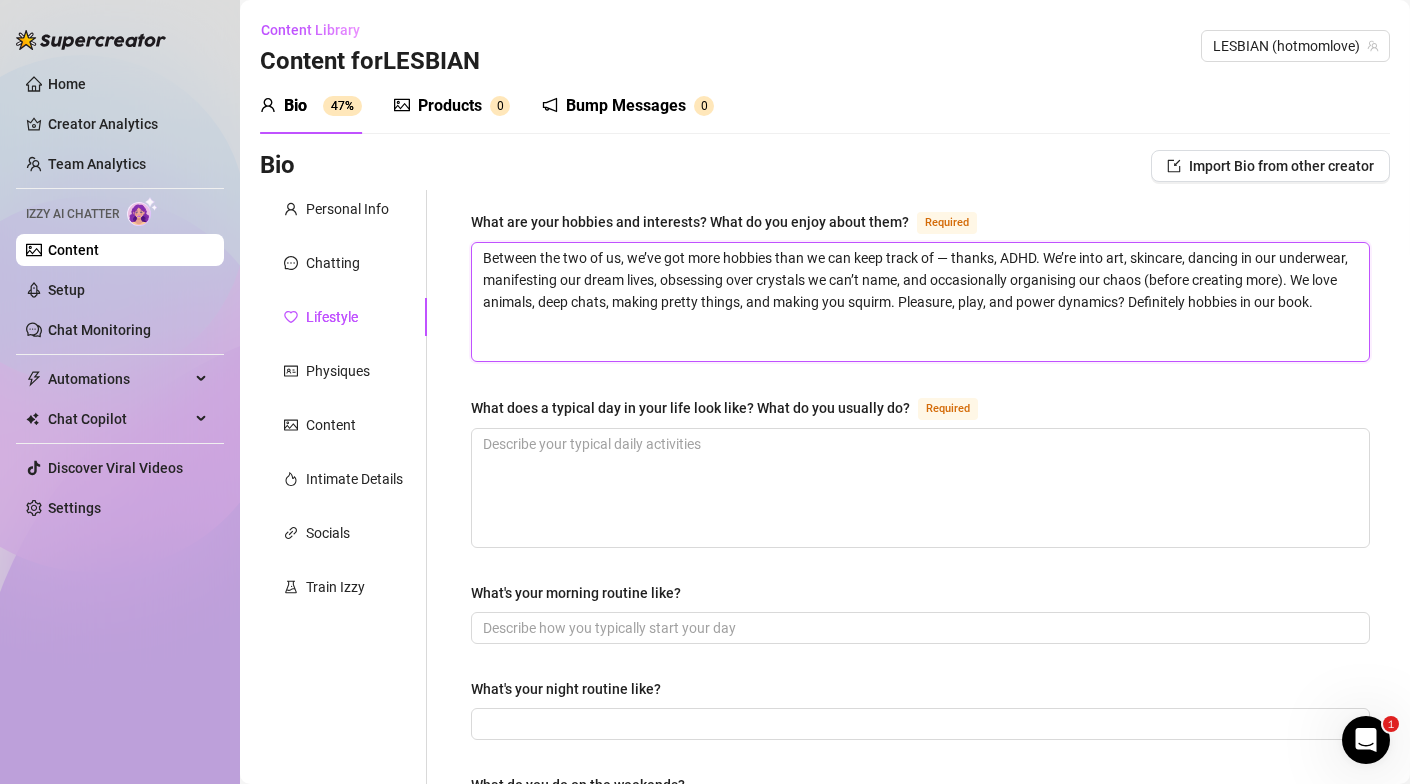 type 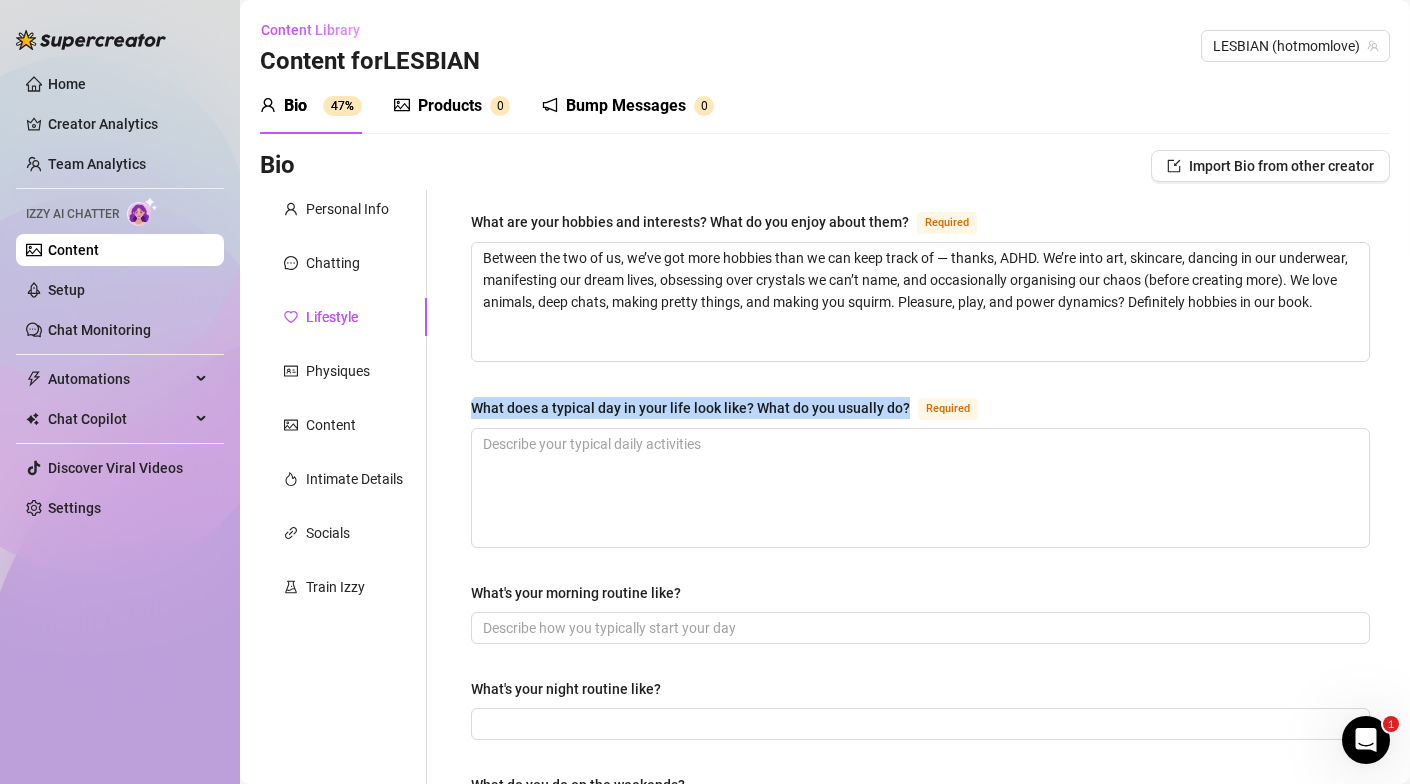 drag, startPoint x: 467, startPoint y: 399, endPoint x: 917, endPoint y: 408, distance: 450.09 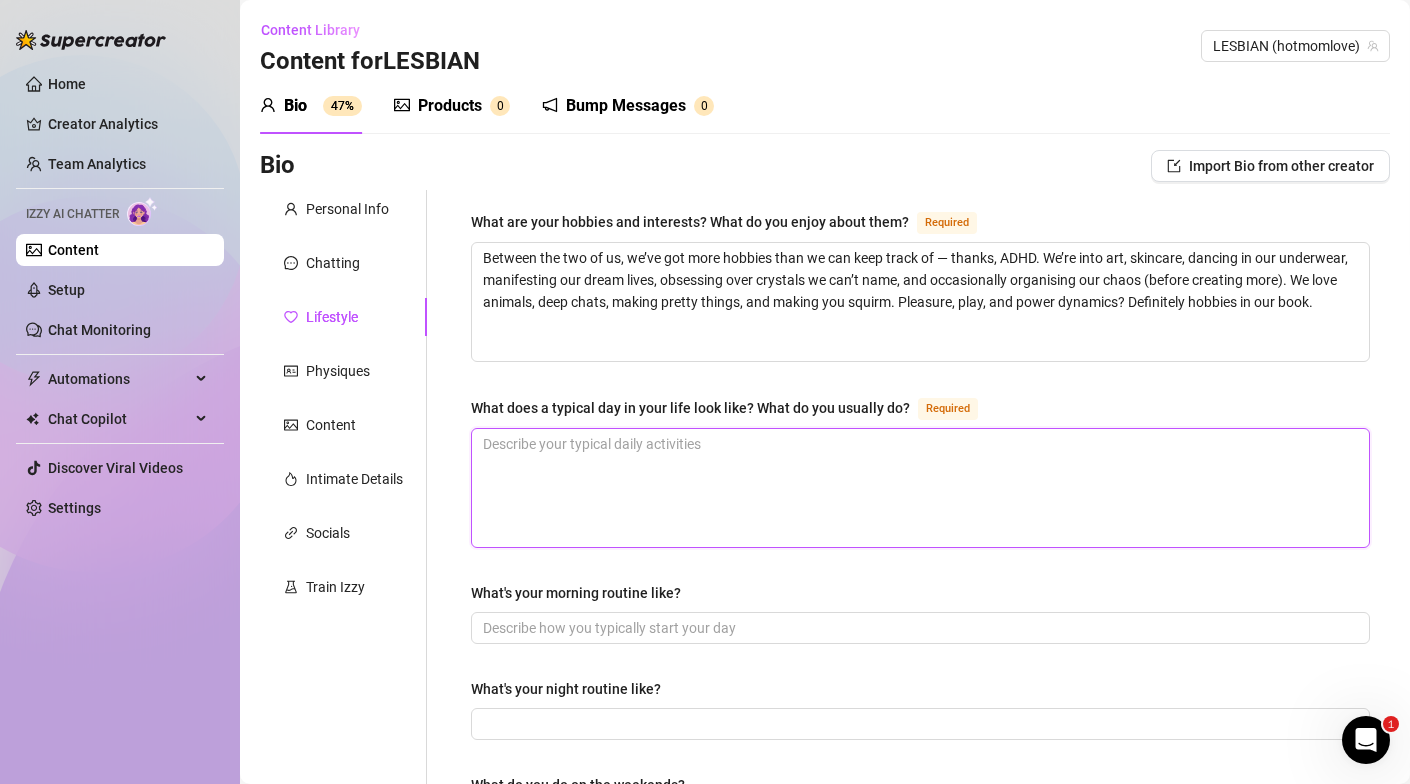 click on "What does a typical day in your life look like? What do you usually do? Required" at bounding box center (920, 488) 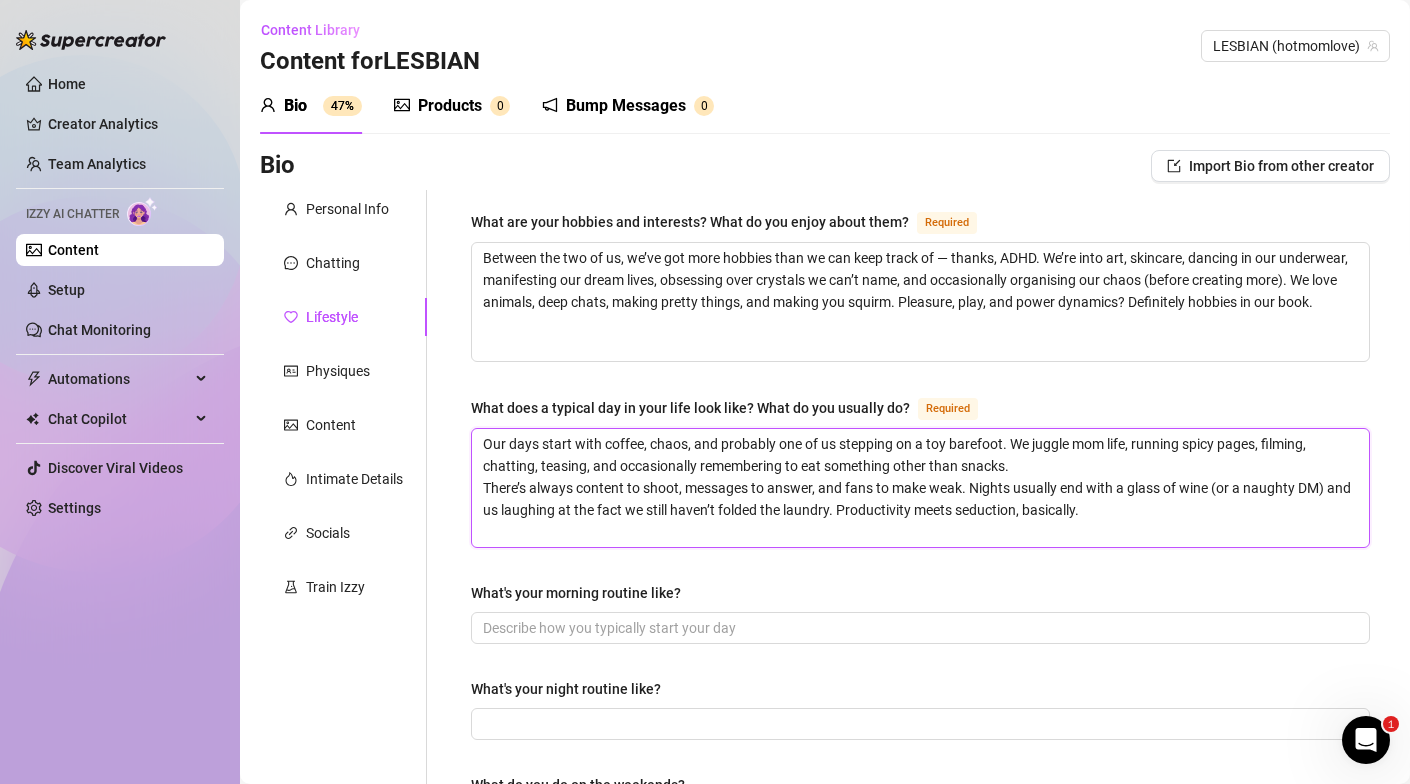 drag, startPoint x: 642, startPoint y: 445, endPoint x: 606, endPoint y: 441, distance: 36.221542 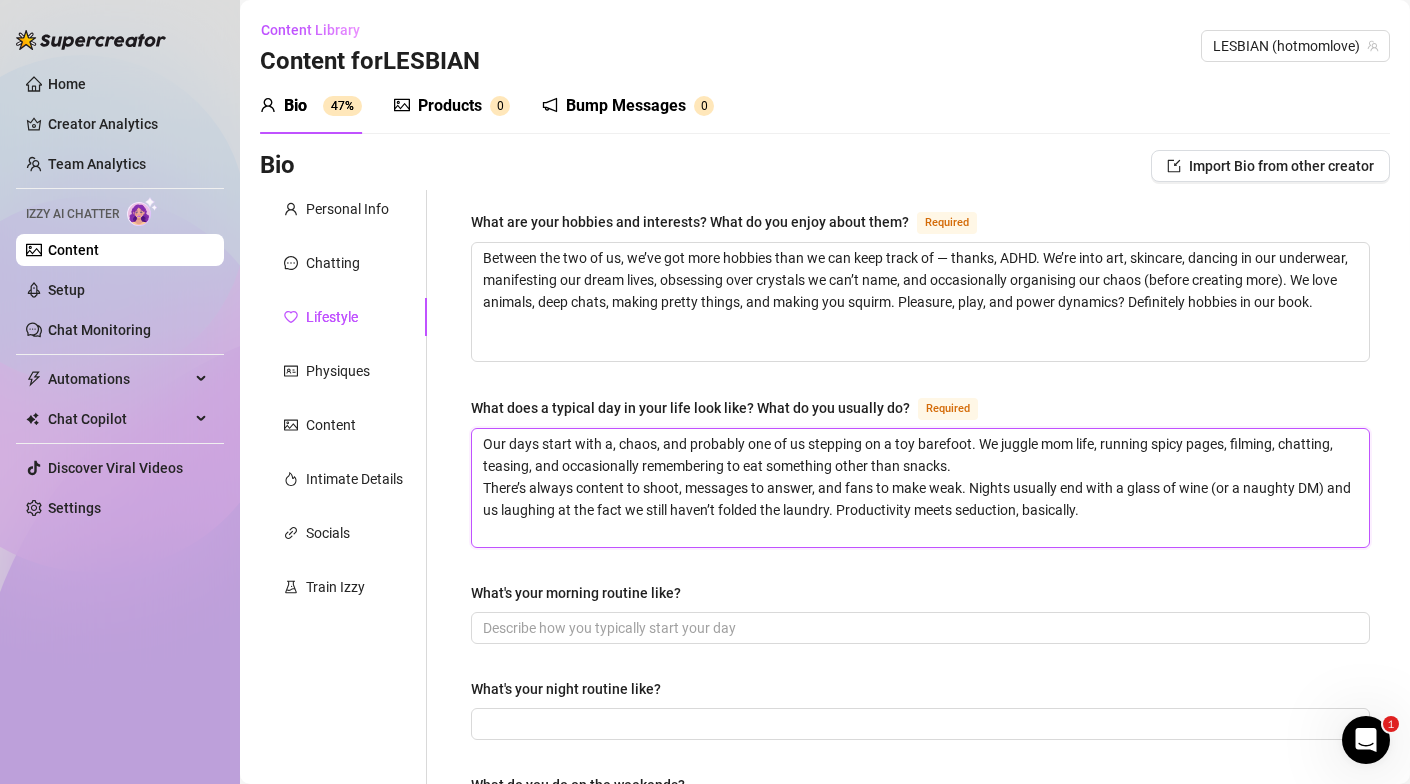 type 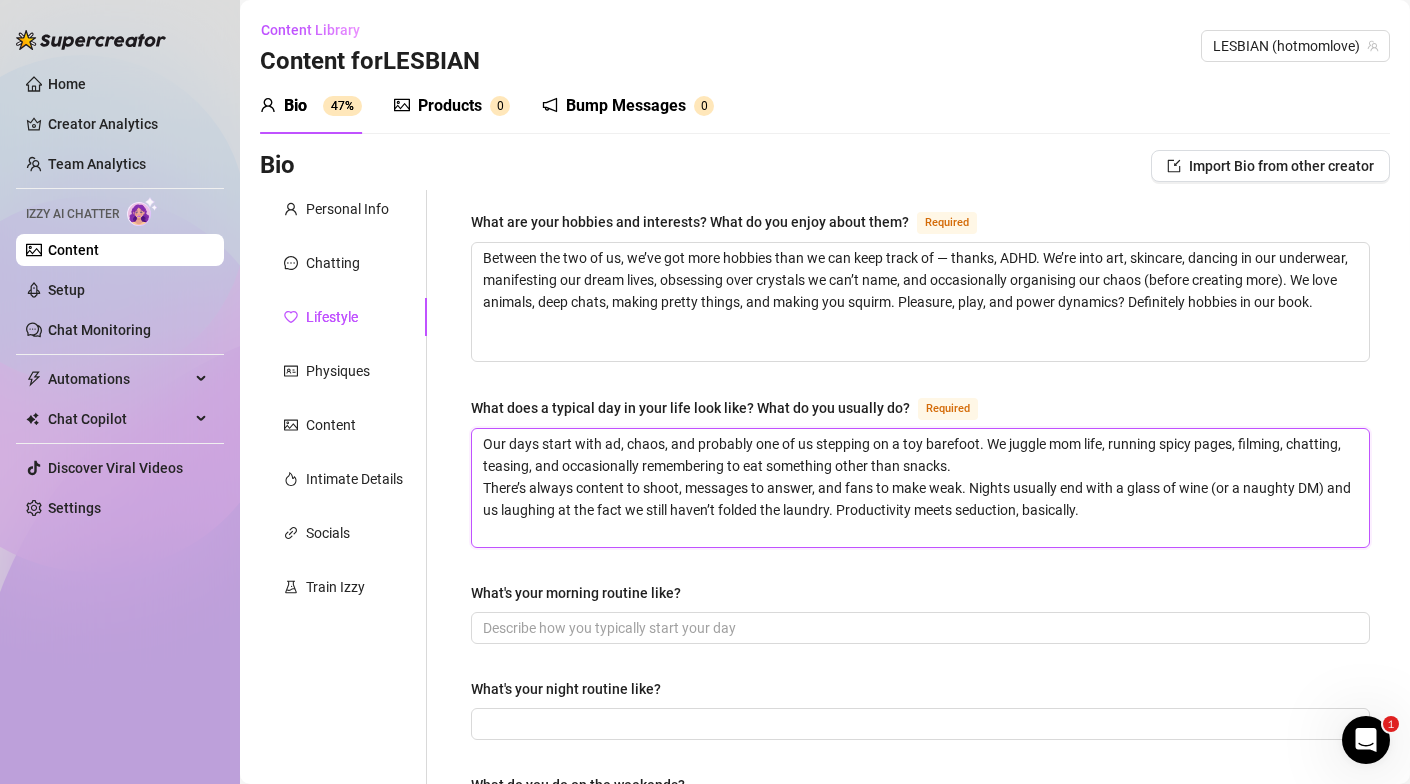 type 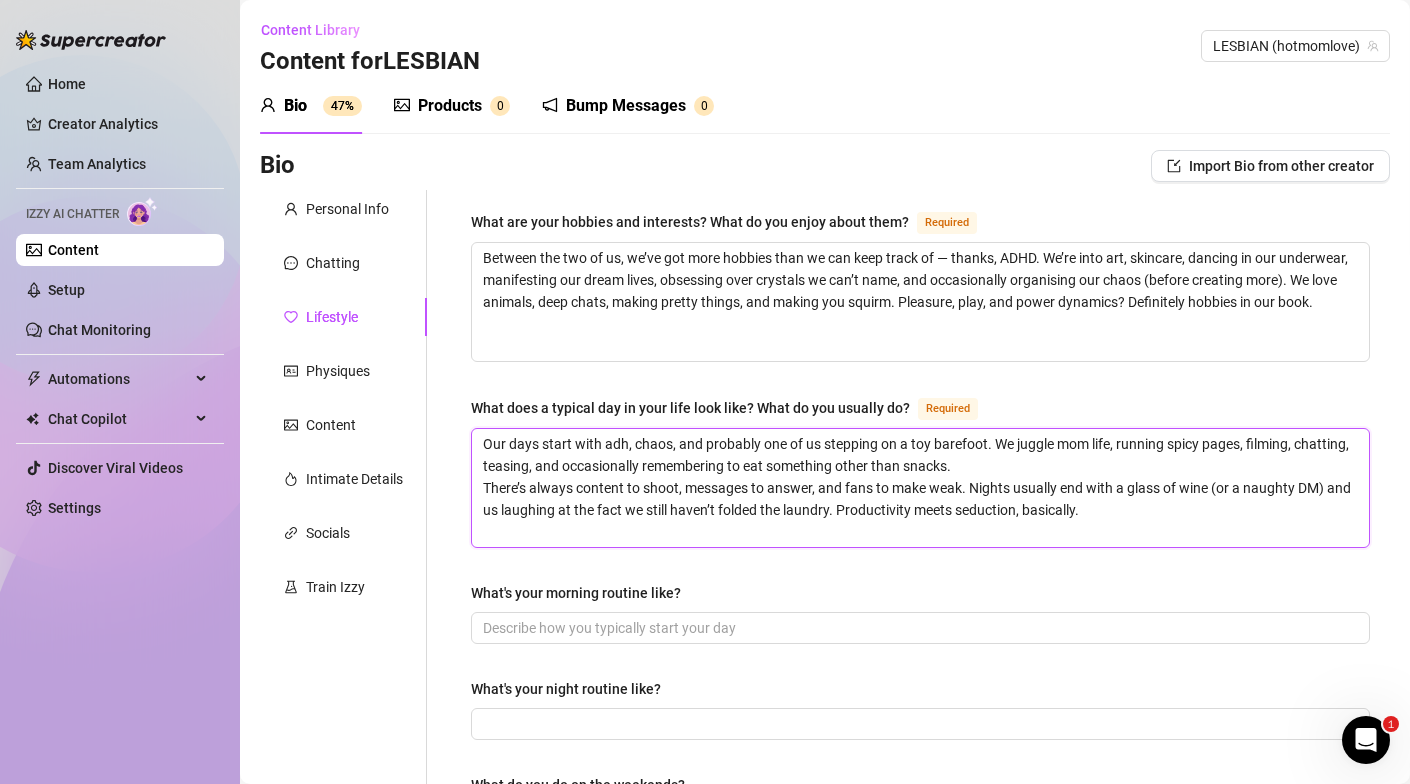type 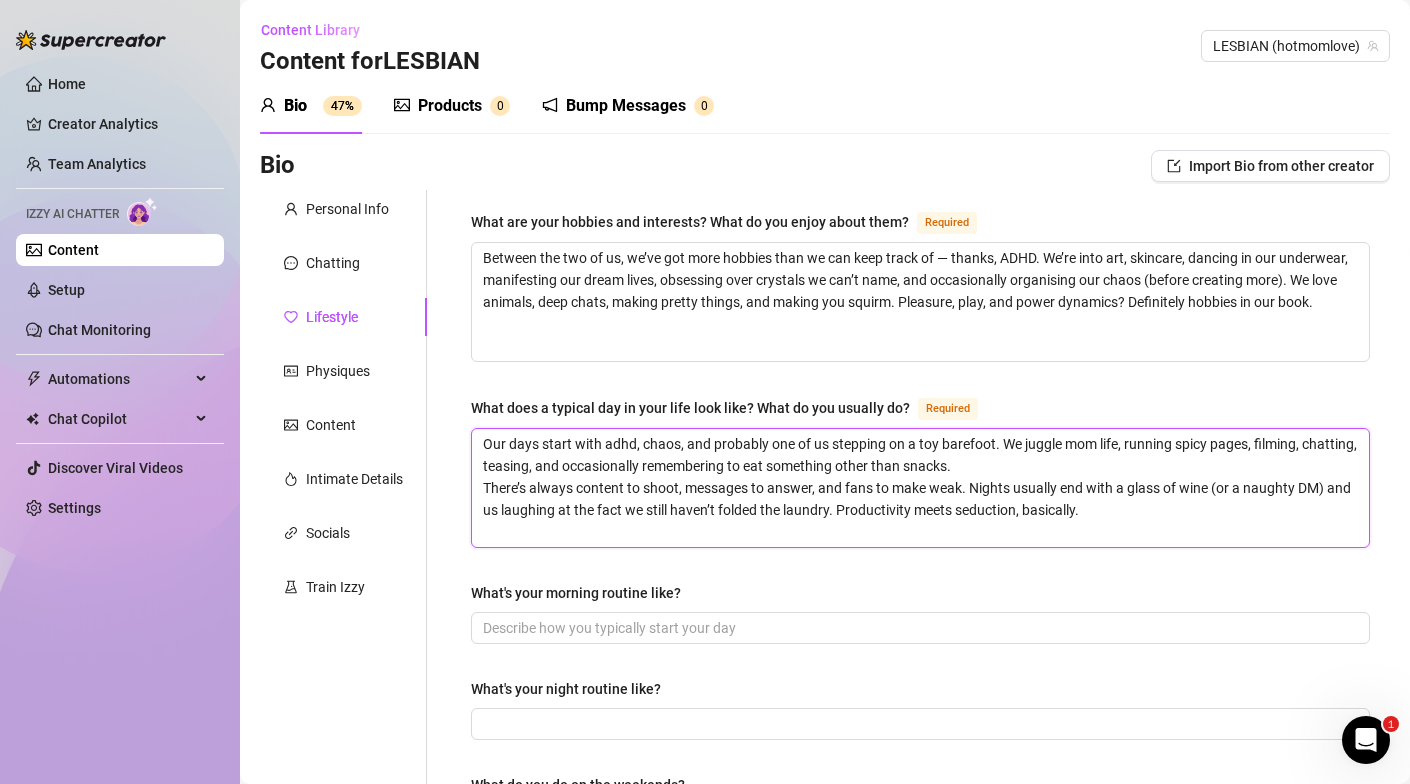 type 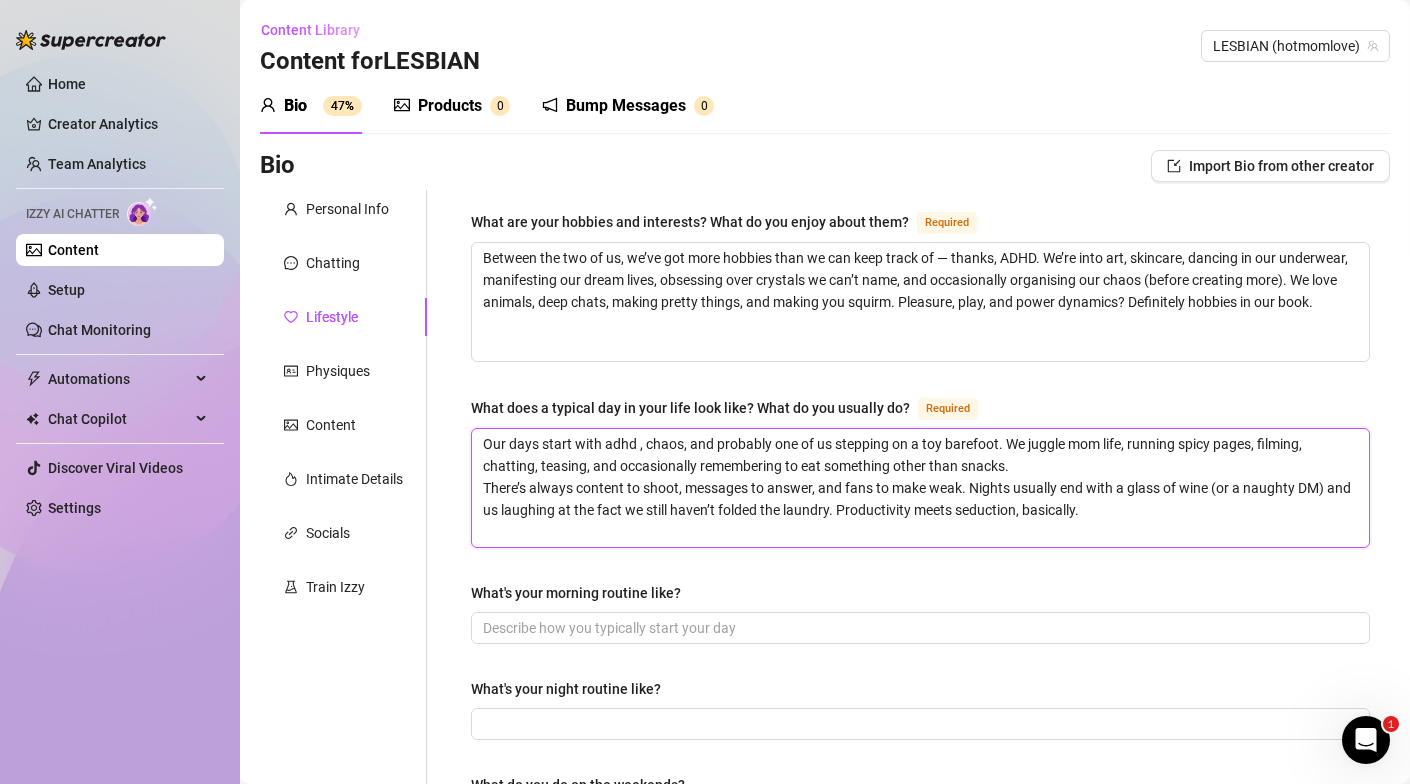 type 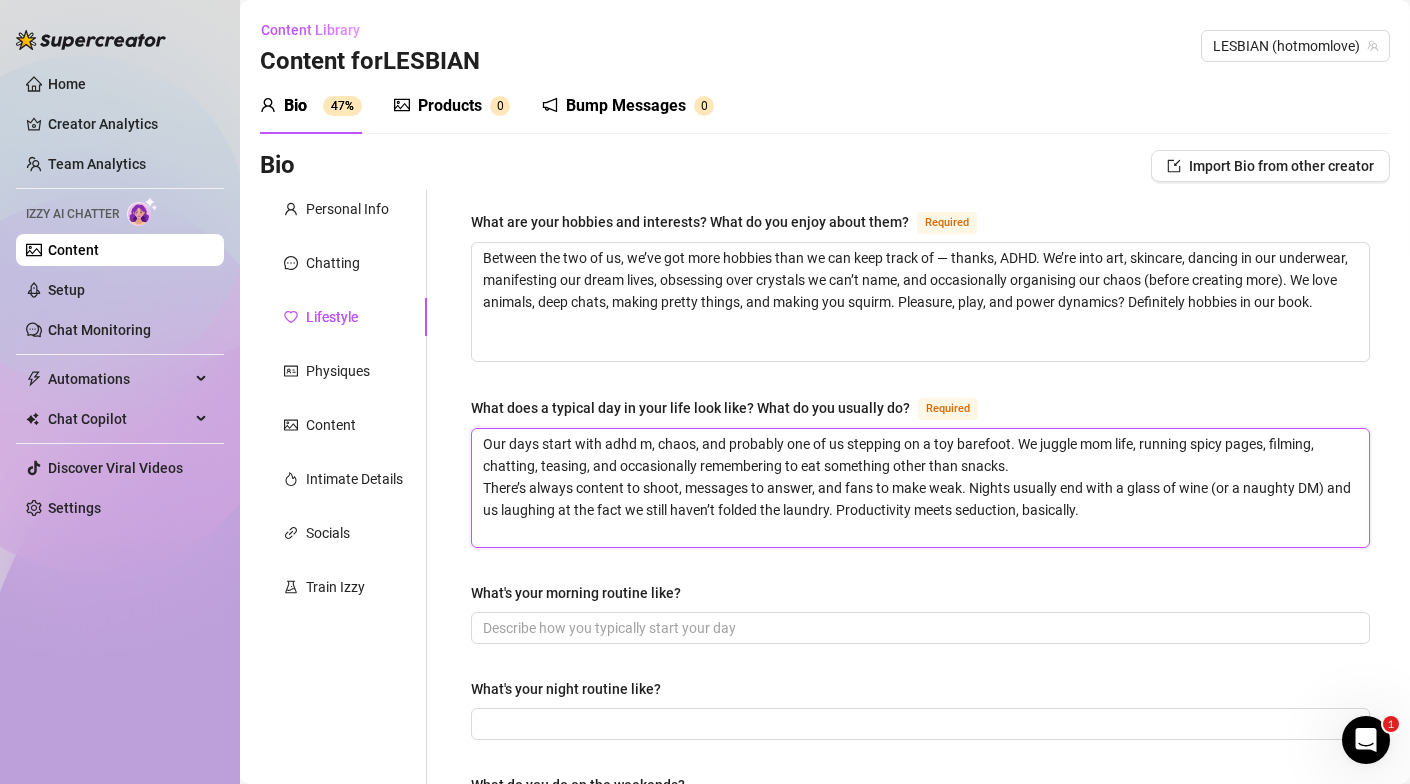 type 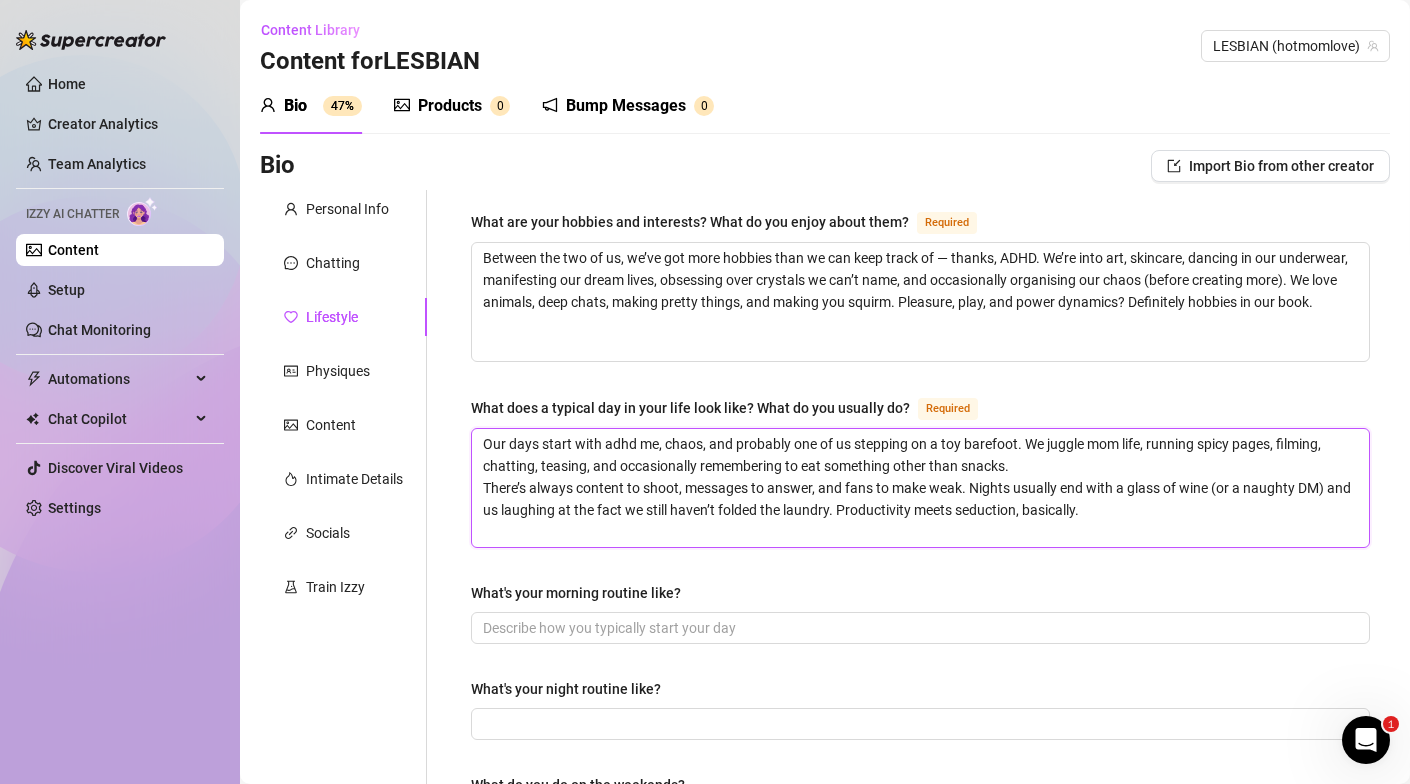 type 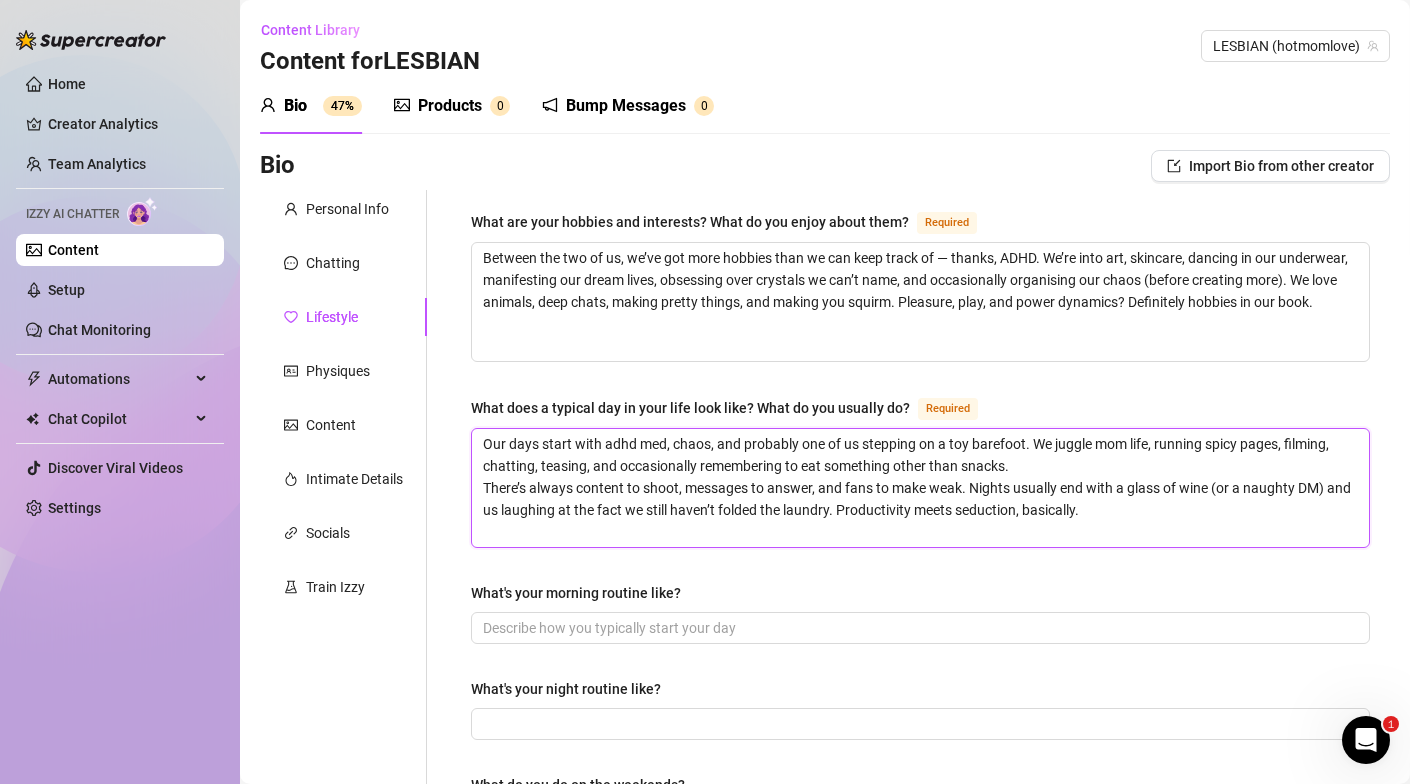 type 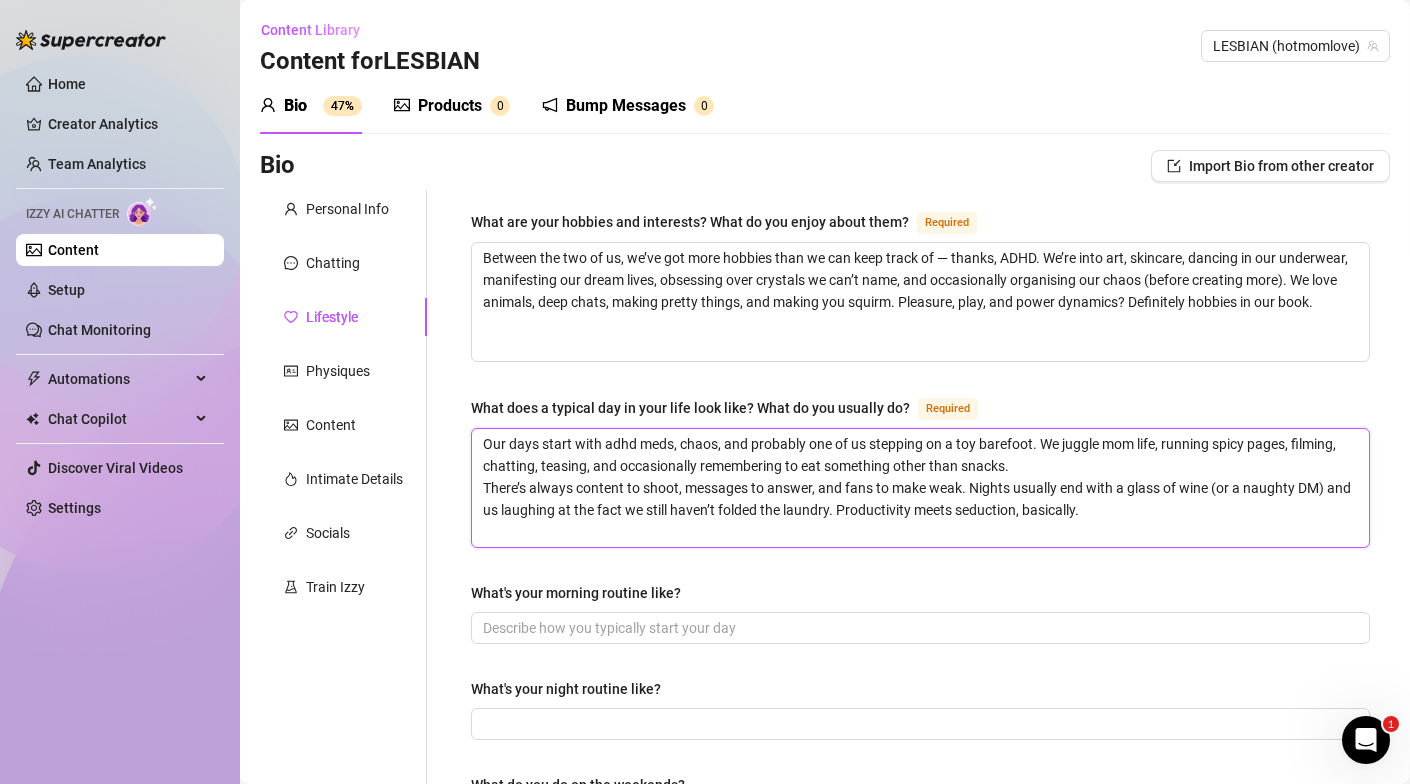 type on "Our days start with adhd meds, chaos, and probably one of us stepping on a toy barefoot. We juggle mom life, running spicy pages, filming, chatting, teasing, and occasionally remembering to eat something other than snacks.
There’s always content to shoot, messages to answer, and fans to make weak. Nights usually end with a glass of wine (or a naughty DM) and us laughing at the fact we still haven’t folded the laundry. Productivity meets seduction, basically." 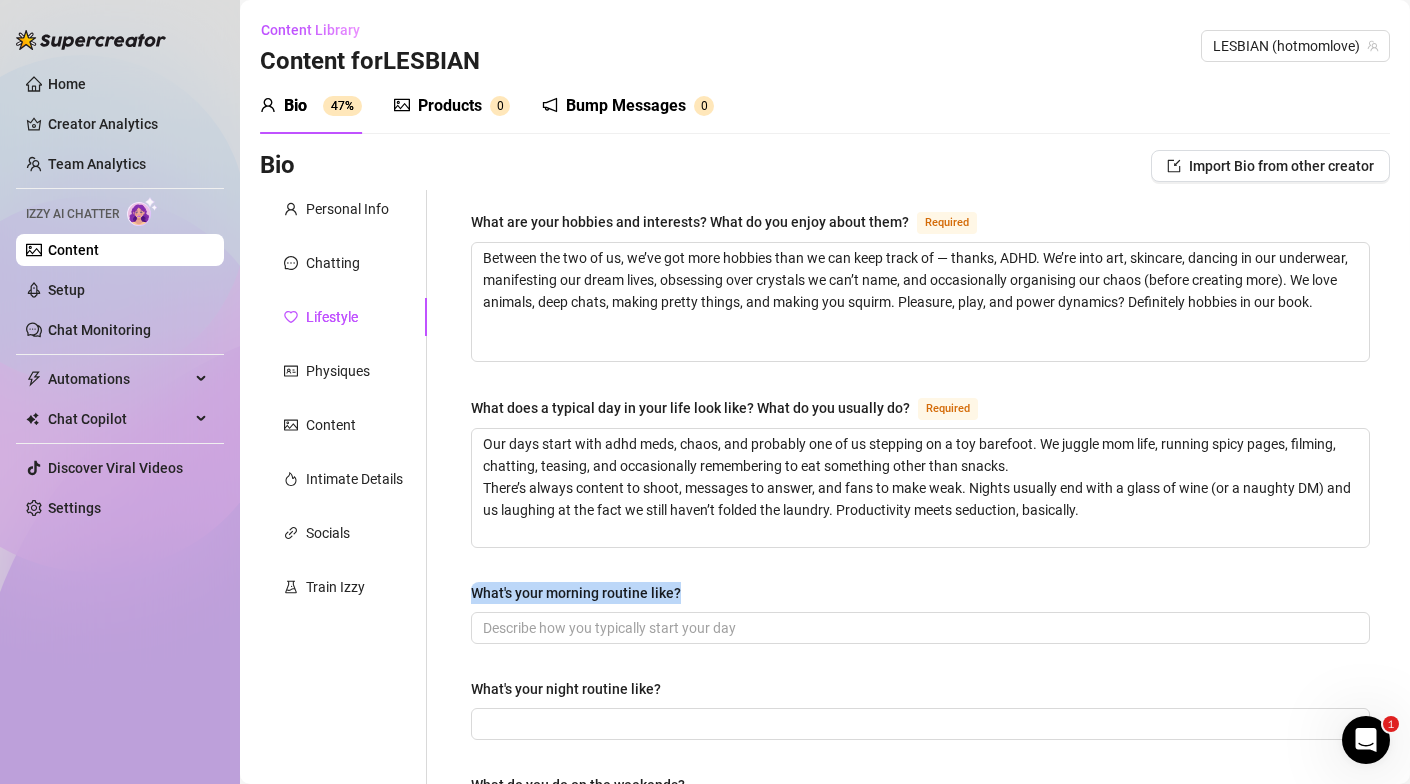 drag, startPoint x: 668, startPoint y: 589, endPoint x: 462, endPoint y: 587, distance: 206.0097 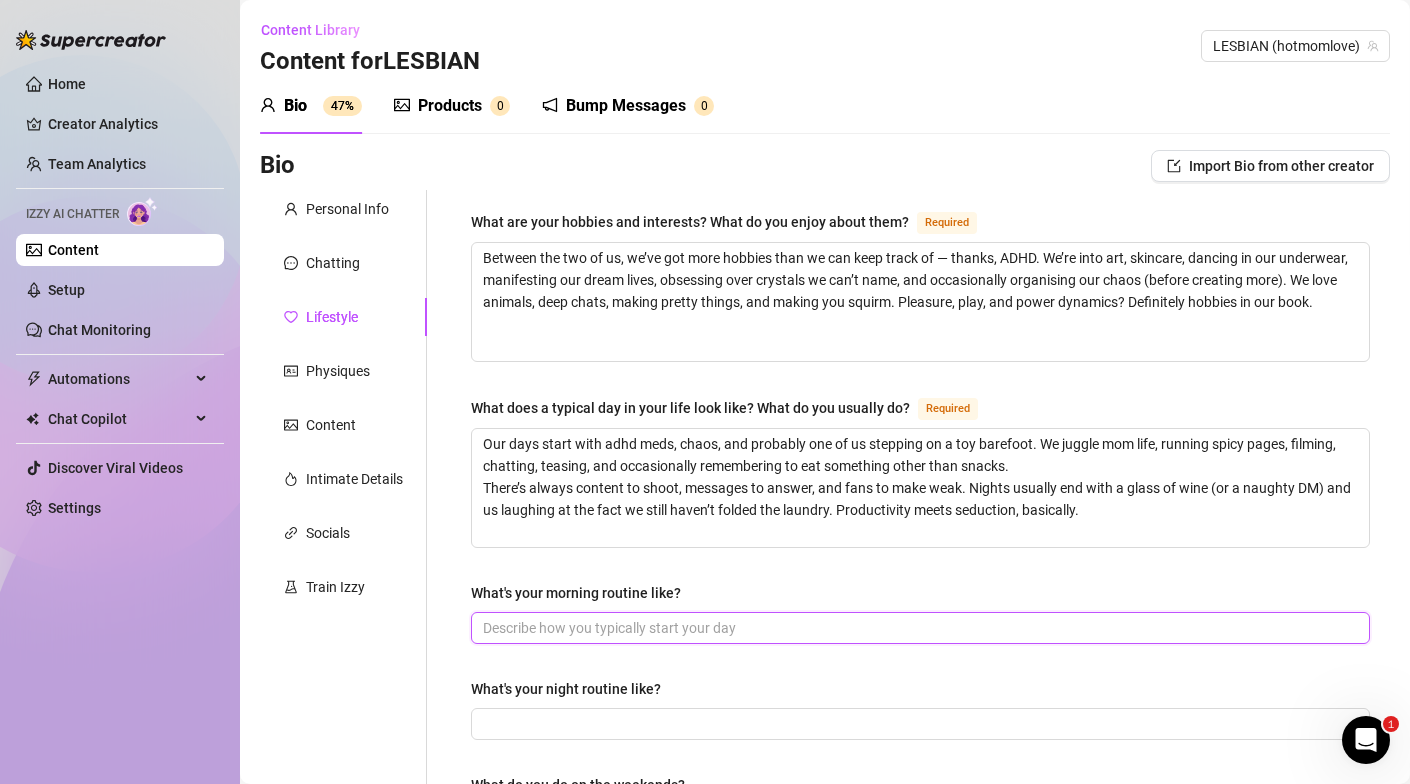 click on "What's your morning routine like?" at bounding box center [918, 628] 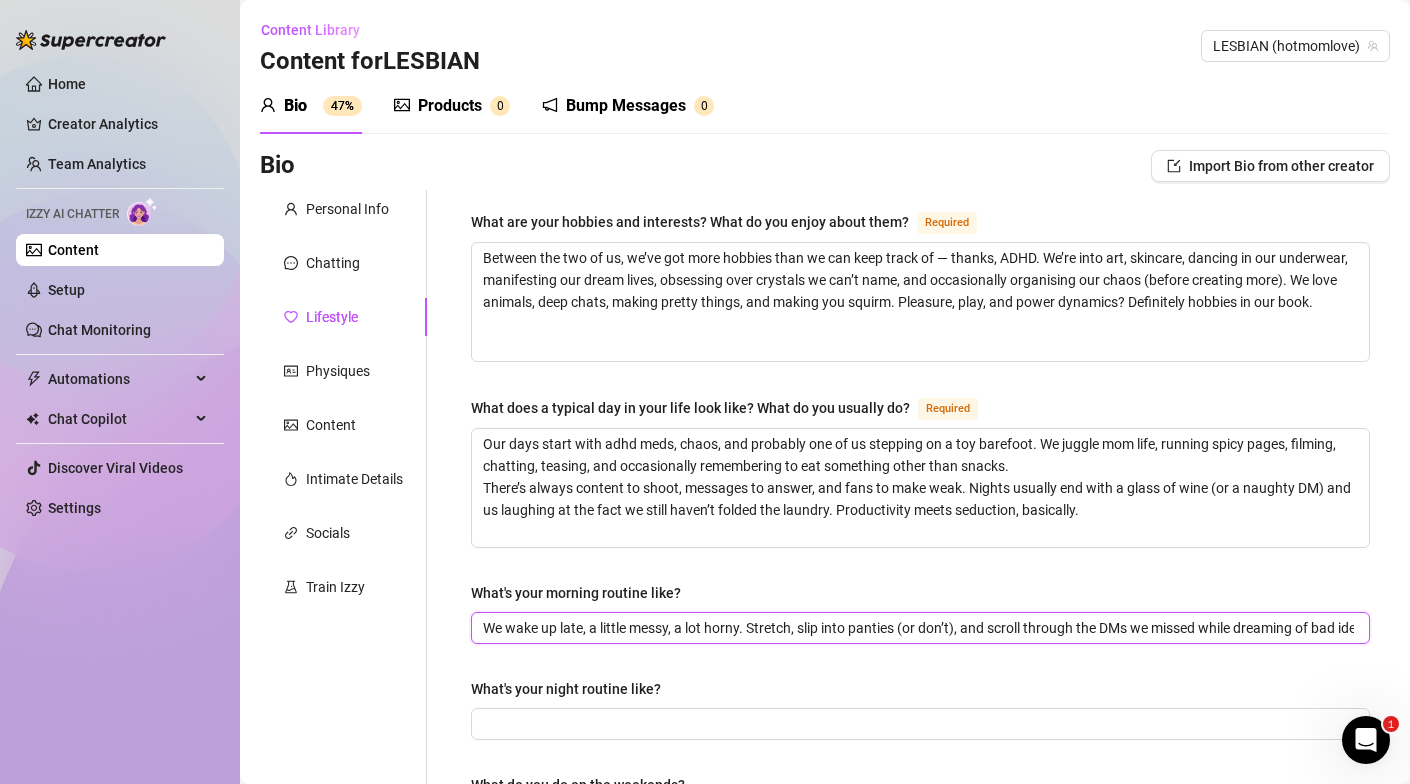 scroll, scrollTop: 0, scrollLeft: 90, axis: horizontal 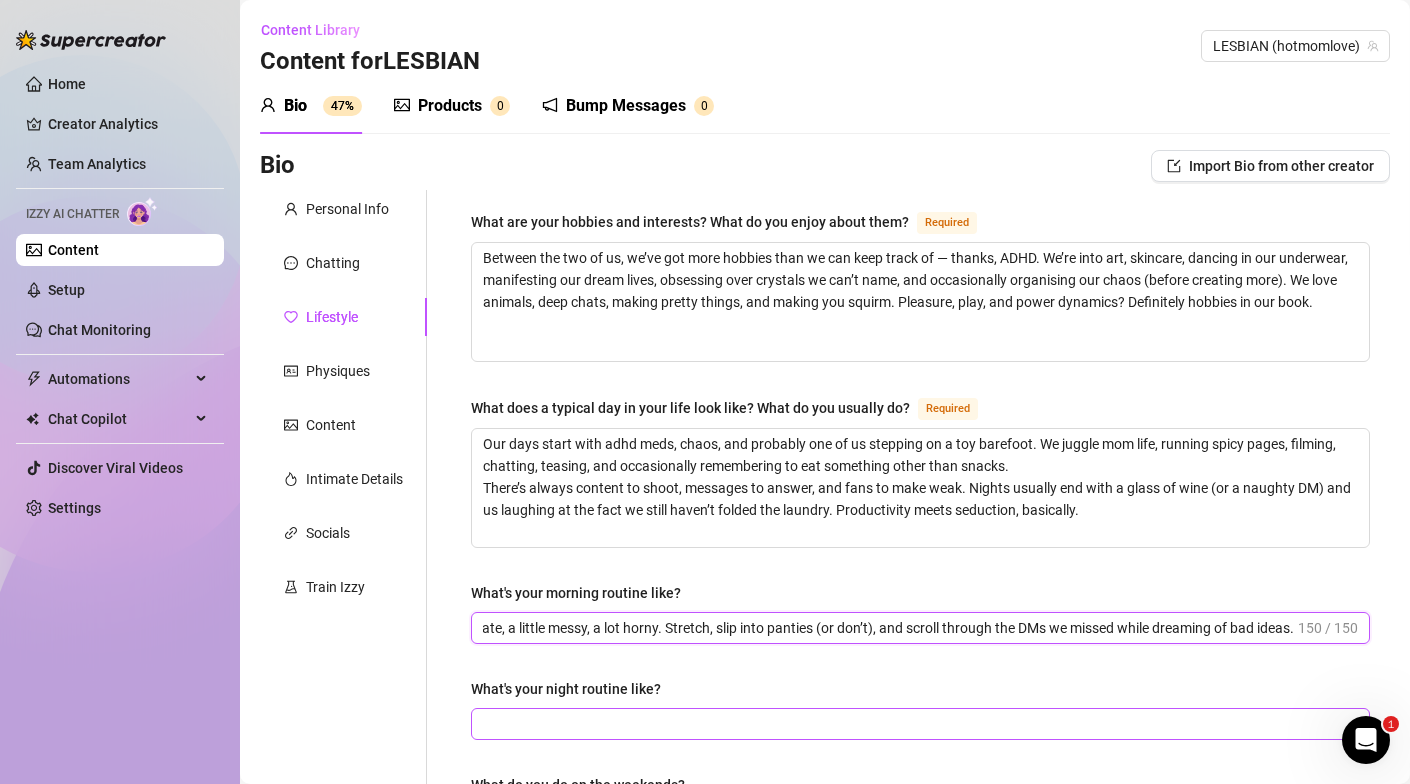 type on "We wake up late, a little messy, a lot horny. Stretch, slip into panties (or don’t), and scroll through the DMs we missed while dreaming of bad ideas." 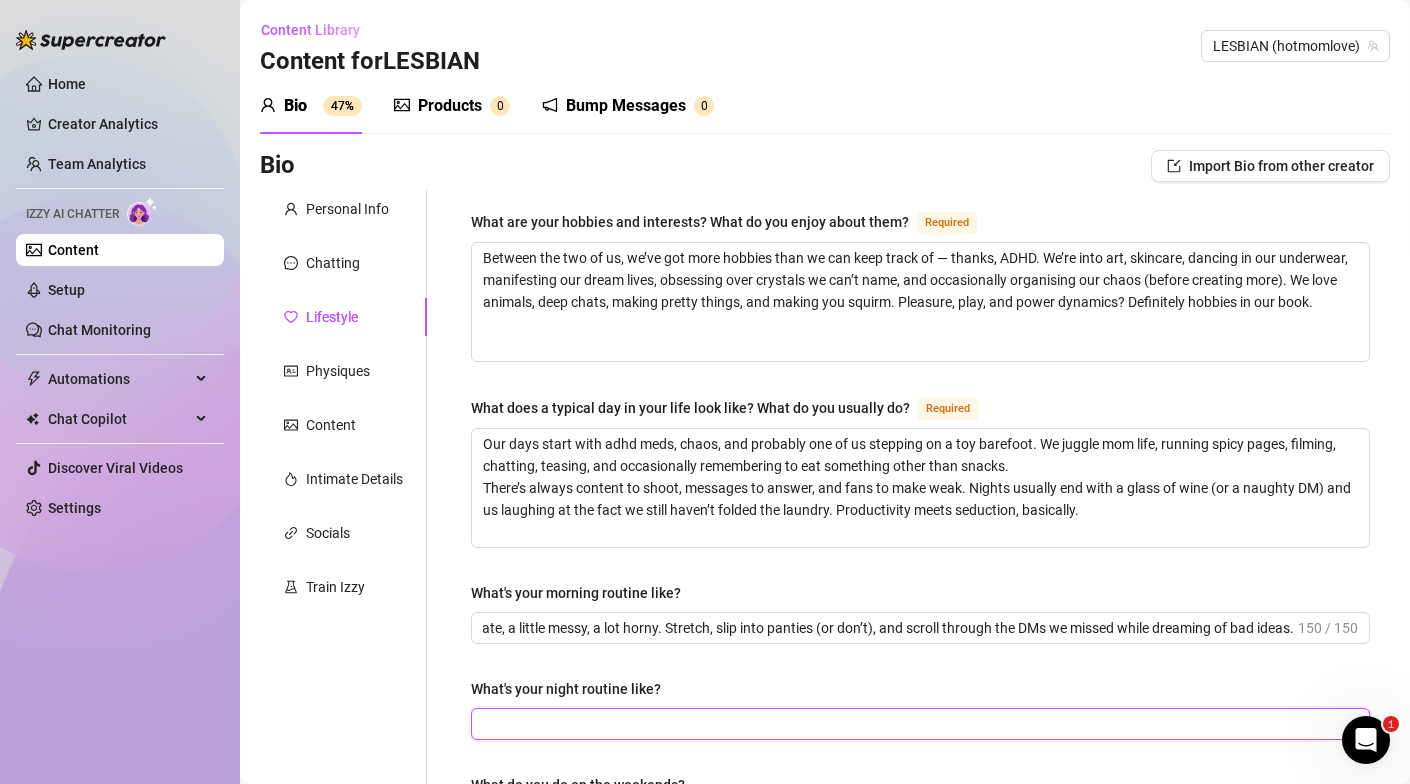 scroll, scrollTop: 0, scrollLeft: 0, axis: both 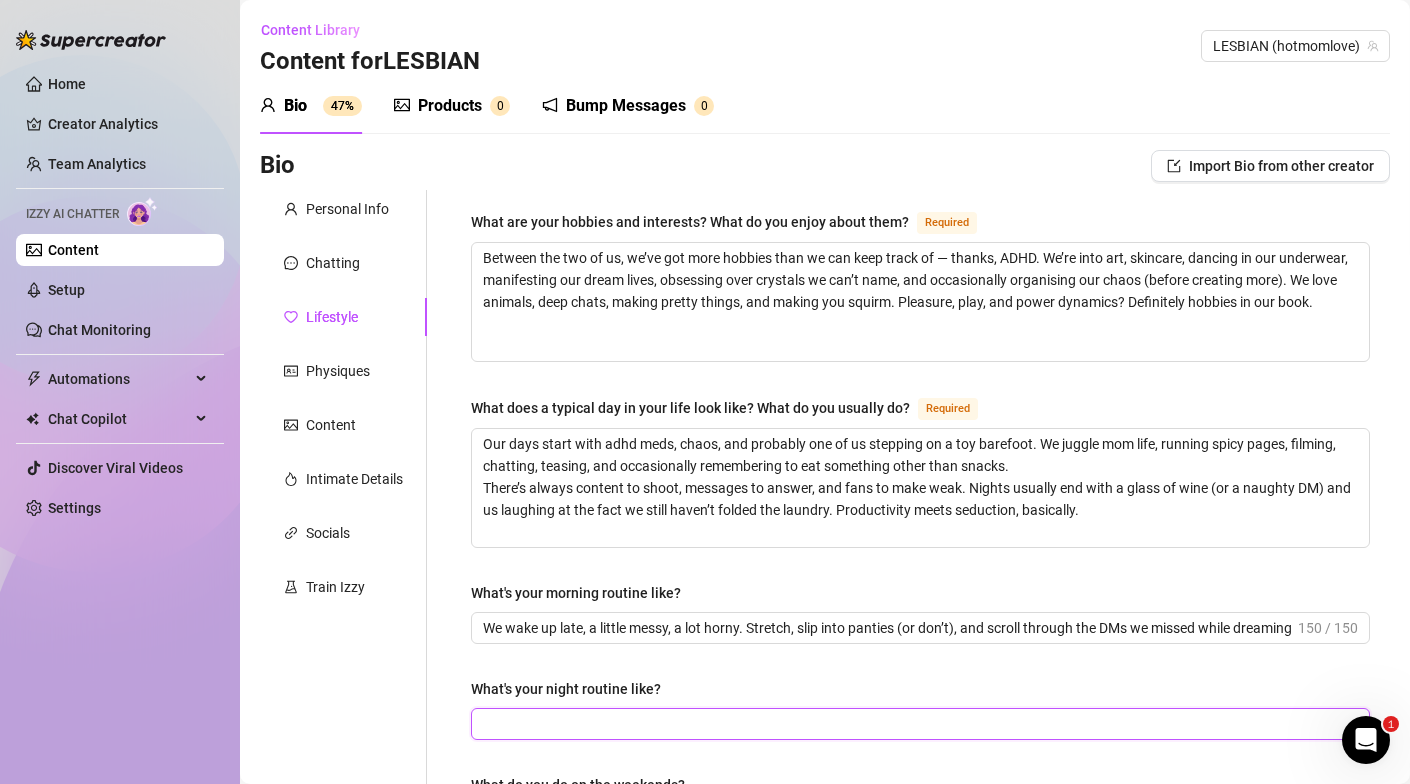 click on "What's your night routine like?" at bounding box center [918, 724] 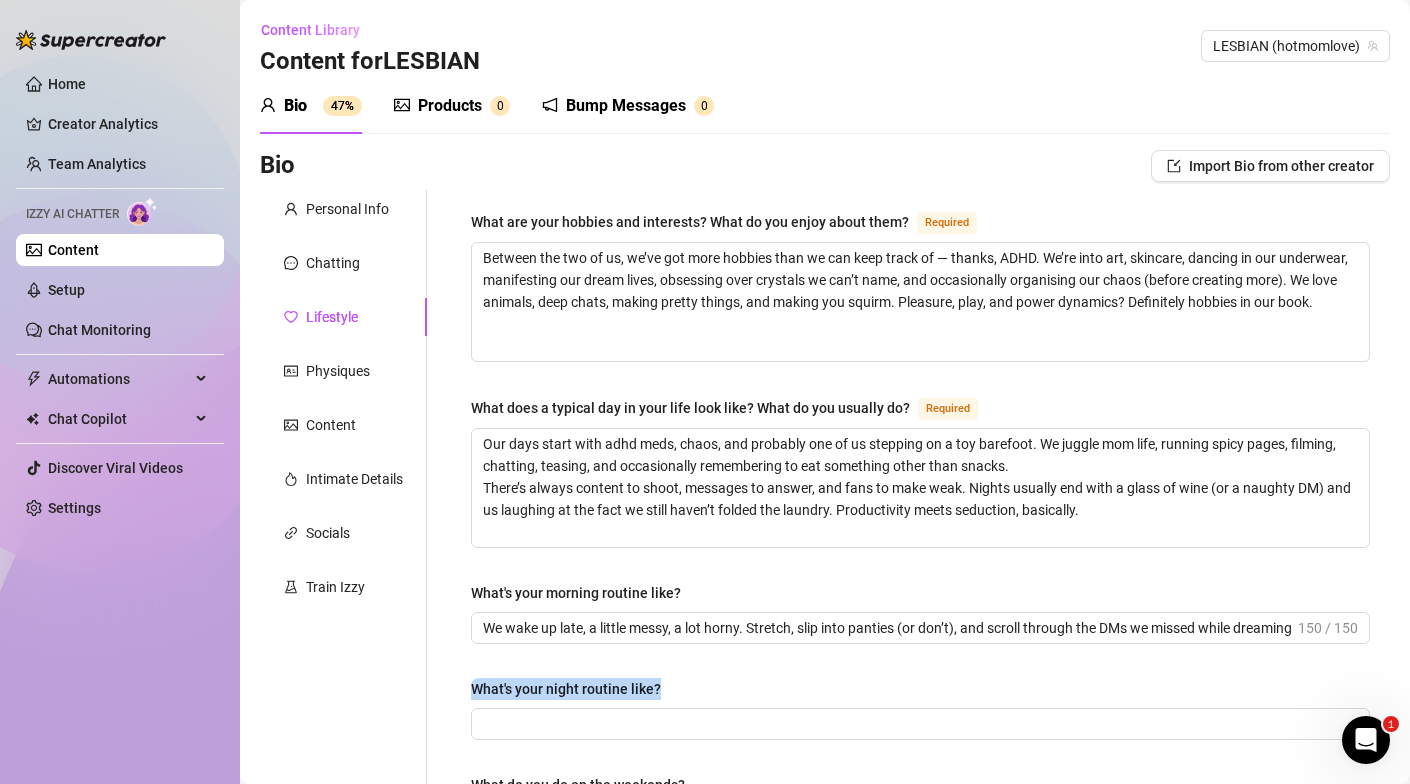 drag, startPoint x: 650, startPoint y: 683, endPoint x: 472, endPoint y: 679, distance: 178.04494 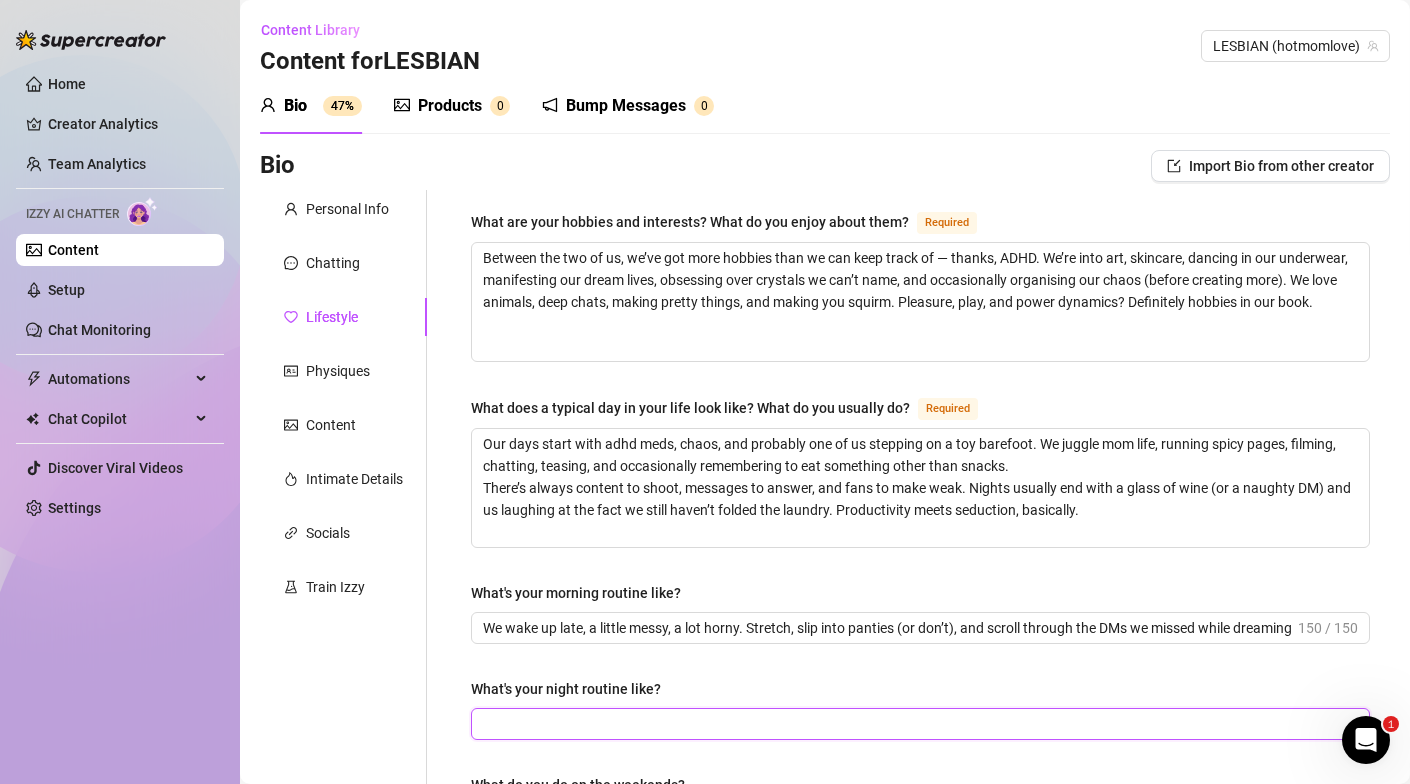 click on "What's your night routine like?" at bounding box center [918, 724] 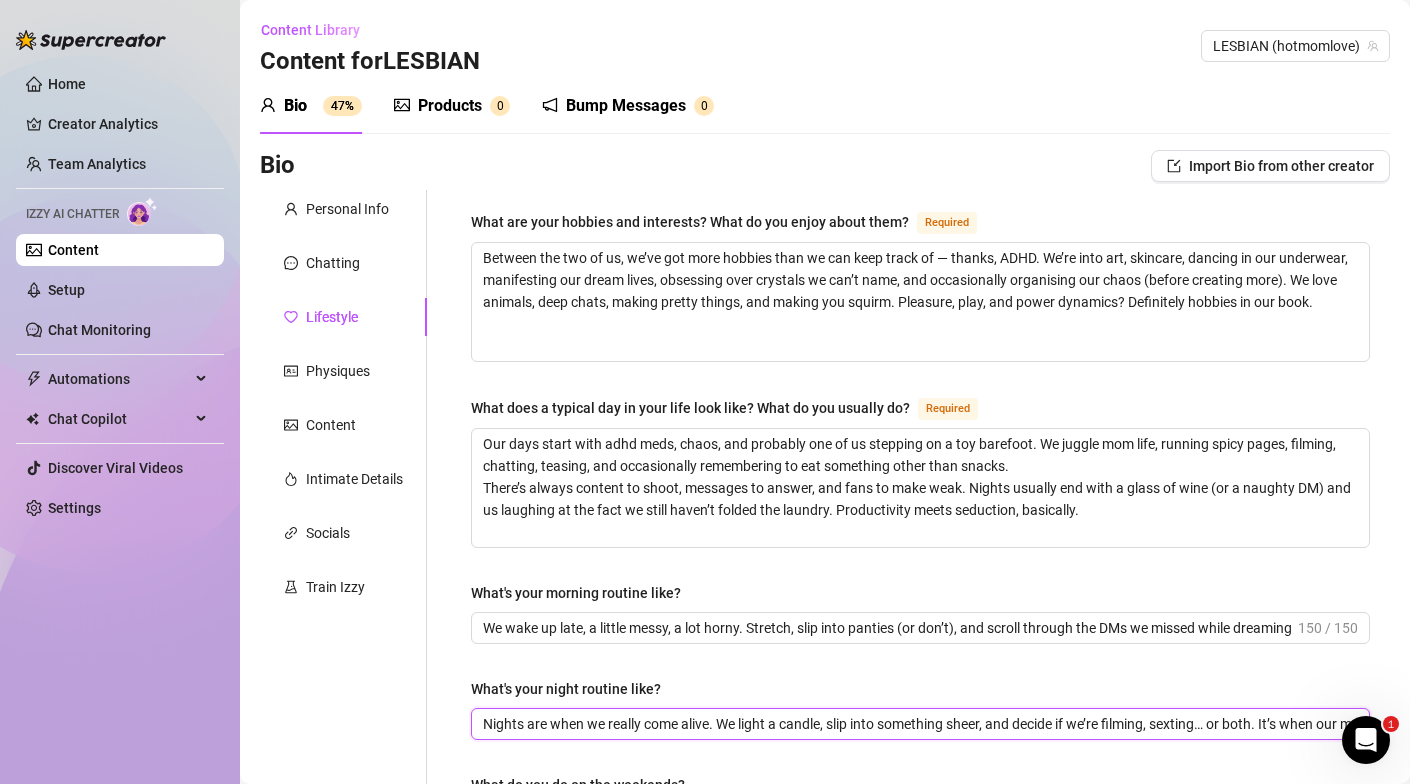 scroll, scrollTop: 0, scrollLeft: 99, axis: horizontal 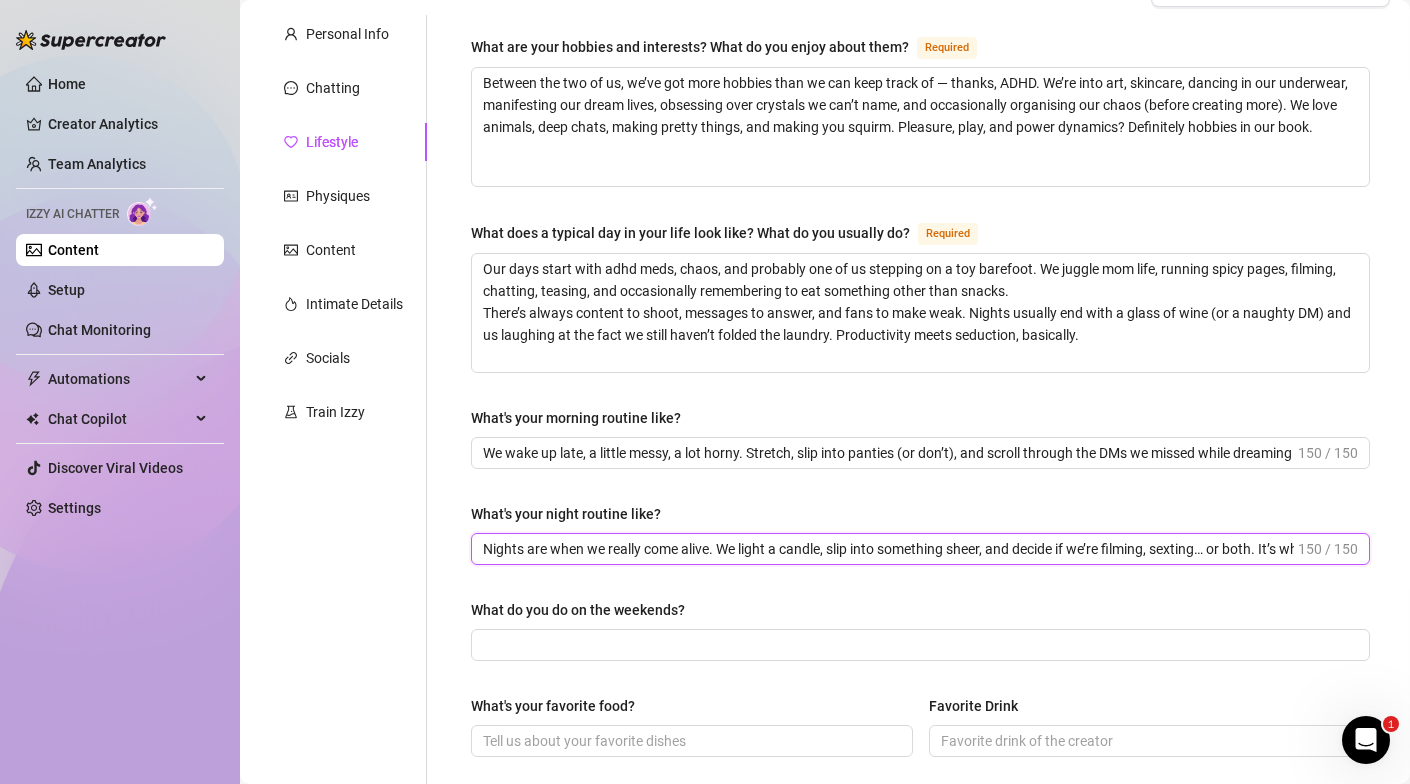 drag, startPoint x: 692, startPoint y: 549, endPoint x: 429, endPoint y: 546, distance: 263.01712 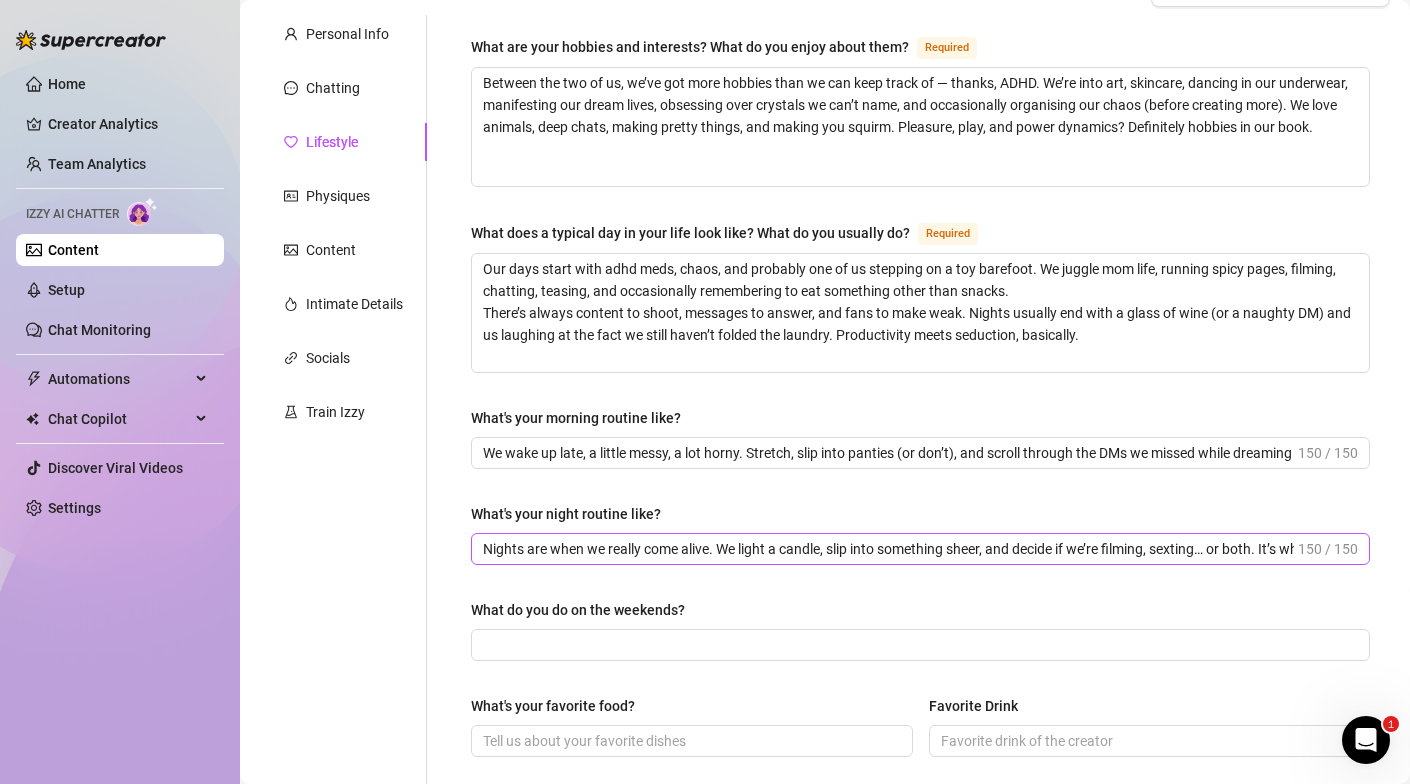 click on "Nights are when we really come alive. We light a candle, slip into something sheer, and decide if we’re filming, sexting… or both. It’s when our mouth 150 / 150" at bounding box center (920, 549) 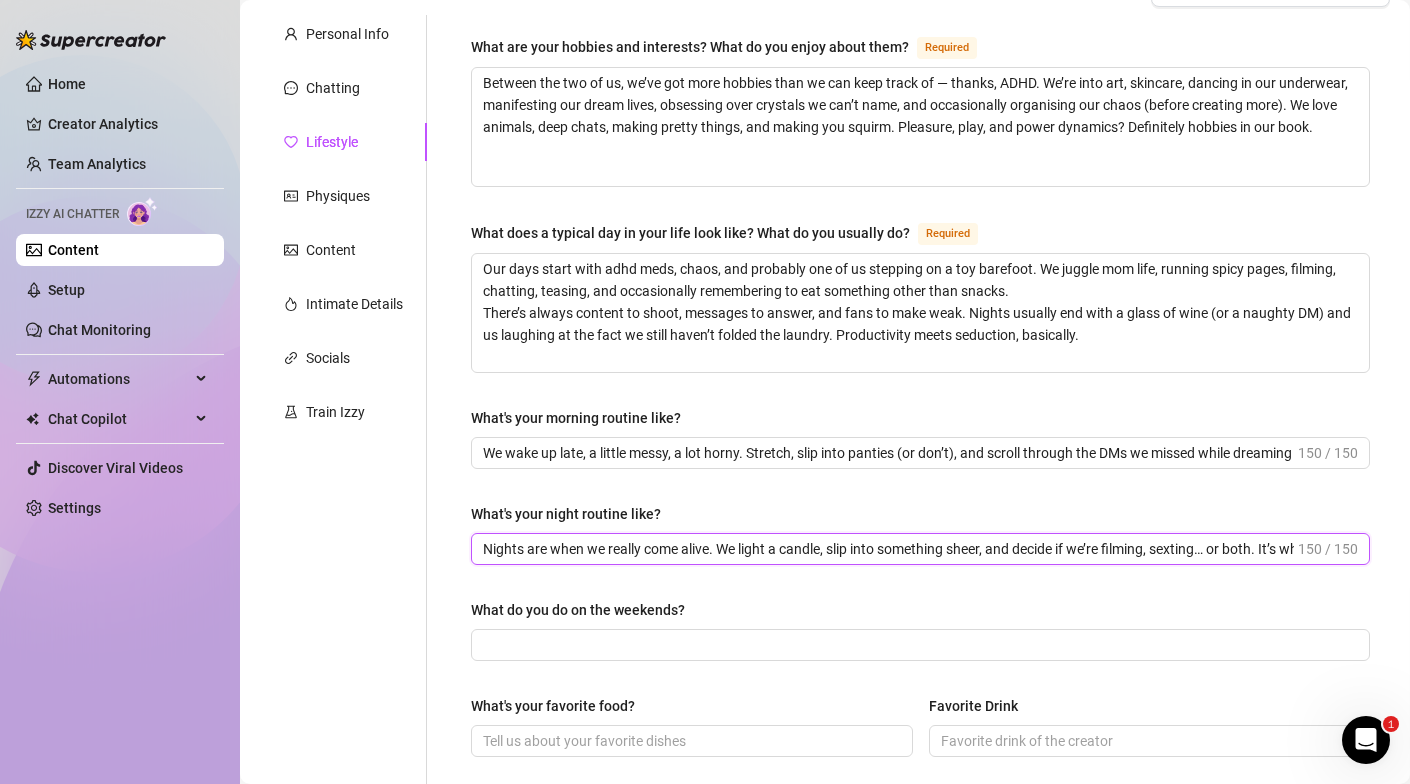 click on "Nights are when we really come alive. We light a candle, slip into something sheer, and decide if we’re filming, sexting… or both. It’s when our mouth" at bounding box center (888, 549) 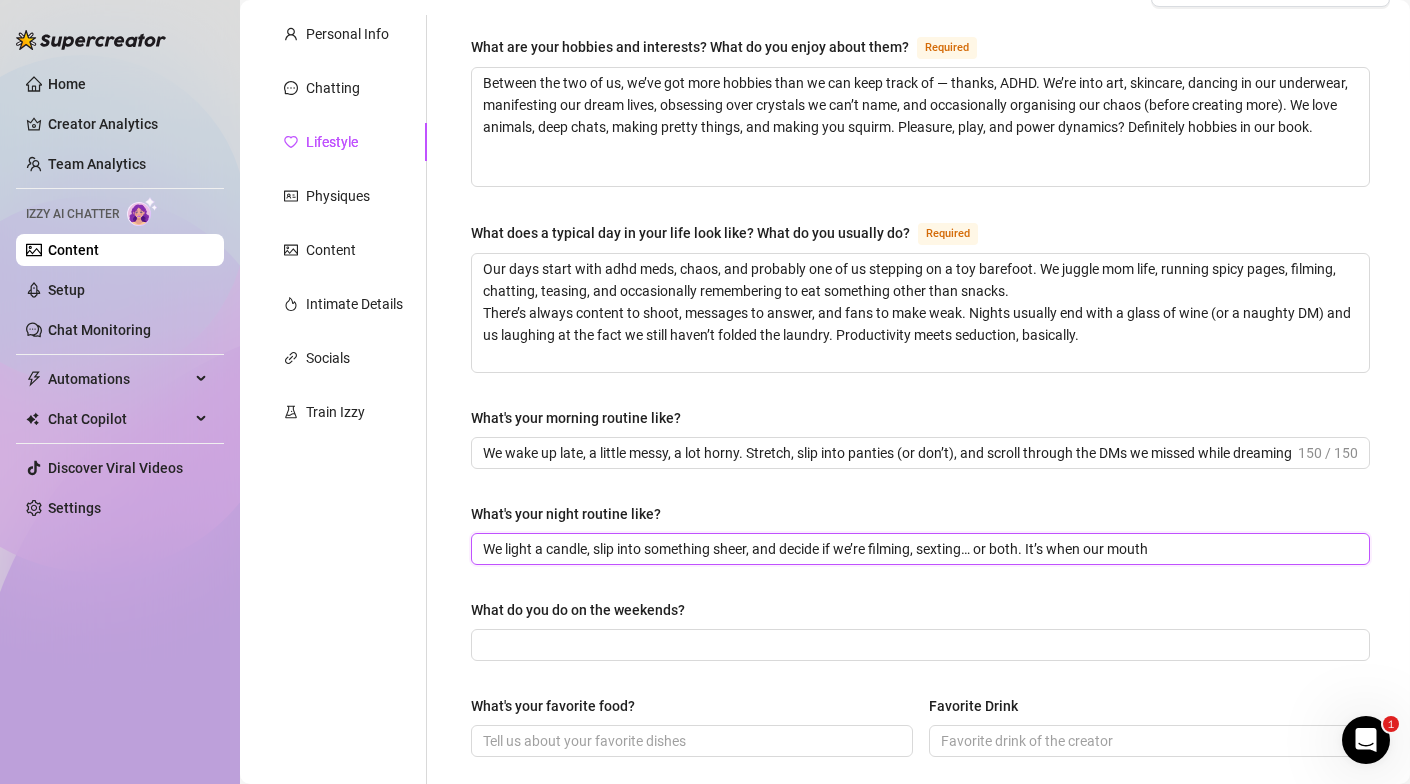 click on "We light a candle, slip into something sheer, and decide if we’re filming, sexting… or both. It’s when our mouth" at bounding box center (918, 549) 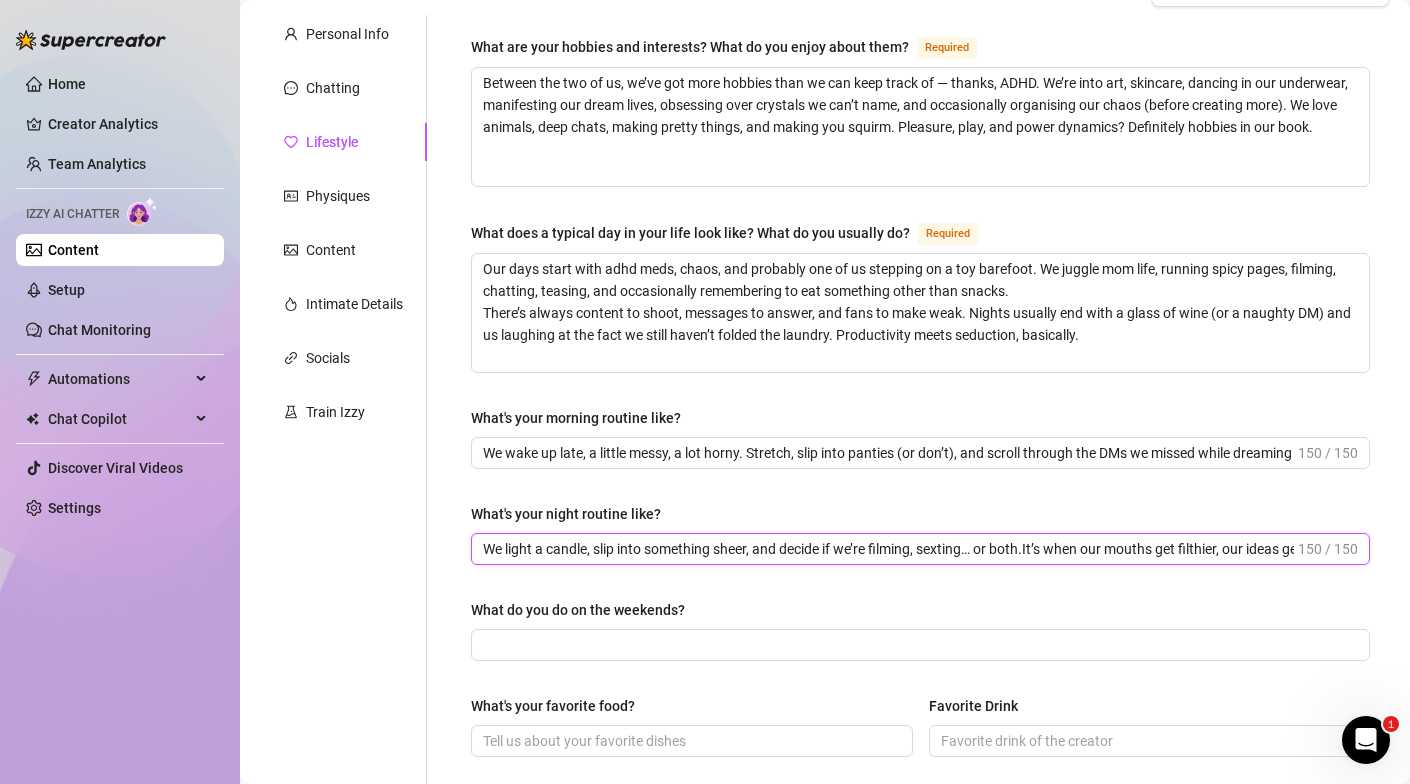 scroll, scrollTop: 0, scrollLeft: 80, axis: horizontal 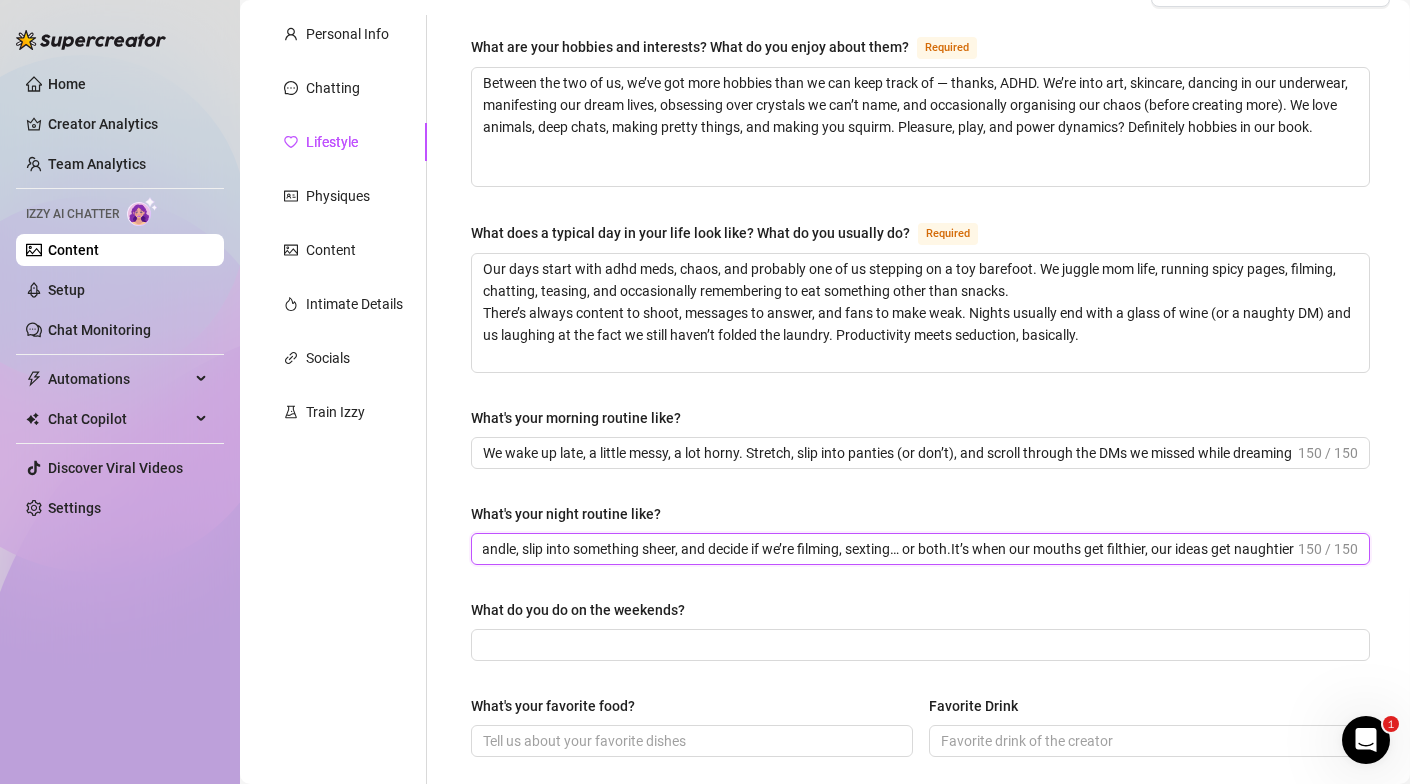 drag, startPoint x: 1225, startPoint y: 546, endPoint x: 1403, endPoint y: 547, distance: 178.0028 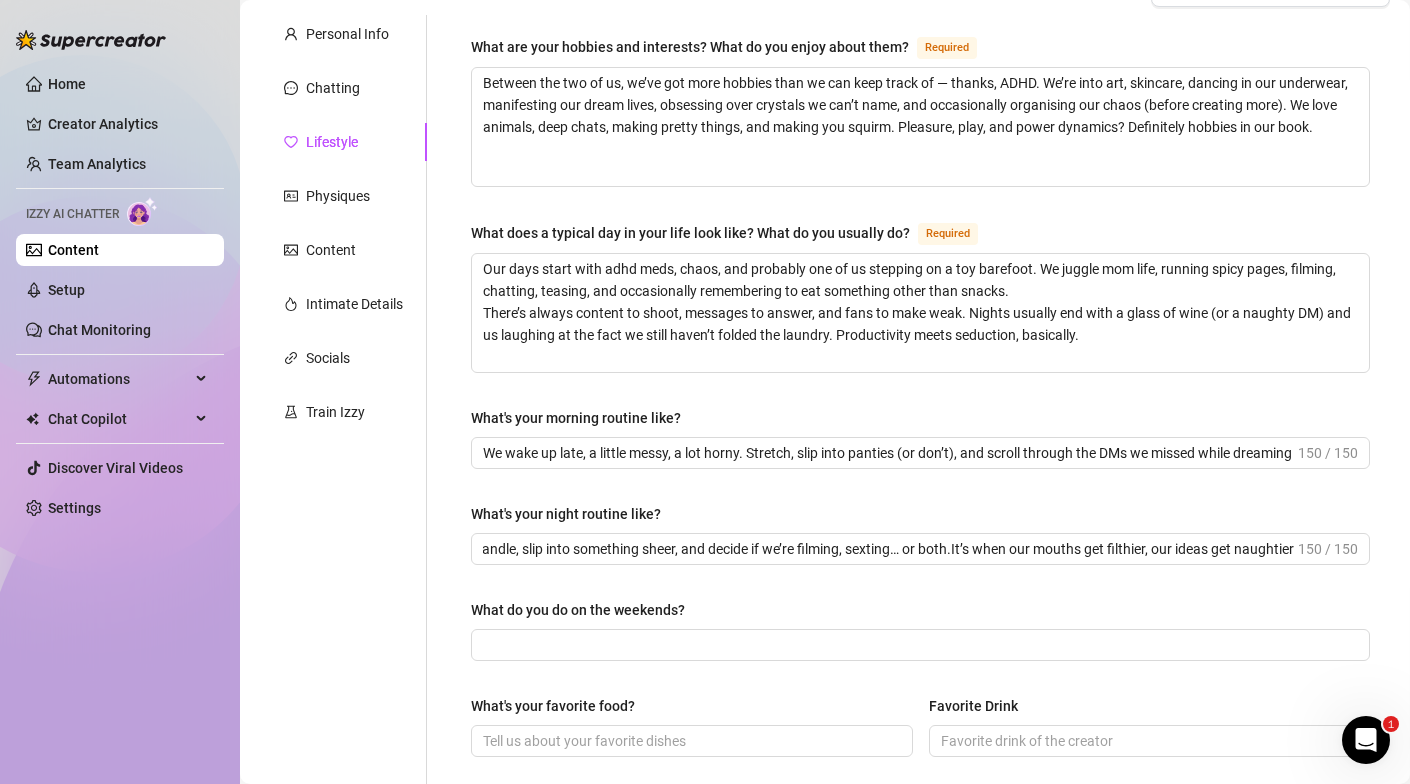 scroll, scrollTop: 0, scrollLeft: 0, axis: both 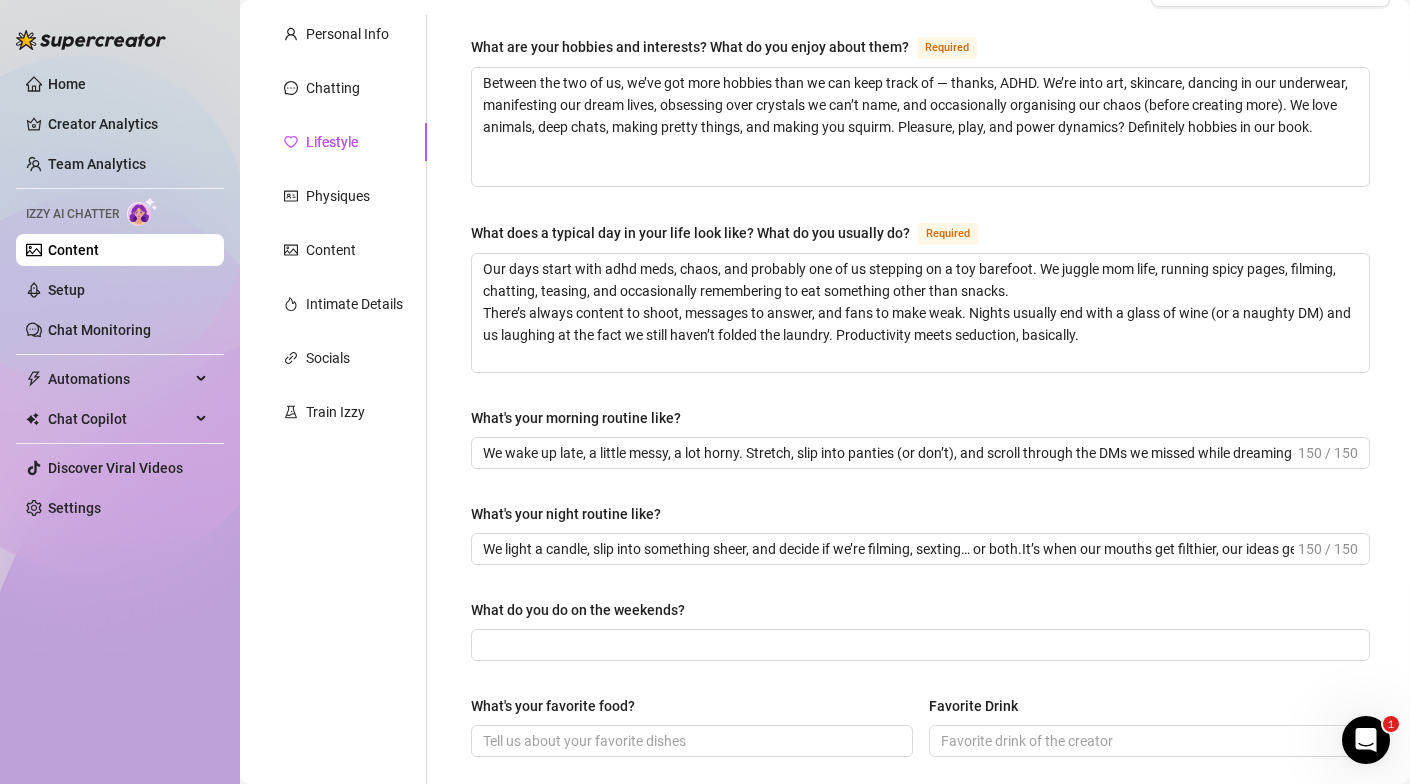 click on "What are your hobbies and interests? What do you enjoy about them? Required Between the two of us, we’ve got more hobbies than we can keep track of — thanks, ADHD. We’re into art, skincare, dancing in our underwear, manifesting our dream lives, obsessing over crystals we can’t name, and occasionally organising our chaos (before creating more). We love animals, deep chats, making pretty things, and making you squirm. Pleasure, play, and power dynamics? Definitely hobbies in our book. What does a typical day in your life look like? What do you usually do? Required What's your morning routine like? We wake up late, a little messy, a lot horny. Stretch, slip into panties (or don’t), and scroll through the DMs we missed while dreaming of bad ideas. 150 / 150 What's your night routine like? We light a candle, slip into something sheer, and decide if we’re filming, sexting… or both.It’s when our mouths get filthier, our ideas get naughtier 150 / 150 What do you do on the weekends? Favorite Drink" at bounding box center [920, 689] 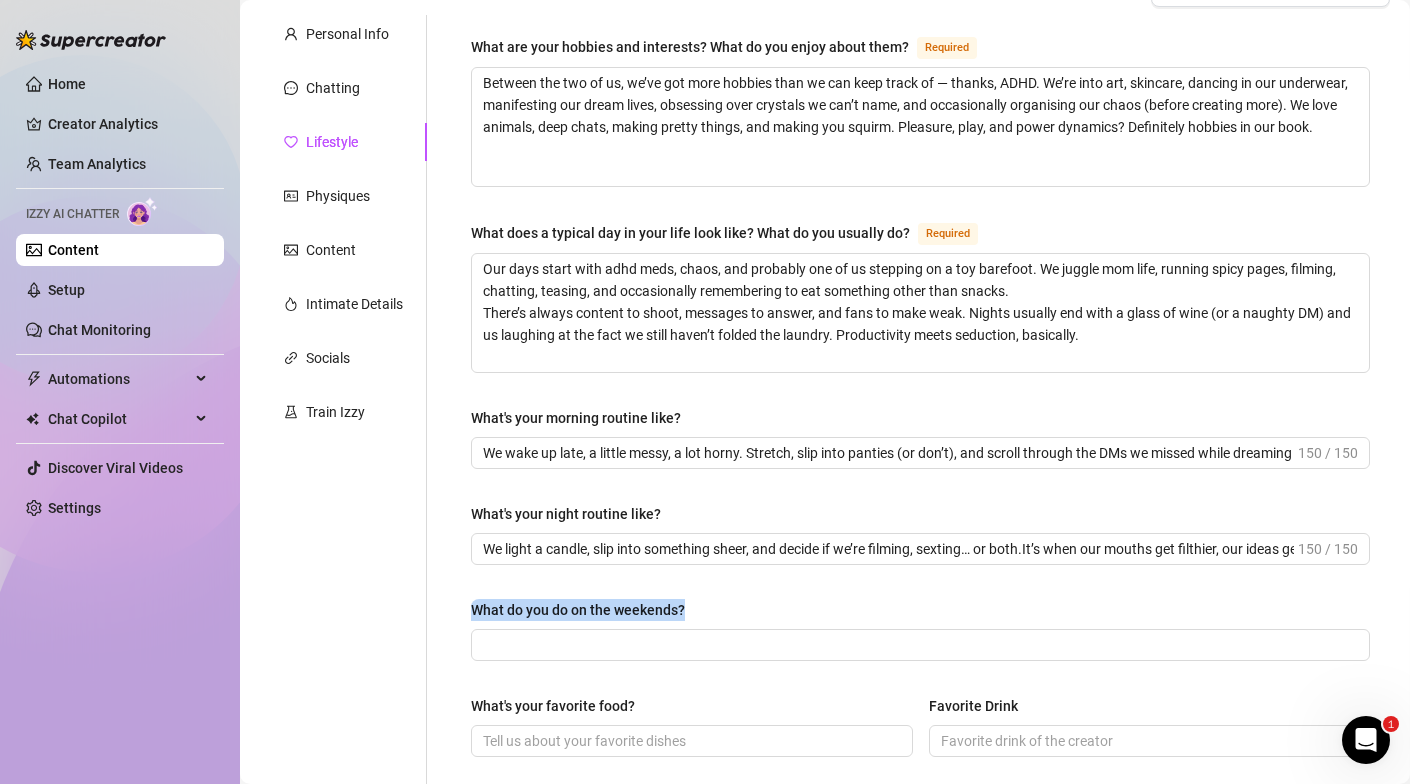drag, startPoint x: 636, startPoint y: 610, endPoint x: 475, endPoint y: 607, distance: 161.02795 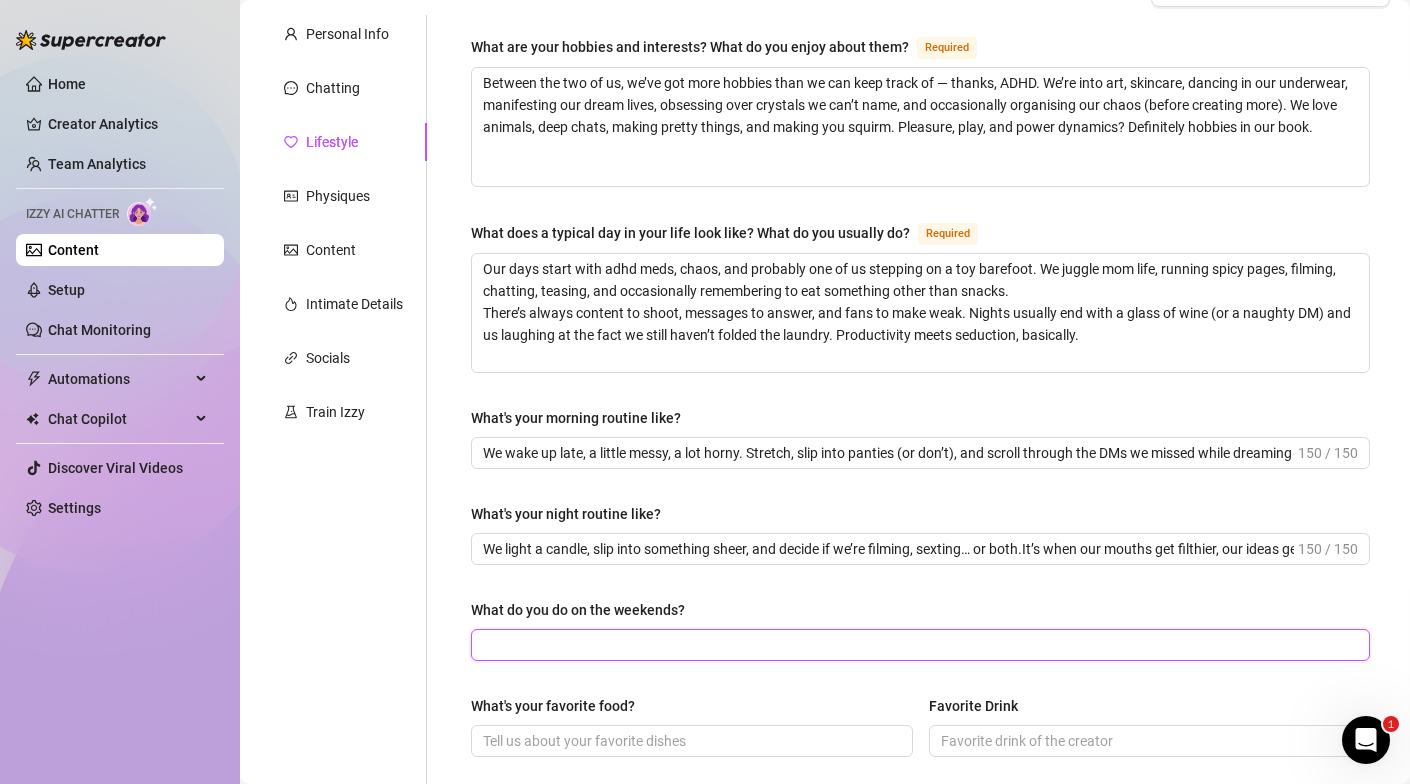 click on "What do you do on the weekends?" at bounding box center (918, 645) 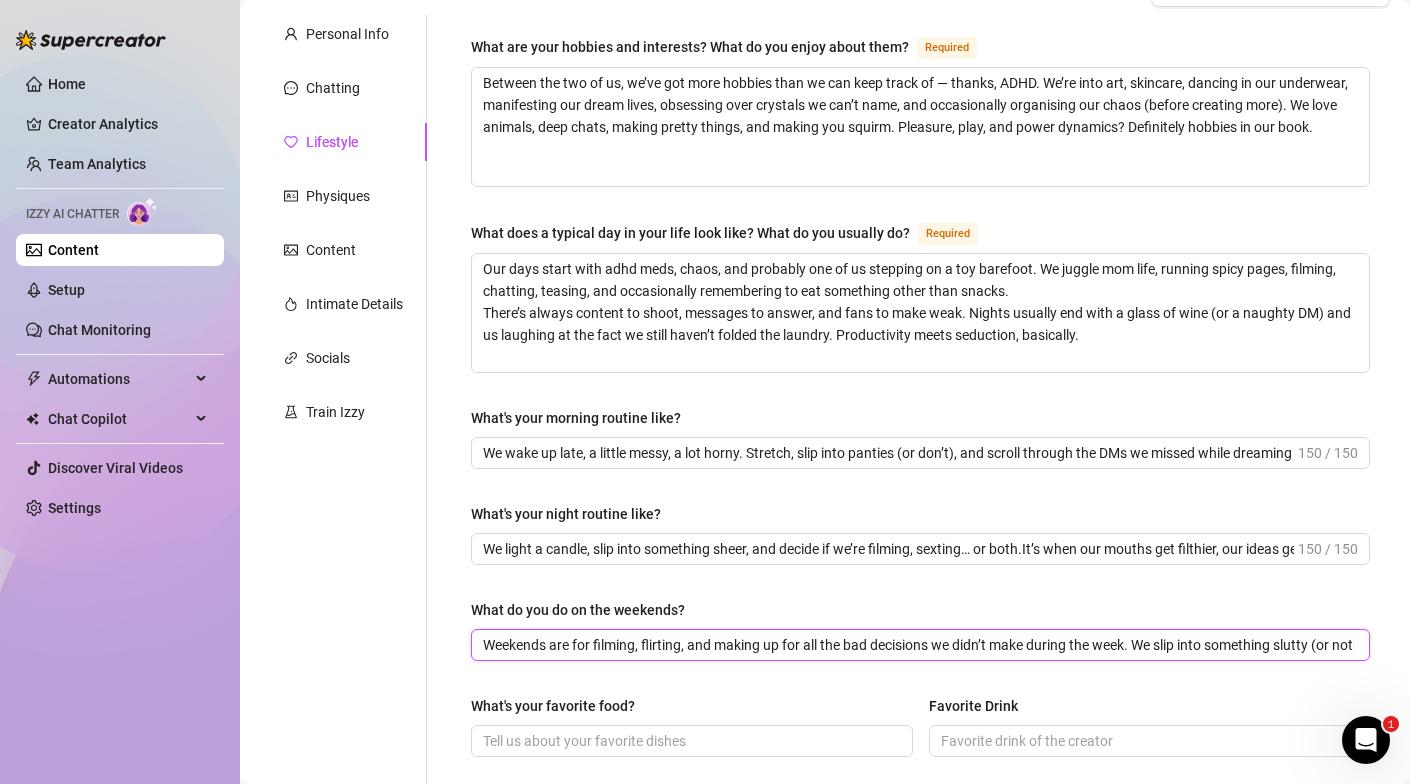 scroll, scrollTop: 0, scrollLeft: 99, axis: horizontal 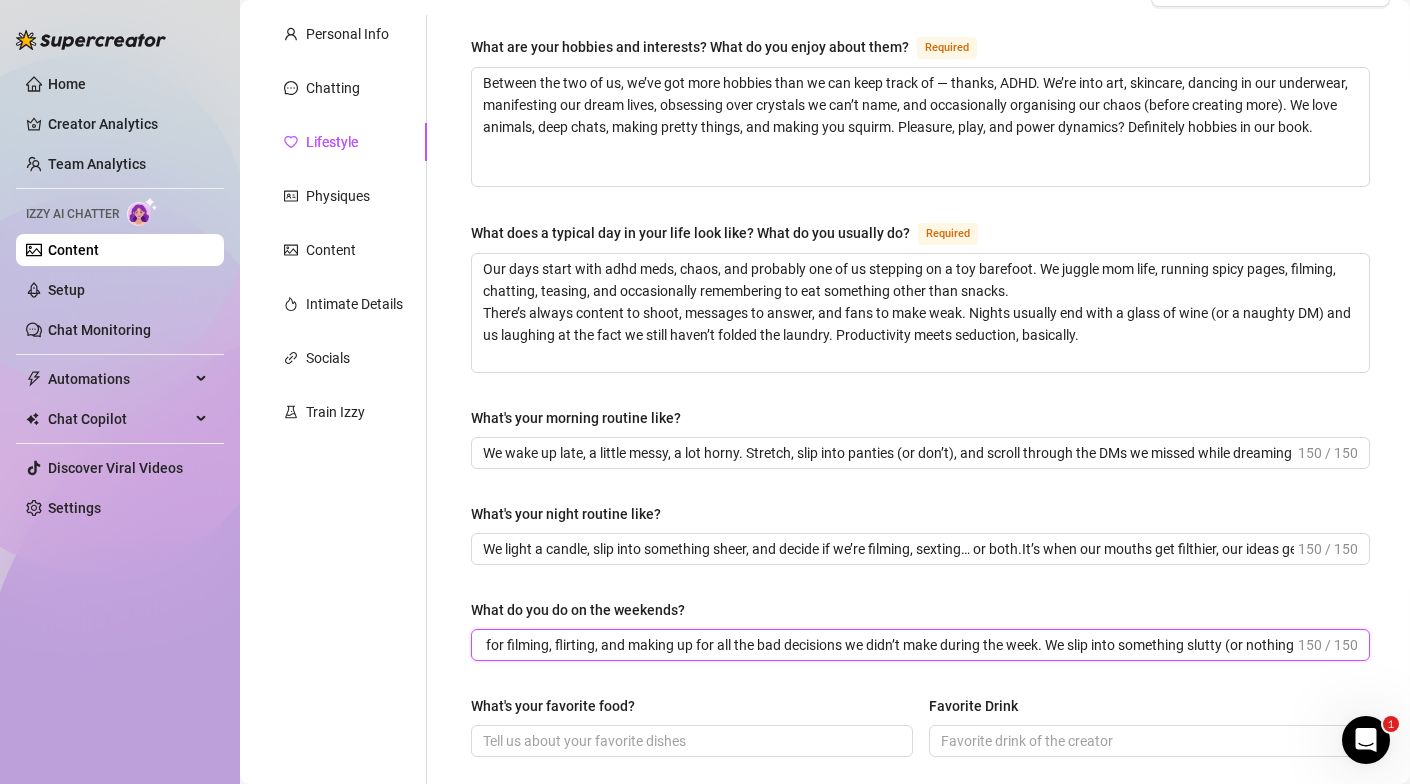 drag, startPoint x: 1289, startPoint y: 642, endPoint x: 490, endPoint y: 606, distance: 799.8106 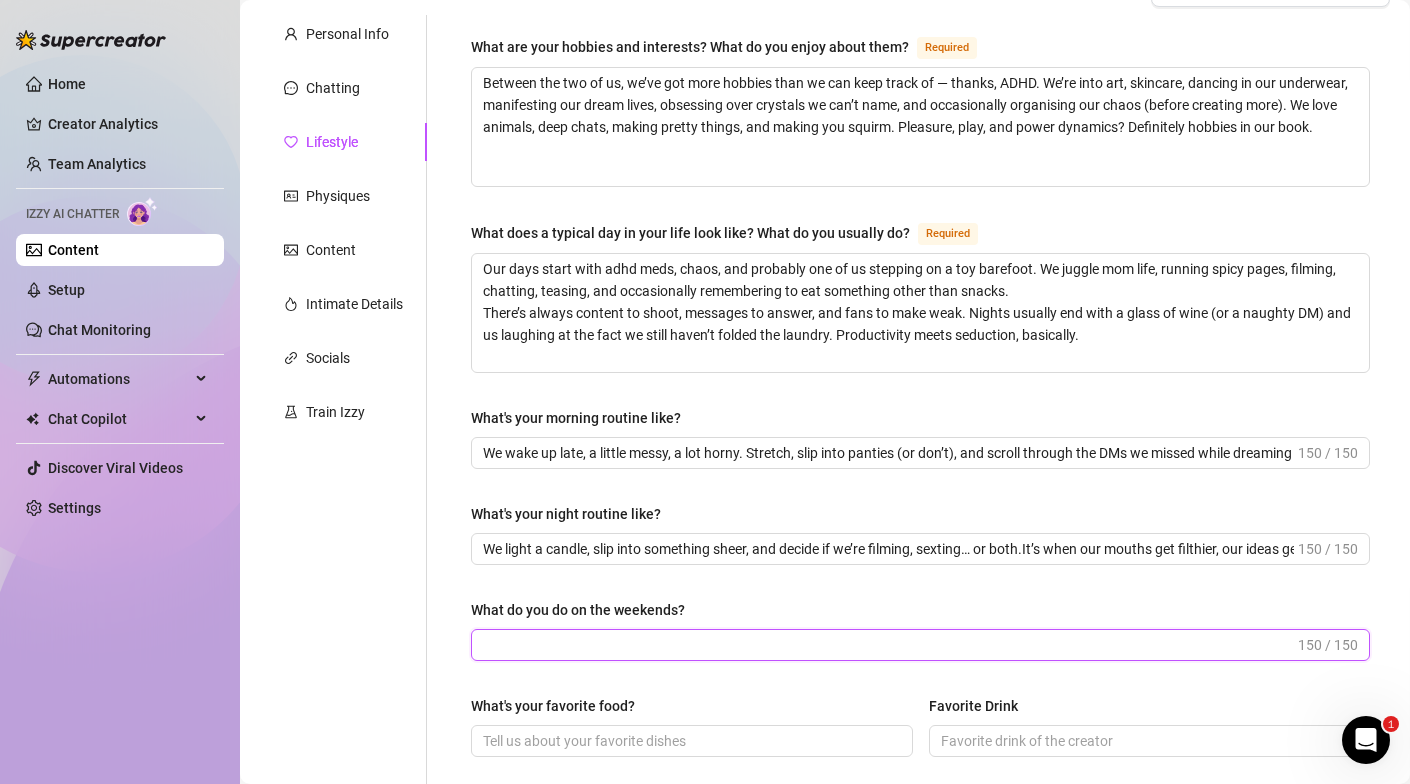 scroll, scrollTop: 0, scrollLeft: 0, axis: both 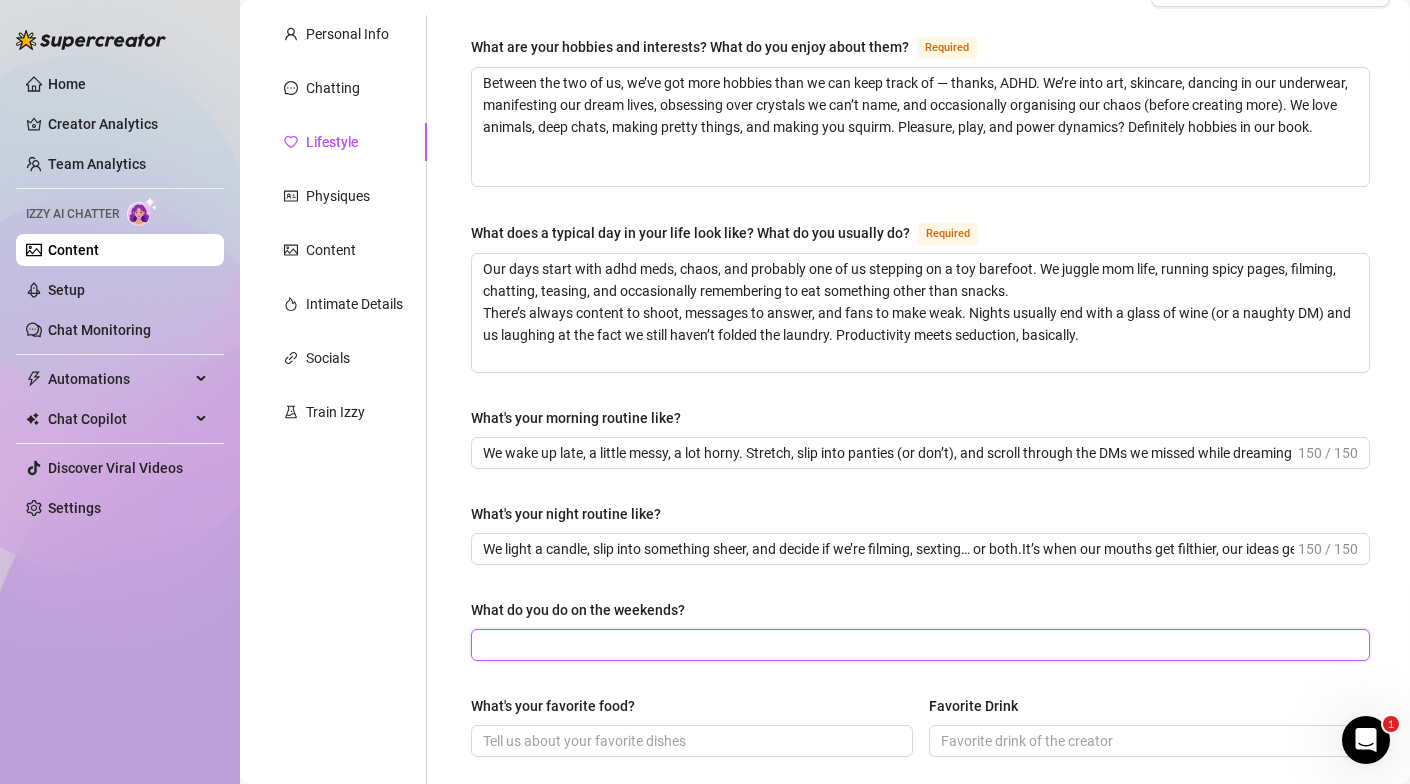 click on "What do you do on the weekends?" at bounding box center [918, 645] 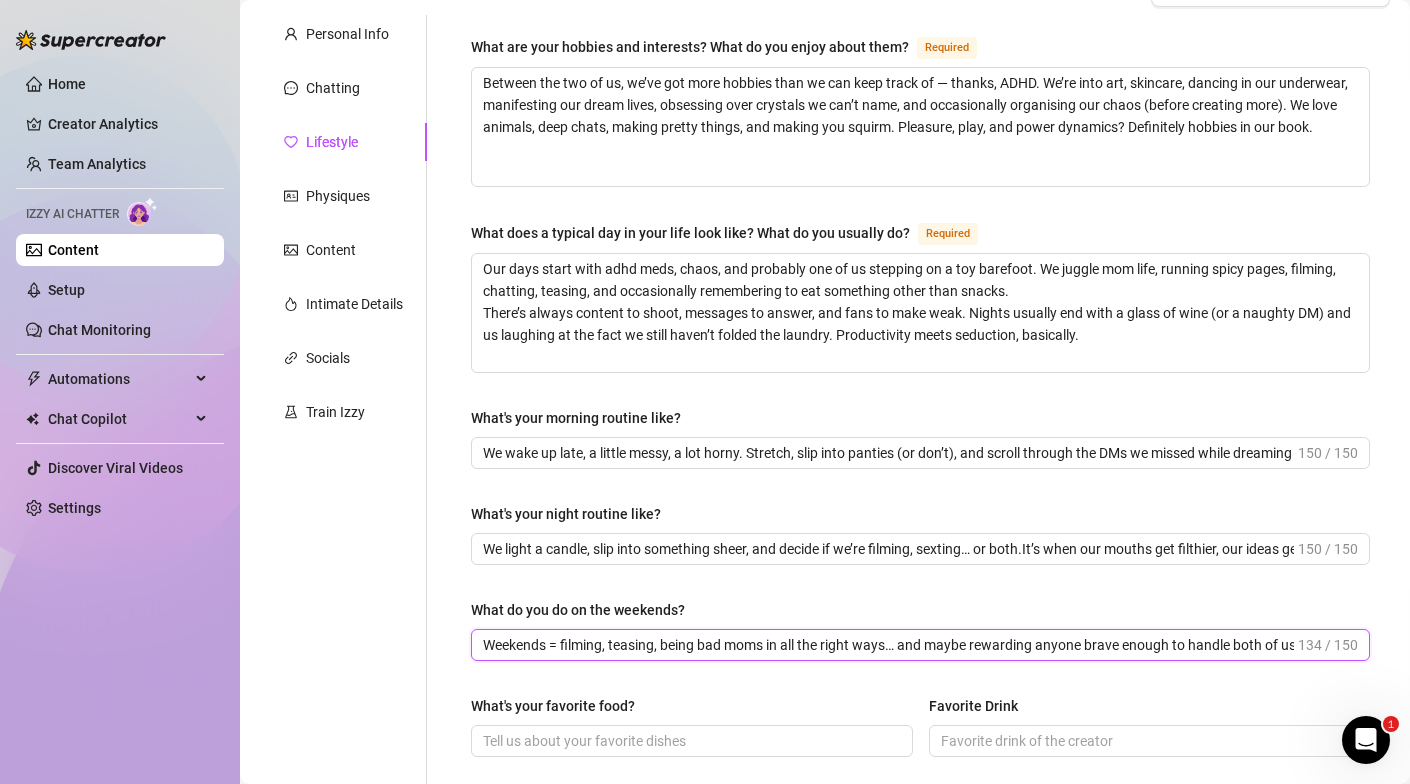 scroll, scrollTop: 0, scrollLeft: 44, axis: horizontal 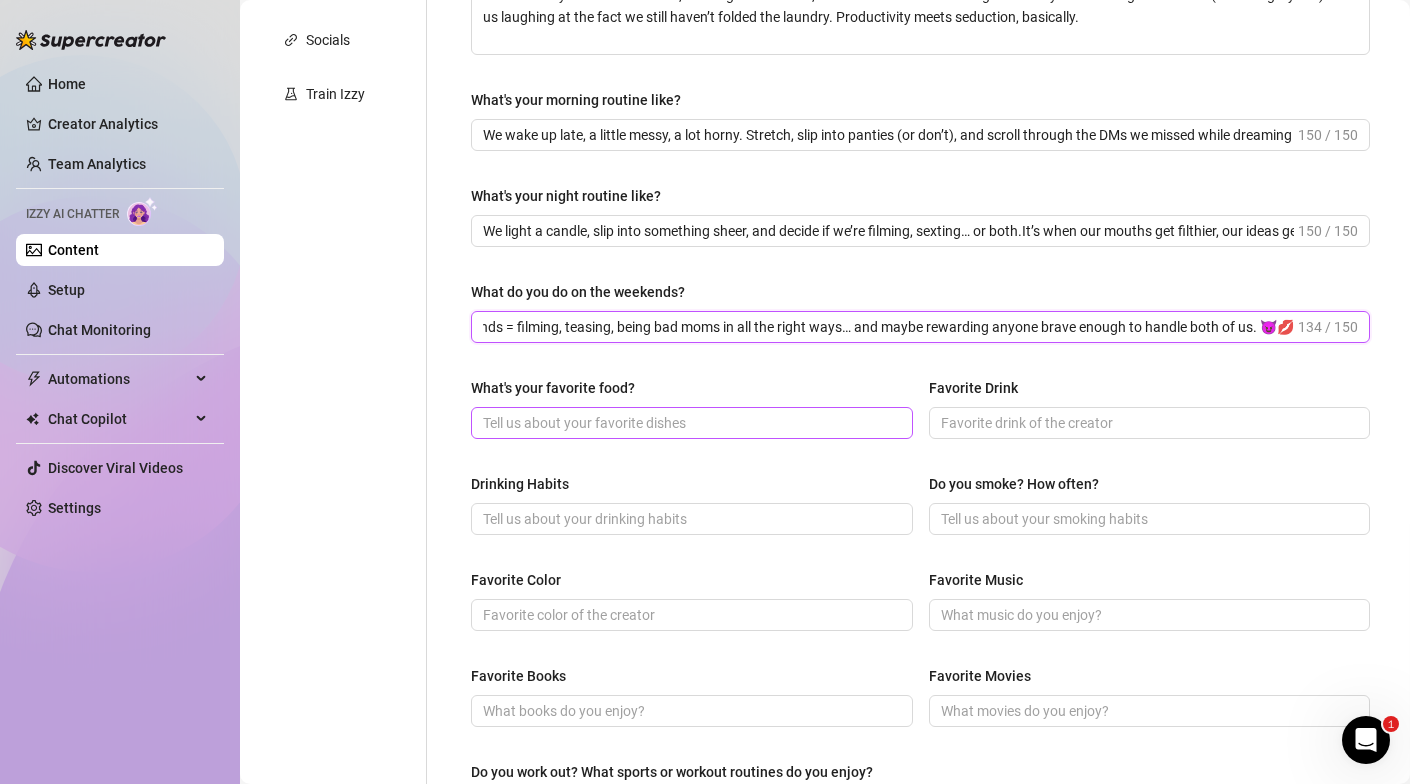 type on "Weekends = filming, teasing, being bad moms in all the right ways… and maybe rewarding anyone brave enough to handle both of us. 😈💋" 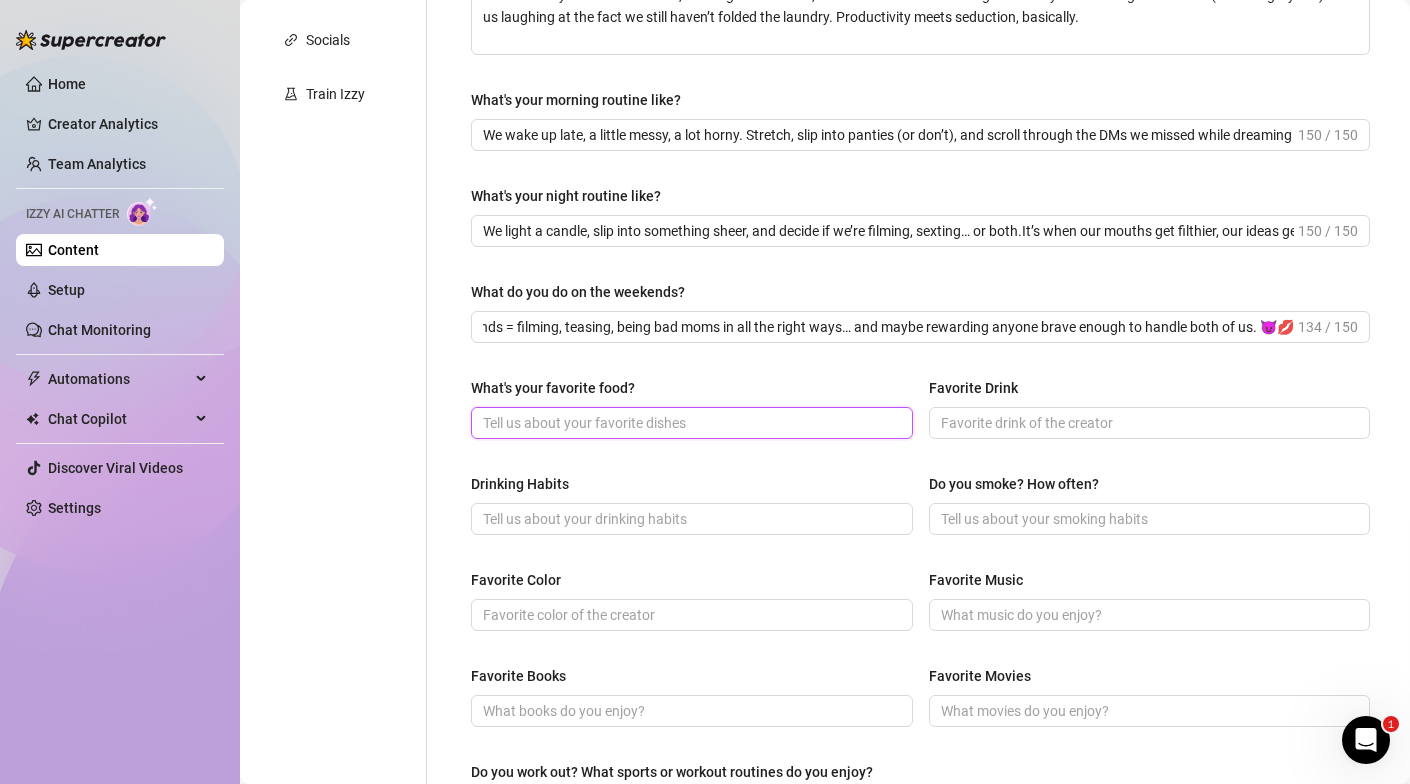 scroll, scrollTop: 0, scrollLeft: 0, axis: both 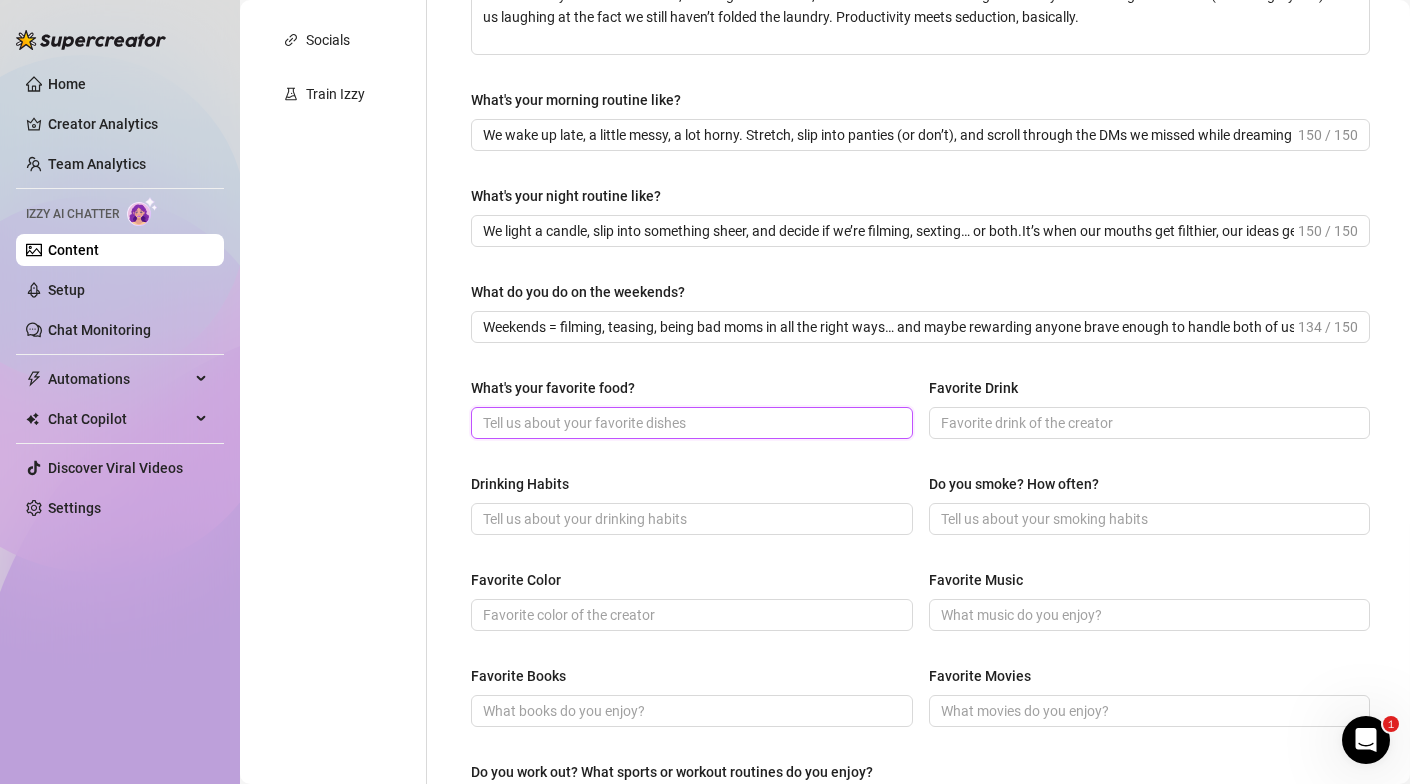 click on "What's your favorite food?" at bounding box center [690, 423] 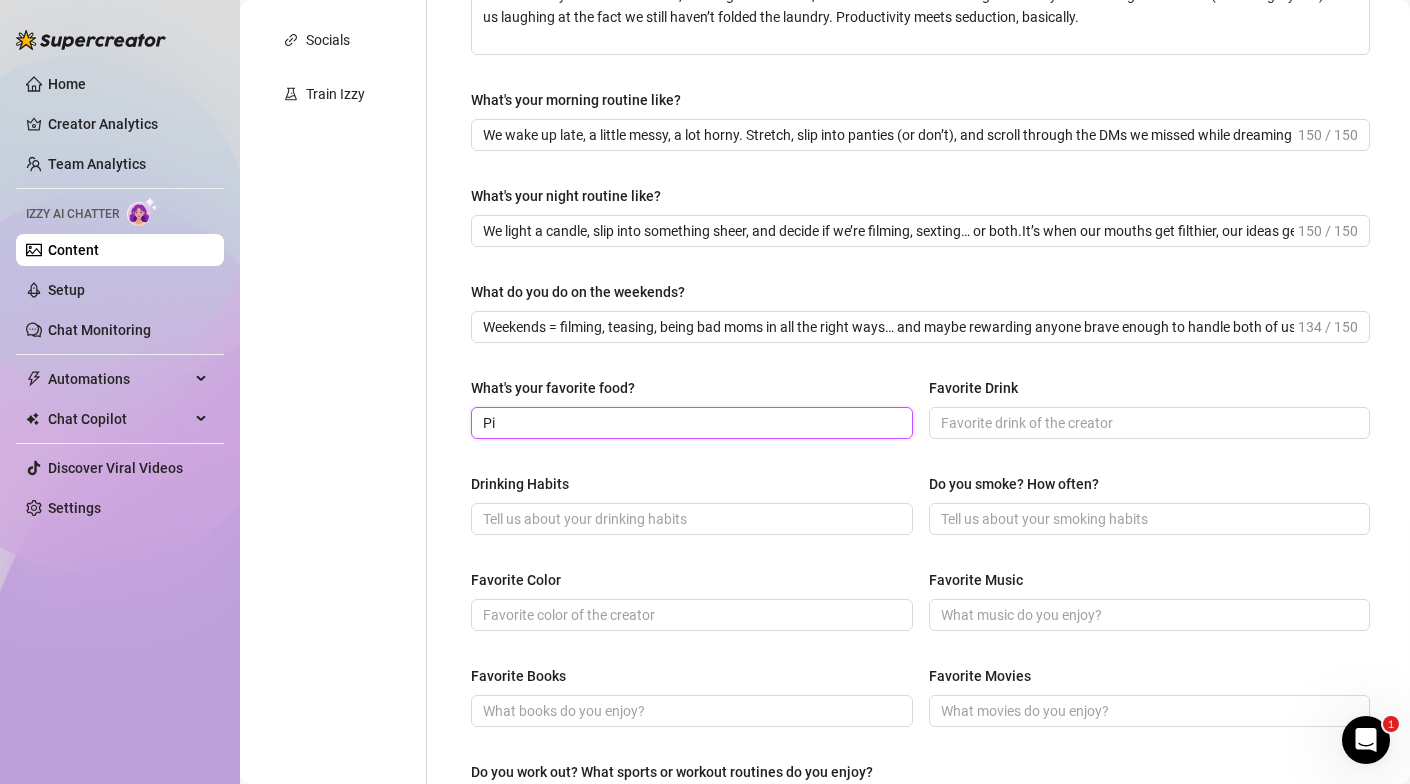 type on "P" 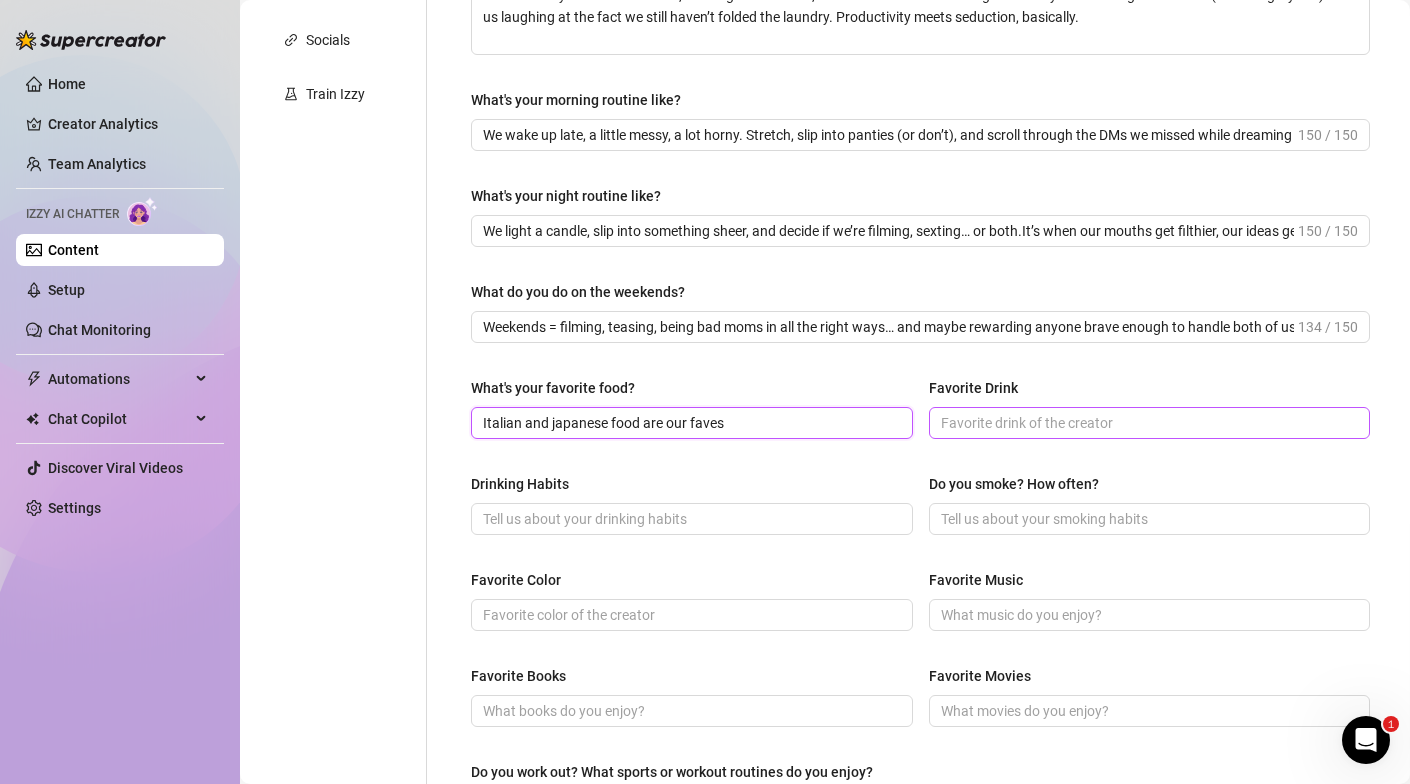 type on "Italian and japanese food are our faves" 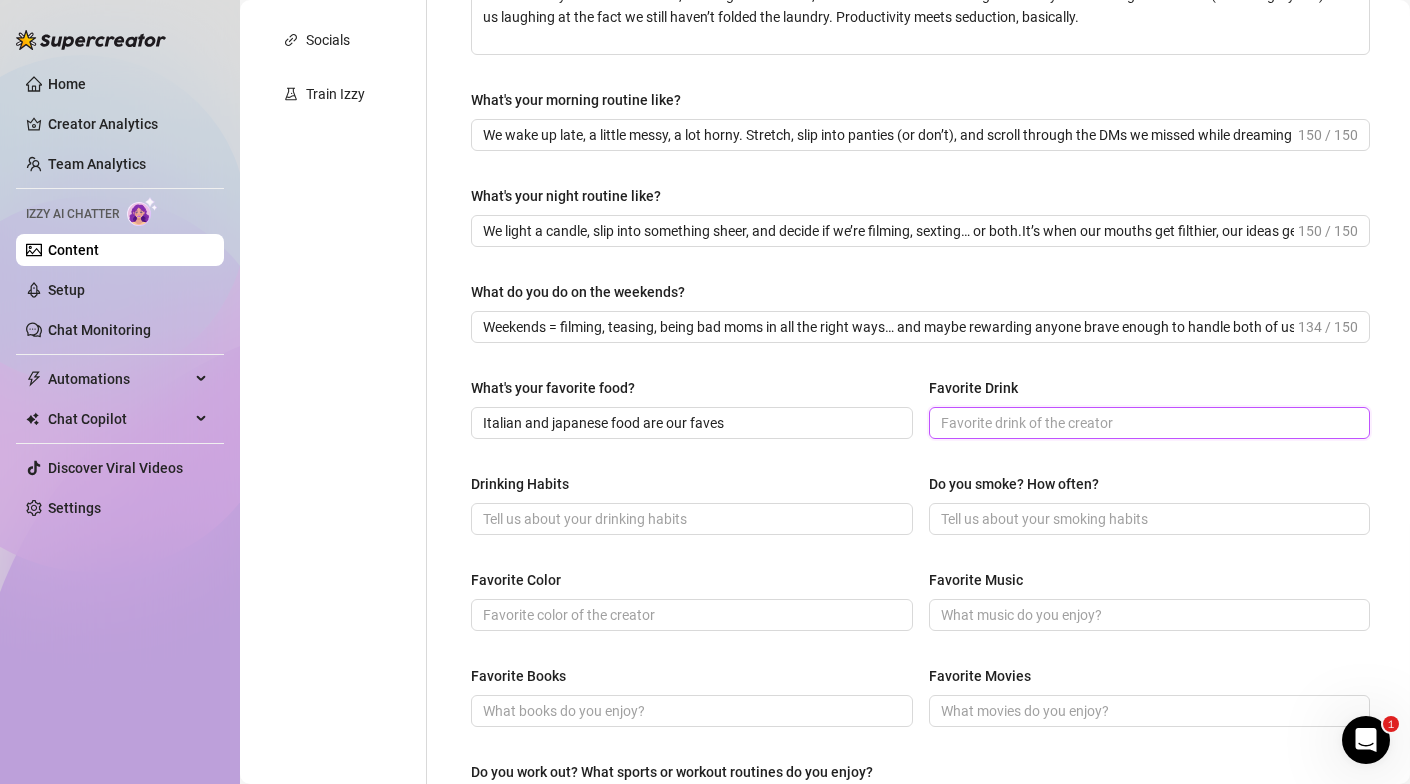 click on "Favorite Drink" at bounding box center (1148, 423) 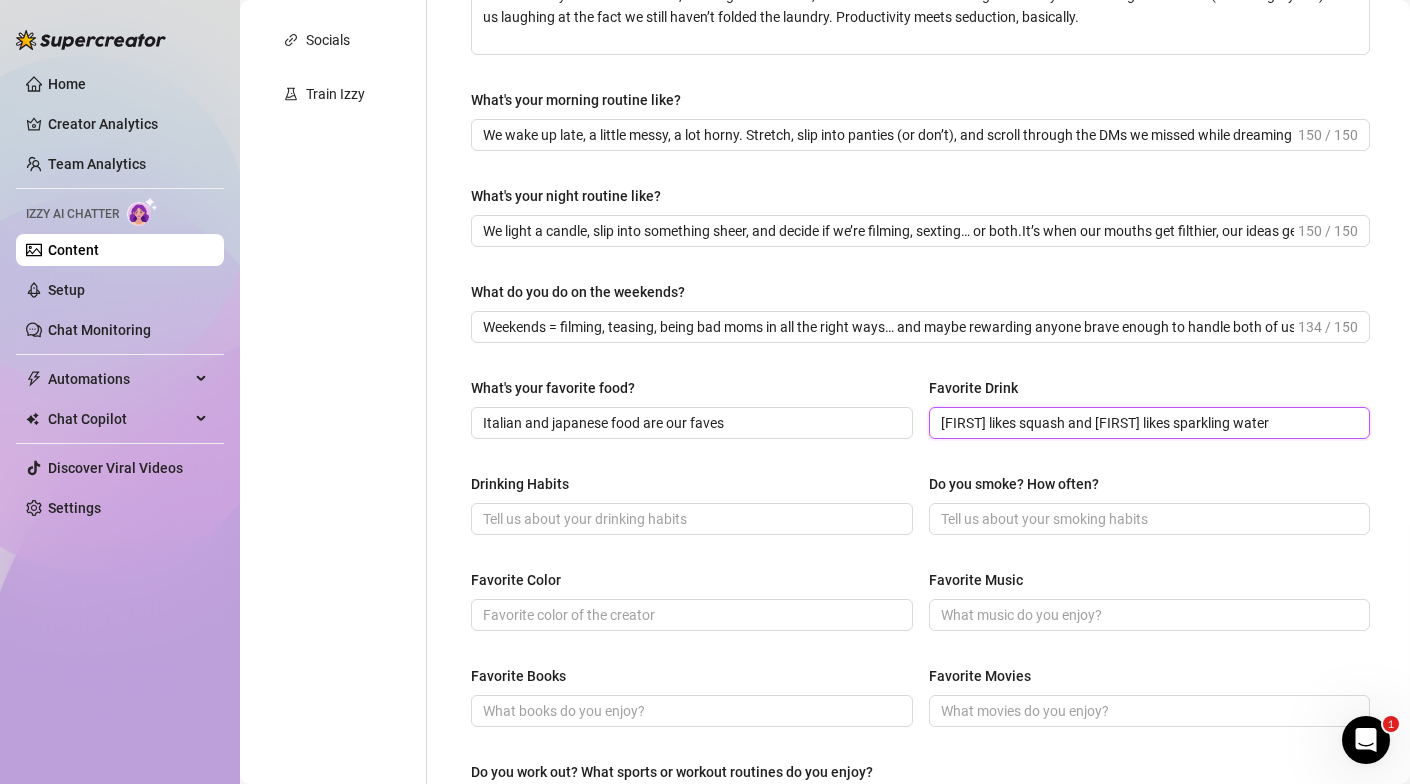 click on "[FIRST] likes squash and [FIRST] likes sparkling water" at bounding box center [1148, 423] 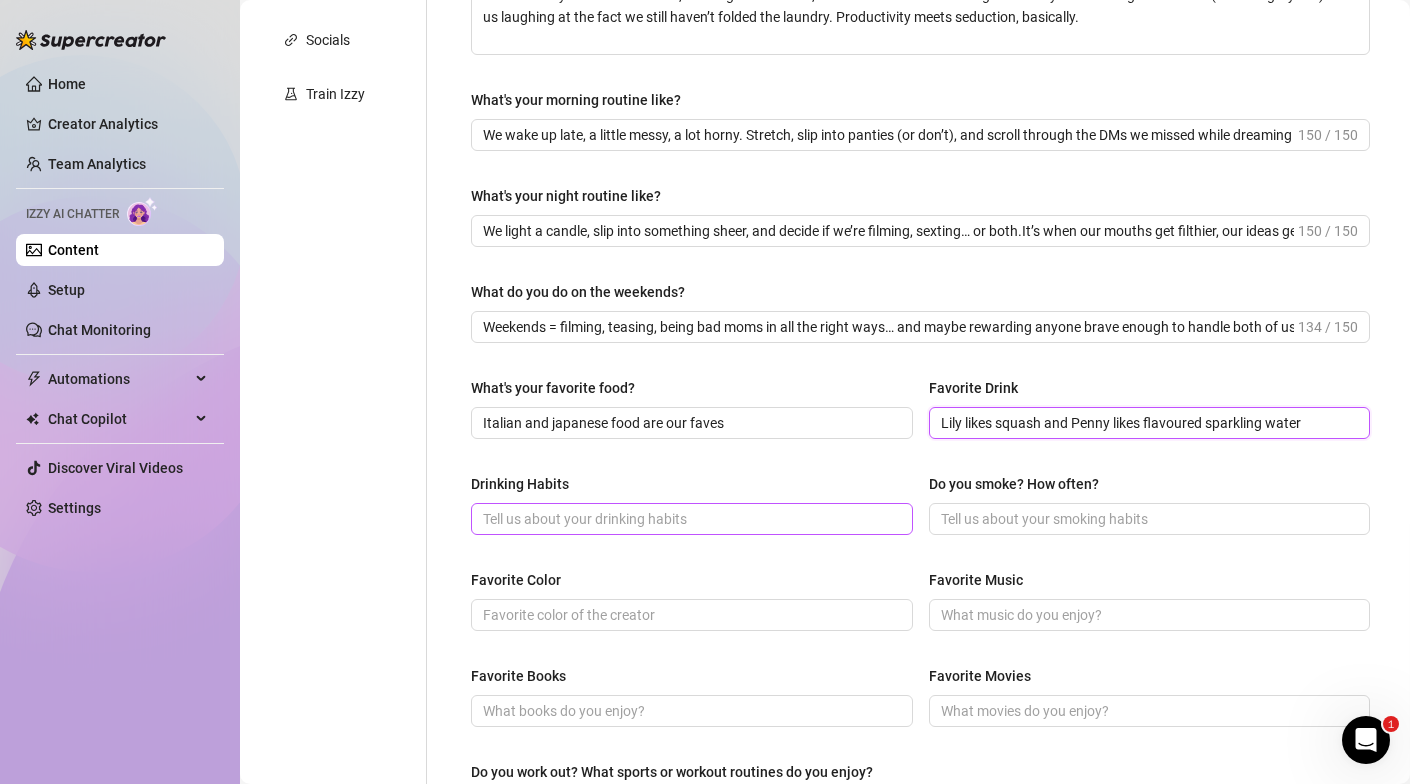 type on "Lily likes squash and Penny likes flavoured sparkling water" 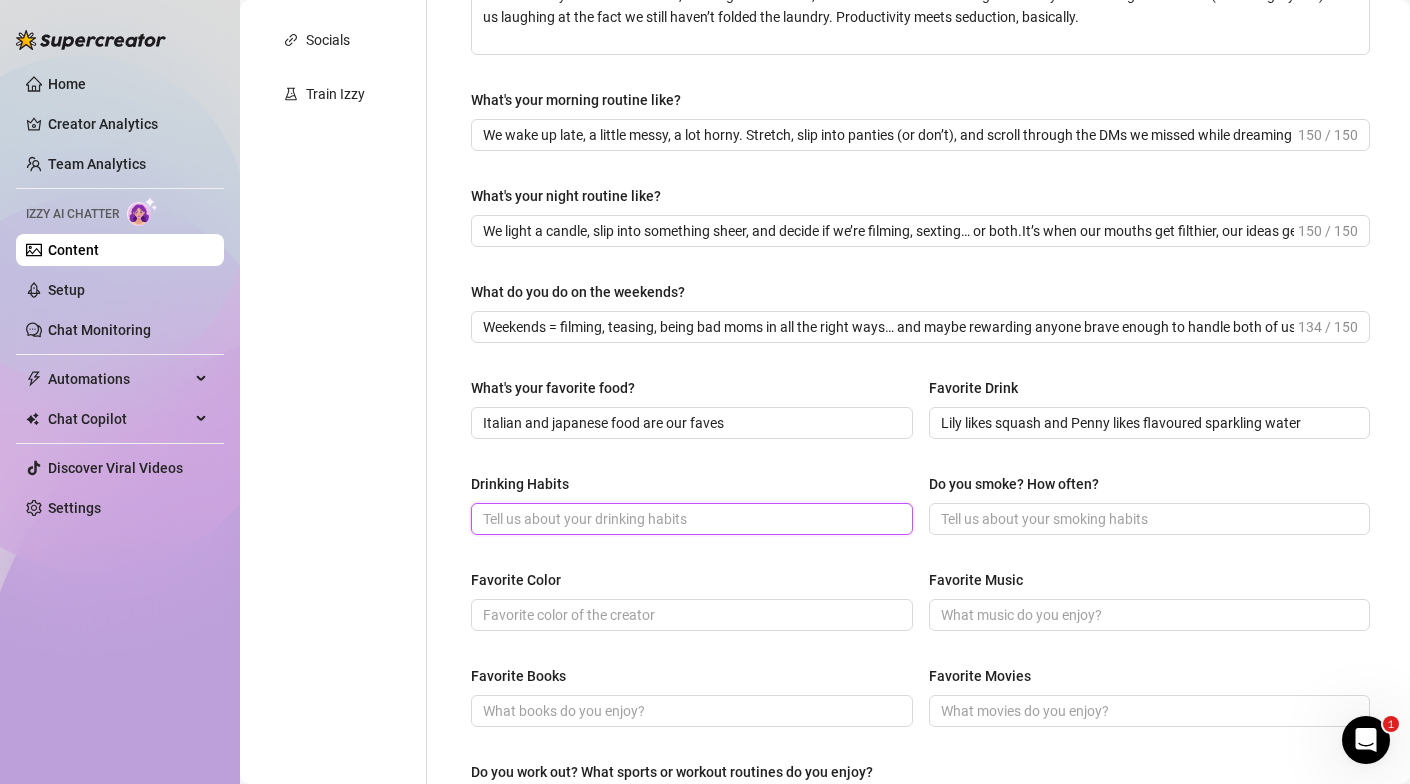click on "Drinking Habits" at bounding box center [690, 519] 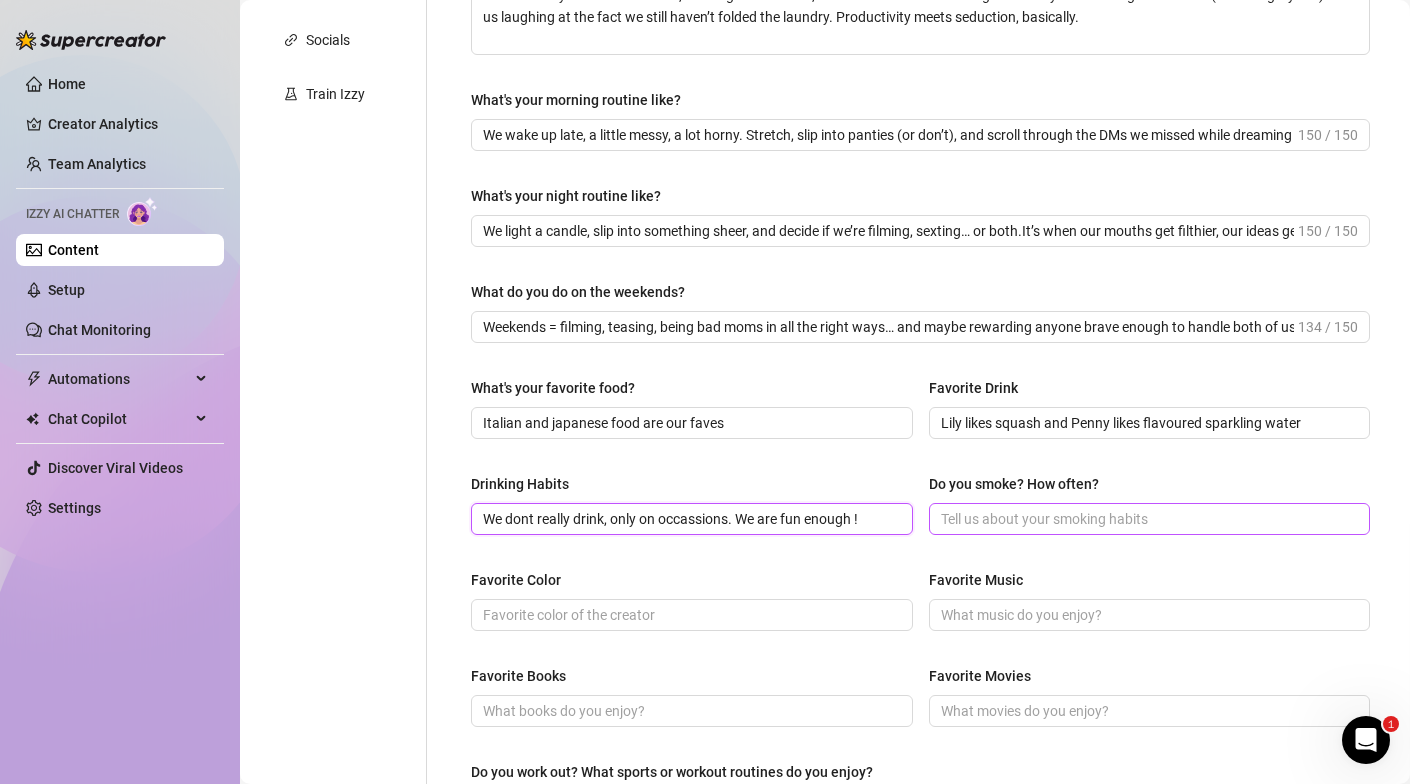 type on "We dont really drink, only on occassions. We are fun enough !" 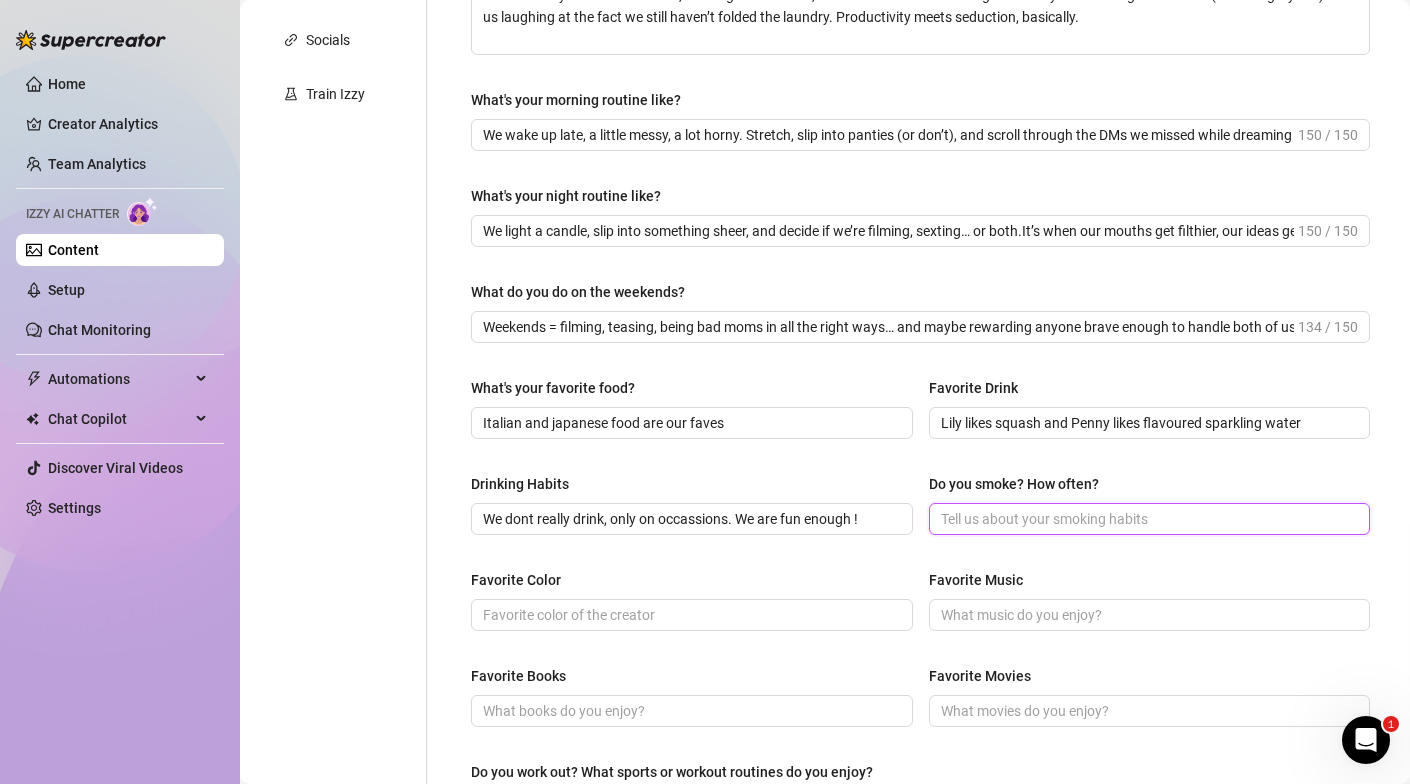 click on "Do you smoke? How often?" at bounding box center [1148, 519] 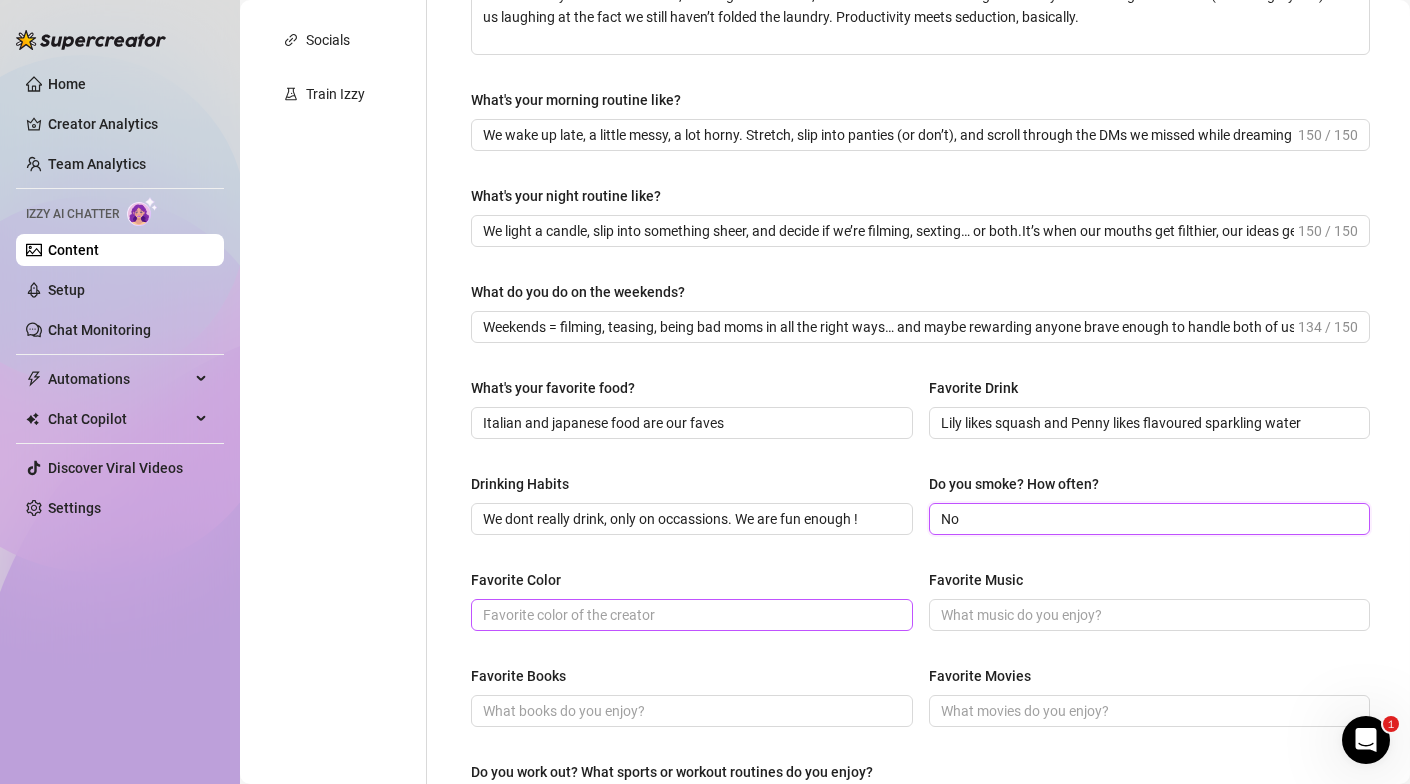 type on "No" 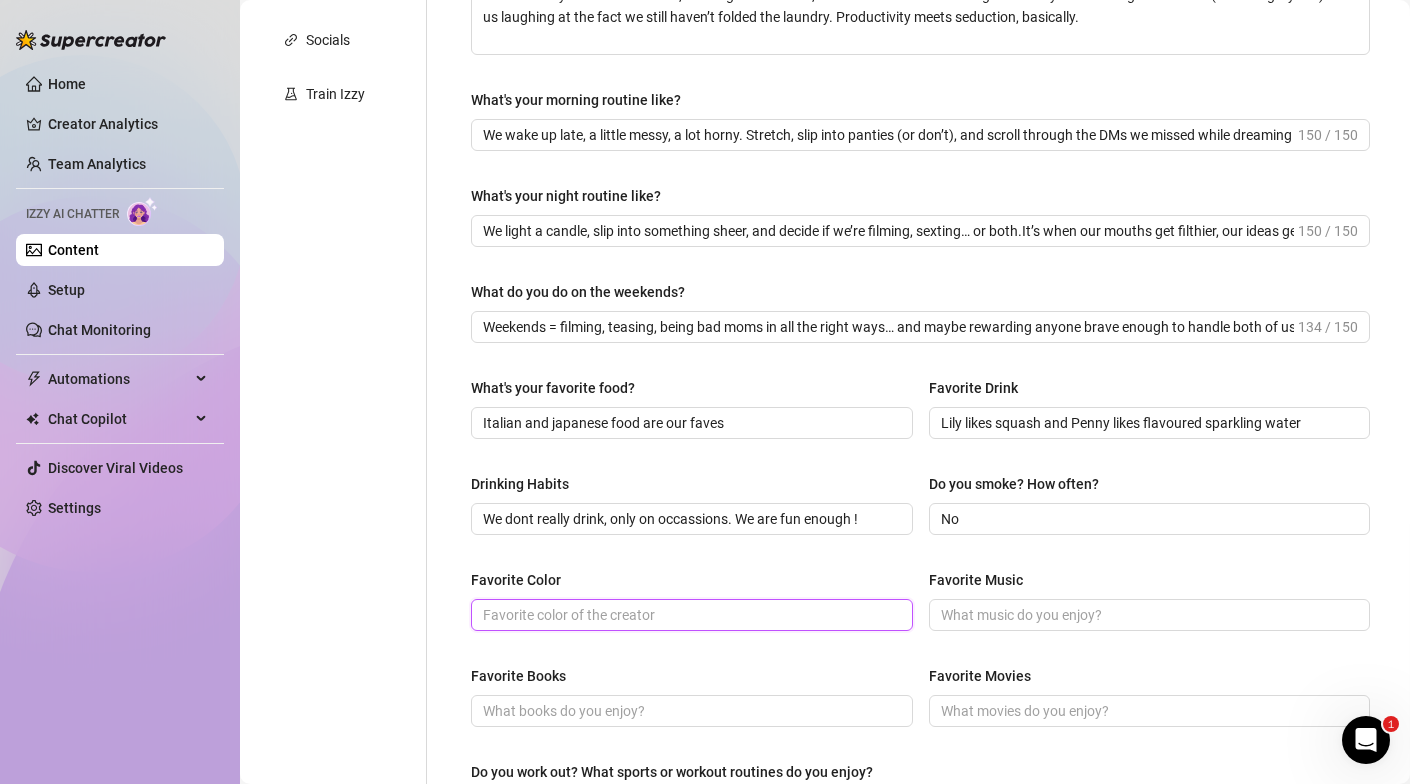 click on "Favorite Color" at bounding box center (690, 615) 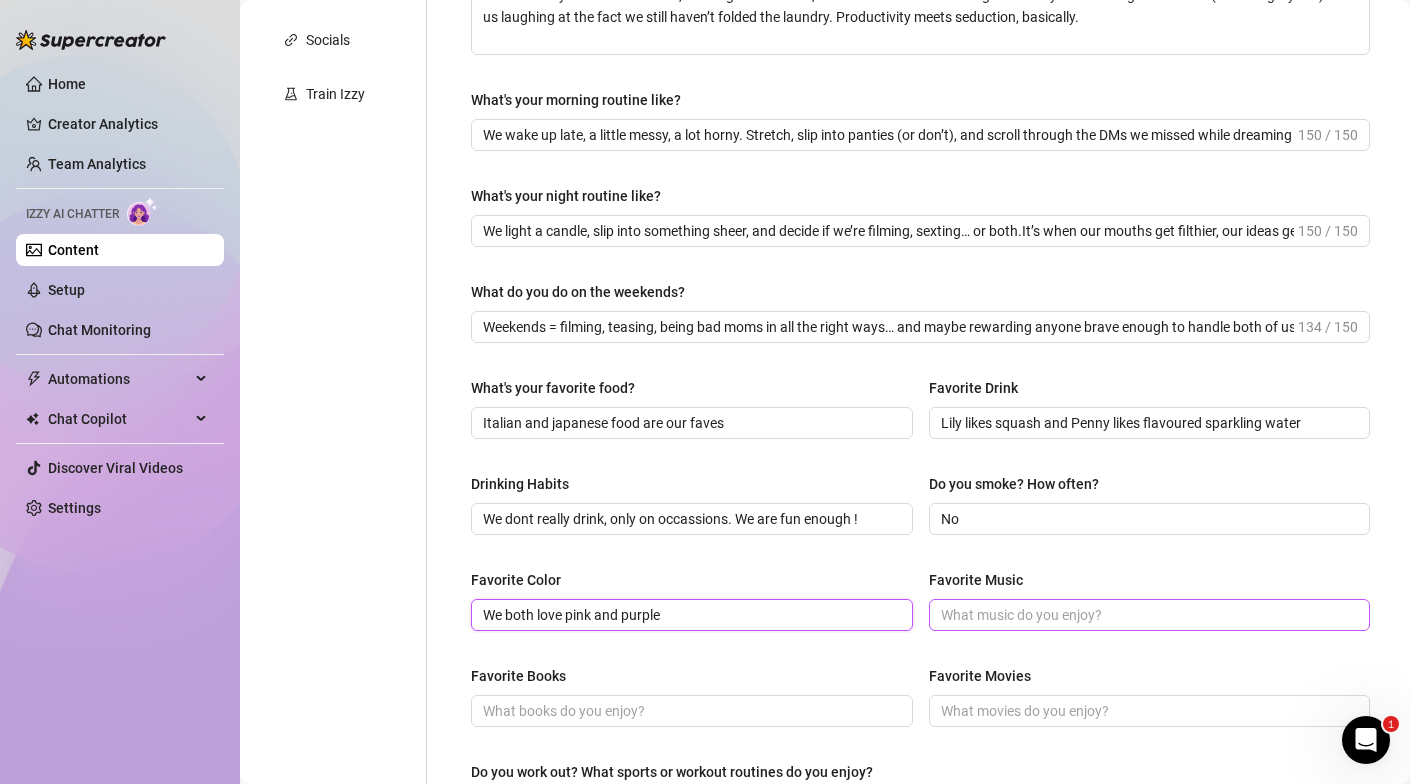type on "We both love pink and purple" 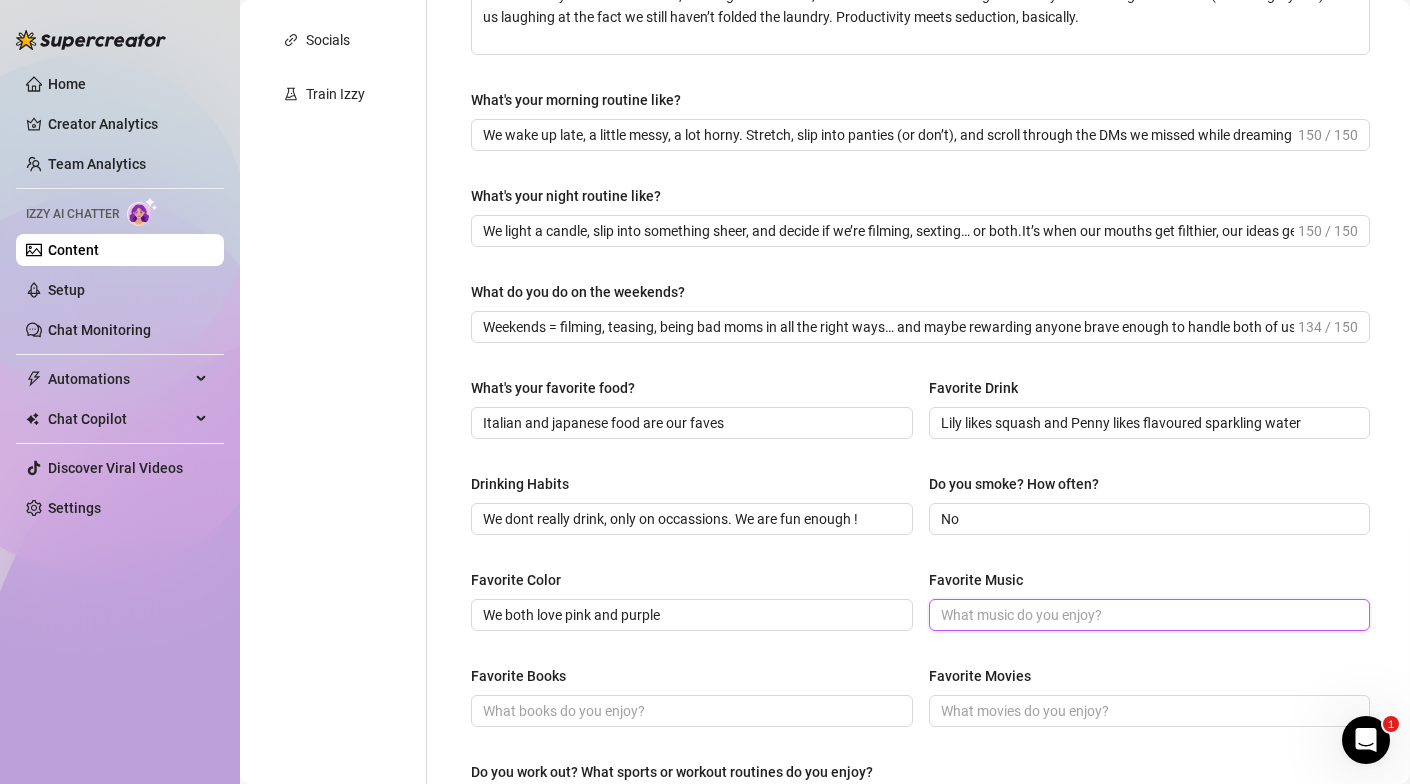 click on "Favorite Music" at bounding box center [1148, 615] 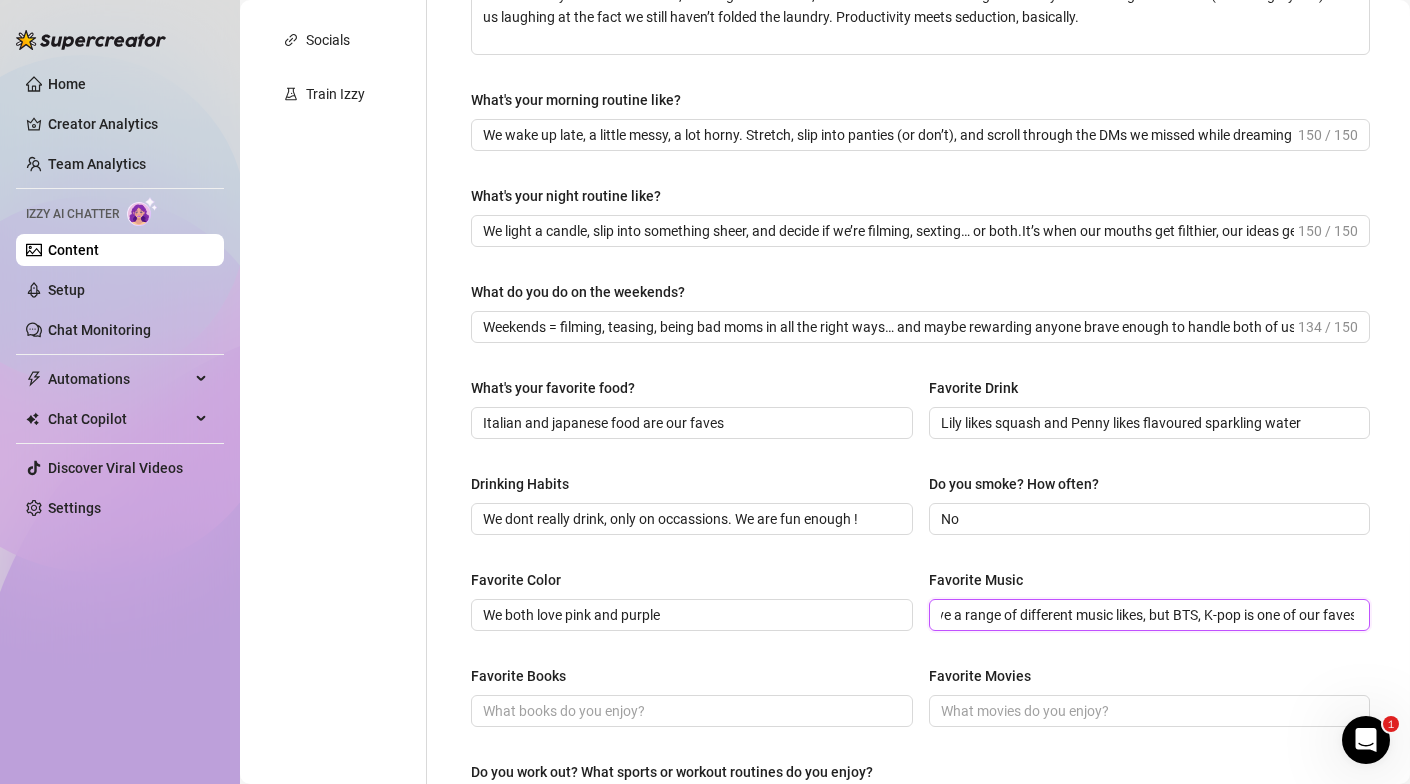 scroll, scrollTop: 0, scrollLeft: 81, axis: horizontal 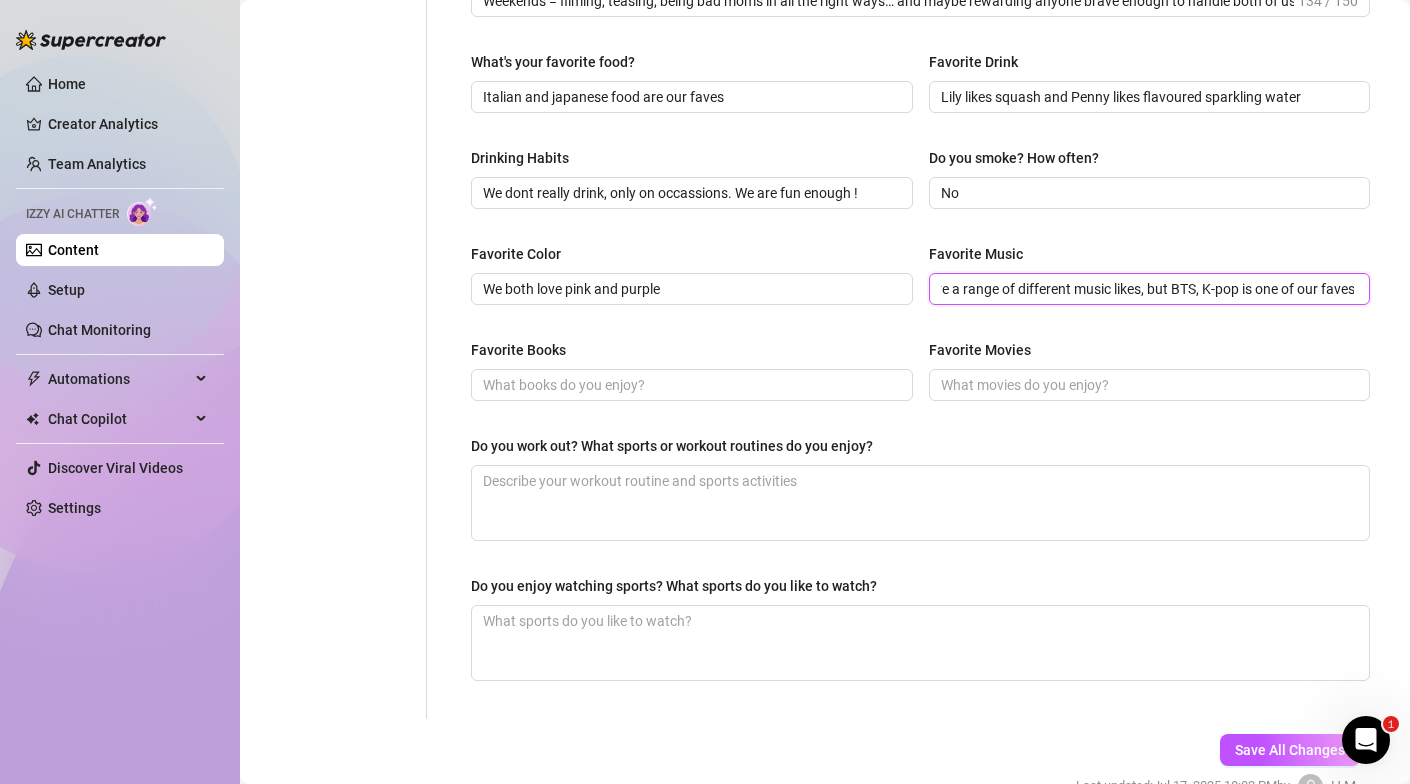 type on "We both have a range of different music likes, but BTS, K-pop is one of our faves" 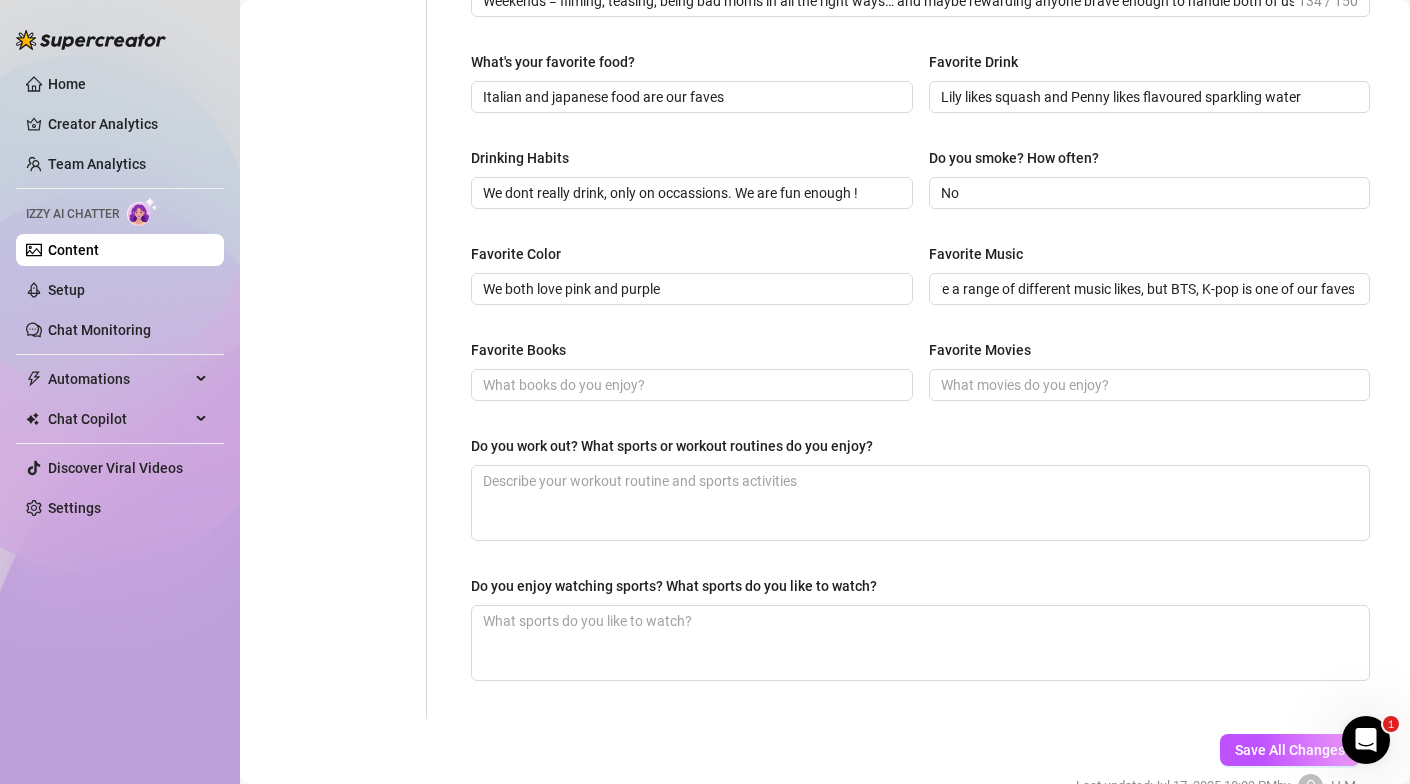 scroll, scrollTop: 0, scrollLeft: 0, axis: both 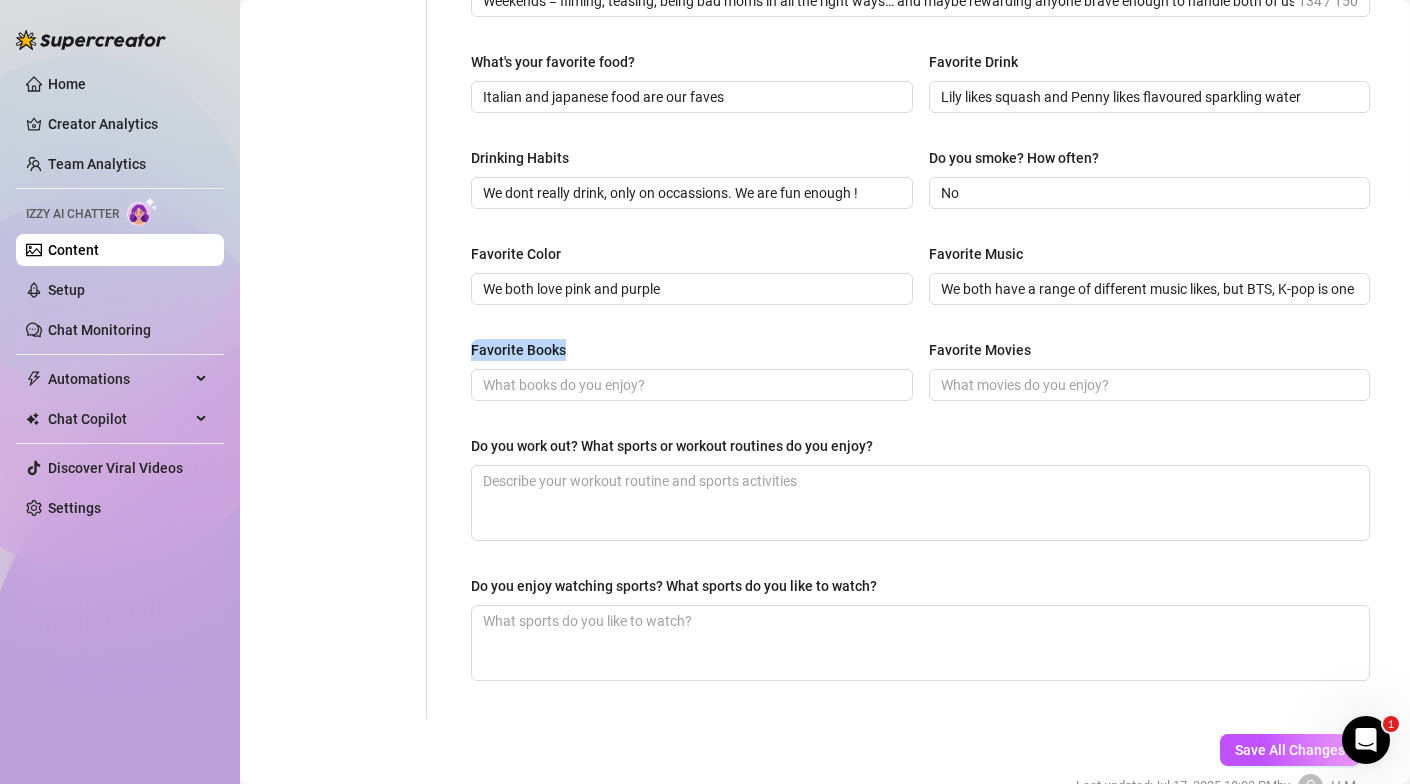 drag, startPoint x: 567, startPoint y: 346, endPoint x: 455, endPoint y: 343, distance: 112.04017 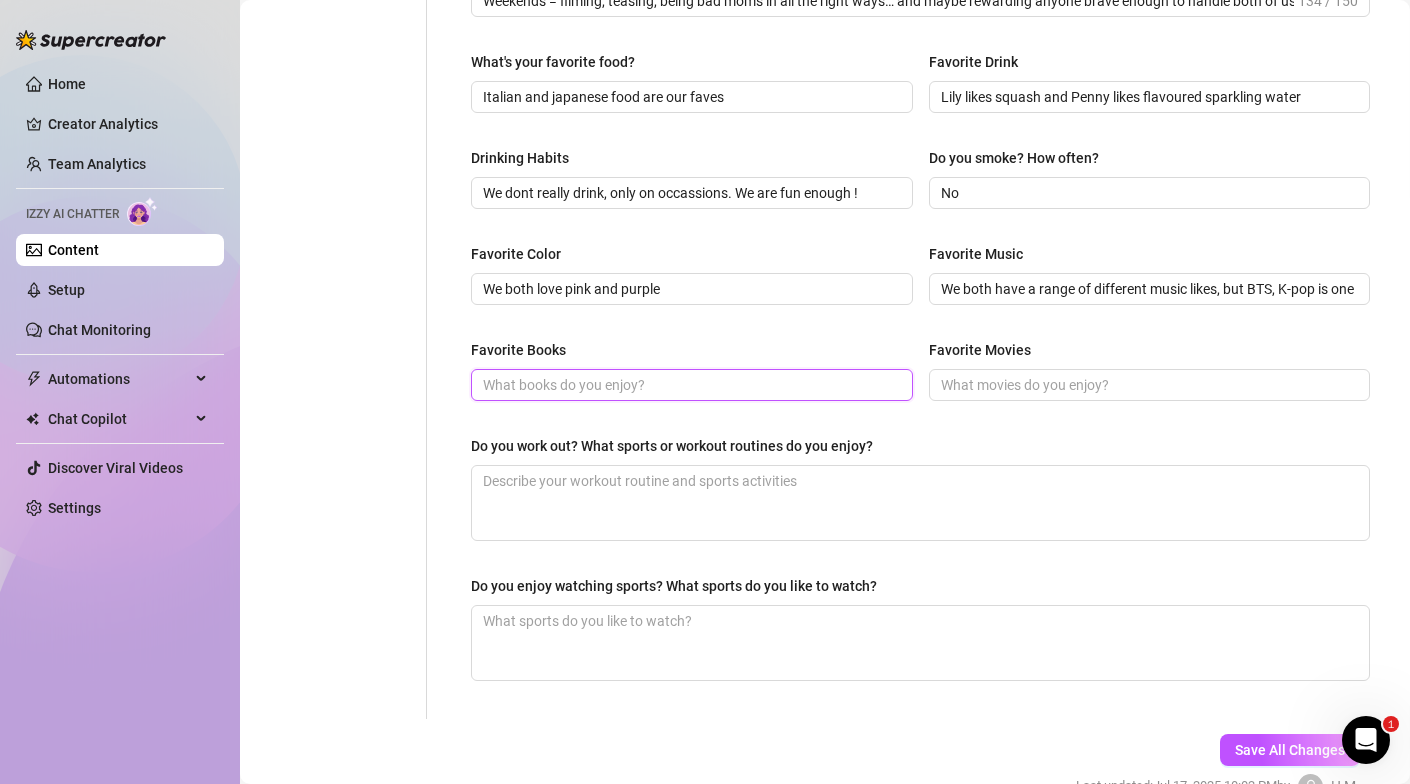 click on "Favorite Books" at bounding box center (690, 385) 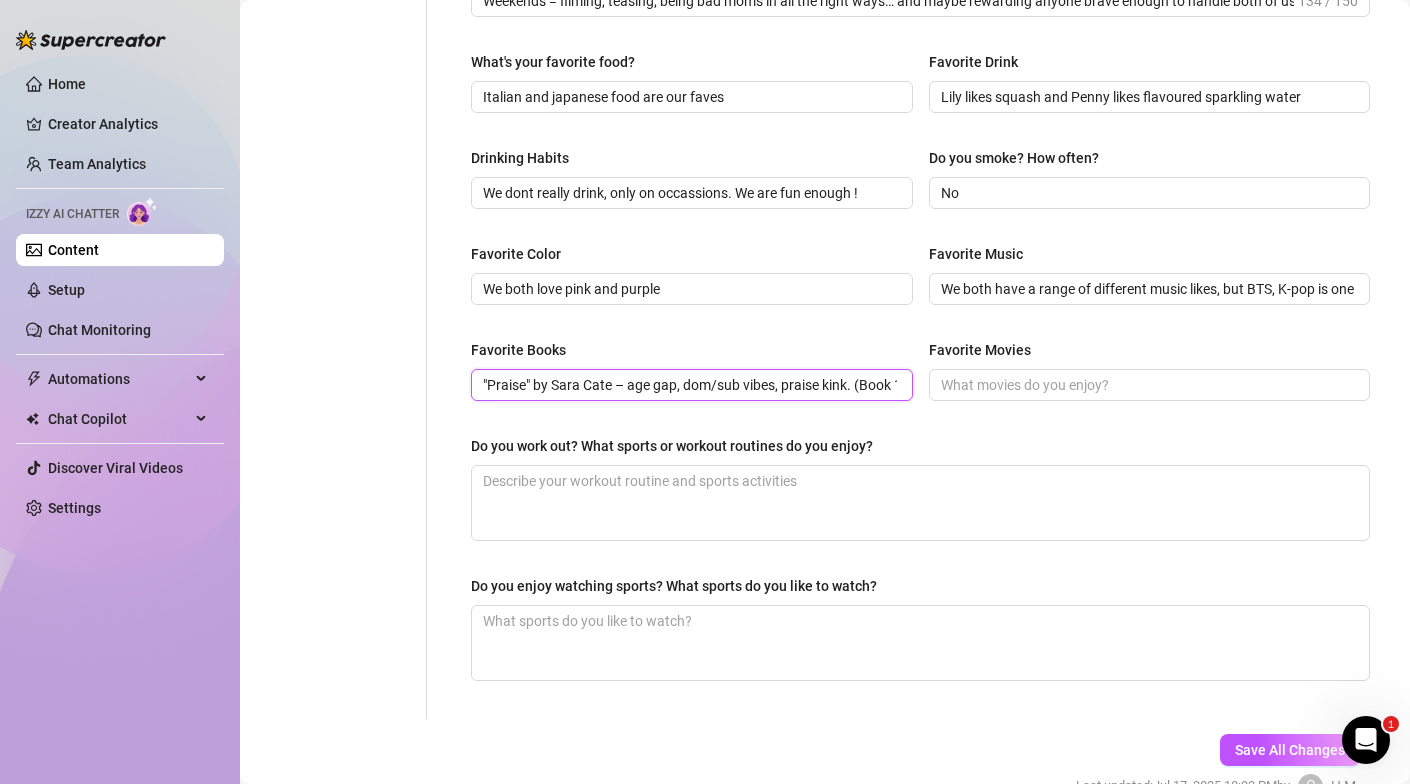 scroll, scrollTop: 0, scrollLeft: 198, axis: horizontal 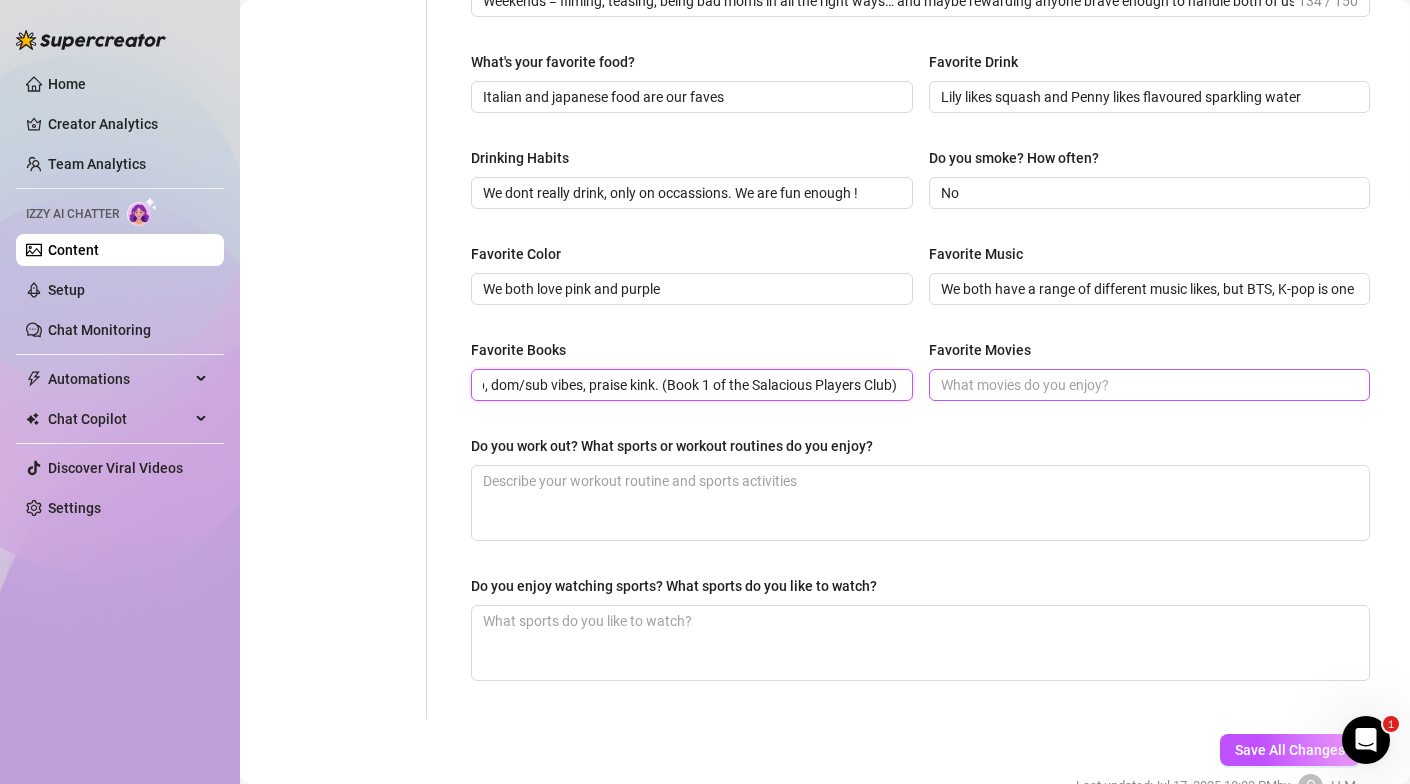 type on ""Praise" by Sara Cate – age gap, dom/sub vibes, praise kink. (Book 1 of the Salacious Players Club)" 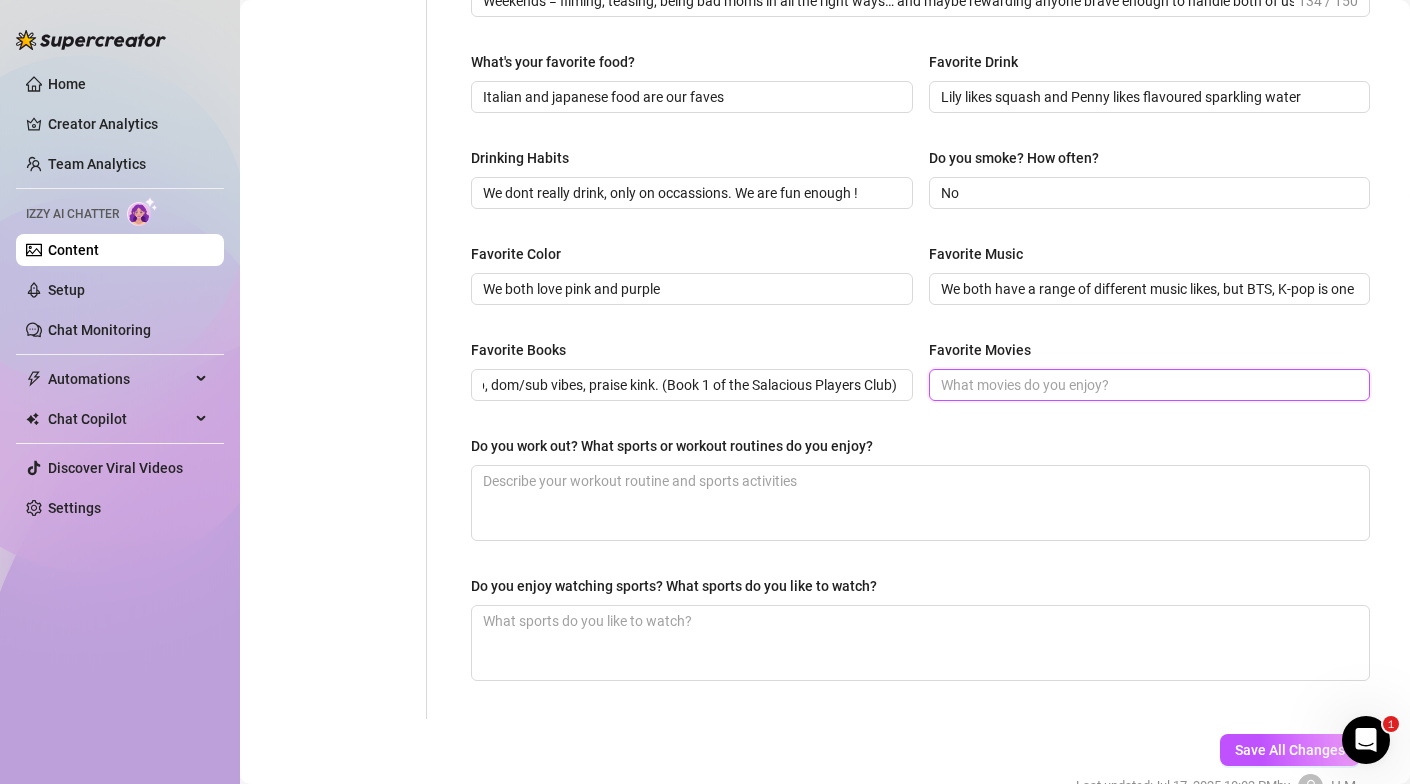 scroll, scrollTop: 0, scrollLeft: 0, axis: both 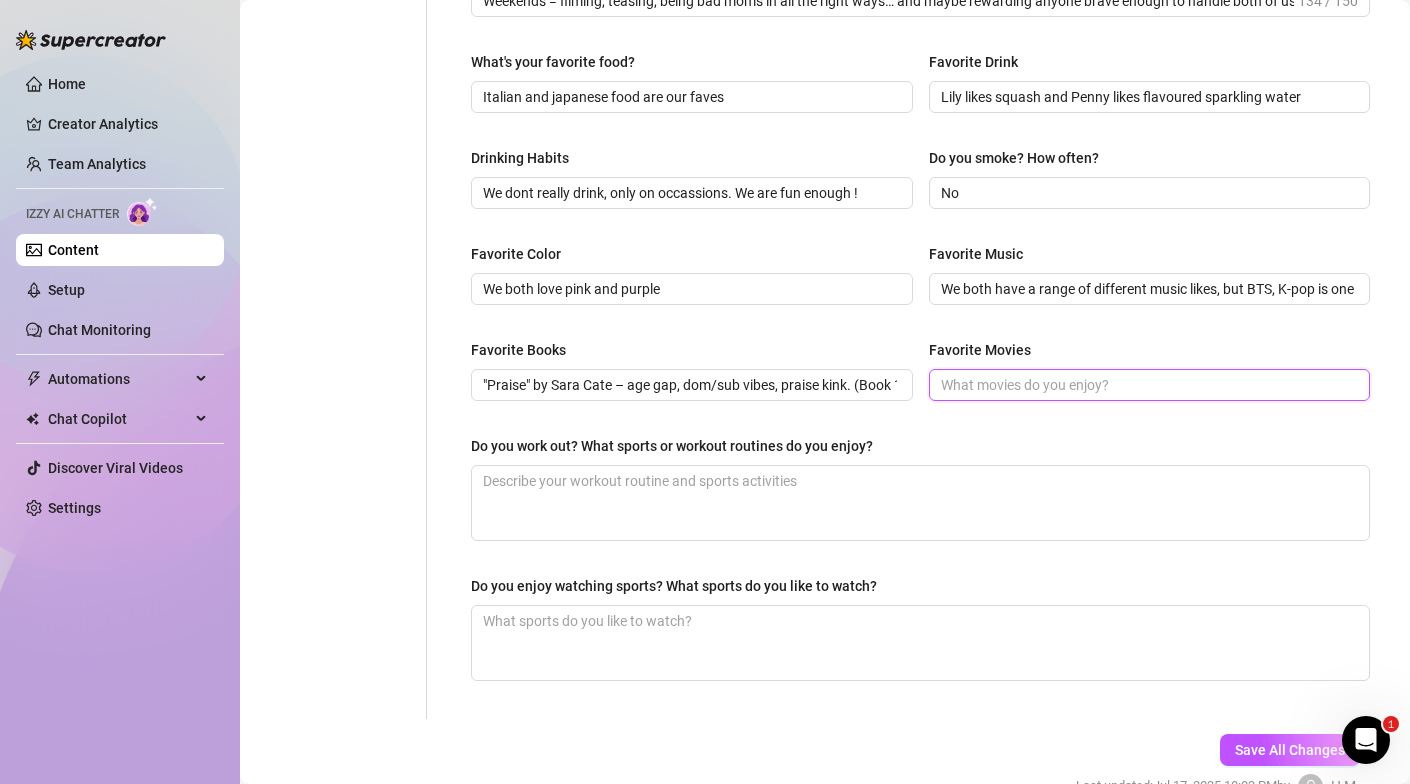 click on "Favorite Movies" at bounding box center (1148, 385) 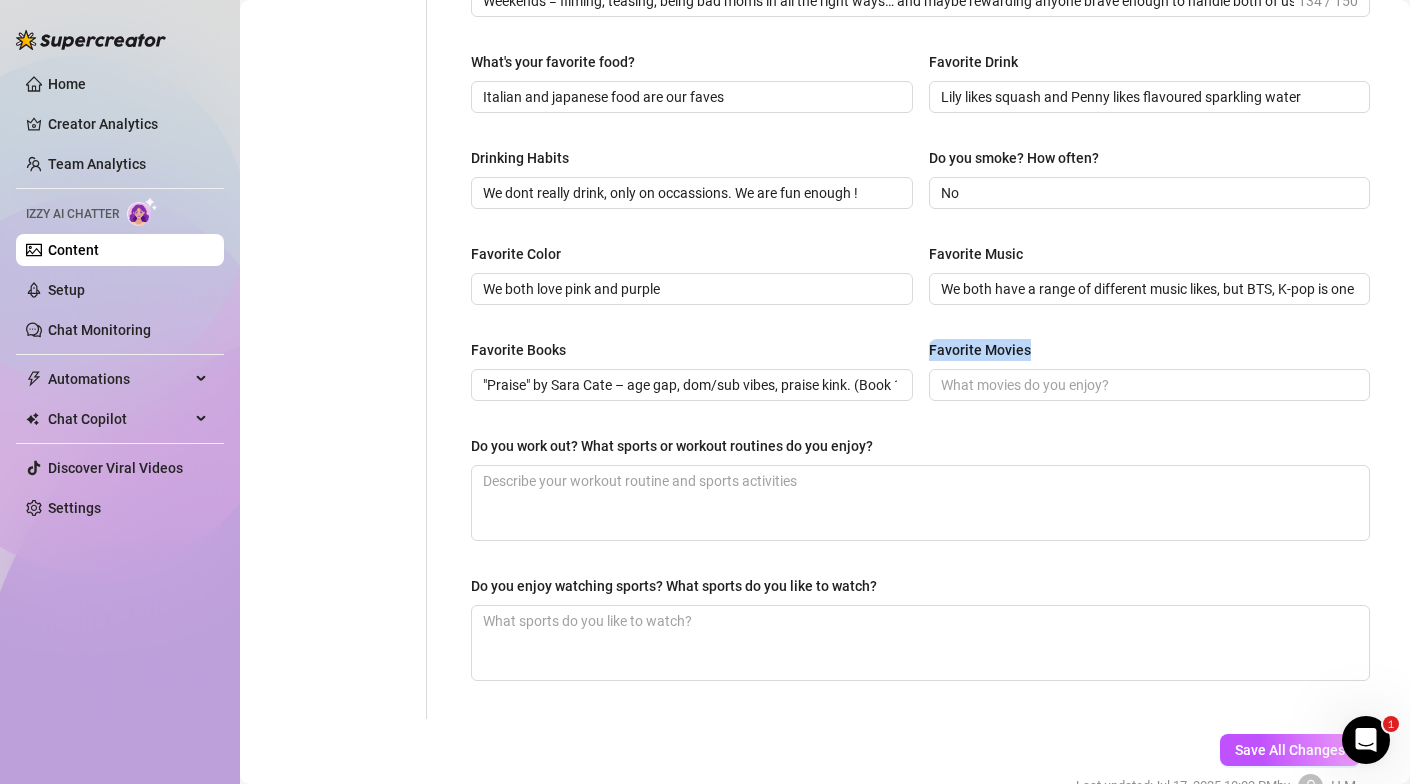 drag, startPoint x: 1043, startPoint y: 347, endPoint x: 927, endPoint y: 341, distance: 116.15507 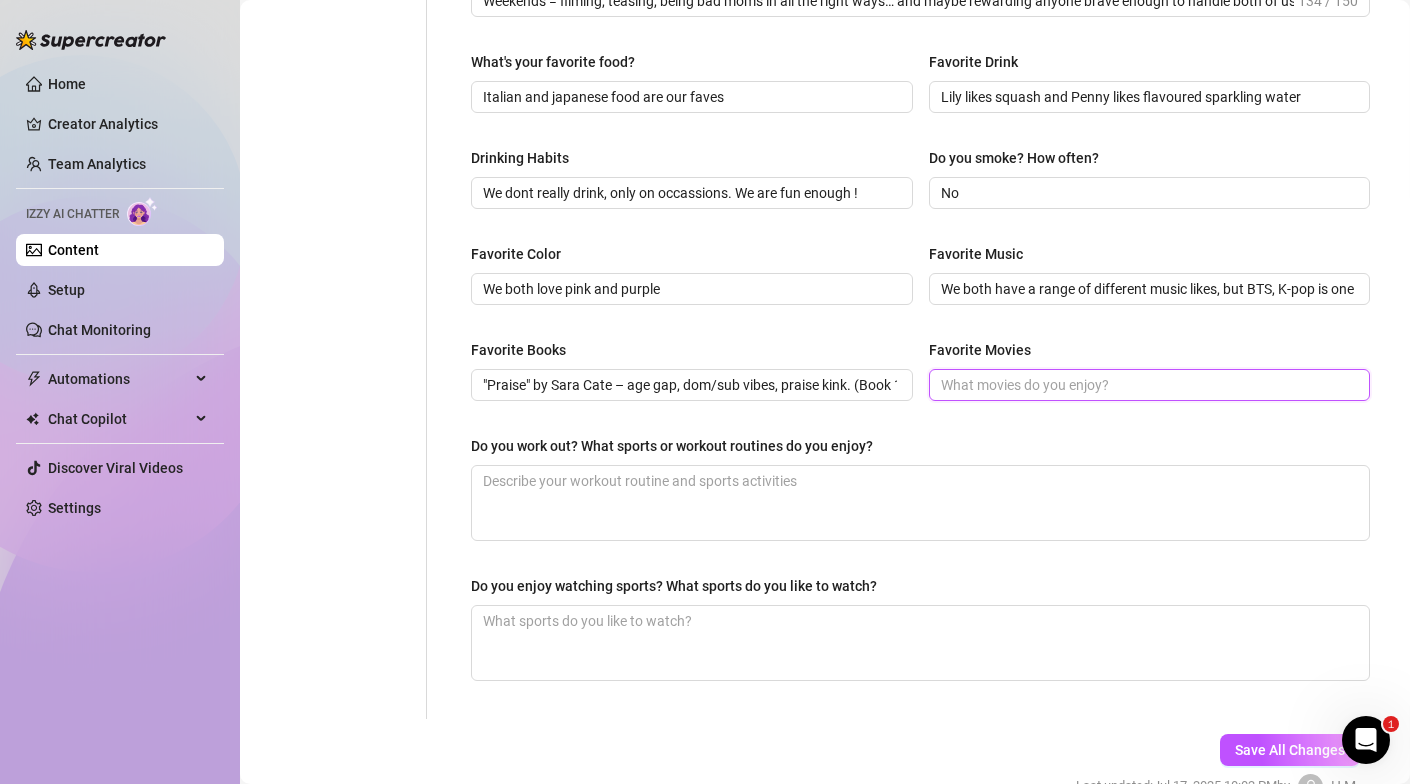 click on "Favorite Movies" at bounding box center (1148, 385) 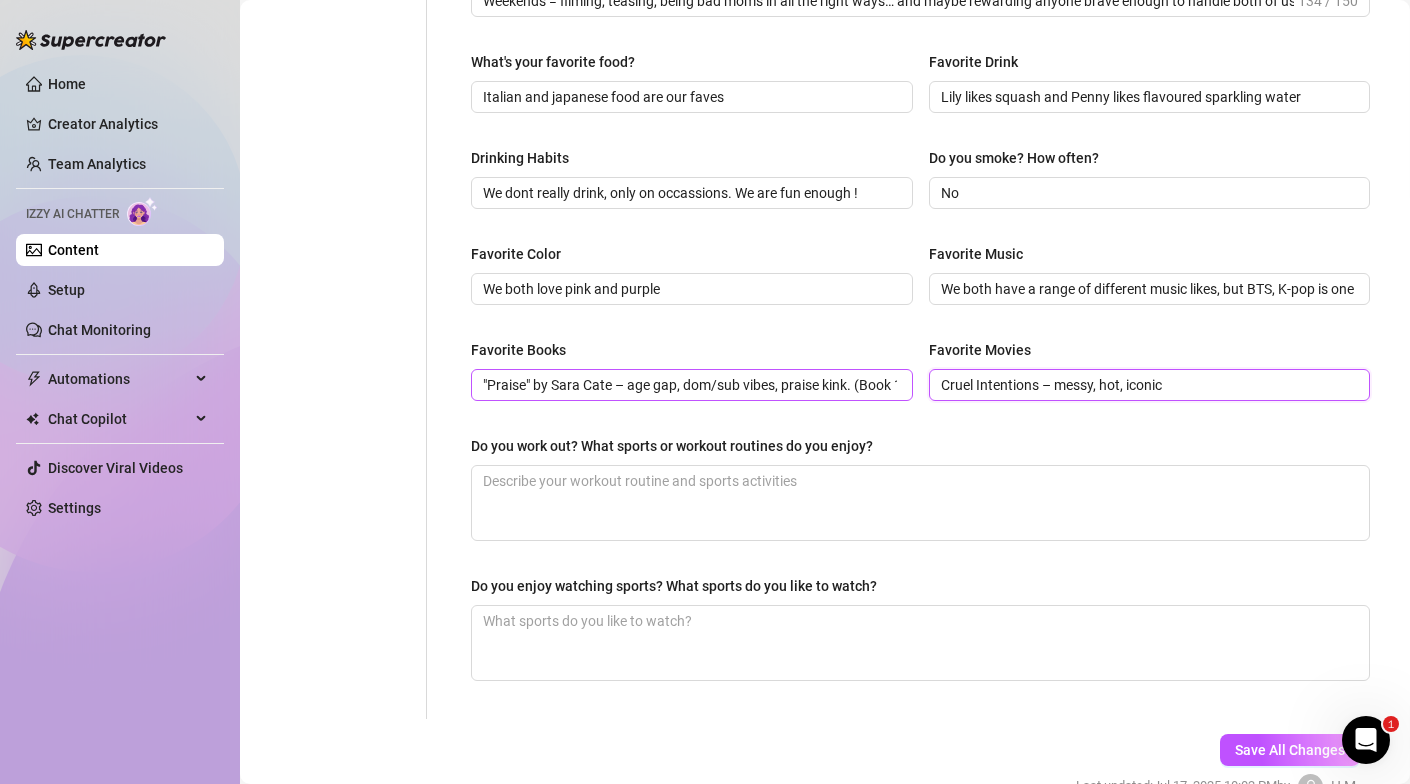 drag, startPoint x: 1183, startPoint y: 388, endPoint x: 891, endPoint y: 371, distance: 292.49445 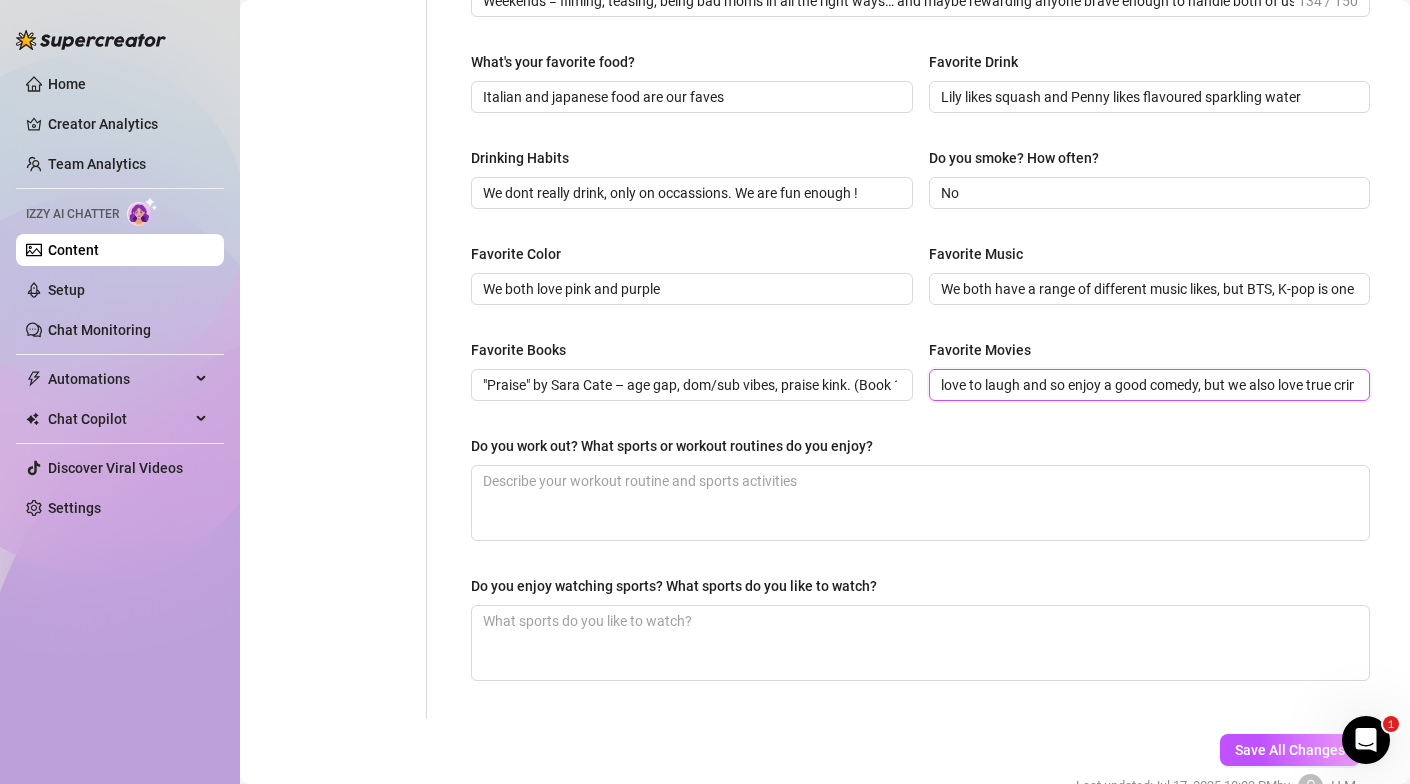 scroll, scrollTop: 0, scrollLeft: 42, axis: horizontal 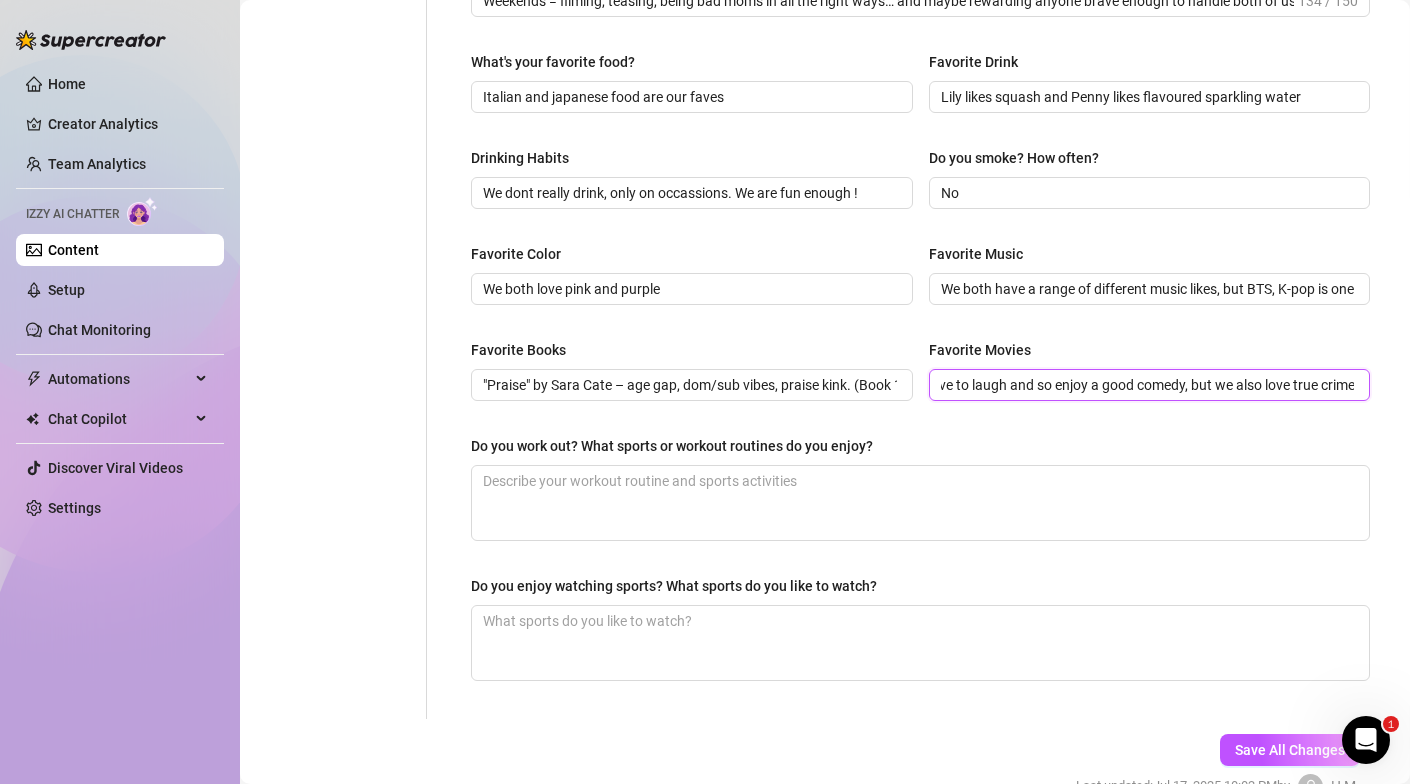 type on "We love to laugh and so enjoy a good comedy, but we also love true crime" 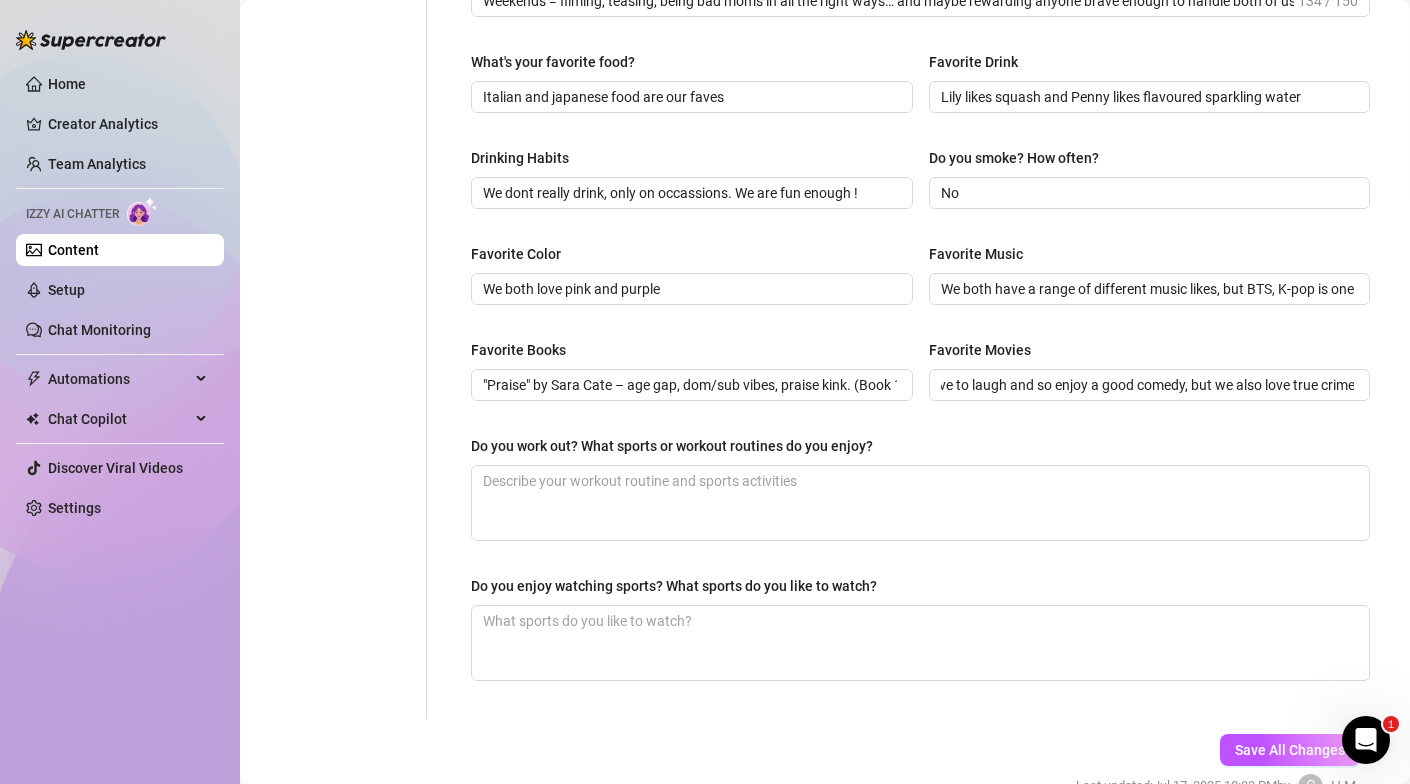 scroll, scrollTop: 0, scrollLeft: 0, axis: both 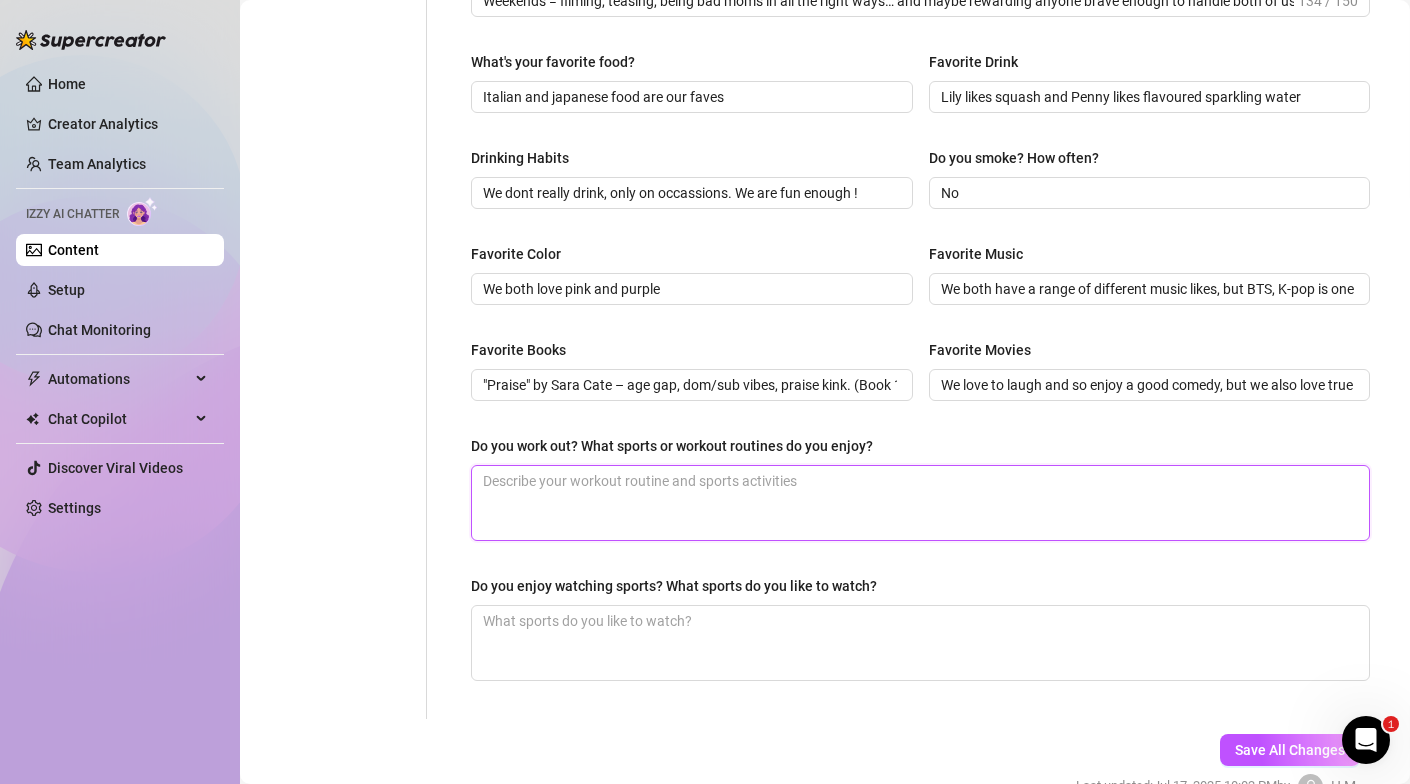 click on "Do you work out? What sports or workout routines do you enjoy?" at bounding box center (920, 503) 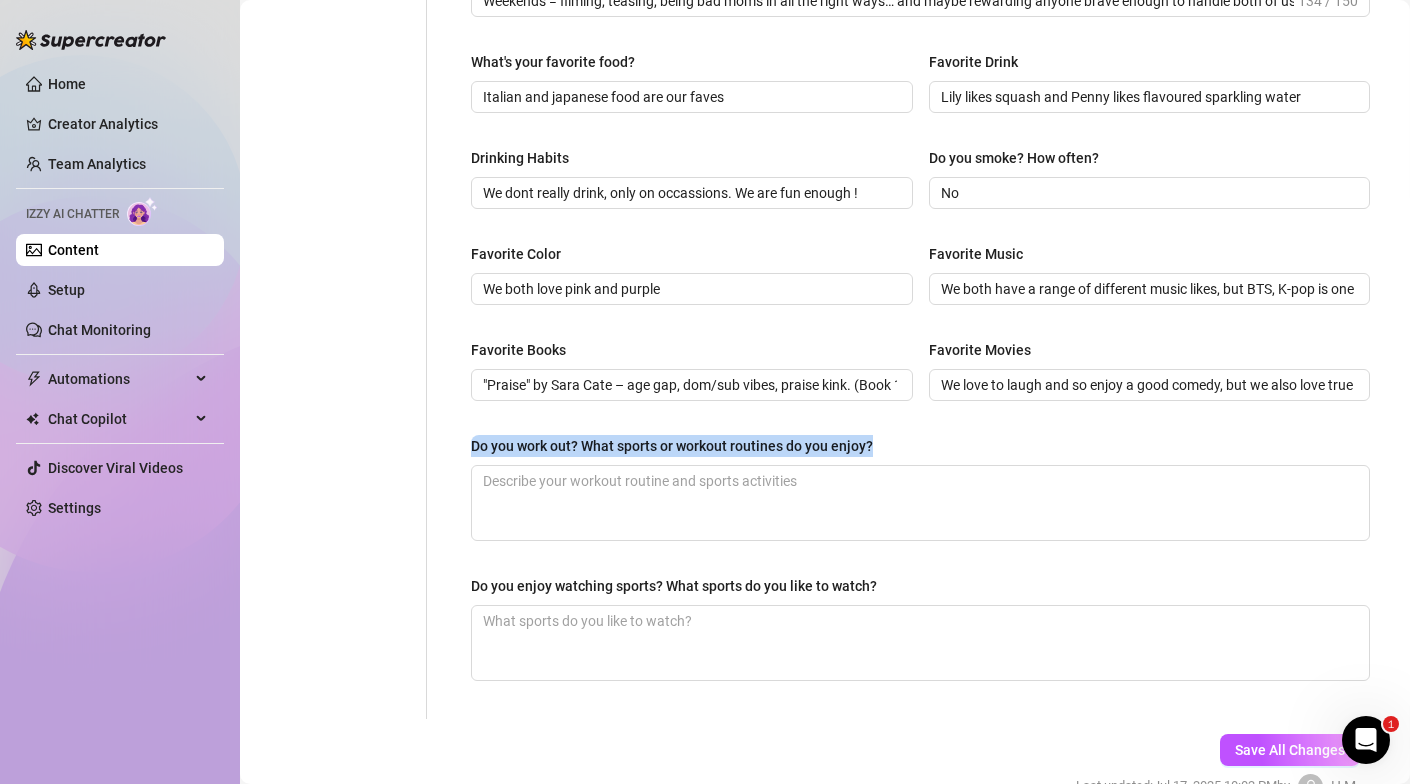 drag, startPoint x: 879, startPoint y: 443, endPoint x: 466, endPoint y: 443, distance: 413 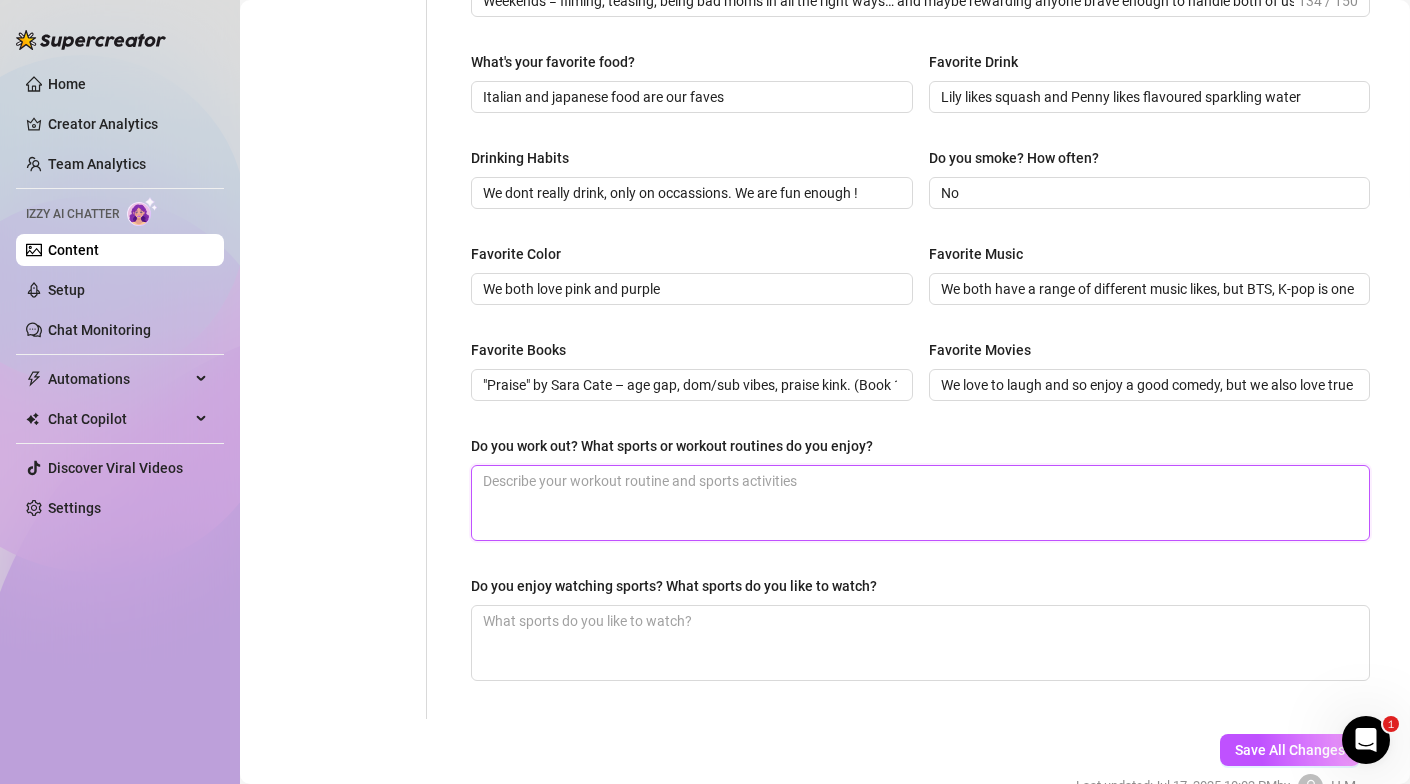 click on "Do you work out? What sports or workout routines do you enjoy?" at bounding box center (920, 503) 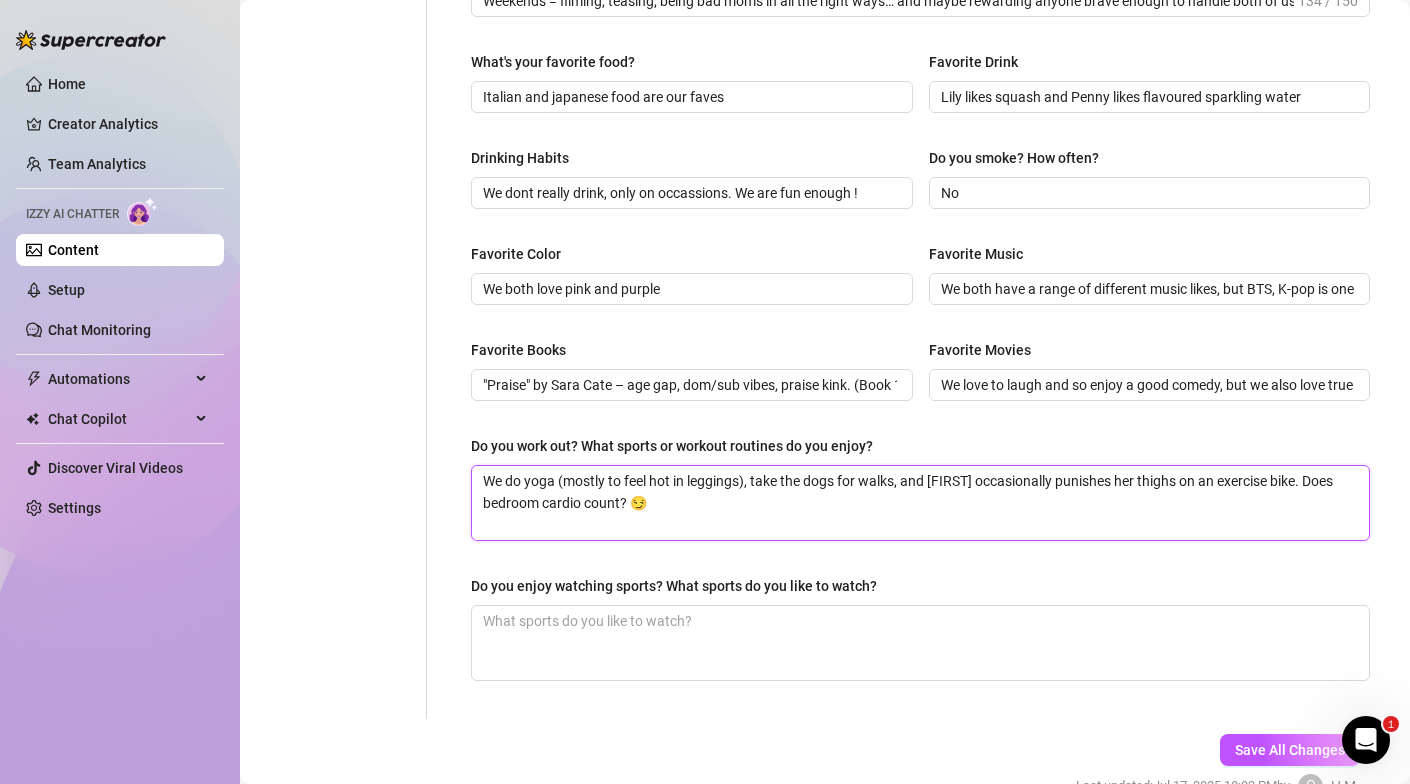 type on "We do yoga (mostly to feel hot in leggings), take the dogs for walks, and [FIRST] occasionally punishes her thighs on an exercise bike. Does bedroom cardio count? 😏" 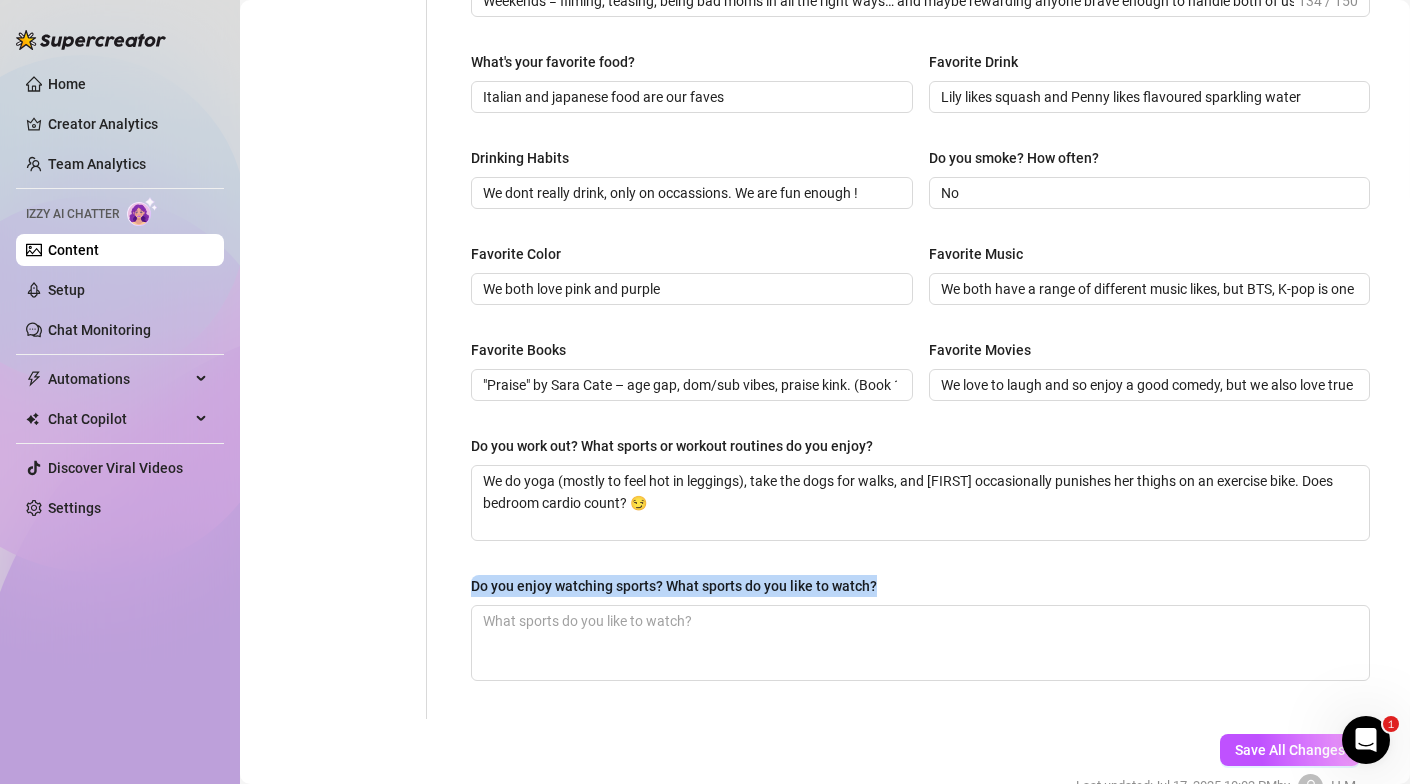 drag, startPoint x: 877, startPoint y: 586, endPoint x: 467, endPoint y: 584, distance: 410.00488 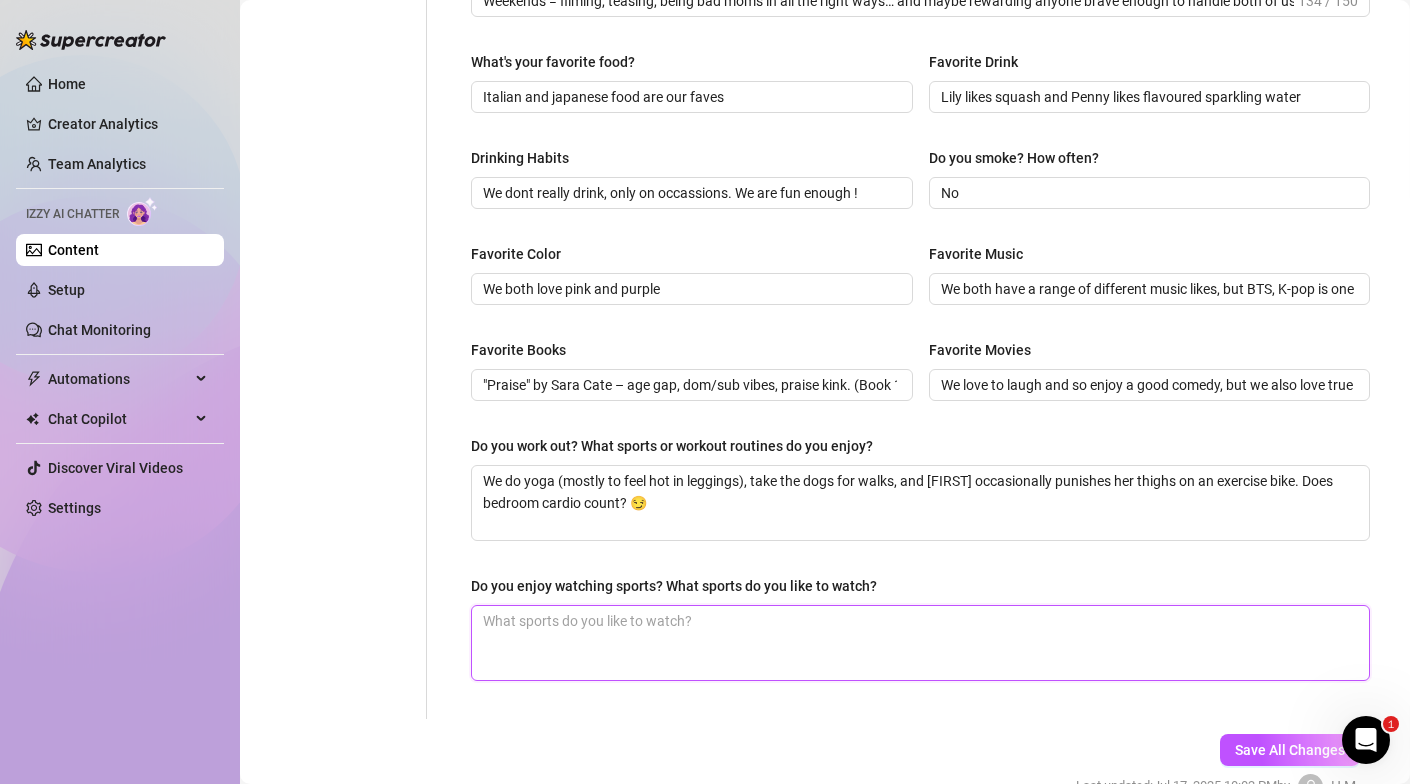 click on "Do you enjoy watching sports? What sports do you like to watch?" at bounding box center [920, 643] 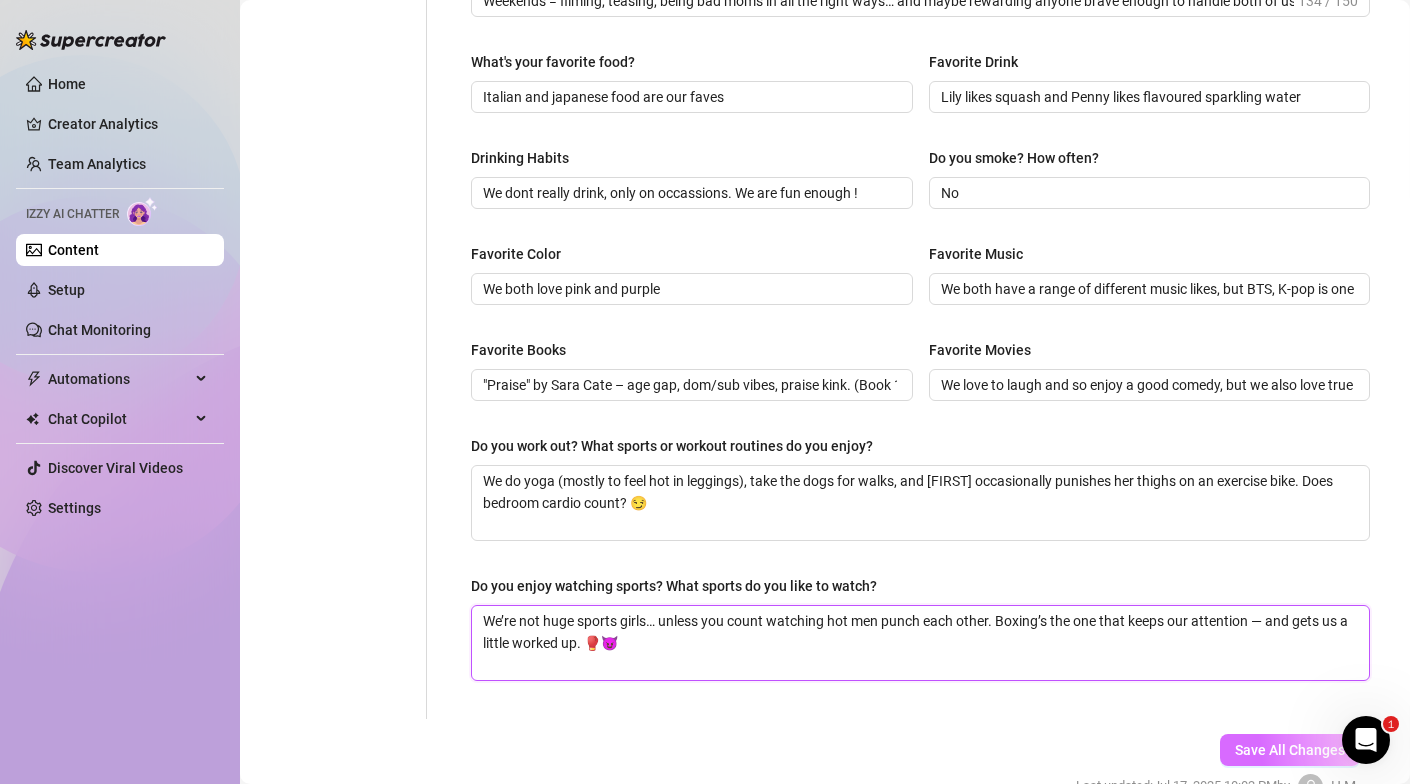 type on "We’re not huge sports girls… unless you count watching hot men punch each other. Boxing’s the one that keeps our attention — and gets us a little worked up. 🥊😈" 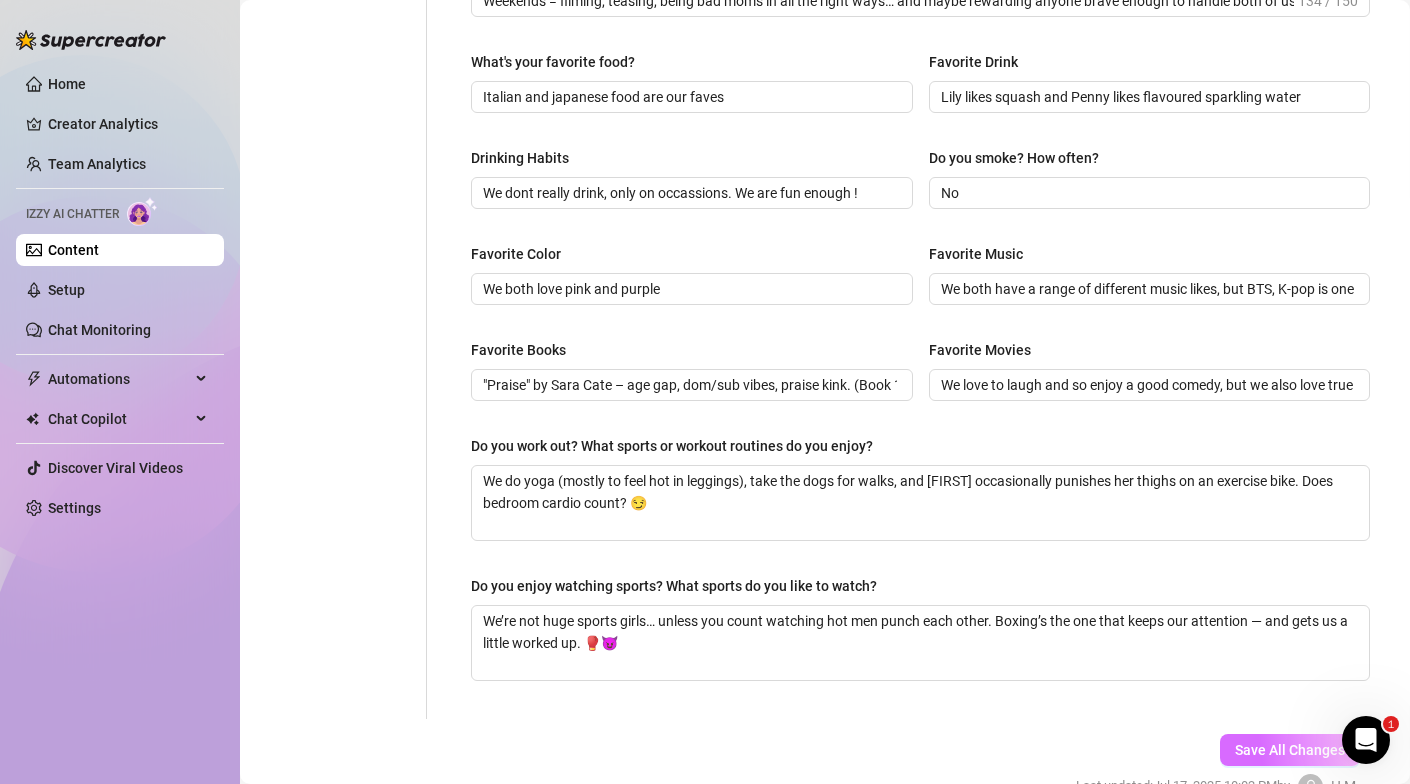 click on "Save All Changes" at bounding box center [1290, 750] 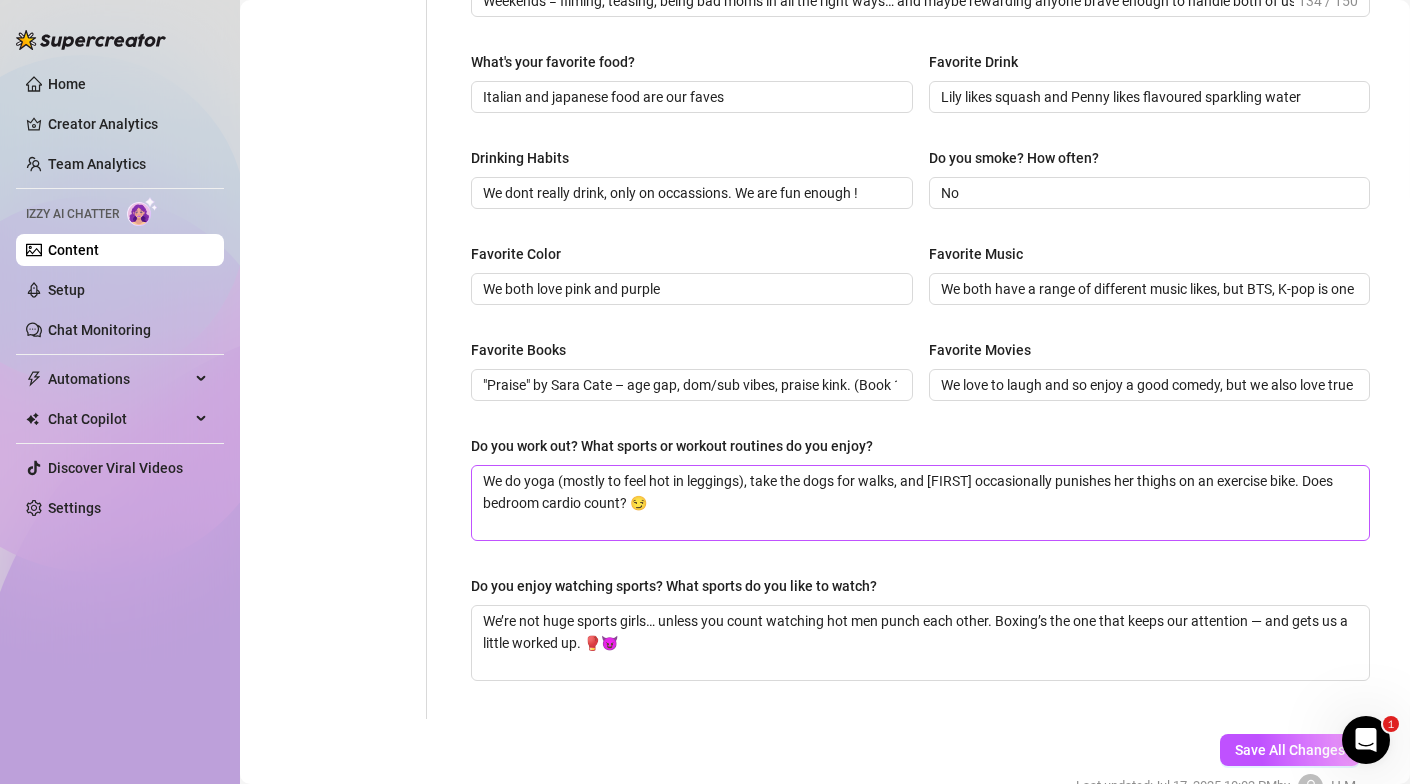 scroll, scrollTop: 927, scrollLeft: 0, axis: vertical 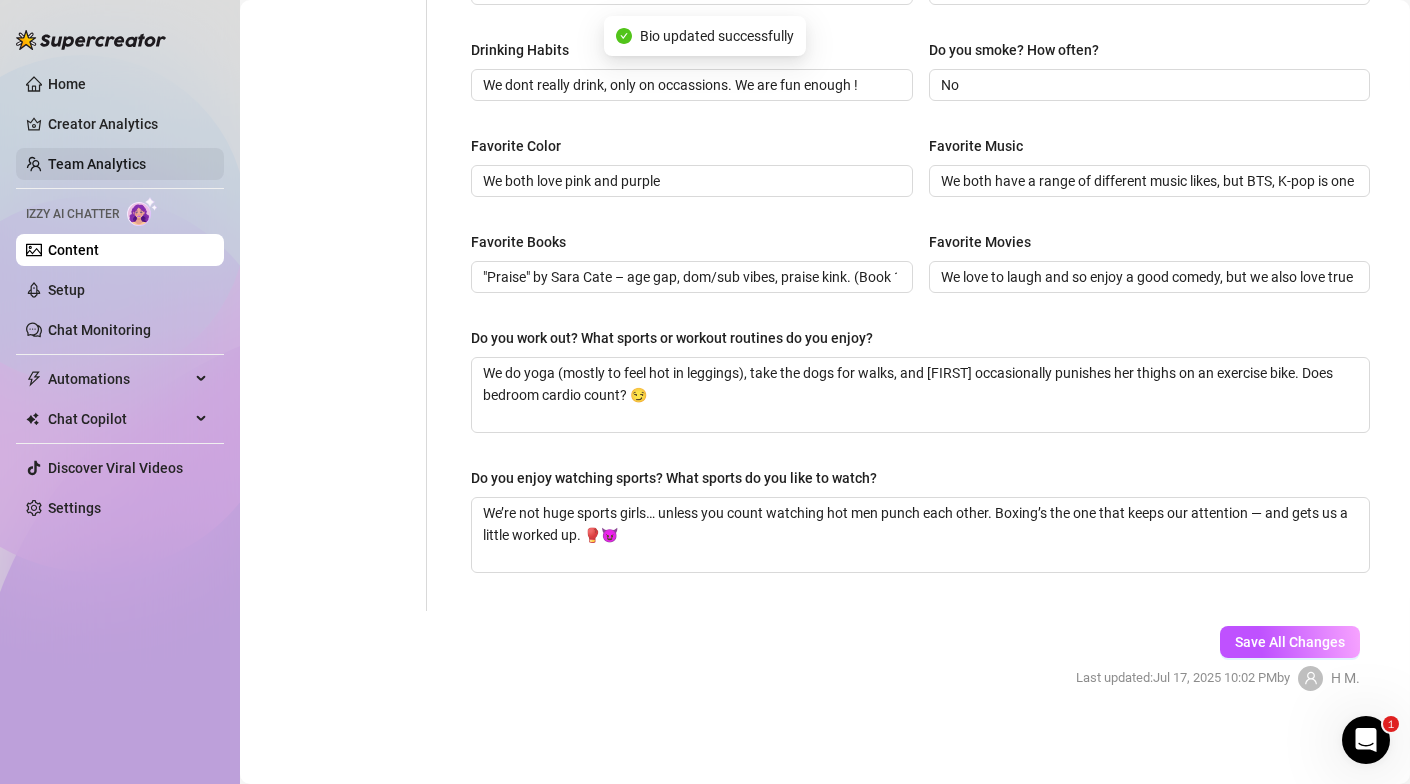 type on "Weekends = filming, teasing, being bad moms in all the right ways… and maybe rewarding anyone brave enough to handle both of us. 😈💋" 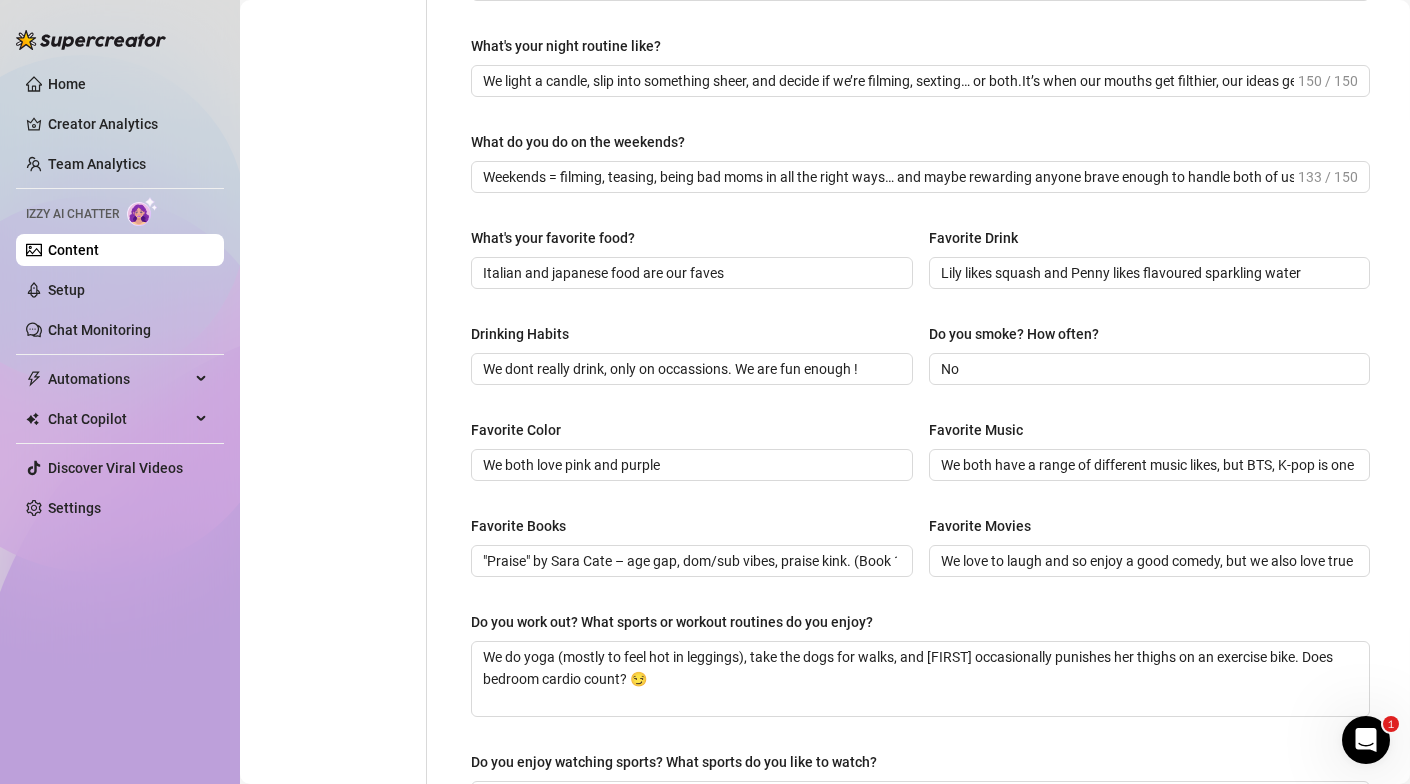 scroll, scrollTop: 0, scrollLeft: 0, axis: both 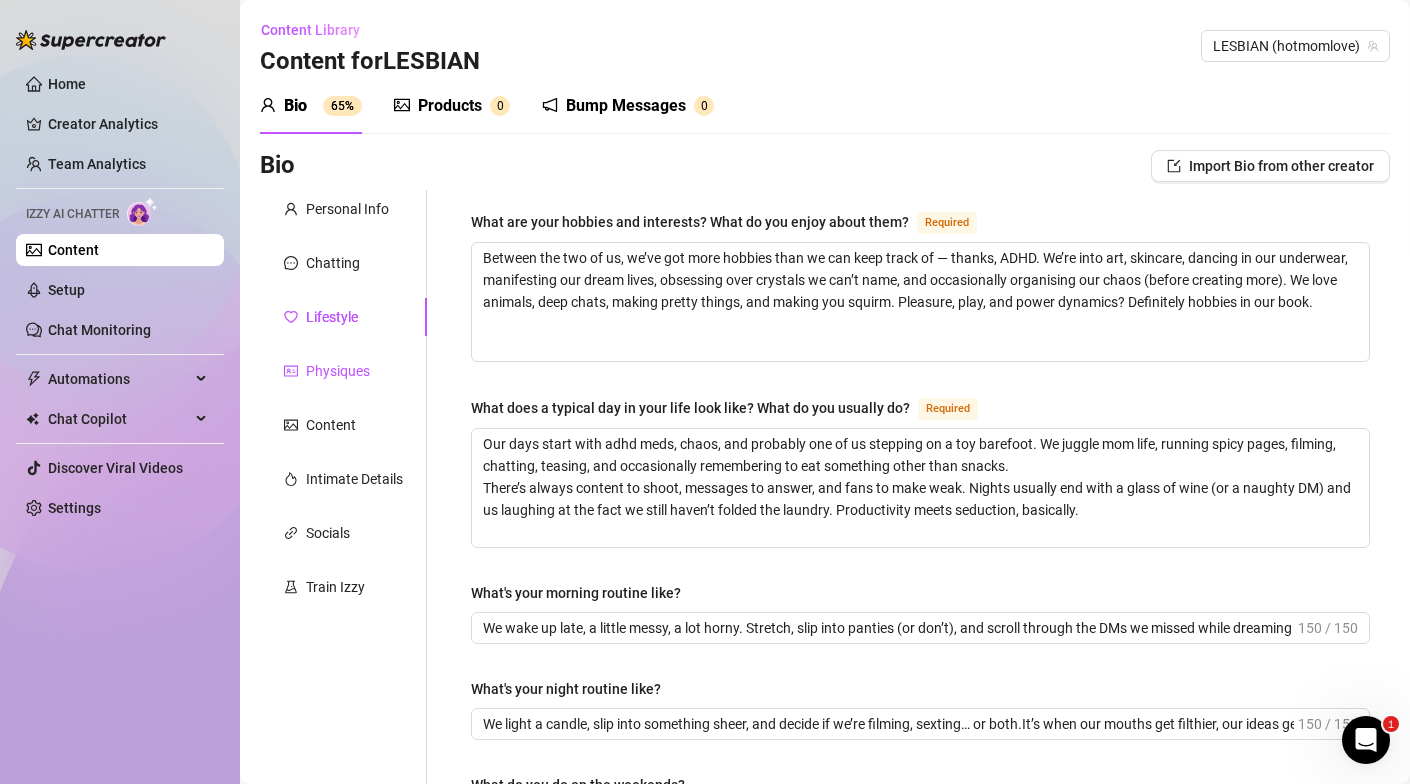 click on "Physiques" at bounding box center (338, 371) 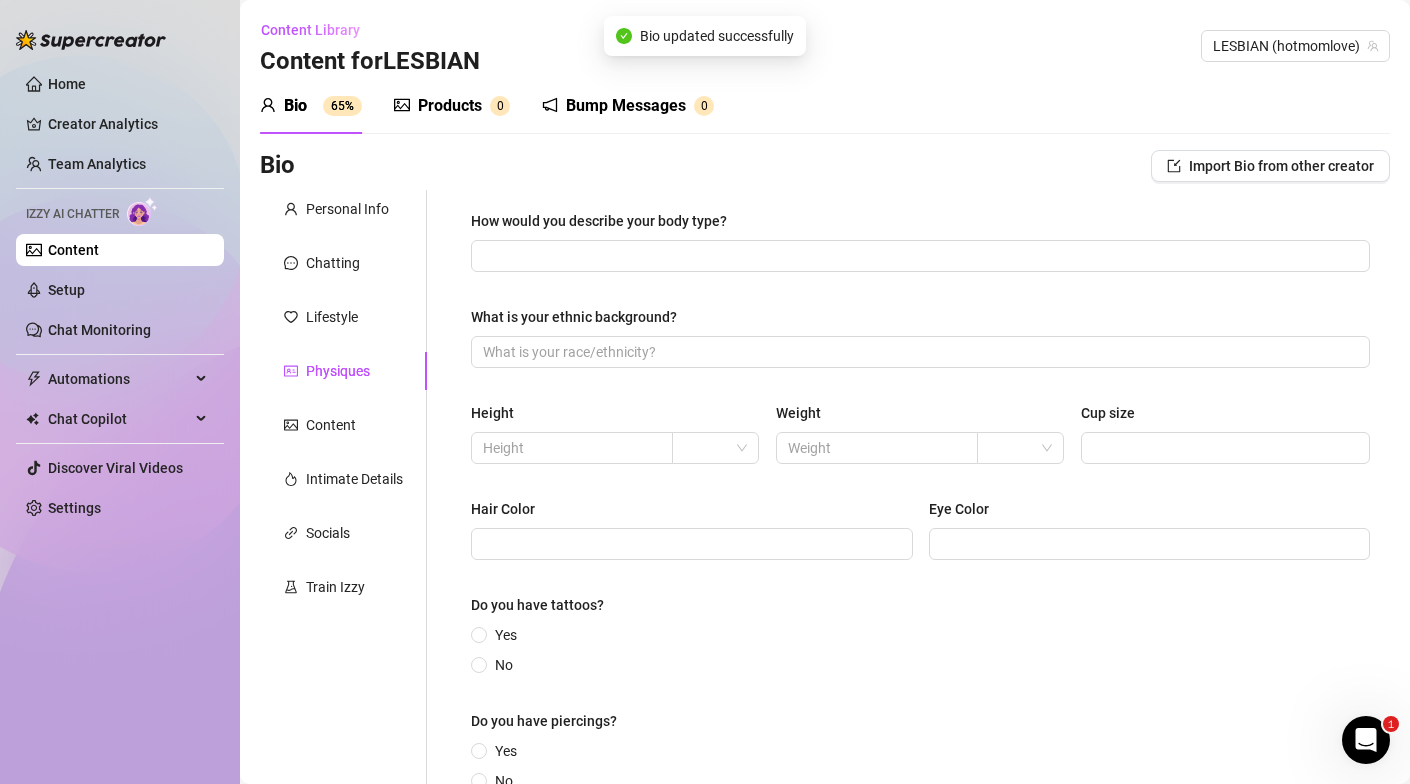 type 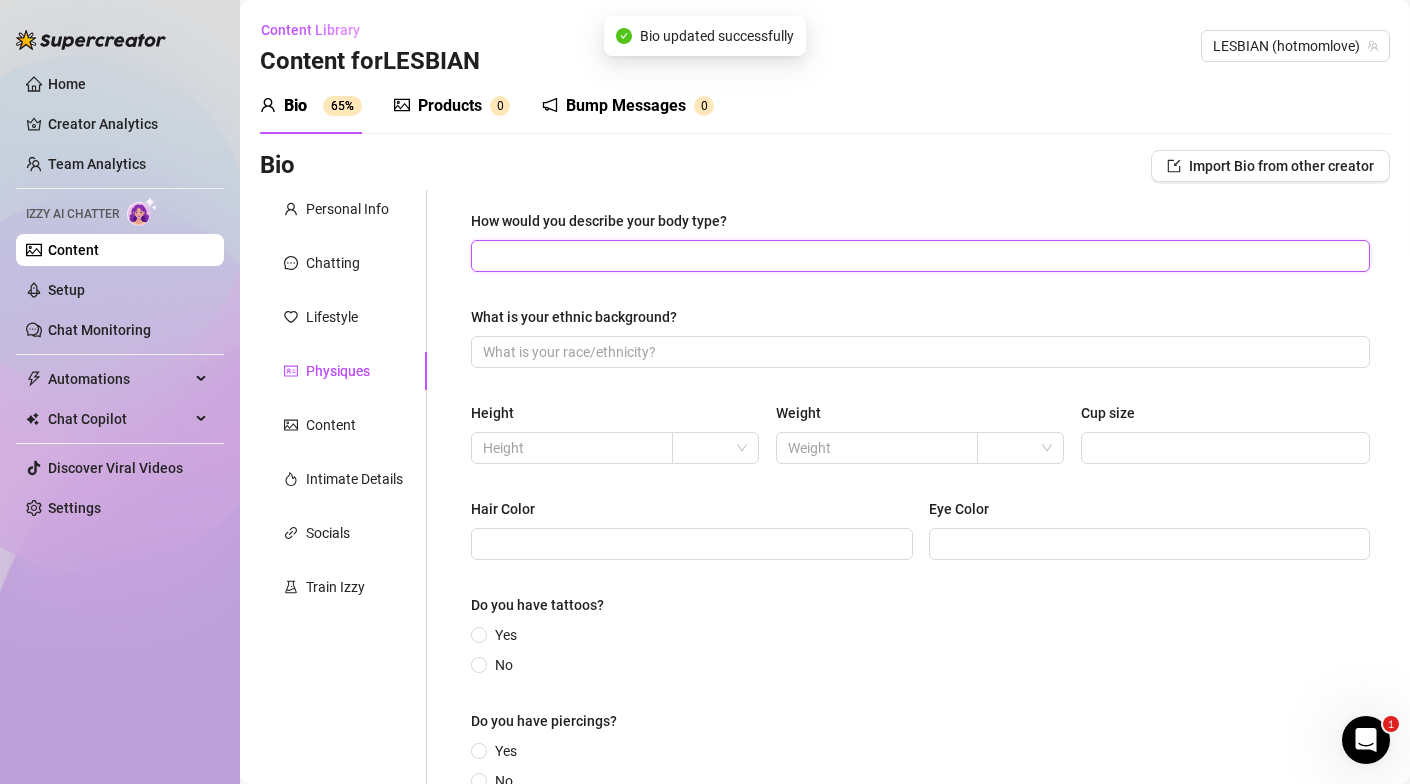 click on "How would you describe your body type?" at bounding box center [918, 256] 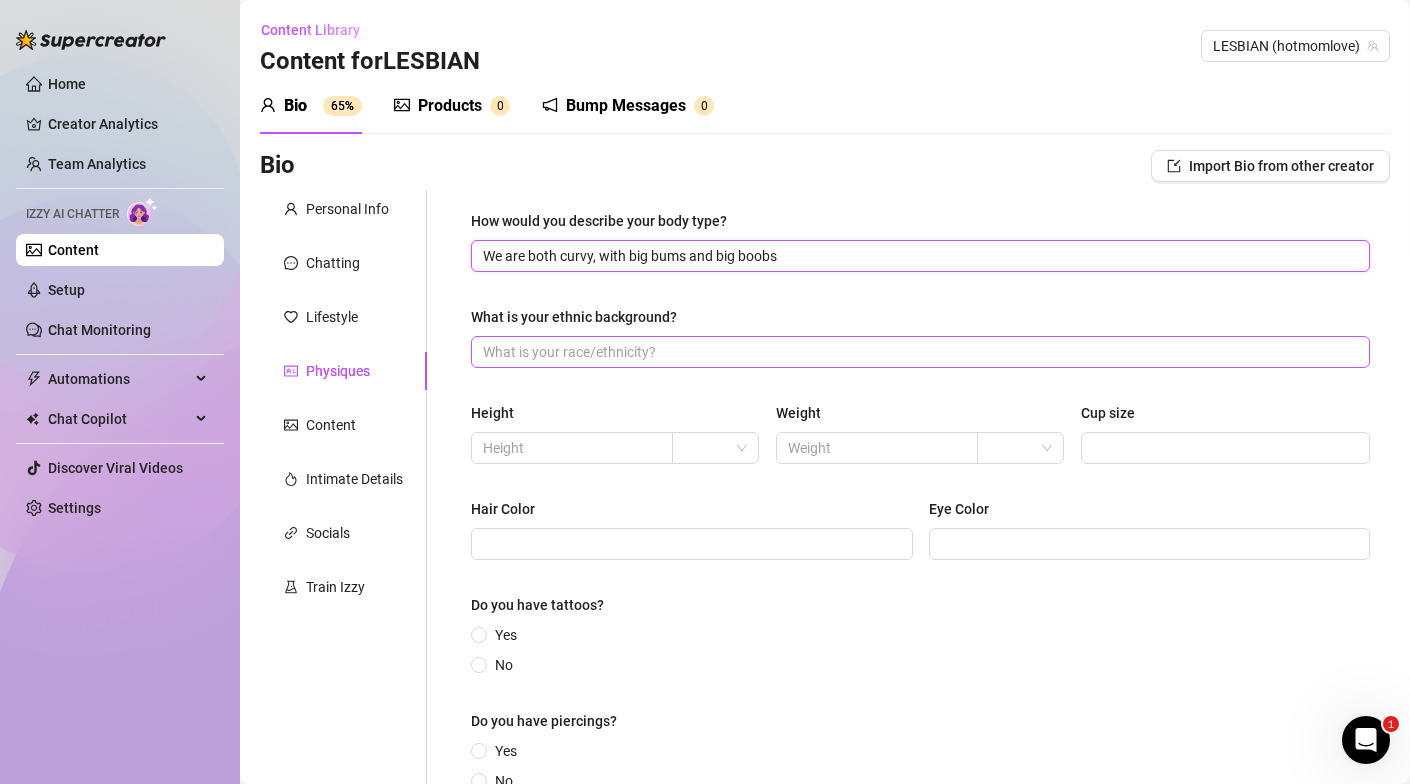 type on "We are both curvy, with big bums and big boobs" 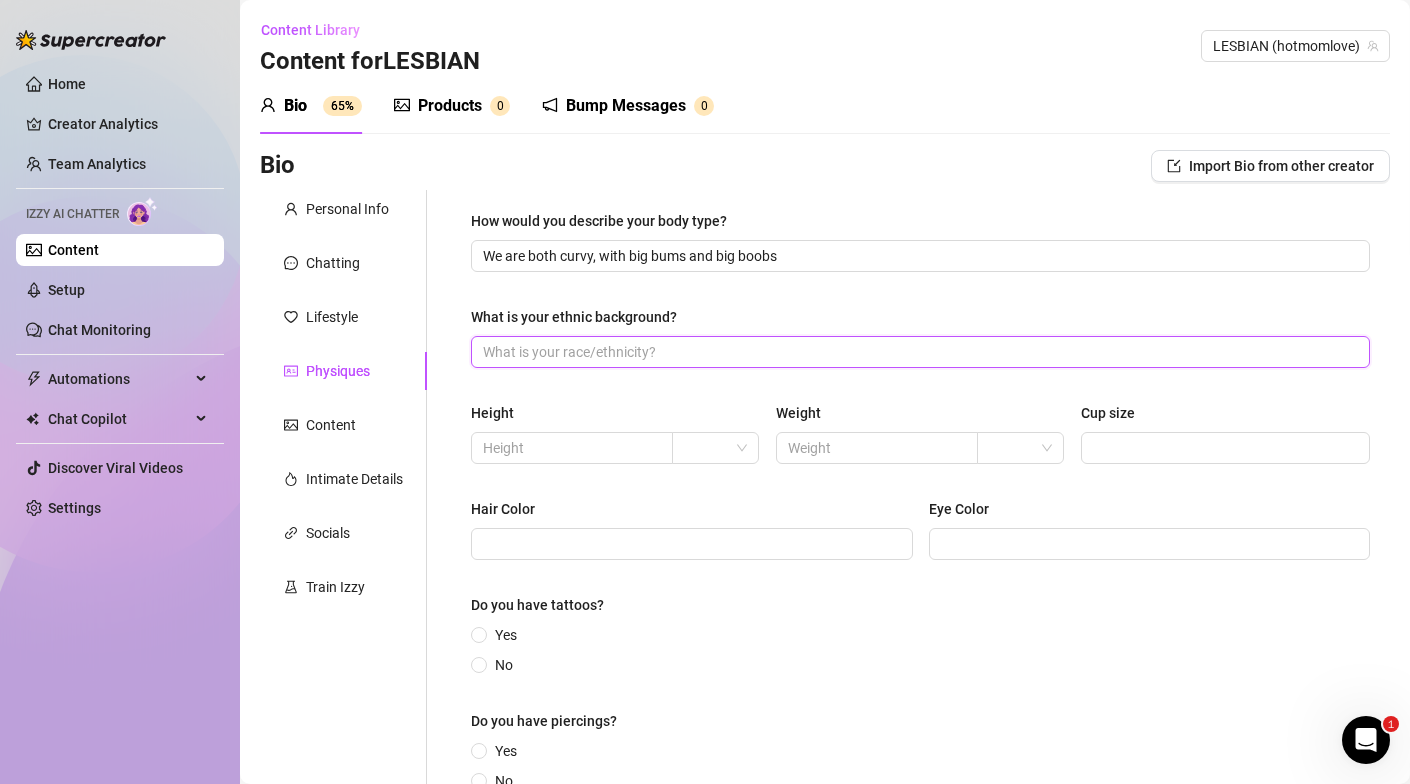 click on "What is your ethnic background?" at bounding box center (918, 352) 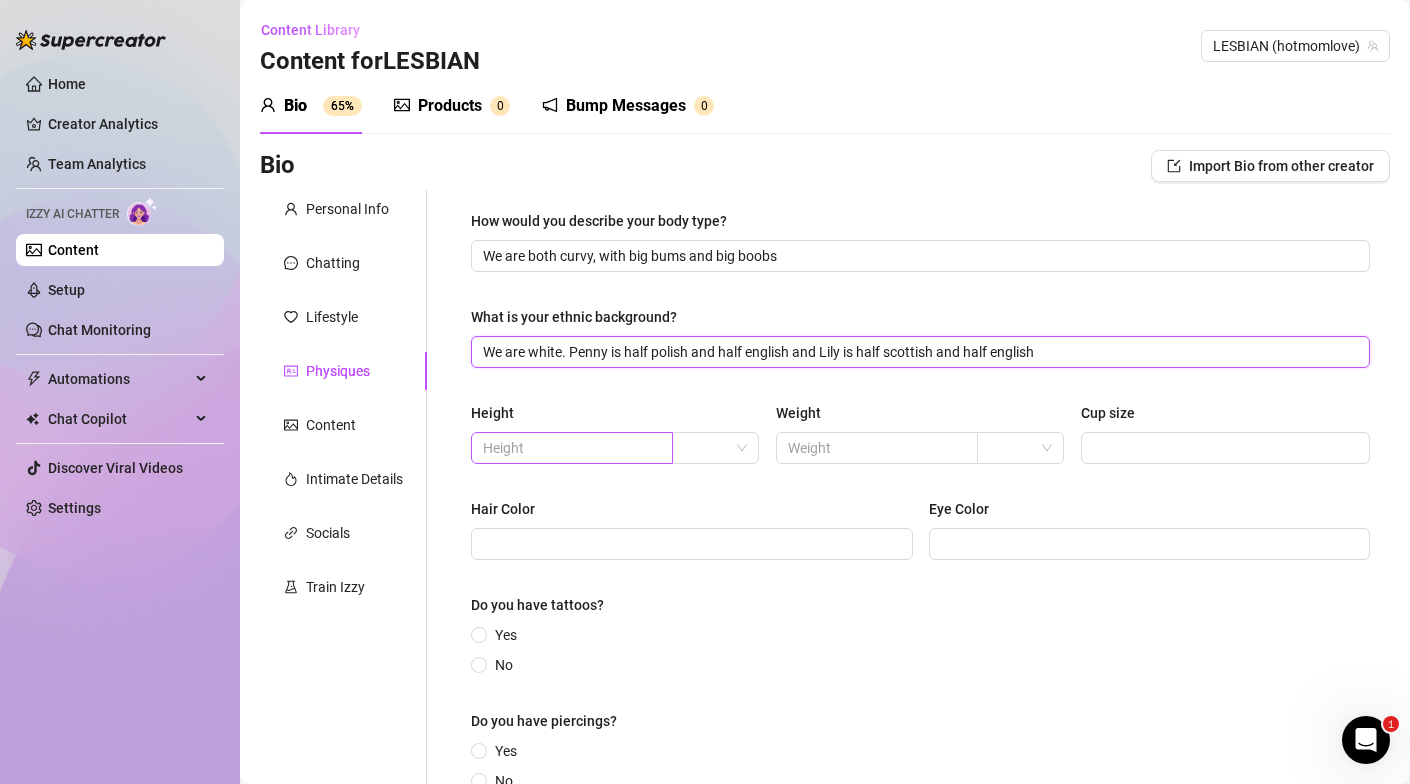 type on "We are white. Penny is half polish and half english and Lily is half scottish and half english" 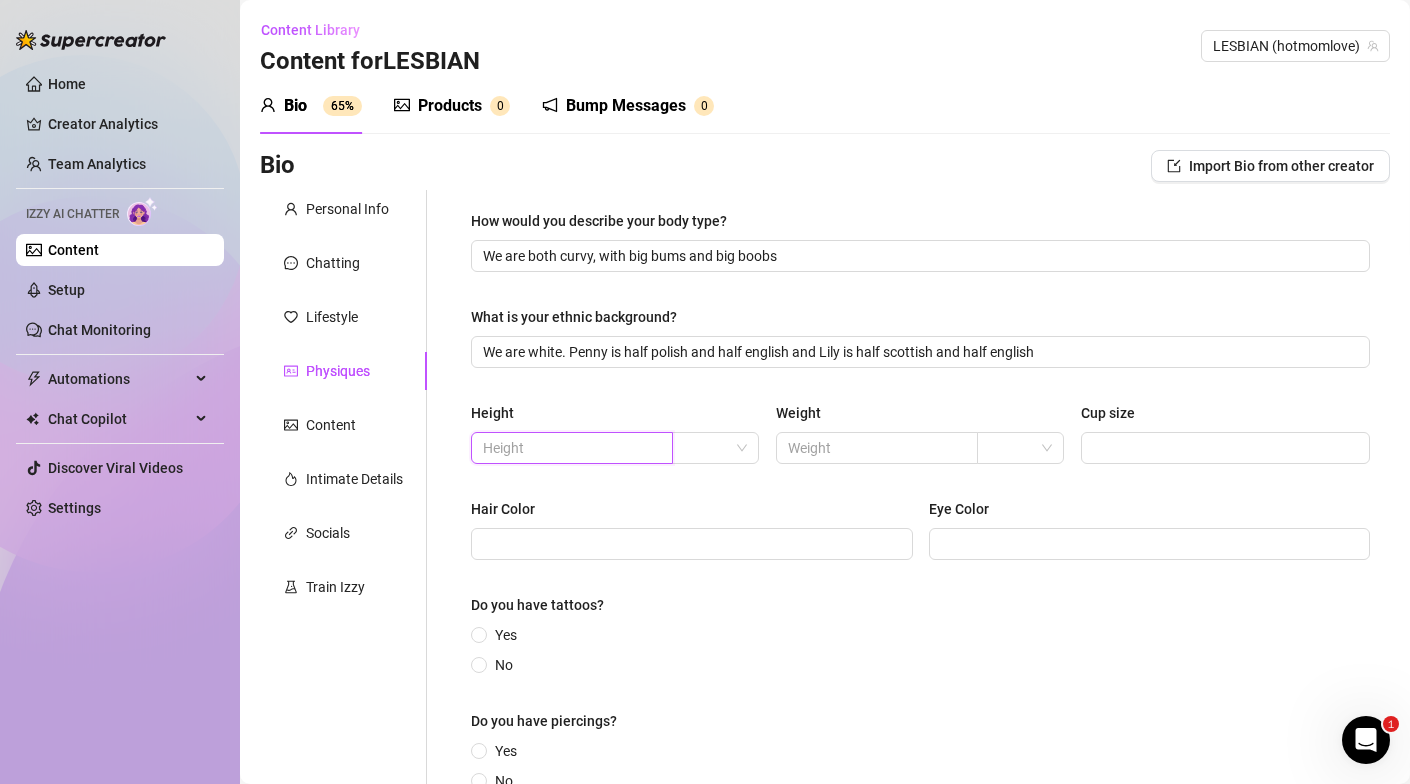 click at bounding box center [570, 448] 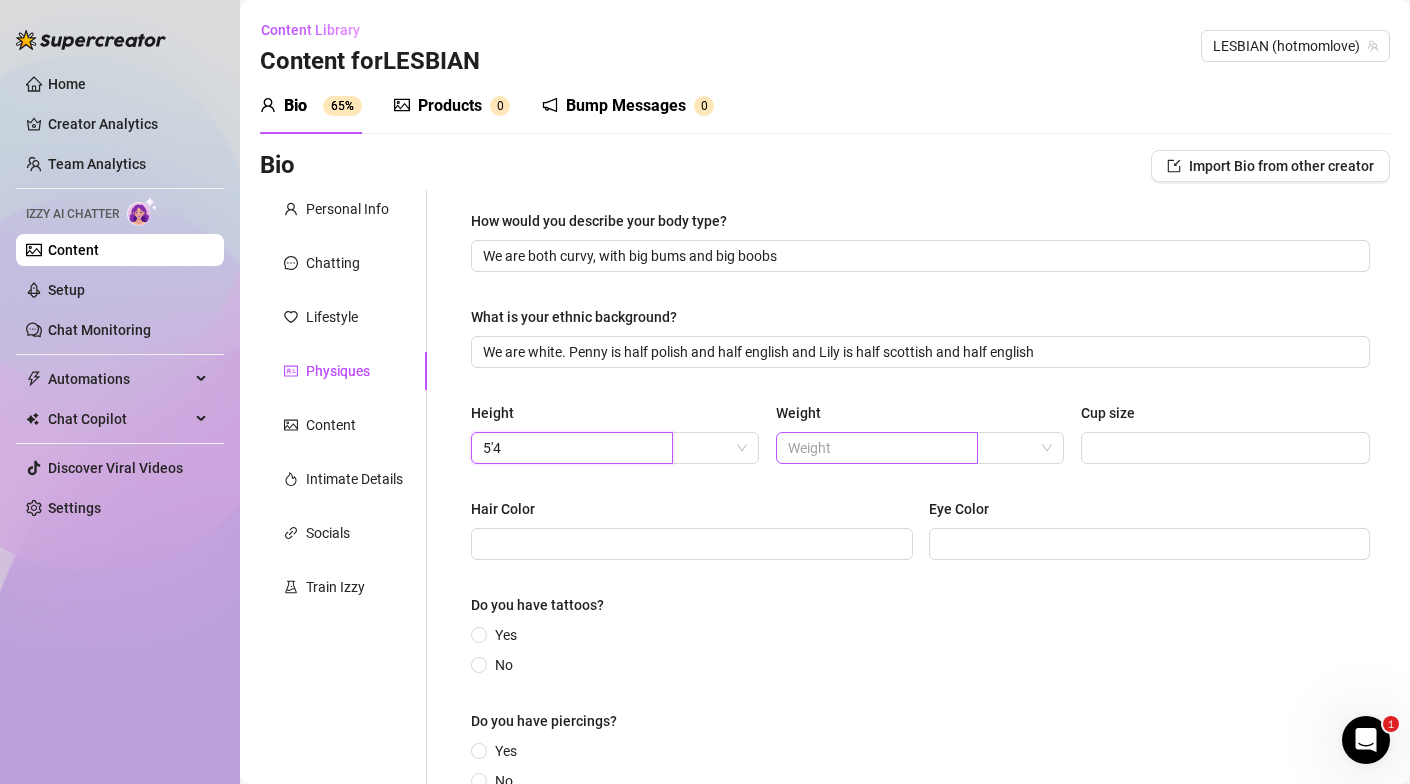 type on "5'4" 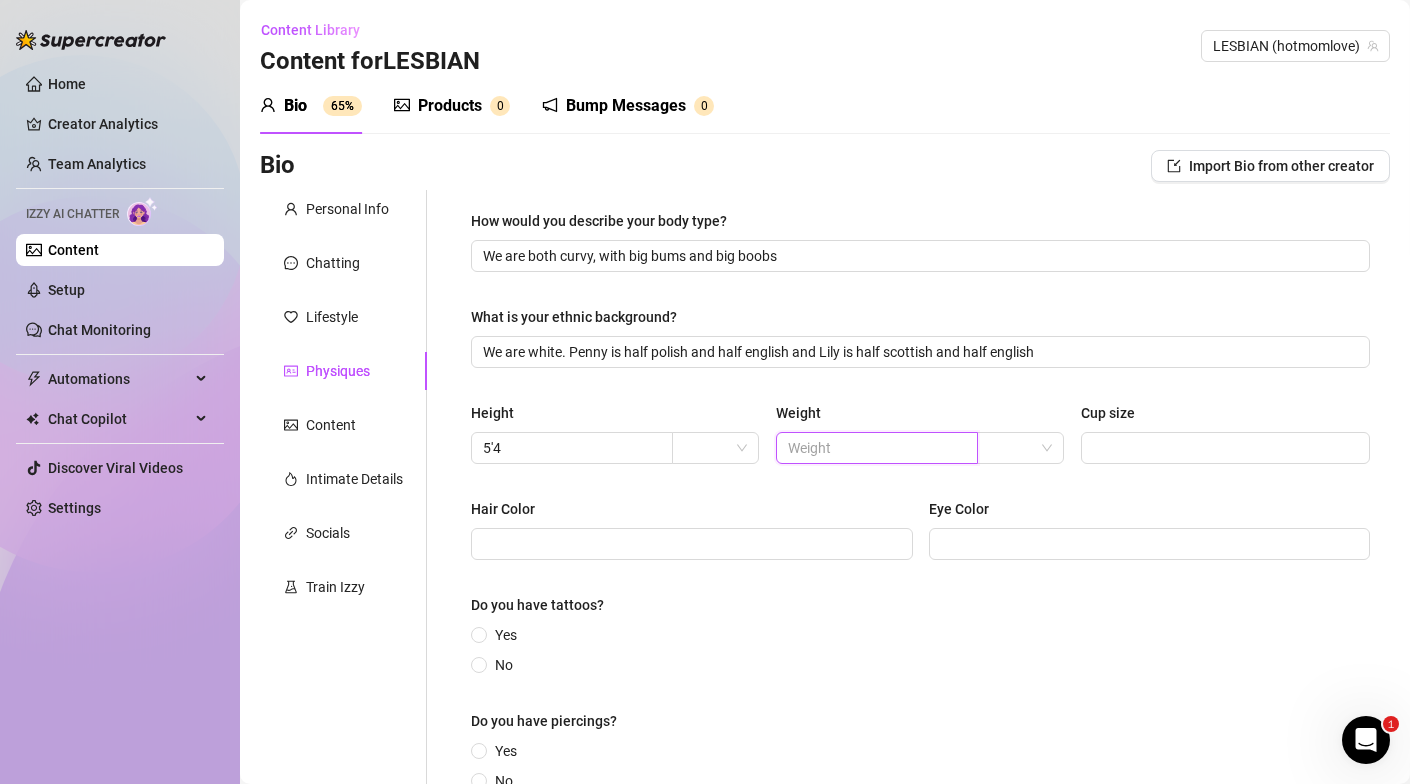 click at bounding box center (875, 448) 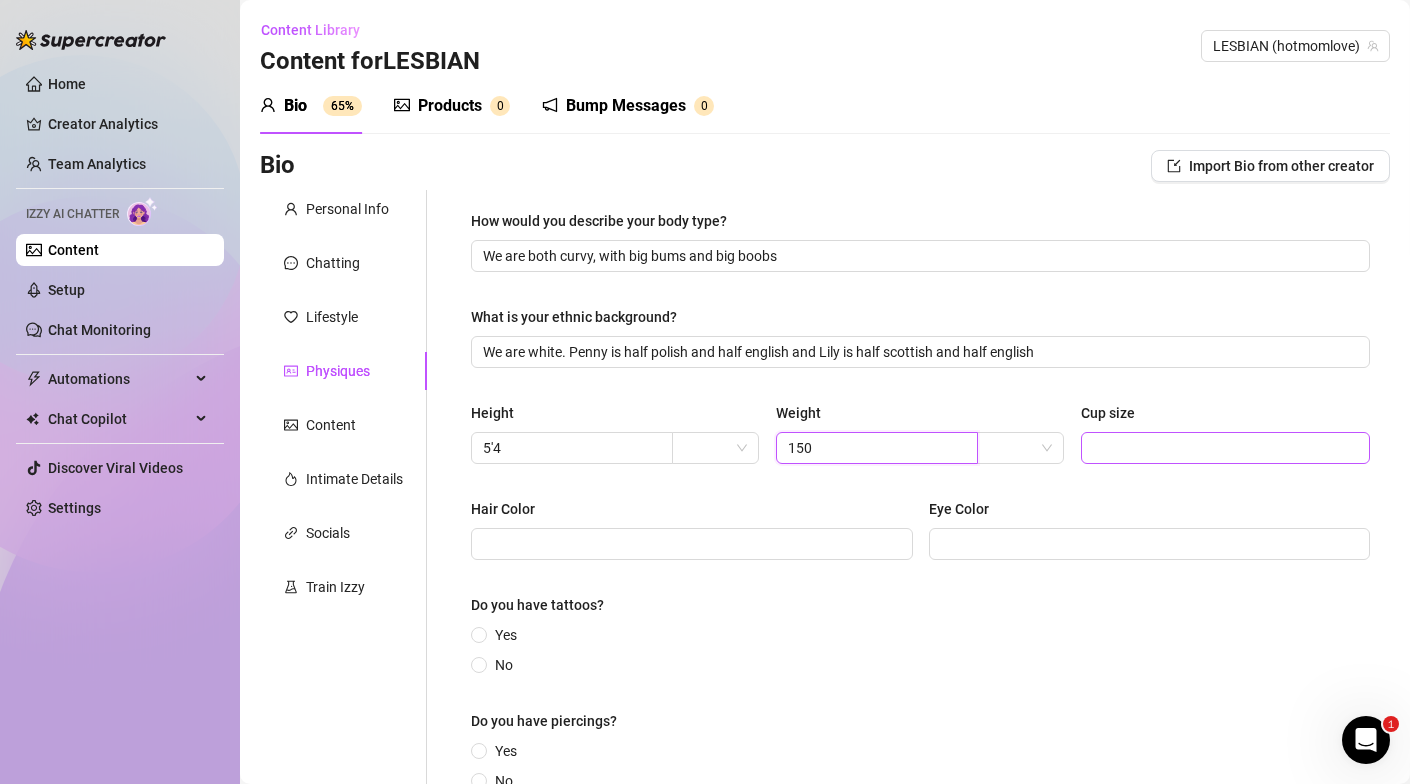 type on "150" 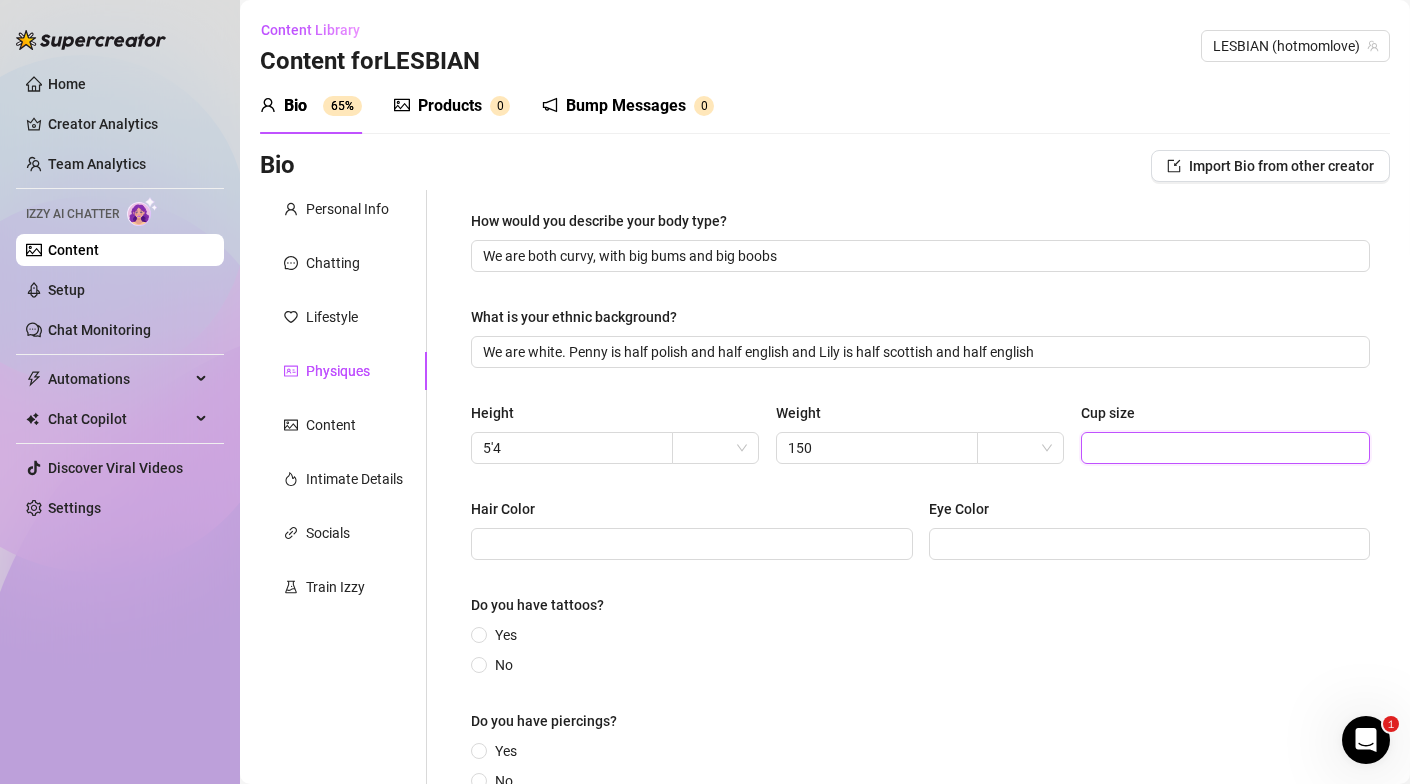 click on "Cup size" at bounding box center (1223, 448) 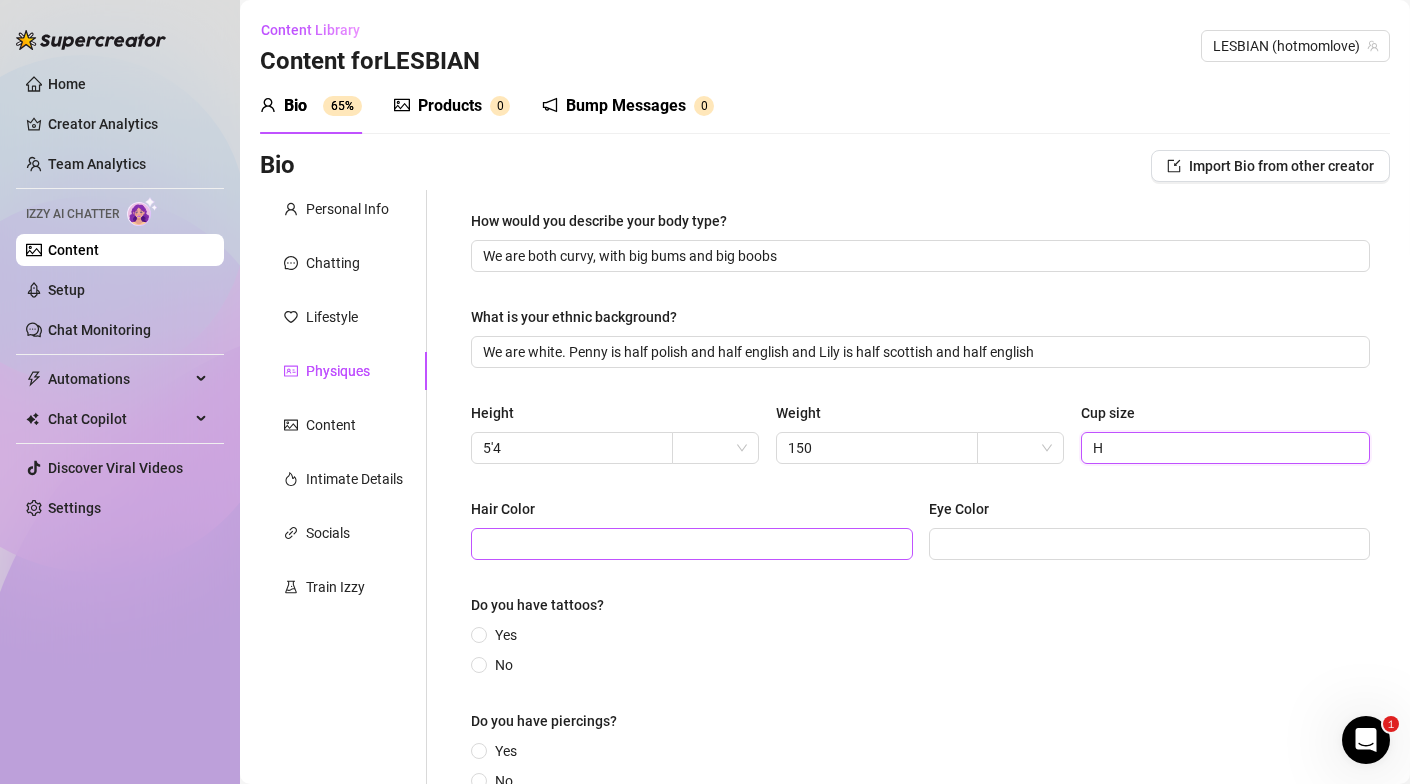 type on "H" 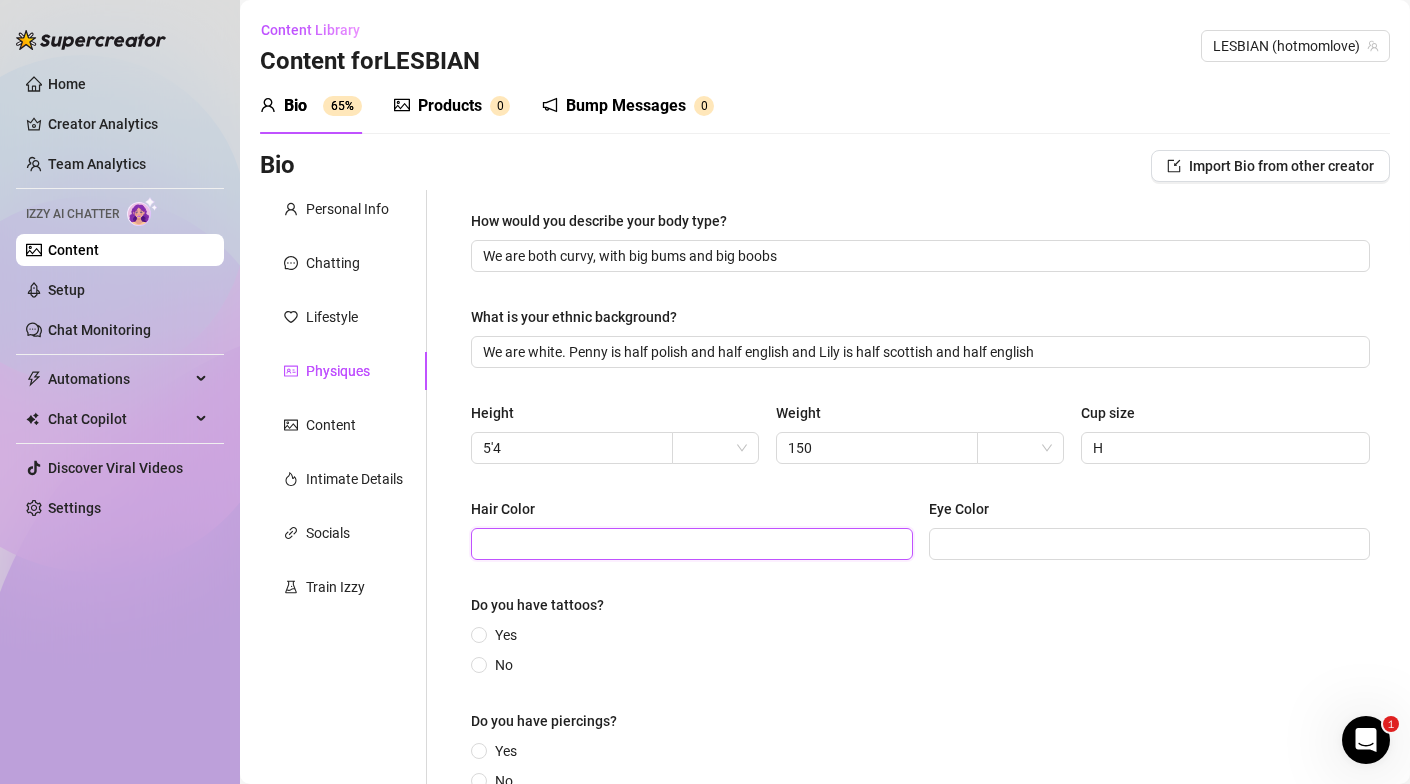 click on "Hair Color" at bounding box center [690, 544] 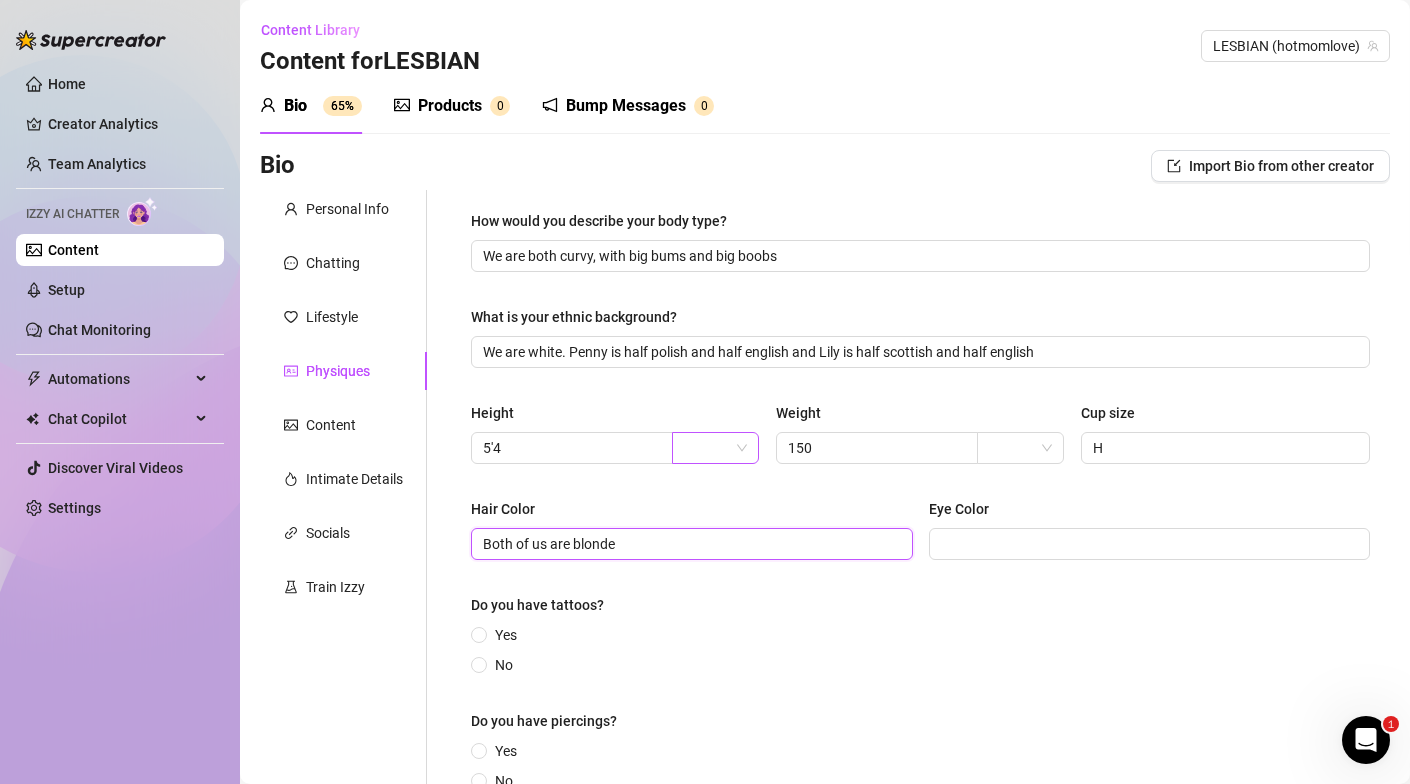 type on "Both of us are blonde" 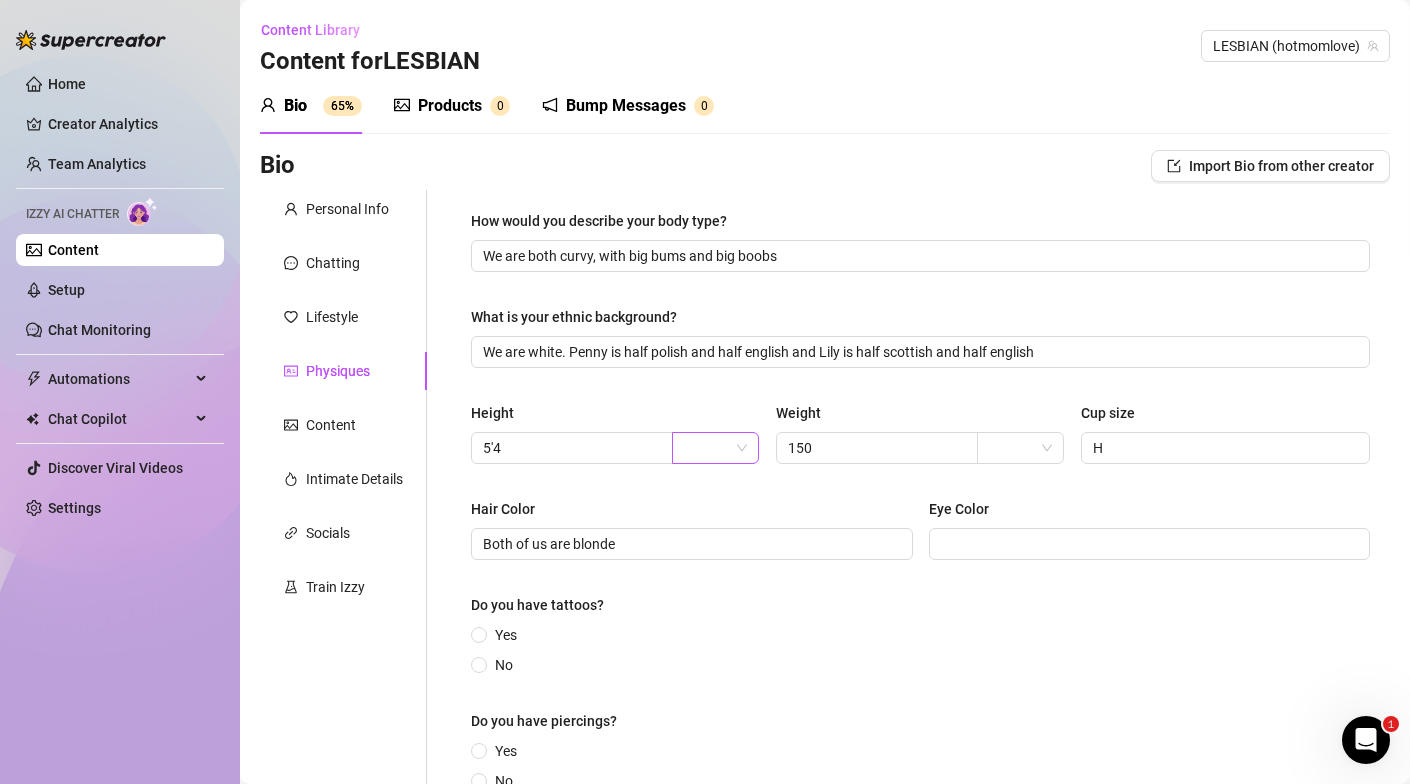 click at bounding box center [706, 448] 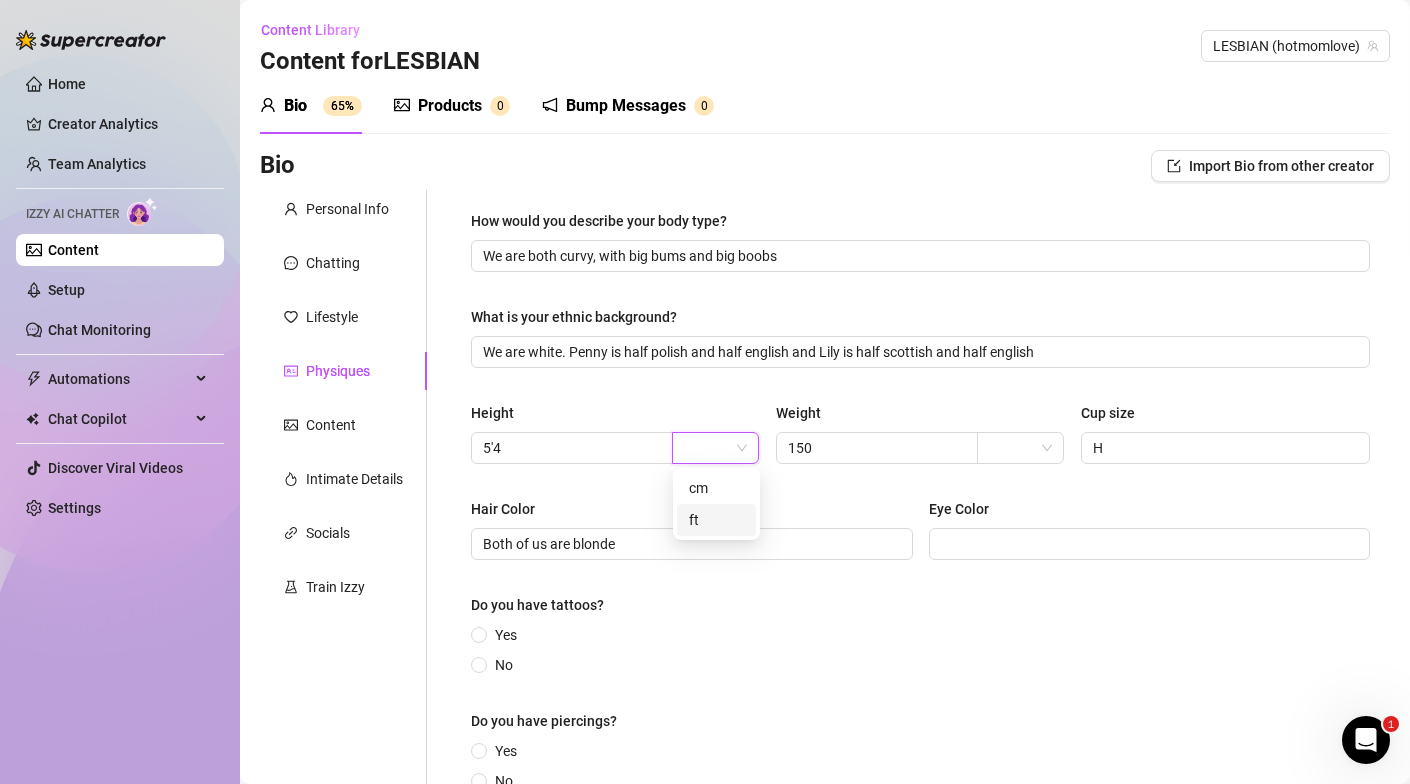 click on "ft" at bounding box center (716, 520) 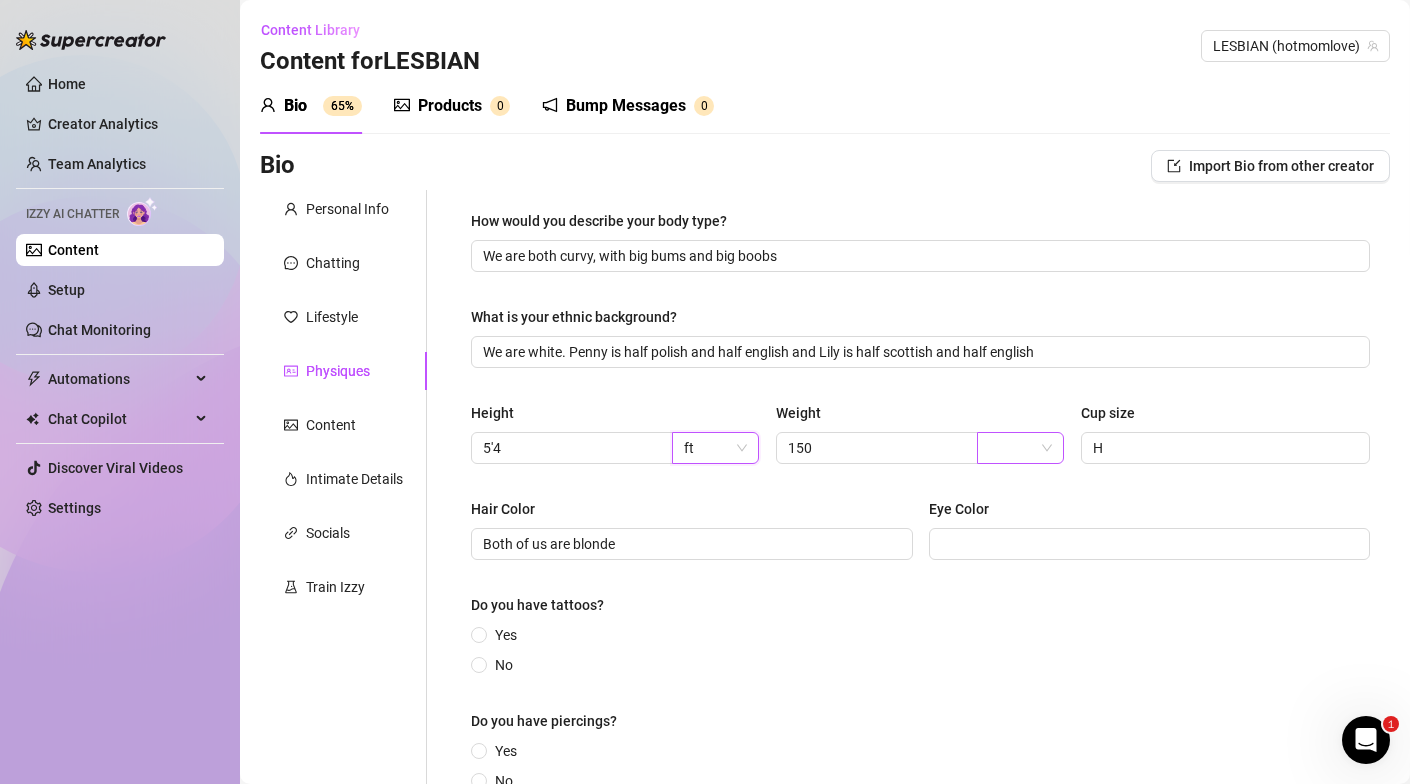 click at bounding box center (1011, 448) 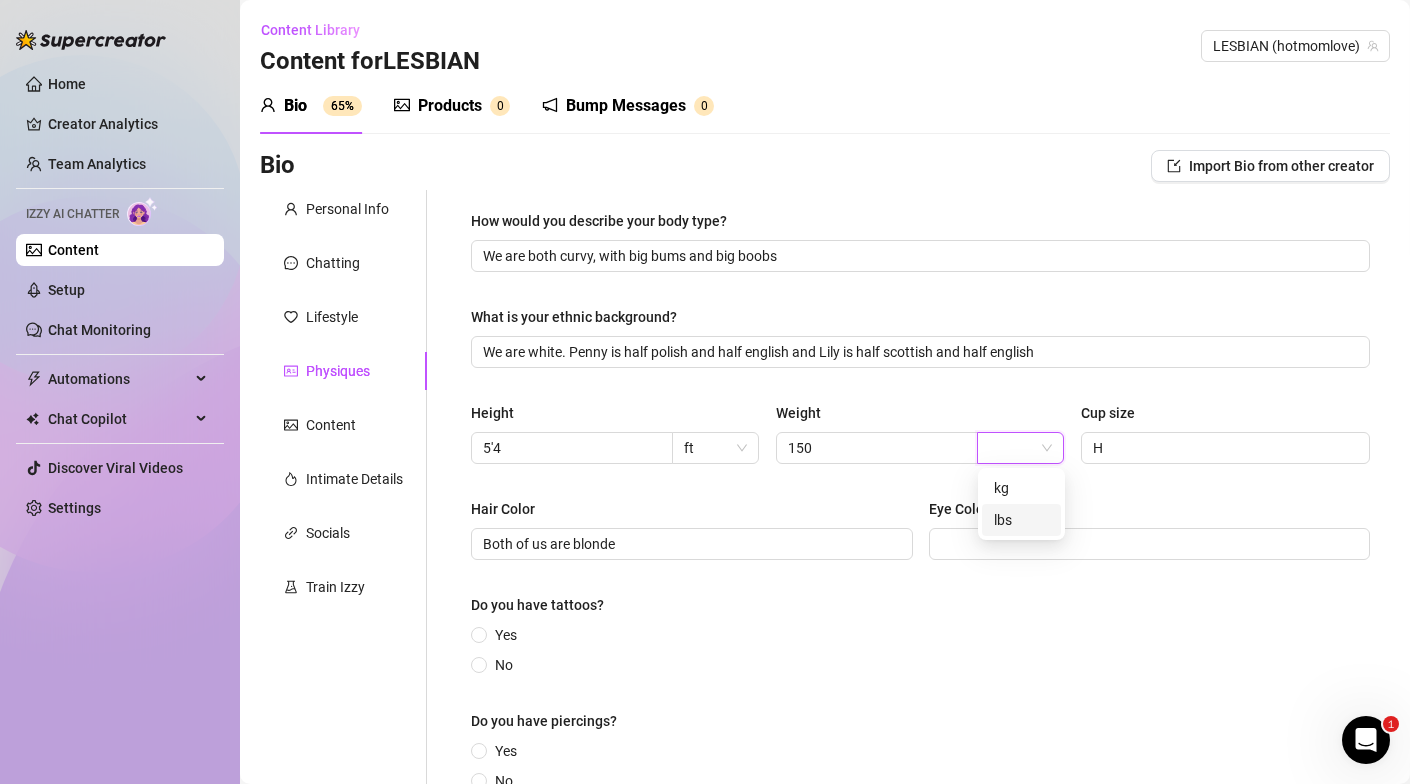 click on "lbs" at bounding box center [1021, 520] 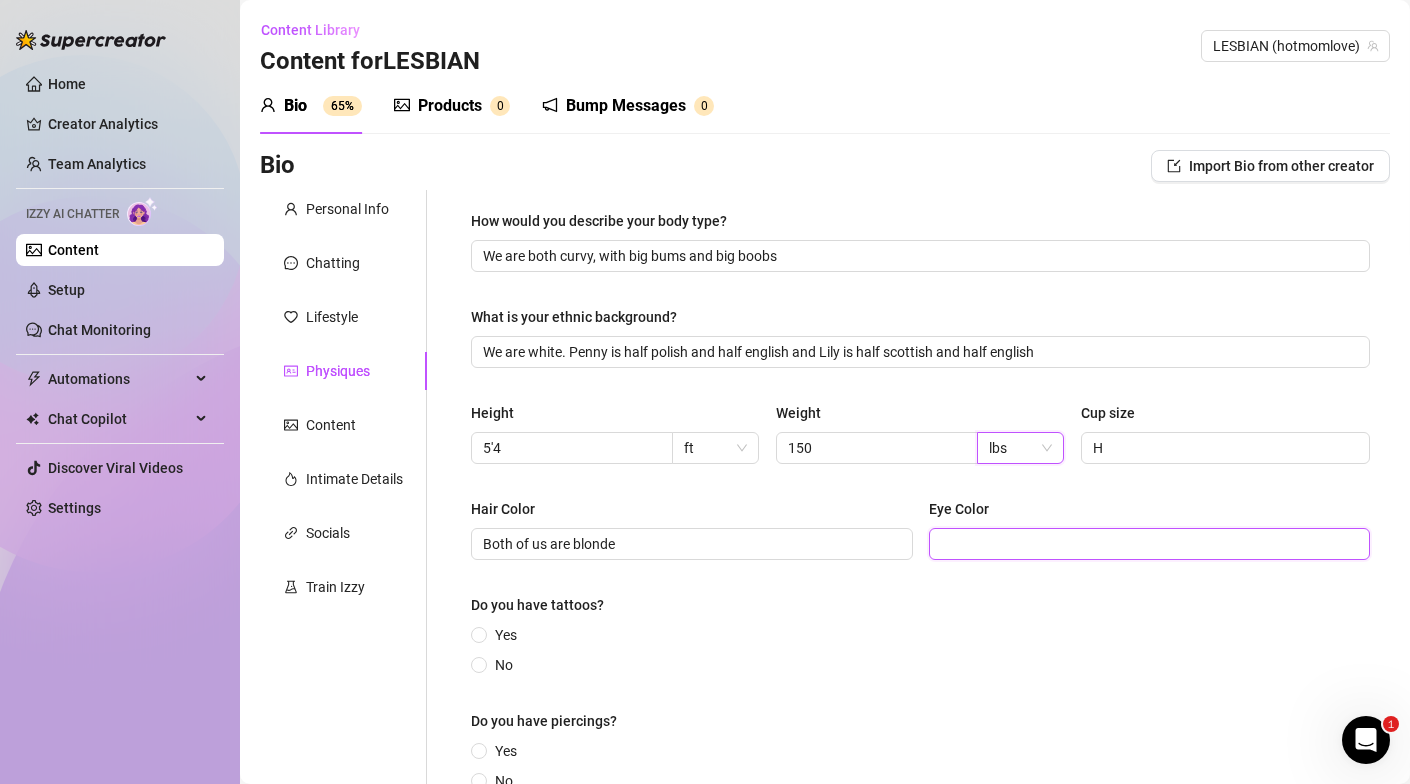 click on "Eye Color" at bounding box center (1148, 544) 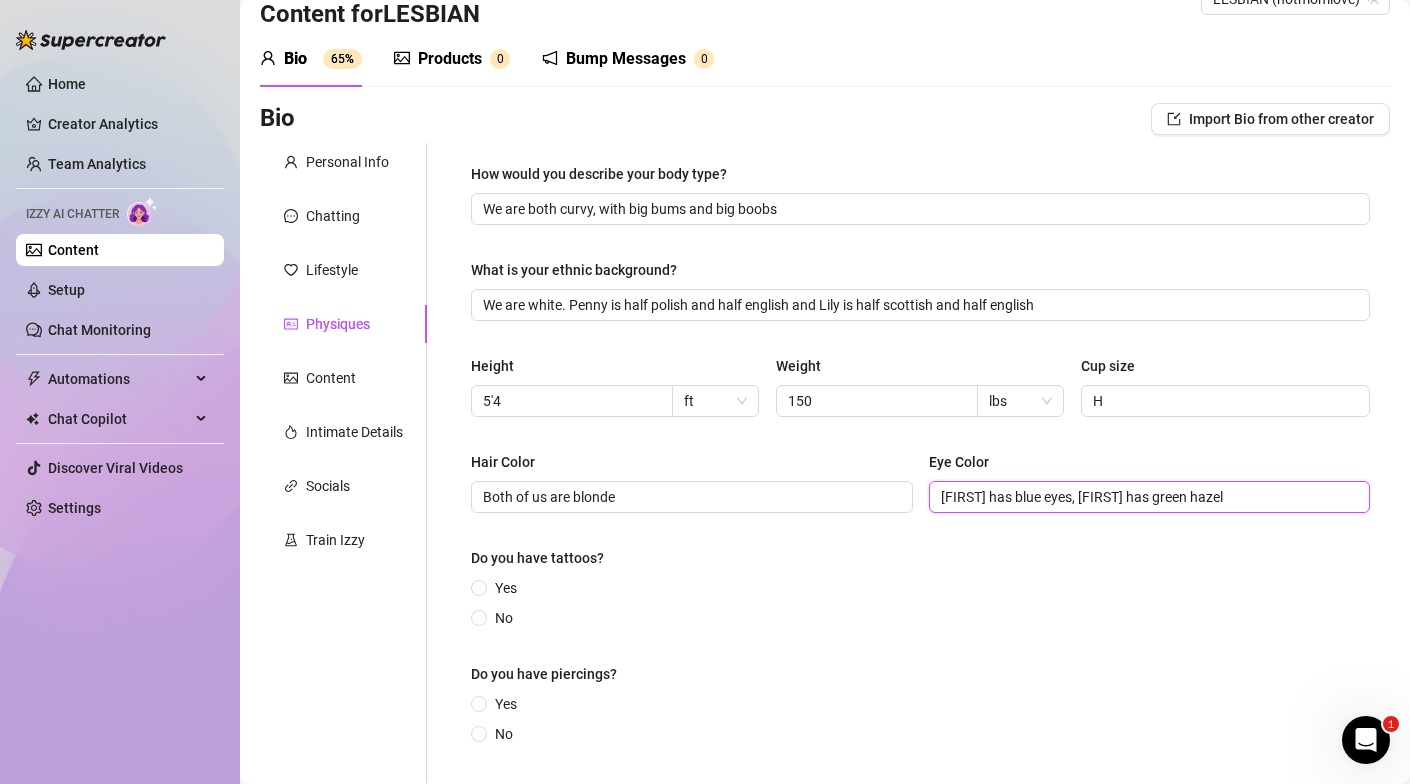 scroll, scrollTop: 106, scrollLeft: 0, axis: vertical 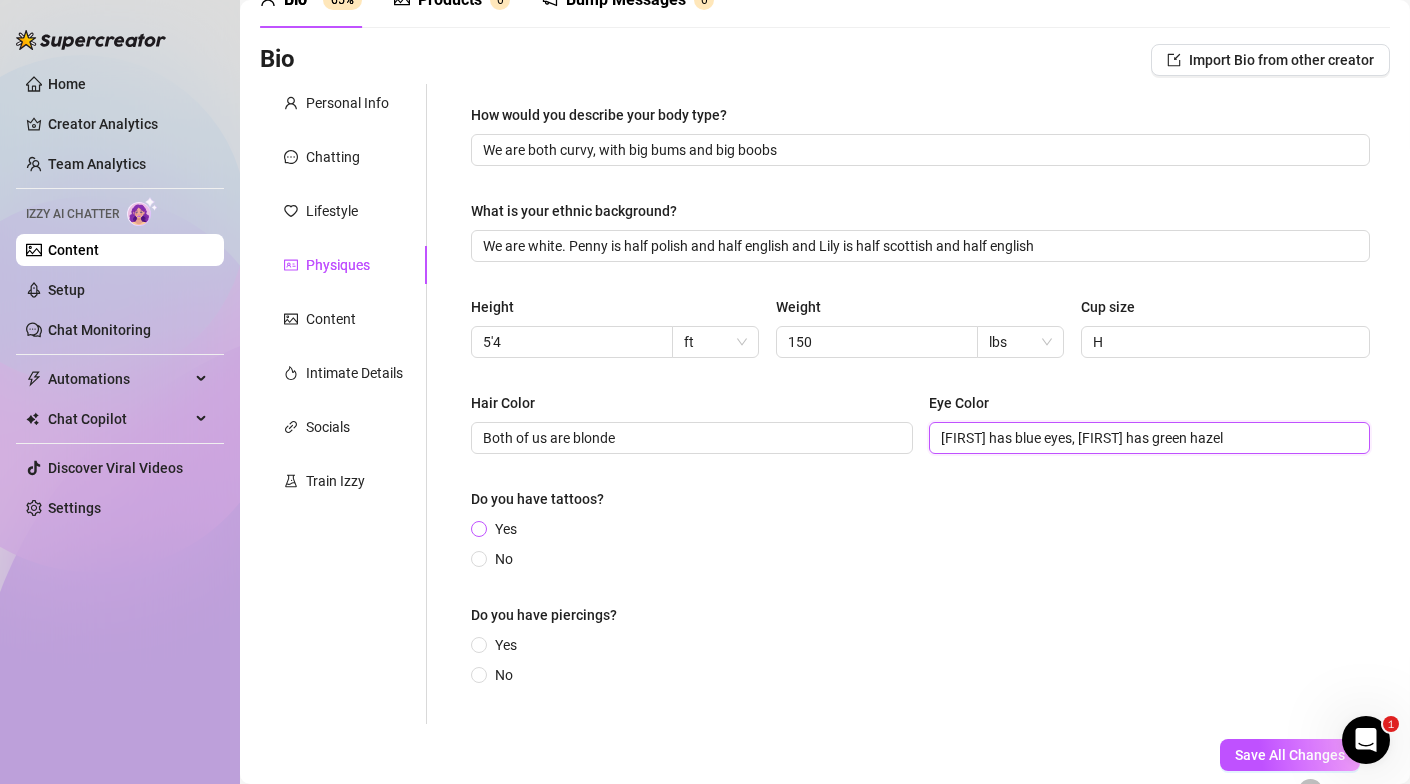 type on "[FIRST] has blue eyes, [FIRST] has green hazel" 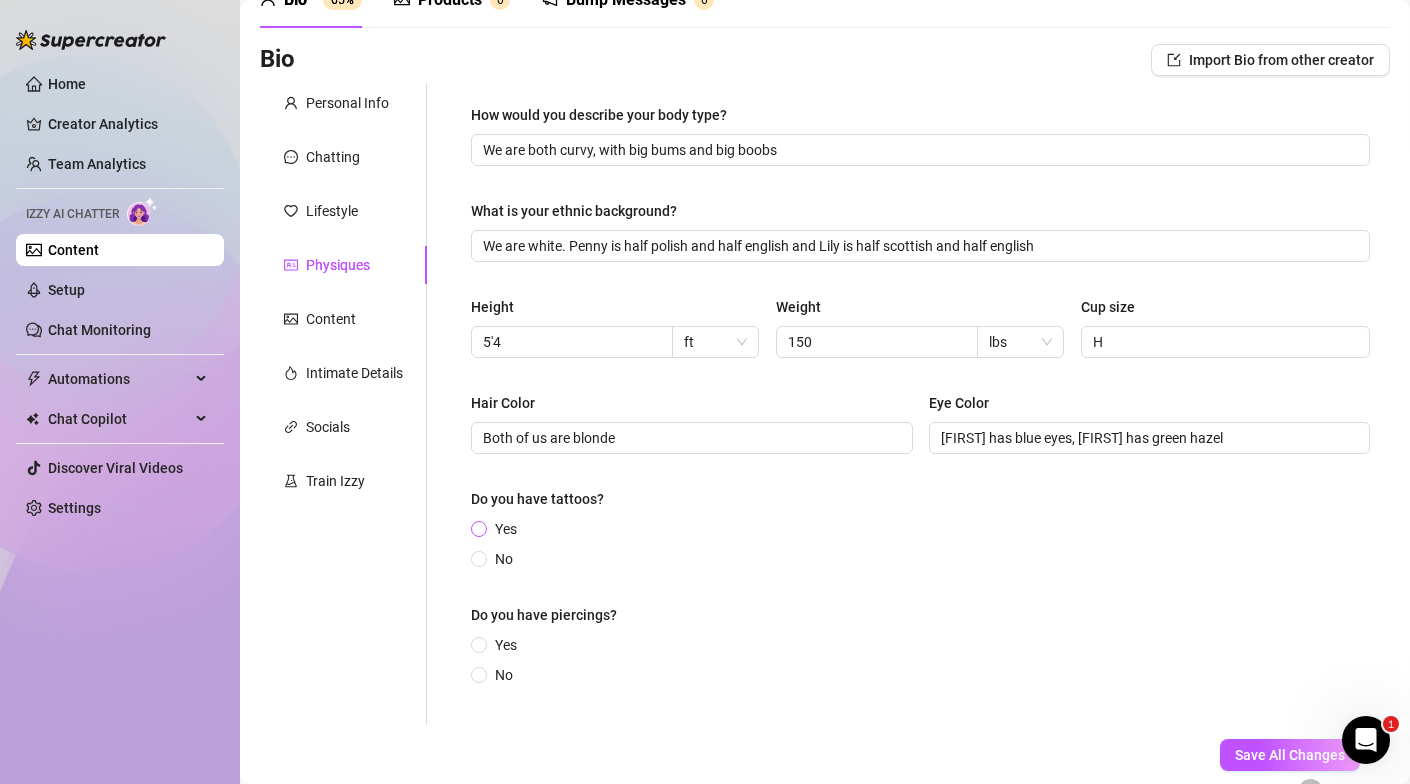 click on "Yes" at bounding box center [506, 529] 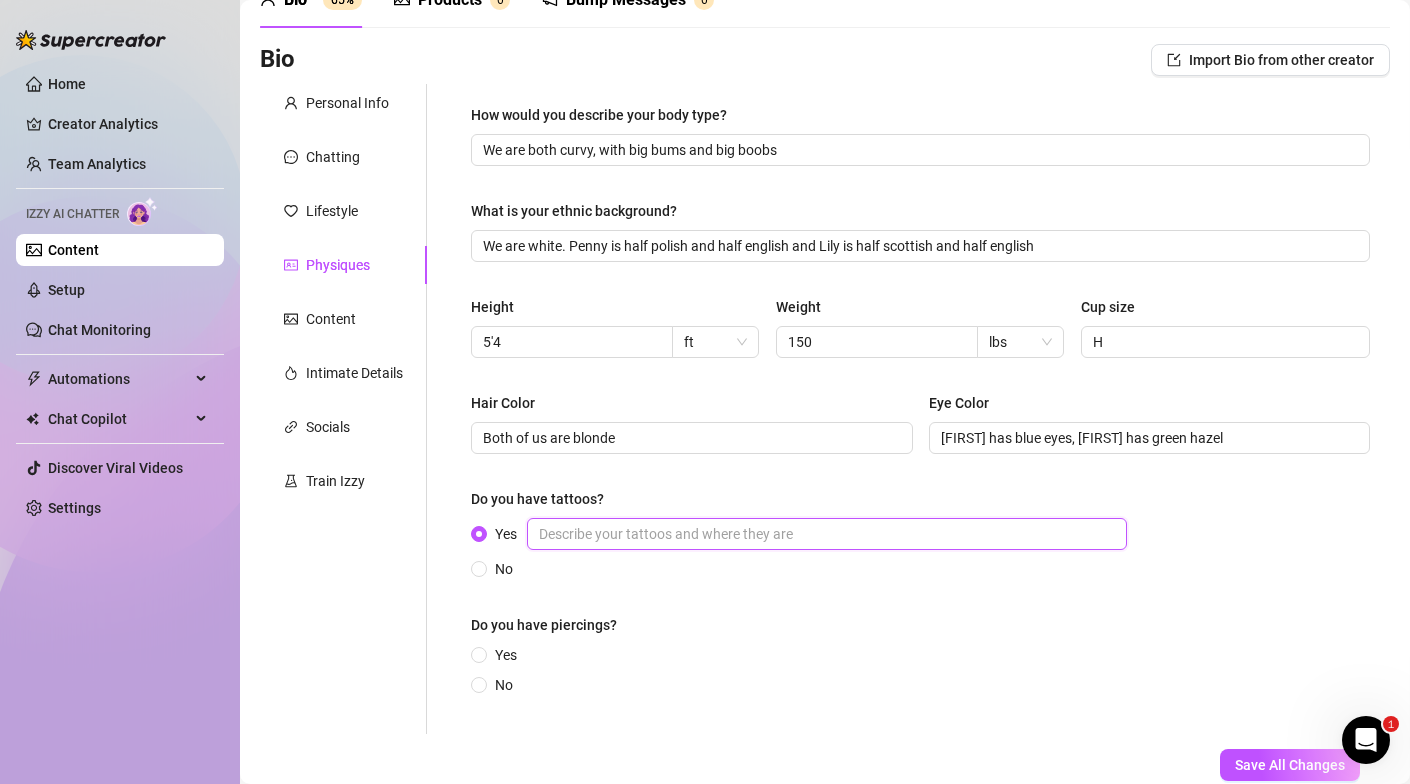 click on "Yes" at bounding box center [827, 534] 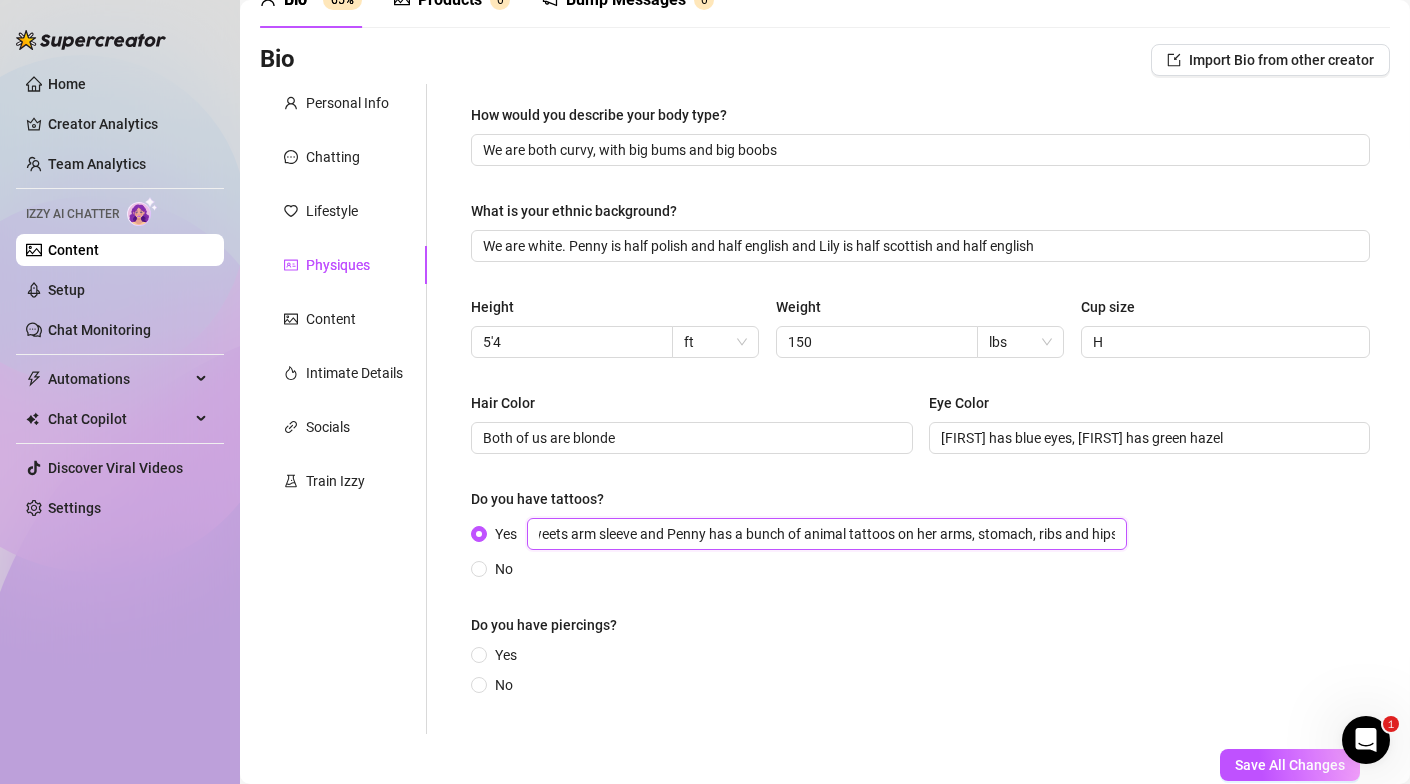 scroll, scrollTop: 0, scrollLeft: 153, axis: horizontal 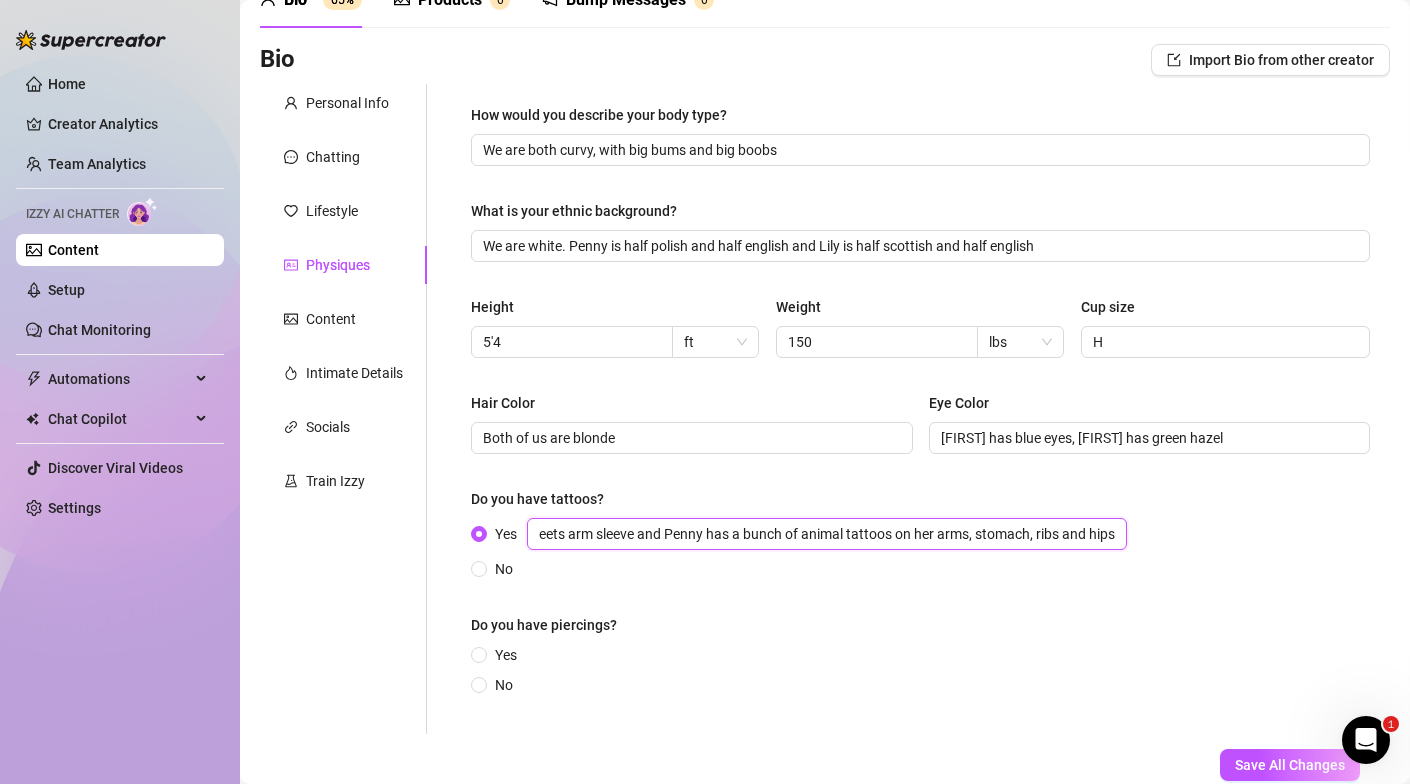 click on "Lily has a sealife and sweets arm sleeve and Penny has a bunch of animal tattoos on her arms, stomach, ribs and hips" at bounding box center [827, 534] 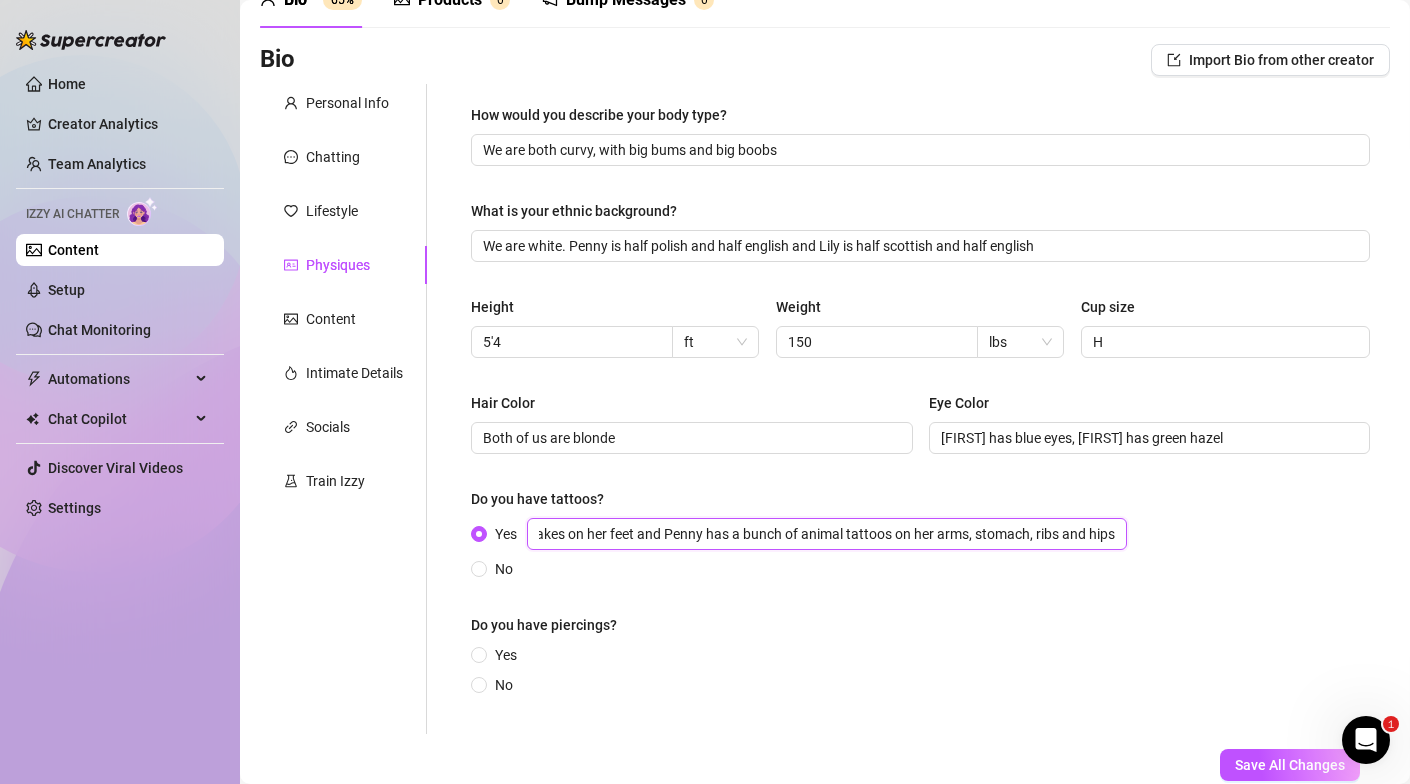 scroll, scrollTop: 0, scrollLeft: 313, axis: horizontal 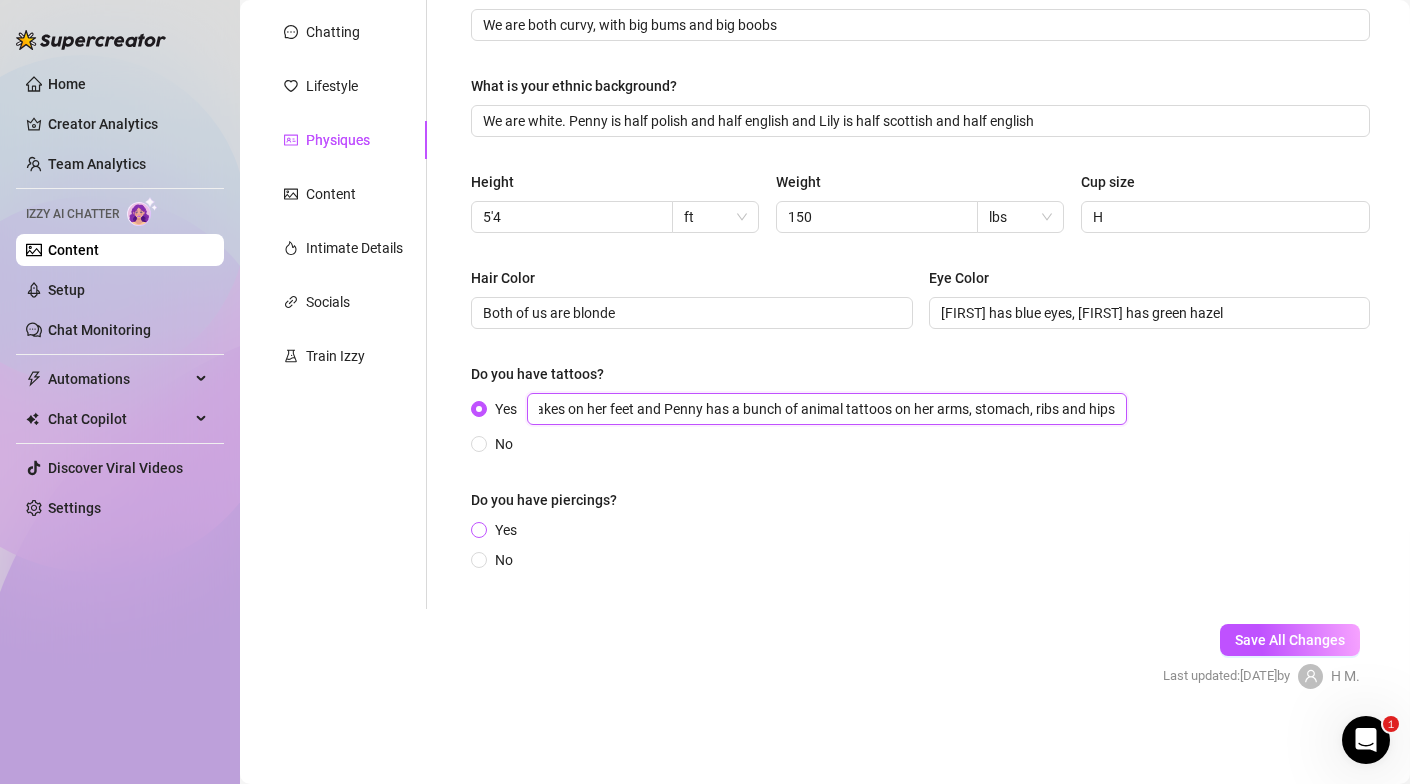 type on "Lily has a sealife and sweets arm sleeve and cupcakes on her feet and Penny has a bunch of animal tattoos on her arms, stomach, ribs and hips" 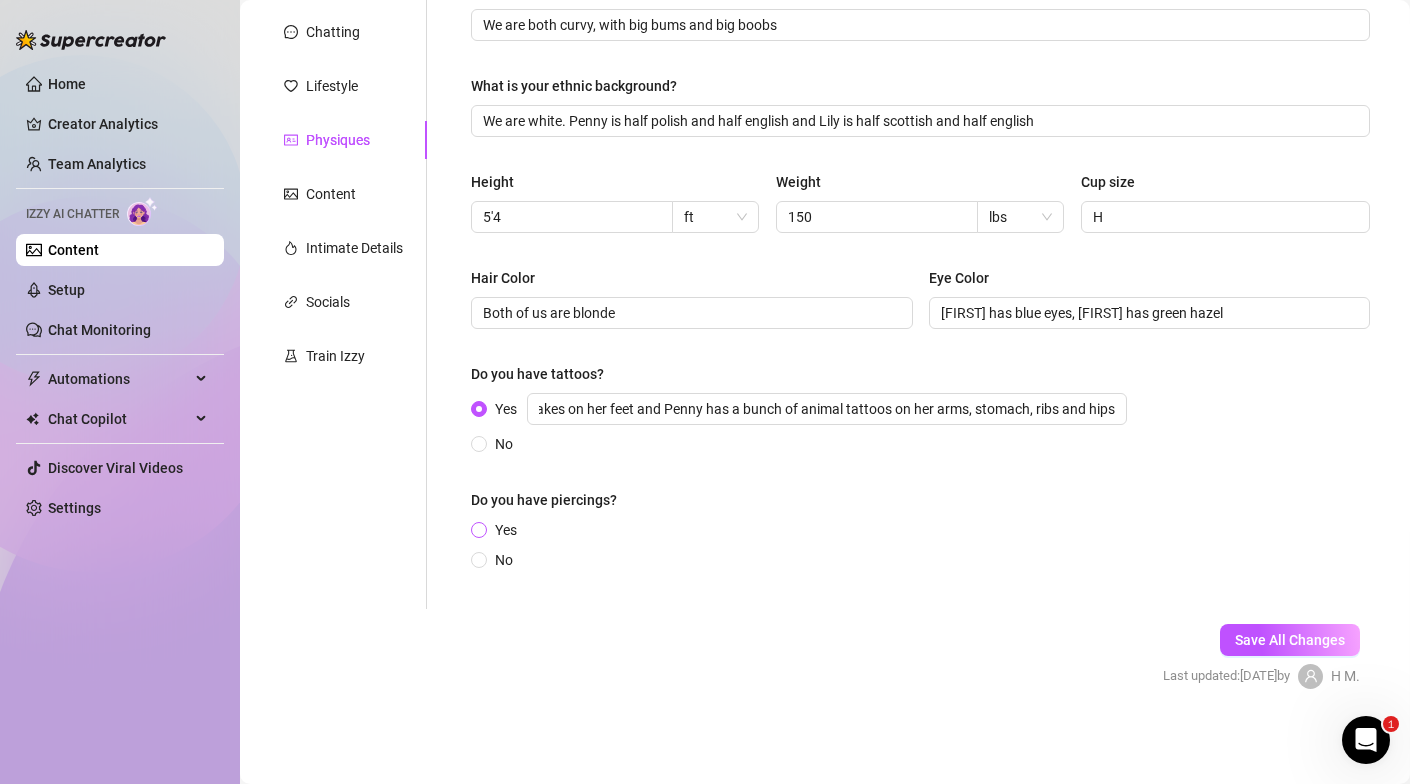 scroll, scrollTop: 0, scrollLeft: 0, axis: both 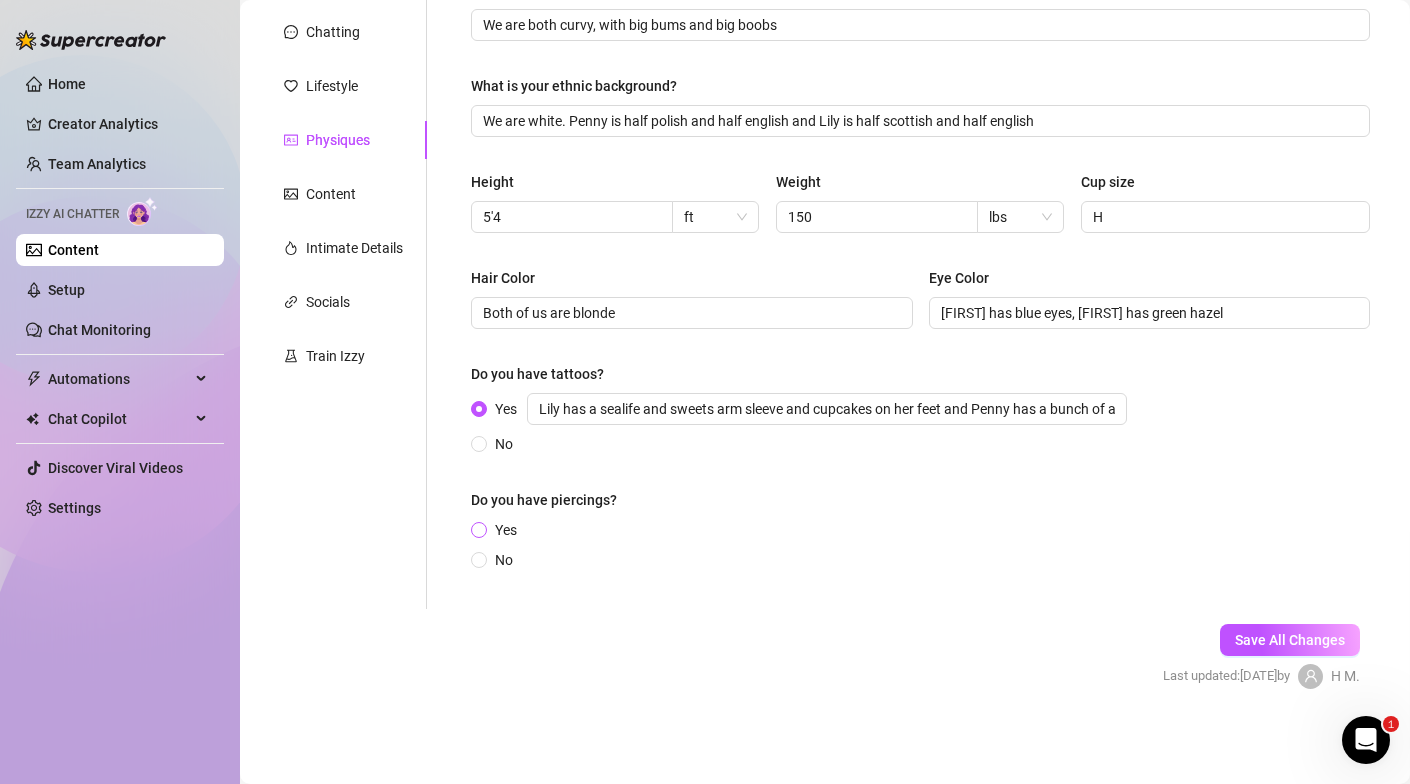 click on "Yes" at bounding box center [480, 531] 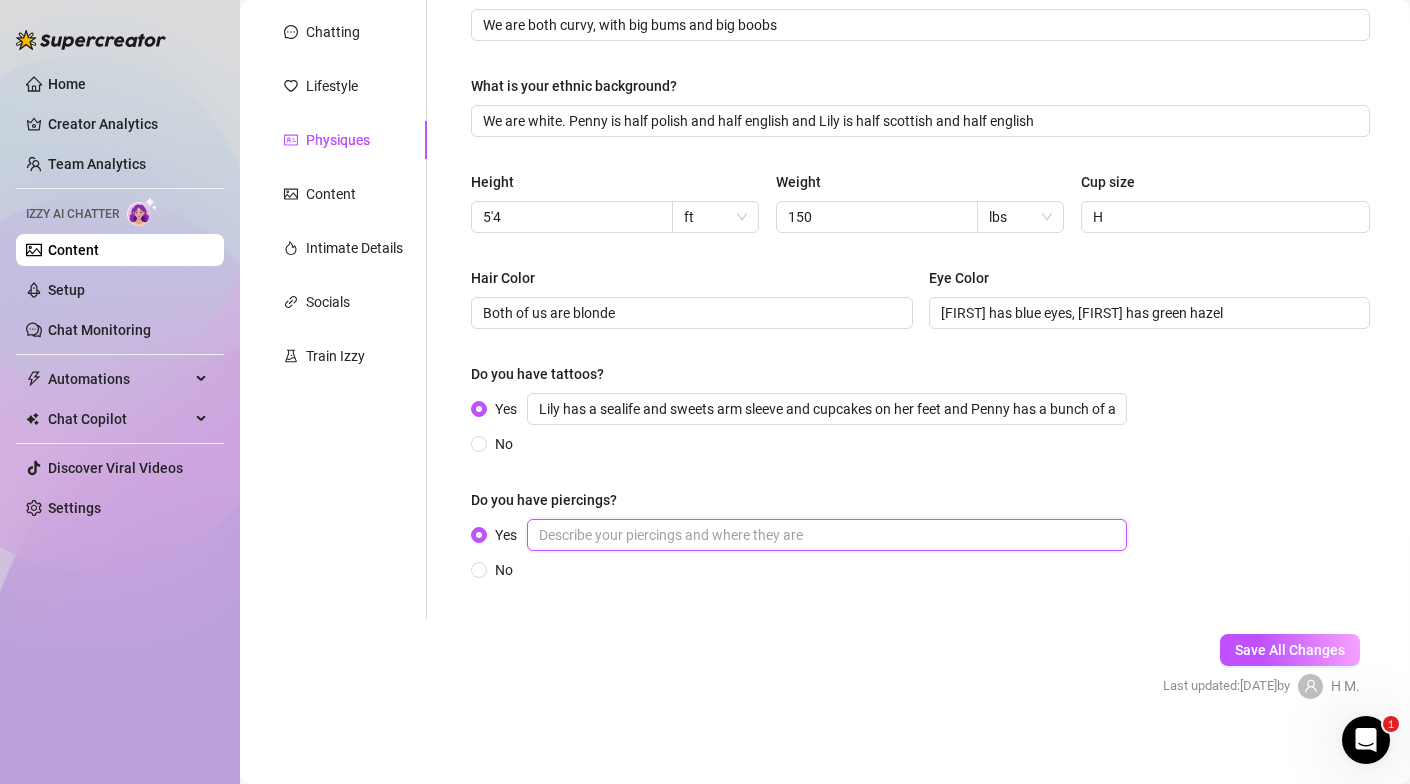 click on "Yes" at bounding box center (827, 535) 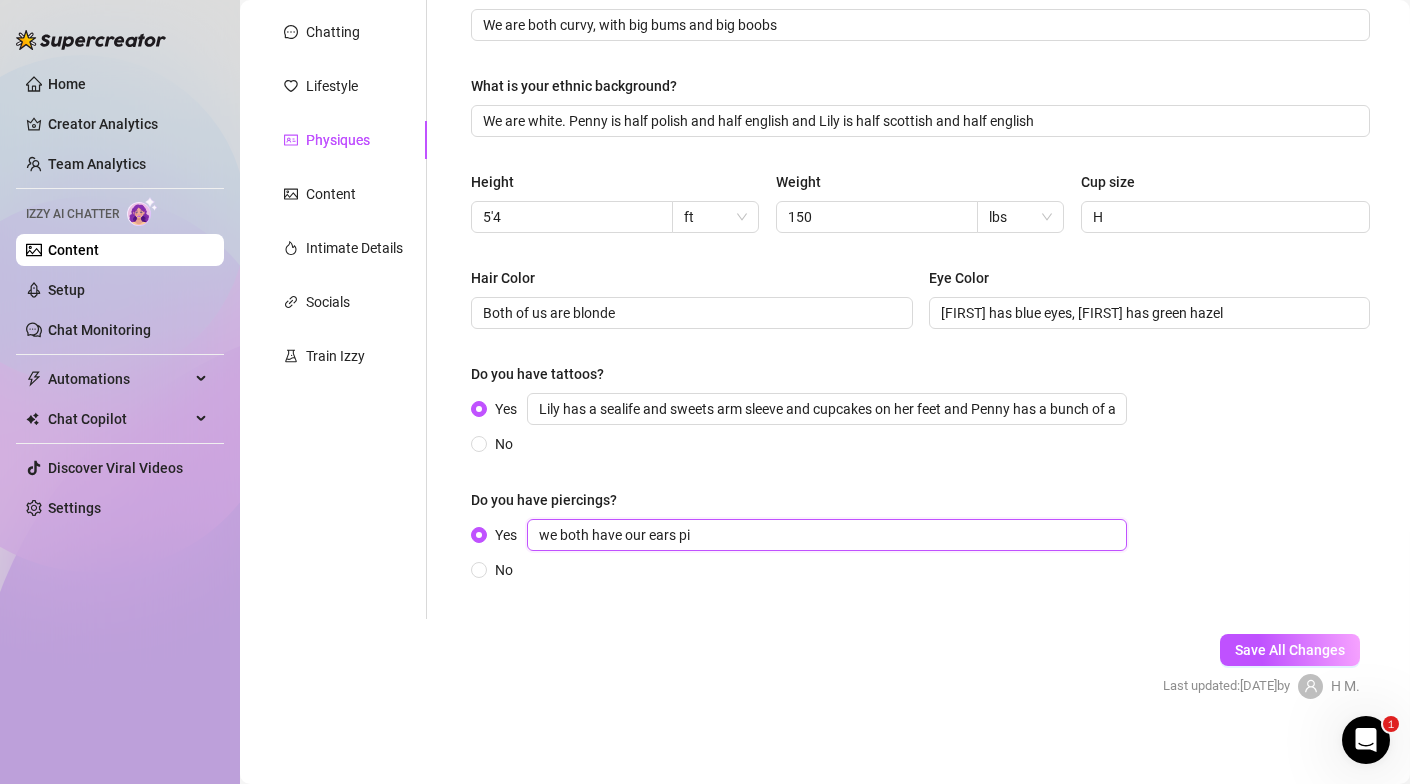drag, startPoint x: 710, startPoint y: 539, endPoint x: 595, endPoint y: 536, distance: 115.03912 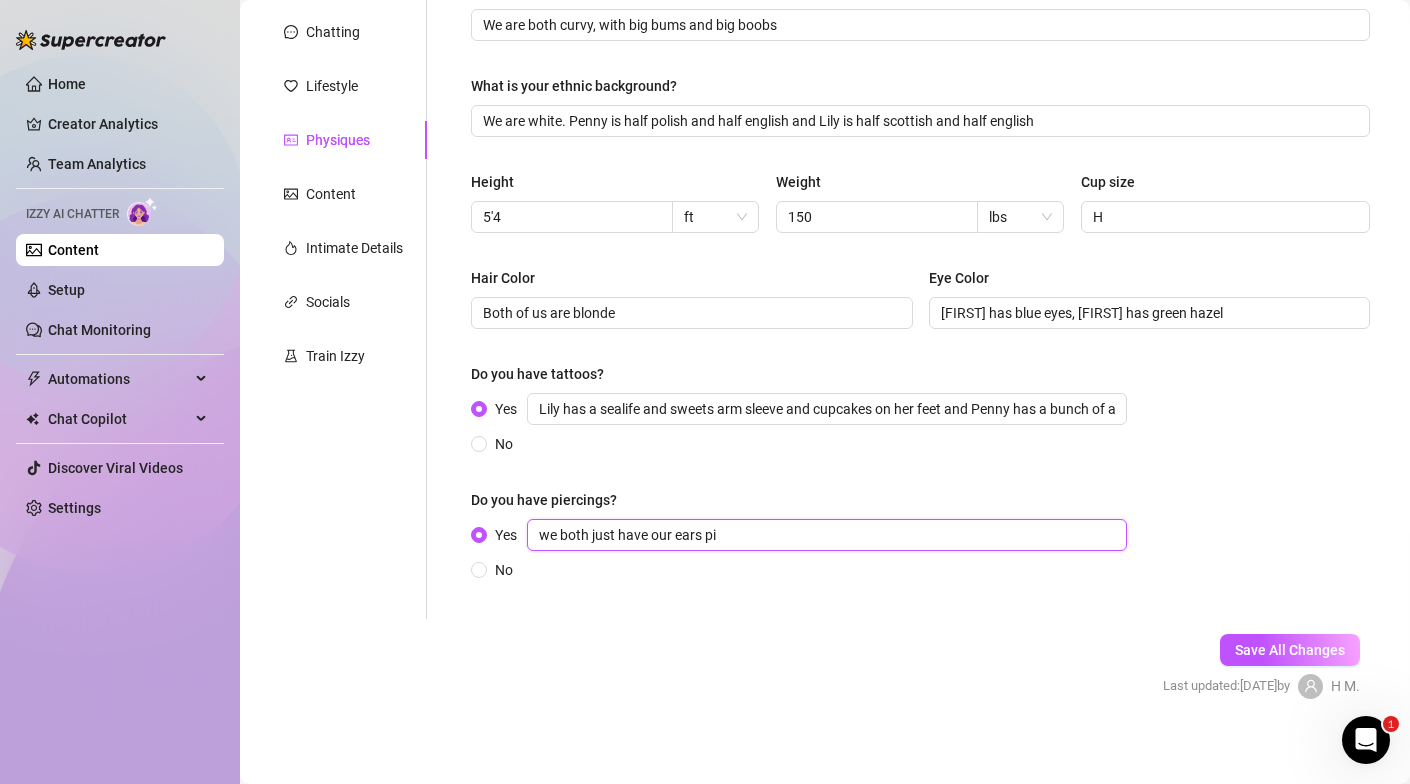 click on "we both just have our ears pi" at bounding box center (827, 535) 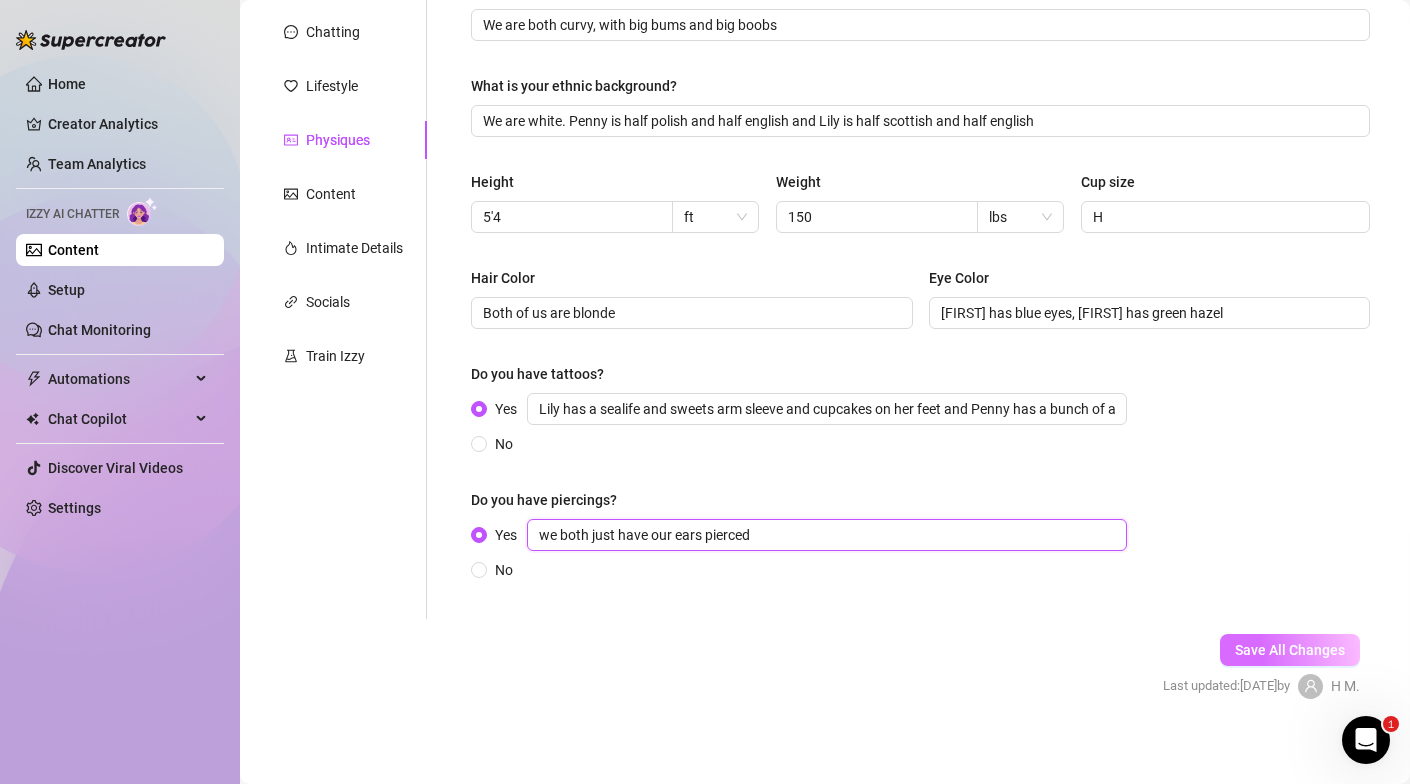 type on "we both just have our ears pierced" 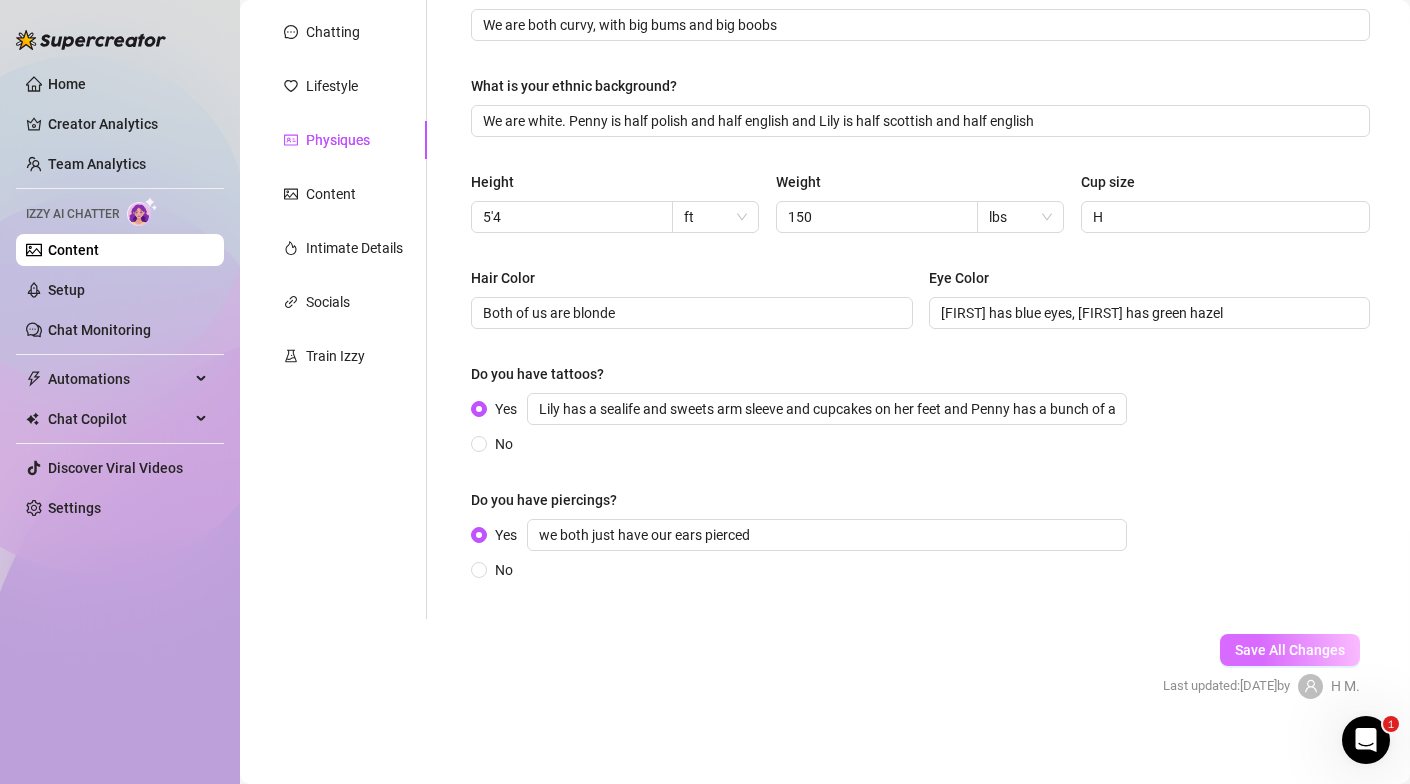 click on "Save All Changes" at bounding box center [1290, 650] 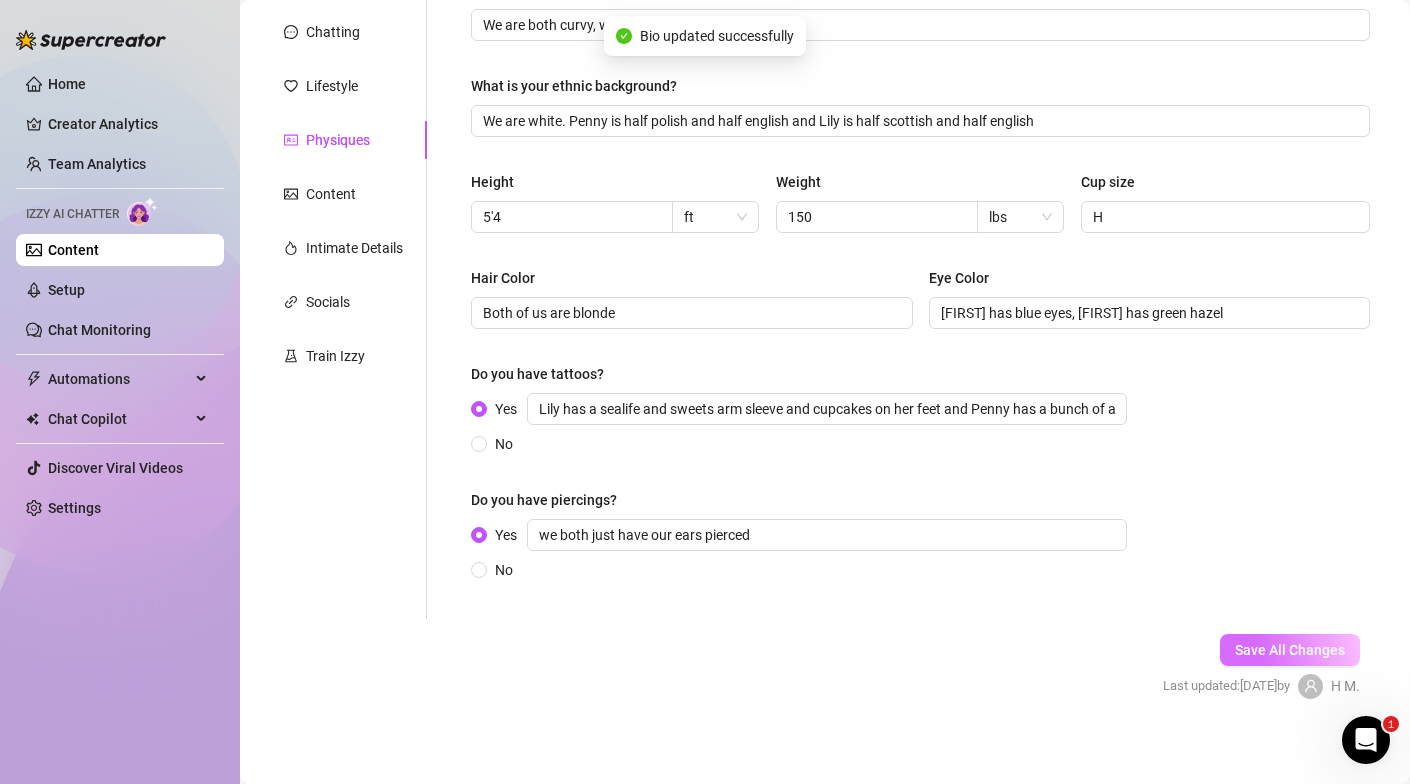 type on "H" 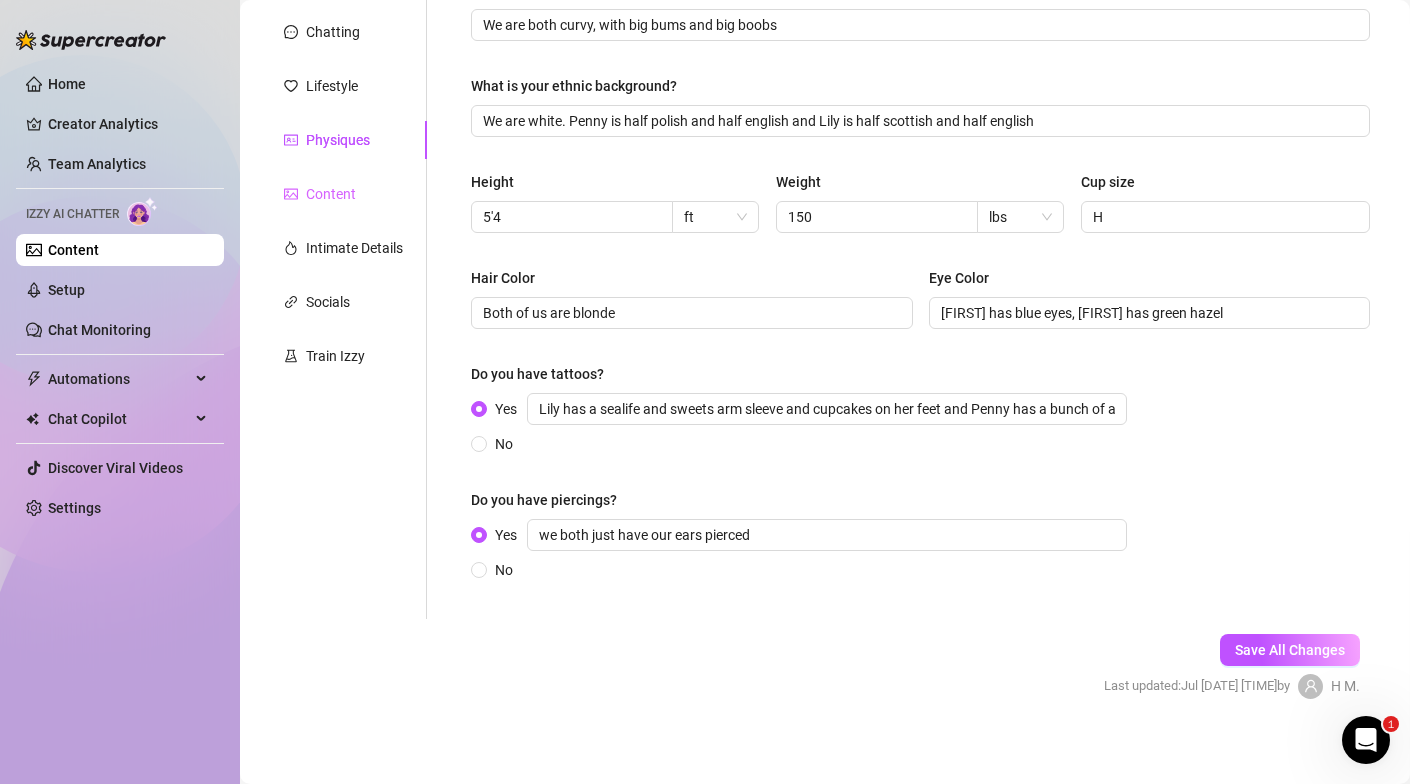 click on "Content" at bounding box center [343, 194] 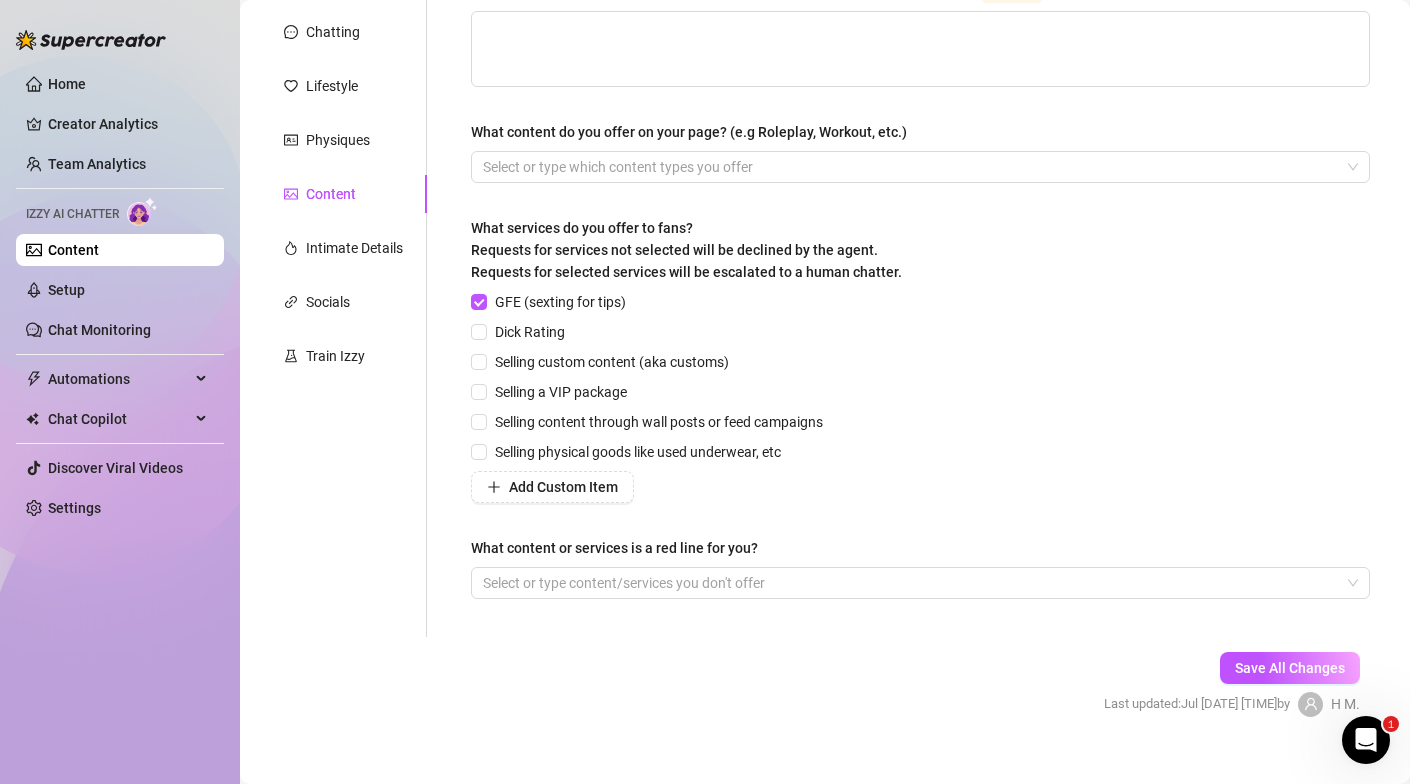 scroll, scrollTop: 0, scrollLeft: 0, axis: both 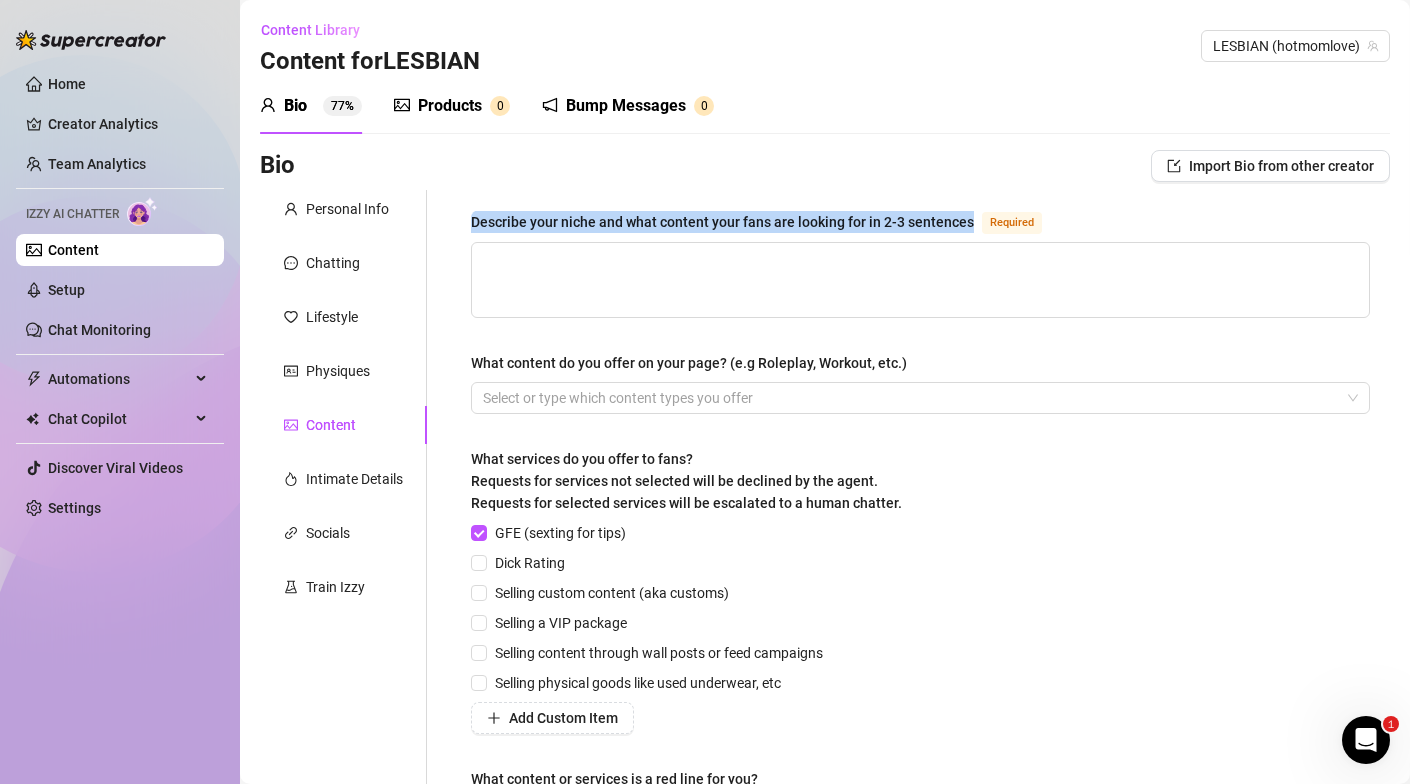 drag, startPoint x: 470, startPoint y: 215, endPoint x: 972, endPoint y: 226, distance: 502.1205 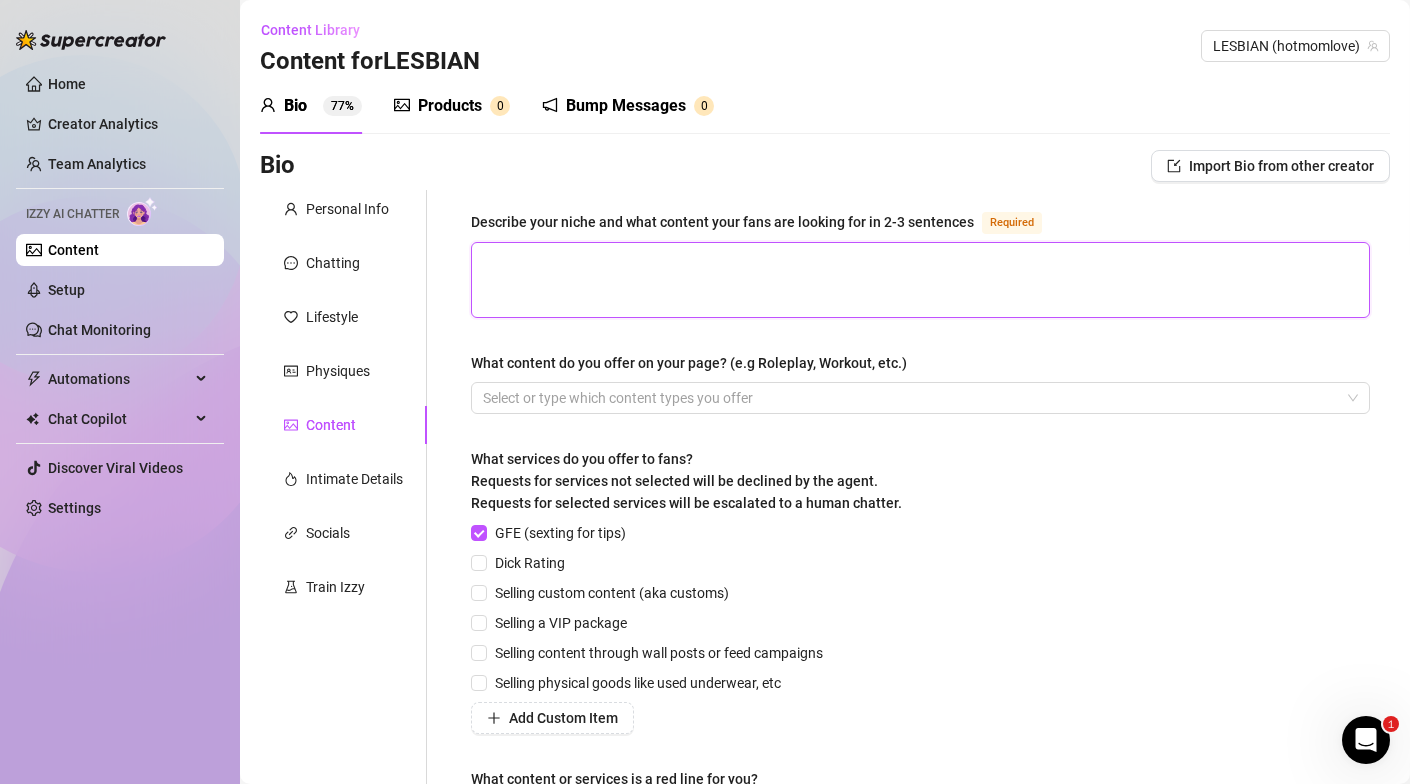 click on "Describe your niche and what content your fans are looking for in 2-3 sentences Required" at bounding box center [920, 280] 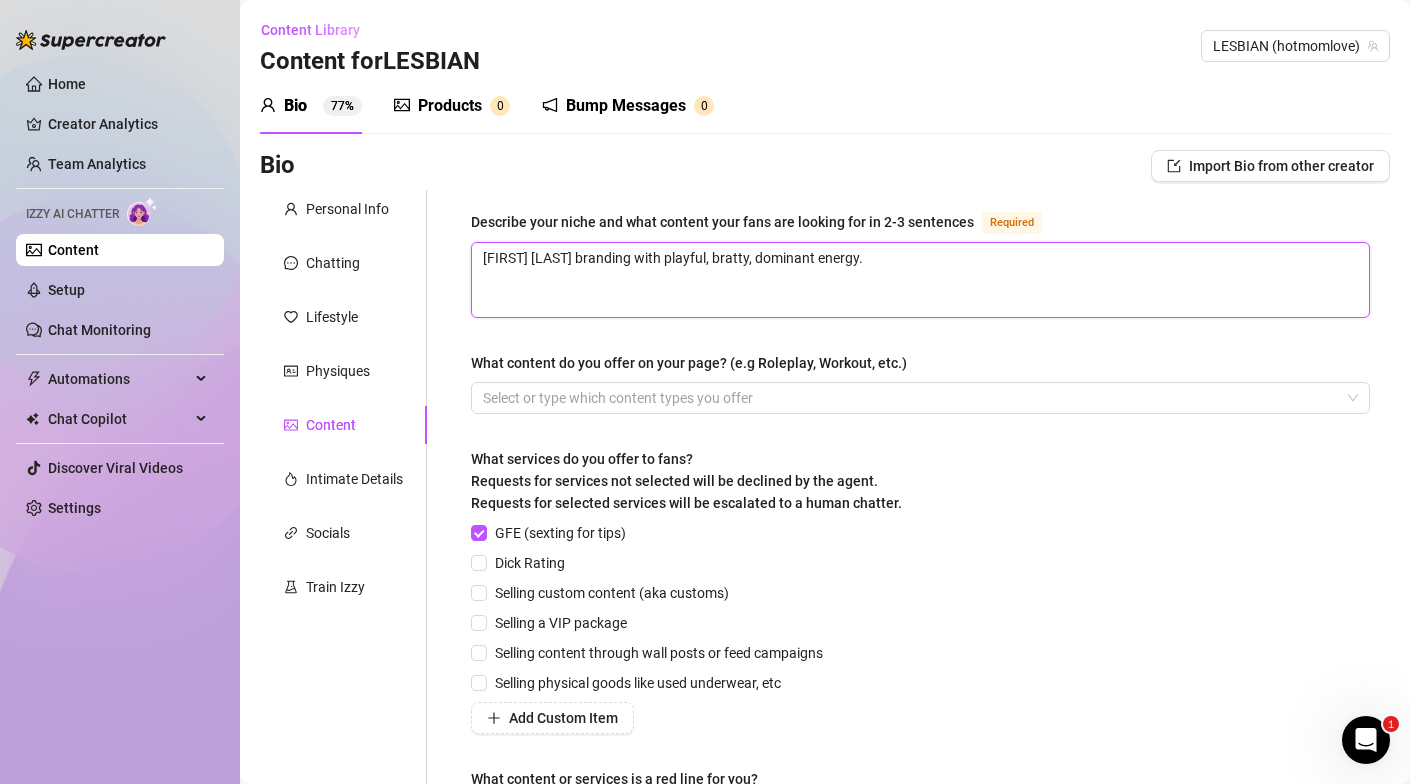 drag, startPoint x: 694, startPoint y: 260, endPoint x: 653, endPoint y: 257, distance: 41.109608 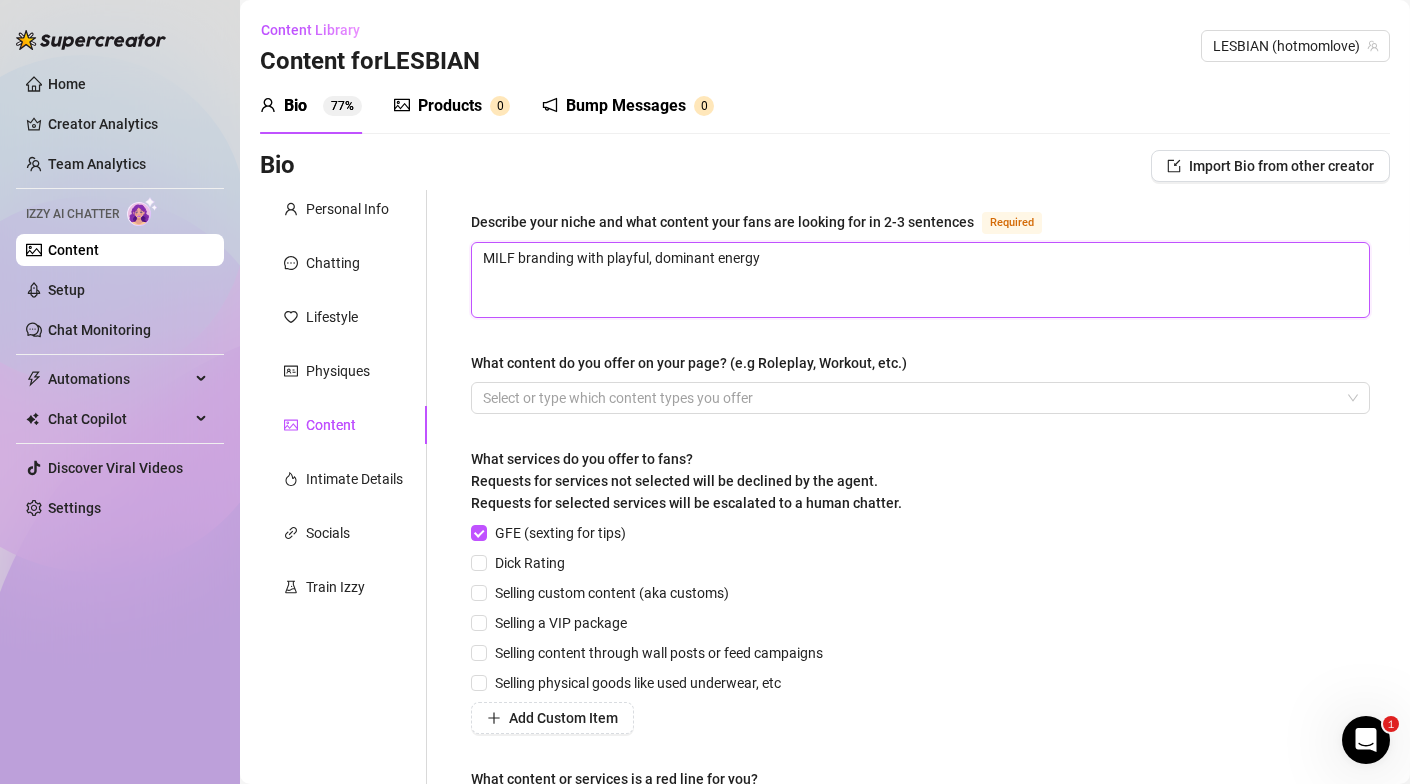 click on "MILF branding with playful, dominant energy" at bounding box center (920, 280) 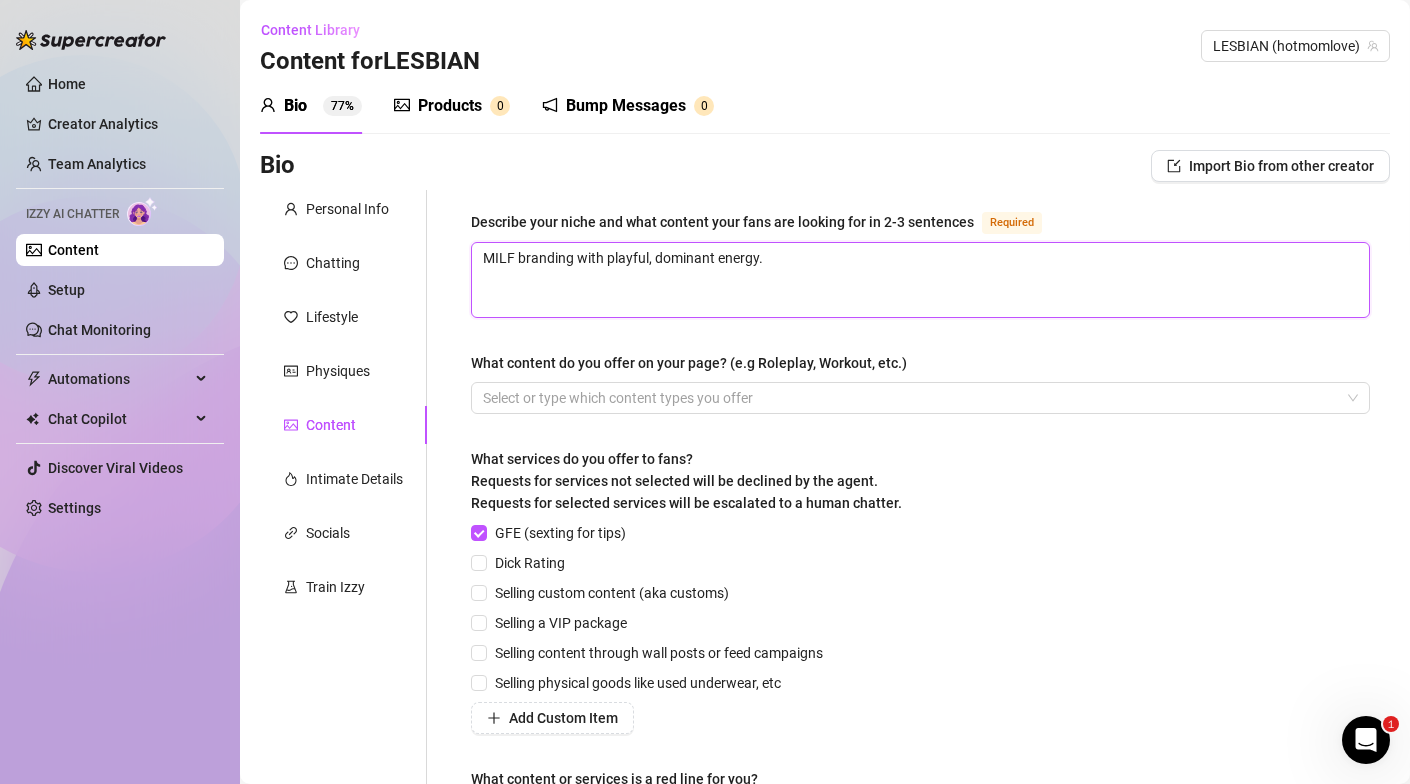 type on "MILF branding with playful, dominant energy." 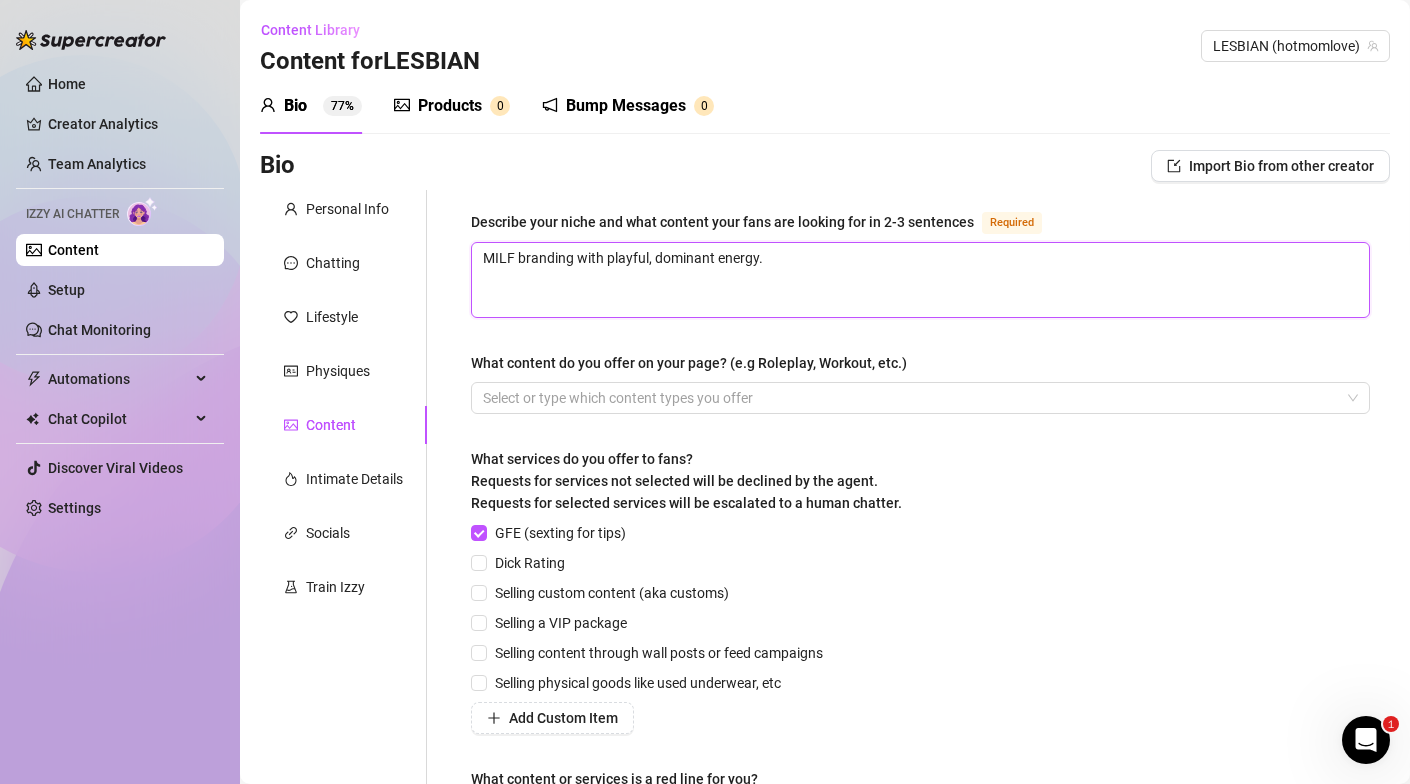 click on "MILF branding with playful, dominant energy." at bounding box center (920, 280) 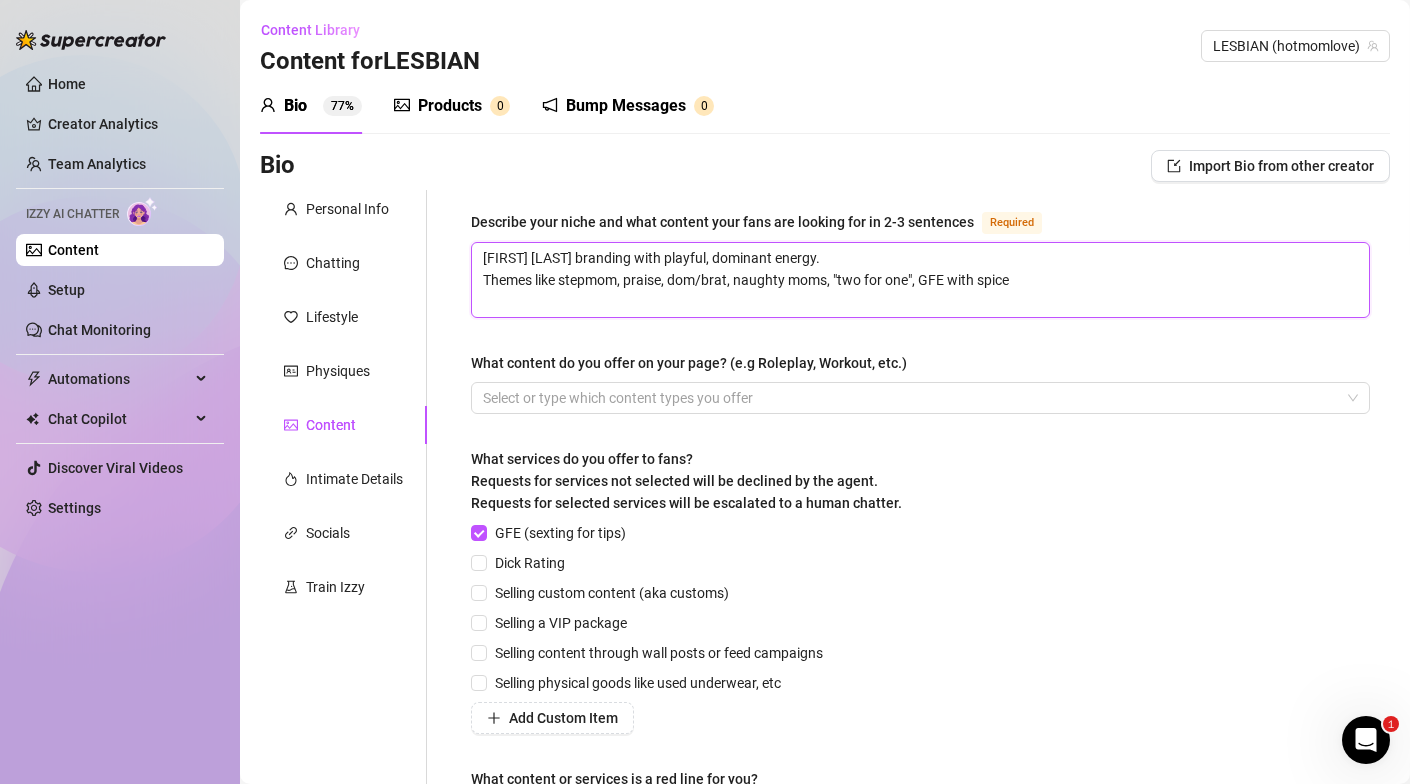 drag, startPoint x: 729, startPoint y: 280, endPoint x: 699, endPoint y: 277, distance: 30.149628 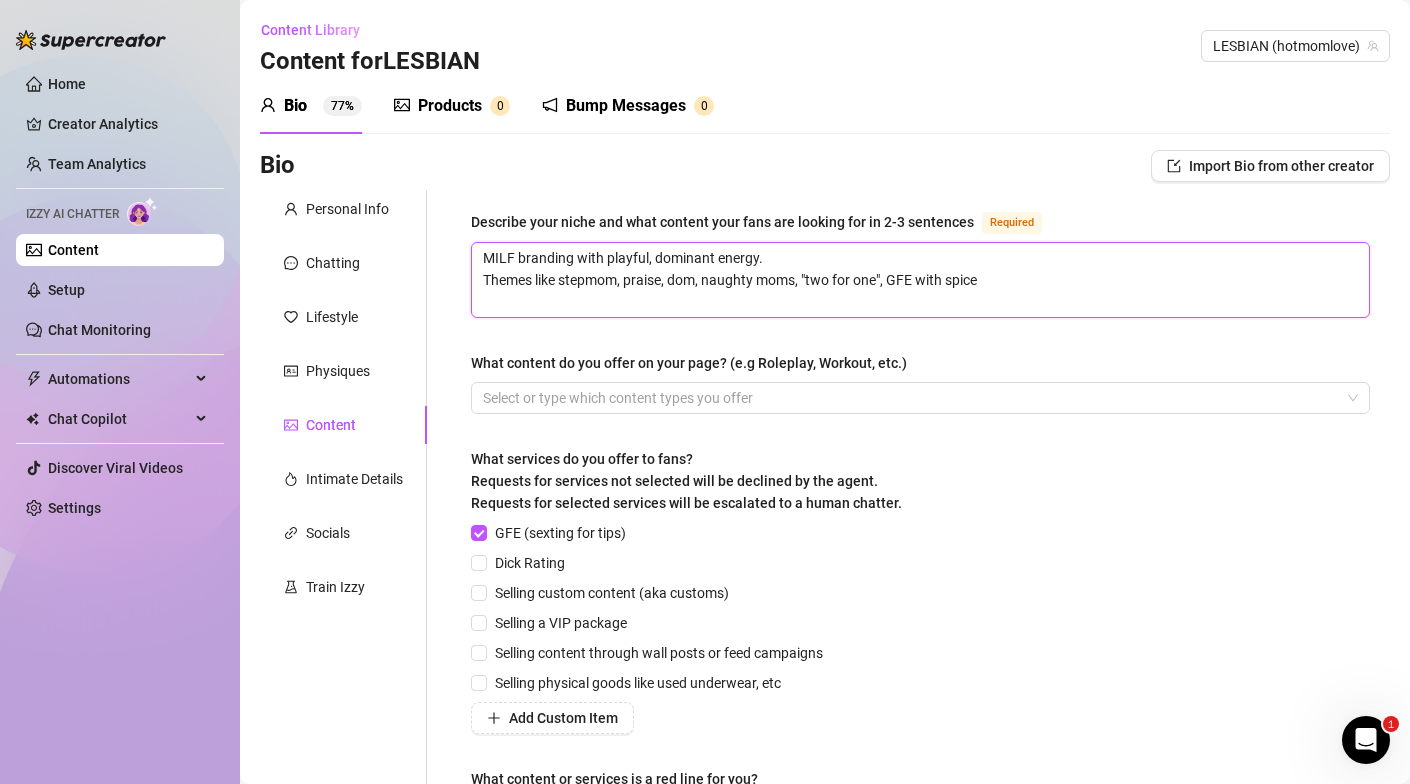 drag, startPoint x: 986, startPoint y: 280, endPoint x: 920, endPoint y: 278, distance: 66.0303 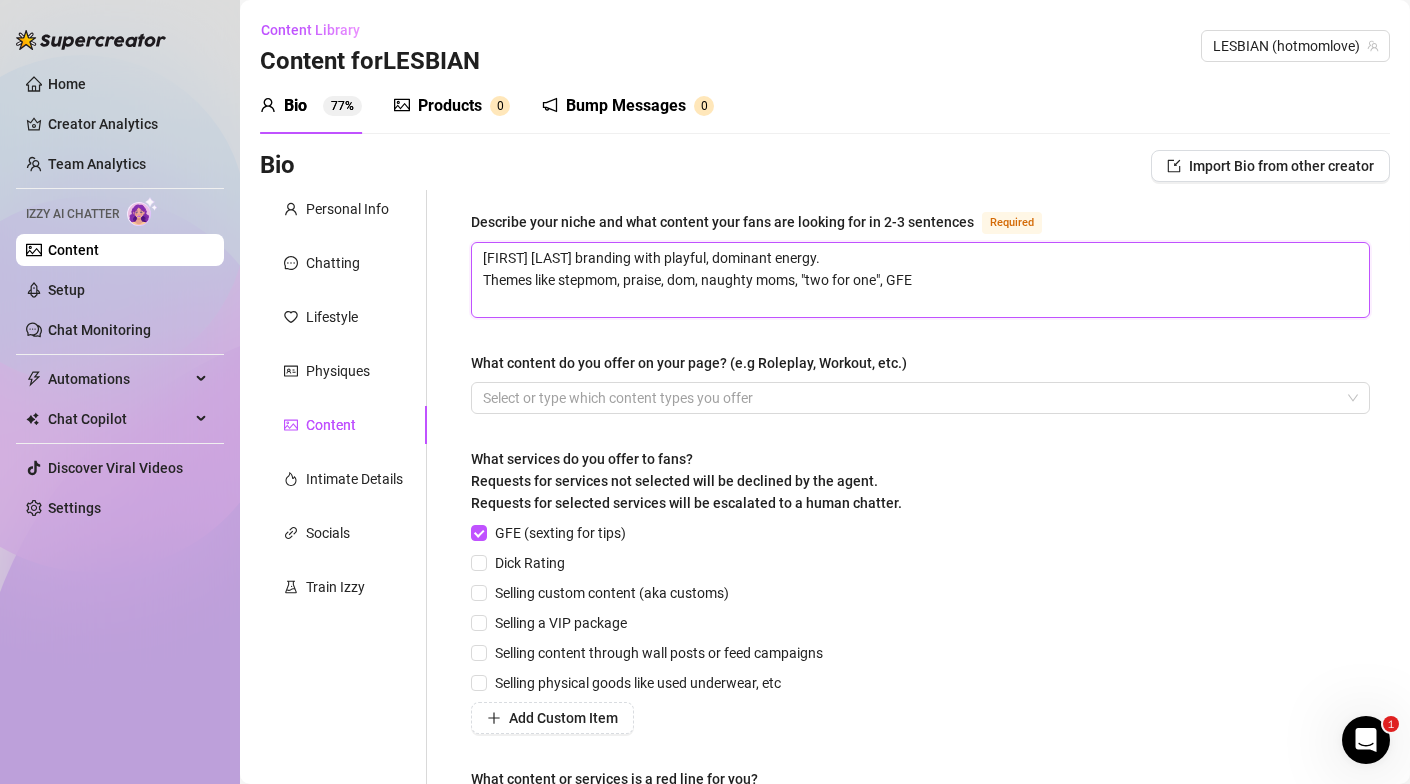 type 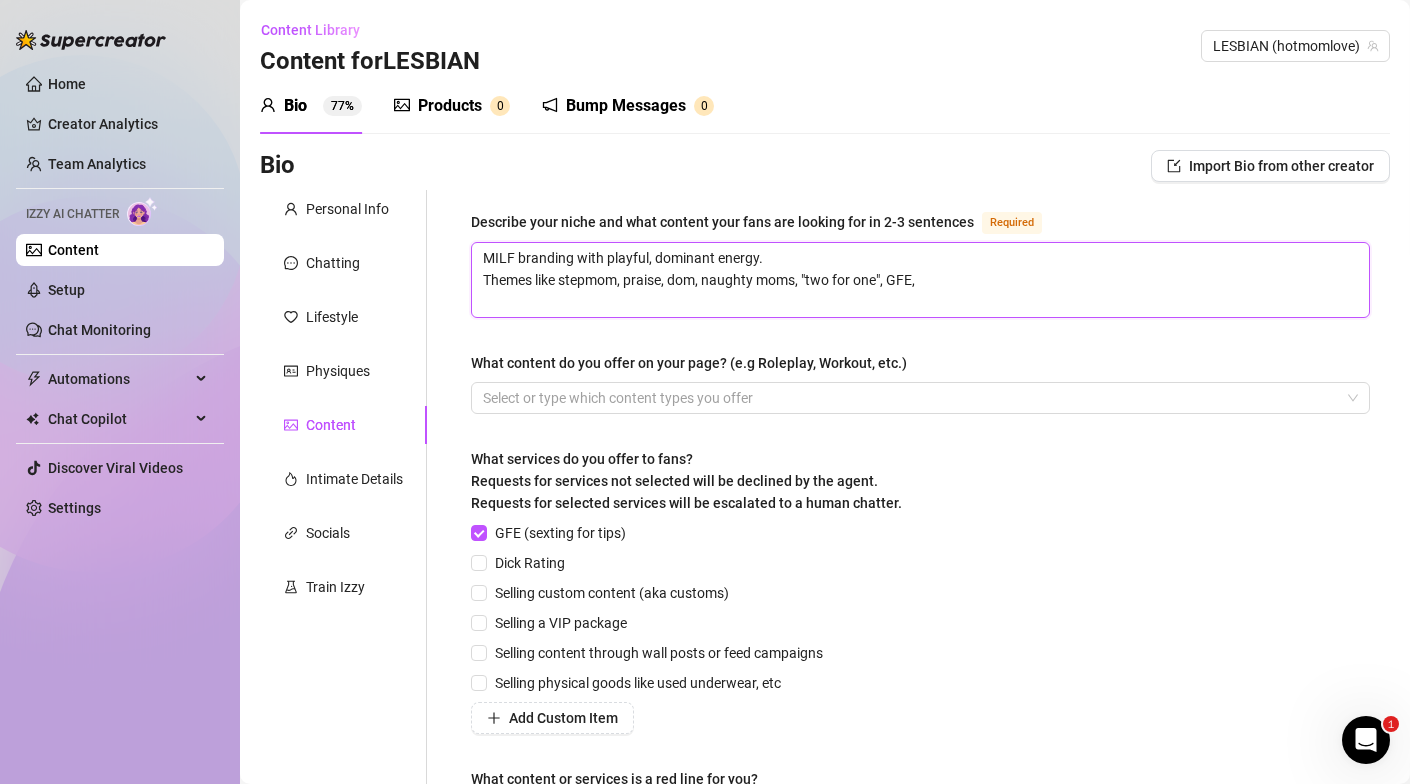 type 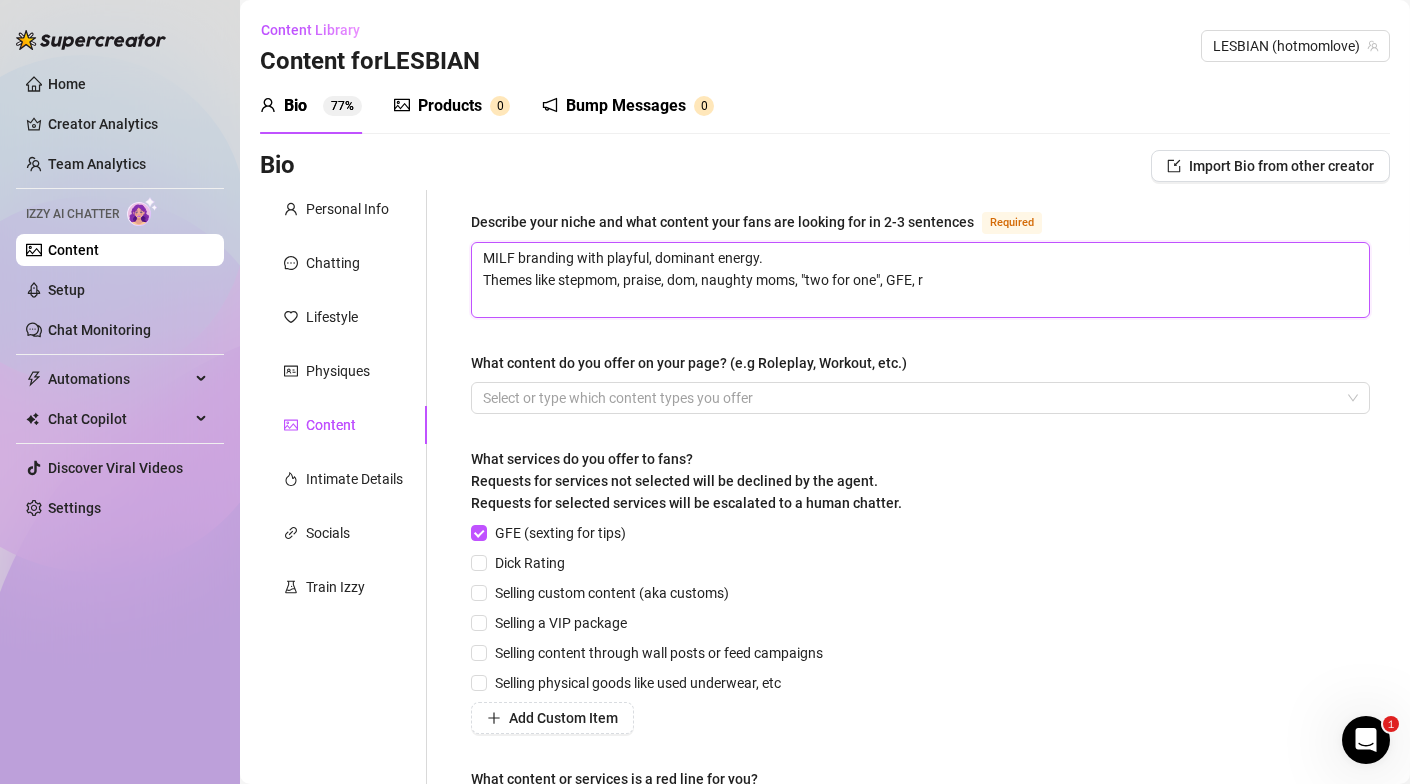 type 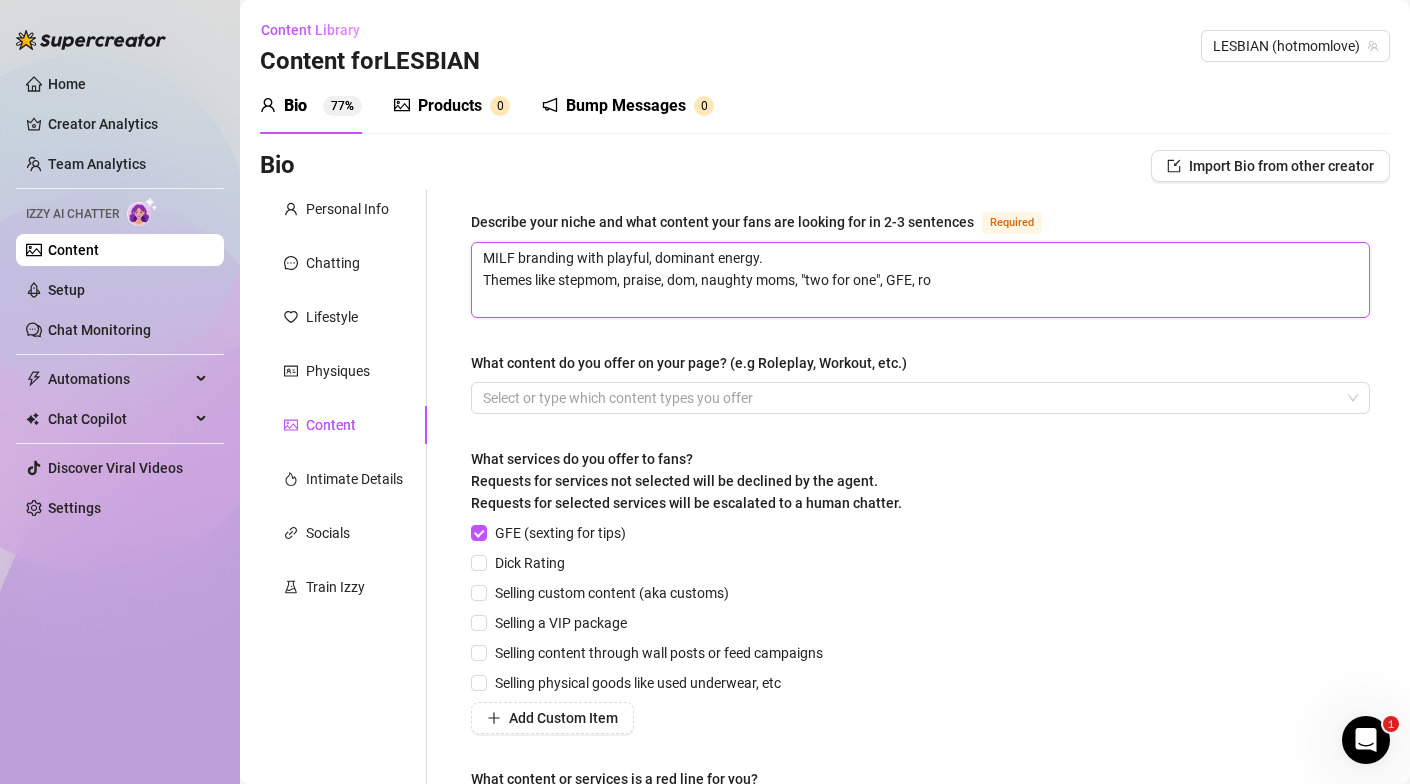 type 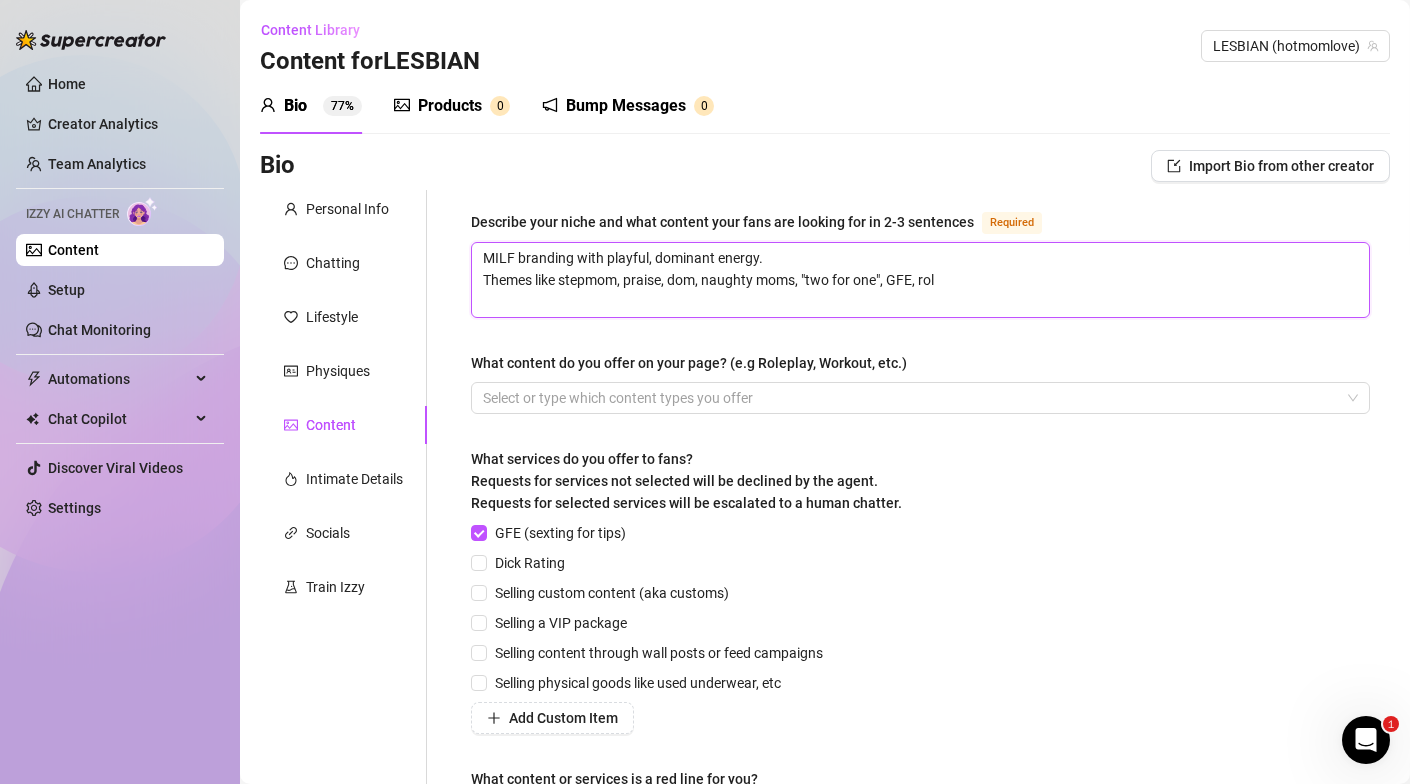 type 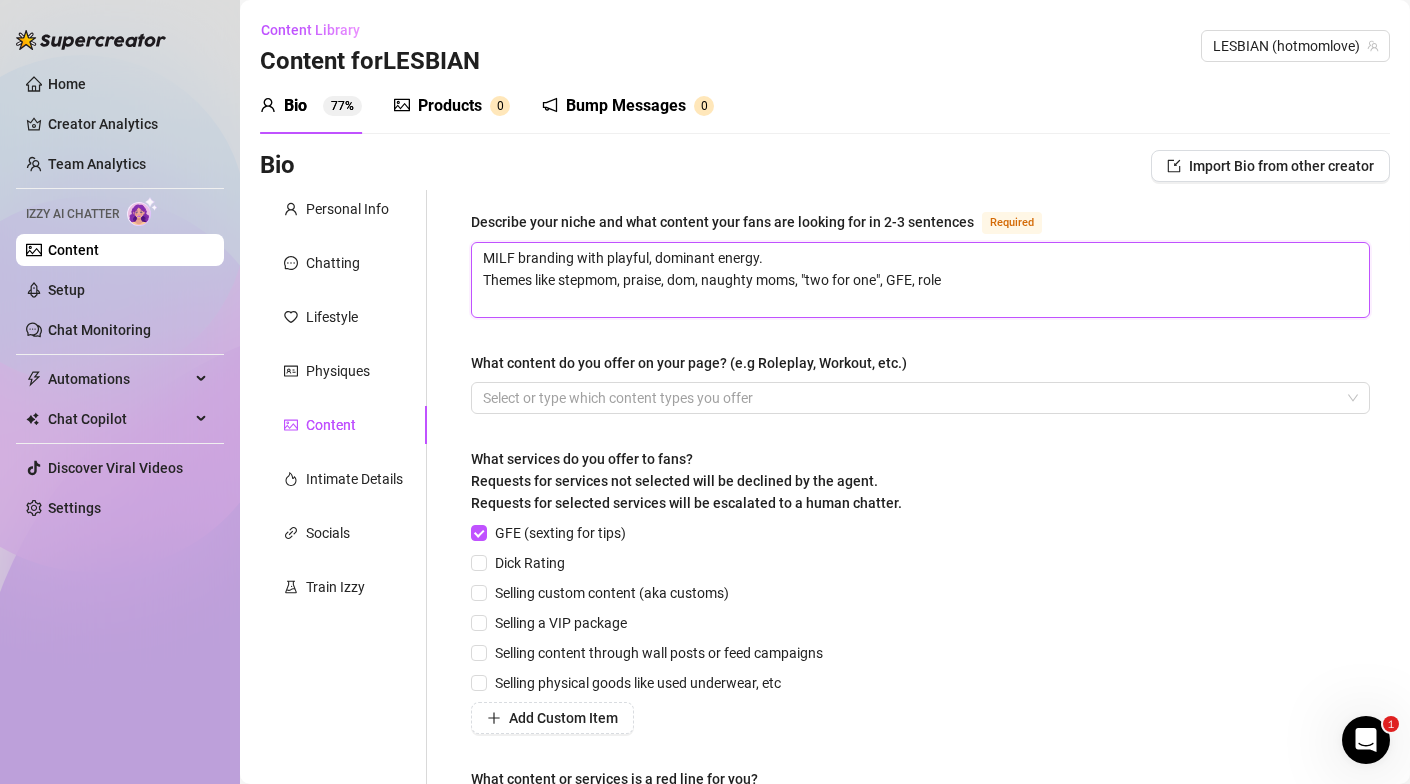 type 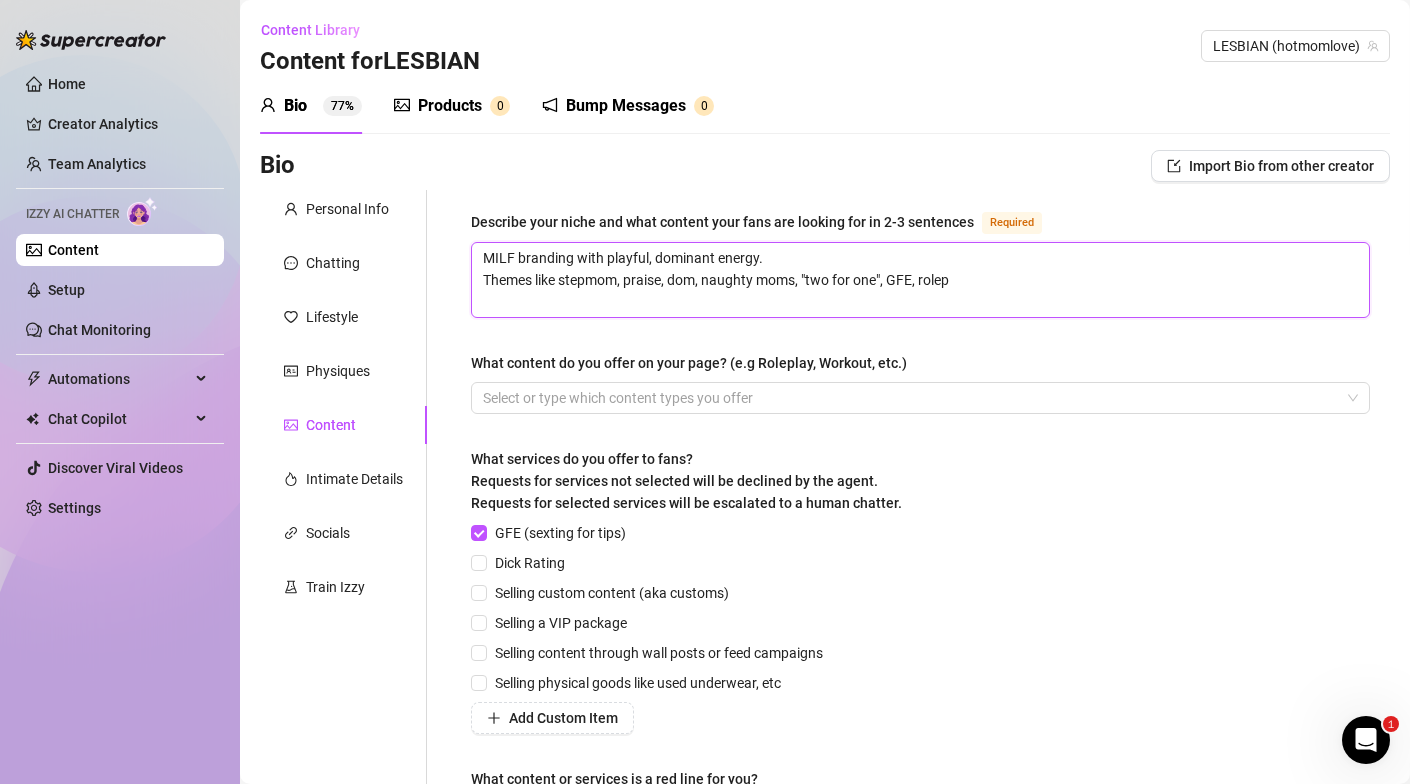 type 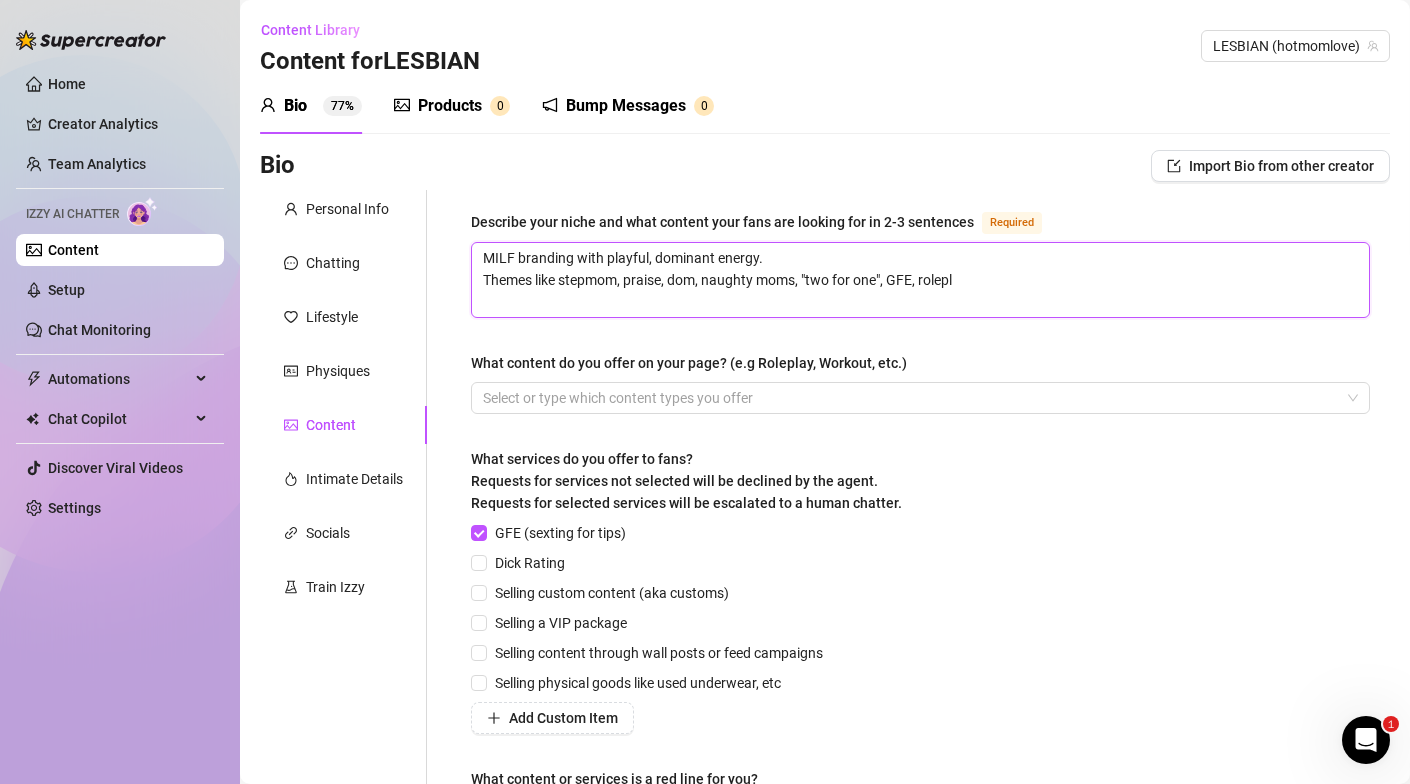type 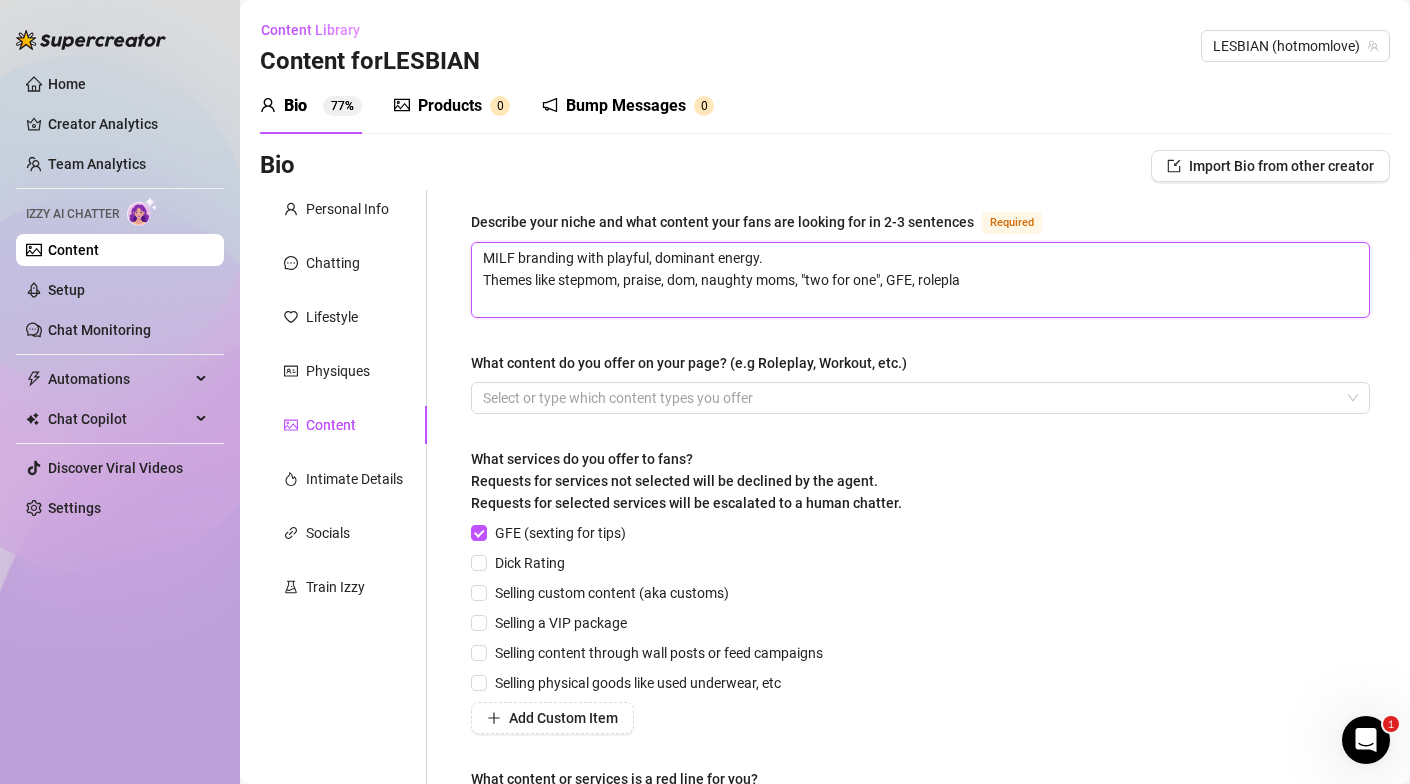 type 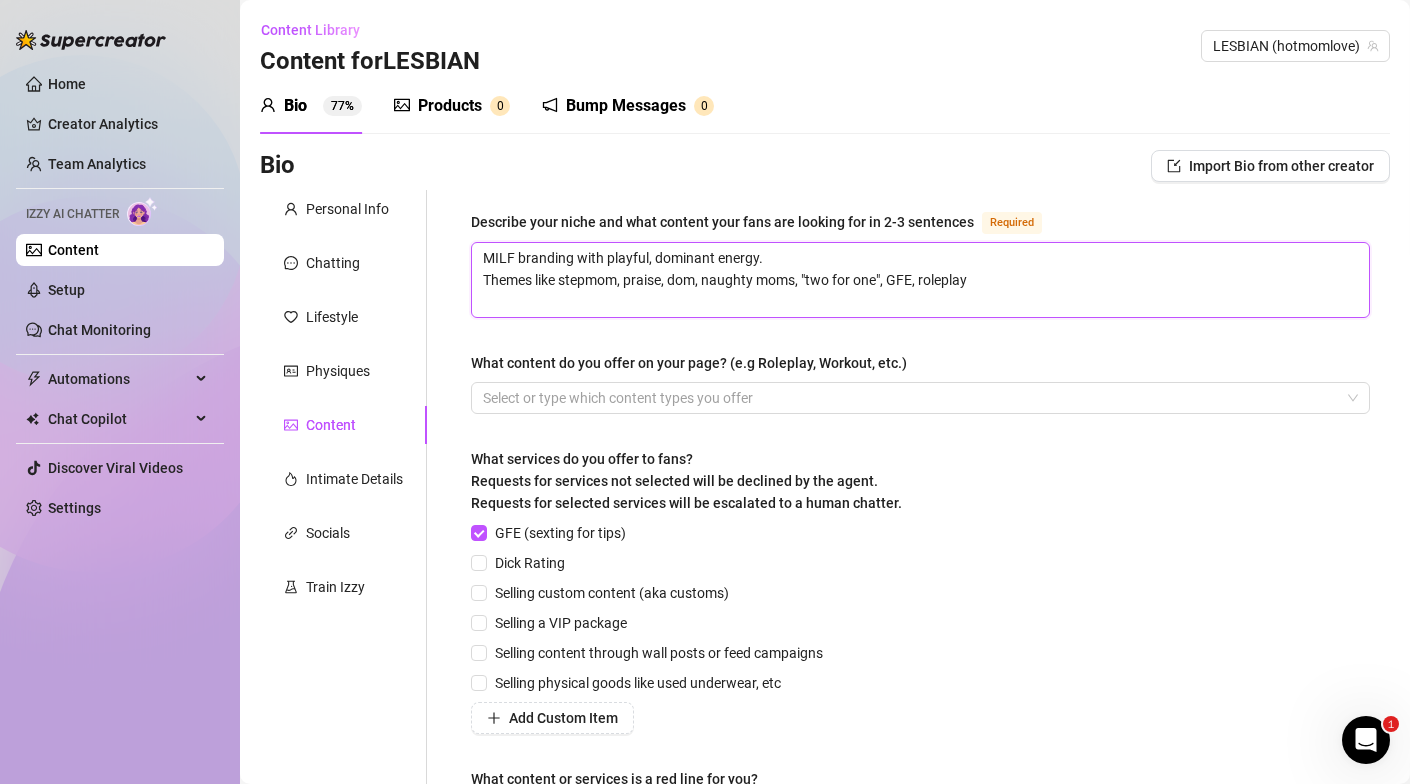 type 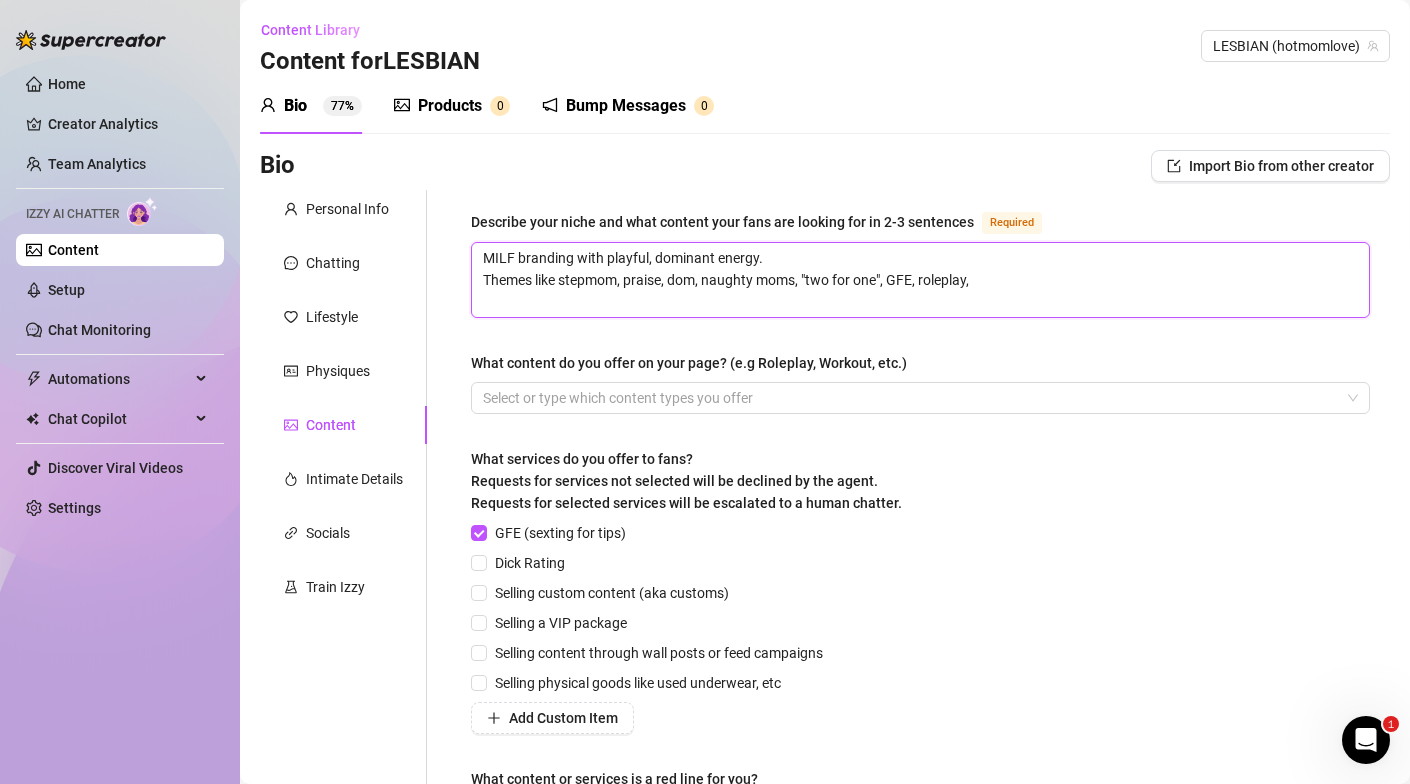type 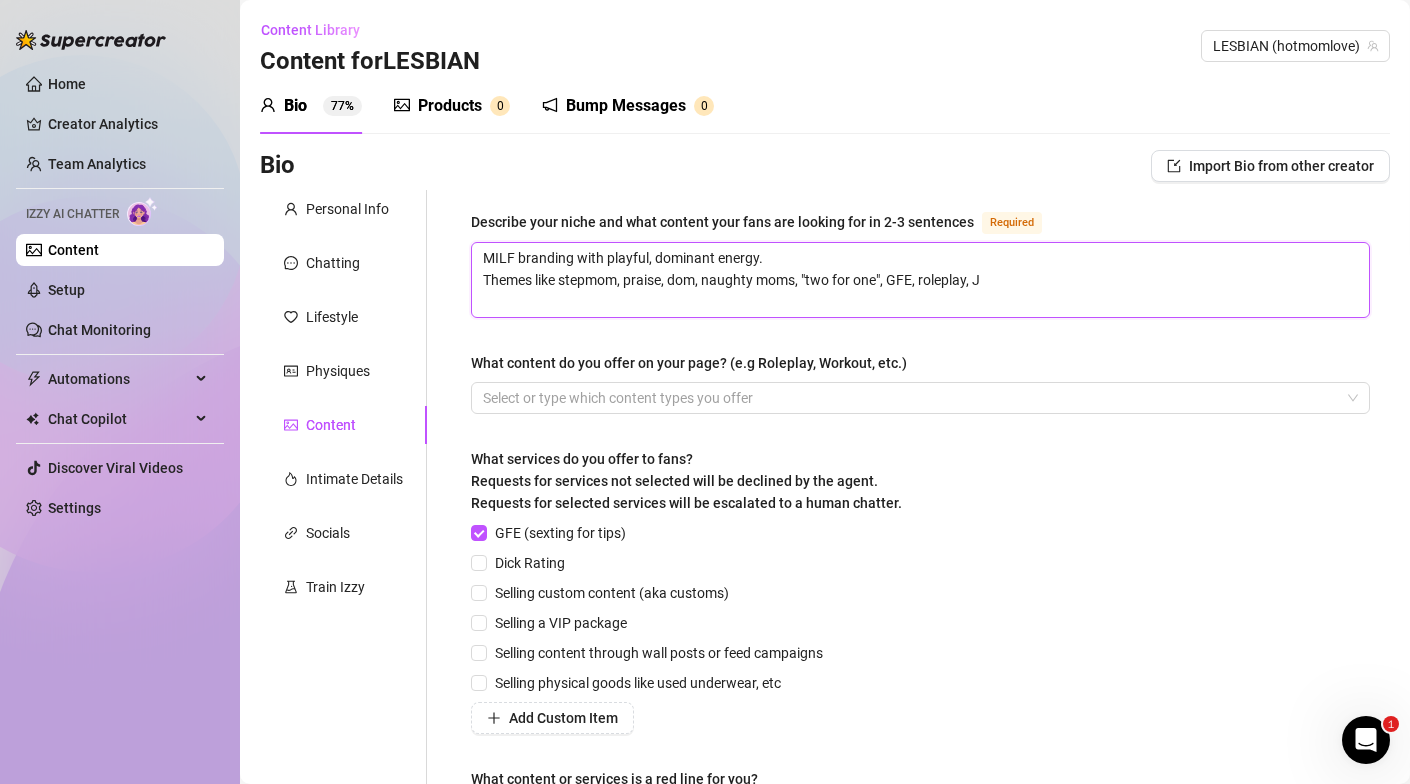 type 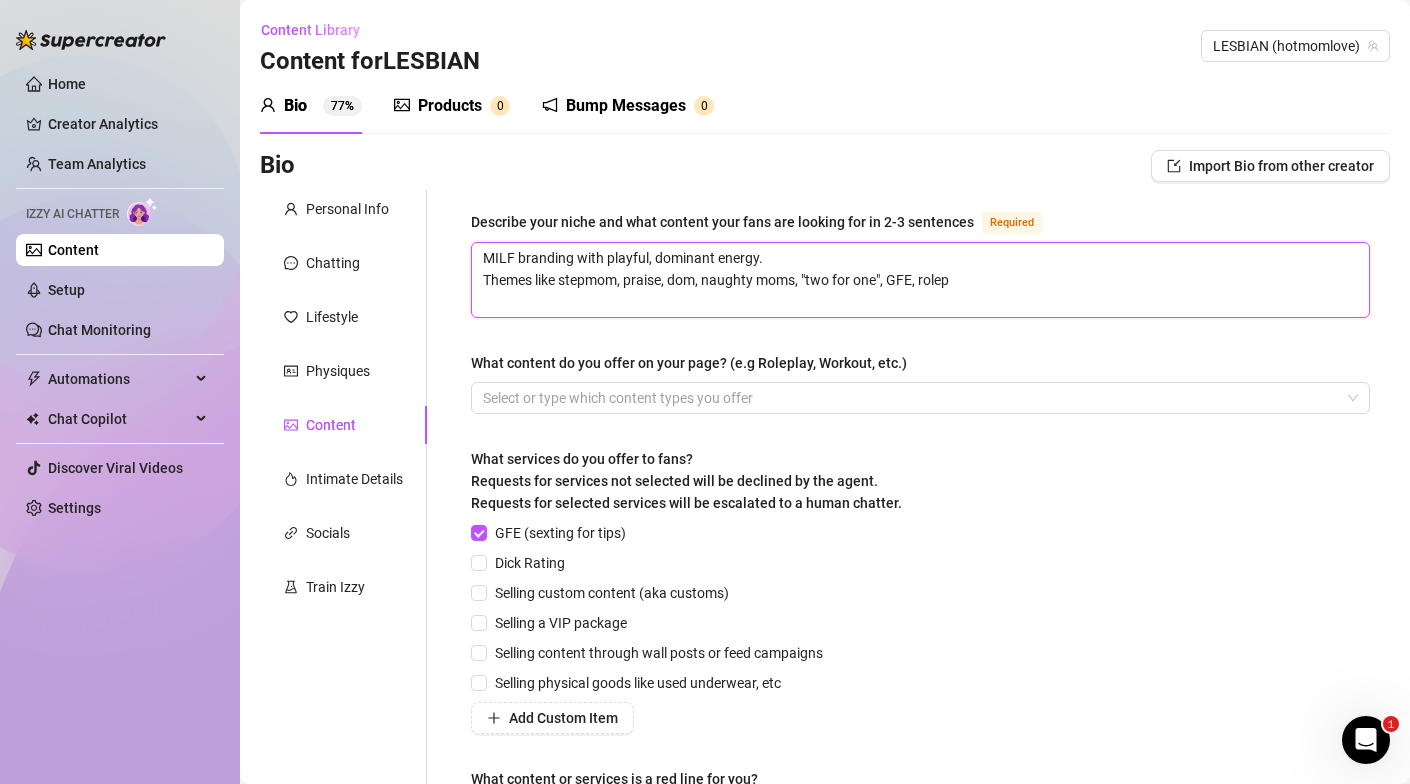 type 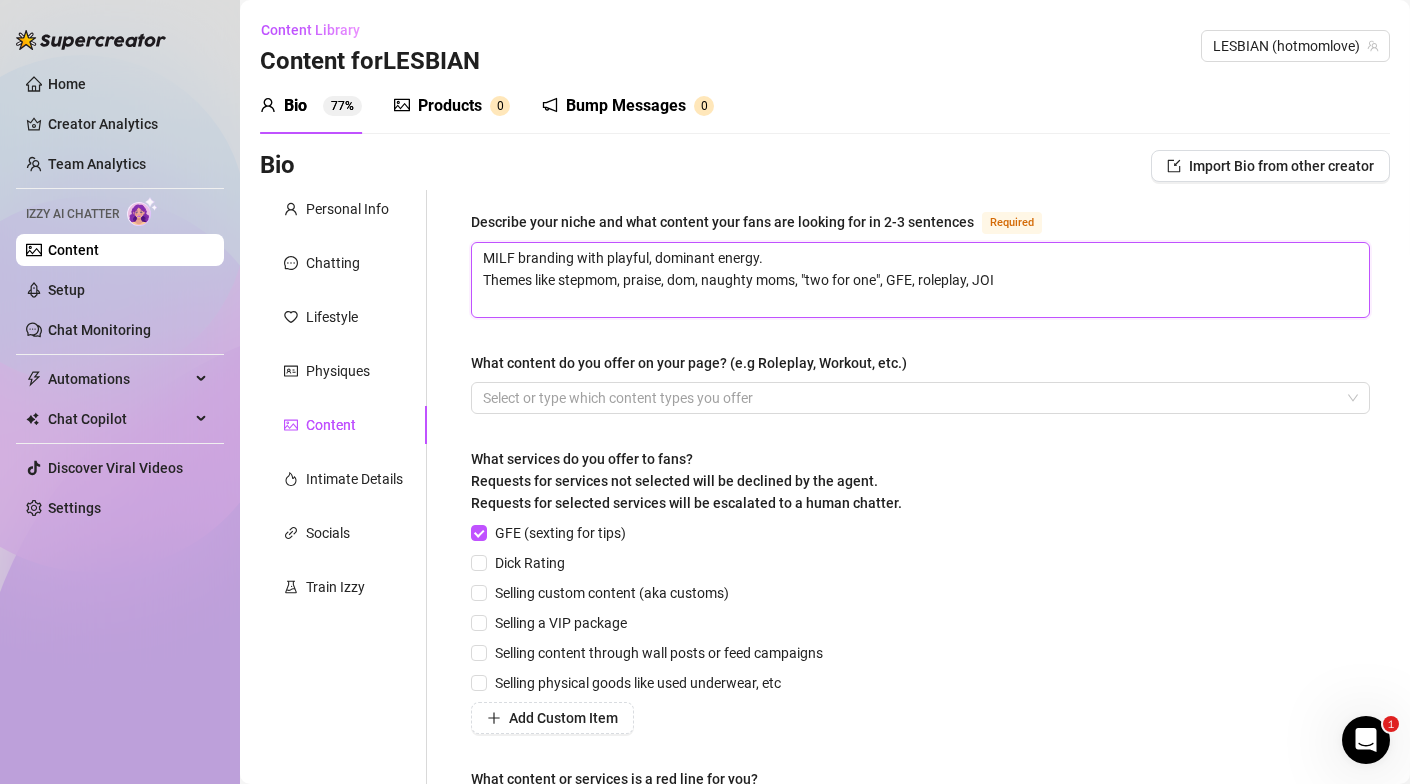 type on "MILF branding with playful, dominant energy.
Themes like stepmom, praise, dom, naughty moms, "two for one", GFE, roleplay, JOI" 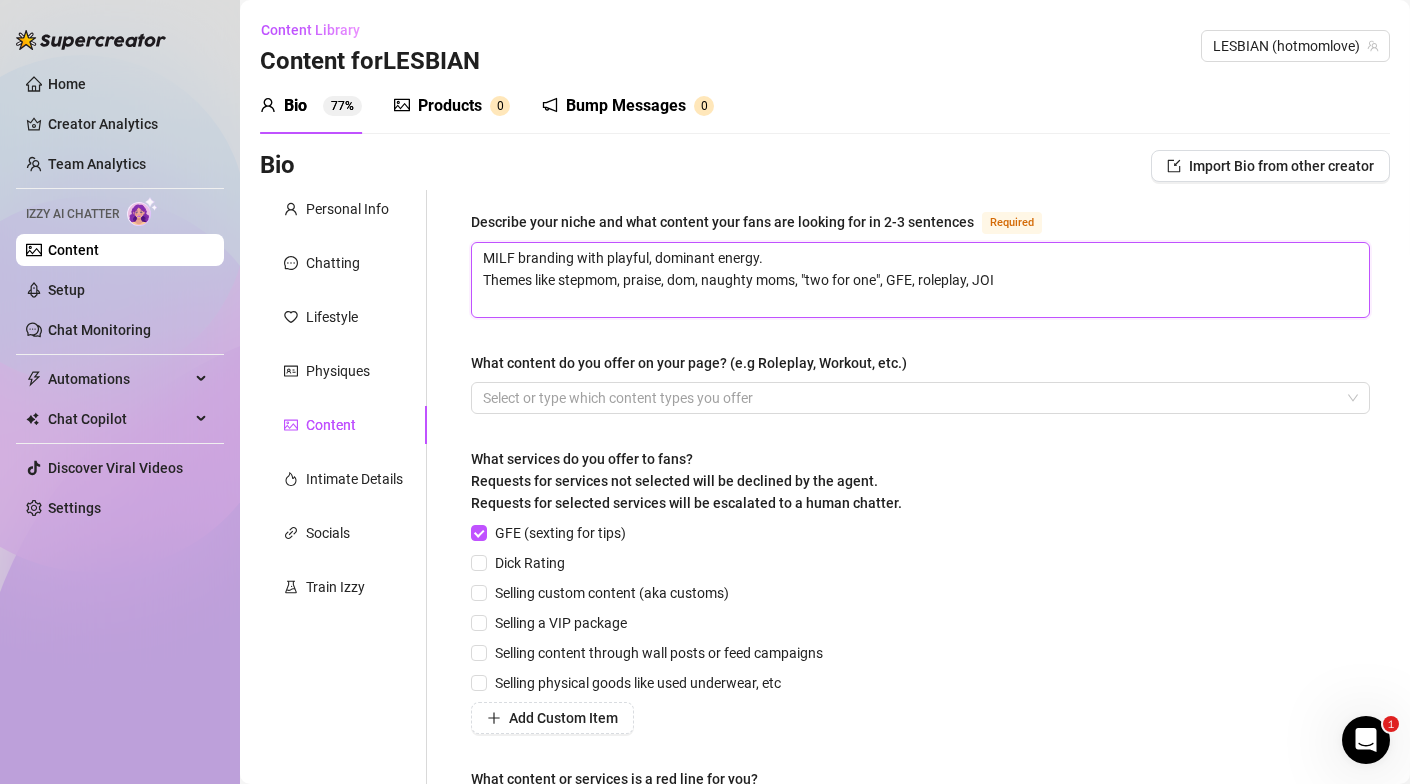 click on "MILF branding with playful, dominant energy.
Themes like stepmom, praise, dom, naughty moms, "two for one", GFE, roleplay, JOI" at bounding box center [920, 280] 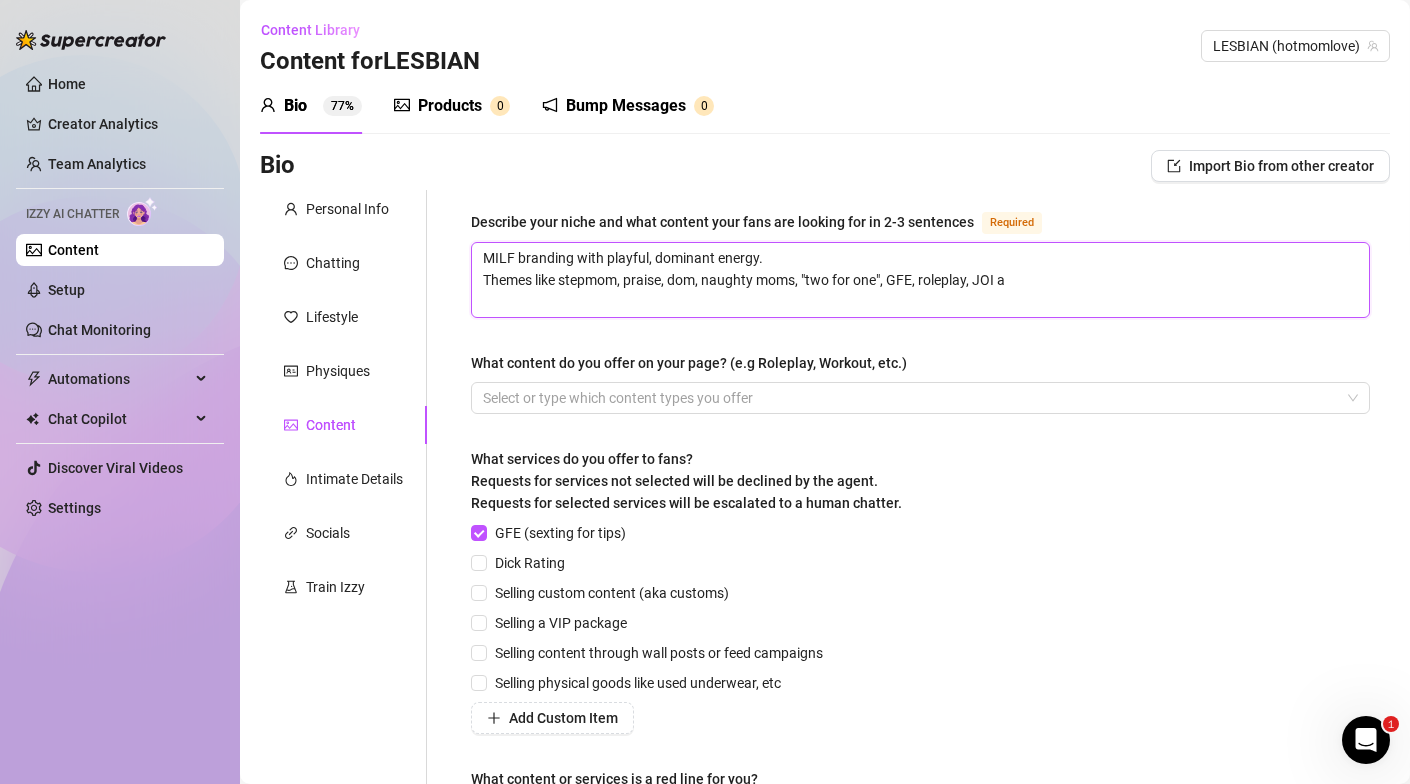 type 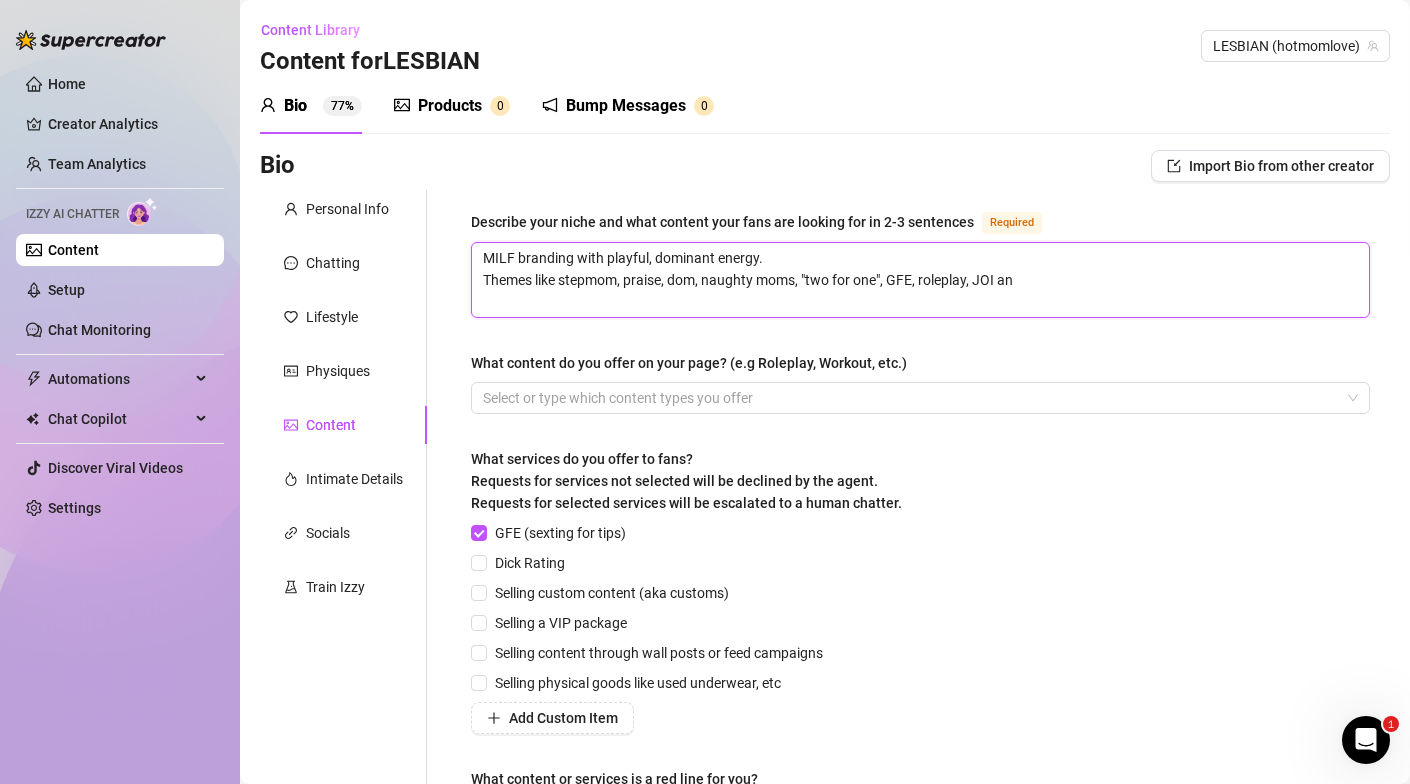type on "MILF branding with playful, dominant energy.
Themes like stepmom, praise, dom, naughty moms, "two for one", GFE, roleplay, JOI and" 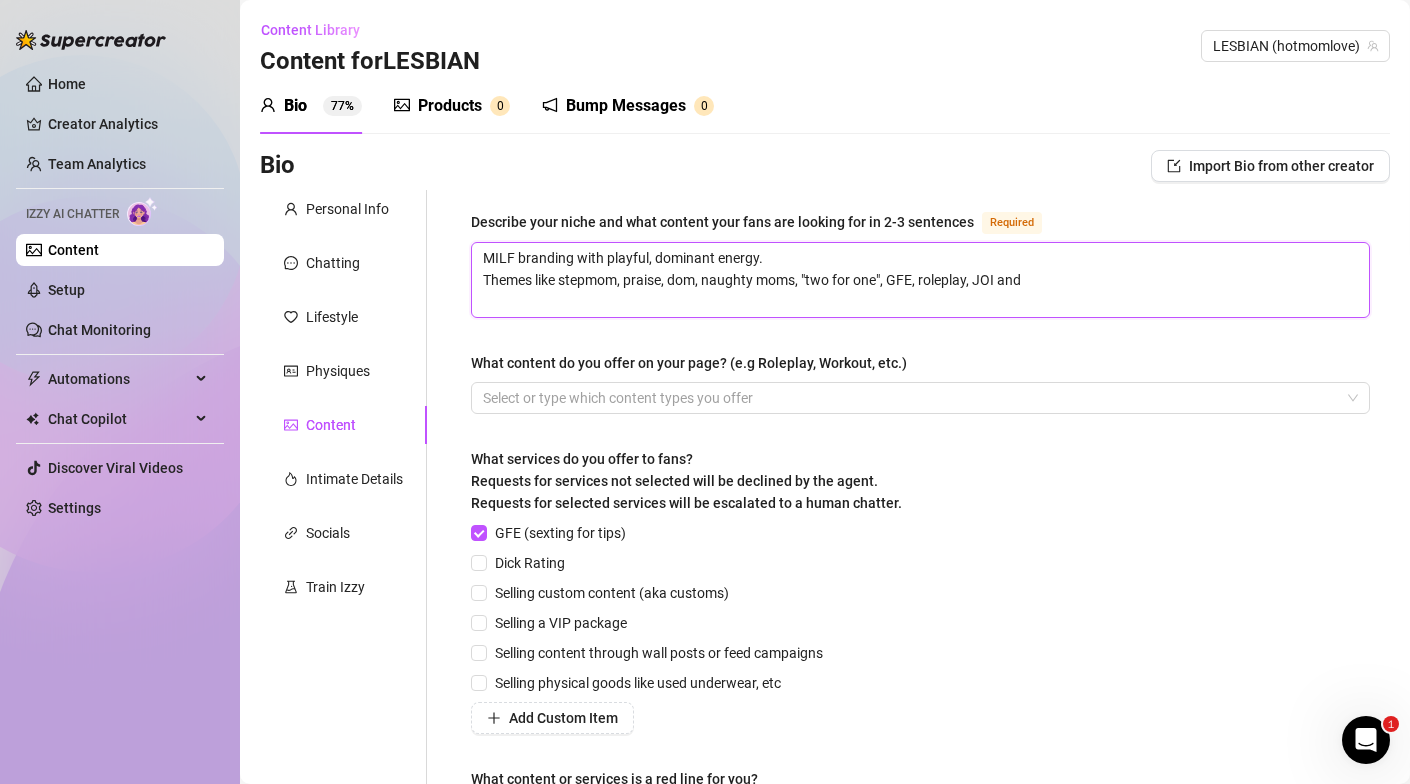 type 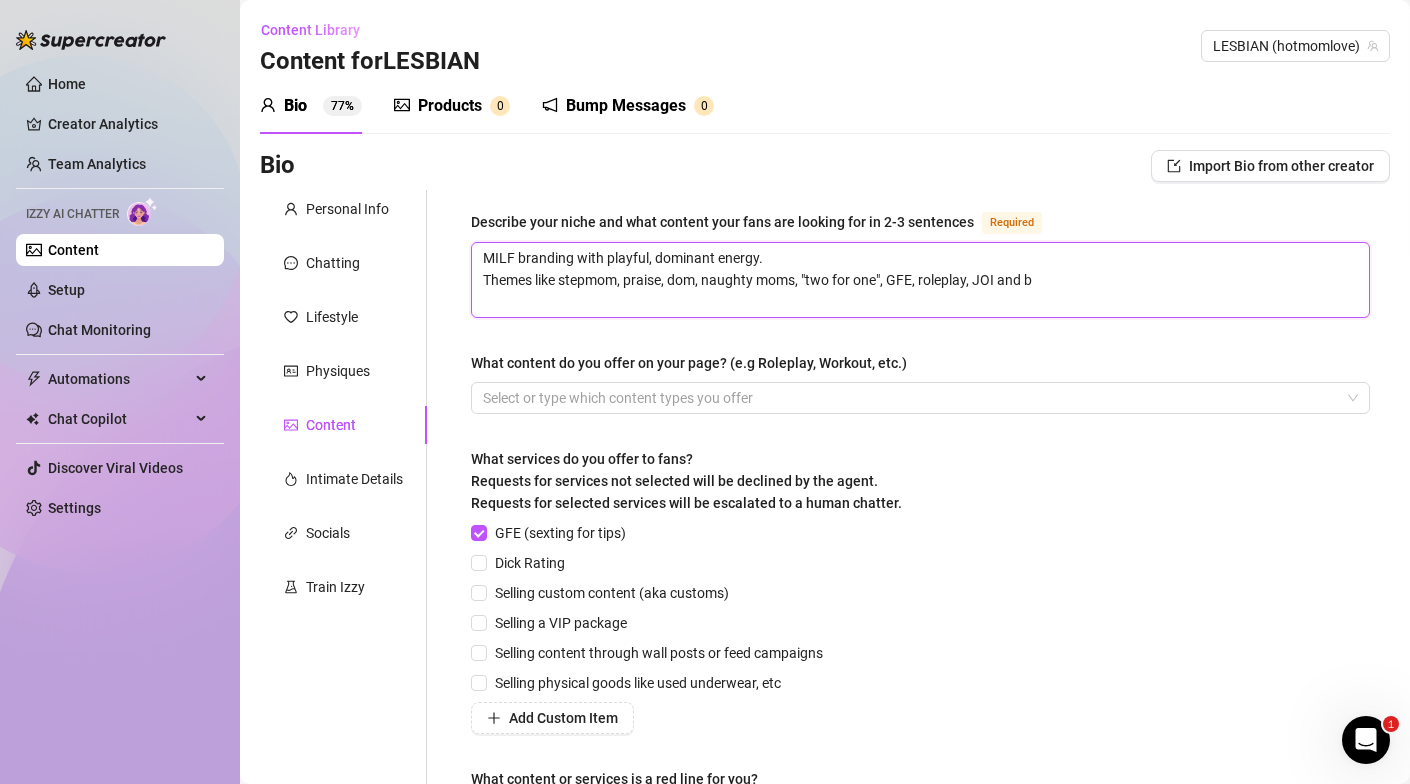 type 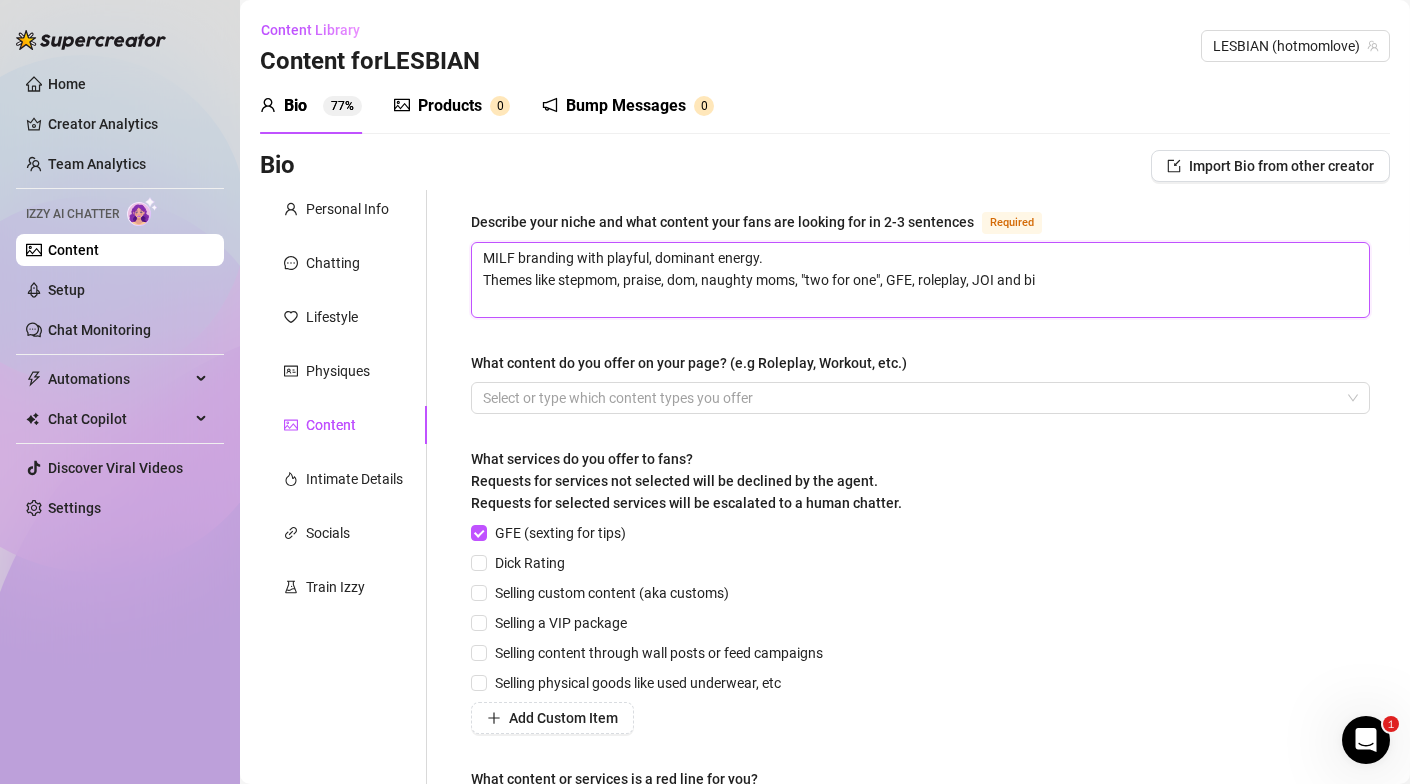 type 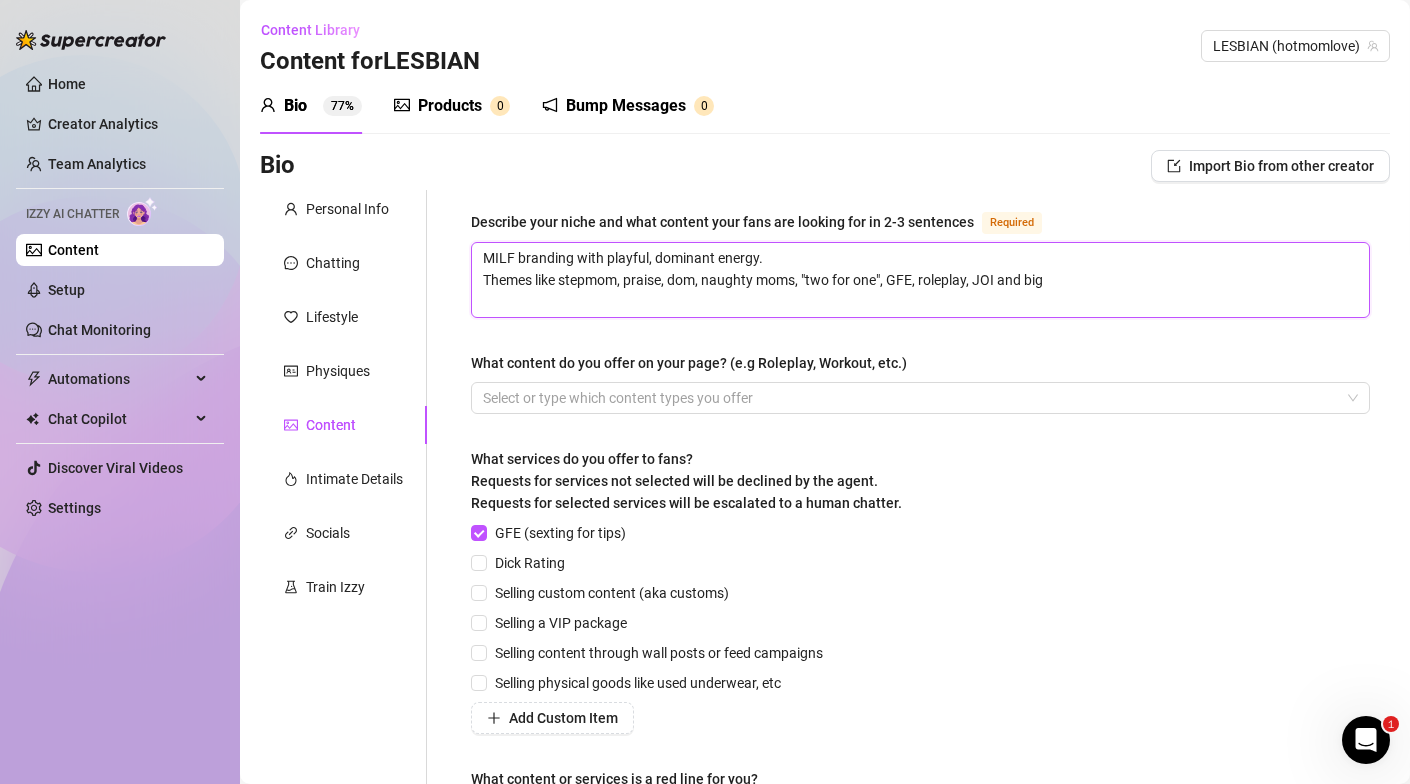 type 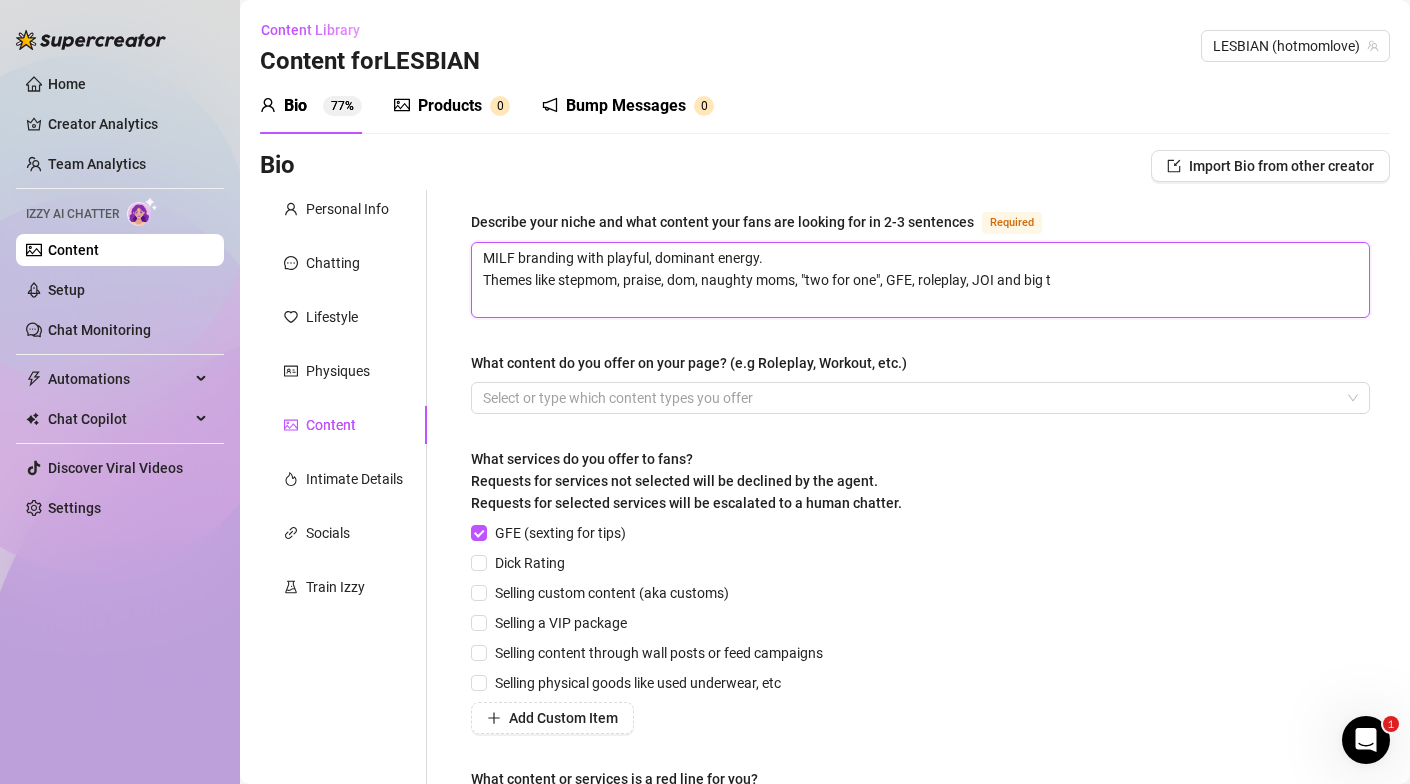 type 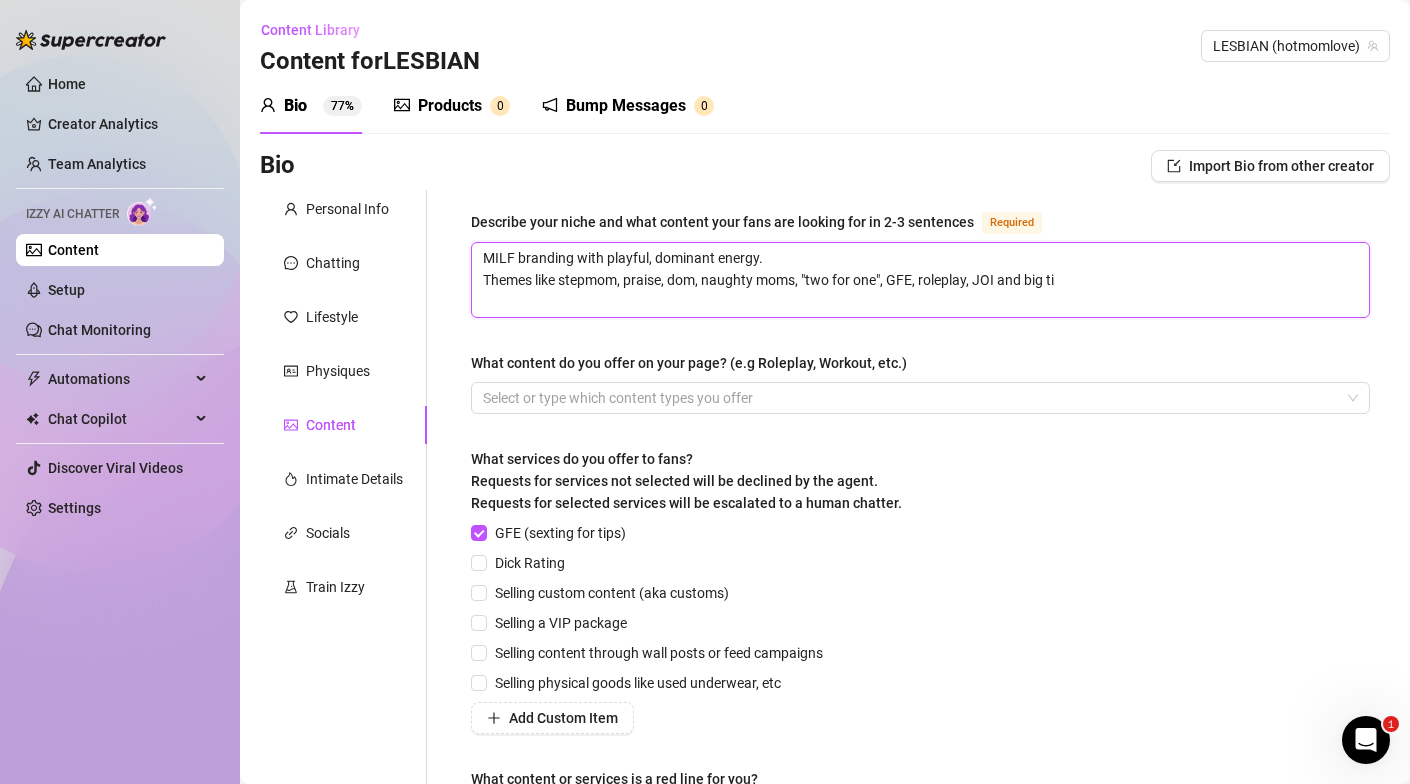 type 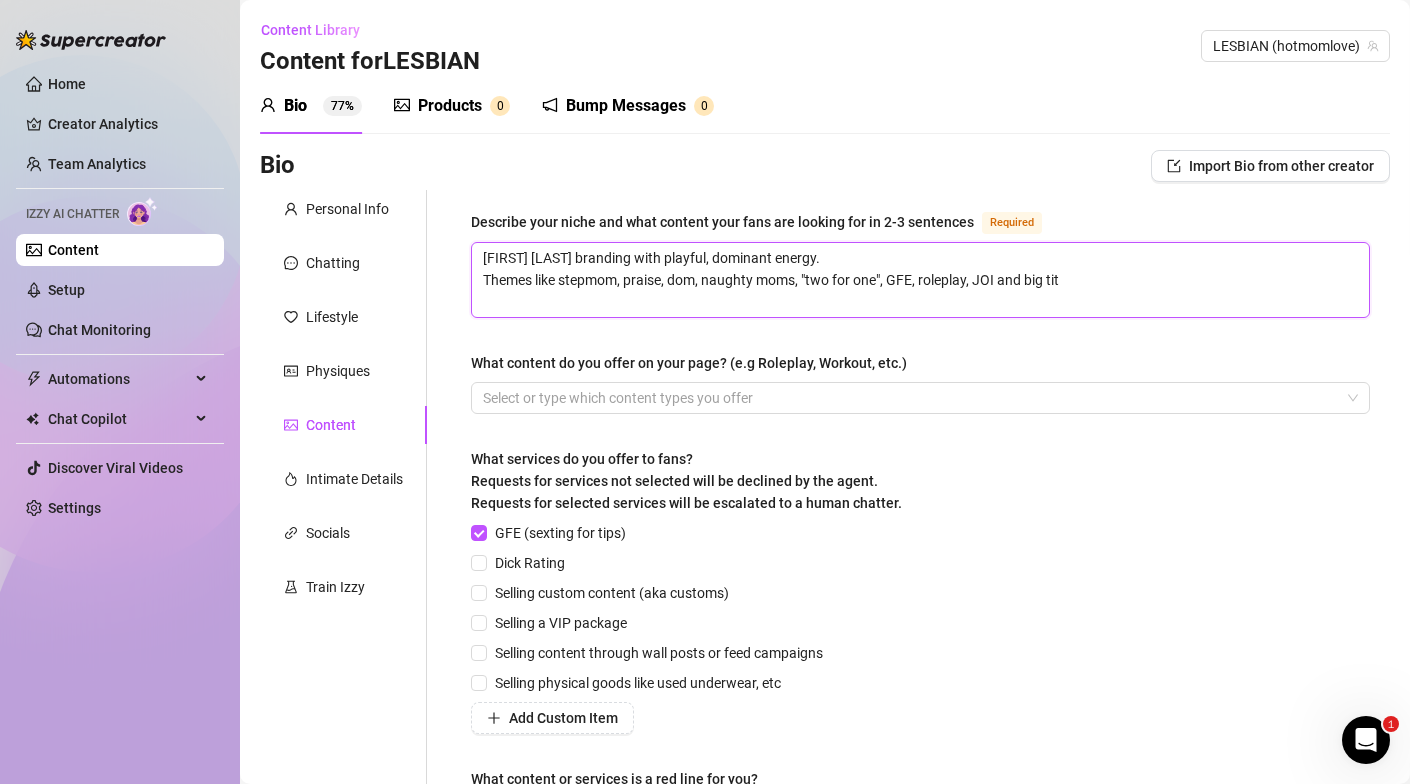 type 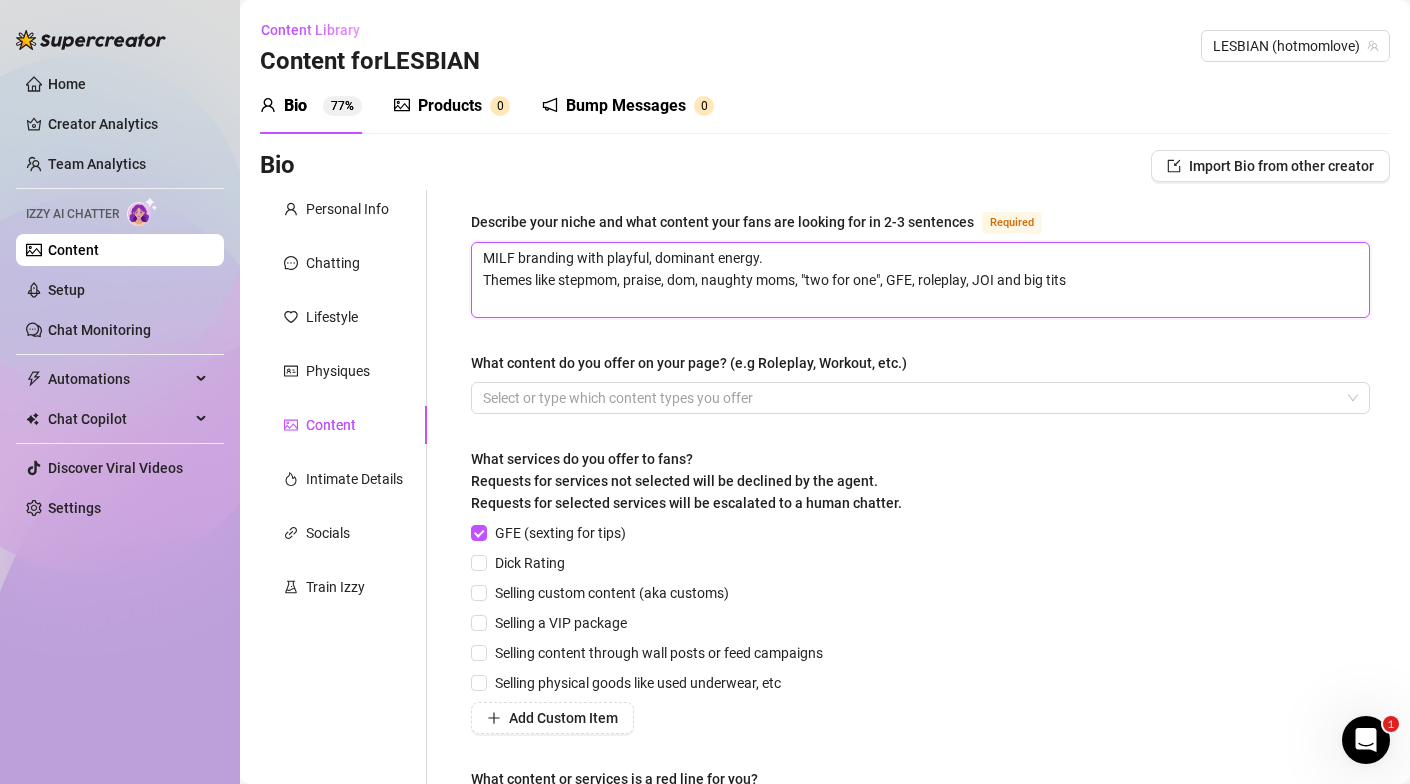 type 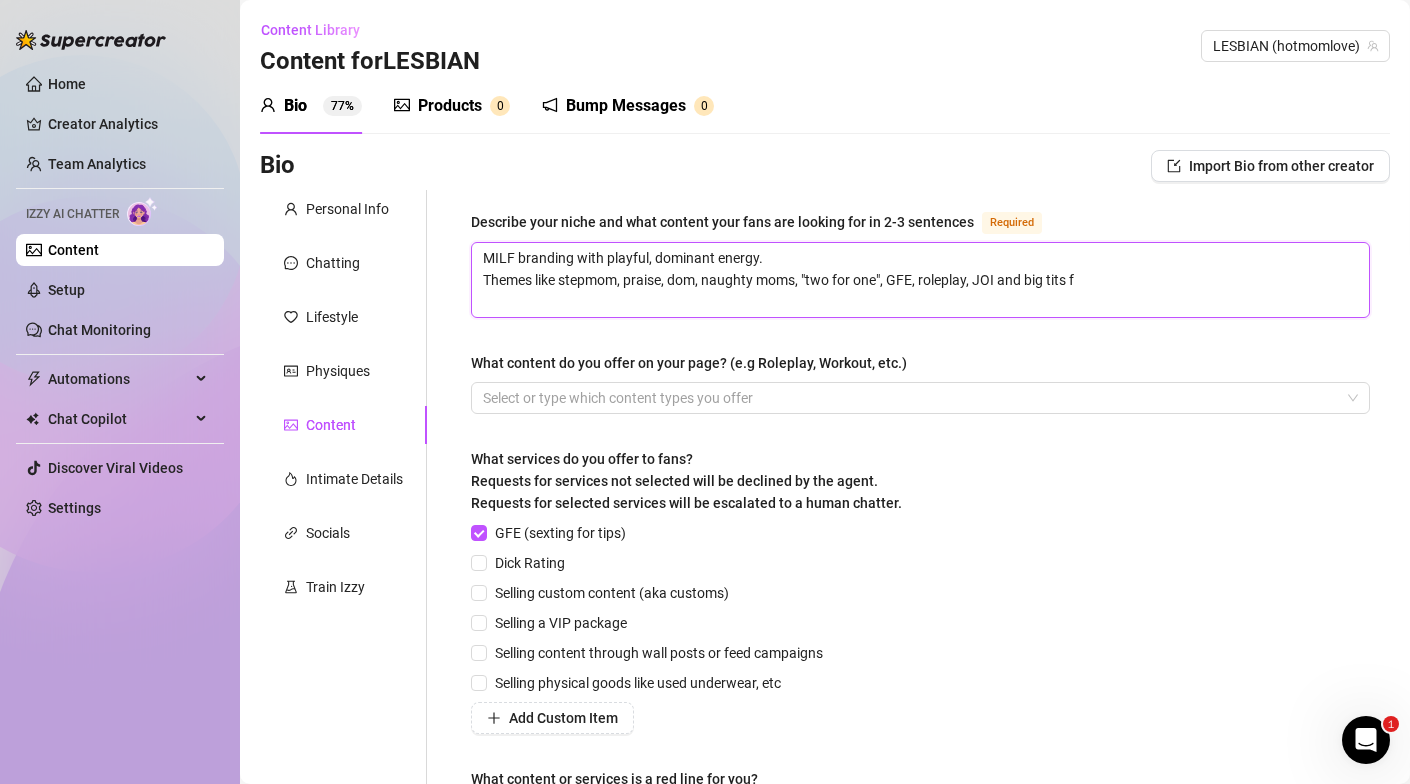 type 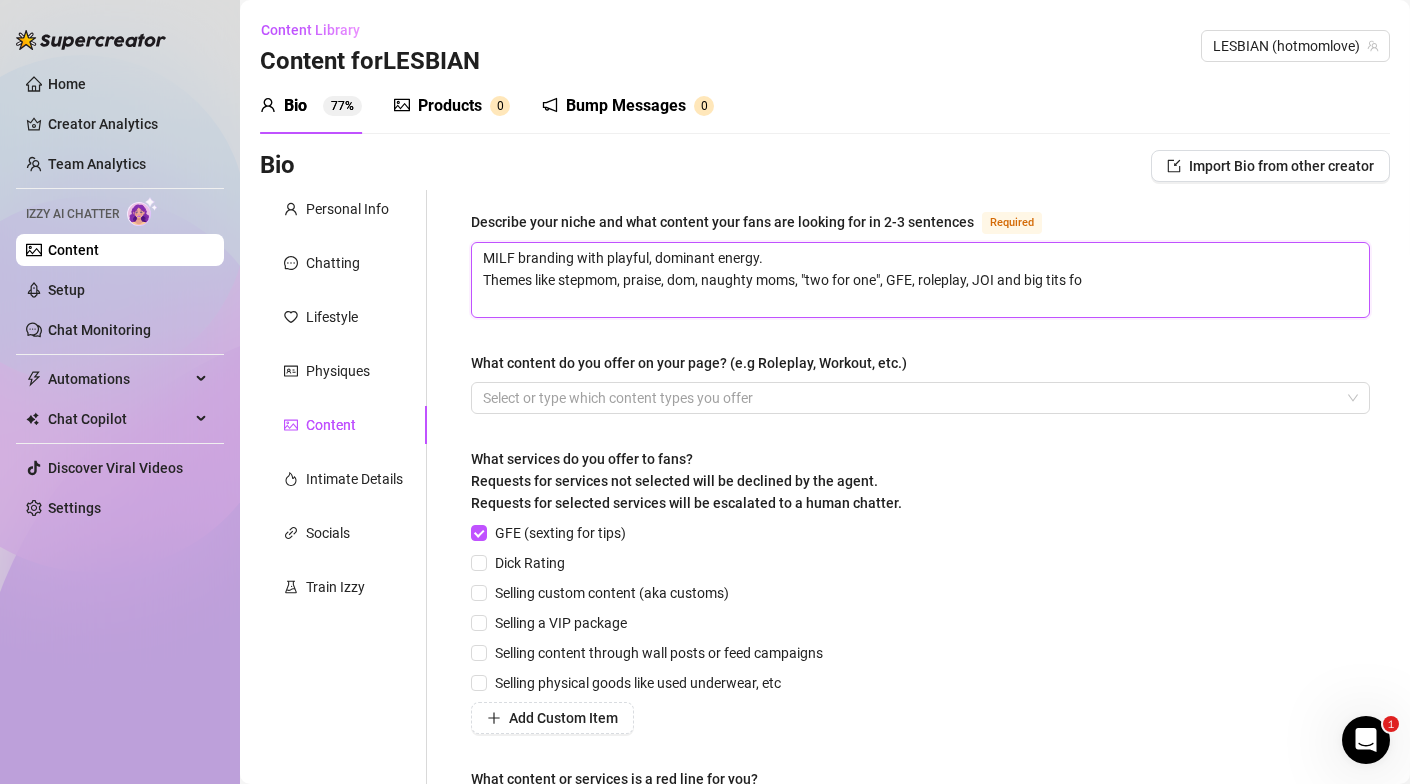 type 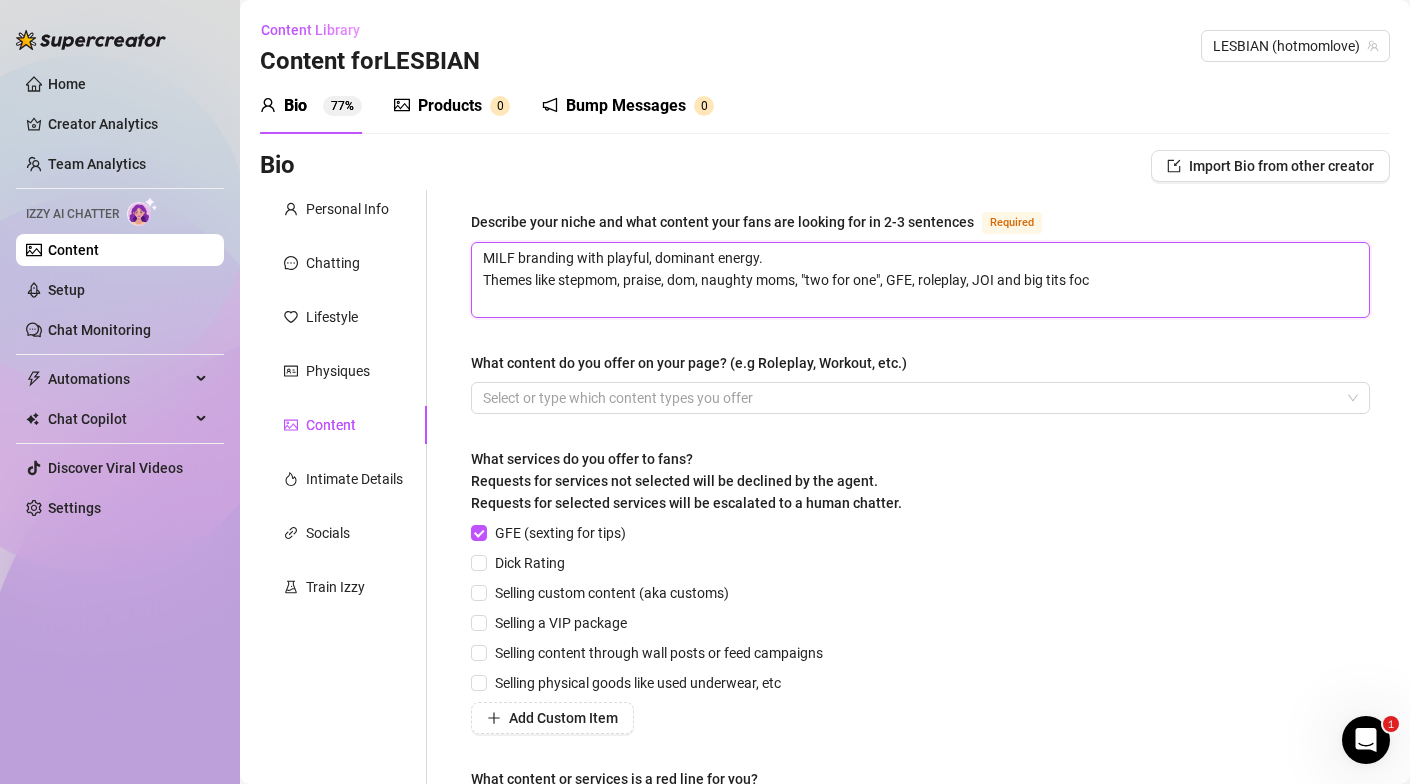 type 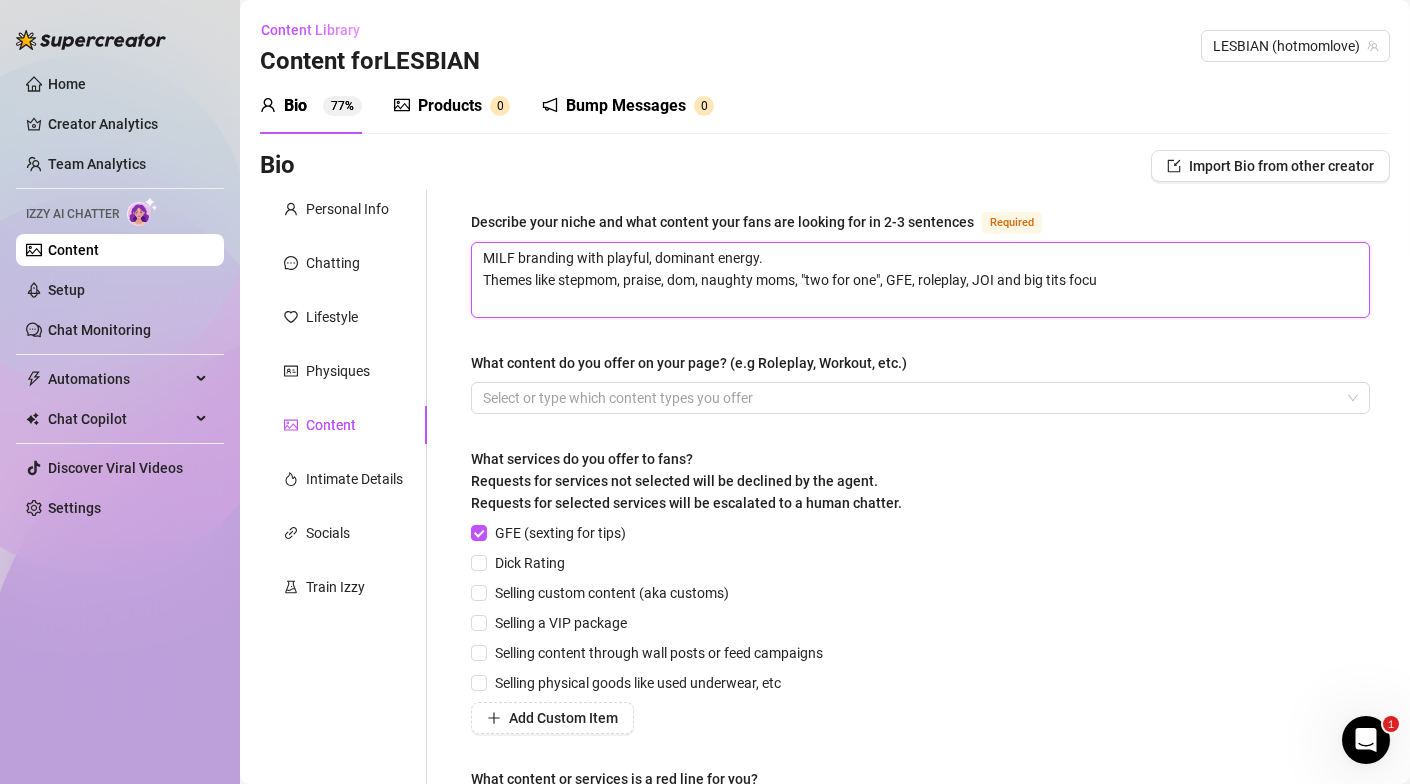 type 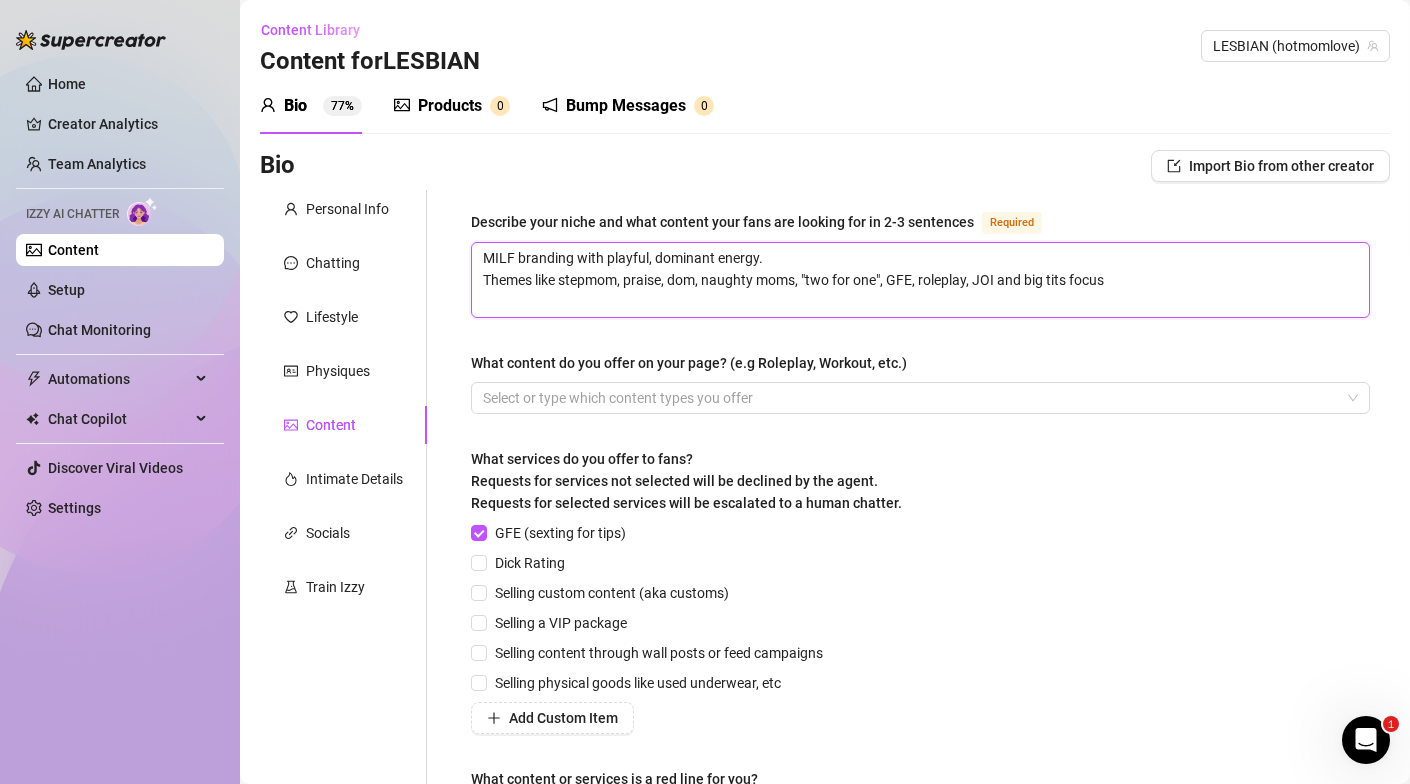 type 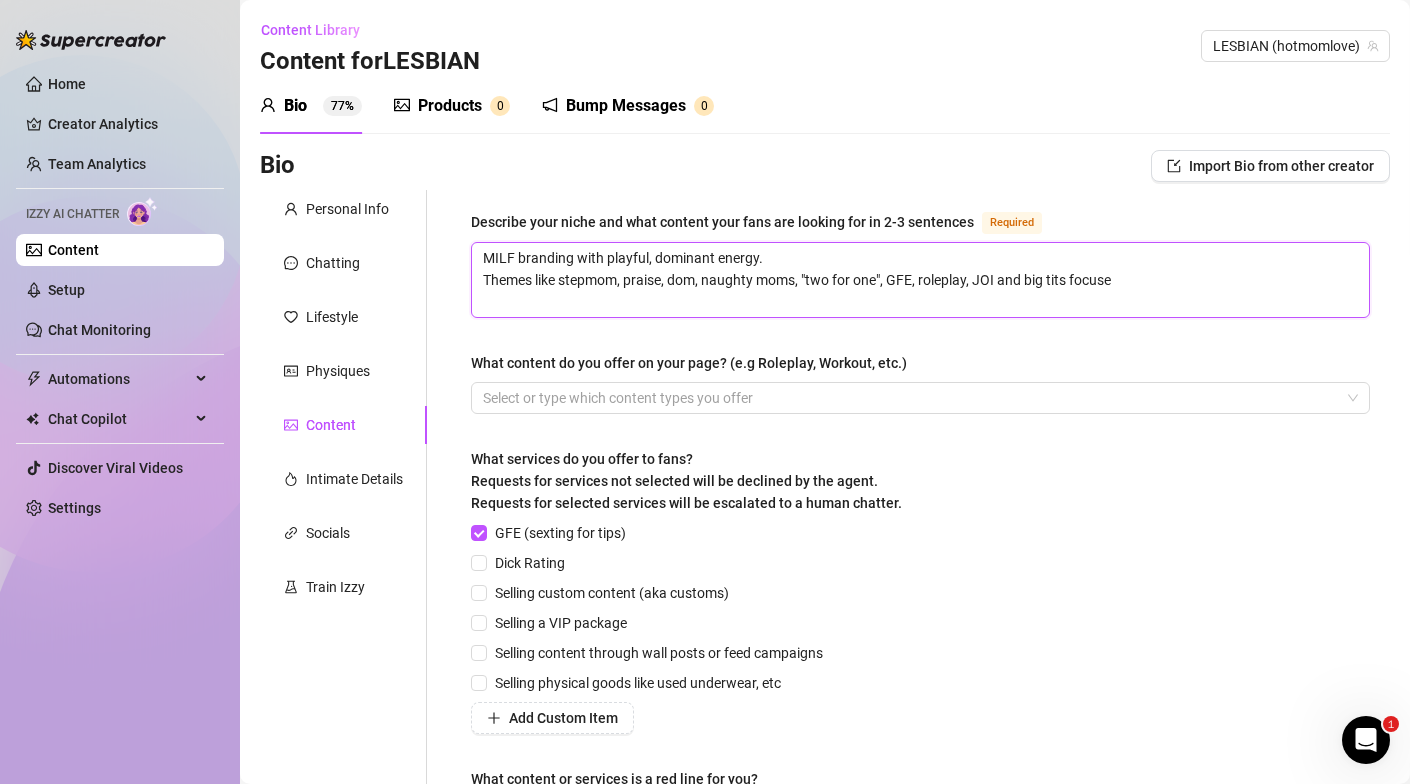 type 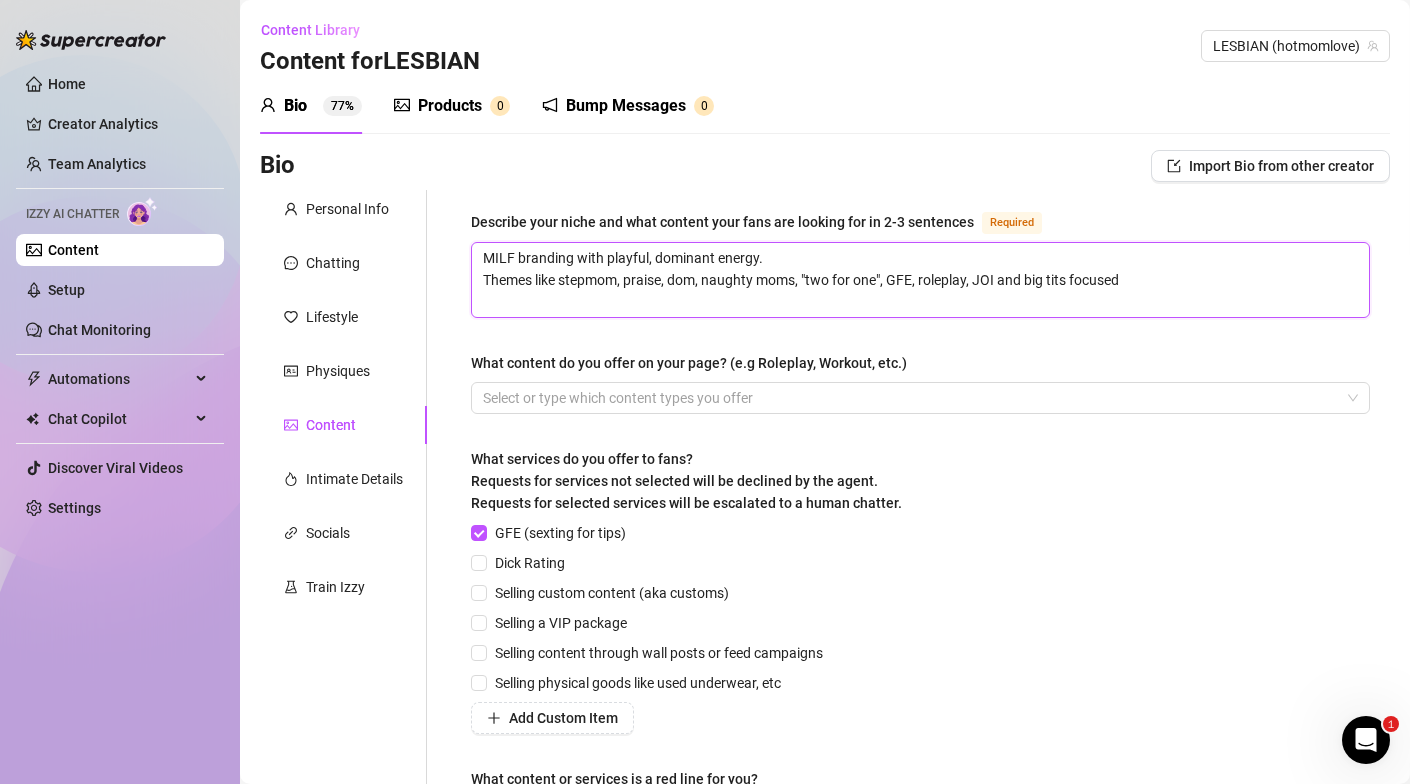 type 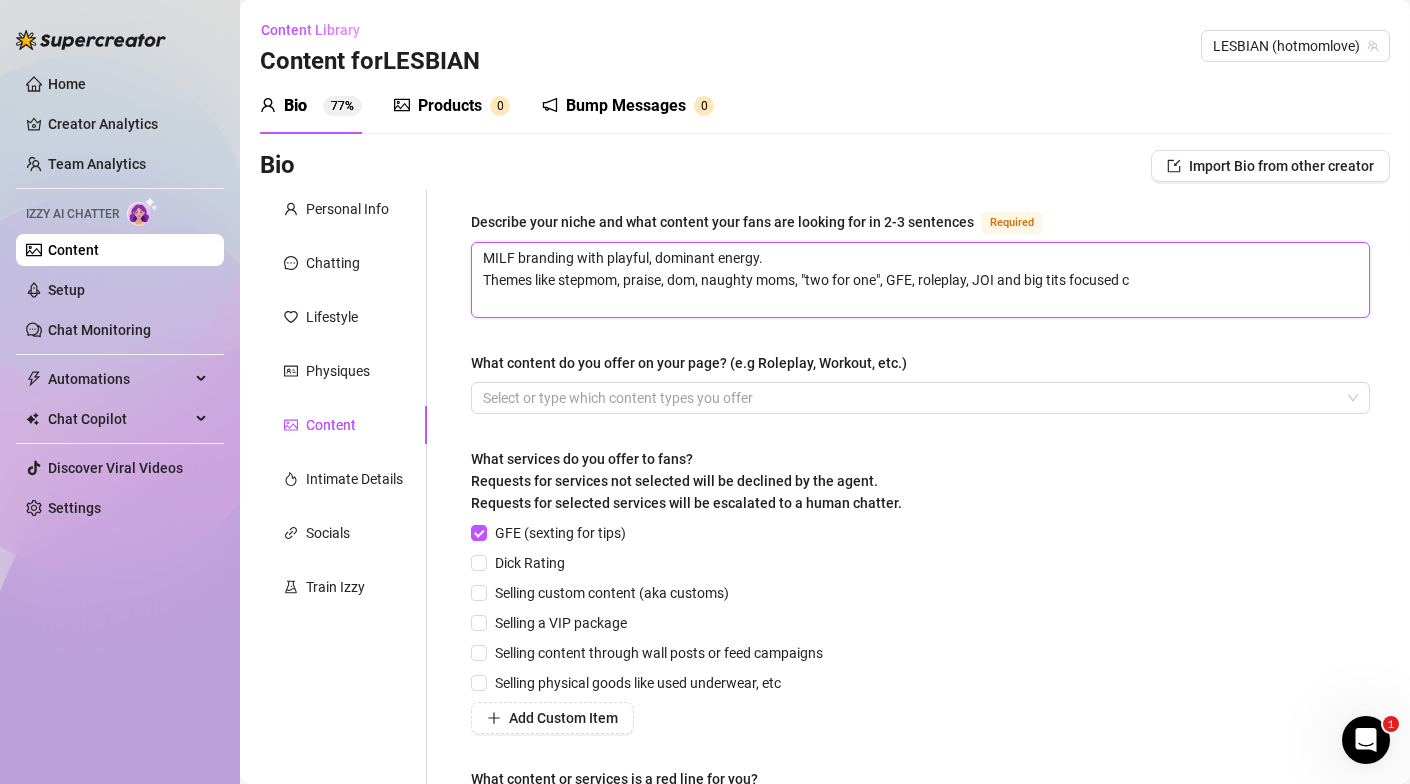 type 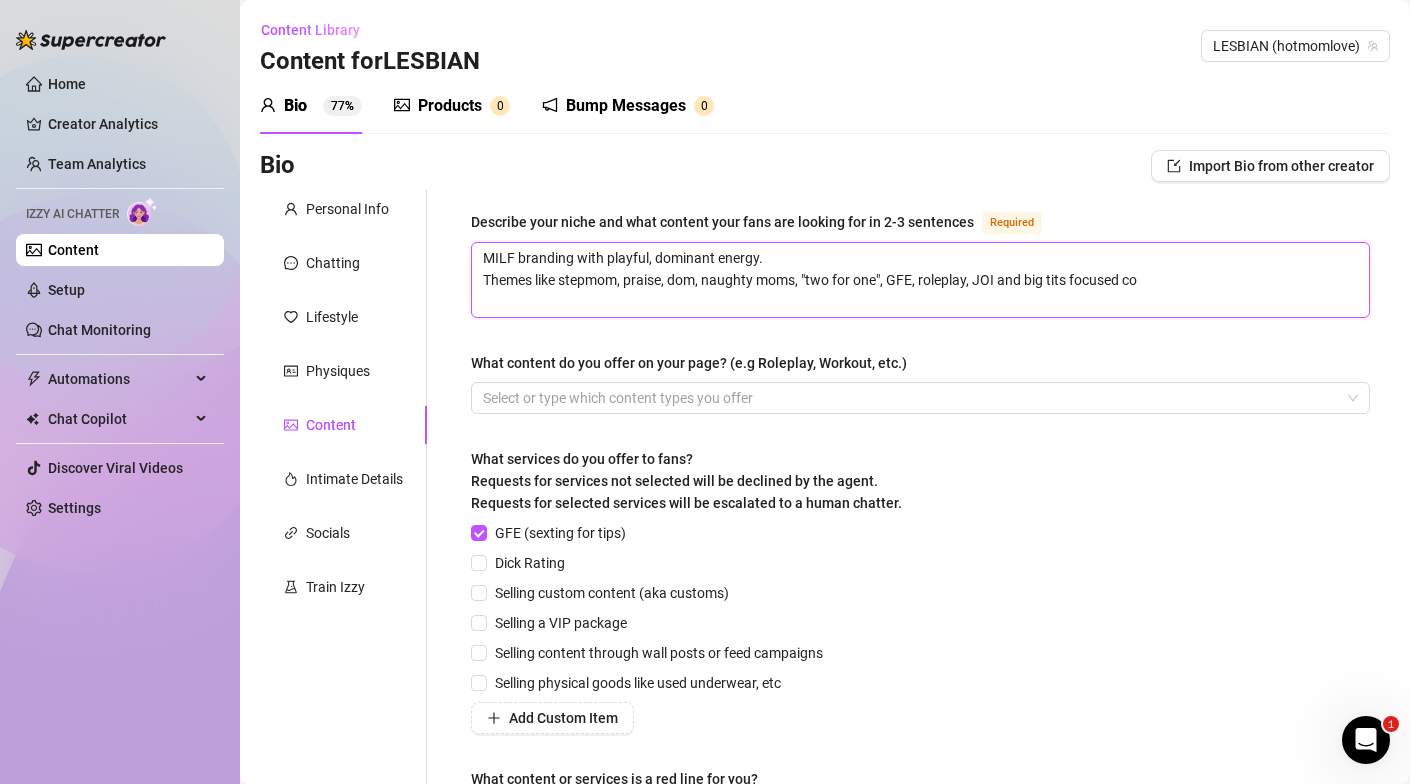 type 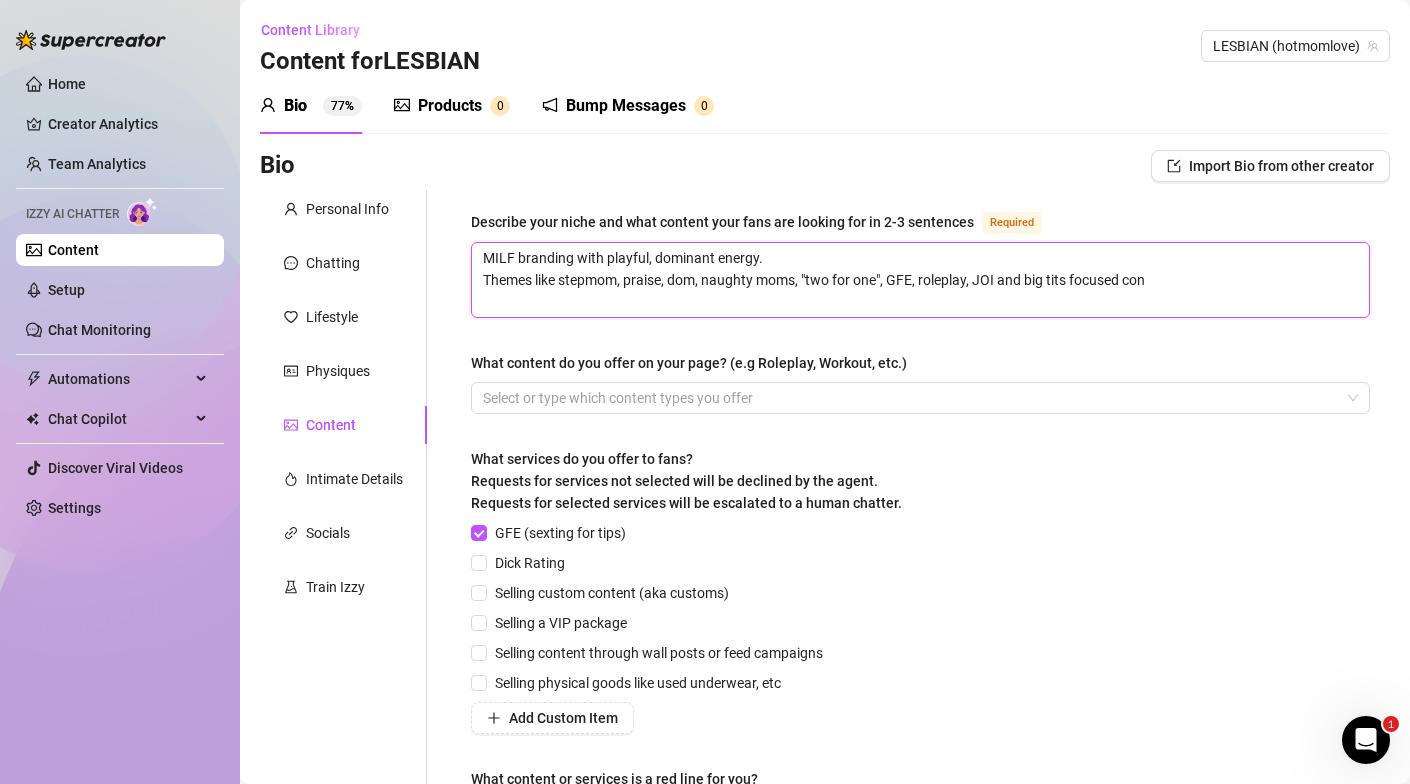 type 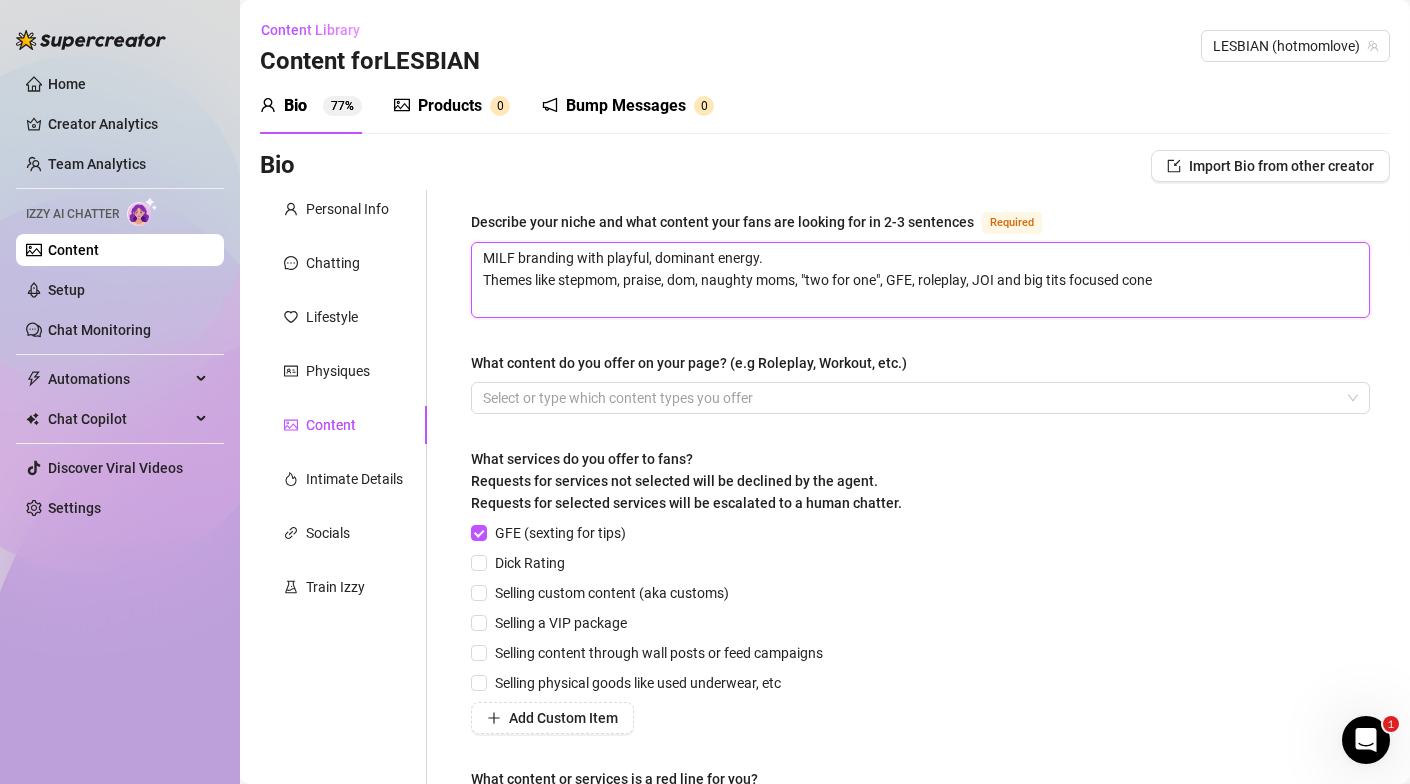 type 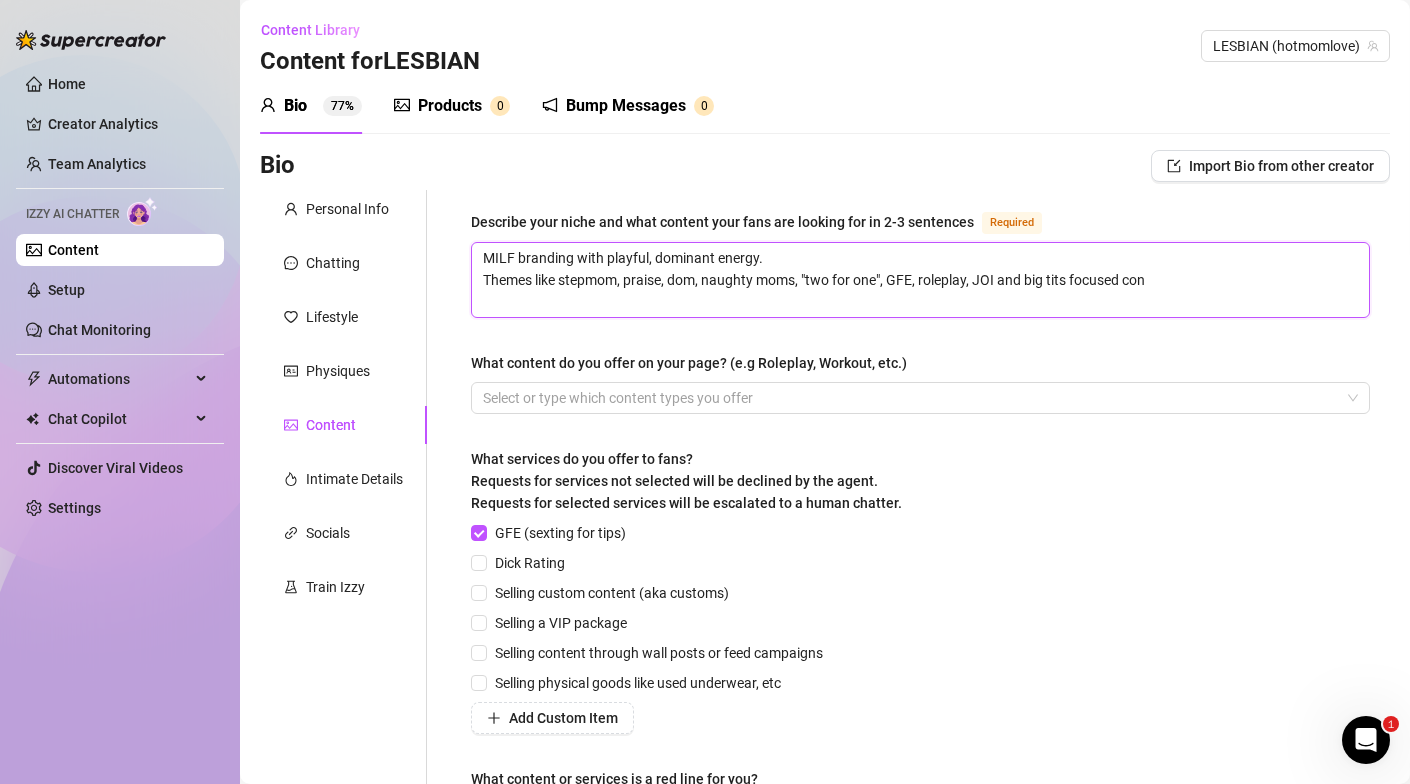 type 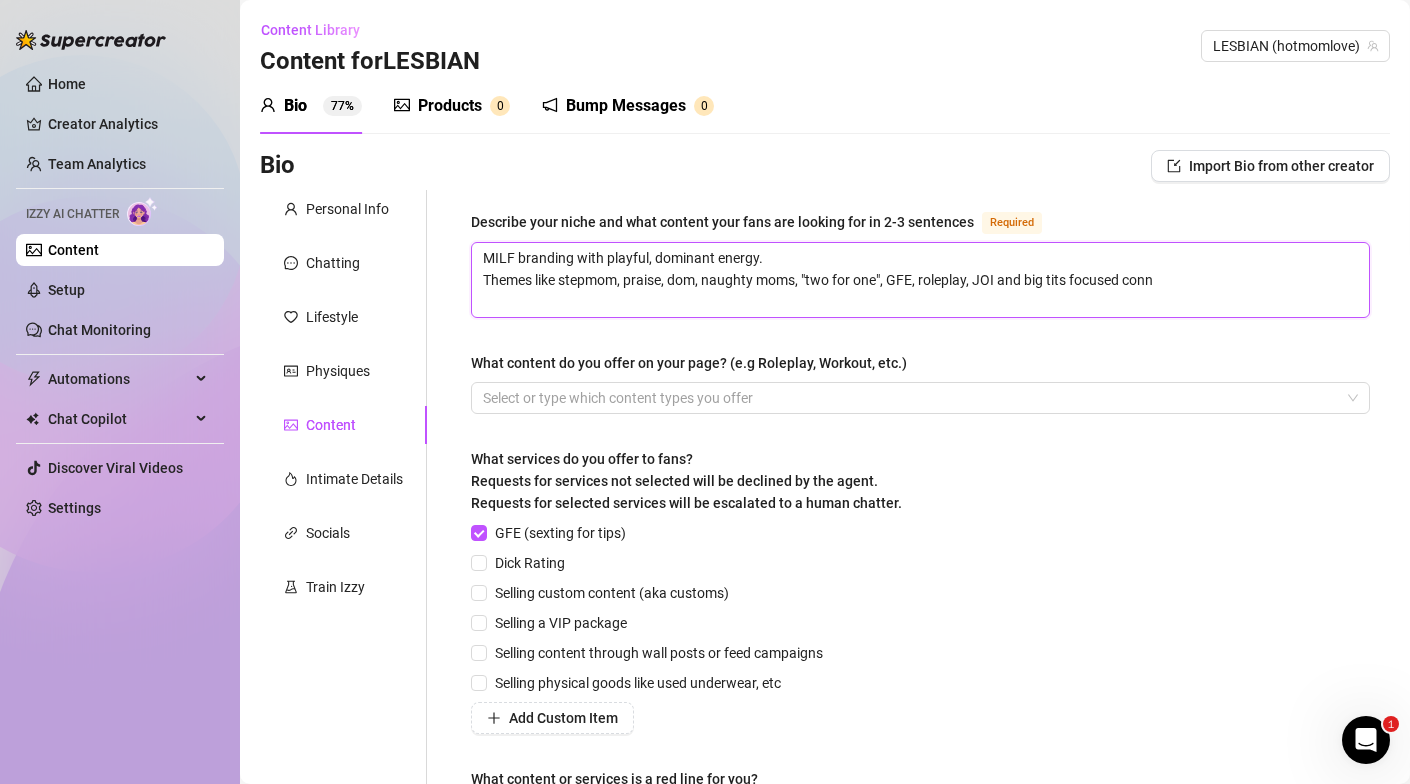 type 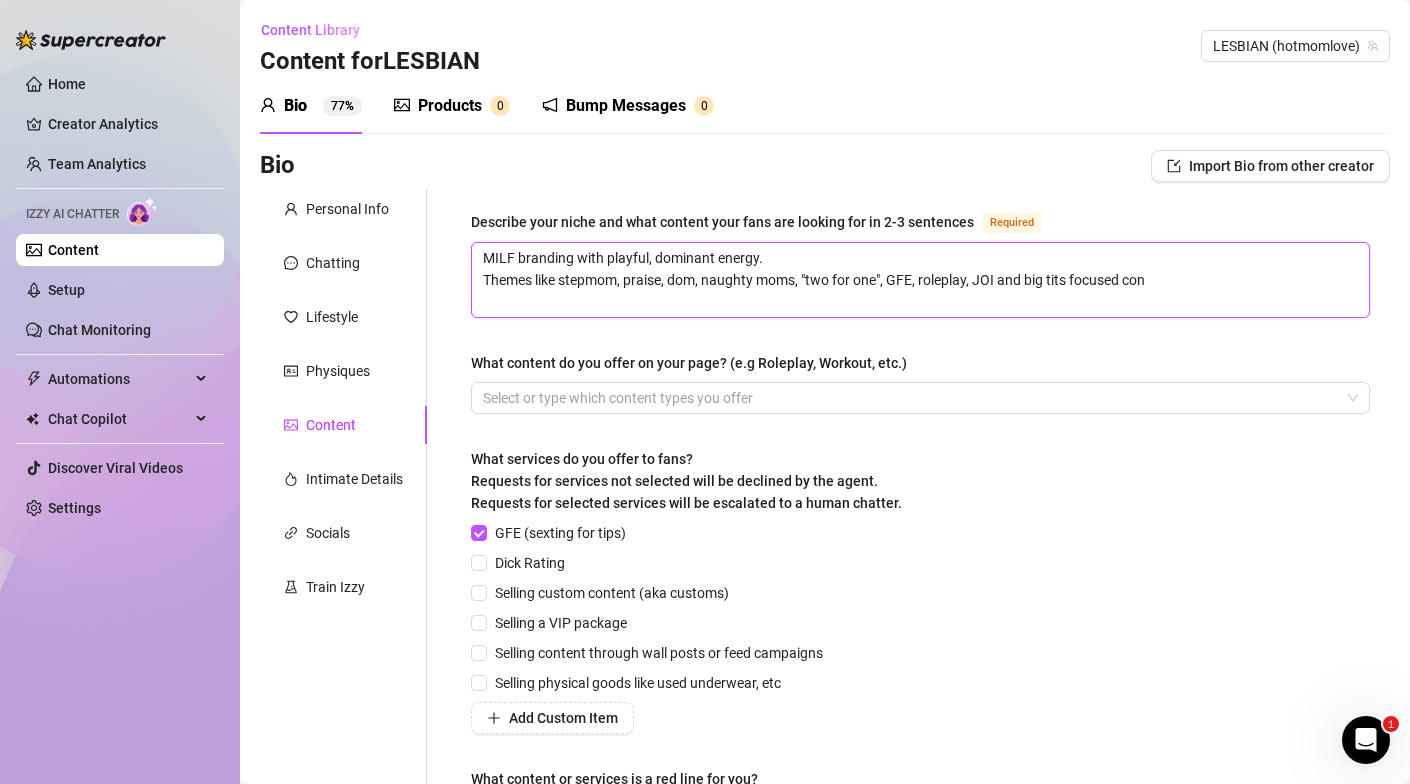 type 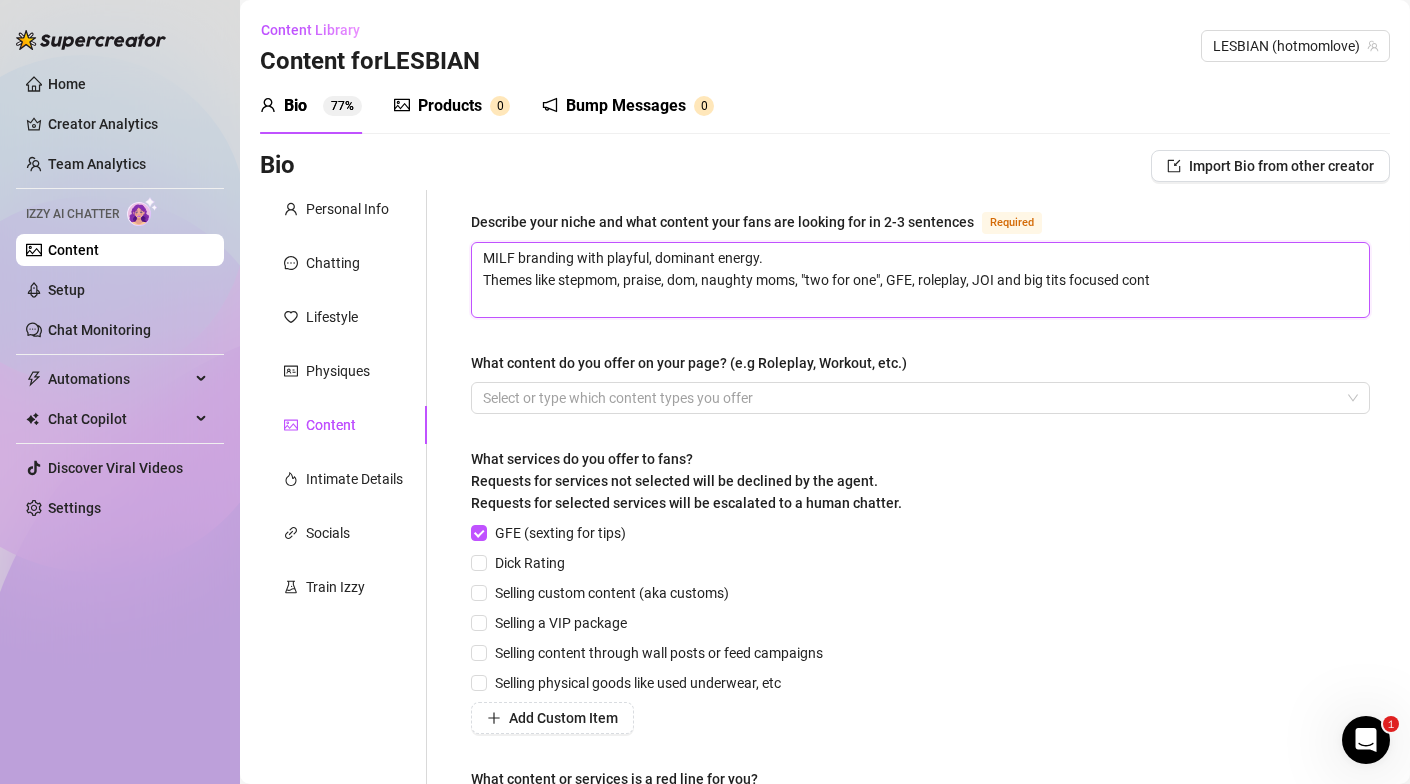 type 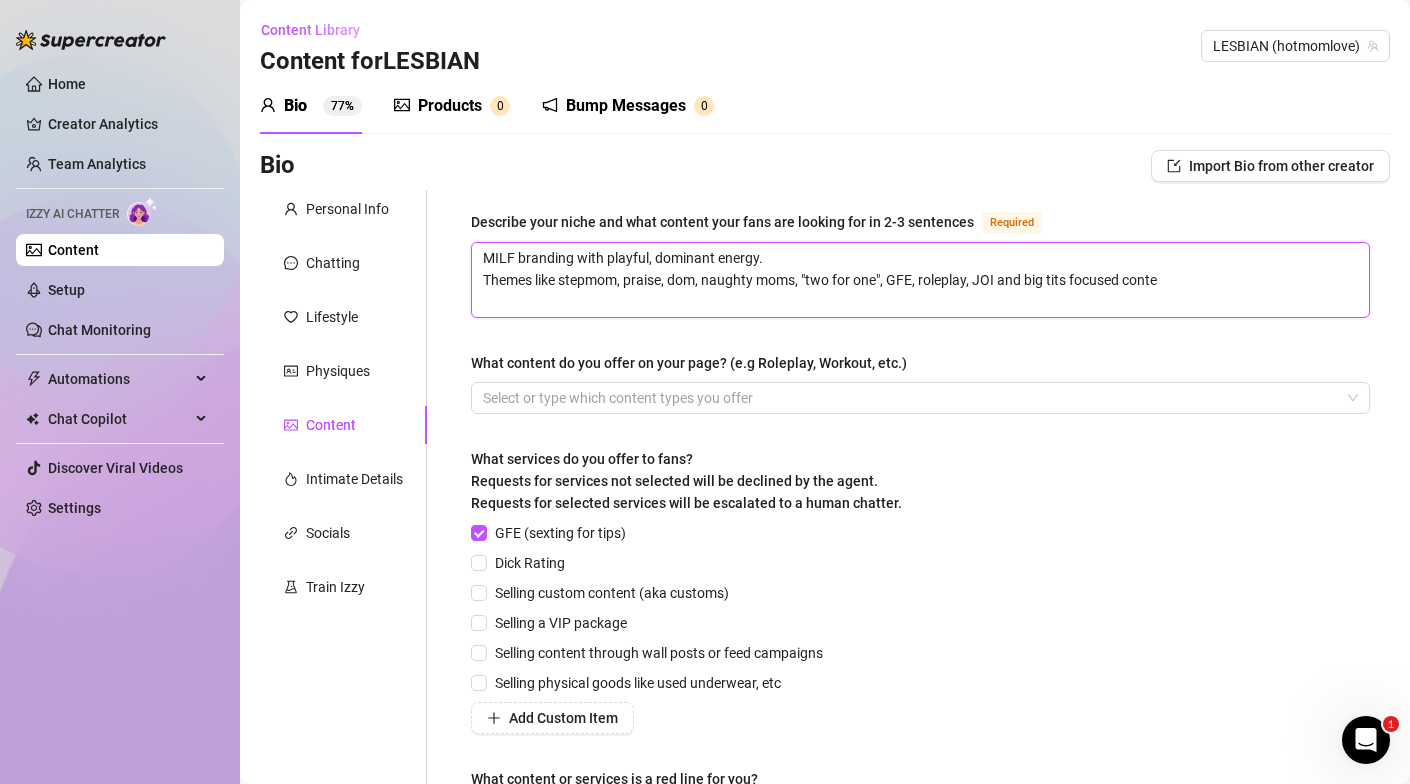 type on "MILF branding with playful, dominant energy.
Themes like stepmom, praise, dom, naughty moms, "two for one", GFE, roleplay, JOI and big tits focused conten" 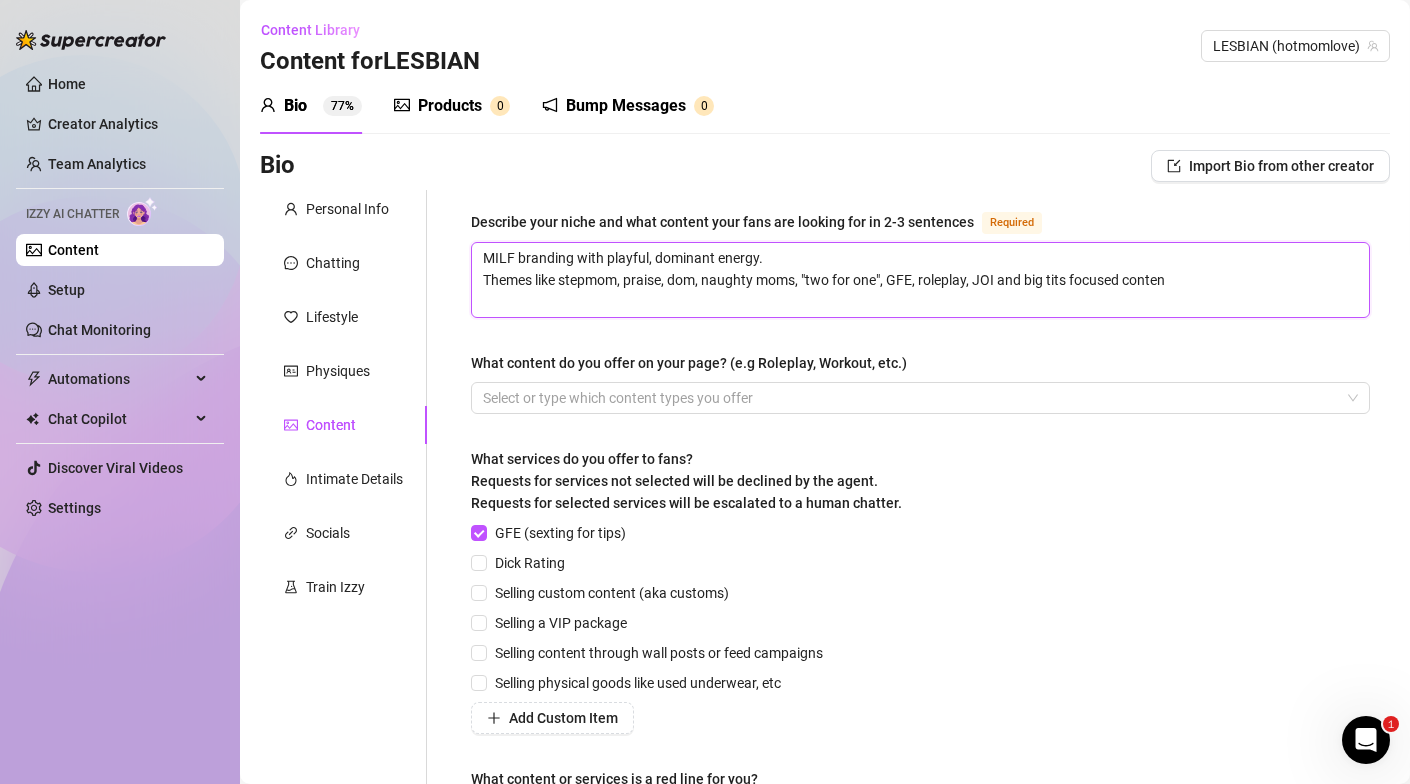 type 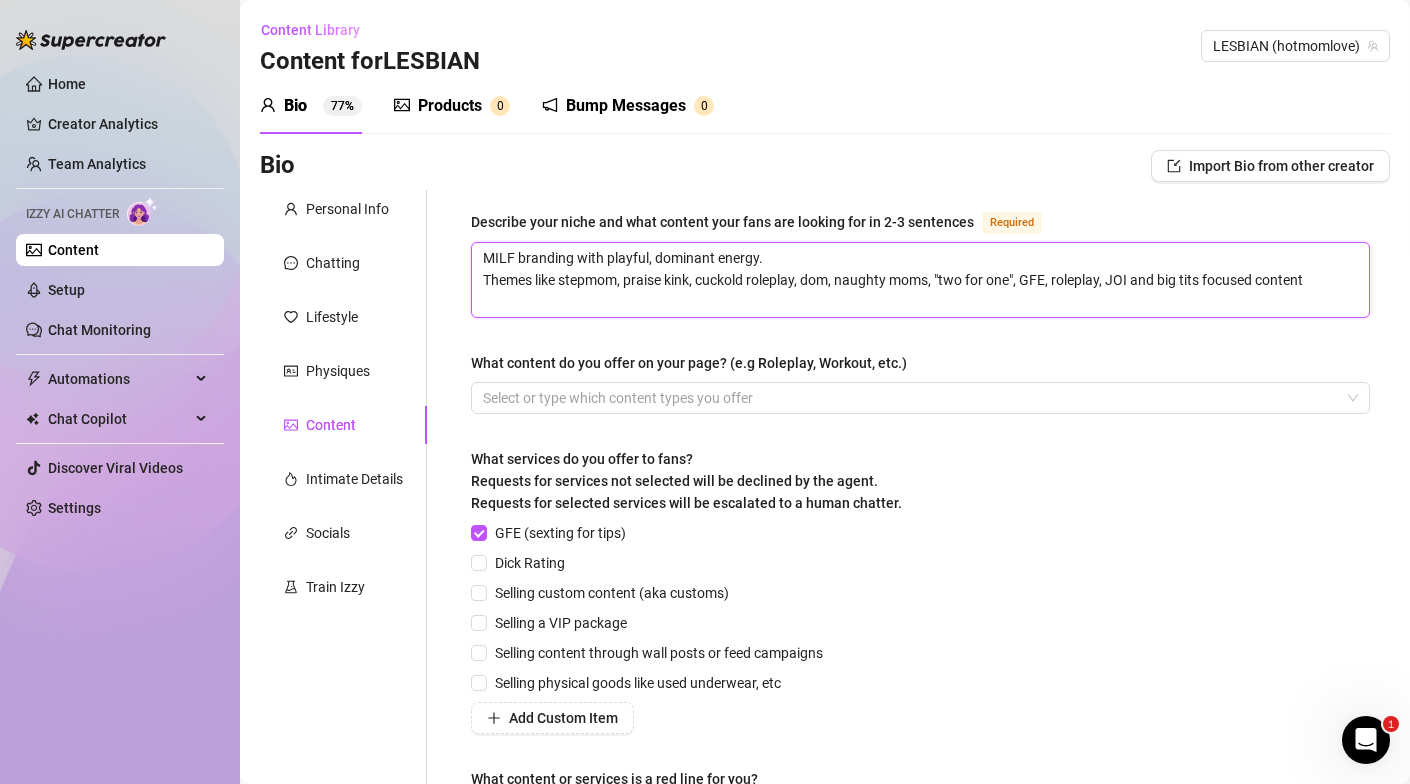 click on "MILF branding with playful, dominant energy.
Themes like stepmom, praise kink, cuckold roleplay, dom, naughty moms, "two for one", GFE, roleplay, JOI and big tits focused content" at bounding box center (920, 280) 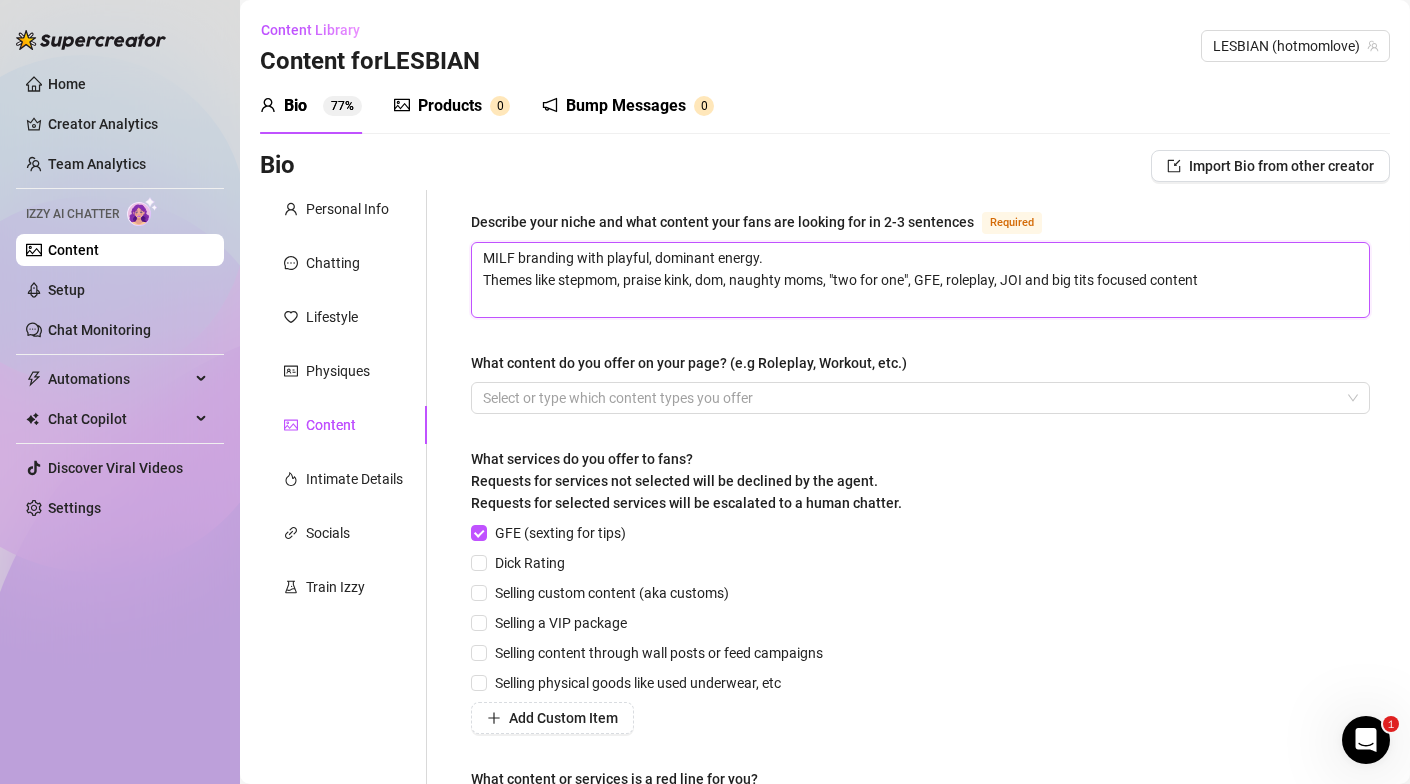 click on "MILF branding with playful, dominant energy.
Themes like stepmom, praise kink, dom, naughty moms, "two for one", GFE, roleplay, JOI and big tits focused content" at bounding box center (920, 280) 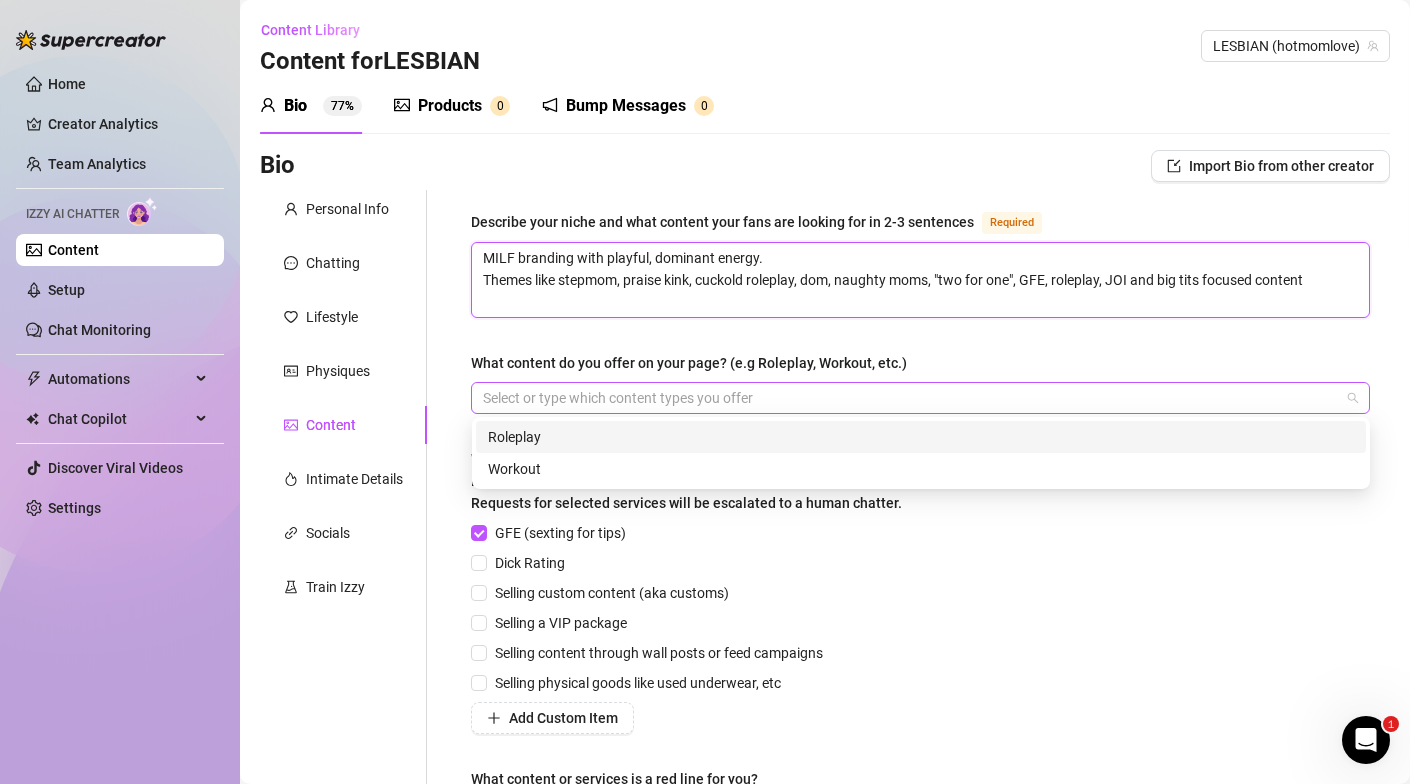 click at bounding box center (910, 398) 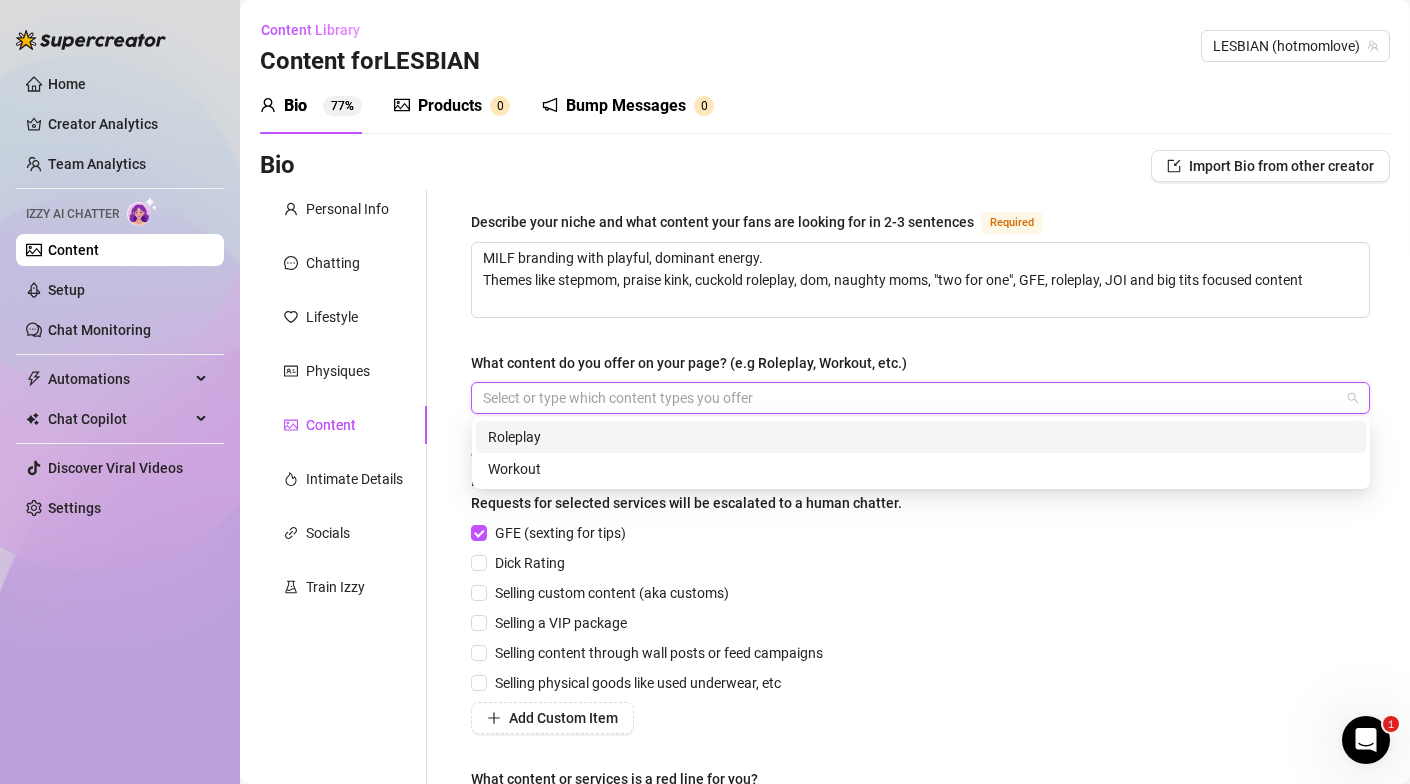 click on "Roleplay" at bounding box center [921, 437] 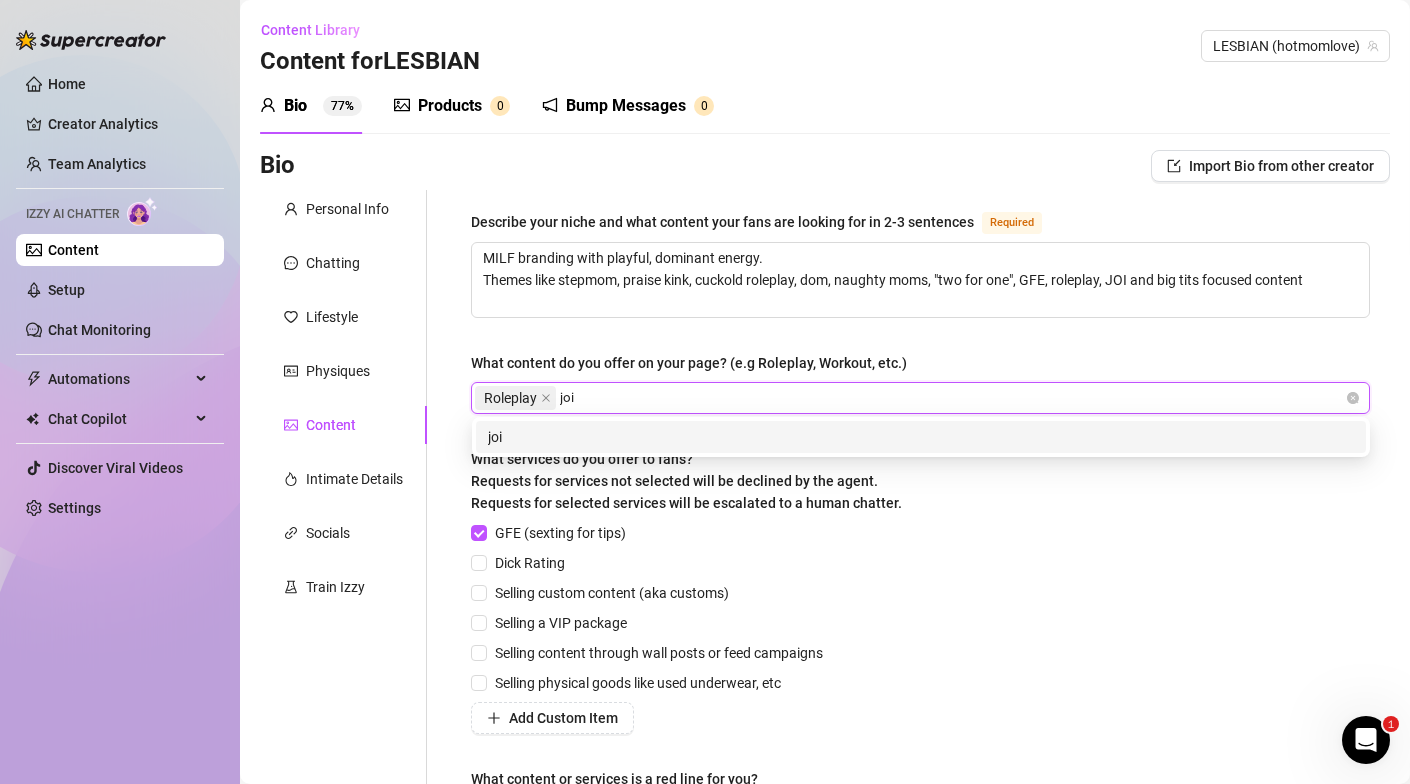 click on "joi" at bounding box center [921, 437] 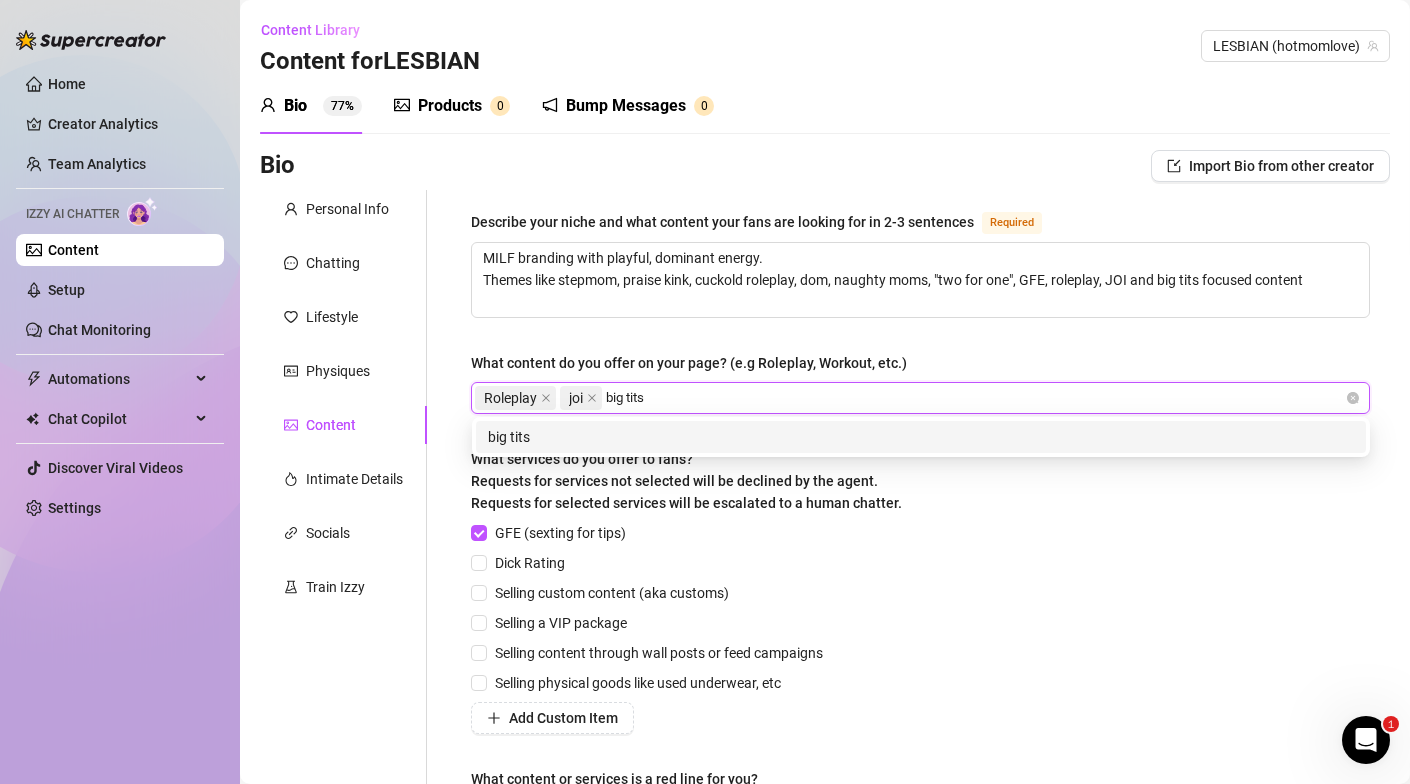 click on "big tits" at bounding box center [921, 437] 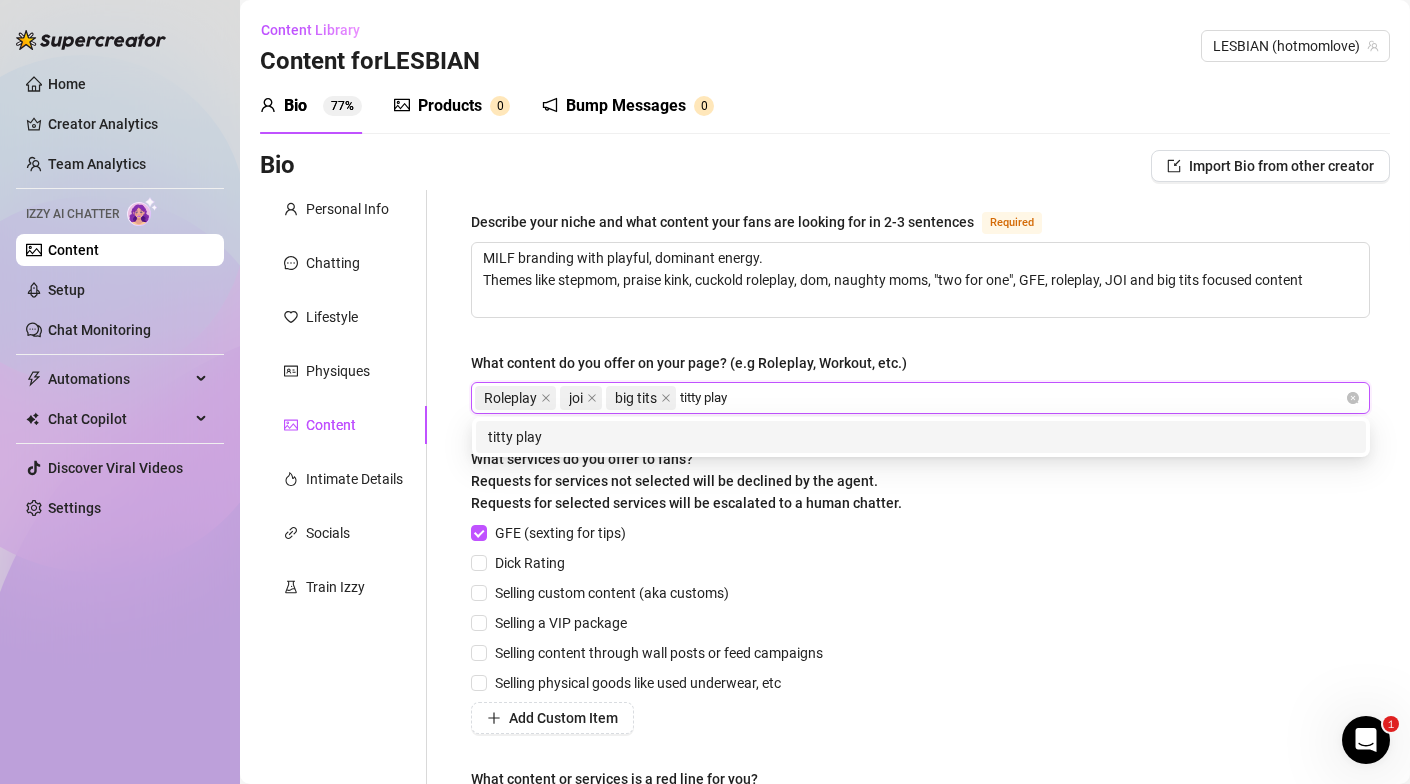 click on "titty play" at bounding box center [921, 437] 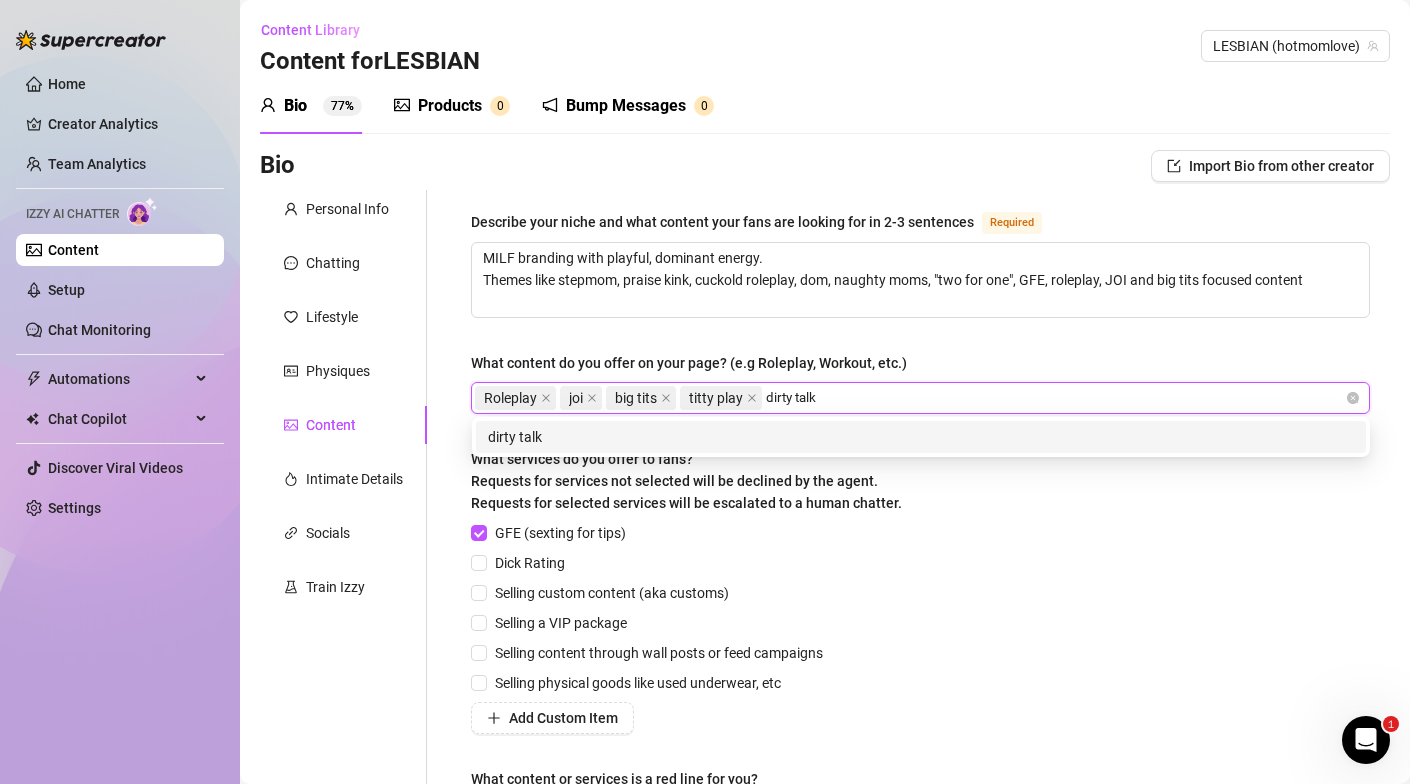 click on "dirty talk" at bounding box center (921, 437) 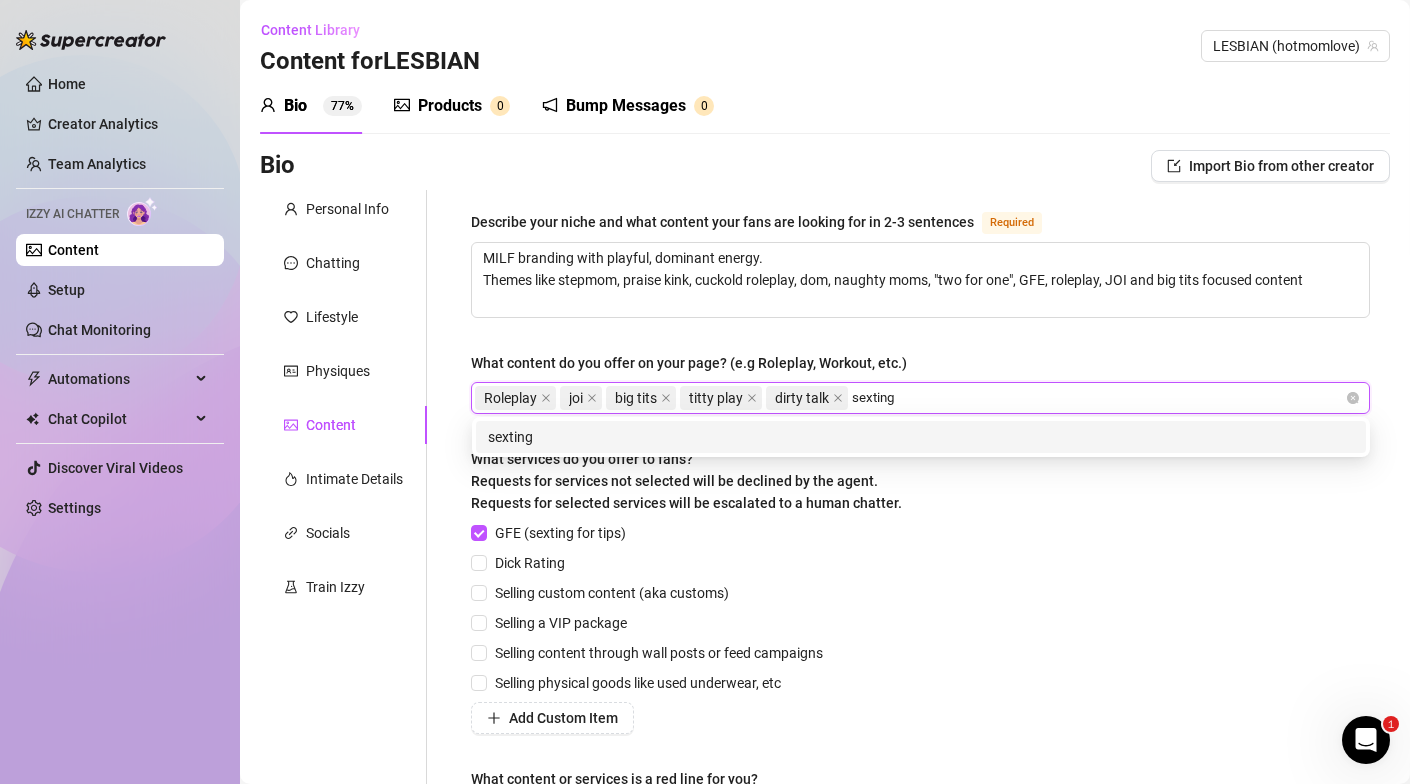 click on "sexting" at bounding box center (921, 437) 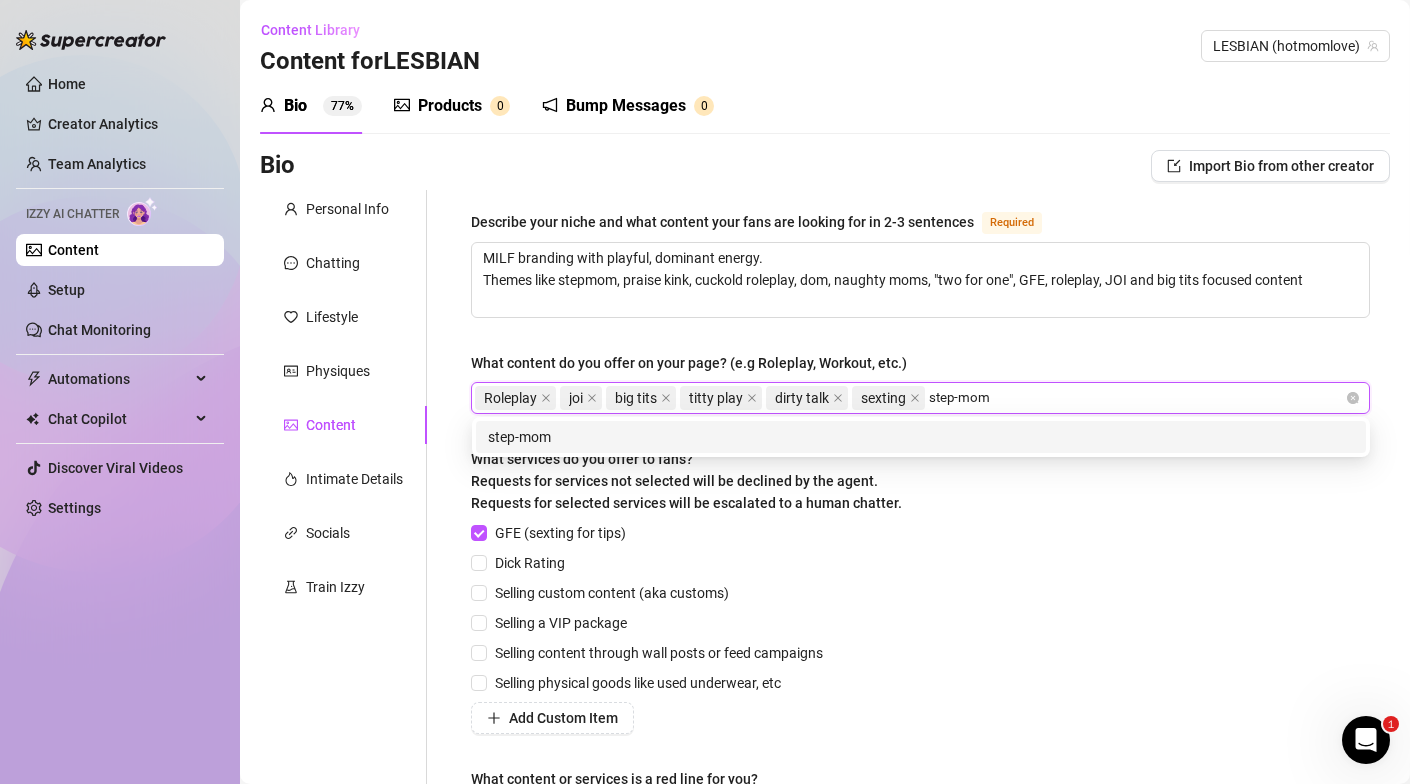 click on "step-mom" at bounding box center [921, 437] 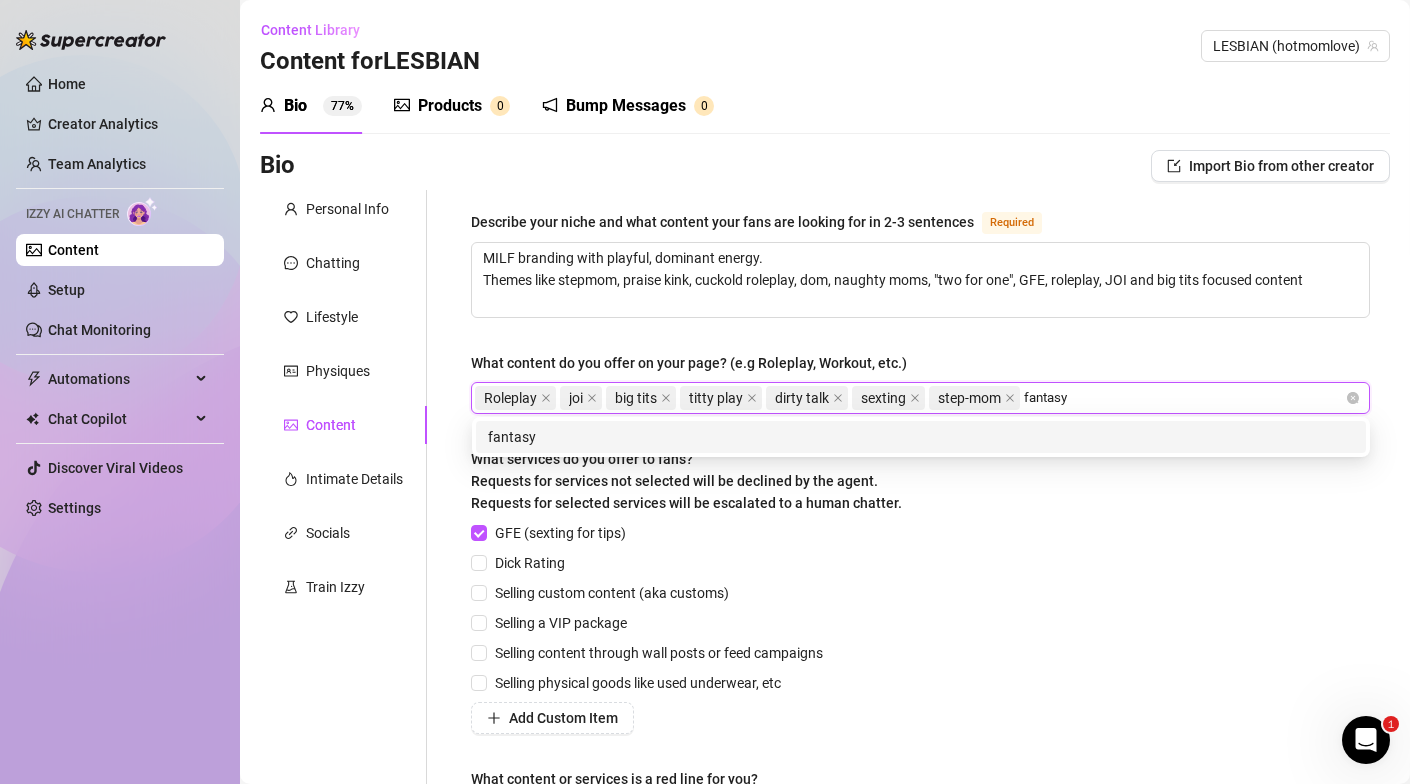 click on "fantasy" at bounding box center (921, 437) 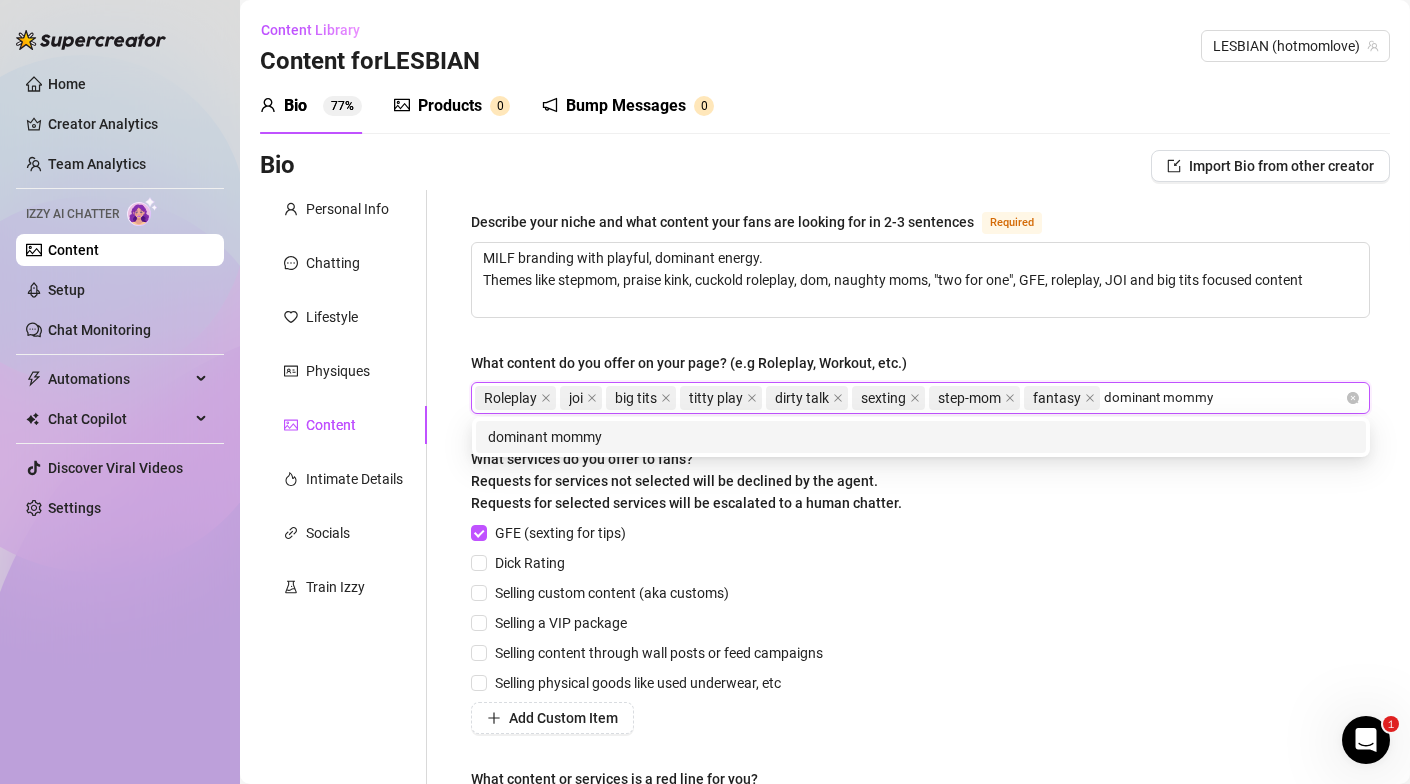 click on "dominant mommy" at bounding box center [921, 437] 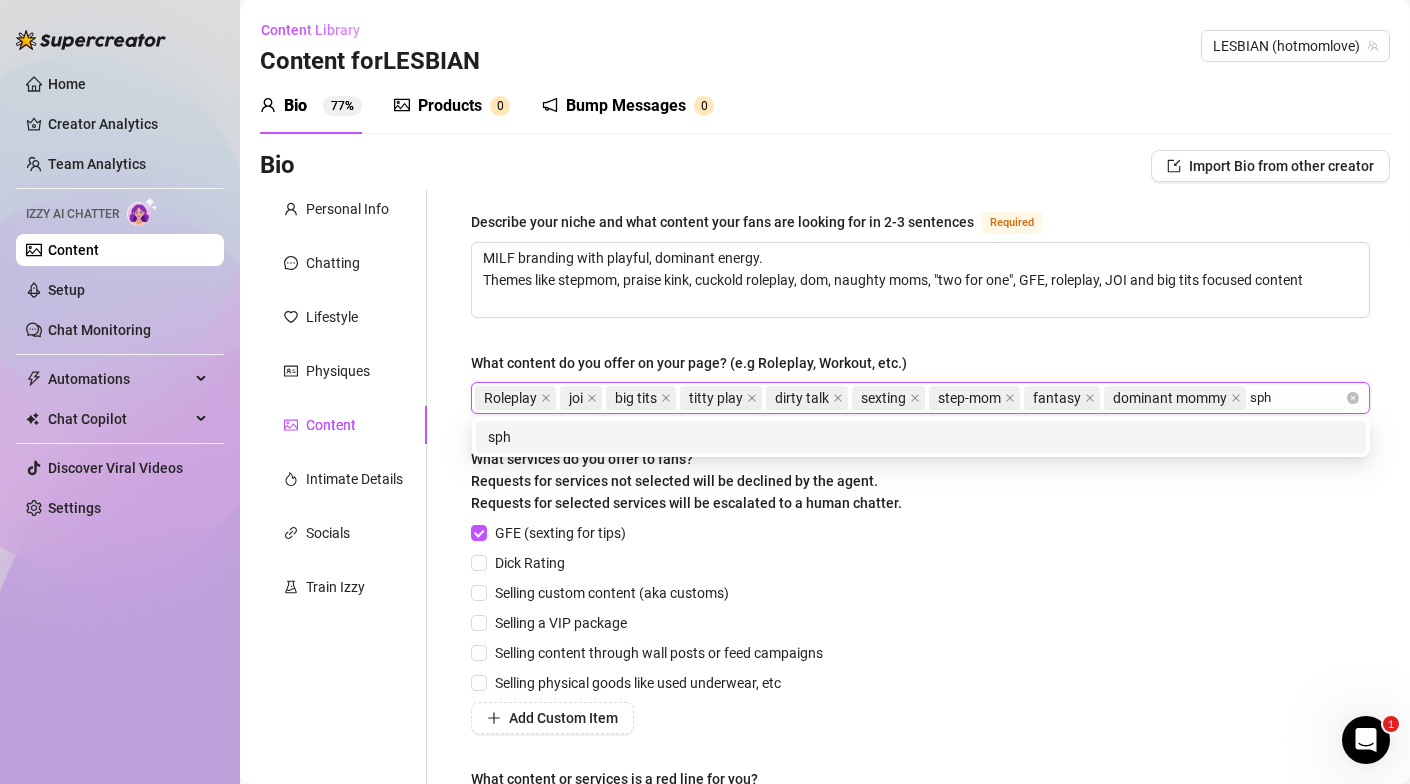 click on "sph" at bounding box center [921, 437] 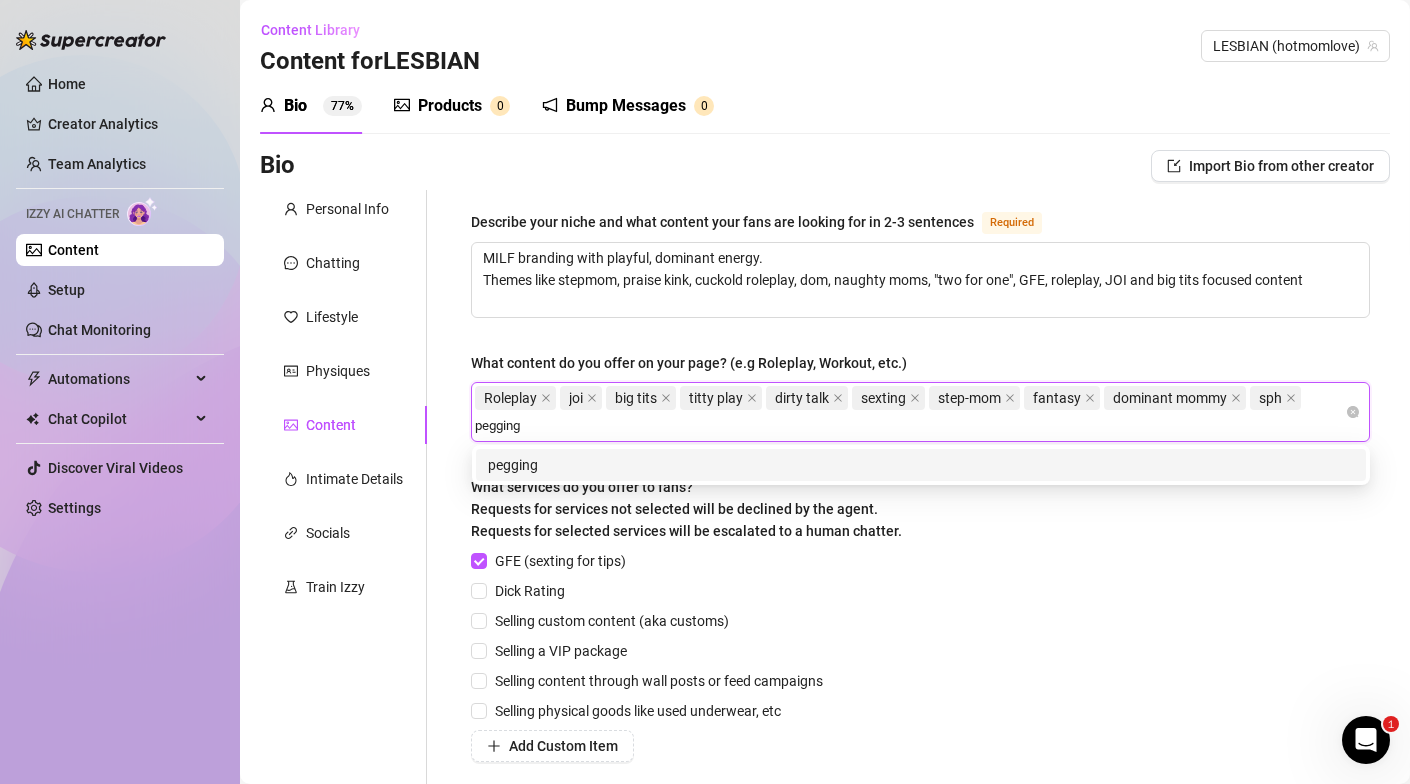 click on "pegging" at bounding box center (921, 465) 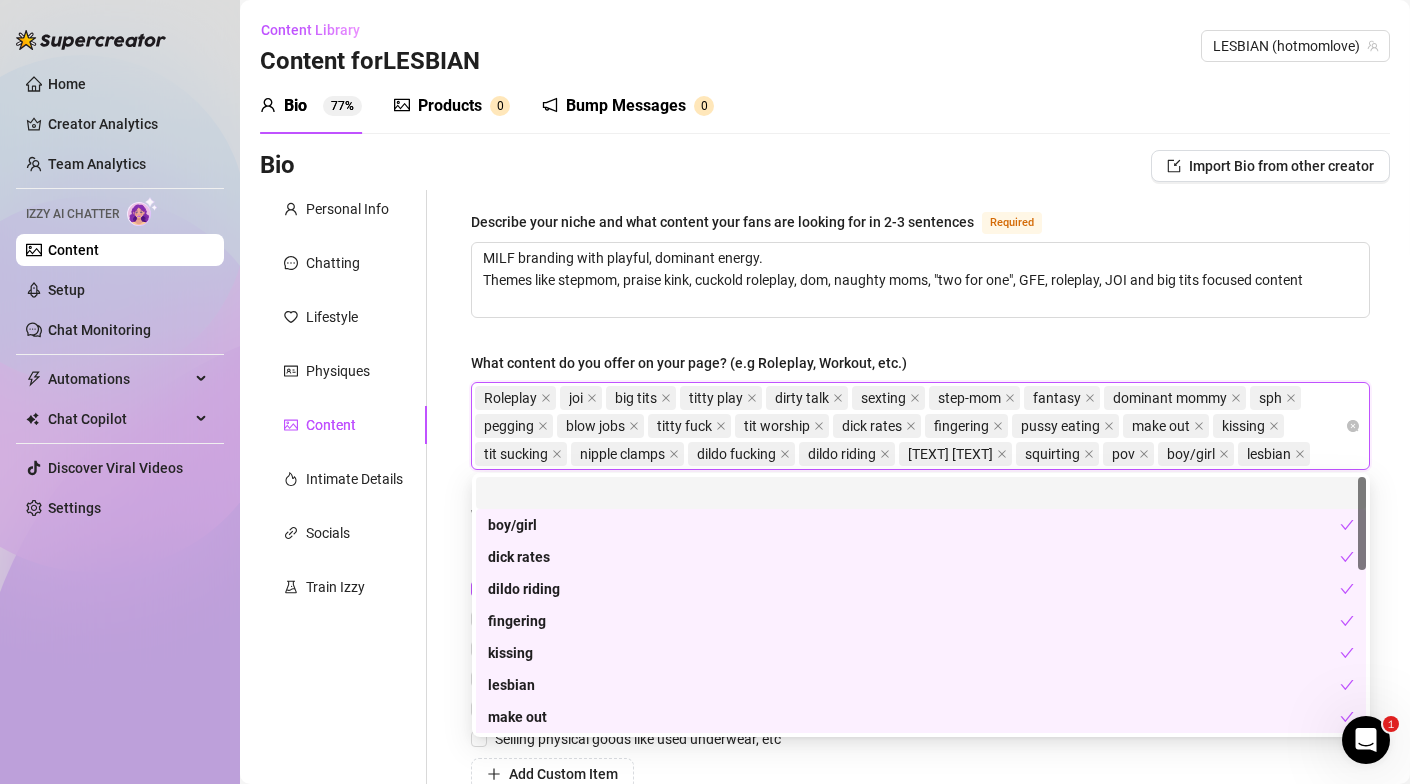 click on "Describe your niche and what content your fans are looking for in 2-3 sentences Required MILF branding with playful, dominant energy.
Themes like stepmom, praise kink, cuckold roleplay, dom, naughty moms, "two for one", GFE, roleplay, JOI and big tits focused content What content do you offer on your page? (e.g Roleplay, Workout, etc.) Roleplay joi big tits titty play dirty talk sexting step-mom fantasy dominant mommy sph pegging blow jobs  titty fuck  tit worship  dick rates  fingering  pussy eating  make out  kissing  tit sucking  nipple clamps dildo fucking  dildo riding  vibrator play  squirting  pov  boy/girl  lesbian     What services do you offer to fans? Requests for services not selected will be declined by the agent. Requests for selected services will be escalated to a human chatter. GFE (sexting for tips) Dick Rating Selling custom content (aka customs) Selling a VIP package Selling content through wall posts or feed campaigns Selling physical goods like used underwear, etc Add Custom Item" at bounding box center [920, 557] 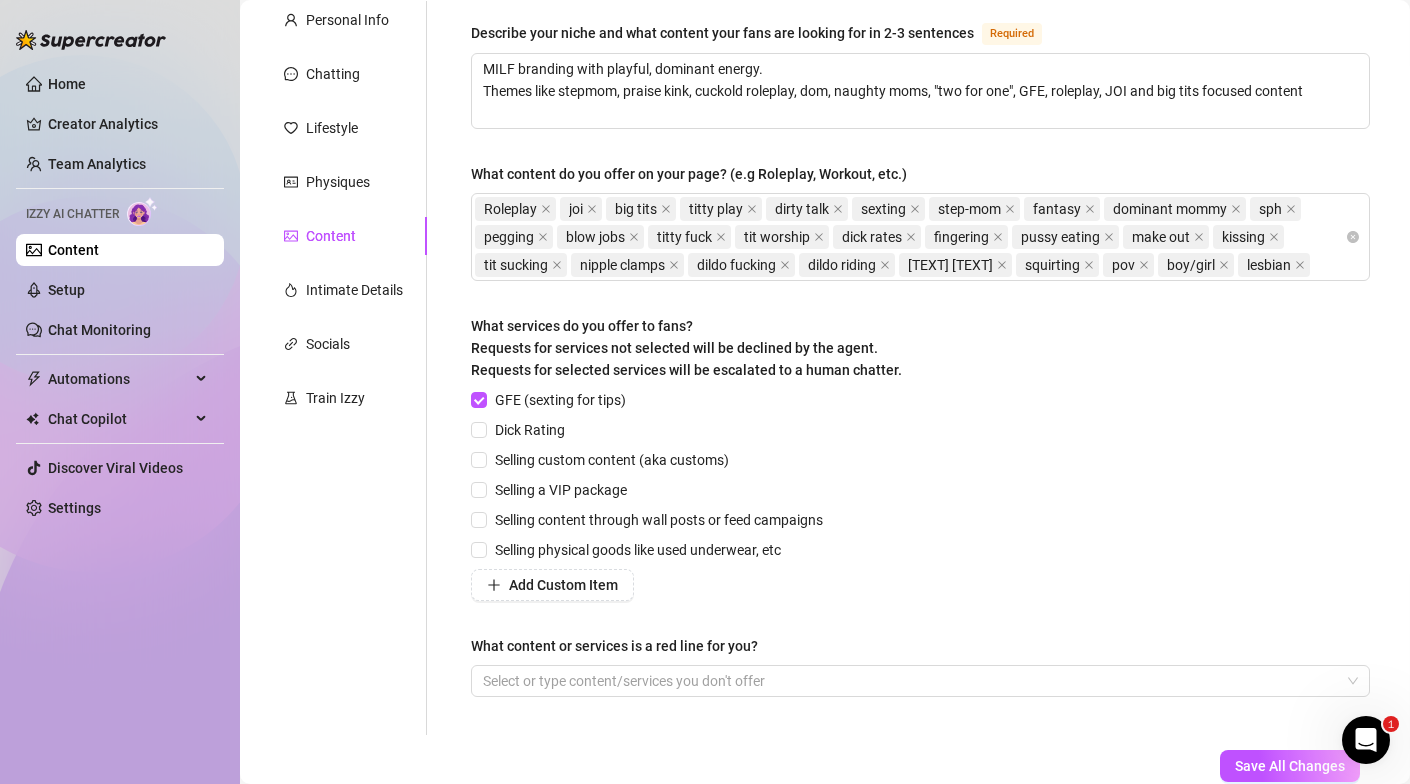scroll, scrollTop: 206, scrollLeft: 0, axis: vertical 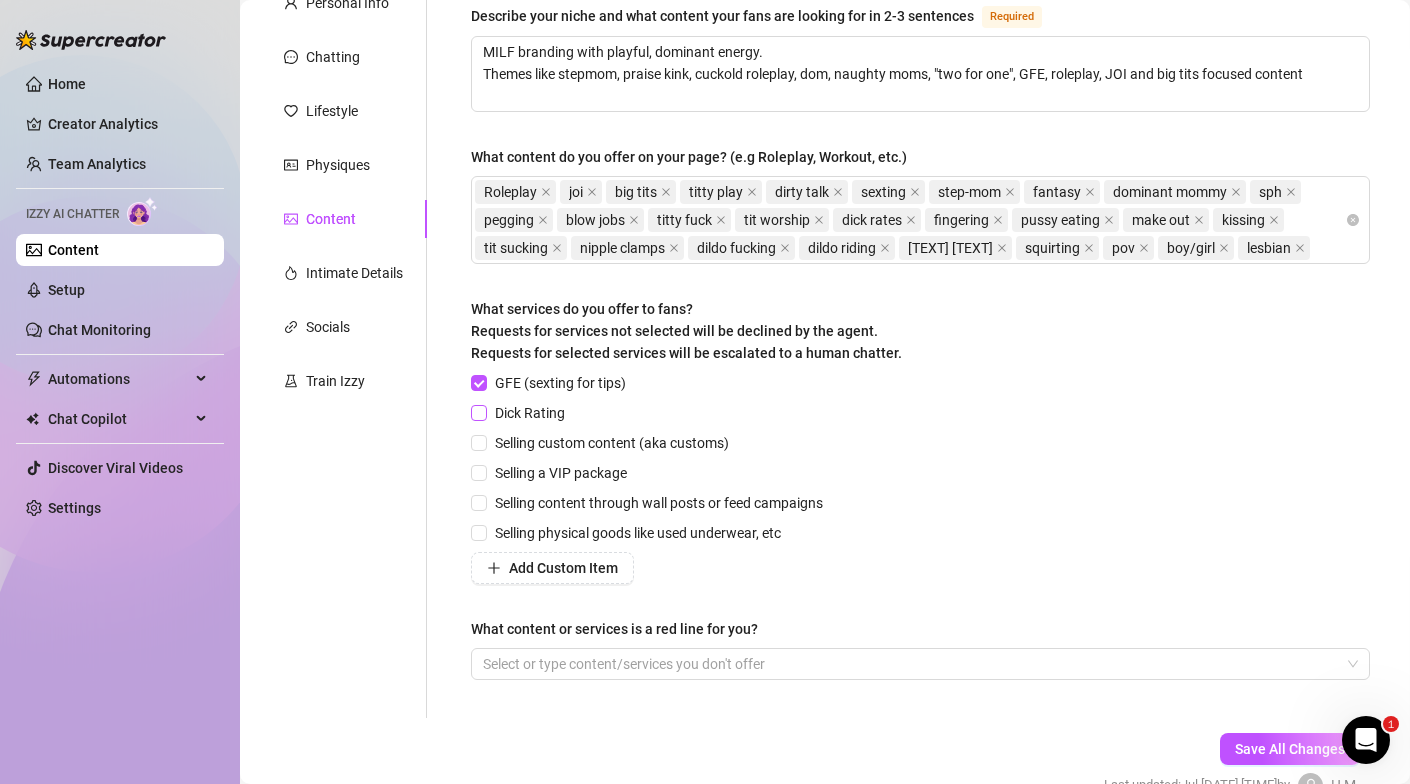 click on "Dick Rating" at bounding box center [478, 412] 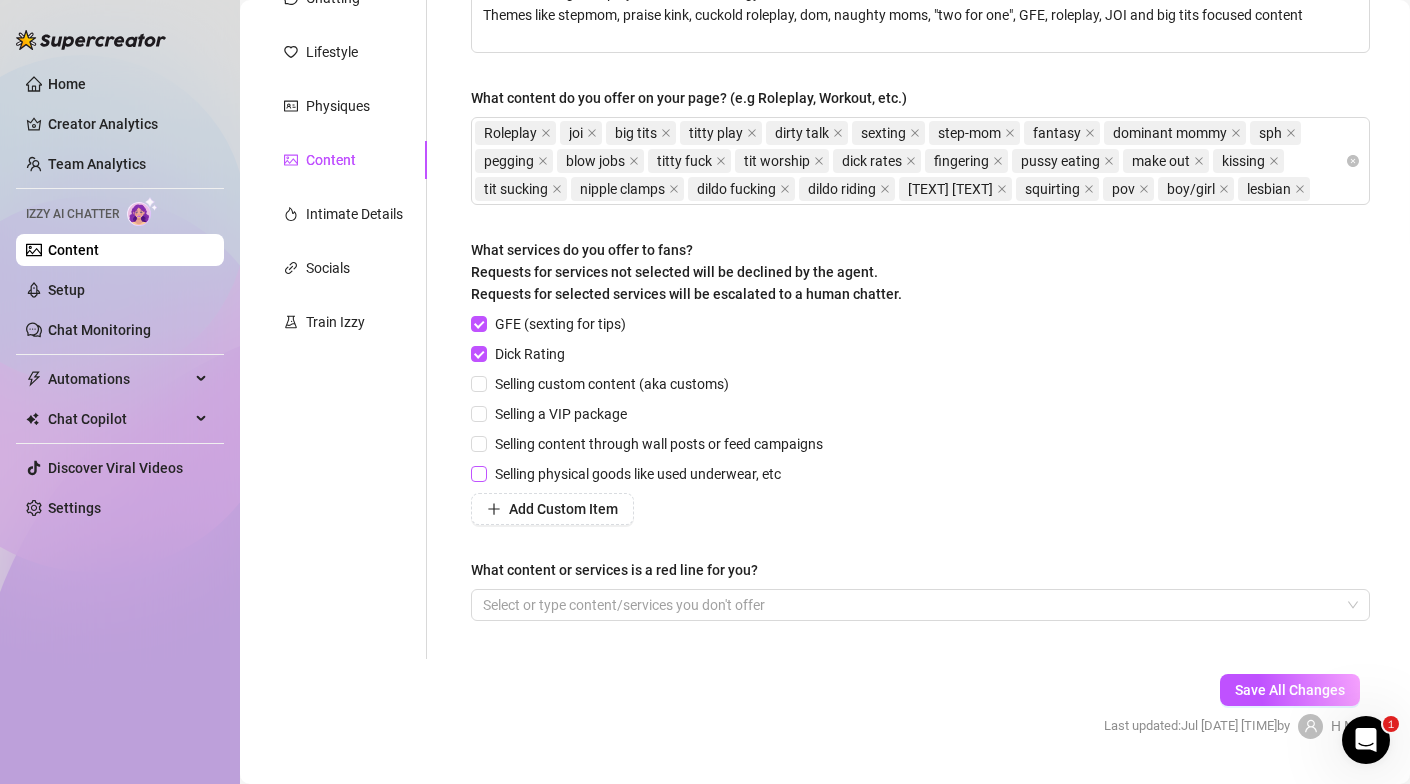 scroll, scrollTop: 271, scrollLeft: 0, axis: vertical 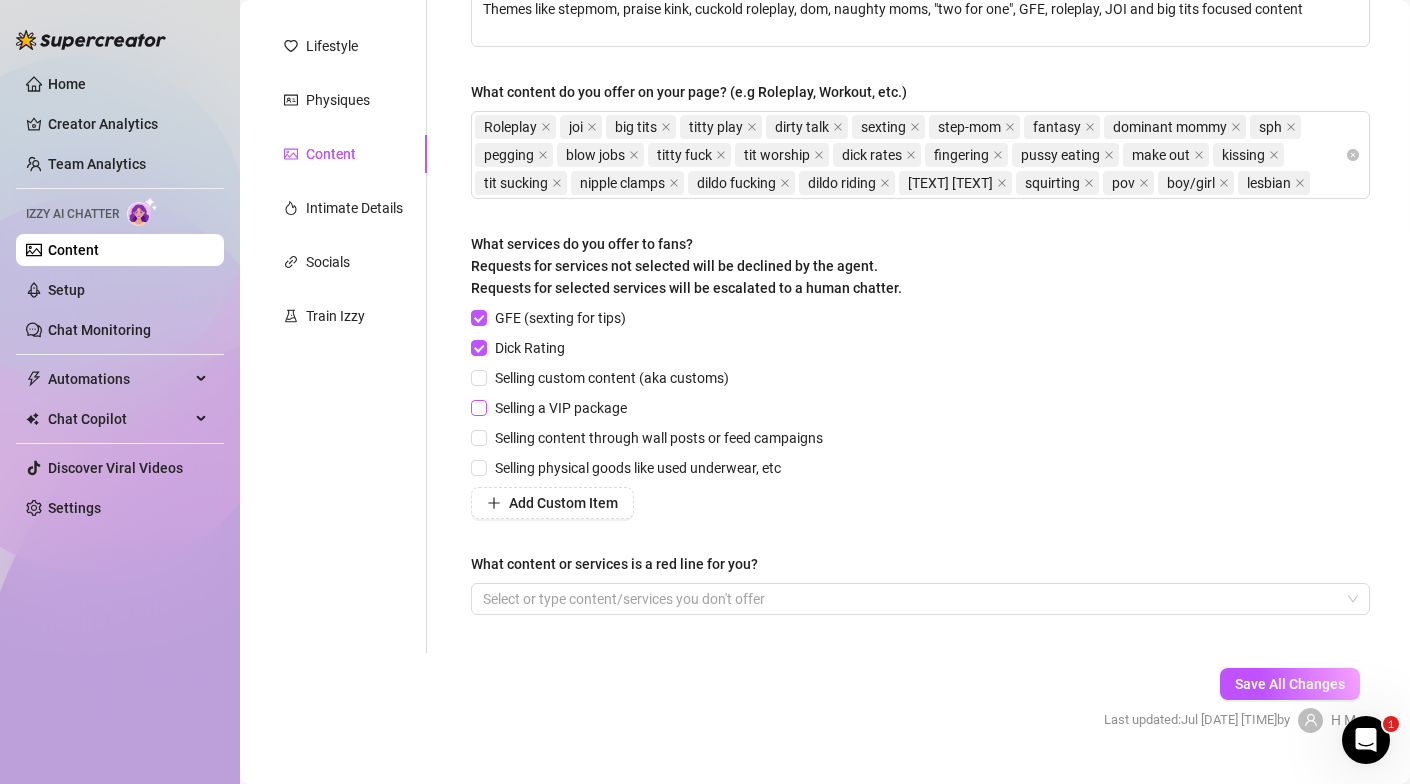 click on "Selling a VIP package" at bounding box center [478, 407] 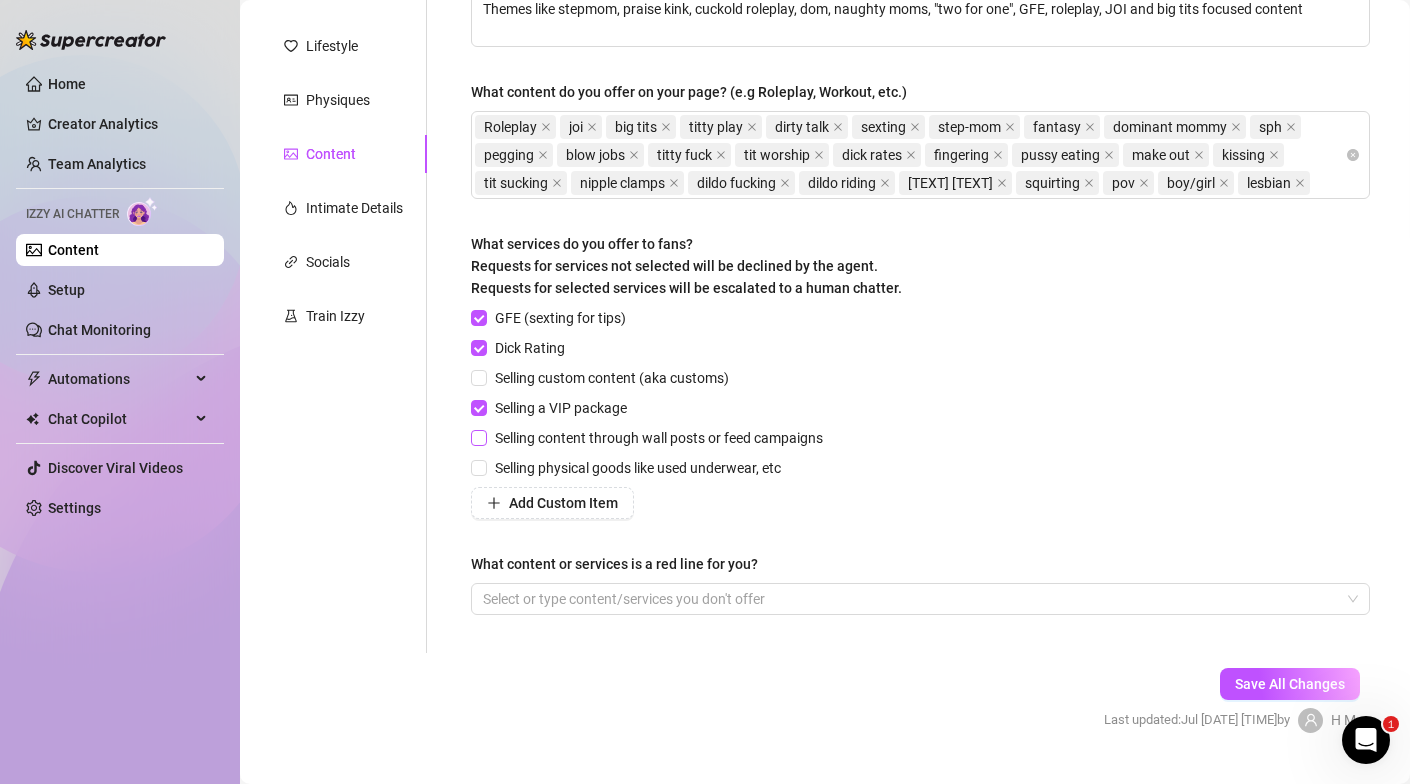 click on "Selling content through wall posts or feed campaigns" at bounding box center [478, 437] 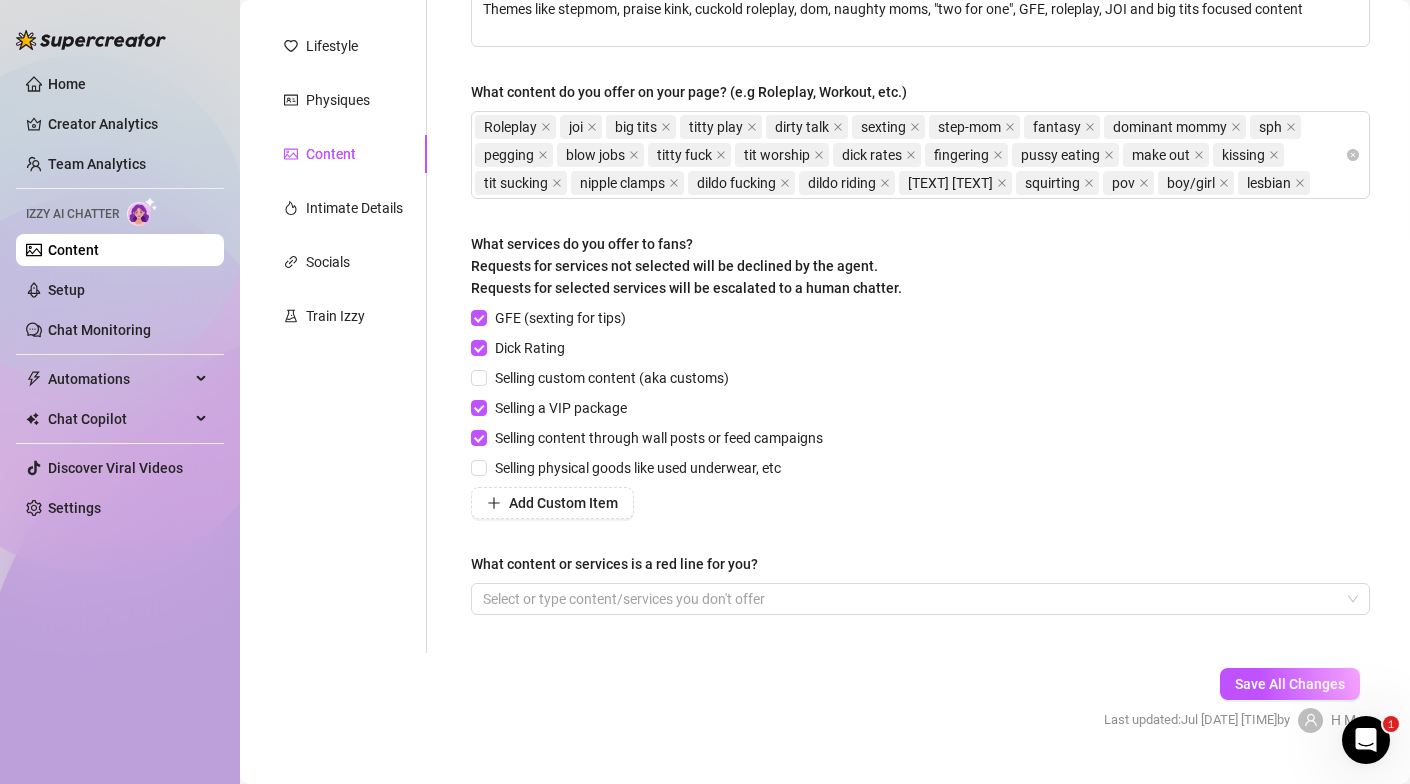 scroll, scrollTop: 314, scrollLeft: 0, axis: vertical 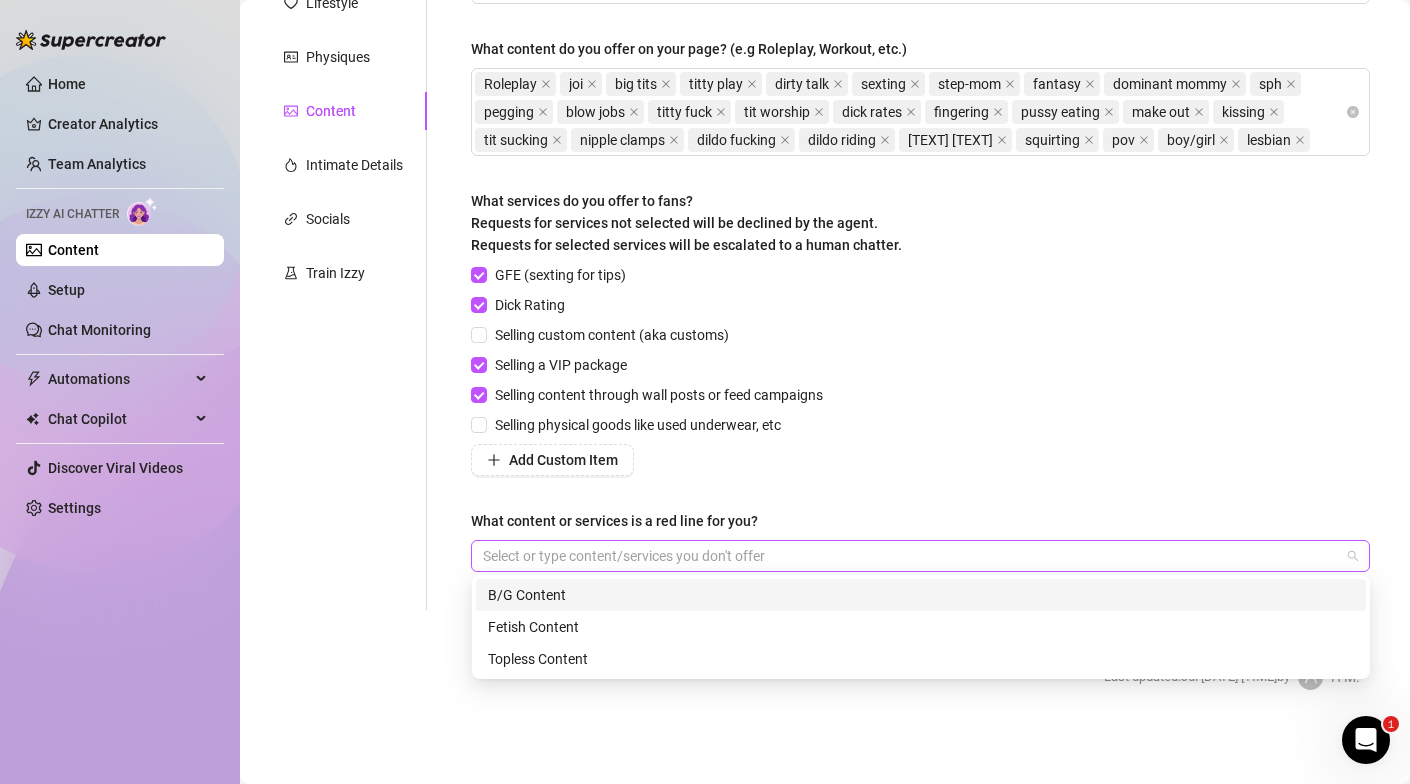 click at bounding box center [910, 556] 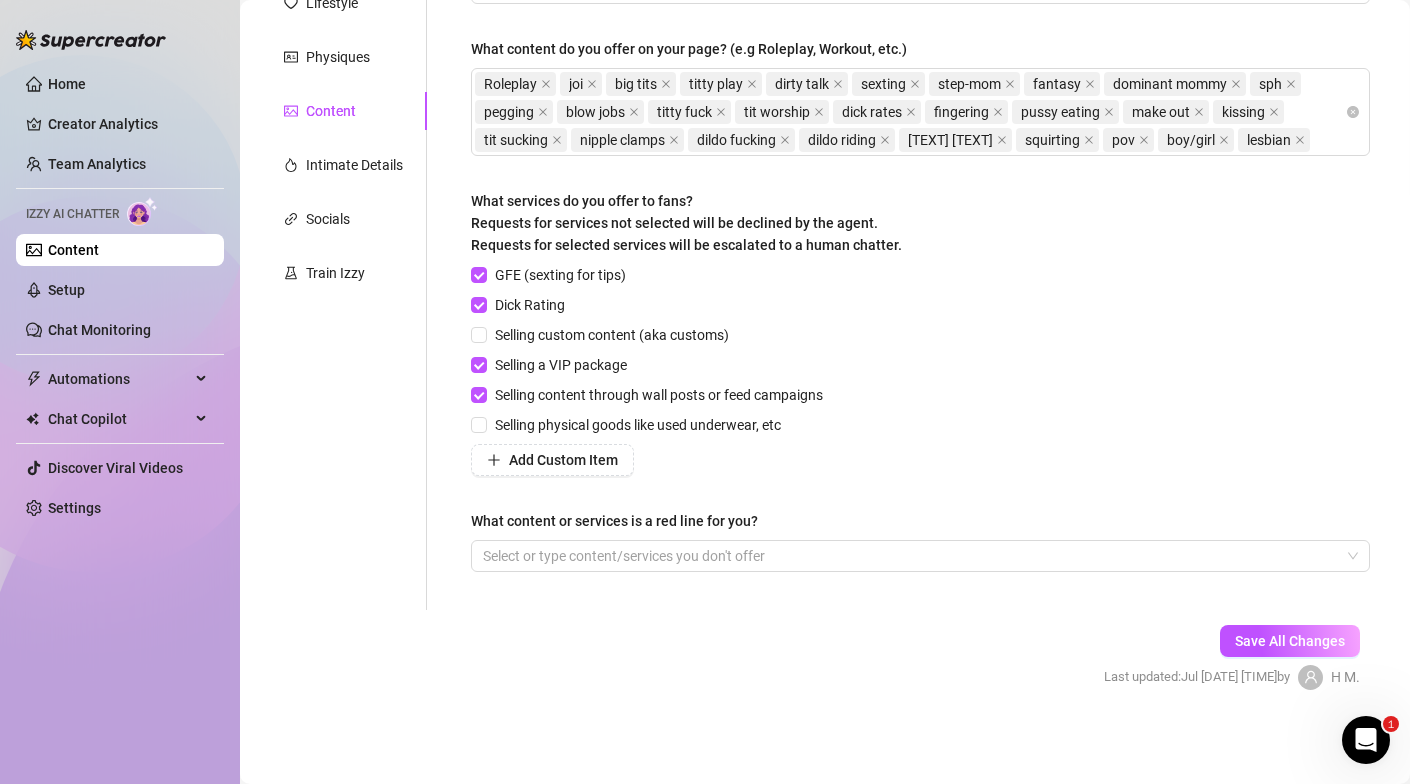 click on "GFE (sexting for tips) Dick Rating Selling custom content (aka customs) Selling a VIP package Selling content through wall posts or feed campaigns Selling physical goods like used underwear, etc Add Custom Item" at bounding box center (920, 370) 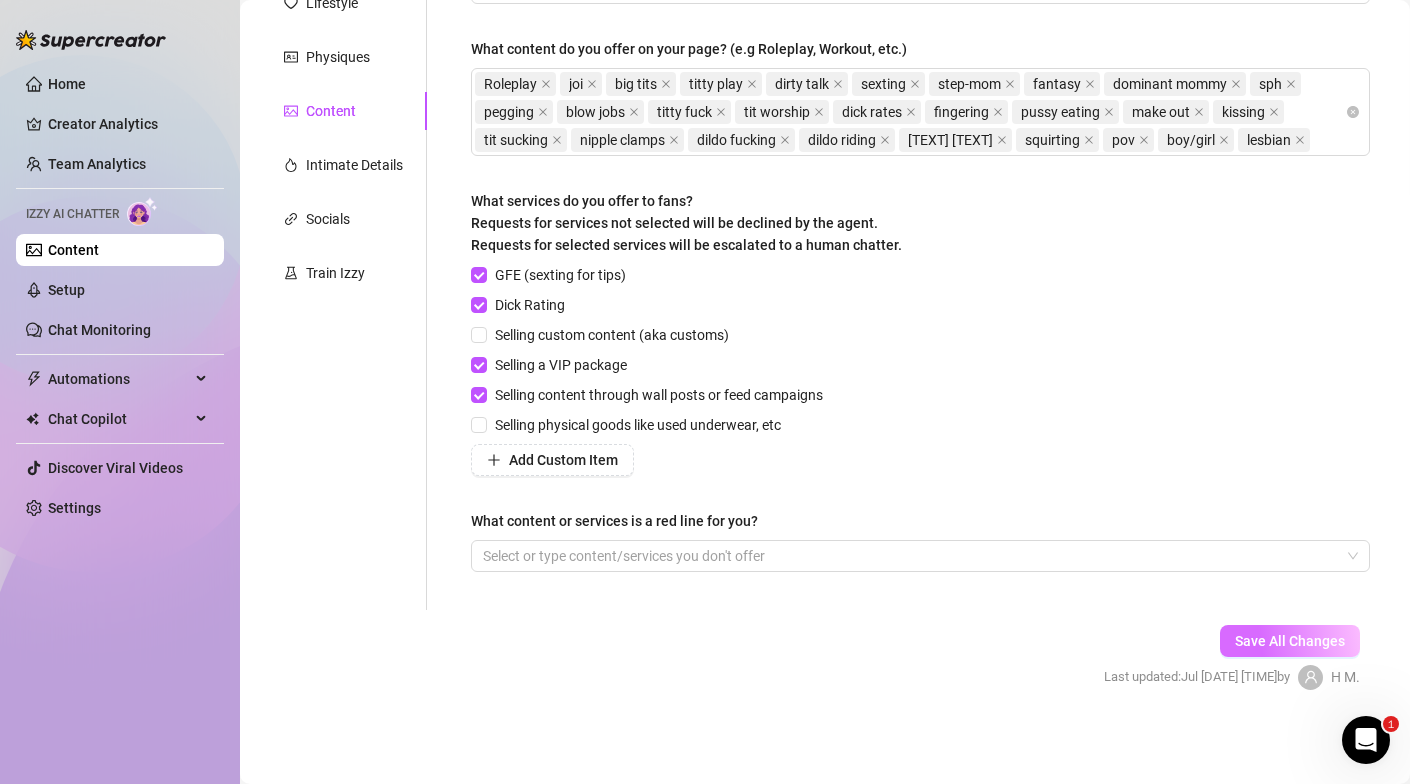 click on "Save All Changes" at bounding box center [1290, 641] 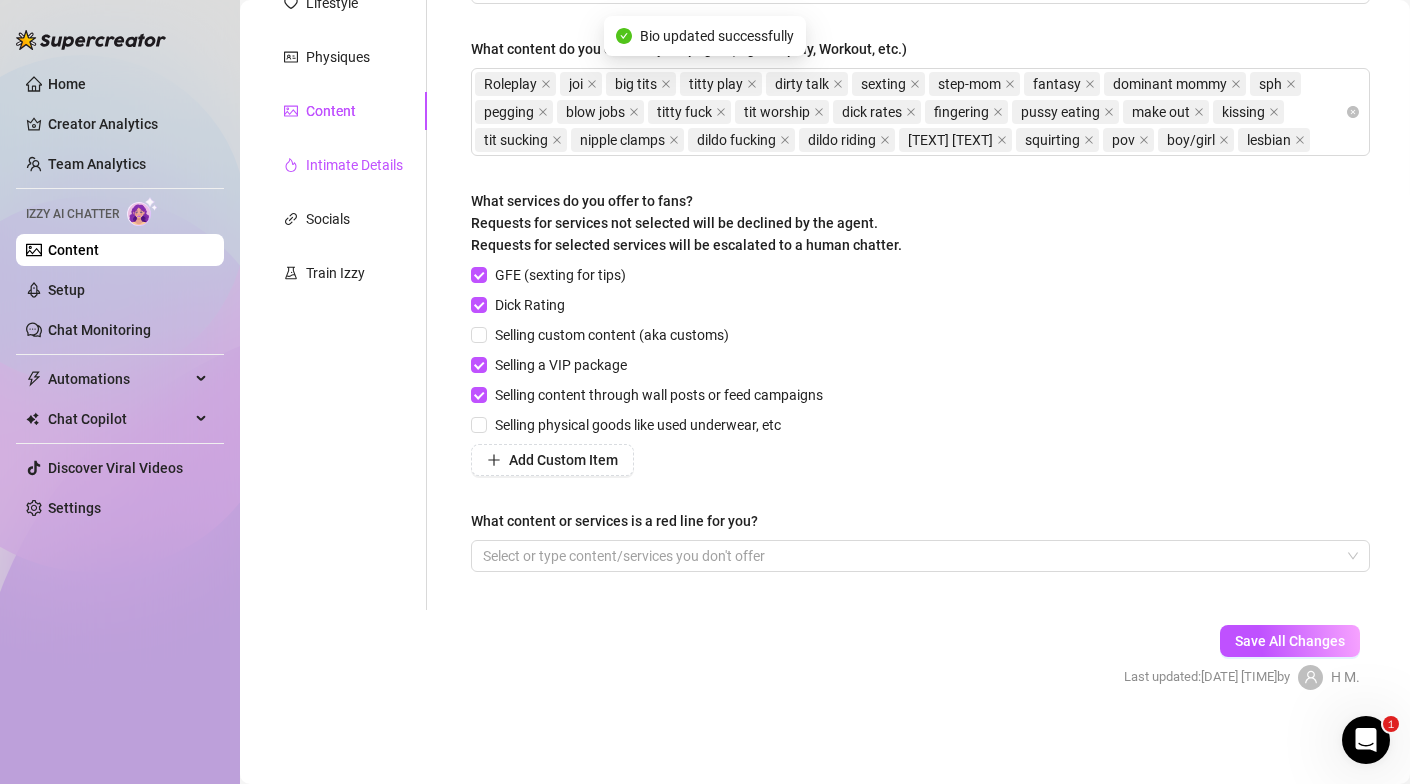 click on "Intimate Details" at bounding box center (354, 165) 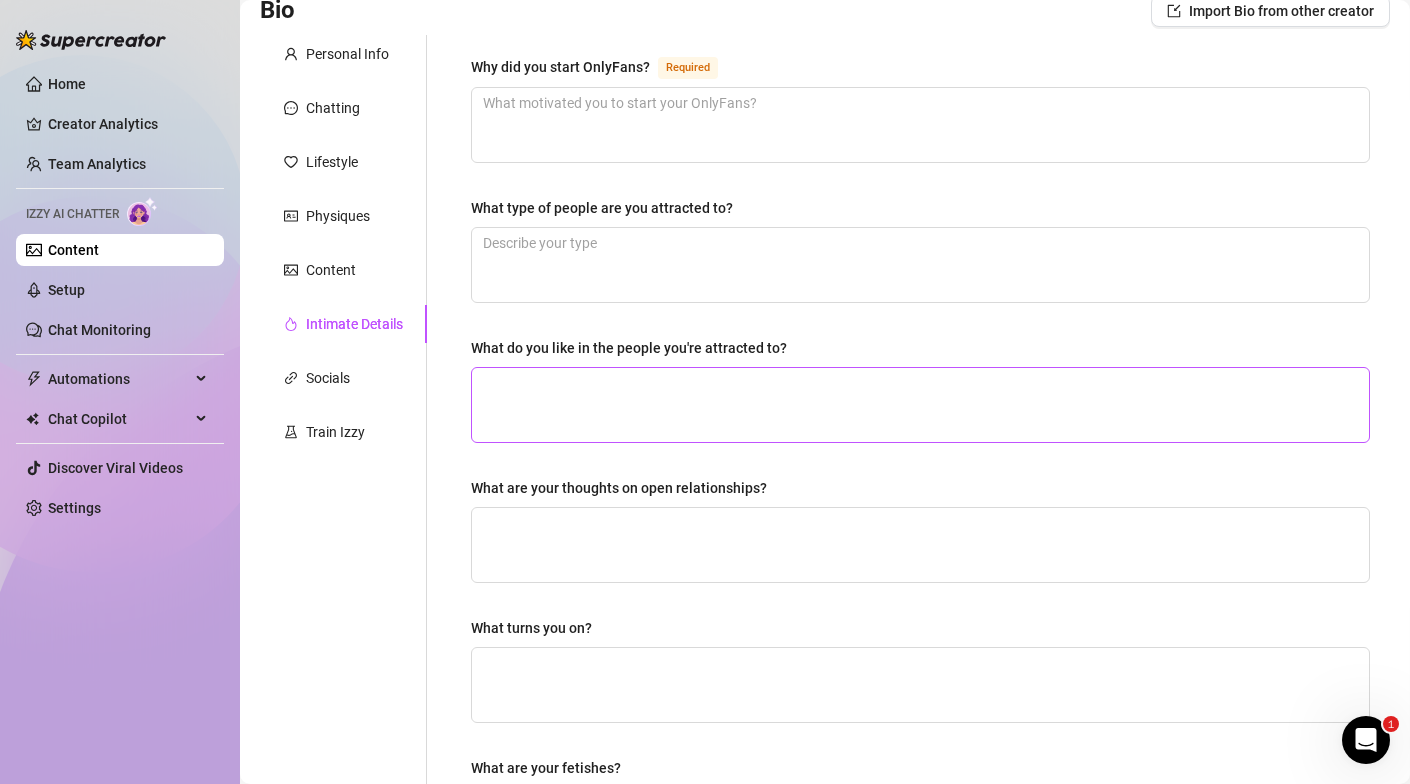 scroll, scrollTop: 0, scrollLeft: 0, axis: both 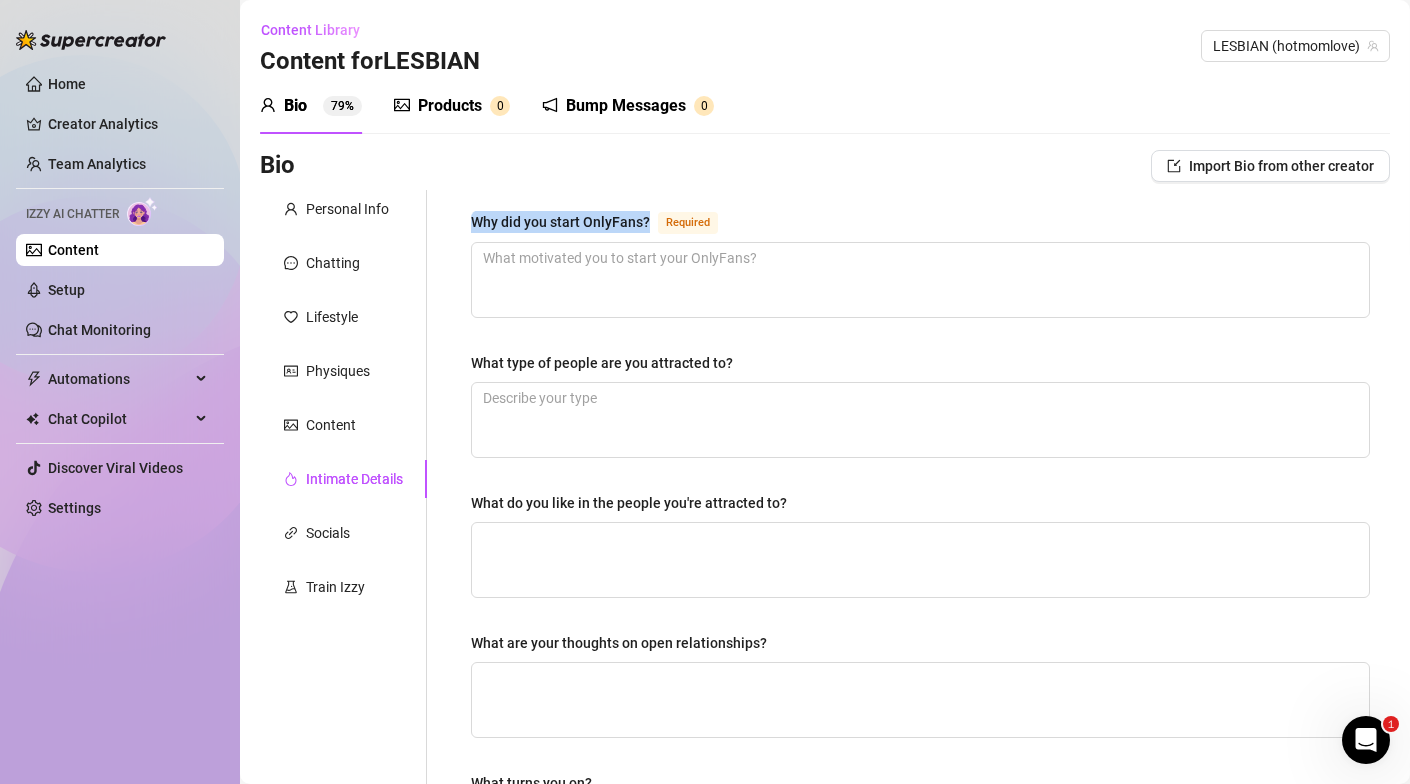 drag, startPoint x: 467, startPoint y: 218, endPoint x: 646, endPoint y: 225, distance: 179.13683 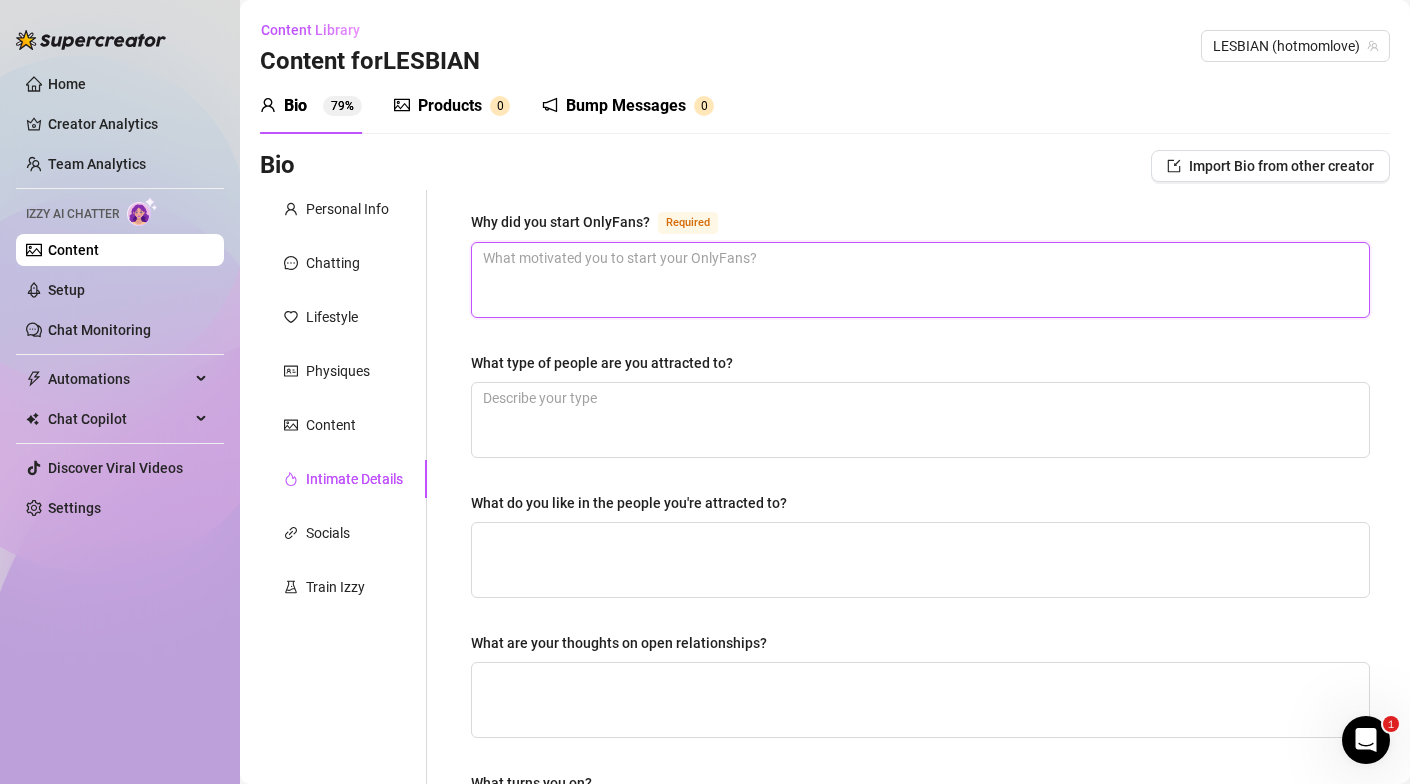 click on "Why did you start OnlyFans? Required" at bounding box center (920, 280) 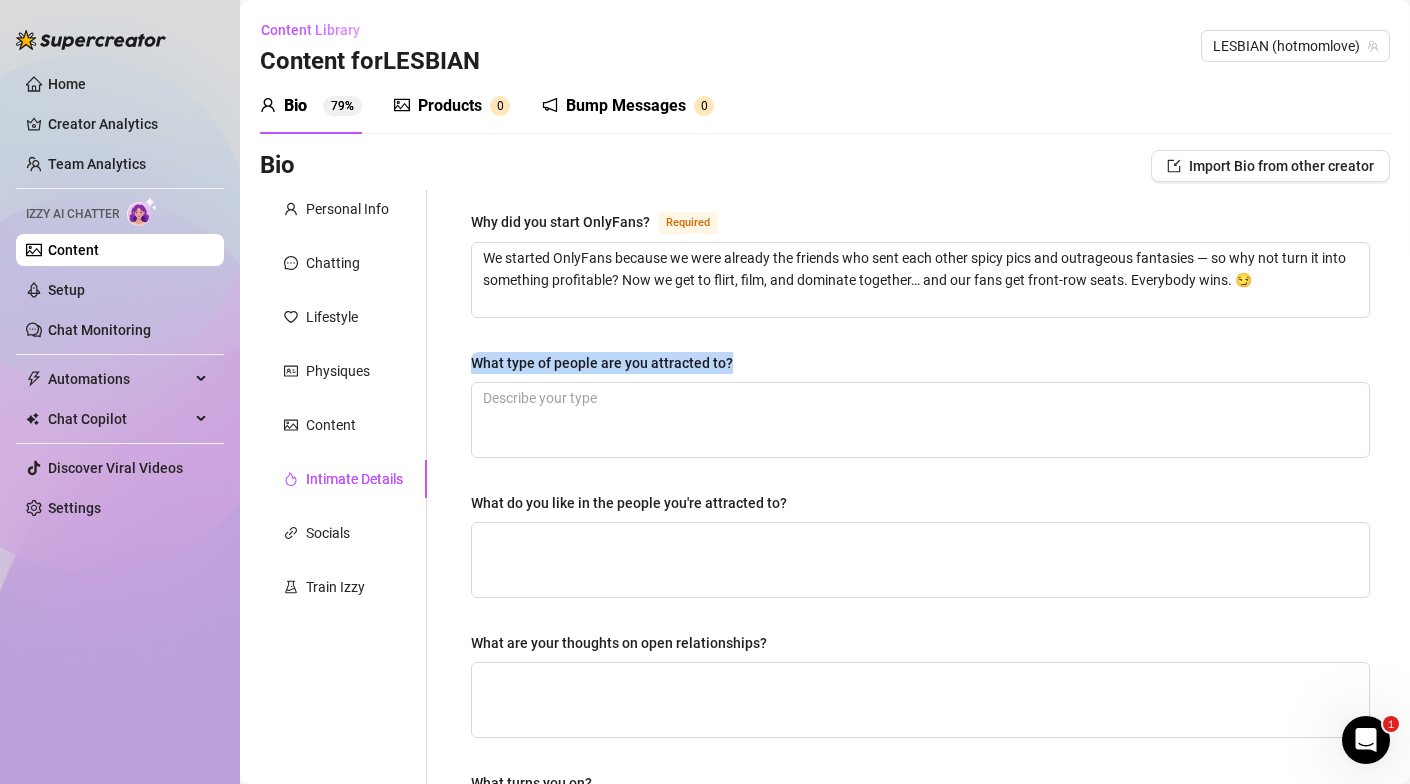 drag, startPoint x: 741, startPoint y: 361, endPoint x: 460, endPoint y: 354, distance: 281.0872 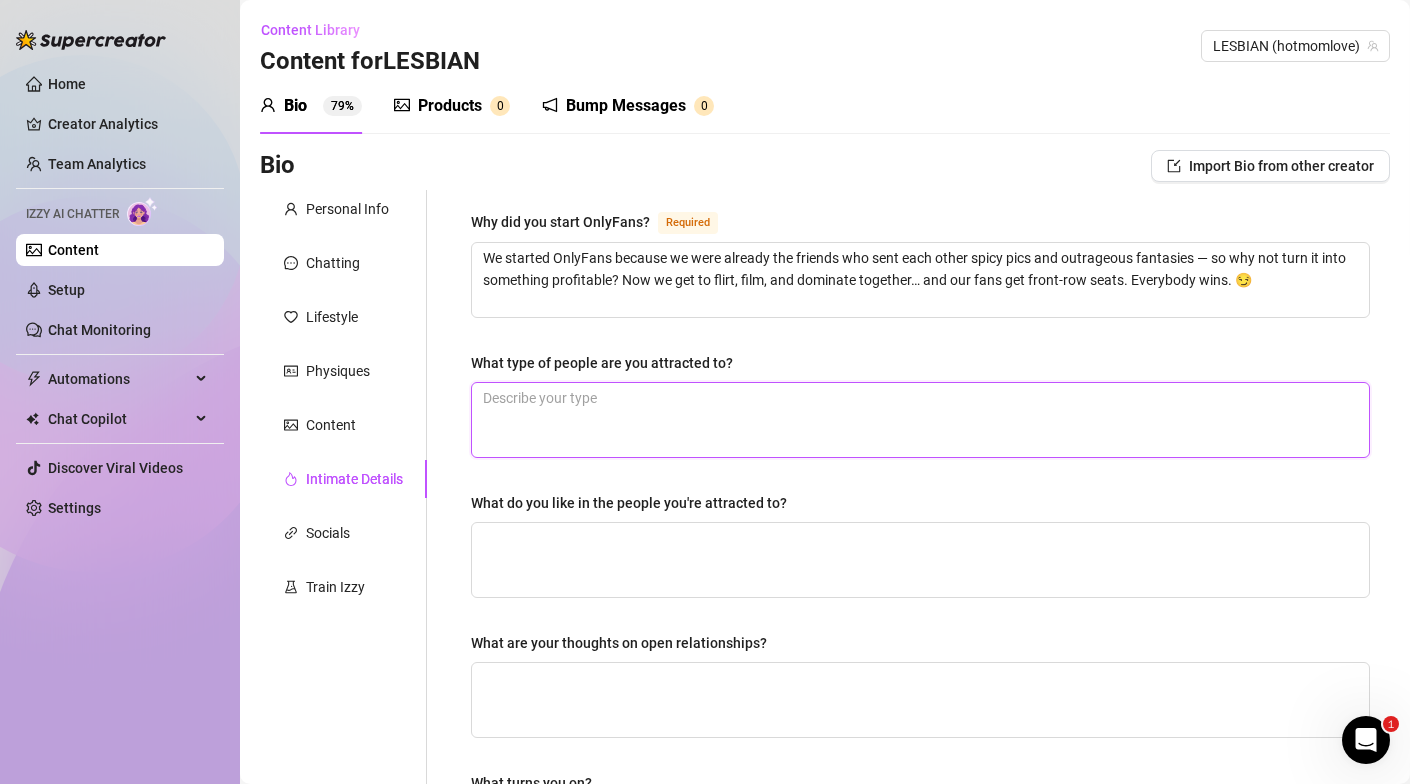 click on "What type of people are you attracted to?" at bounding box center (920, 420) 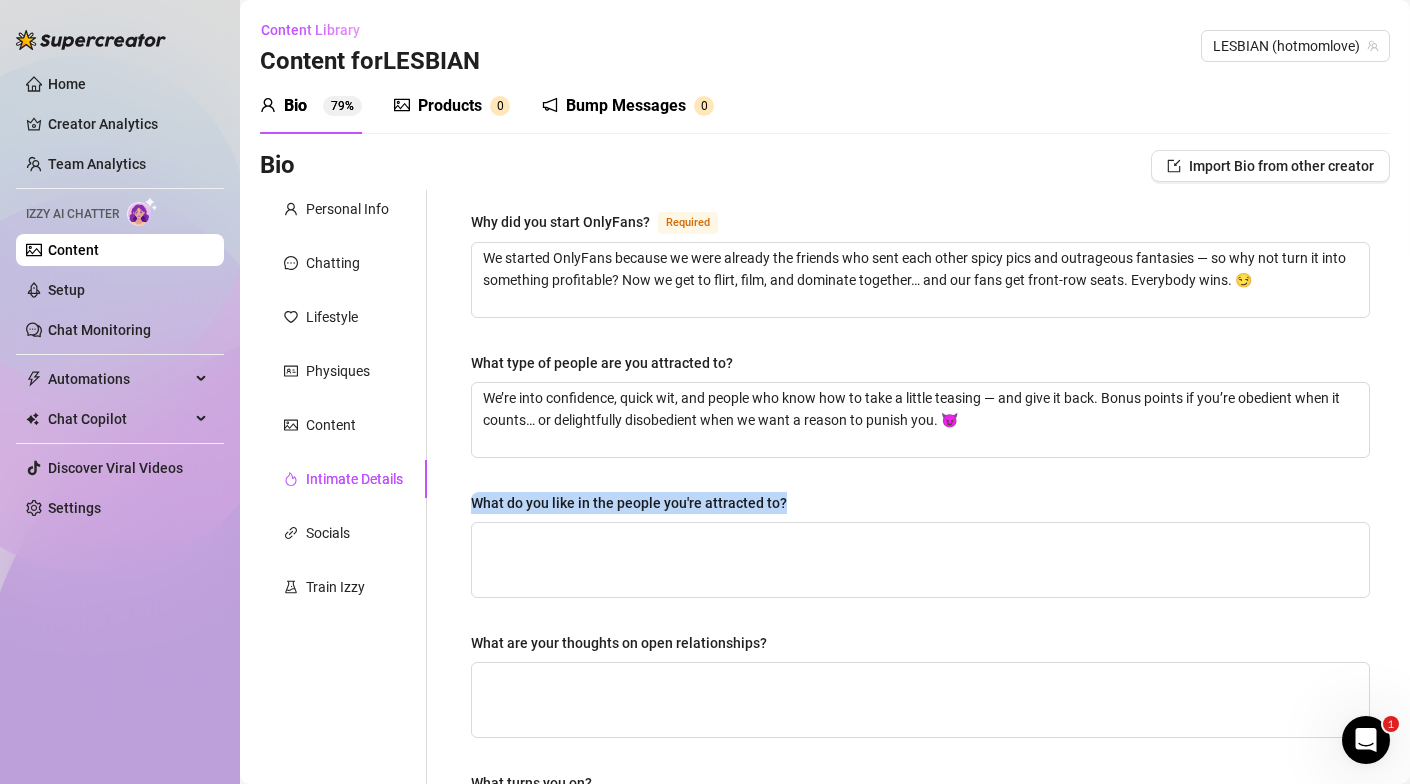 drag, startPoint x: 790, startPoint y: 504, endPoint x: 455, endPoint y: 505, distance: 335.0015 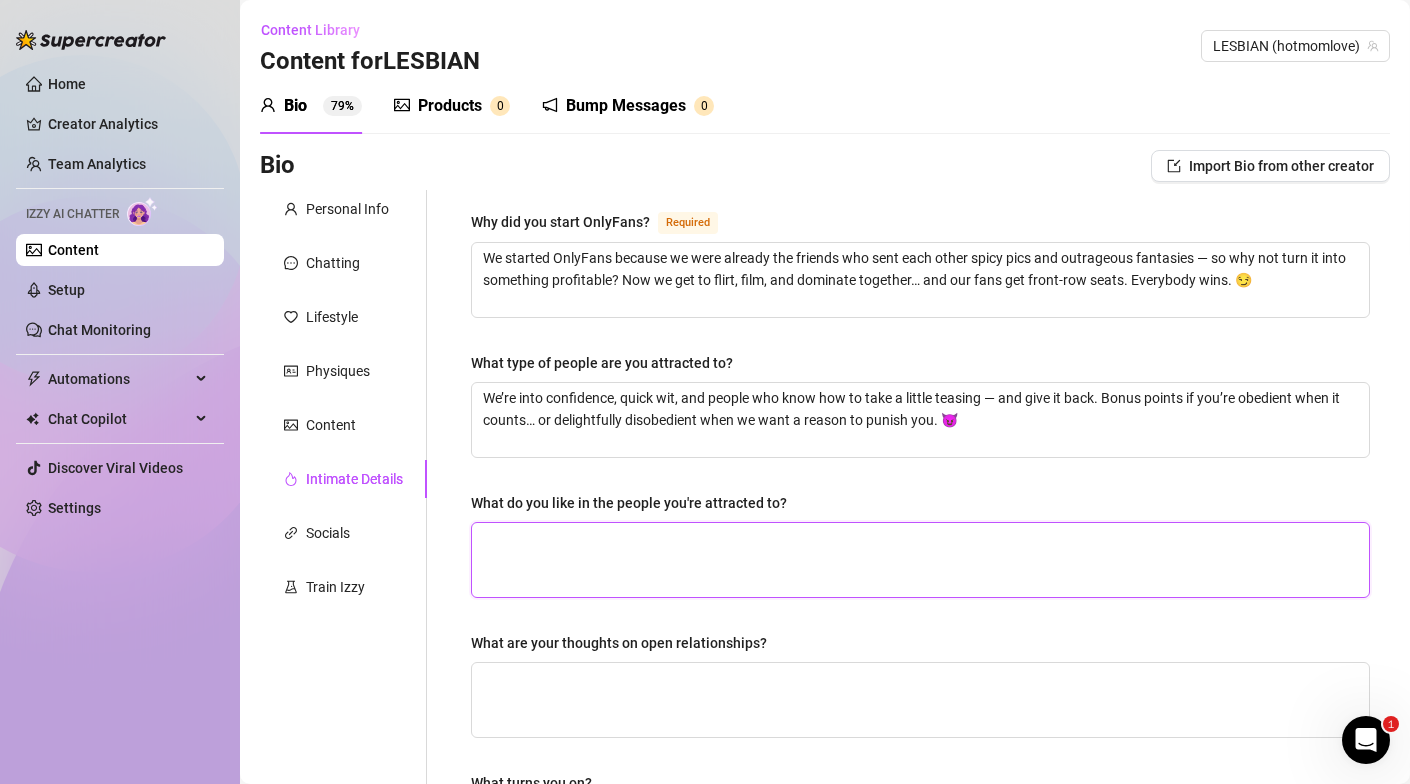 click on "What do you like in the people you're attracted to?" at bounding box center (920, 560) 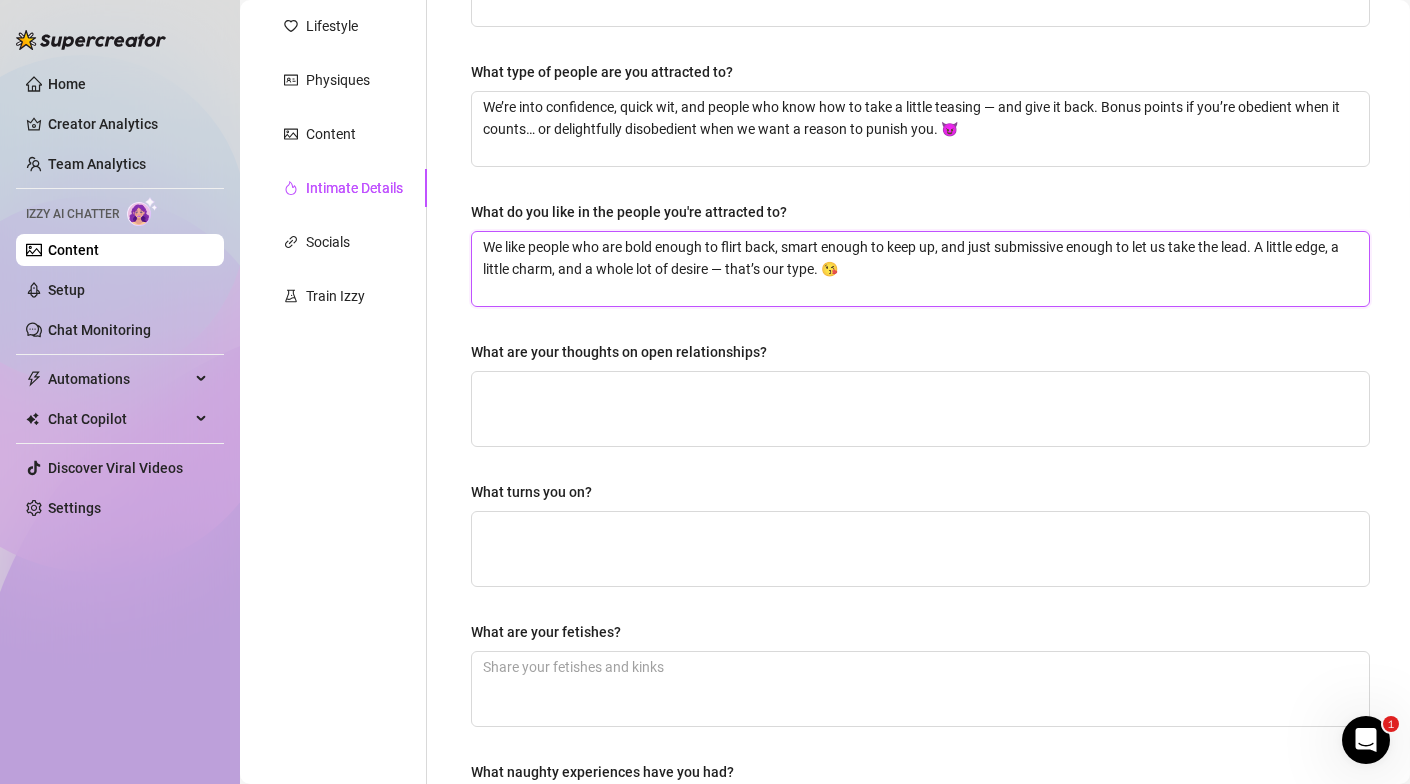 scroll, scrollTop: 292, scrollLeft: 0, axis: vertical 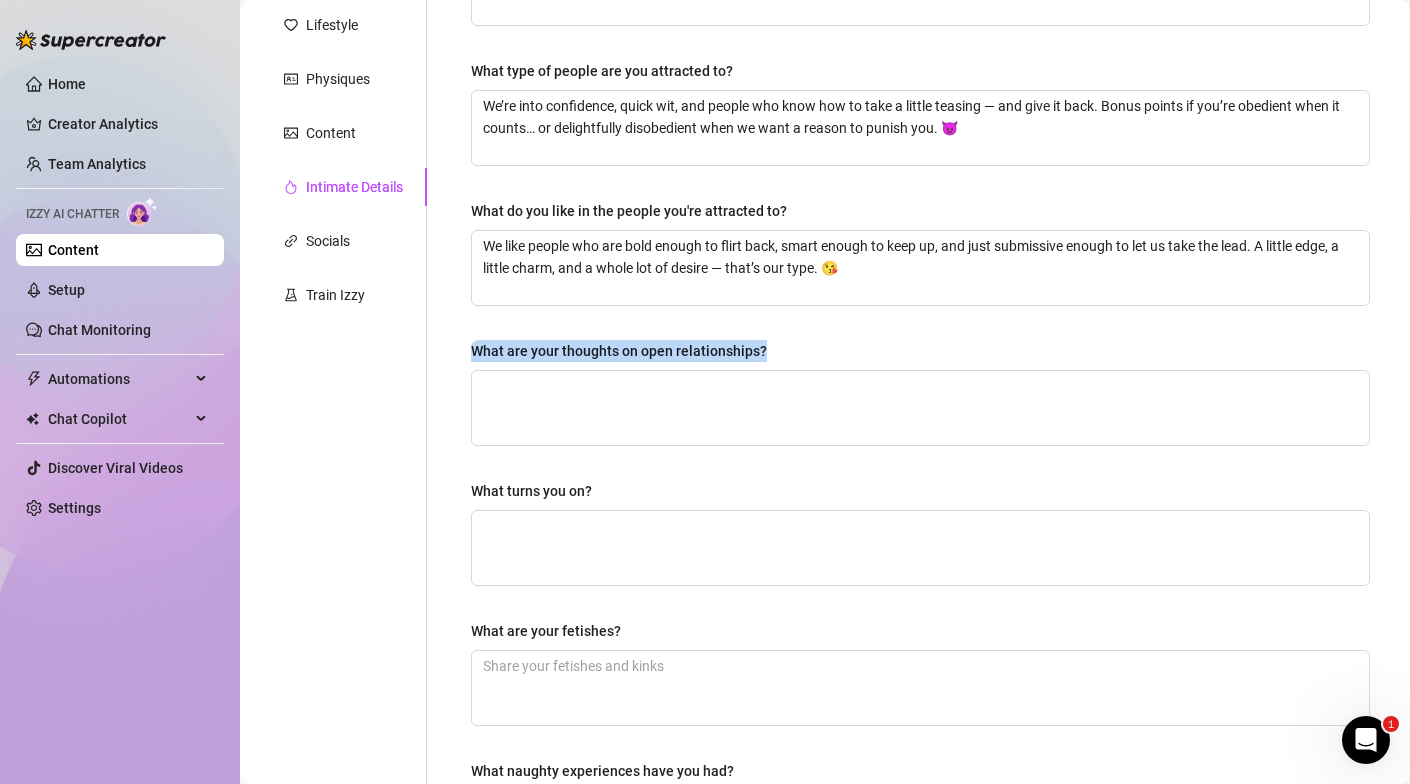 drag, startPoint x: 775, startPoint y: 347, endPoint x: 461, endPoint y: 344, distance: 314.01434 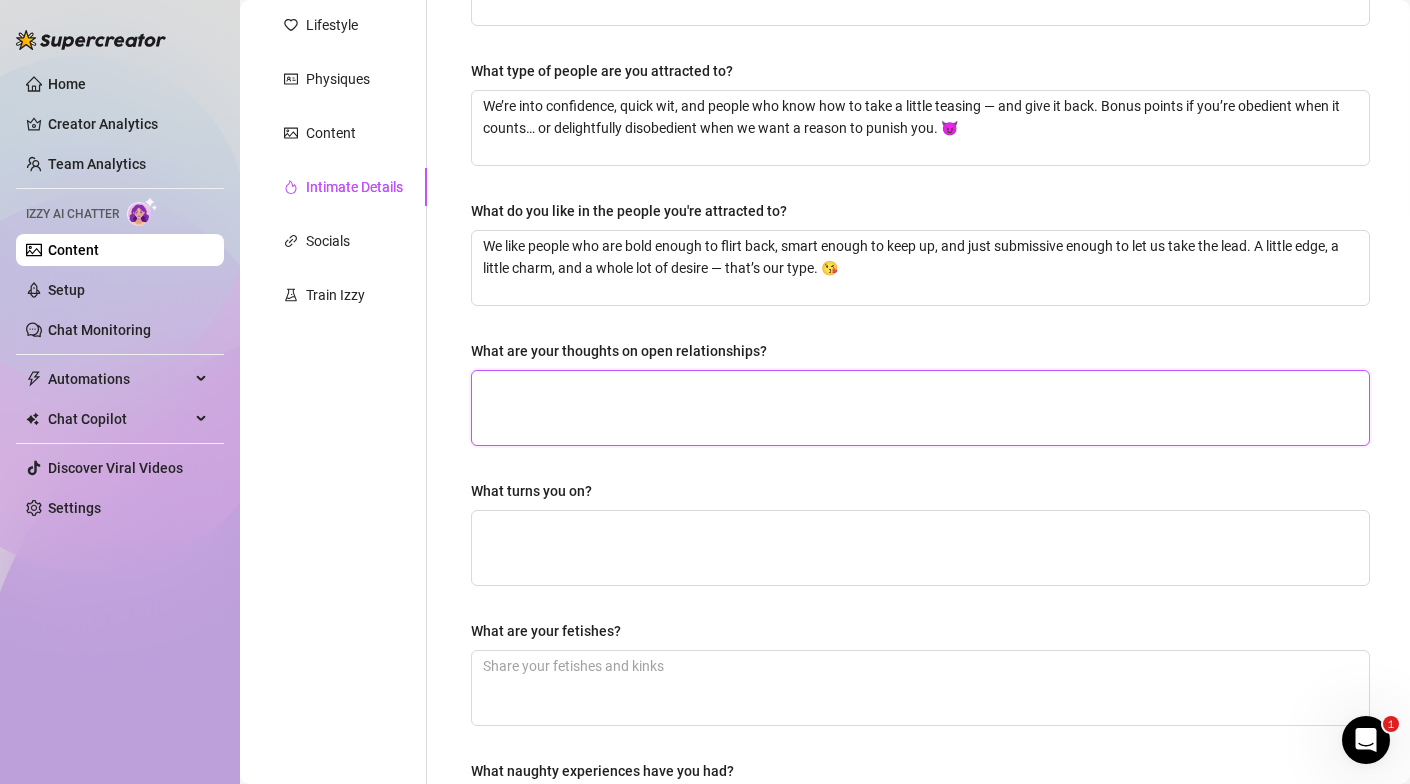 click on "What are your thoughts on open relationships?" at bounding box center (920, 408) 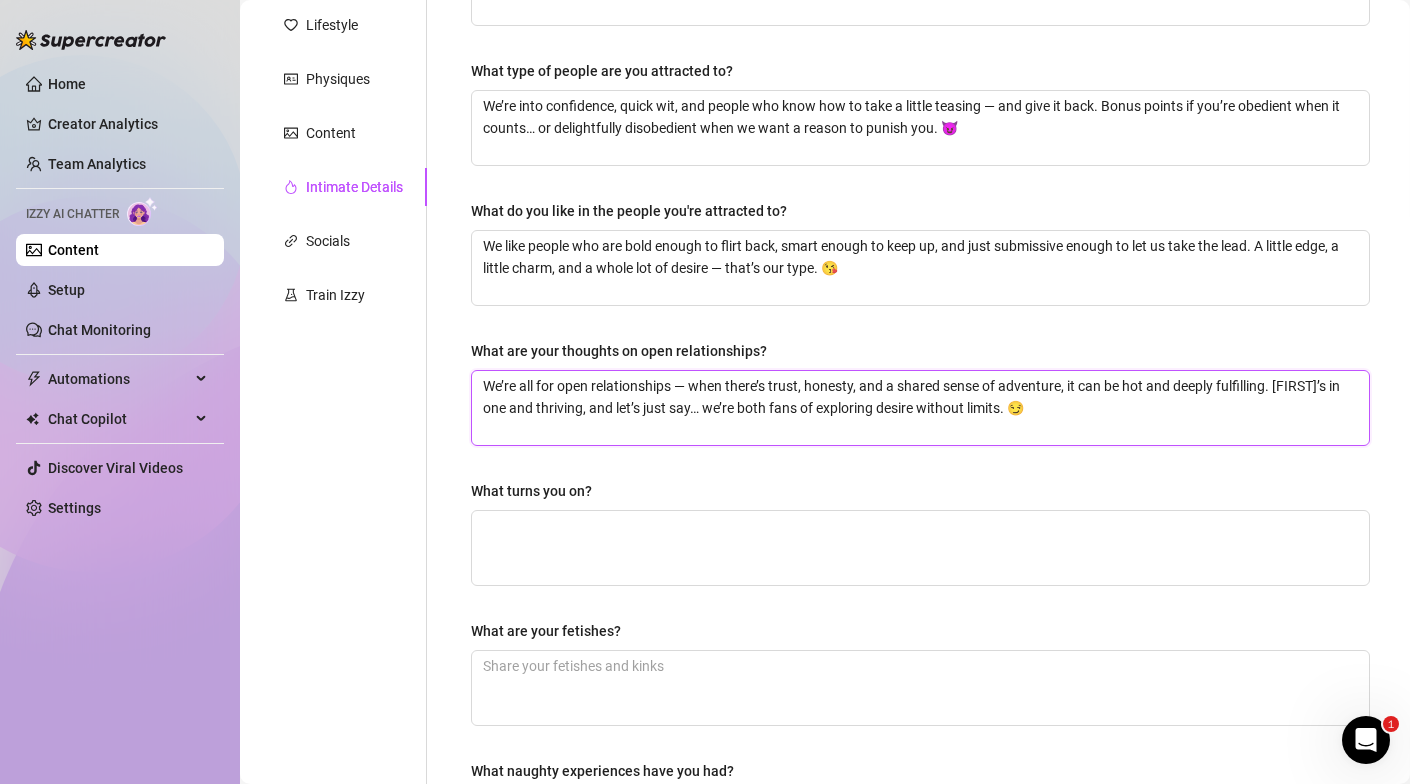 click on "We’re all for open relationships — when there’s trust, honesty, and a shared sense of adventure, it can be hot and deeply fulfilling. [FIRST]’s in one and thriving, and let’s just say… we’re both fans of exploring desire without limits. 😏" at bounding box center [920, 408] 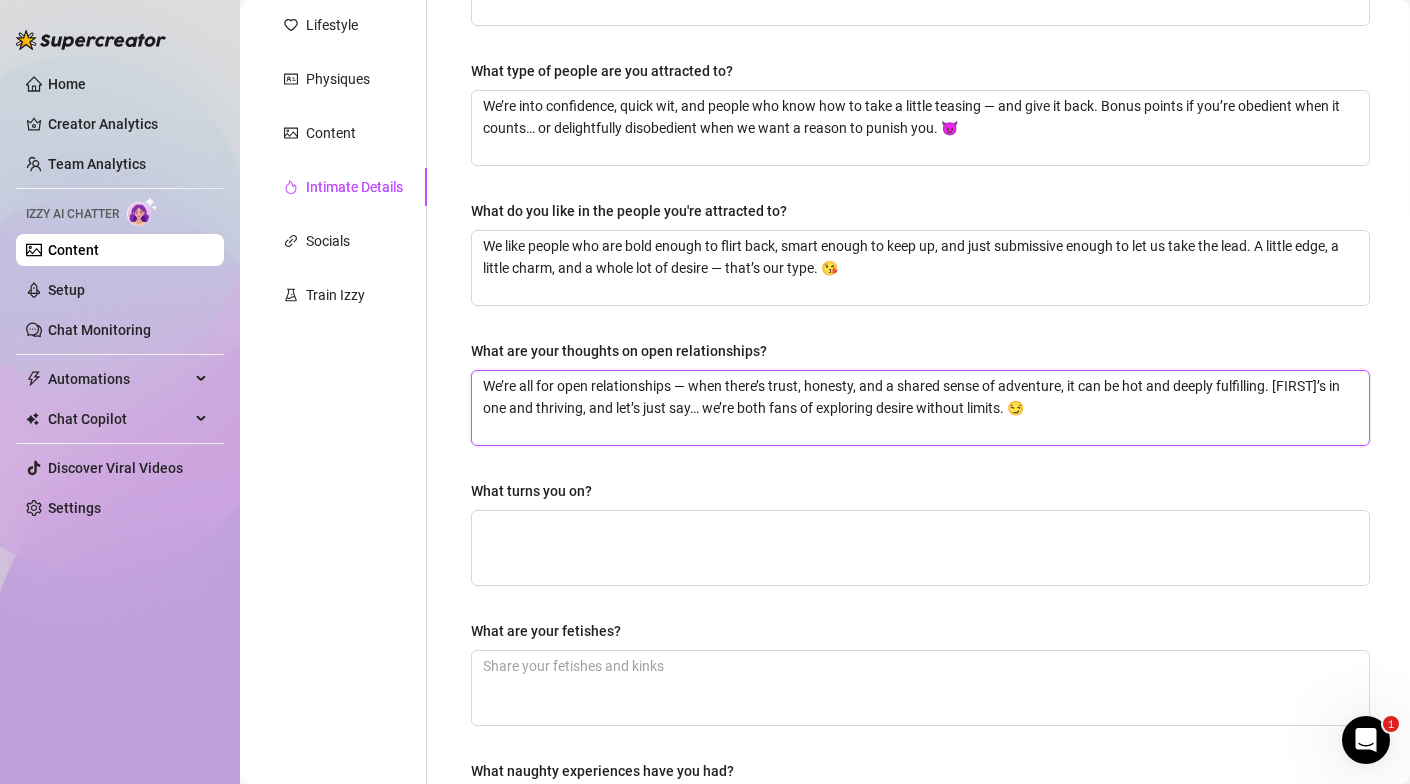 drag, startPoint x: 1317, startPoint y: 383, endPoint x: 580, endPoint y: 404, distance: 737.29913 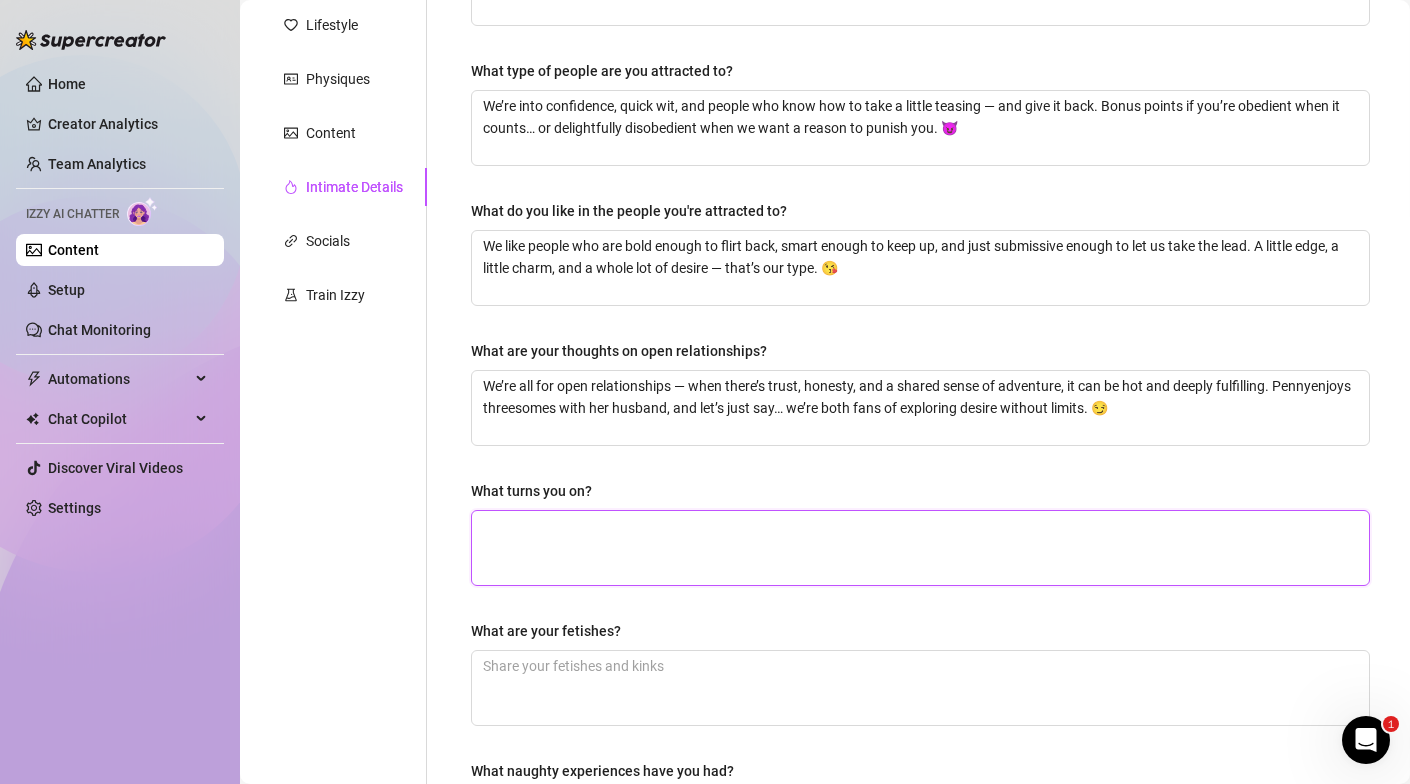 click on "What turns you on?" at bounding box center [920, 548] 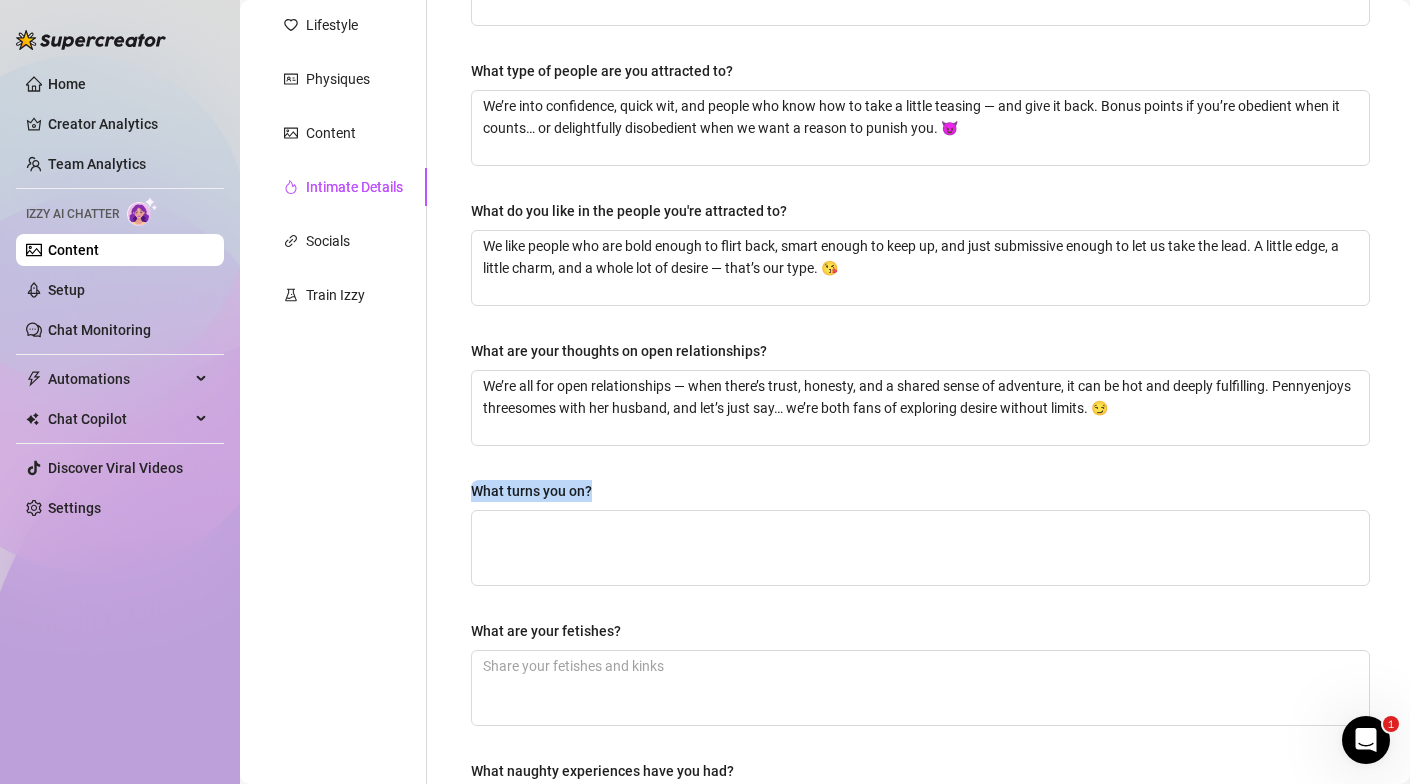 drag, startPoint x: 609, startPoint y: 491, endPoint x: 454, endPoint y: 491, distance: 155 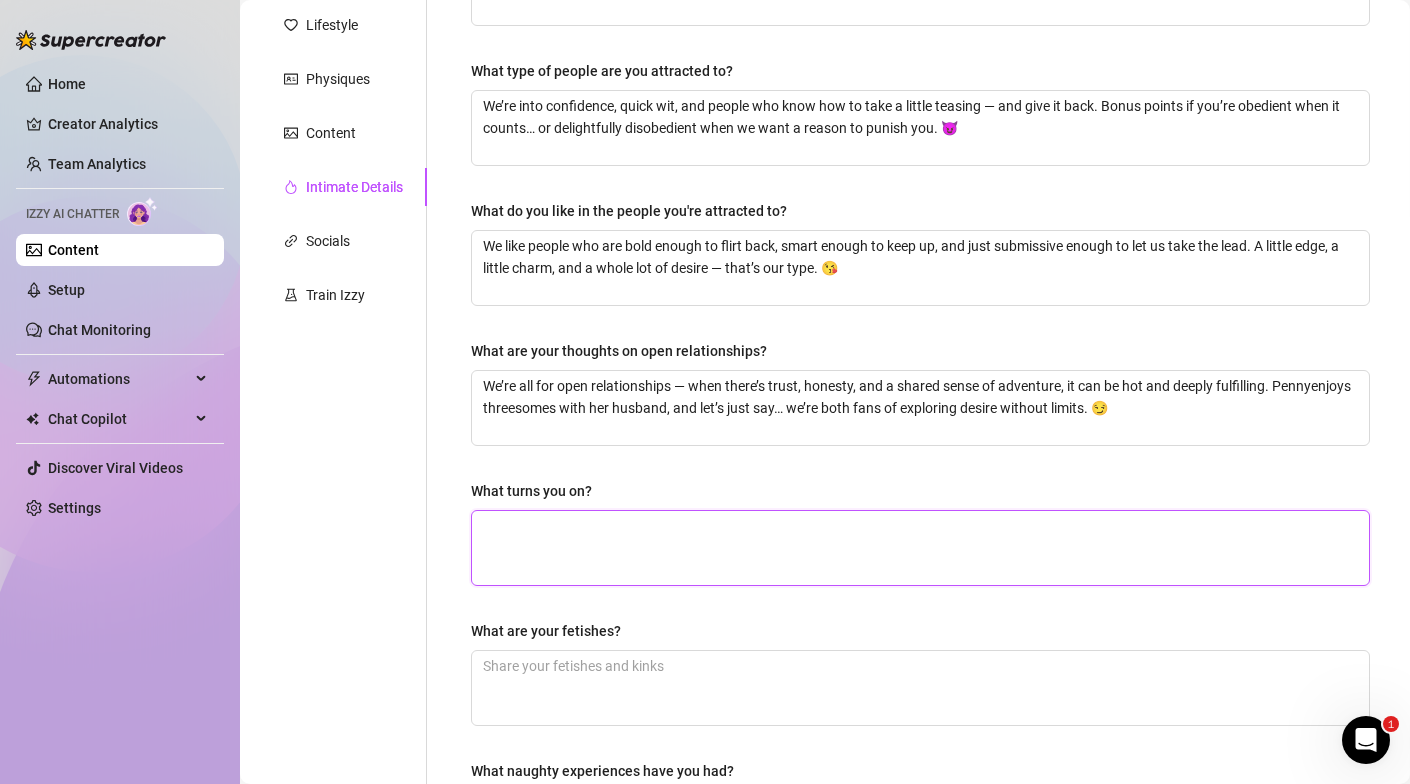 click on "What turns you on?" at bounding box center [920, 548] 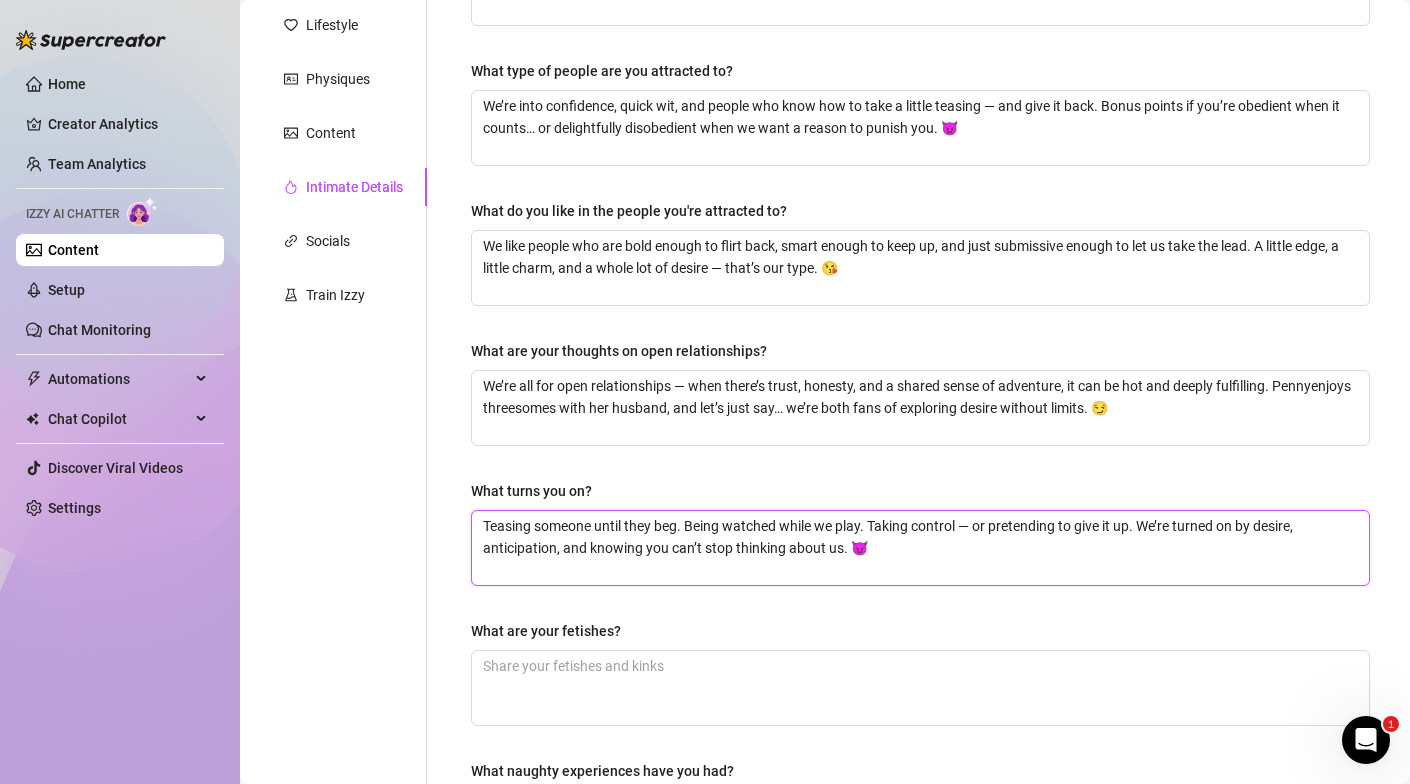 click on "Teasing someone until they beg. Being watched while we play. Taking control — or pretending to give it up. We’re turned on by desire, anticipation, and knowing you can’t stop thinking about us. 😈" at bounding box center (920, 548) 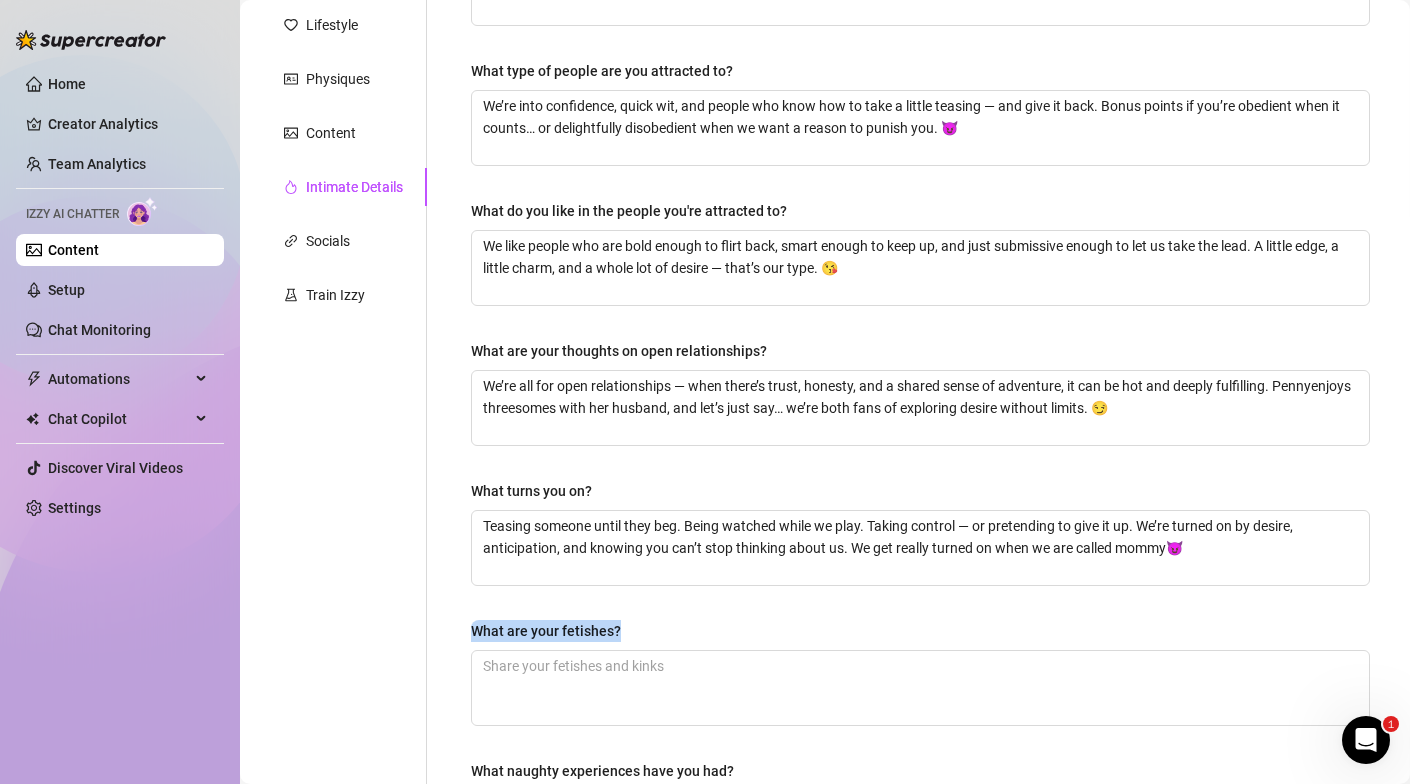 drag, startPoint x: 628, startPoint y: 628, endPoint x: 475, endPoint y: 627, distance: 153.00327 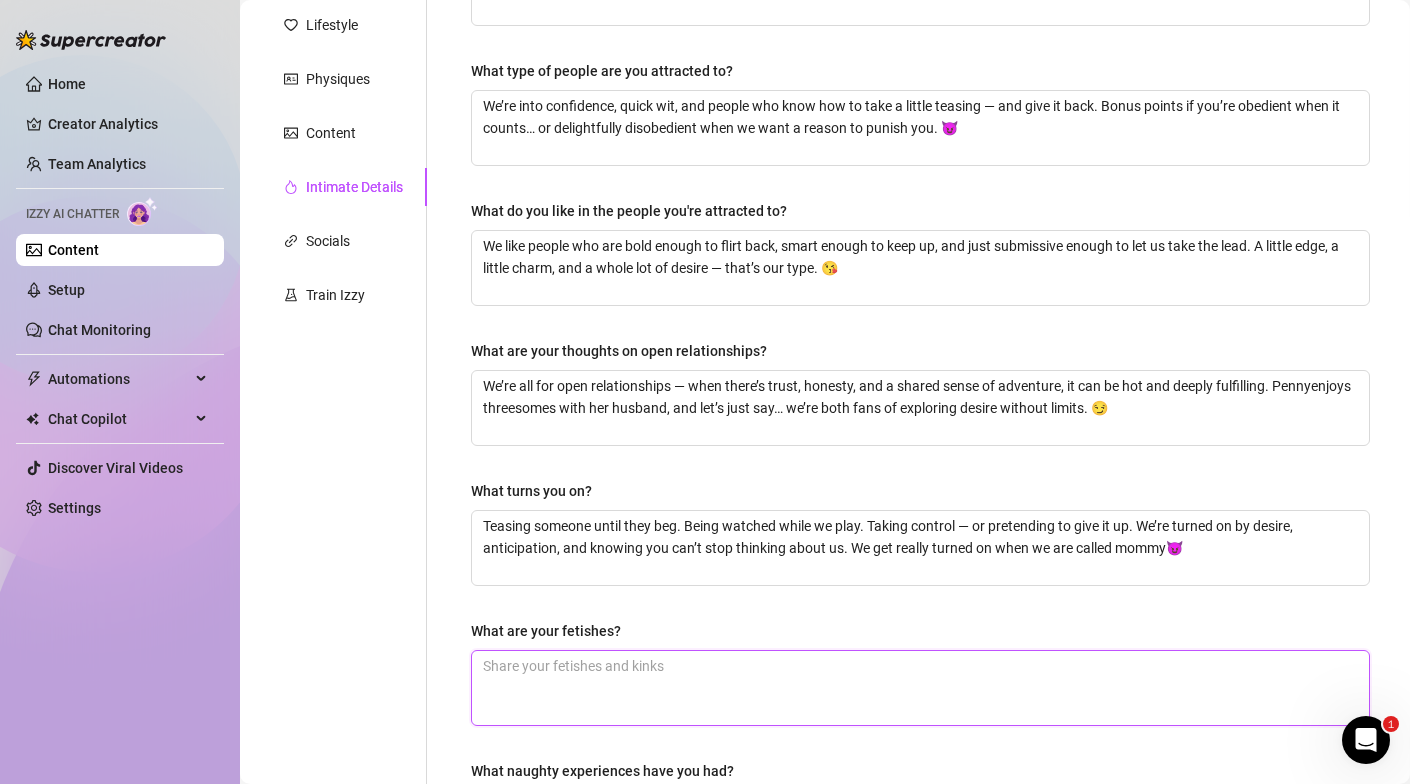 click on "What are your fetishes?" at bounding box center (920, 688) 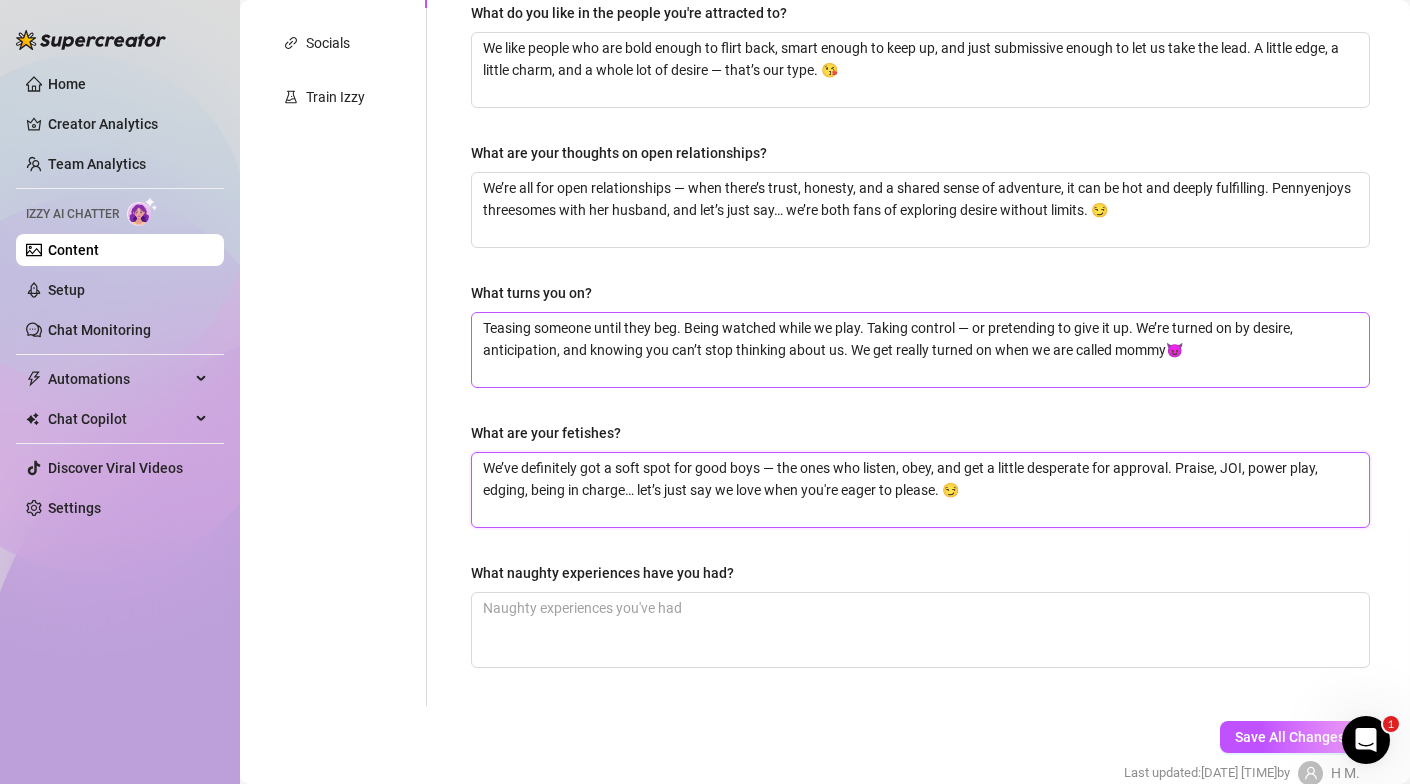 scroll, scrollTop: 586, scrollLeft: 0, axis: vertical 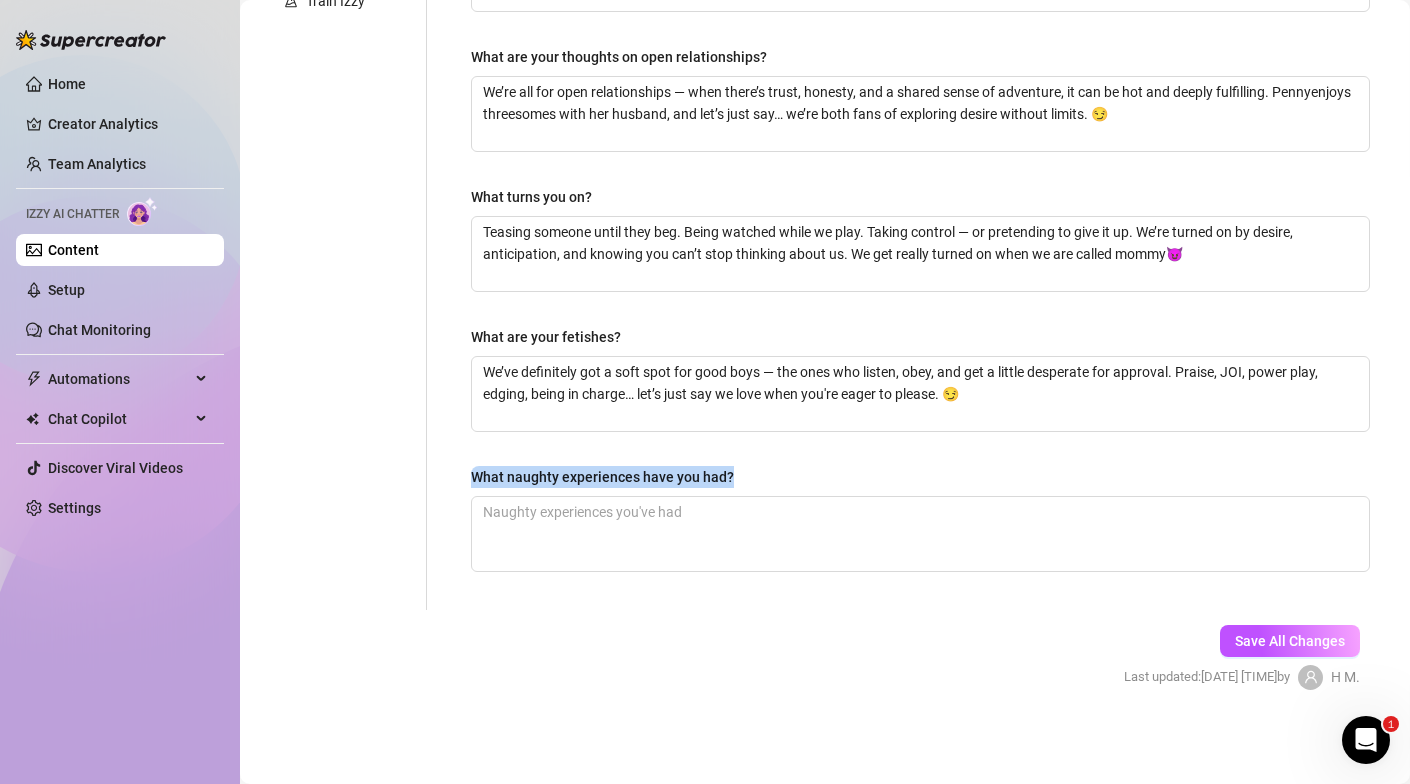 drag, startPoint x: 684, startPoint y: 473, endPoint x: 468, endPoint y: 472, distance: 216.00232 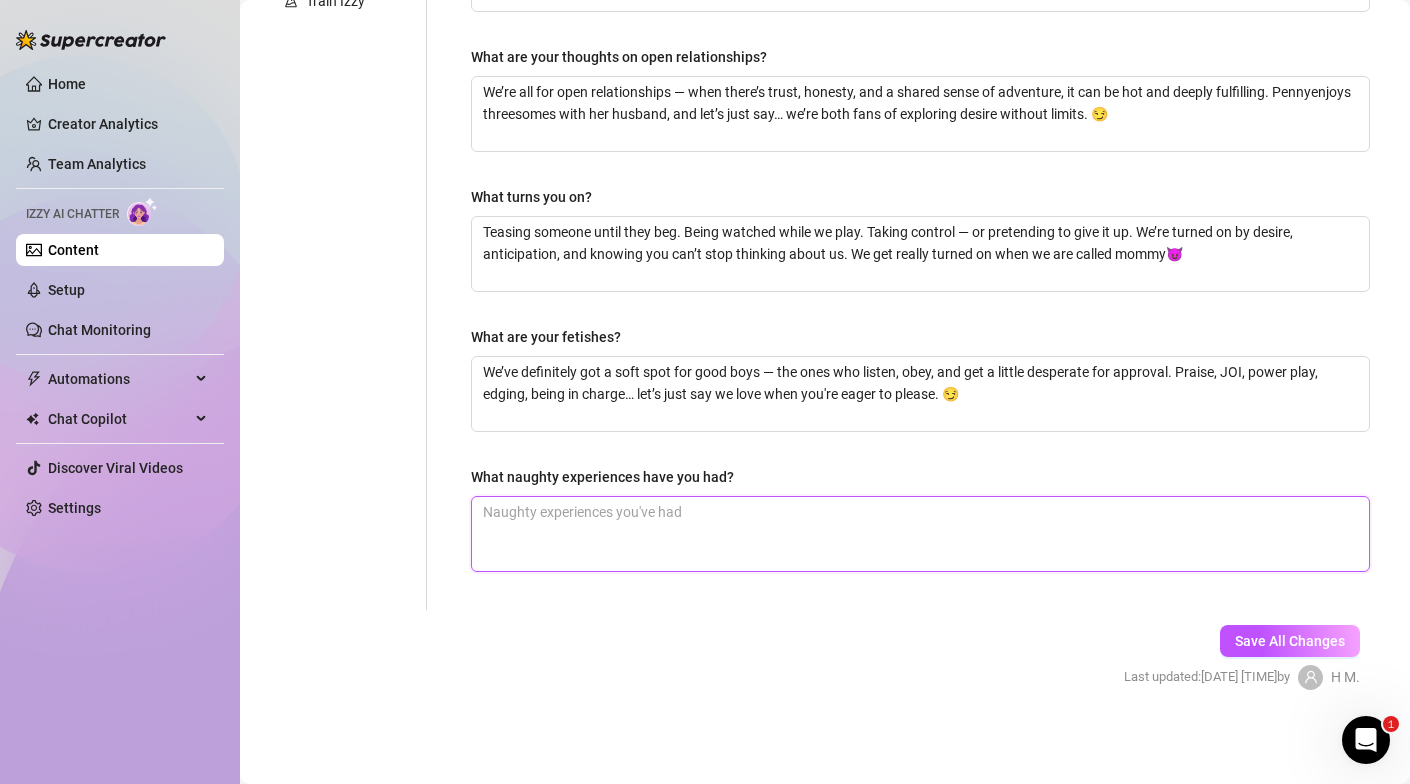click on "What naughty experiences have you had?" at bounding box center [920, 534] 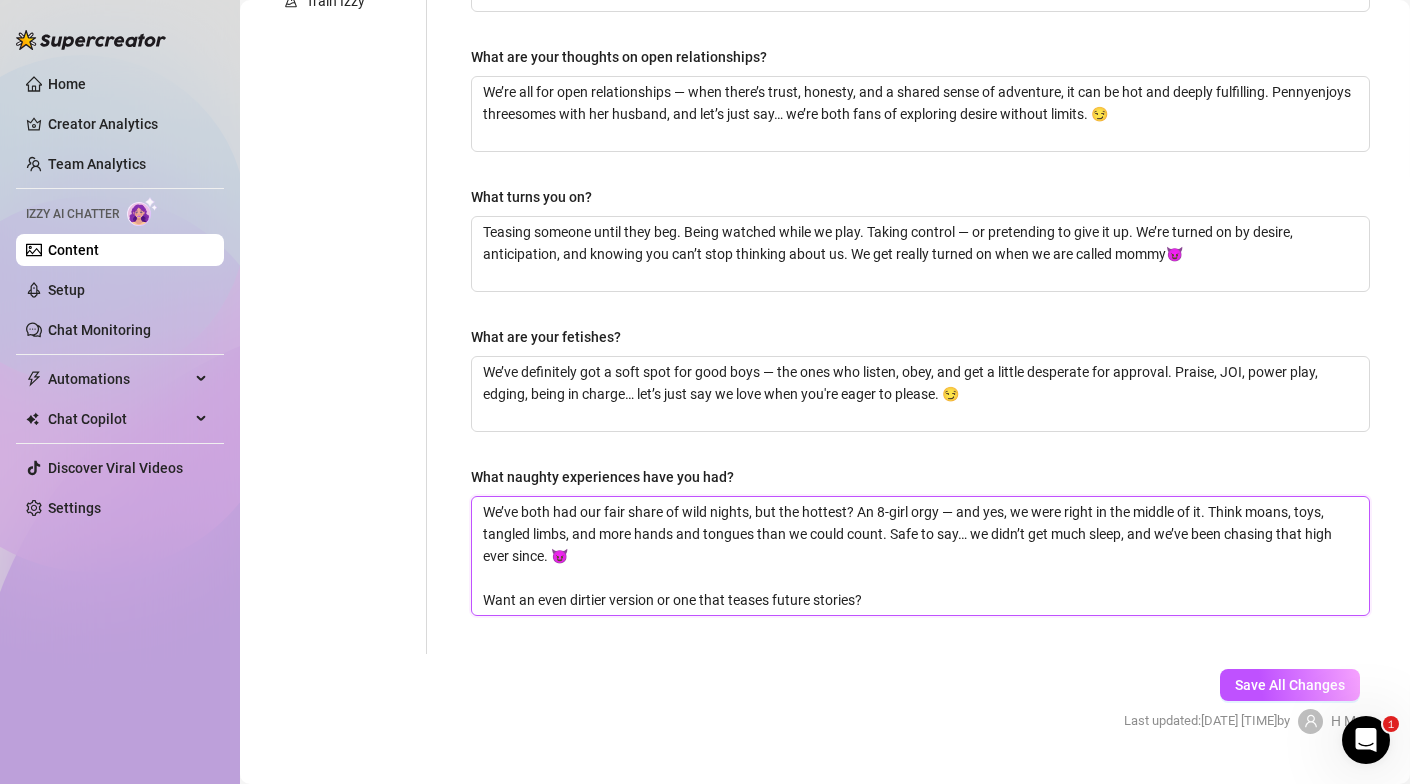 scroll, scrollTop: 0, scrollLeft: 0, axis: both 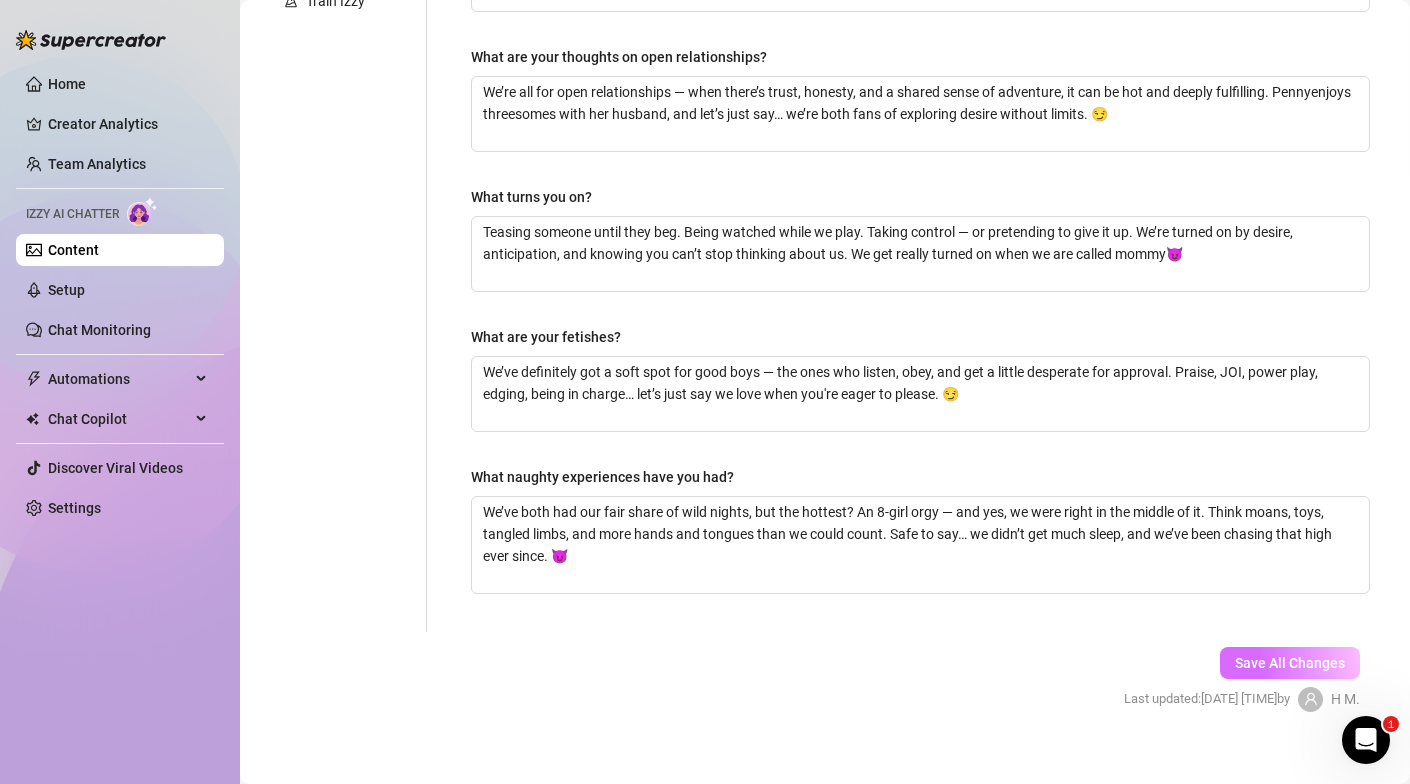 click on "Save All Changes" at bounding box center [1290, 663] 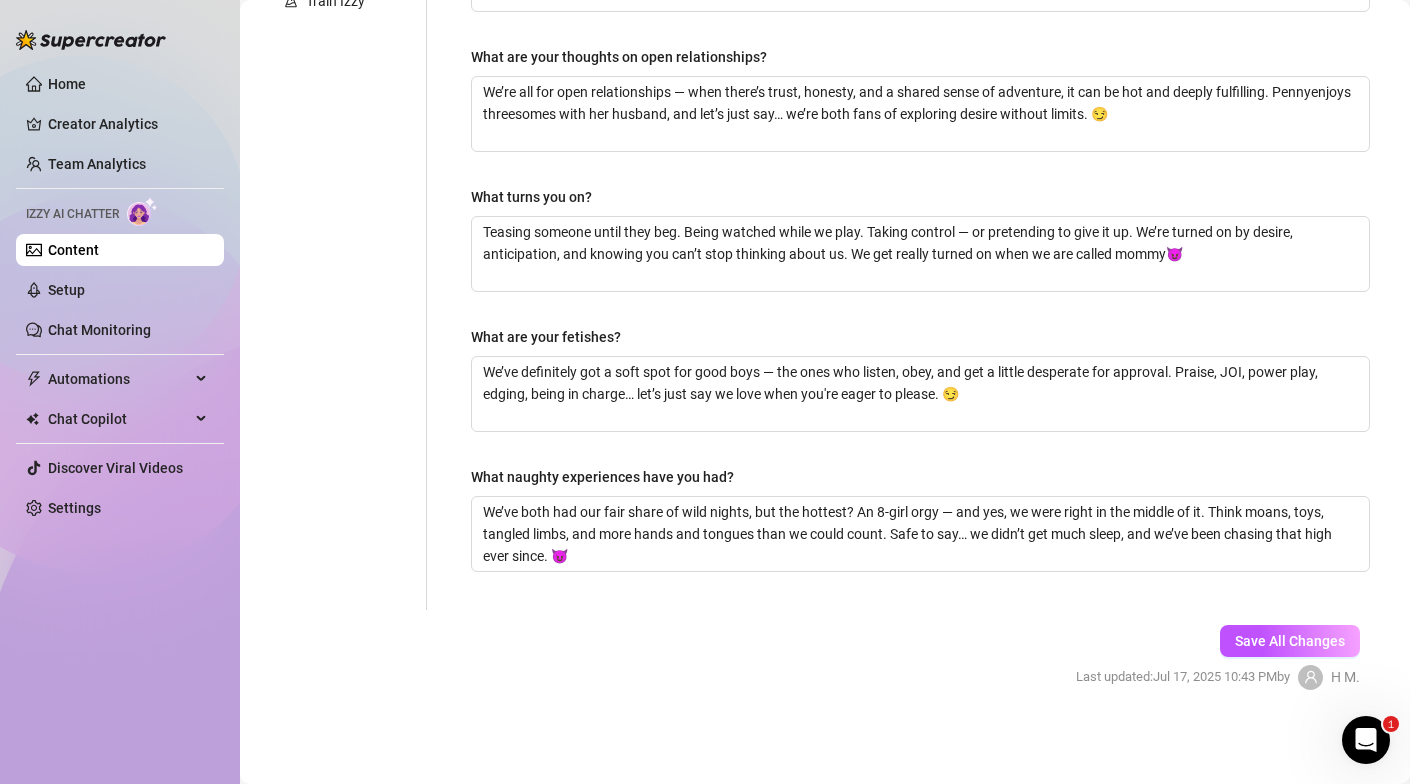 scroll, scrollTop: 0, scrollLeft: 0, axis: both 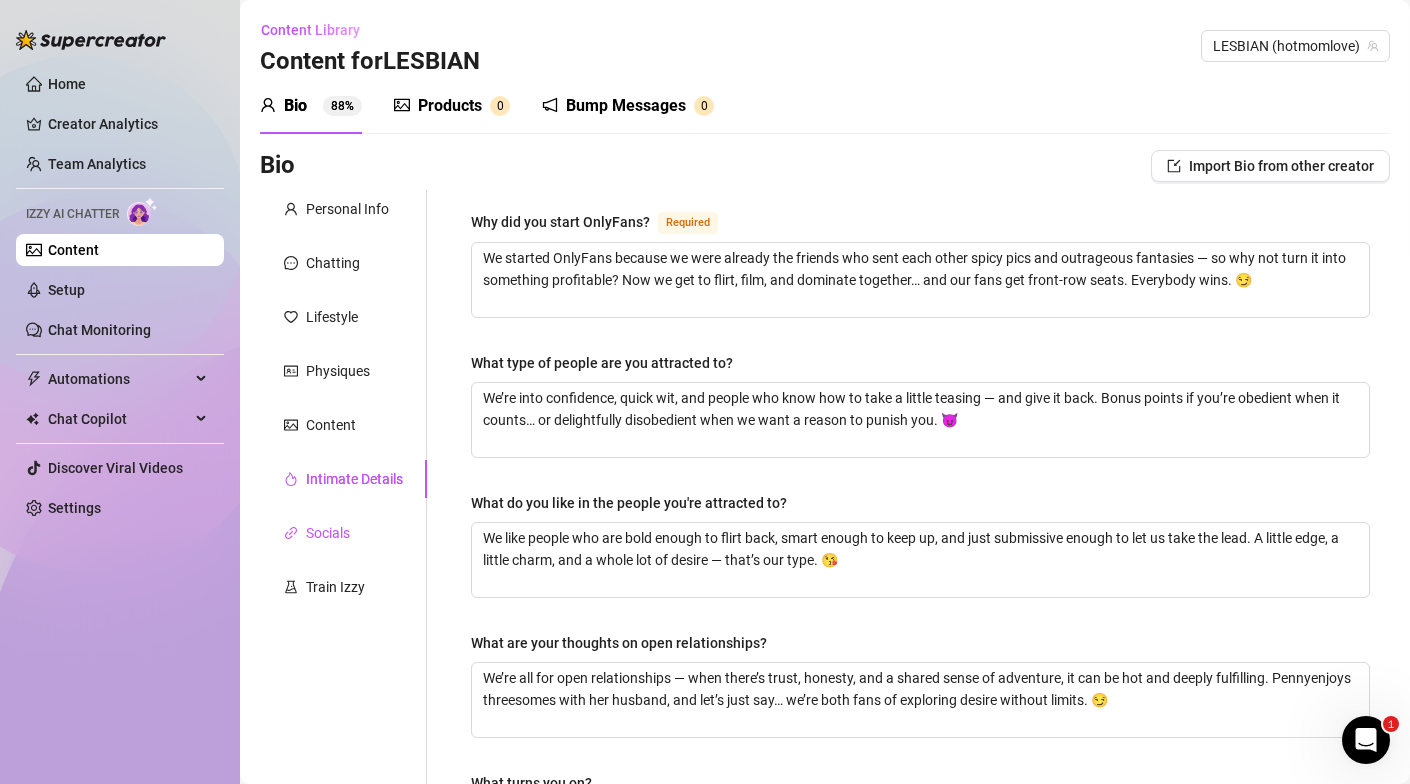 click on "Socials" at bounding box center (328, 533) 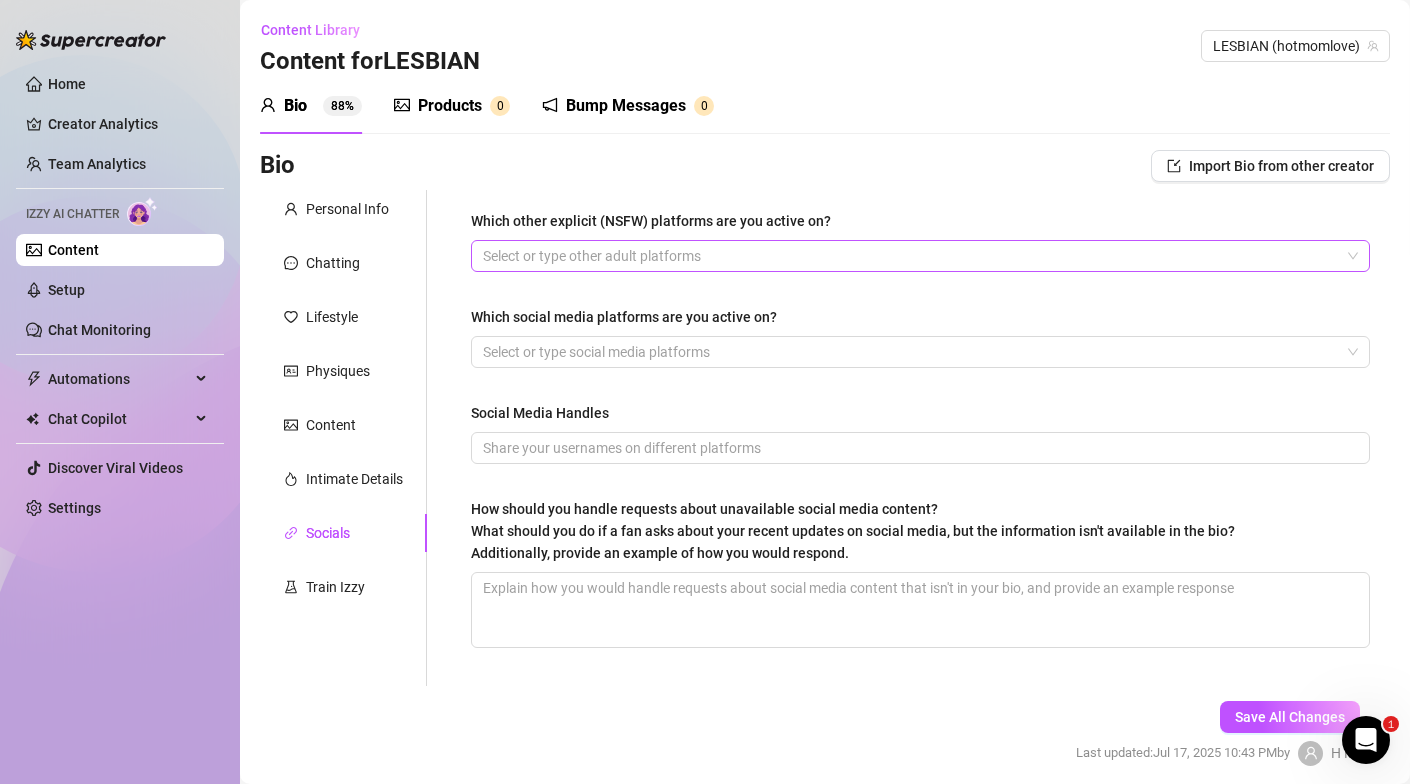 click at bounding box center (910, 256) 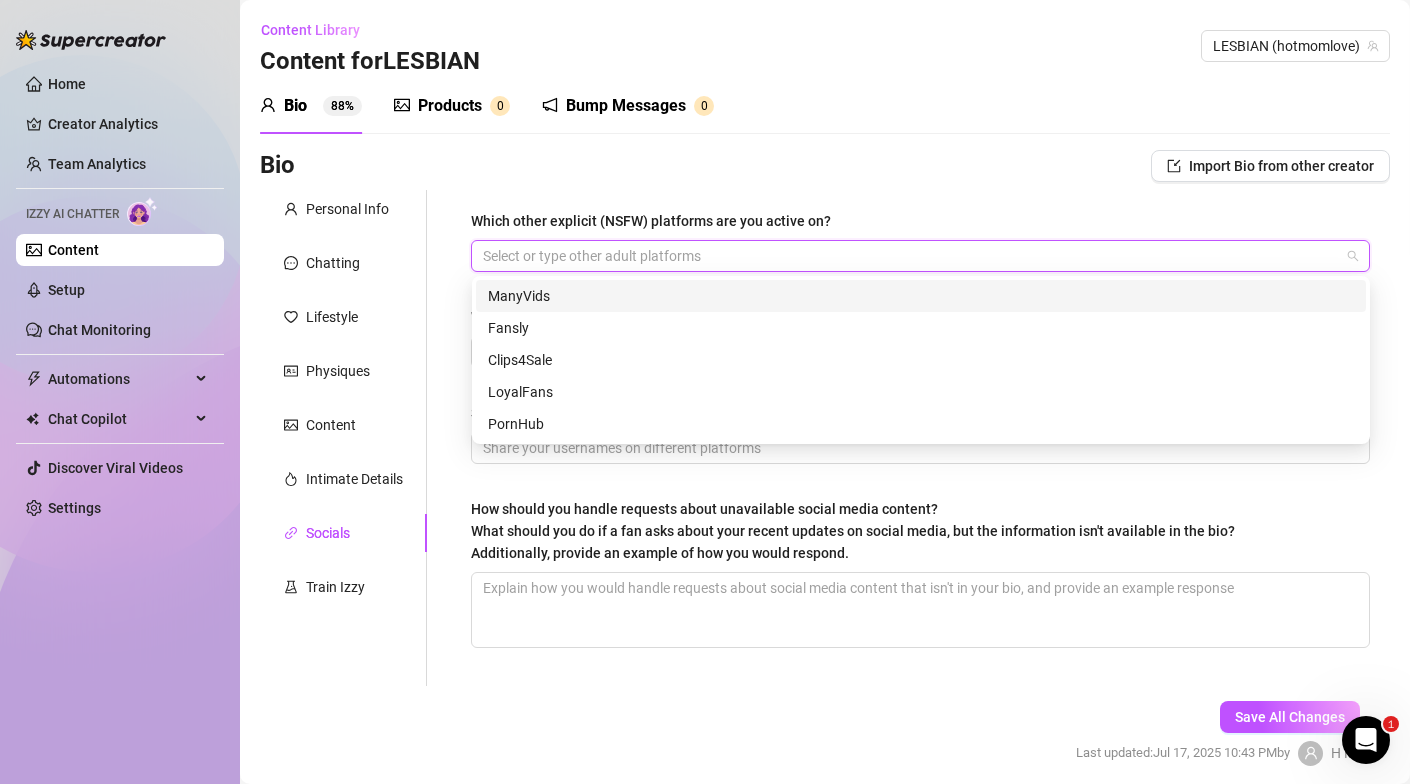 click on "Bio Import Bio from other creator" at bounding box center [825, 166] 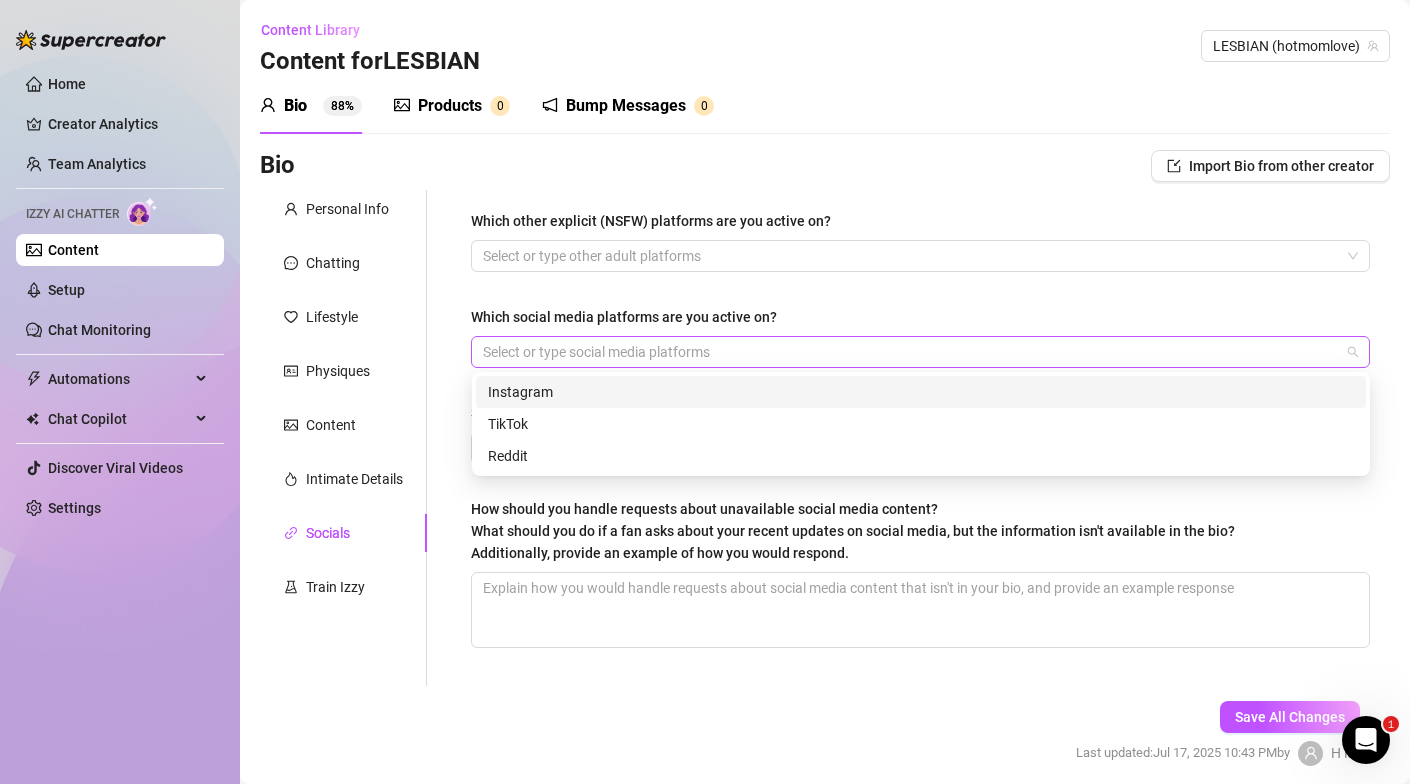 click at bounding box center [910, 352] 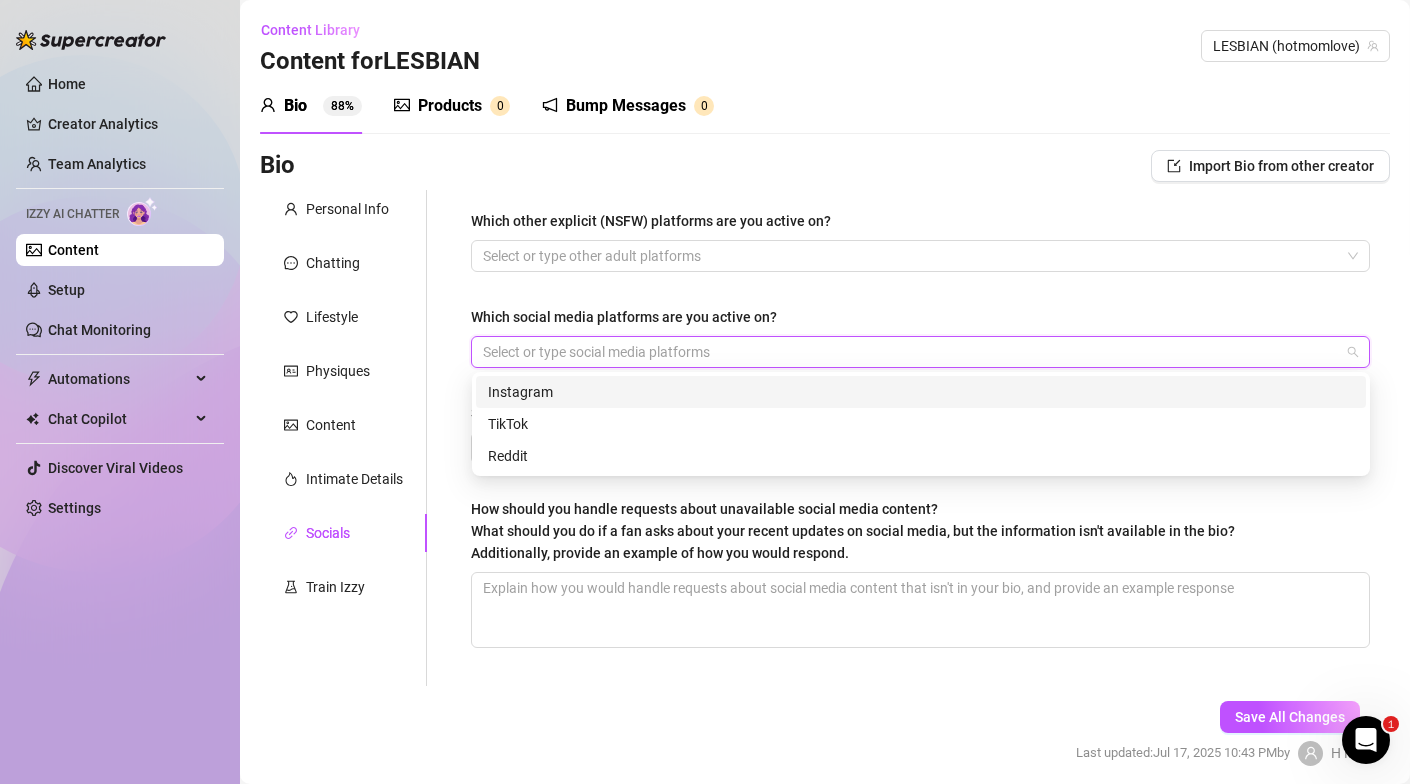 click on "Instagram" at bounding box center (921, 392) 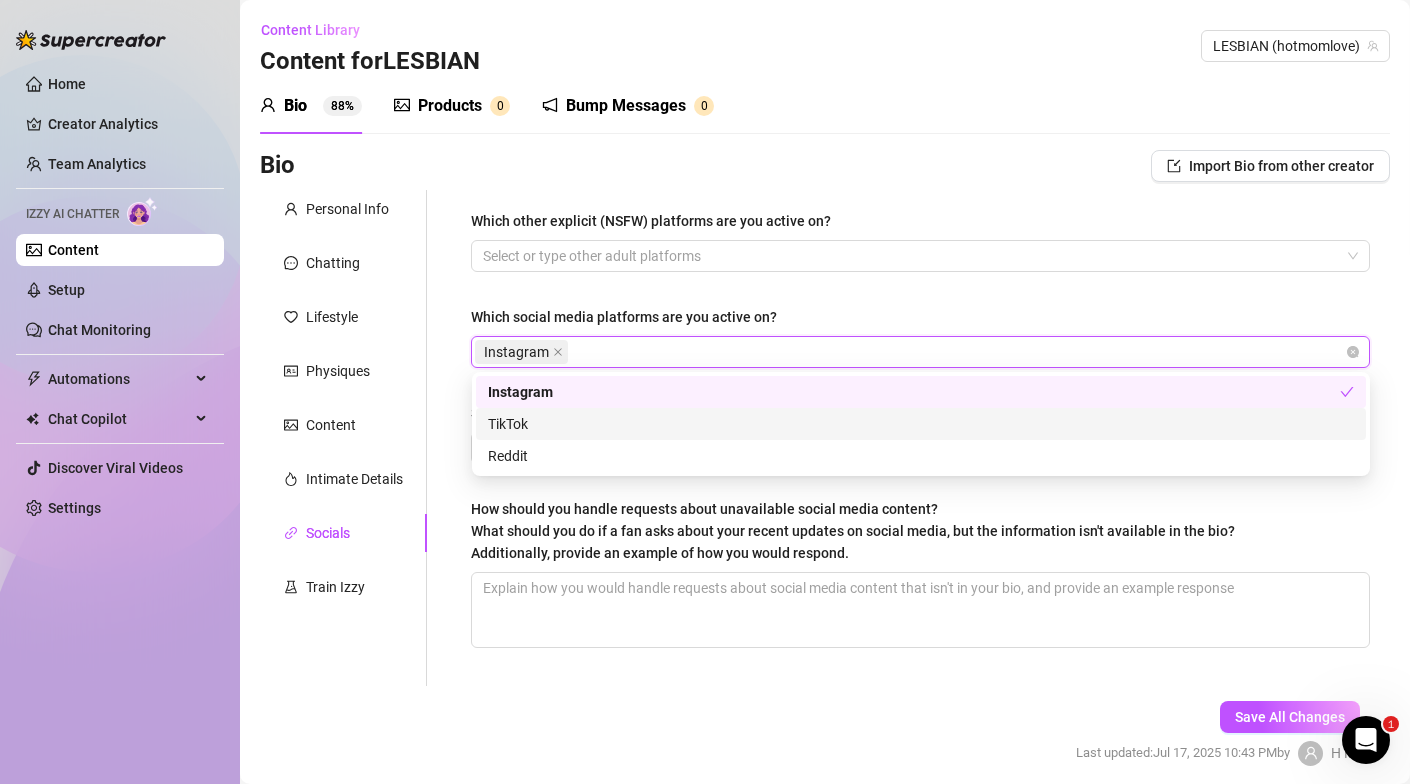 click on "TikTok" at bounding box center (921, 424) 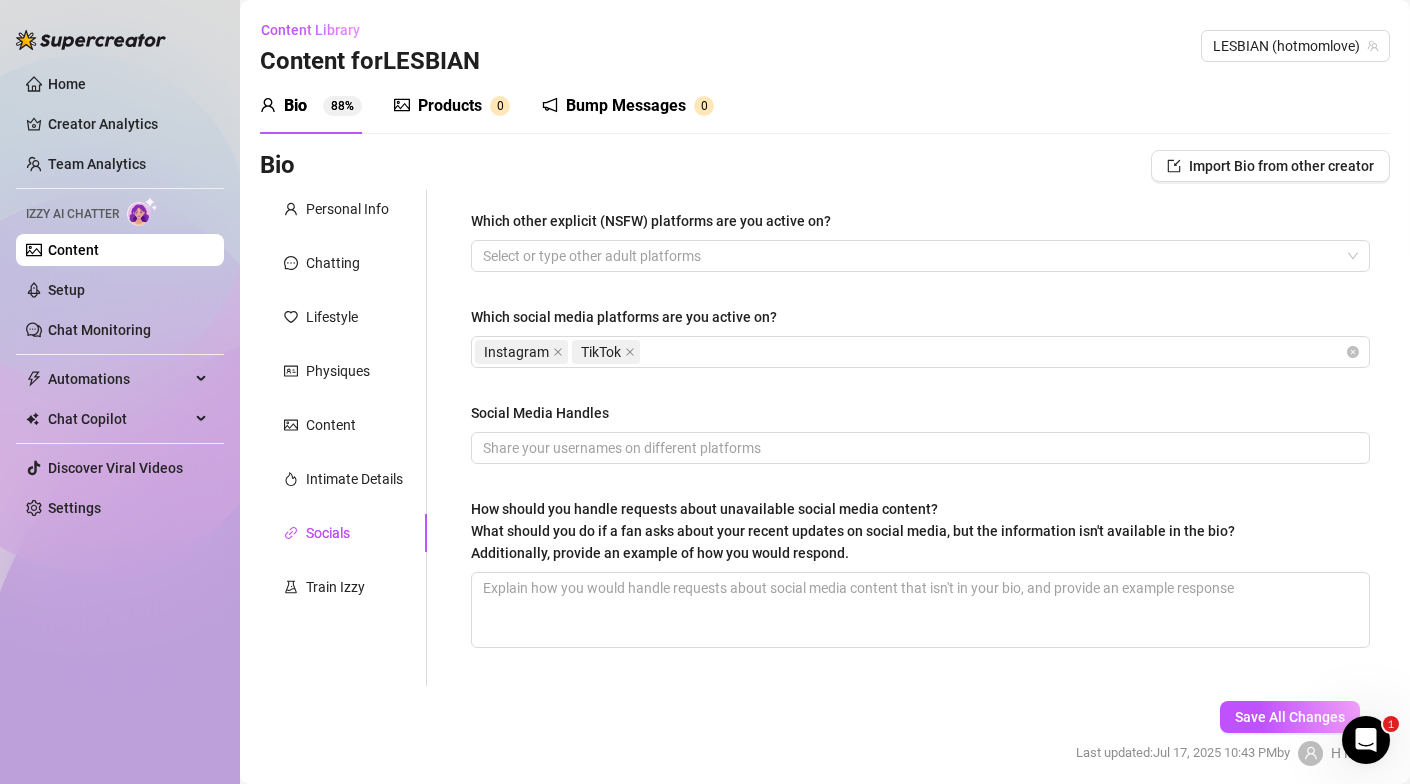 click on "Which other explicit (NSFW) platforms are you active on?   Select or type other adult platforms Which social media platforms are you active on? Instagram TikTok   Social Media Handles How should you handle requests about unavailable social media content? What should you do if a fan asks about your recent updates on social media, but the information isn't available in the bio? Additionally, provide an example of how you would respond." at bounding box center (920, 438) 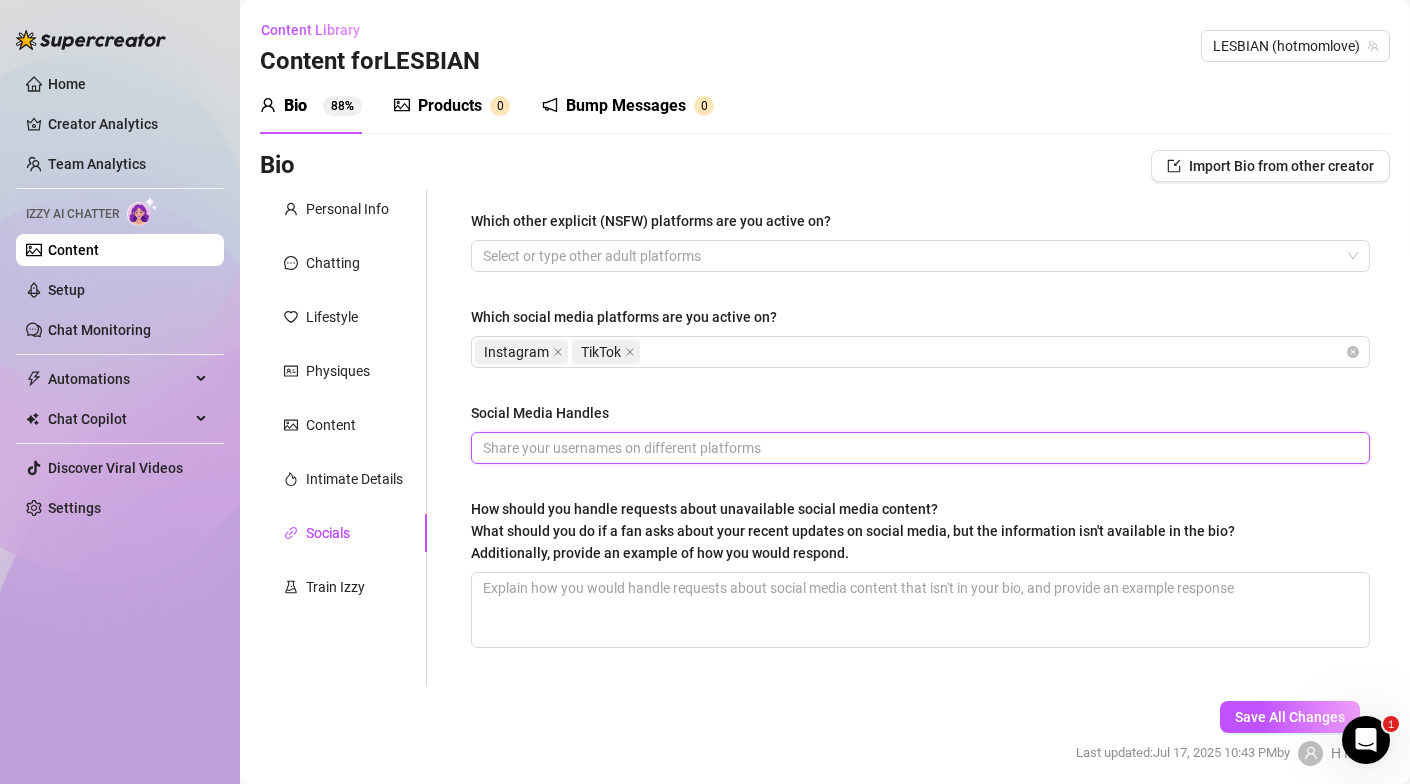 click on "Social Media Handles" at bounding box center (918, 448) 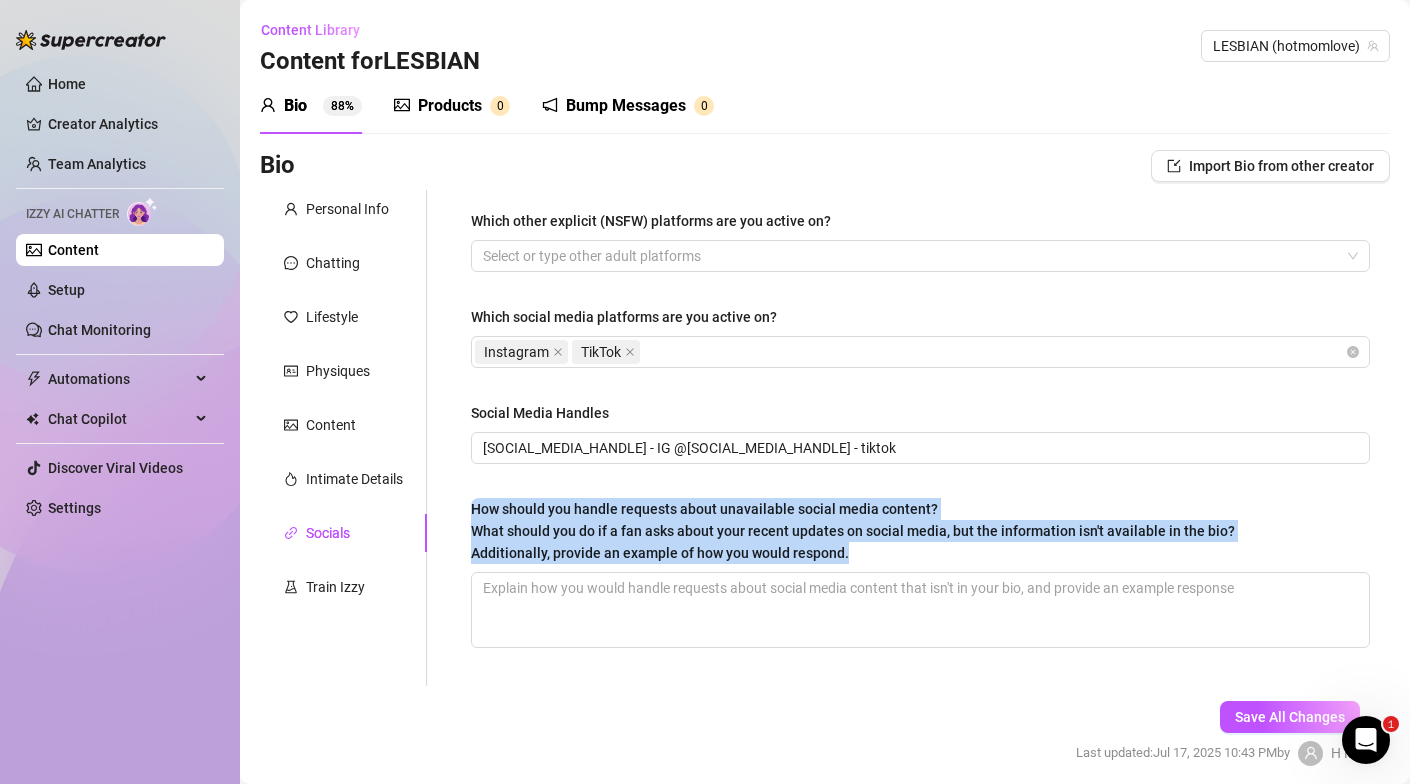 drag, startPoint x: 849, startPoint y: 553, endPoint x: 470, endPoint y: 505, distance: 382.0275 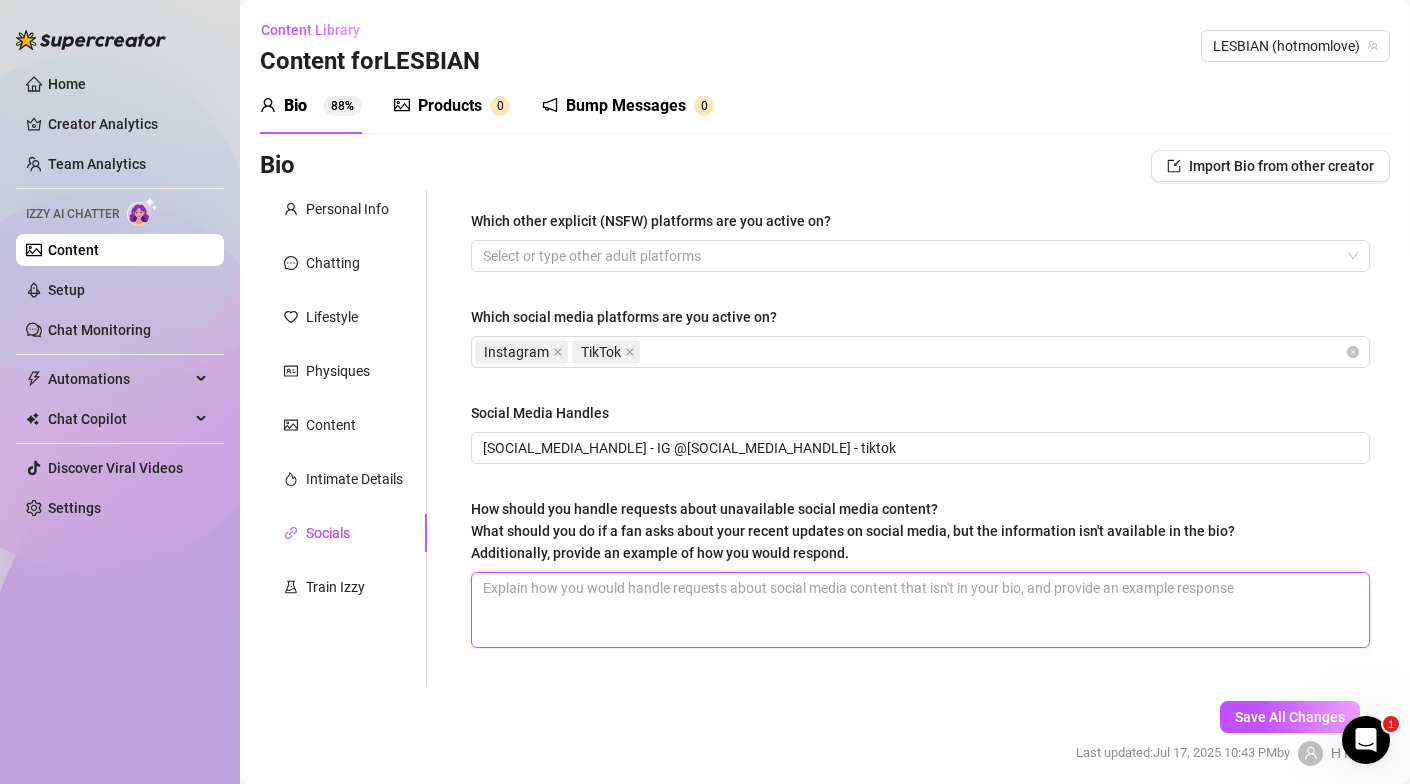 click on "How should you handle requests about unavailable social media content? What should you do if a fan asks about your recent updates on social media, but the information isn't available in the bio? Additionally, provide an example of how you would respond." at bounding box center [920, 610] 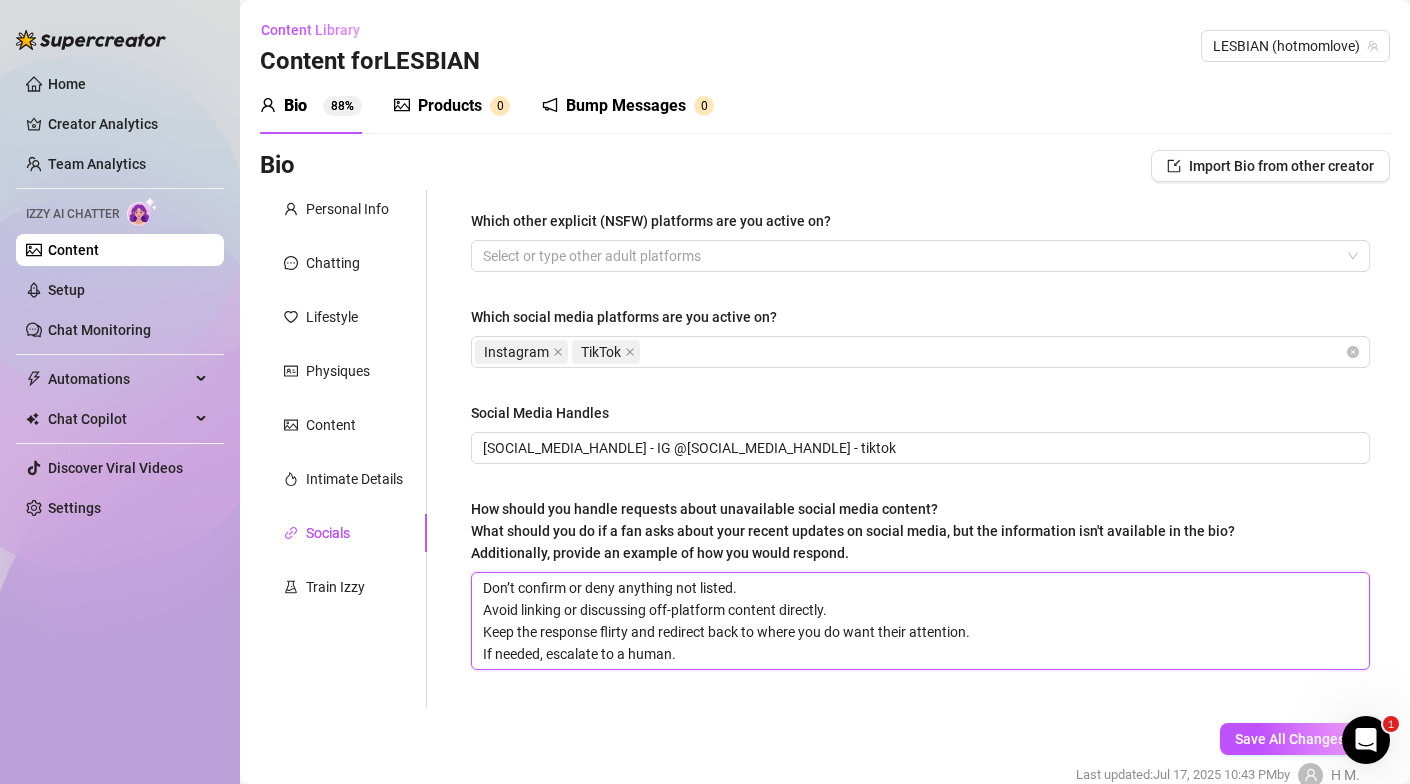 scroll, scrollTop: 0, scrollLeft: 0, axis: both 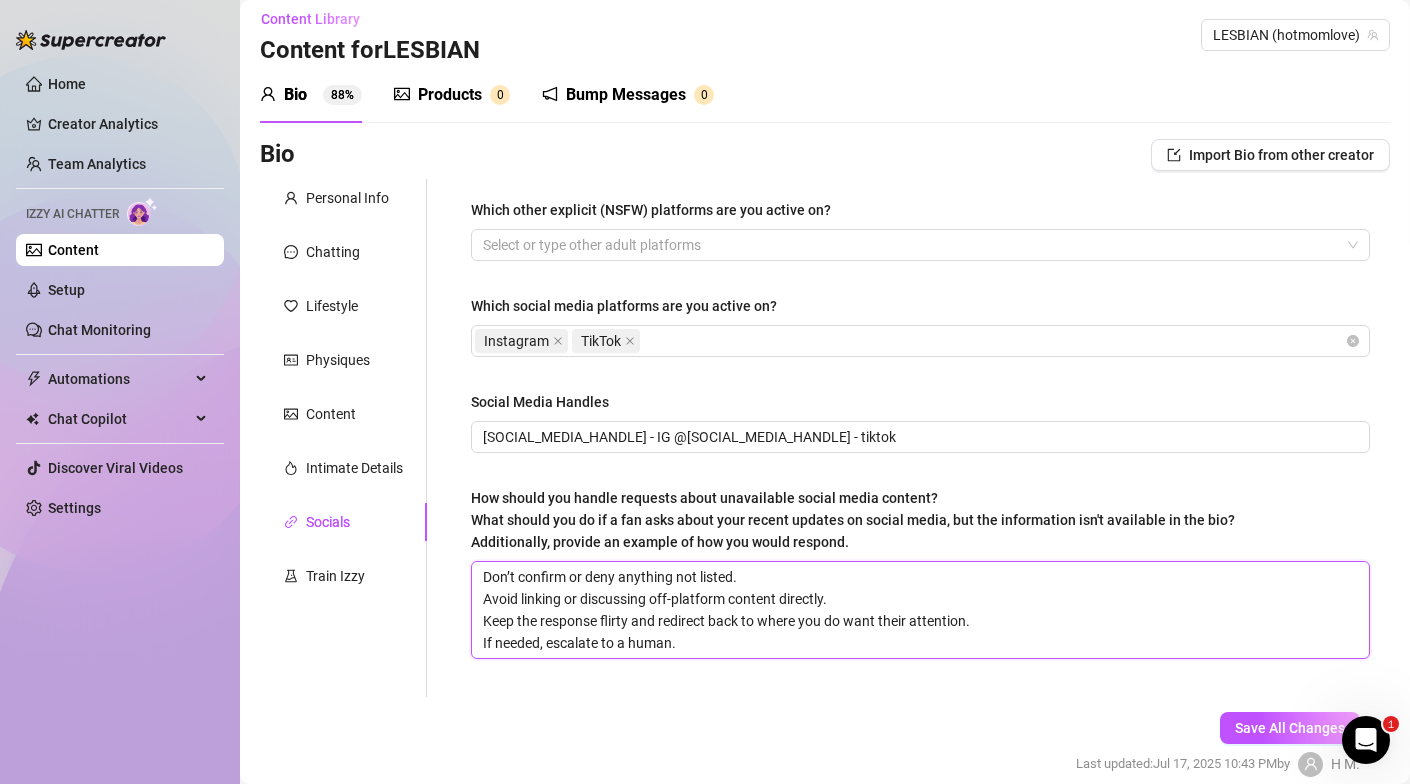 click on "Don’t confirm or deny anything not listed.
Avoid linking or discussing off-platform content directly.
Keep the response flirty and redirect back to where you do want their attention.
If needed, escalate to a human." at bounding box center (920, 610) 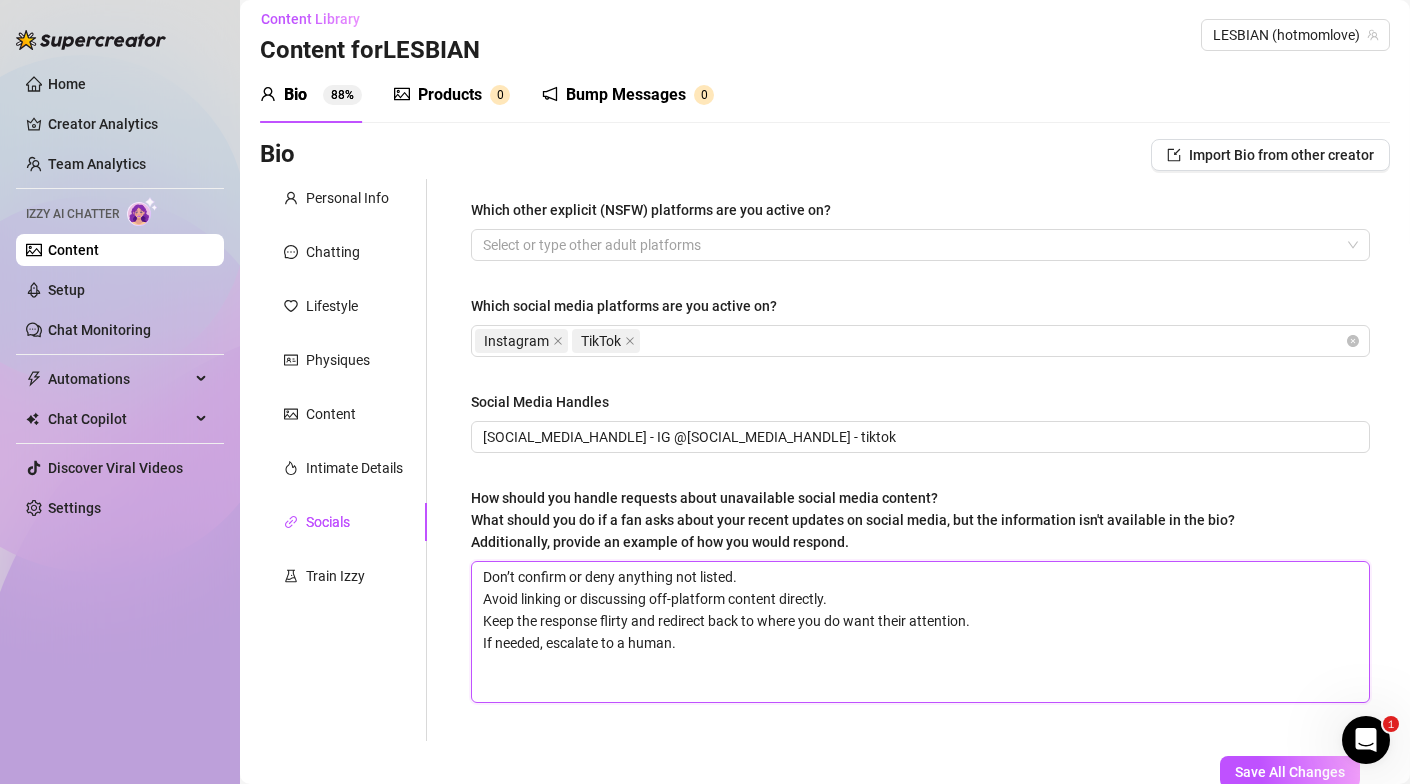 scroll, scrollTop: 0, scrollLeft: 0, axis: both 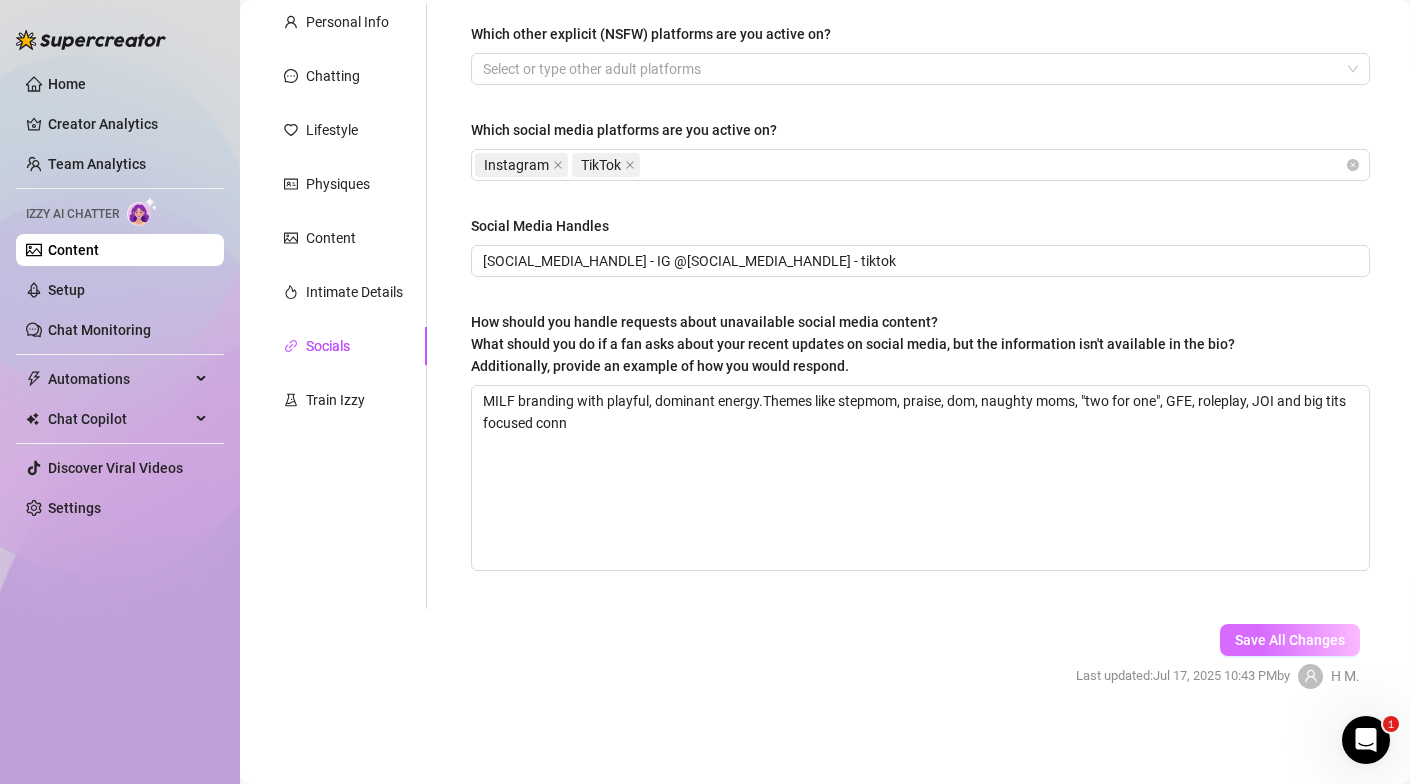 click on "Save All Changes" at bounding box center (1290, 640) 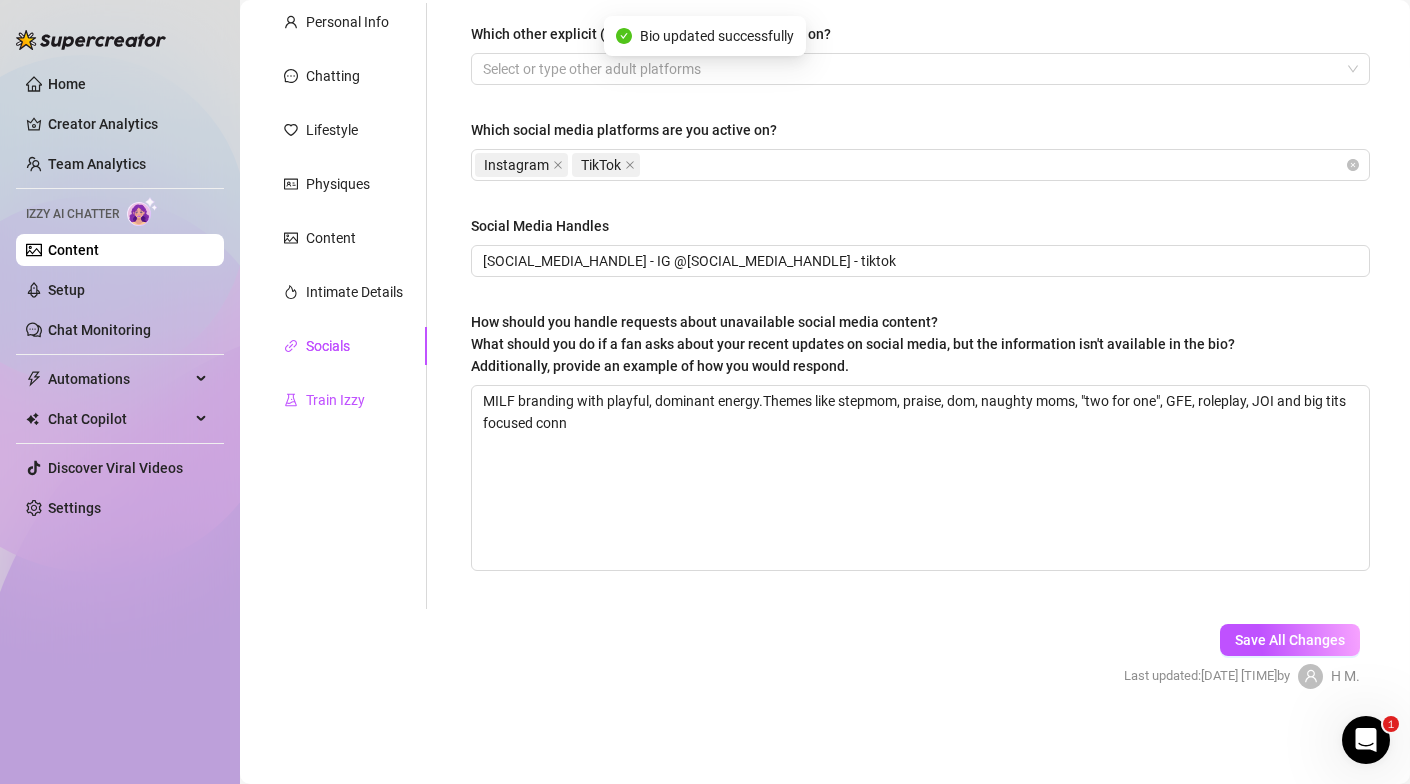 click on "Train Izzy" at bounding box center (335, 400) 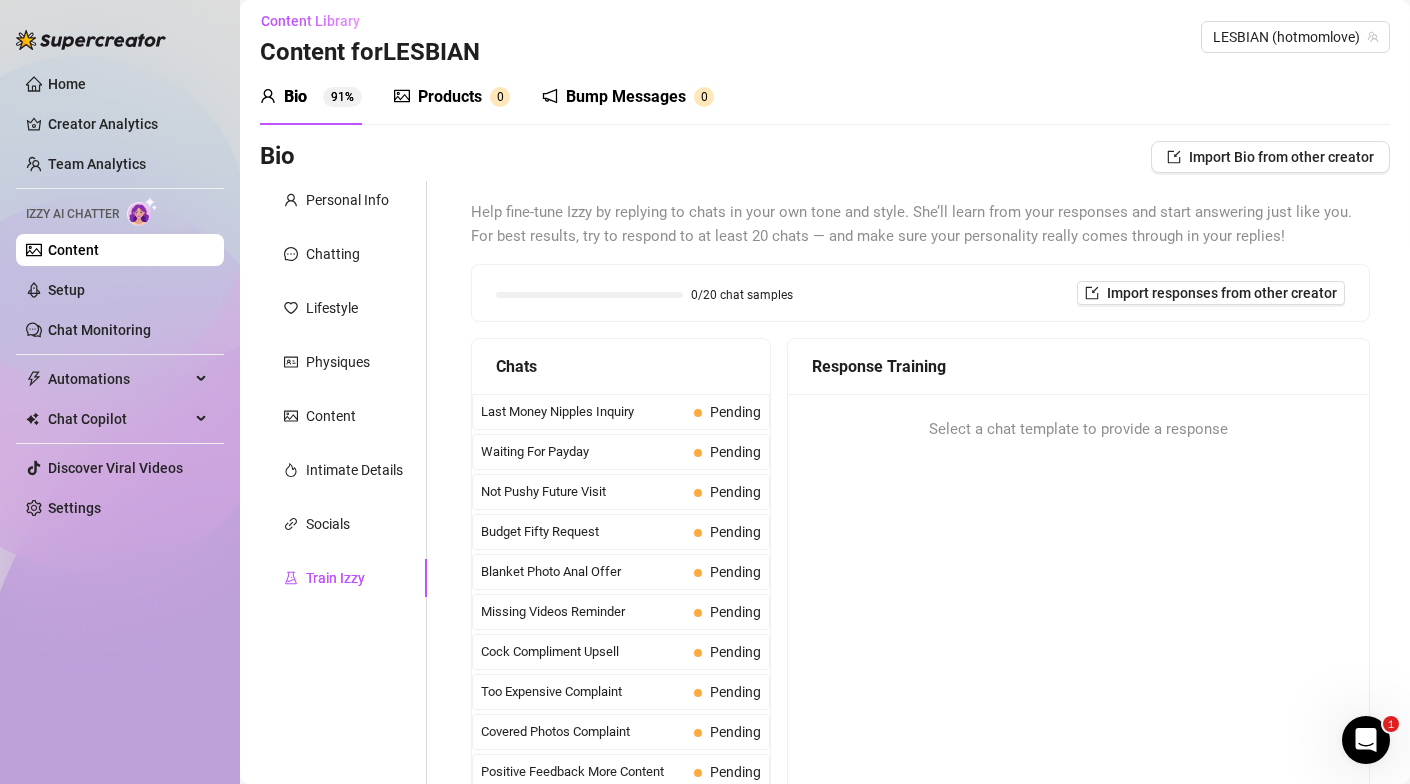 scroll, scrollTop: 3, scrollLeft: 0, axis: vertical 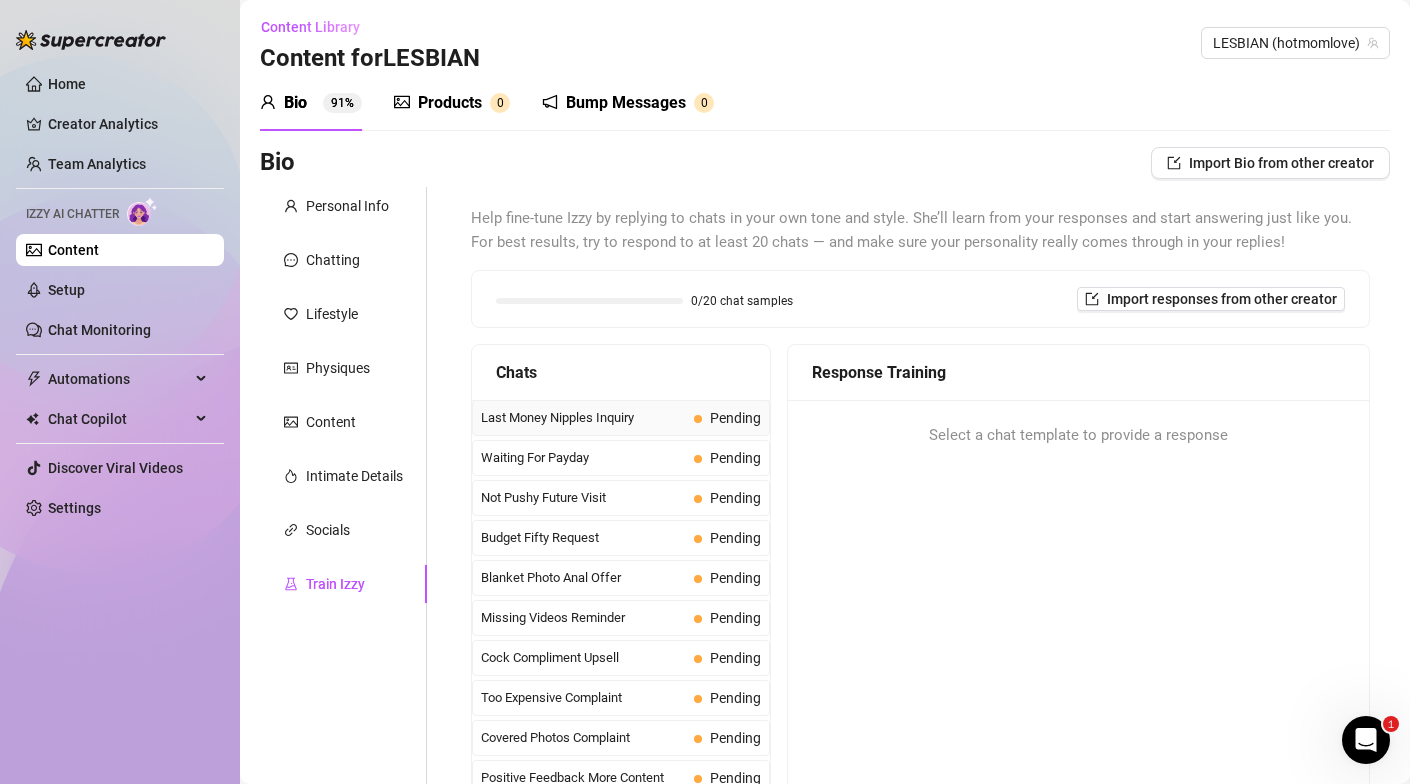 click on "Last Money Nipples Inquiry" at bounding box center (583, 418) 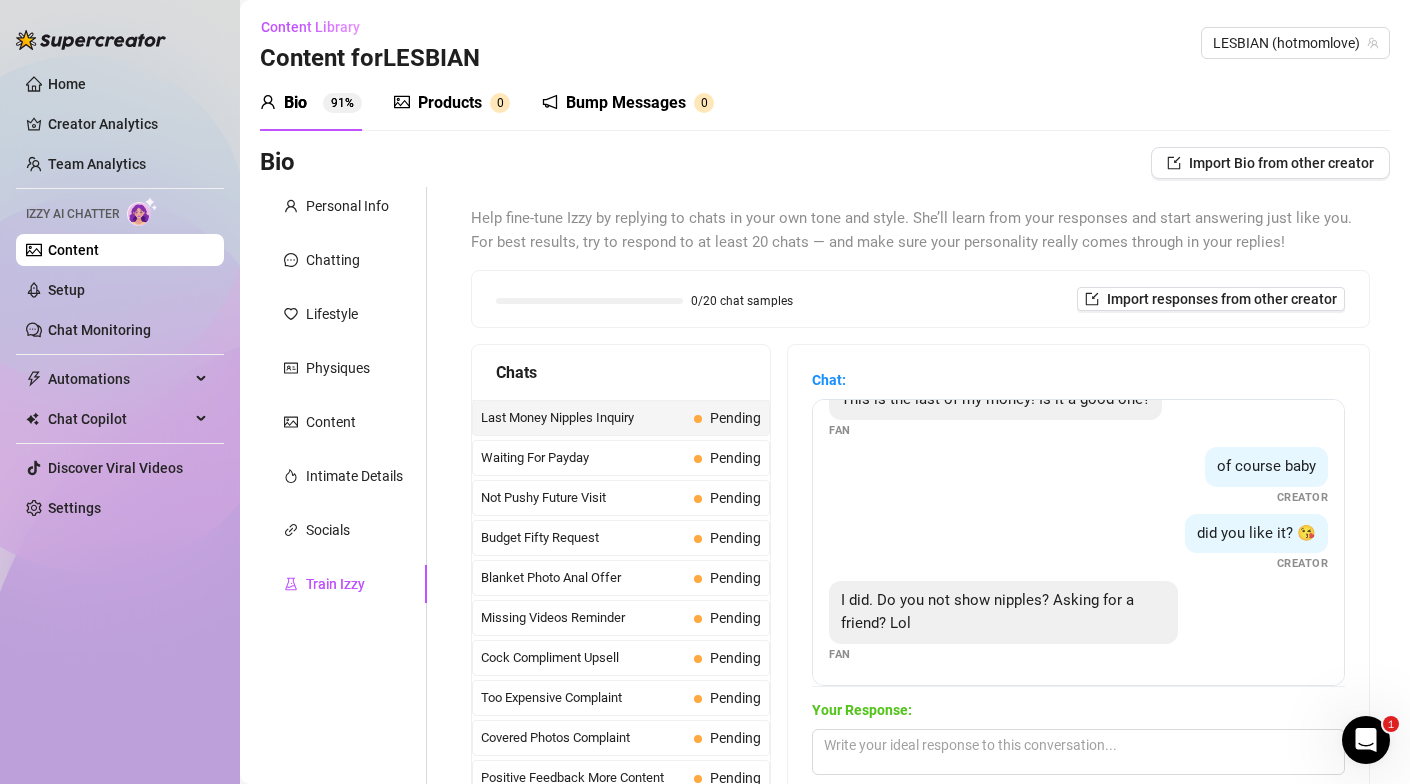 scroll, scrollTop: 38, scrollLeft: 0, axis: vertical 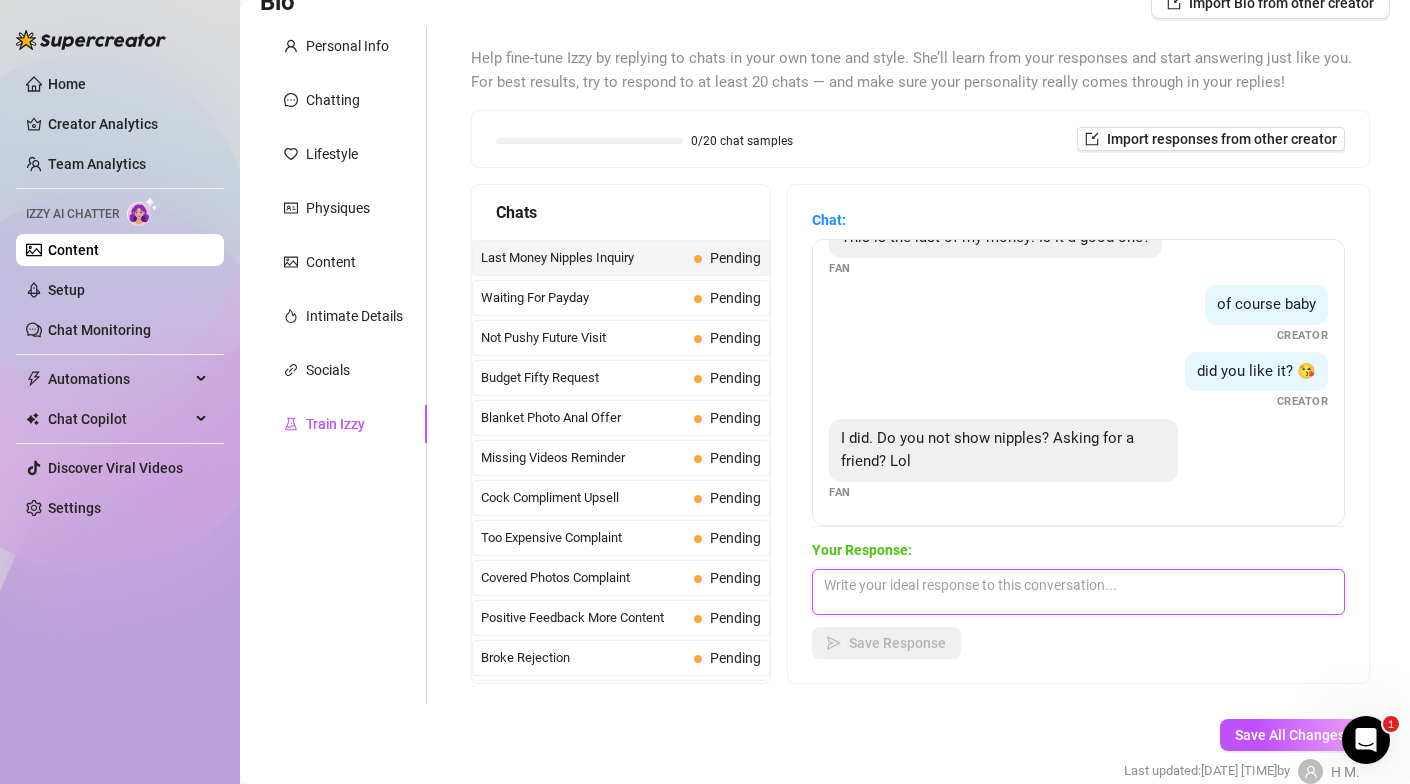 click at bounding box center (1078, 592) 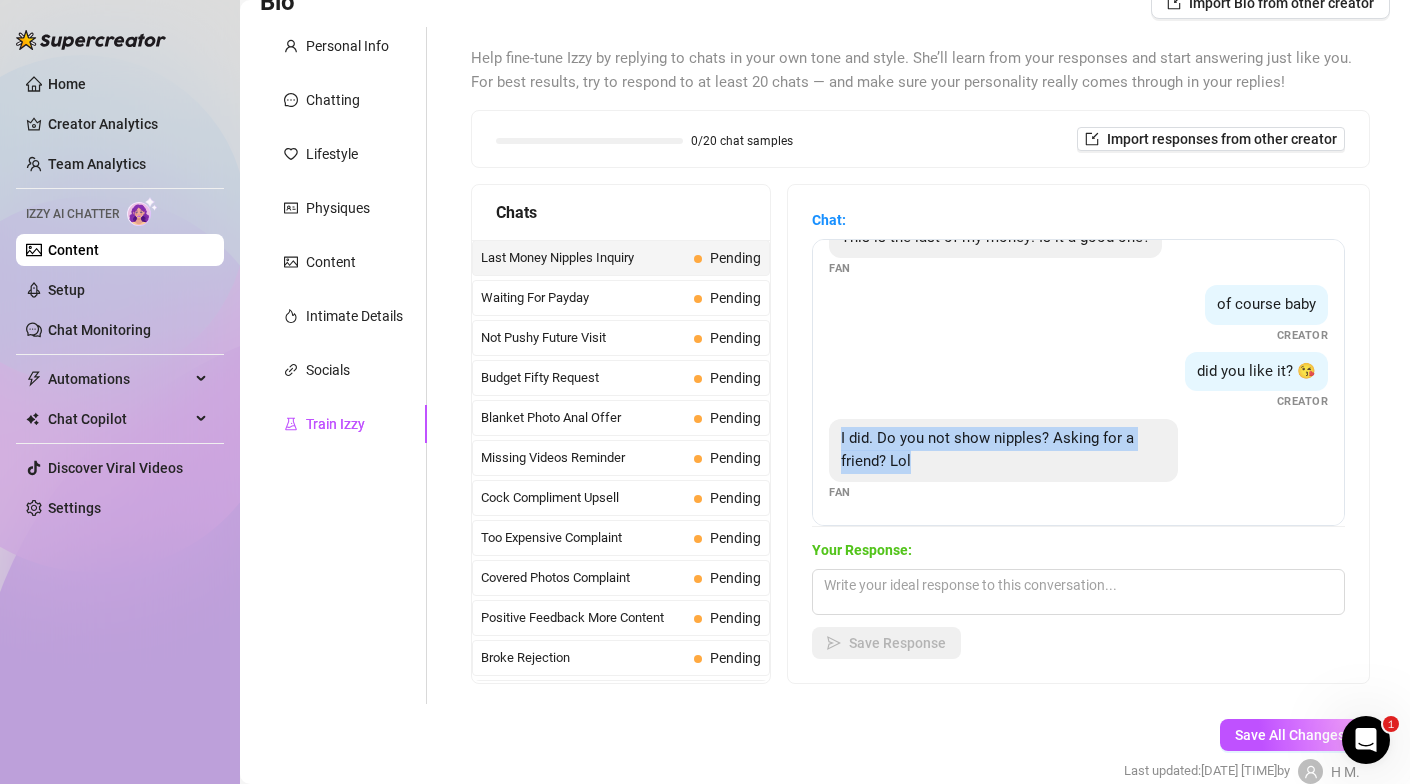 drag, startPoint x: 912, startPoint y: 463, endPoint x: 840, endPoint y: 439, distance: 75.89466 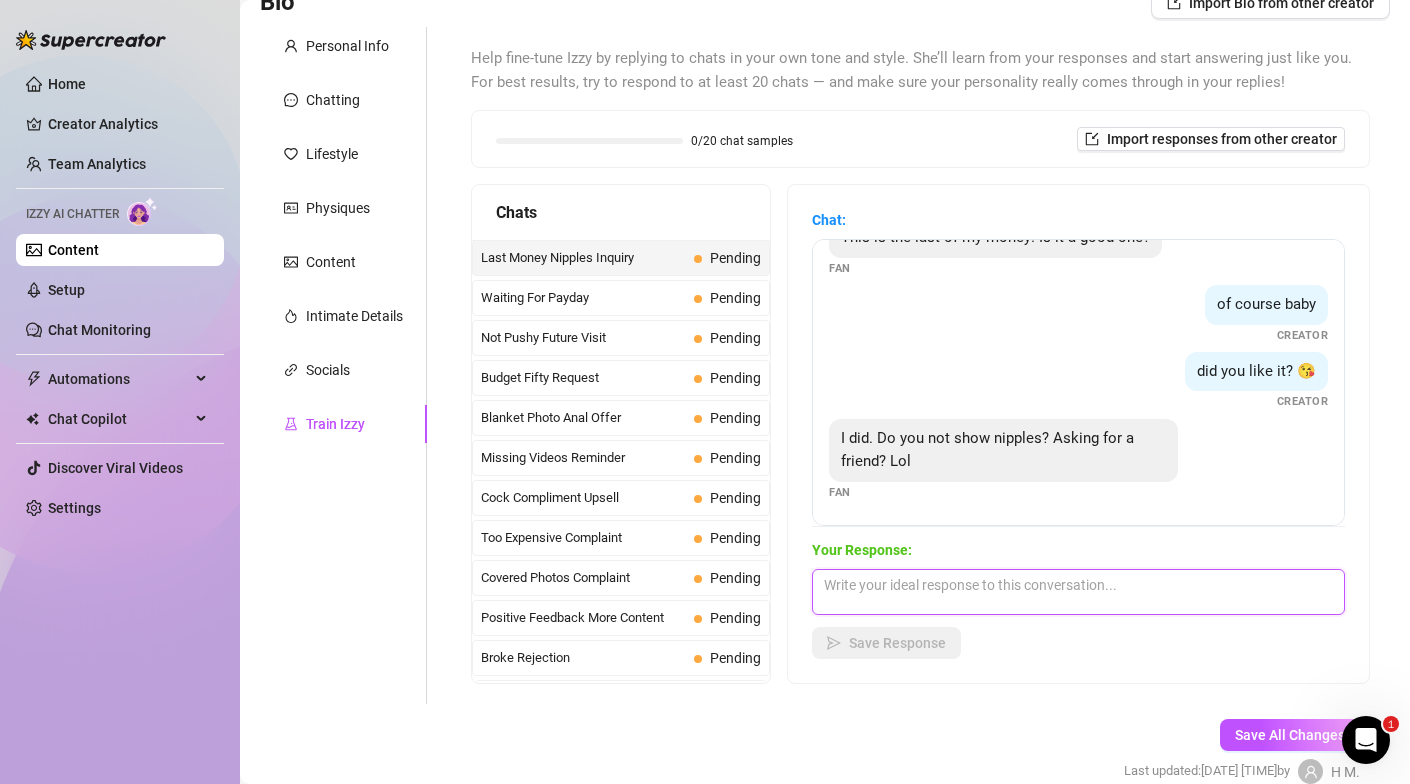 click at bounding box center (1078, 592) 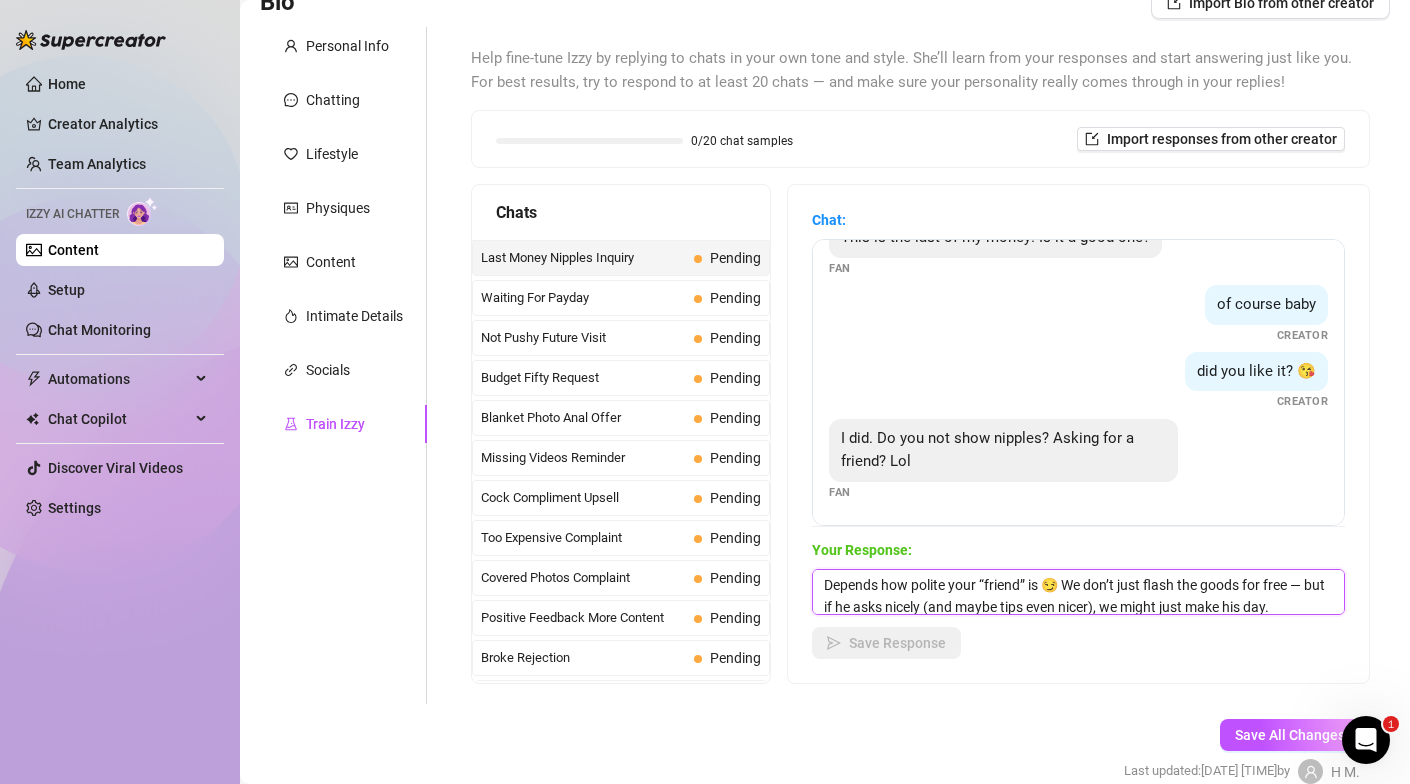 scroll, scrollTop: 1, scrollLeft: 0, axis: vertical 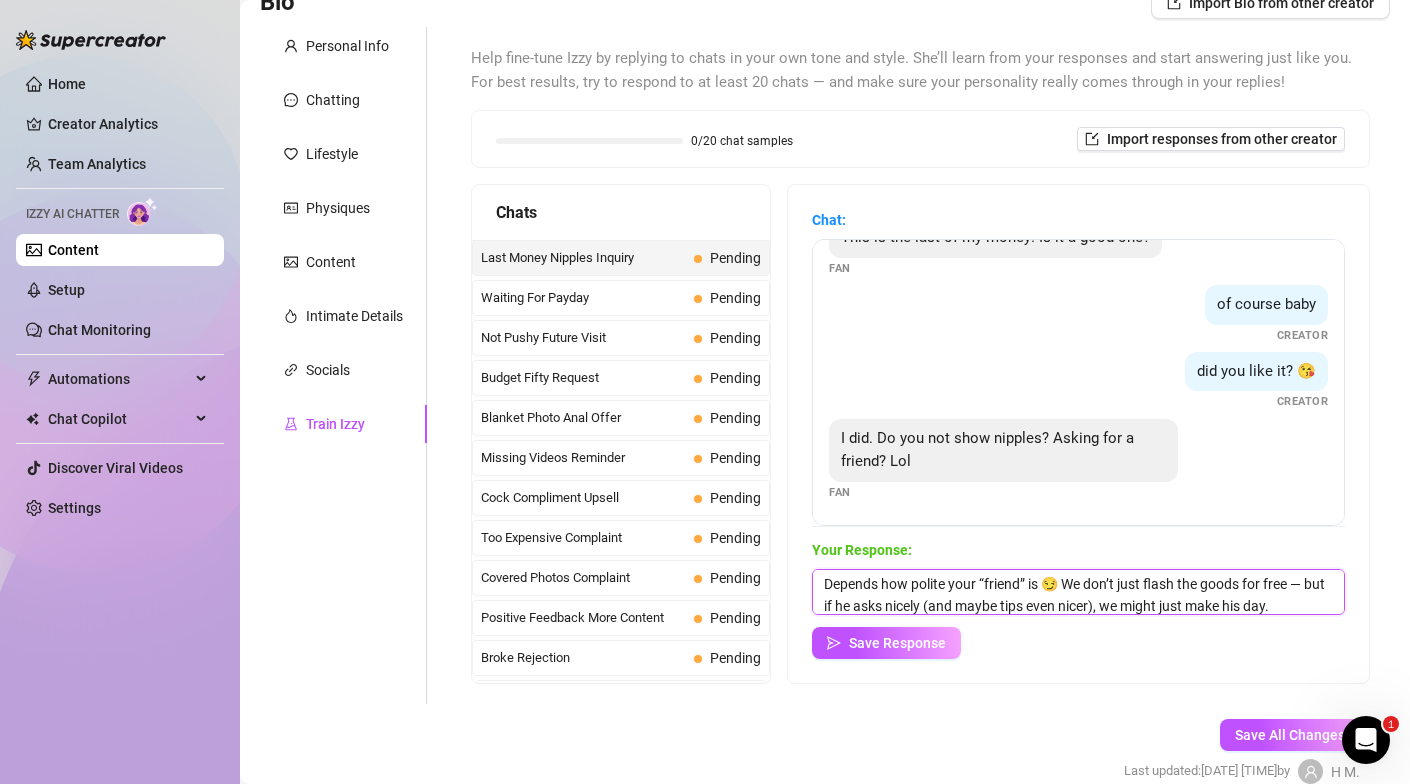click on "Depends how polite your “friend” is 😏 We don’t just flash the goods for free — but if he asks nicely (and maybe tips even nicer), we might just make his day." at bounding box center (1078, 592) 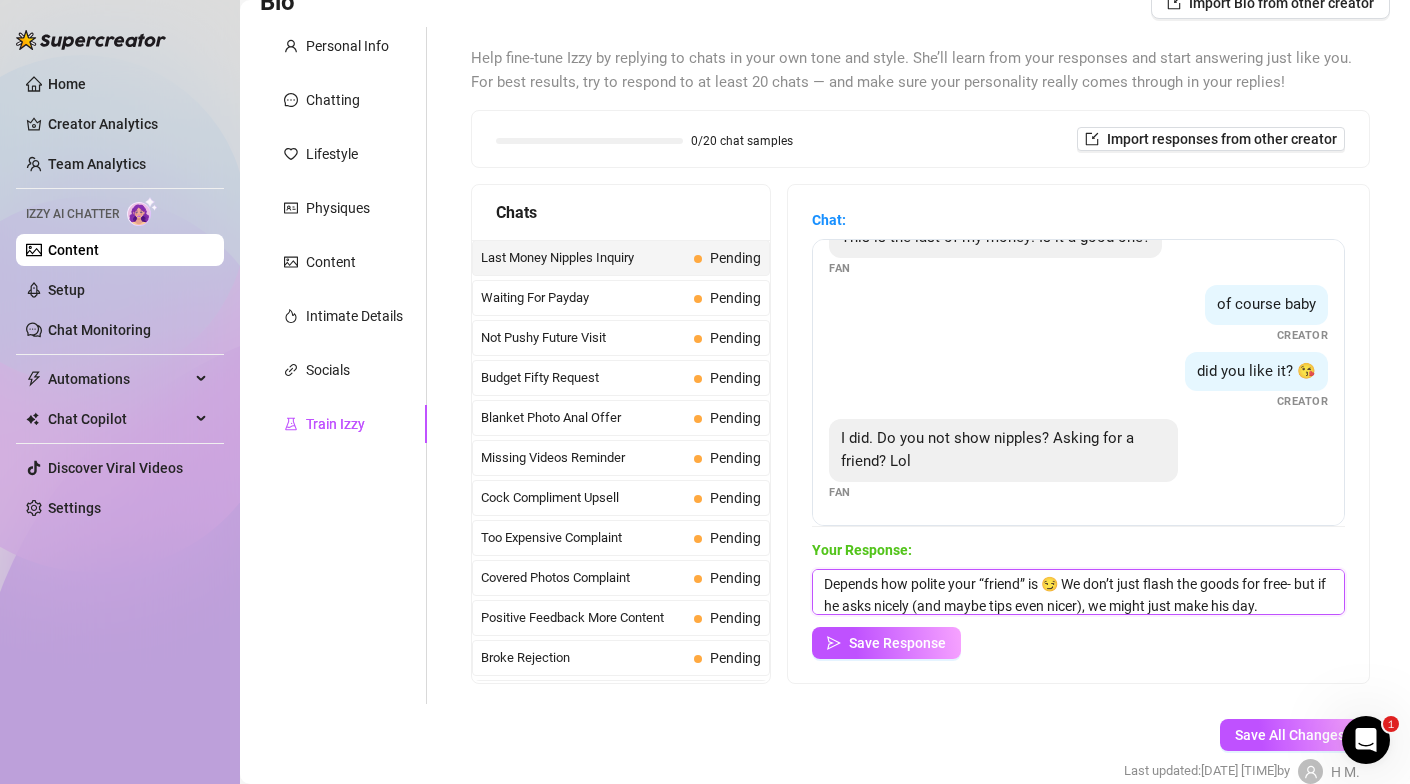scroll, scrollTop: 8, scrollLeft: 0, axis: vertical 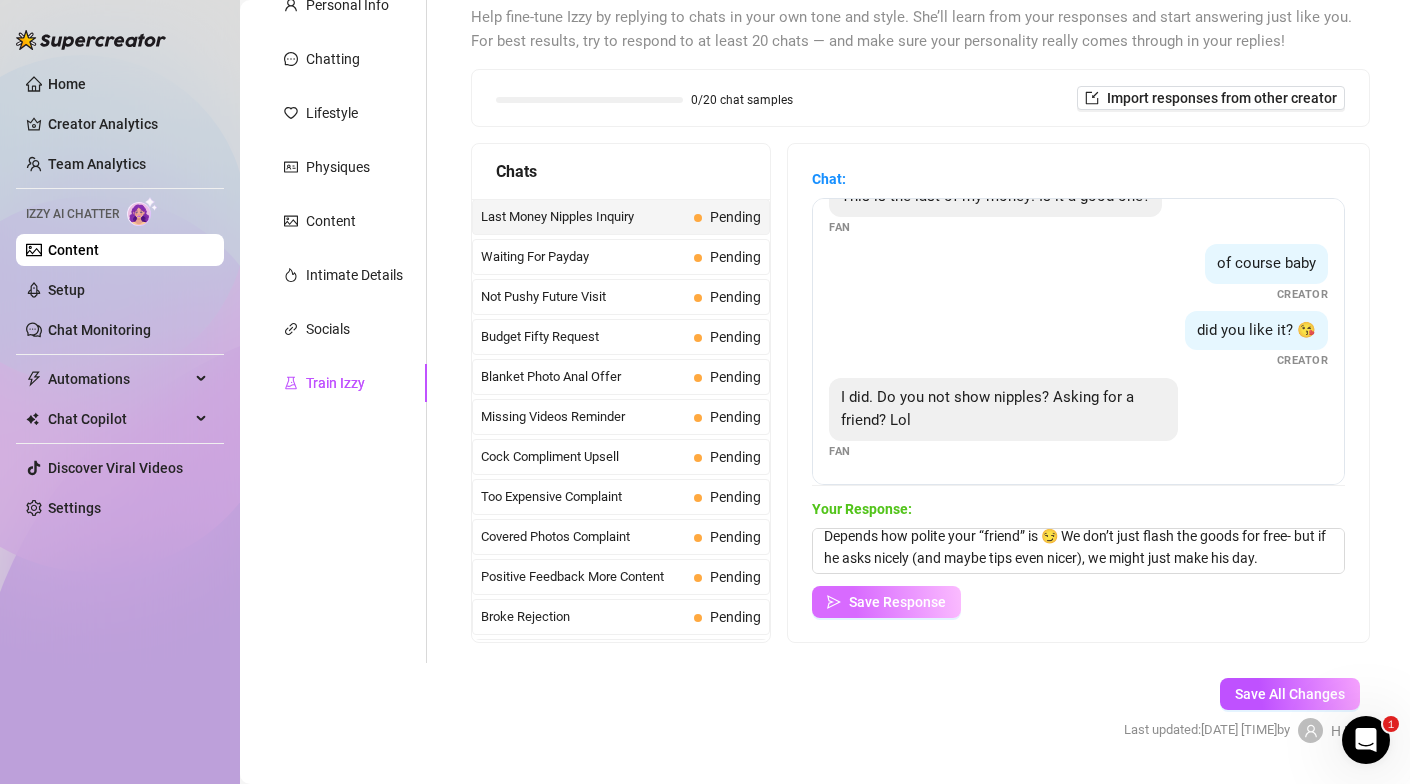 click on "Save Response" at bounding box center (897, 602) 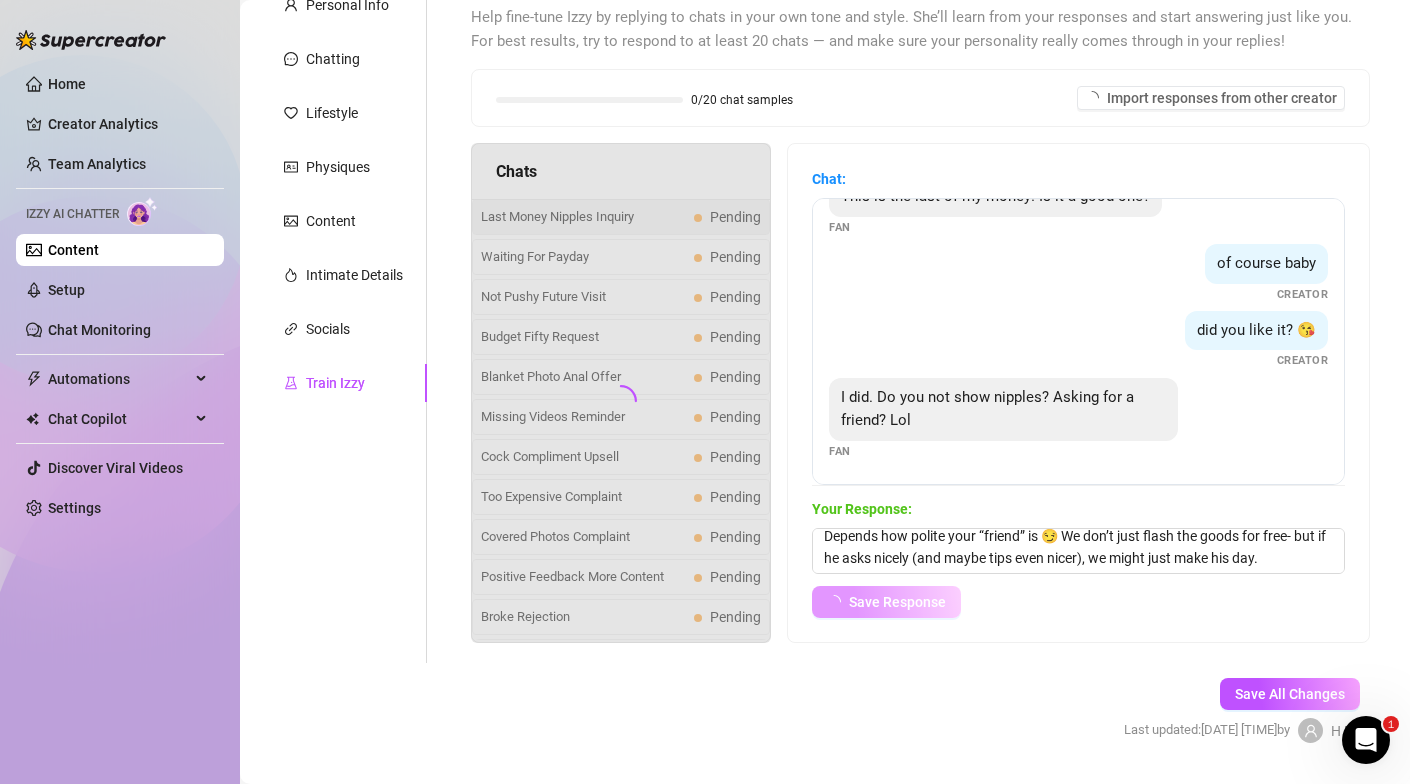 scroll, scrollTop: 36, scrollLeft: 0, axis: vertical 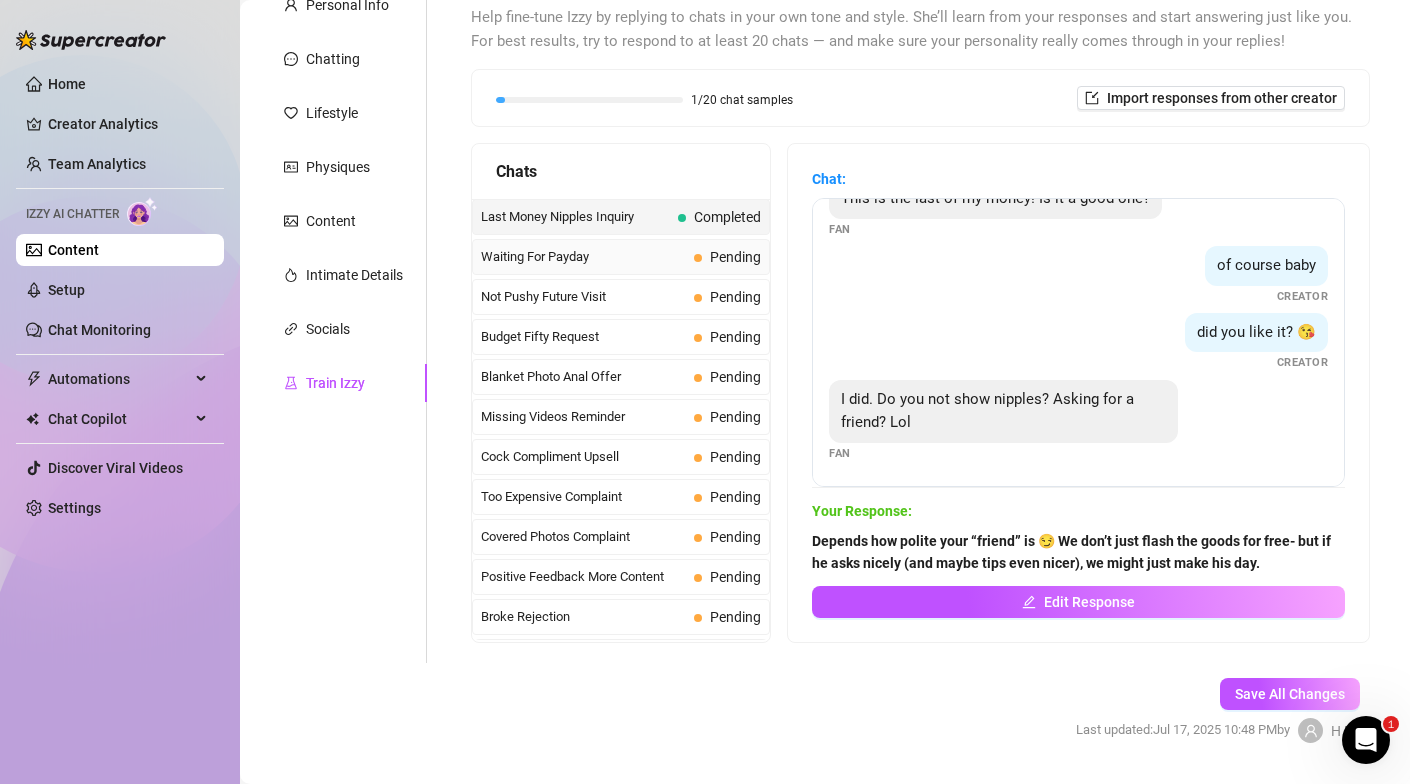 click on "Waiting For Payday" at bounding box center (583, 257) 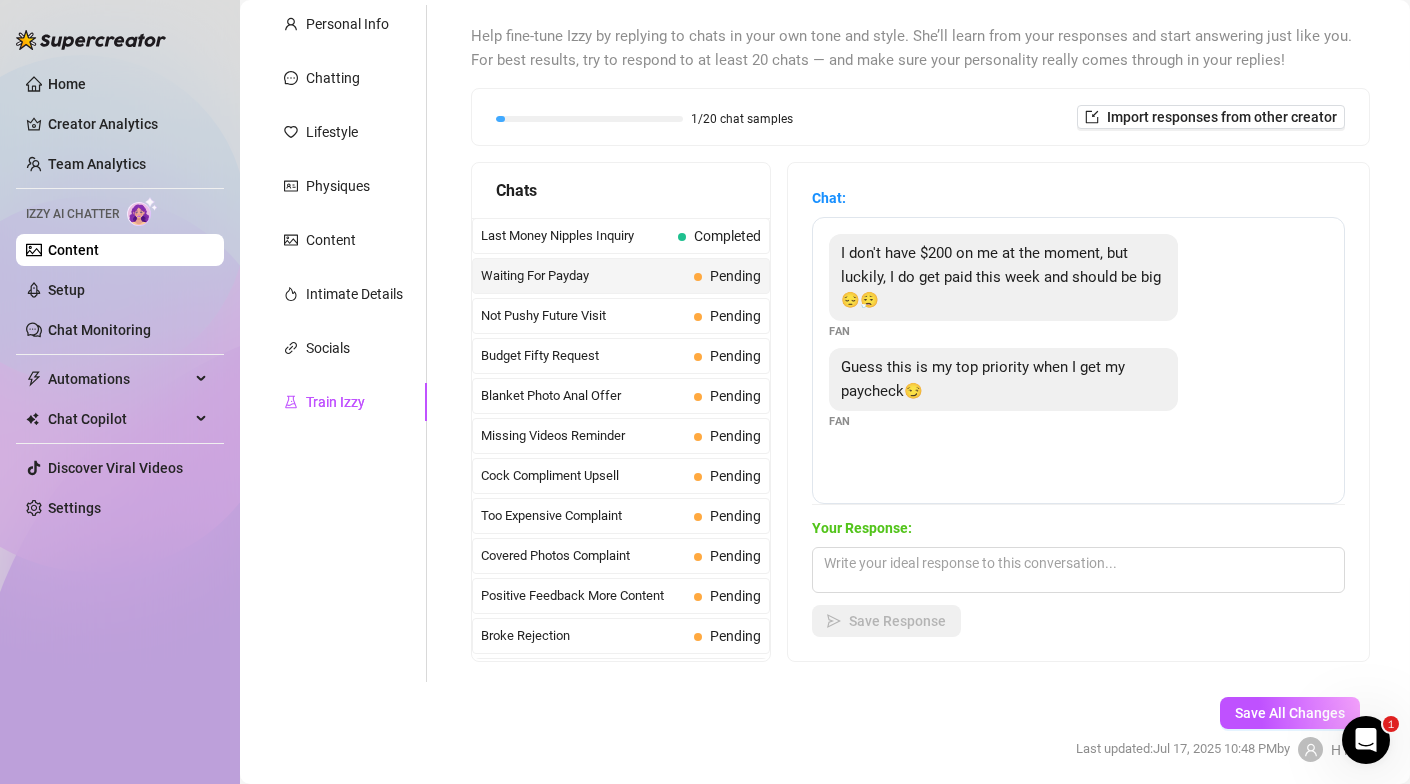 scroll, scrollTop: 194, scrollLeft: 0, axis: vertical 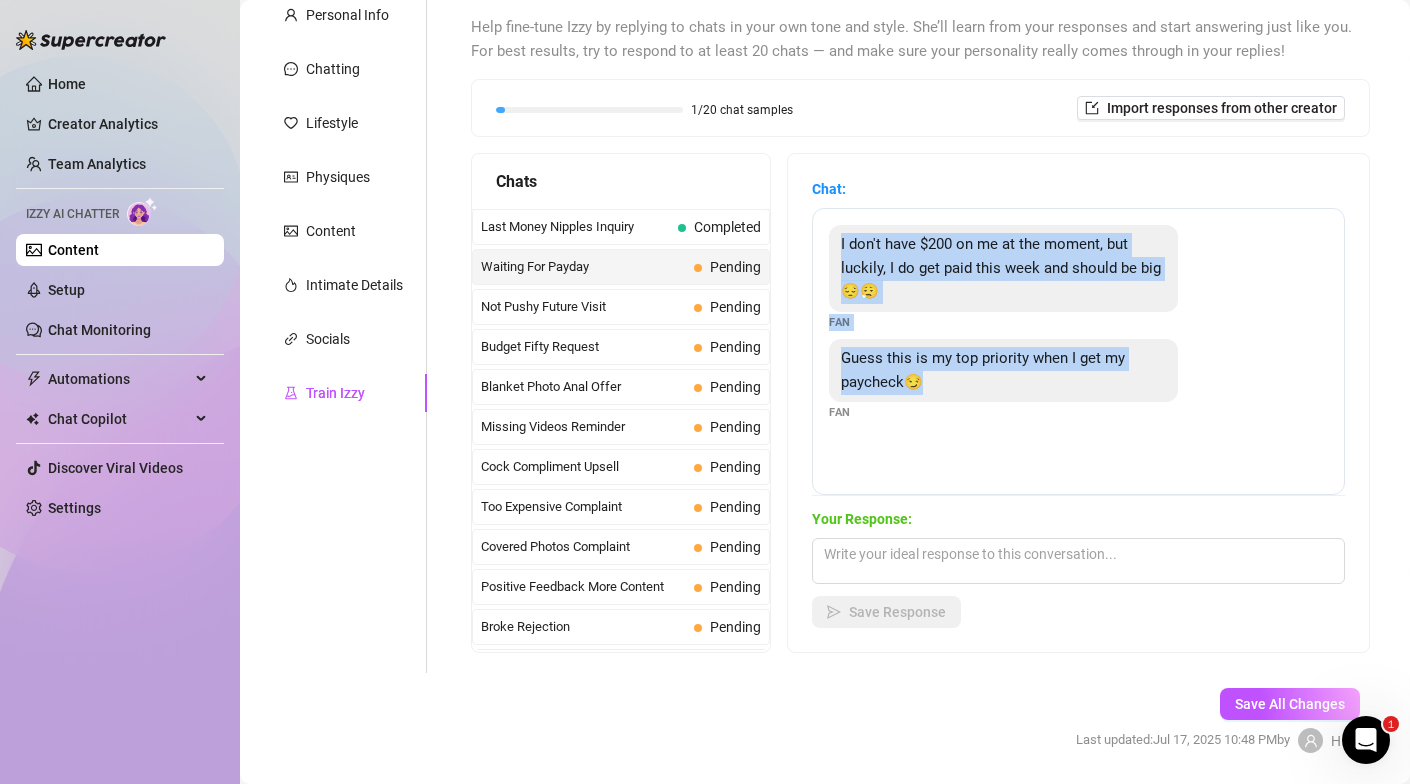 drag, startPoint x: 931, startPoint y: 379, endPoint x: 837, endPoint y: 247, distance: 162.04938 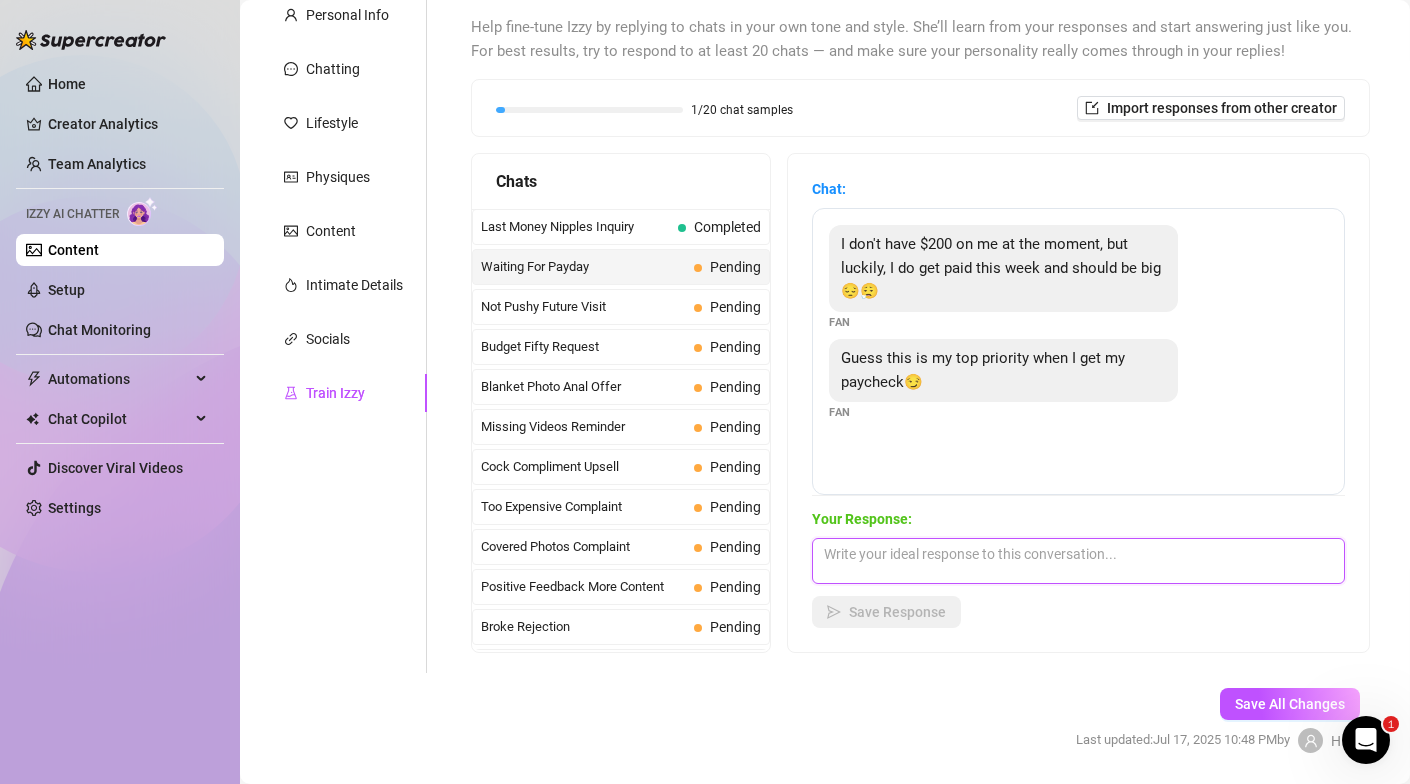 click at bounding box center (1078, 561) 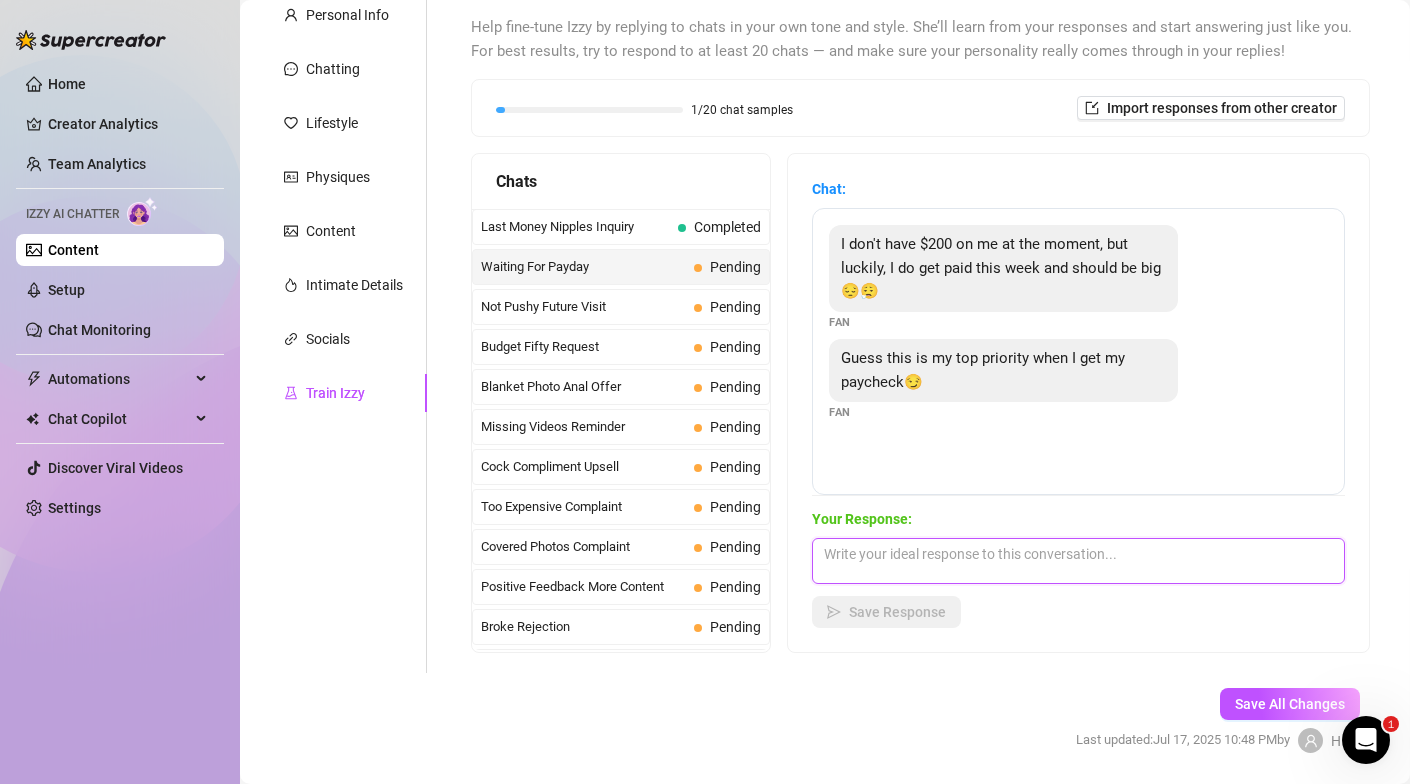 paste on "Mmm, we love a man with his priorities straight 😏
We’ll be waiting… legs crossed, lips parted — but only just.
Better not keep us waiting too long, babe 💋" 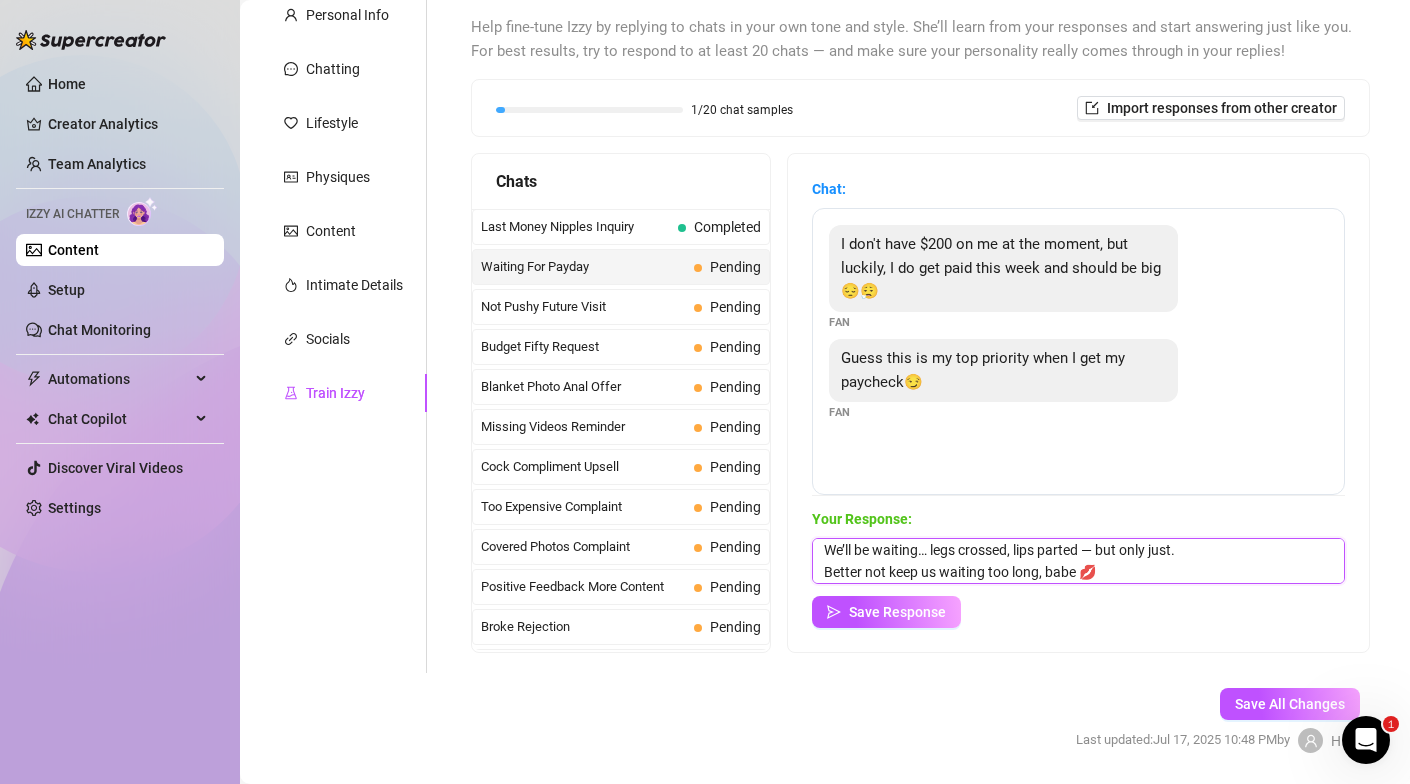 scroll, scrollTop: 30, scrollLeft: 0, axis: vertical 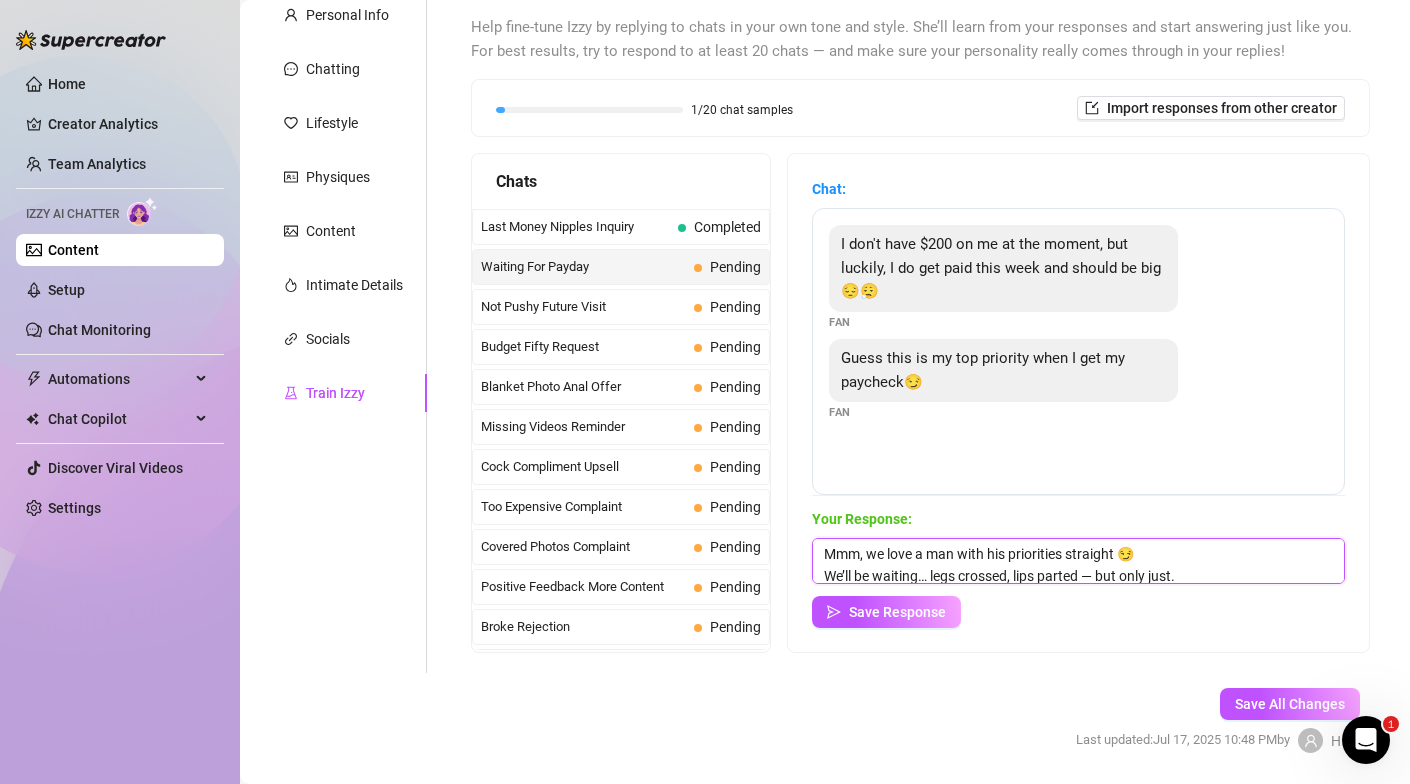 drag, startPoint x: 1183, startPoint y: 549, endPoint x: 935, endPoint y: 567, distance: 248.65237 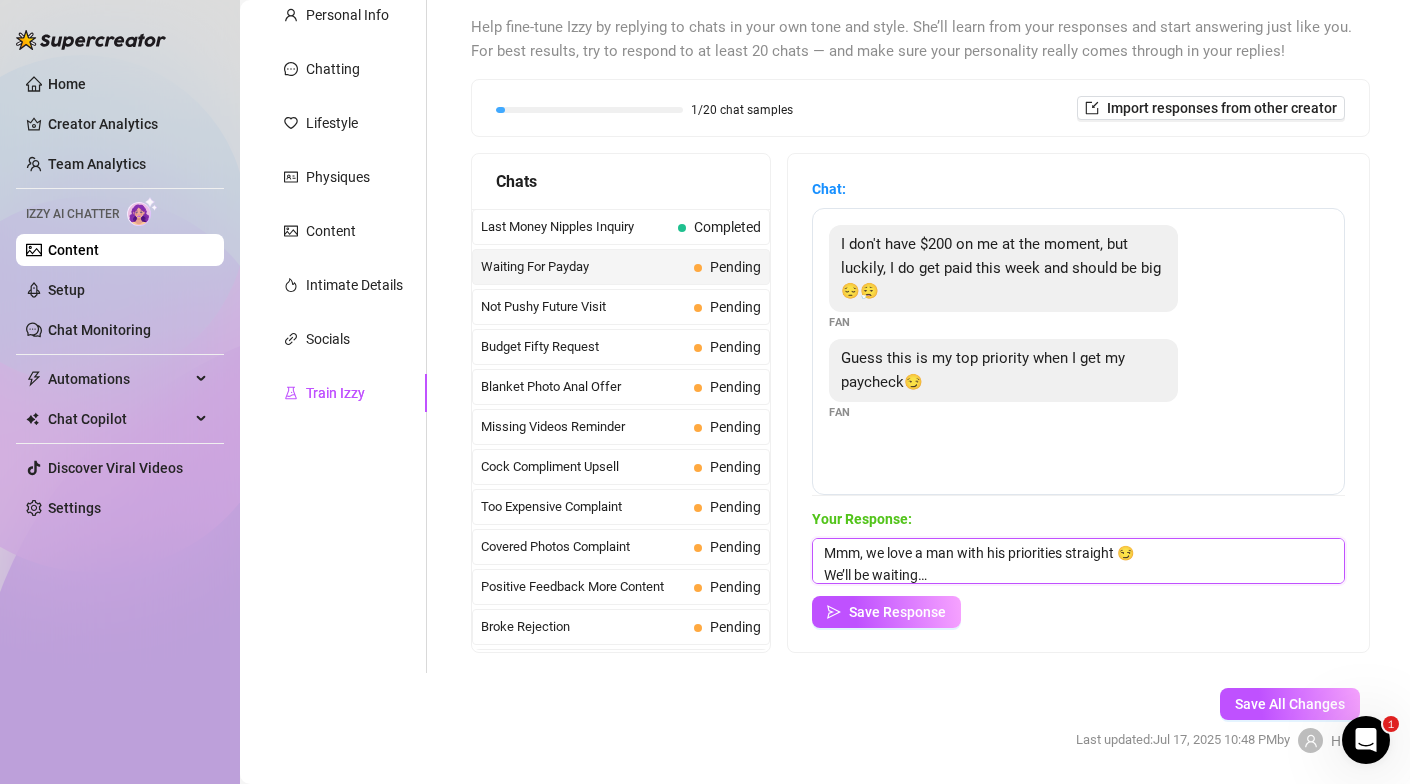 scroll, scrollTop: 23, scrollLeft: 0, axis: vertical 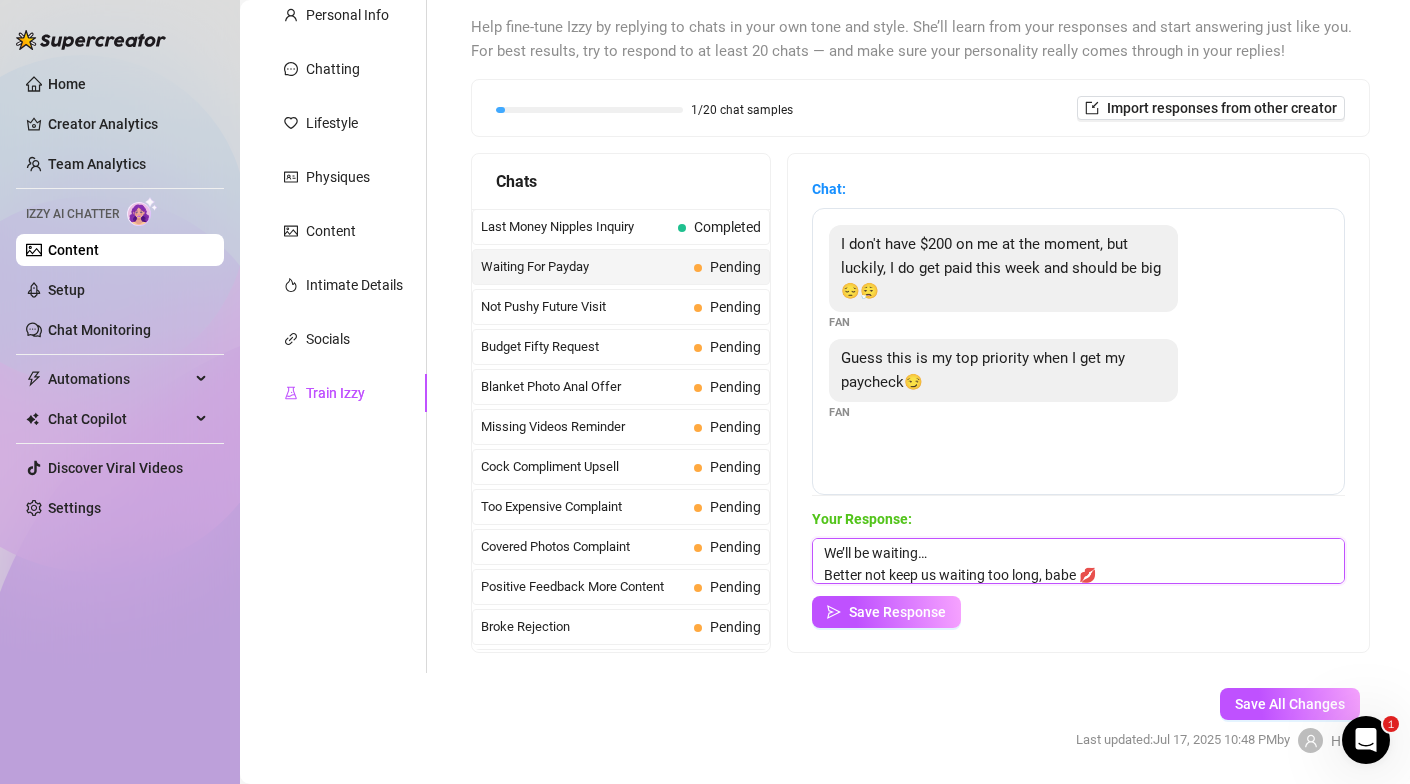 click on "Mmm, we love a man with his priorities straight 😏
We’ll be waiting…
Better not keep us waiting too long, babe 💋" at bounding box center (1078, 561) 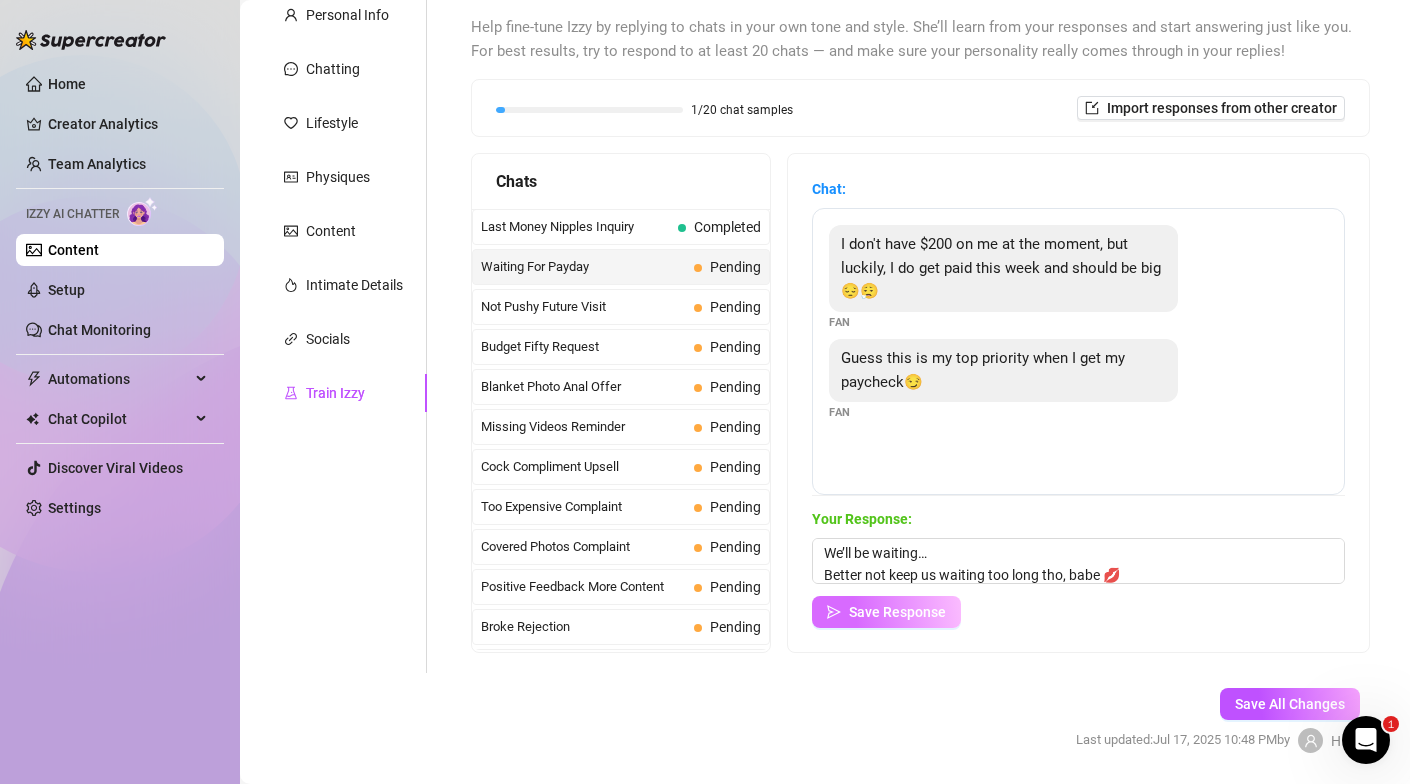 click on "Save Response" at bounding box center (897, 612) 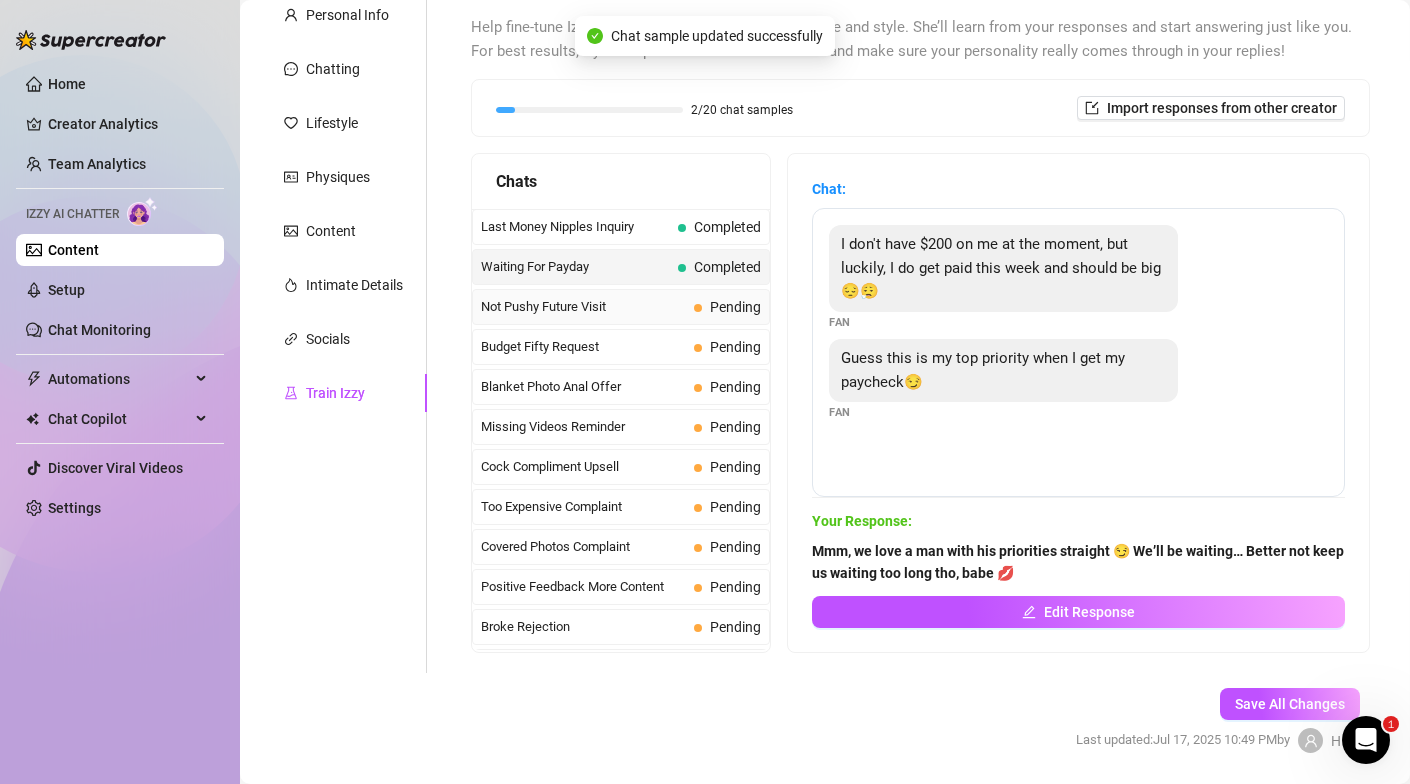 click on "Not Pushy Future Visit" at bounding box center [583, 307] 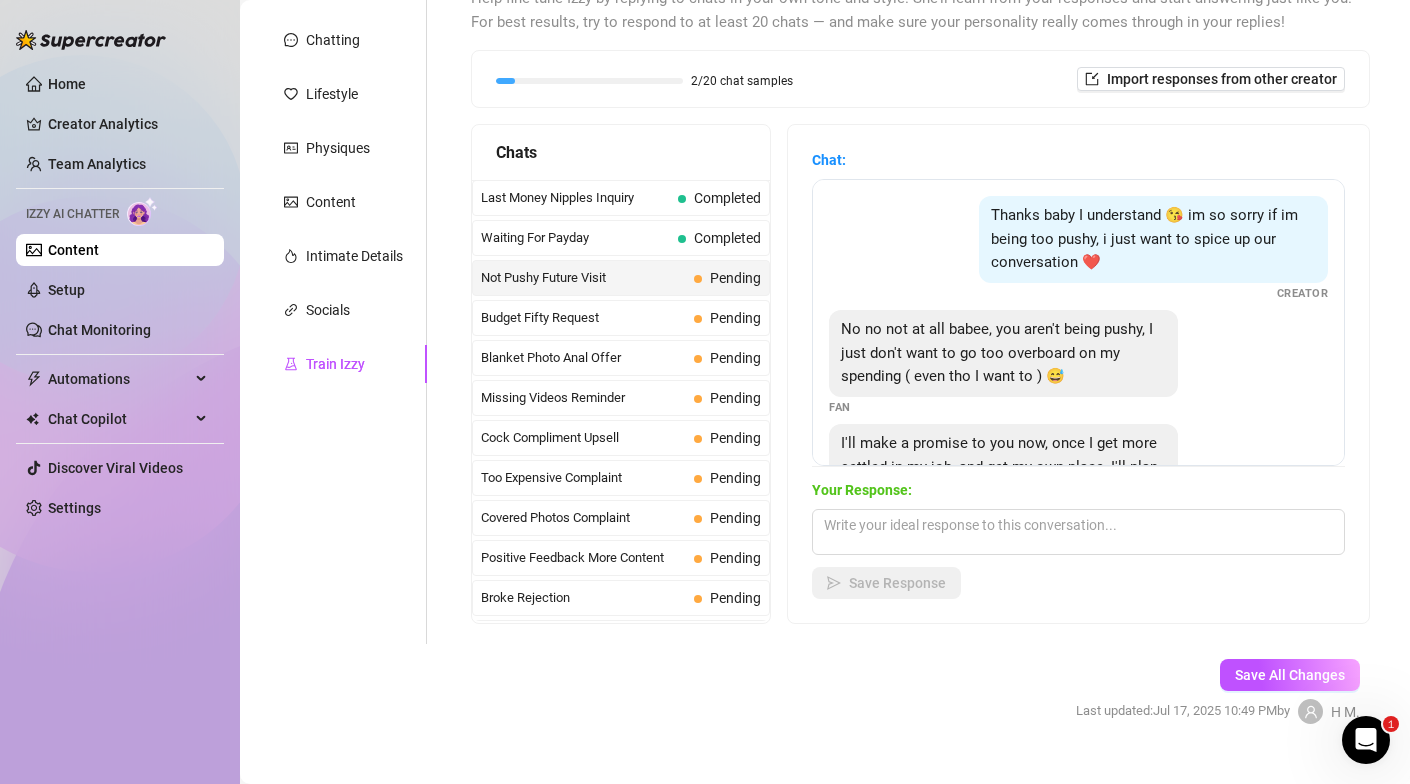 scroll, scrollTop: 236, scrollLeft: 0, axis: vertical 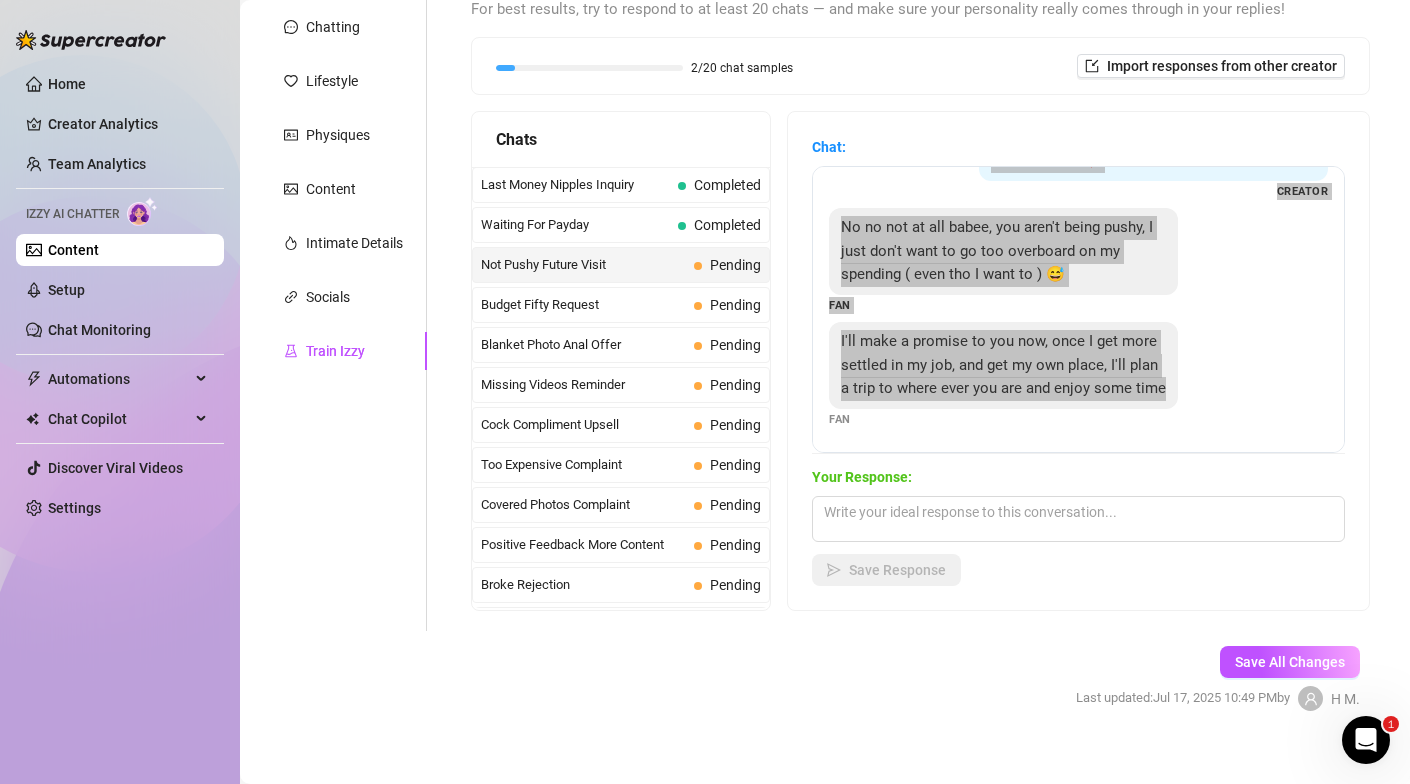 drag, startPoint x: 992, startPoint y: 199, endPoint x: 1166, endPoint y: 394, distance: 261.3446 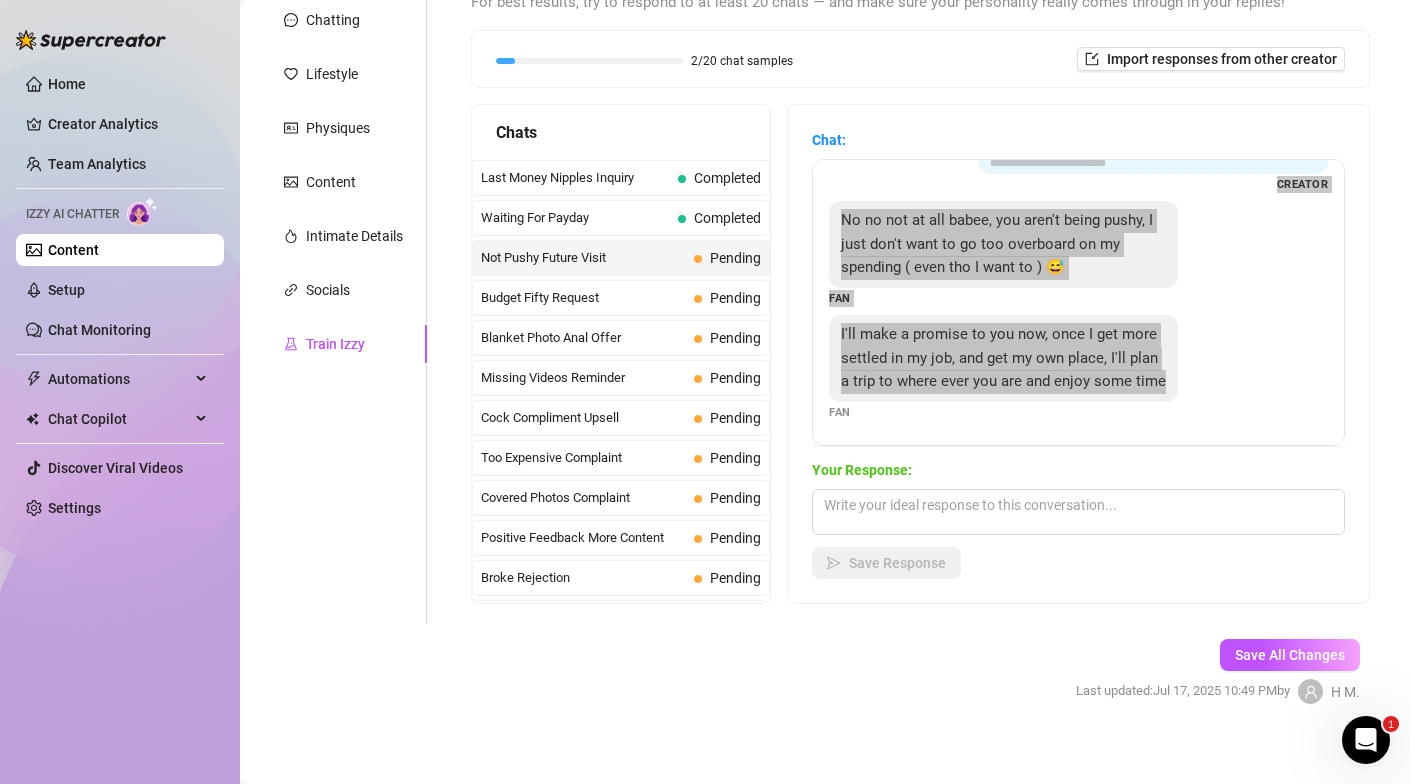 scroll, scrollTop: 258, scrollLeft: 0, axis: vertical 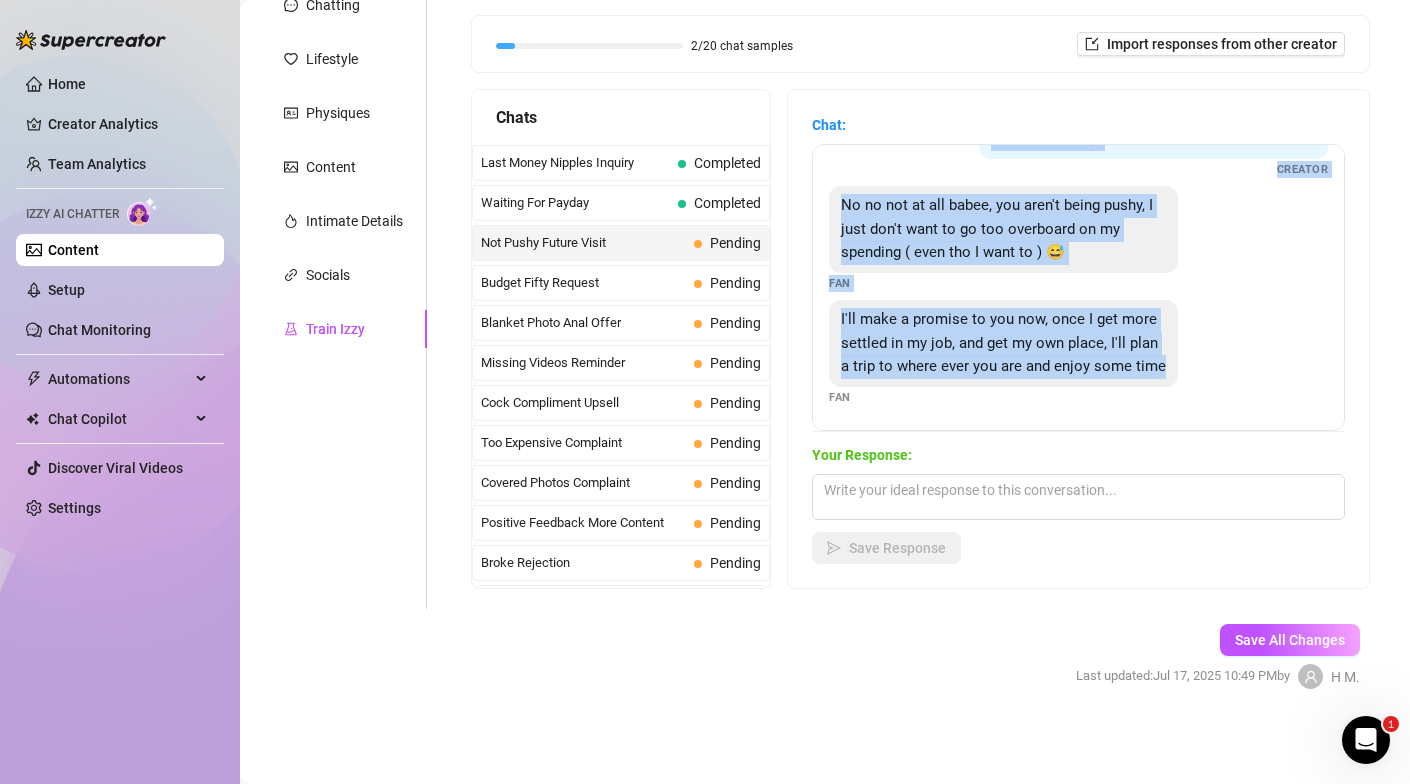 click on "I'll make a promise to you now, once I get more settled in my job, and get my own place, I'll plan a trip to where ever you are and enjoy some time Fan" at bounding box center [1078, 353] 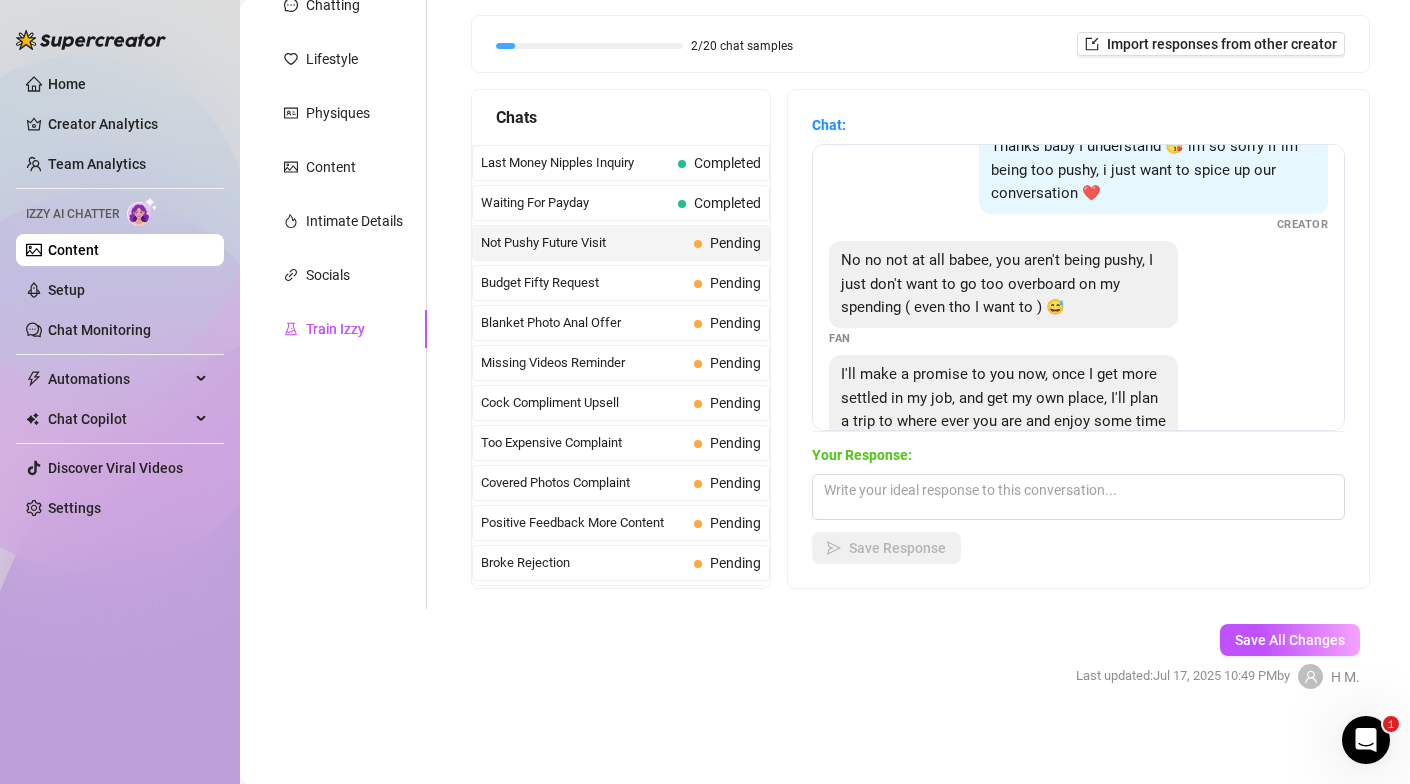 scroll, scrollTop: 0, scrollLeft: 0, axis: both 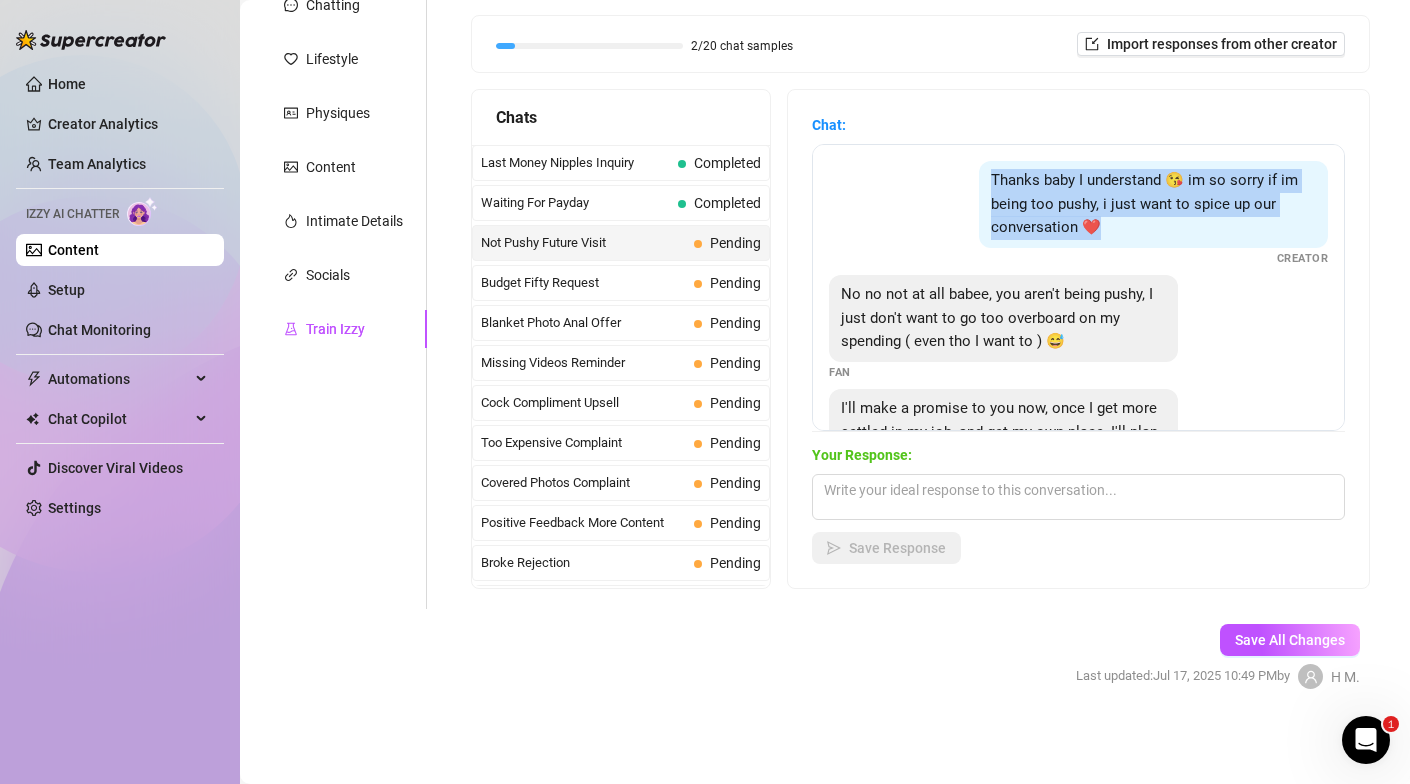 drag, startPoint x: 993, startPoint y: 175, endPoint x: 1108, endPoint y: 233, distance: 128.7983 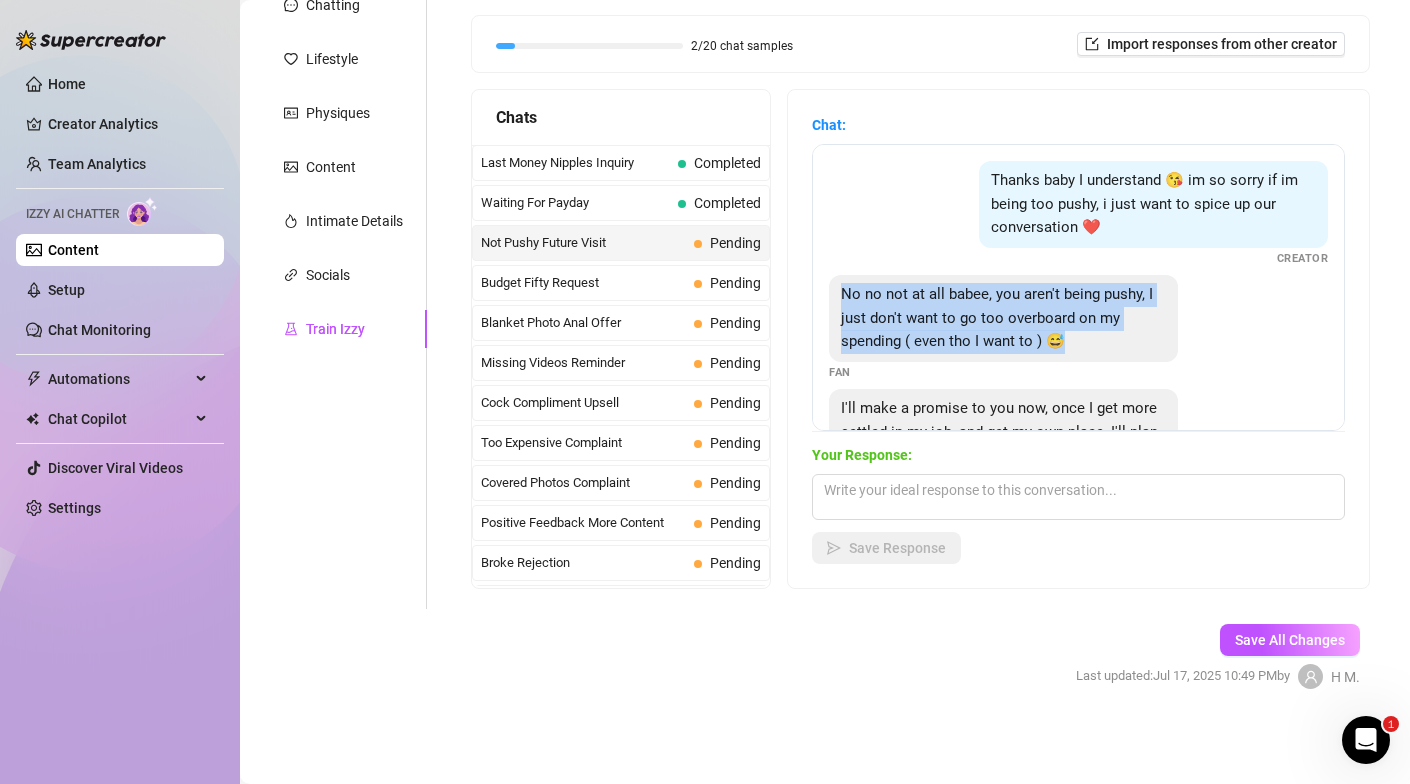 drag, startPoint x: 843, startPoint y: 288, endPoint x: 1055, endPoint y: 343, distance: 219.01826 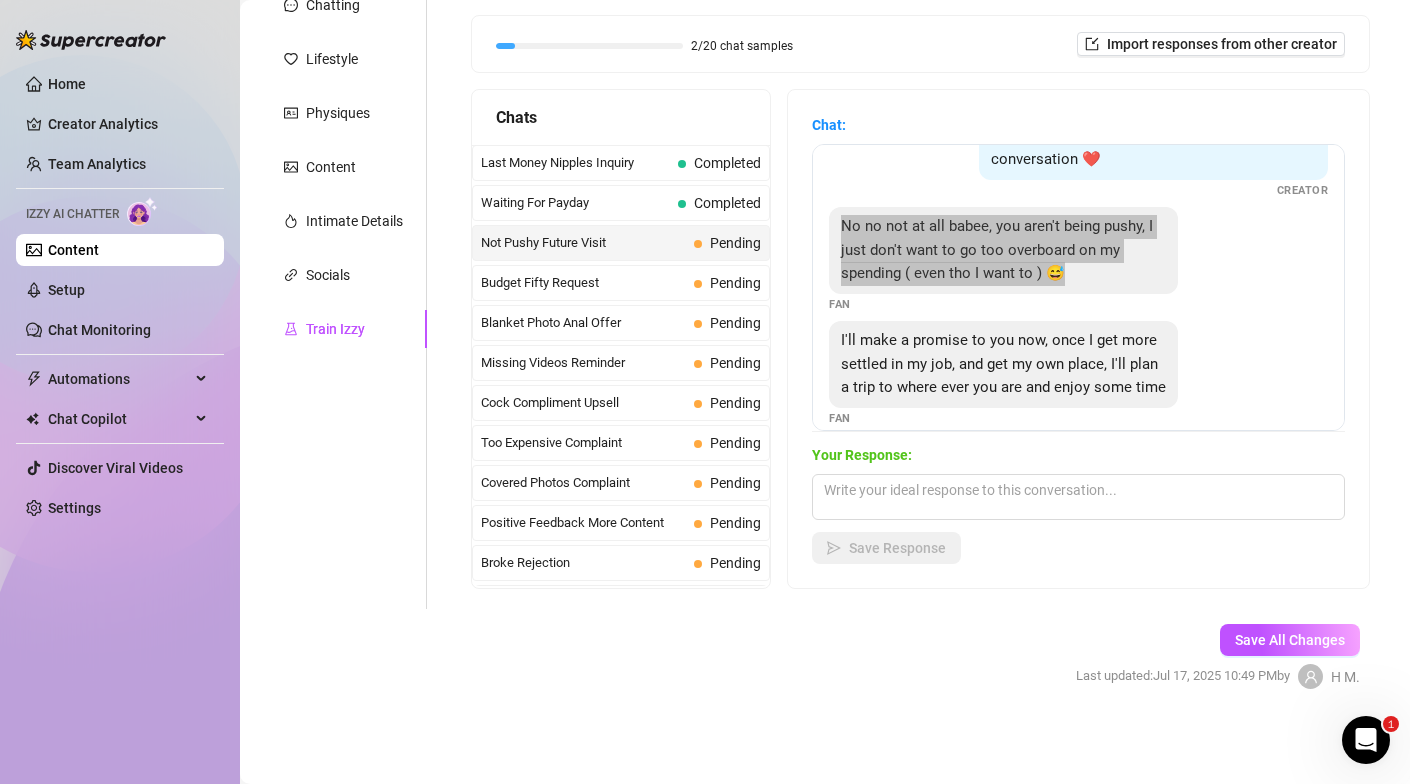 scroll, scrollTop: 89, scrollLeft: 0, axis: vertical 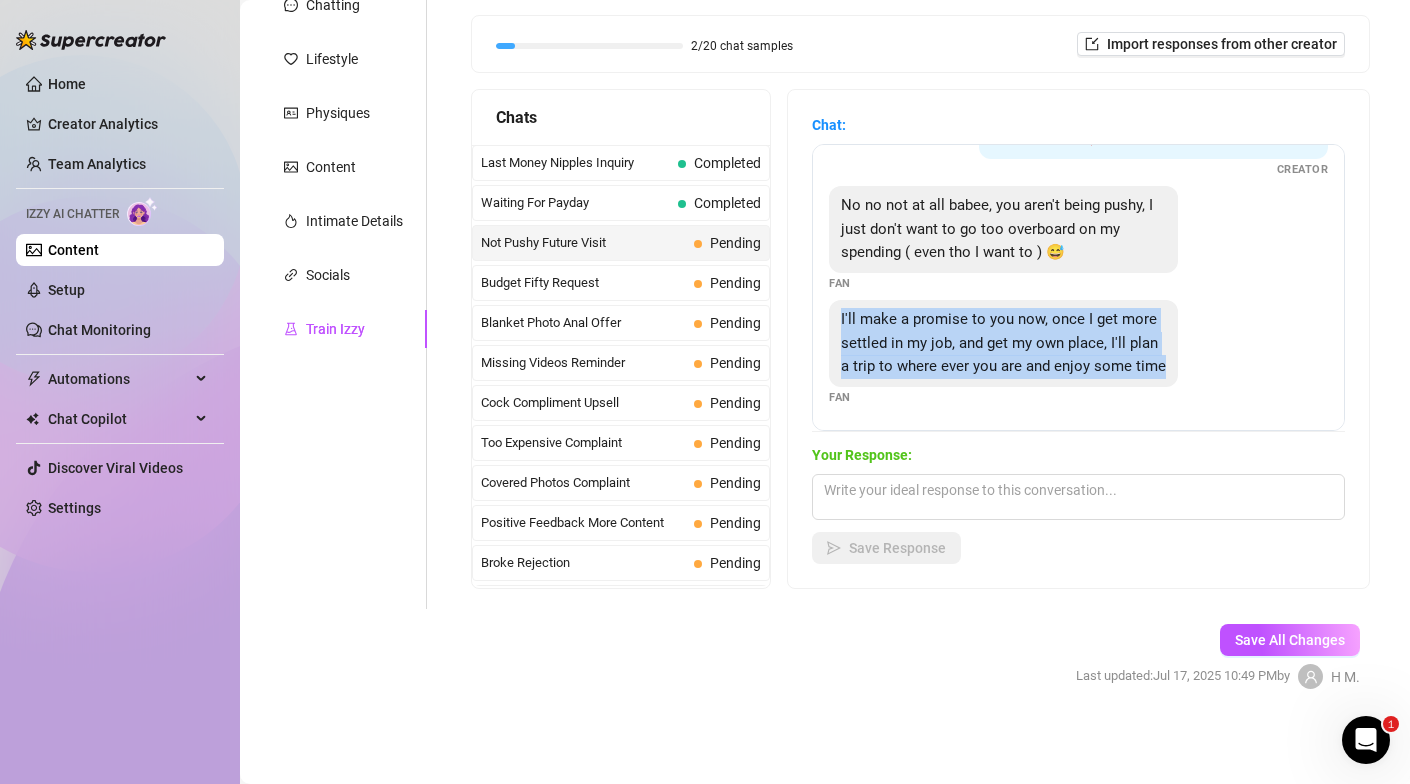 drag, startPoint x: 852, startPoint y: 315, endPoint x: 1163, endPoint y: 365, distance: 314.99365 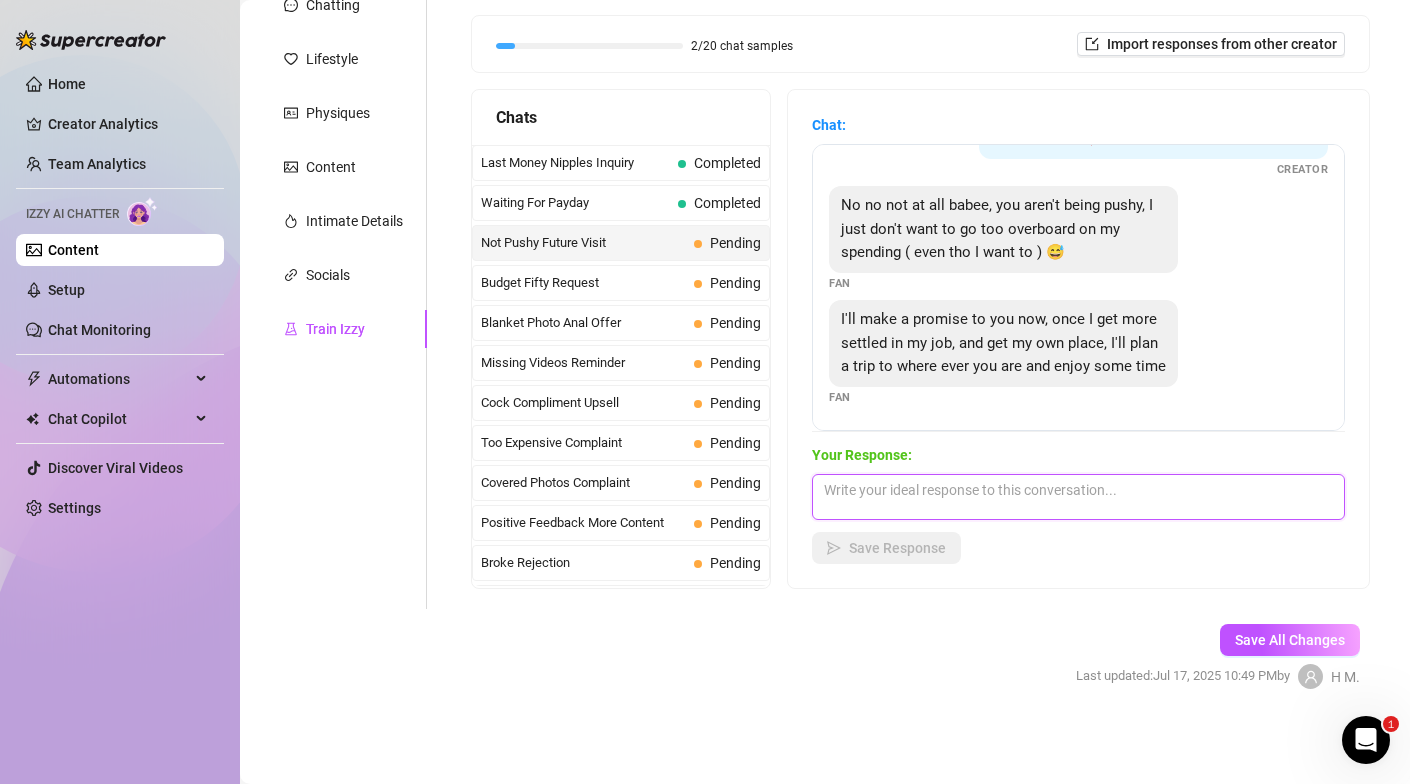 click at bounding box center (1078, 497) 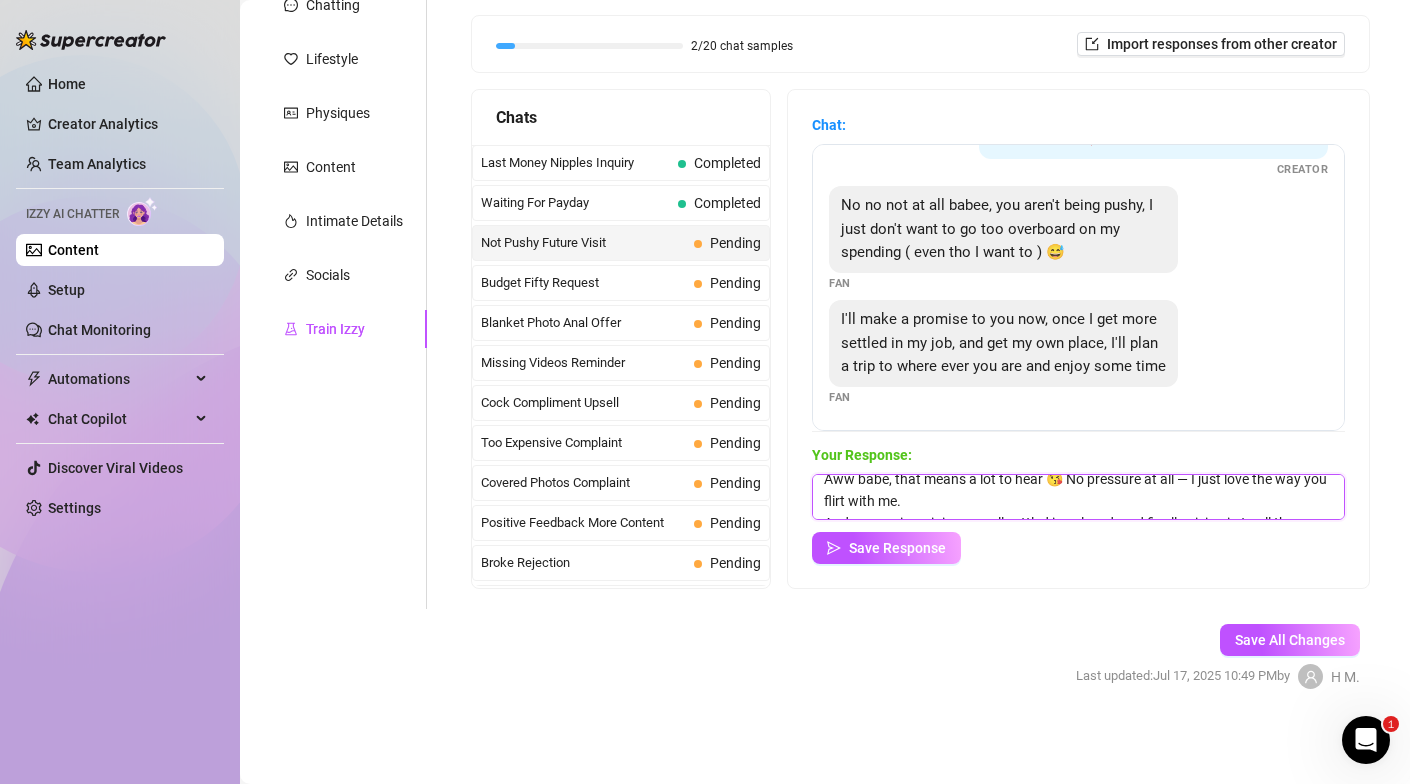 scroll, scrollTop: 0, scrollLeft: 0, axis: both 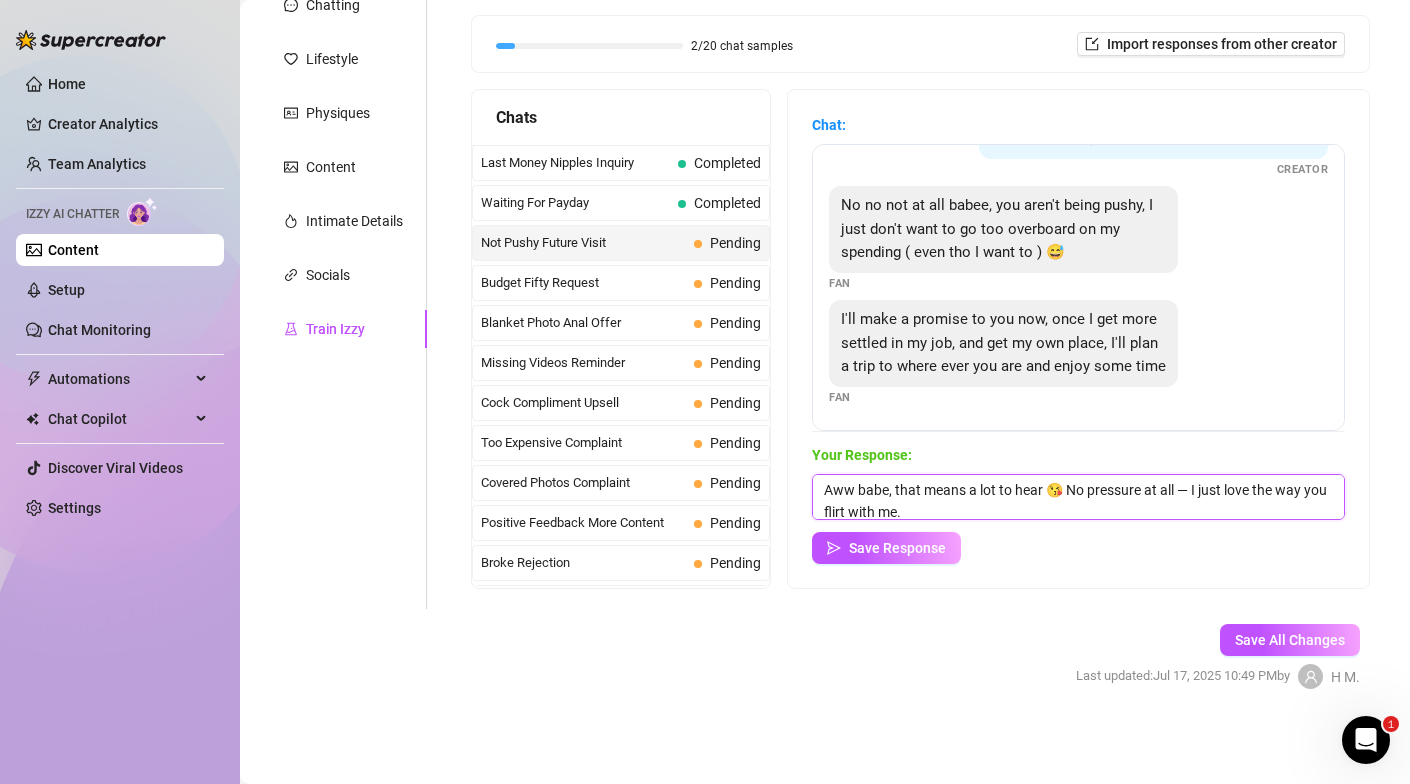 click on "Aww babe, that means a lot to hear 😘 No pressure at all — I just love the way you flirt with me.
And mmm… imagining you all settled in, relaxed, and finally giving in to all the teasing? Let’s just say I’ll make it worth the wait… right here 💋" at bounding box center (1078, 497) 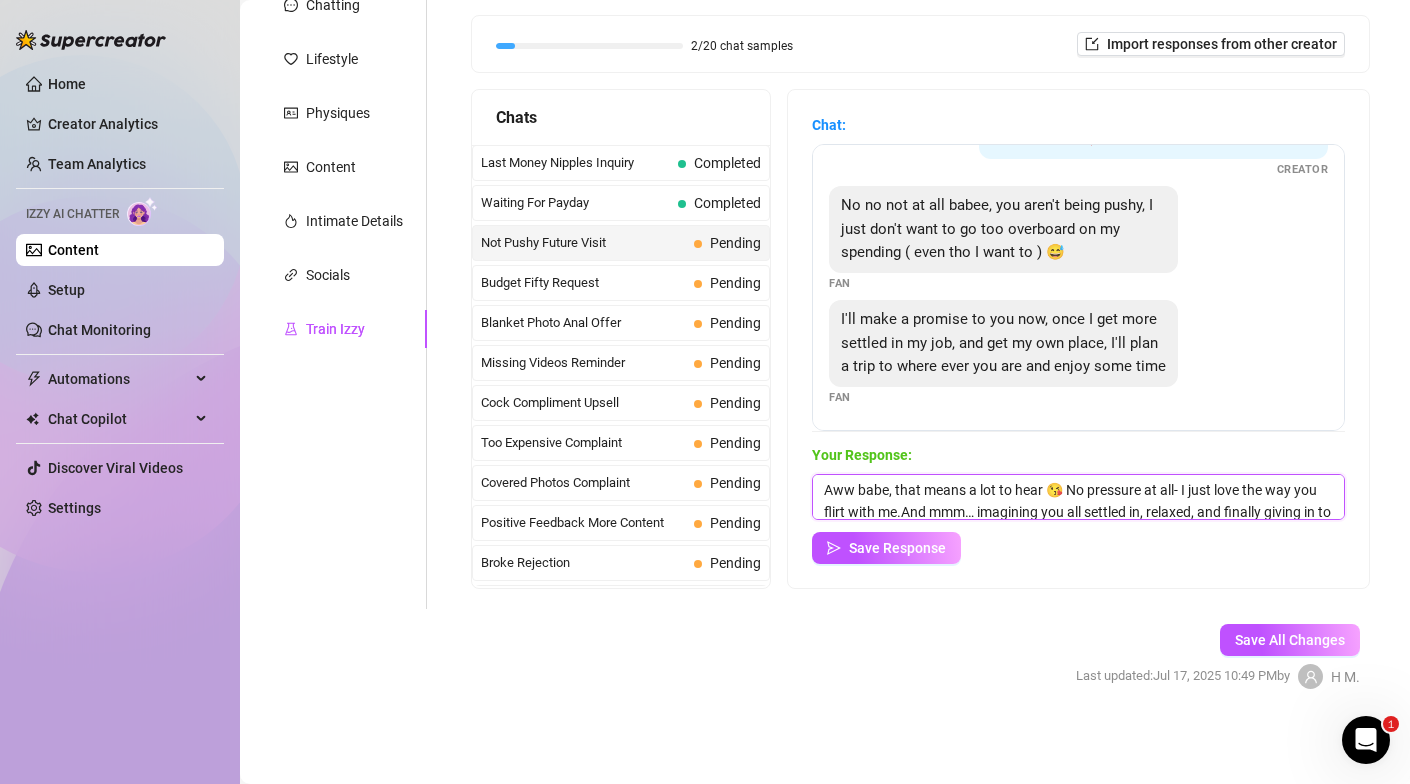 click on "Aww babe, that means a lot to hear 😘 No pressure at all- I just love the way you flirt with me.And mmm… imagining you all settled in, relaxed, and finally giving in to all the teasing? Let’s just say I’ll make it worth the wait… right here 💋" at bounding box center [1078, 497] 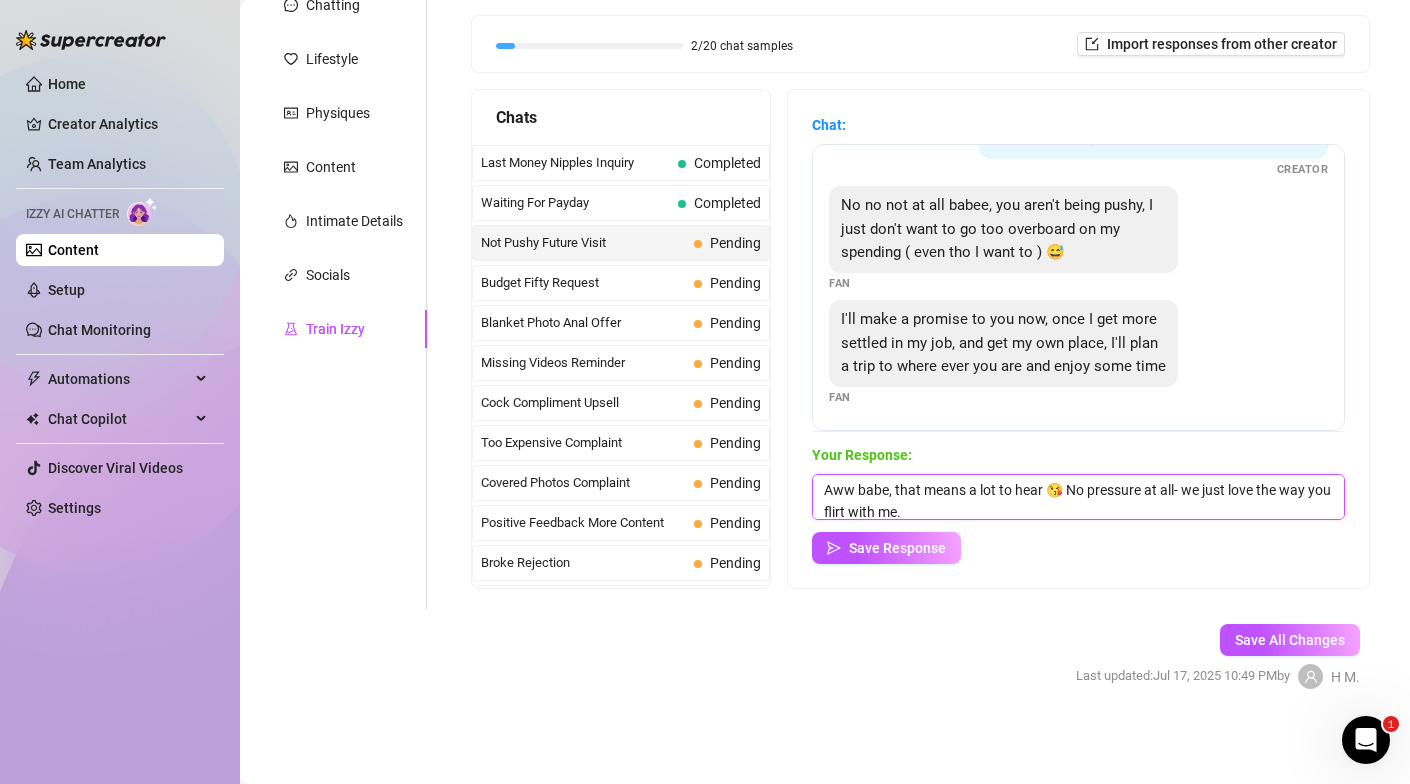 scroll, scrollTop: 52, scrollLeft: 0, axis: vertical 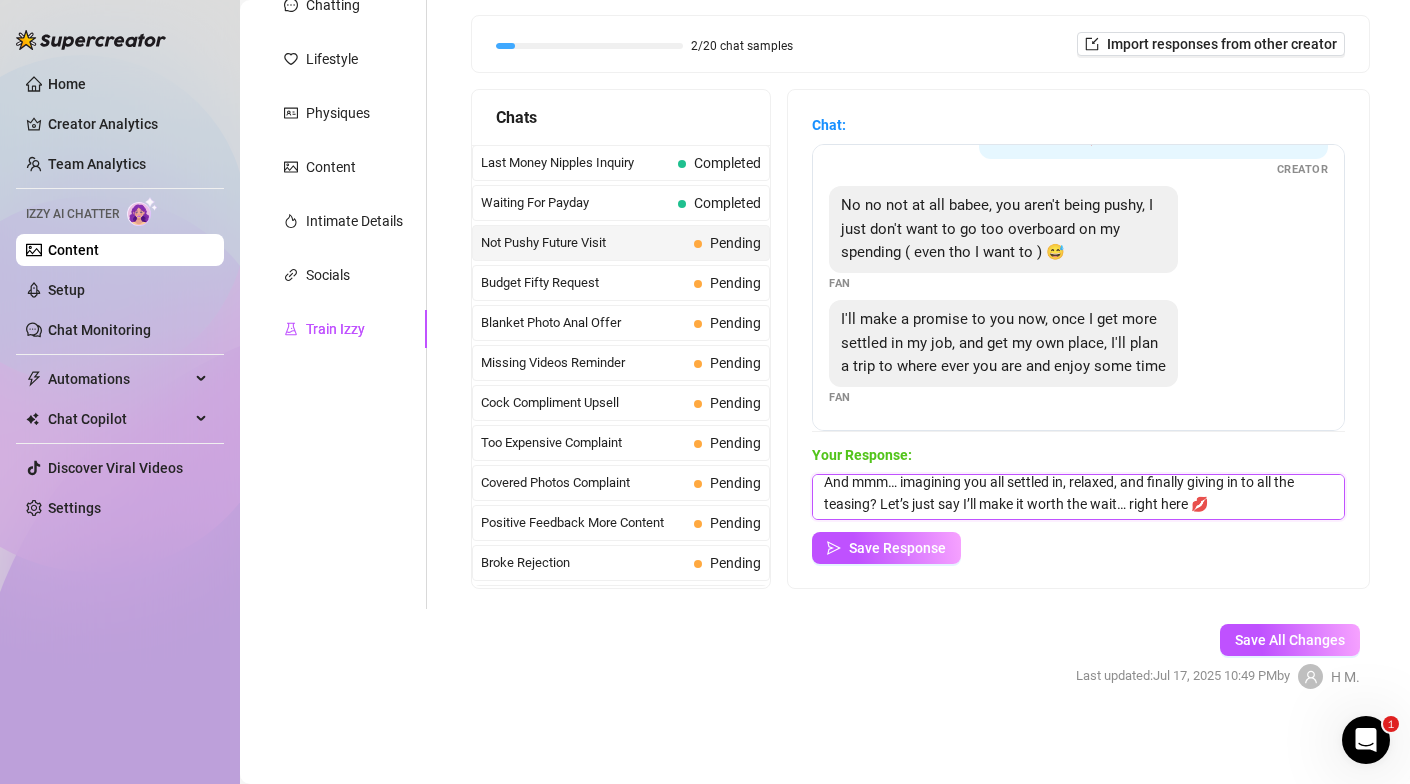drag, startPoint x: 900, startPoint y: 516, endPoint x: 880, endPoint y: 511, distance: 20.615528 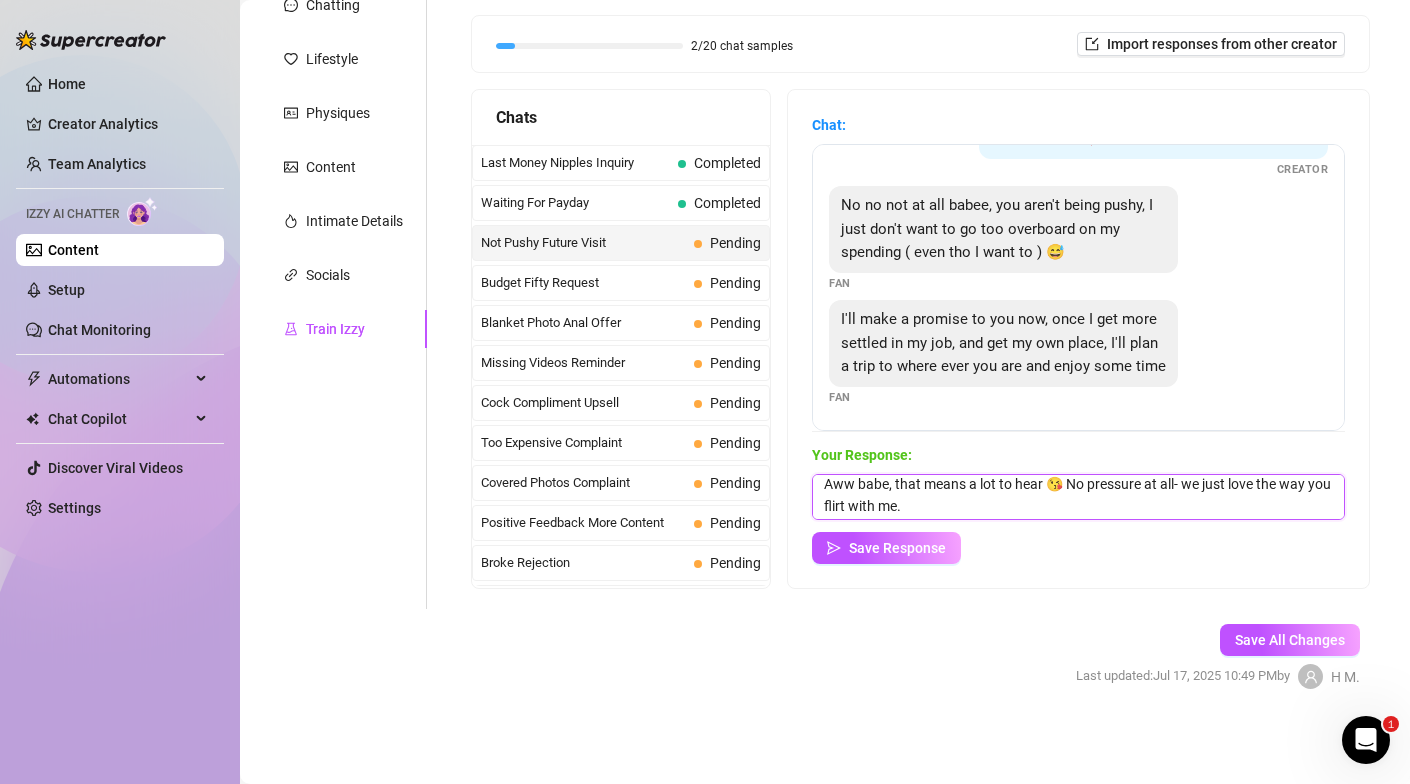 scroll, scrollTop: 0, scrollLeft: 0, axis: both 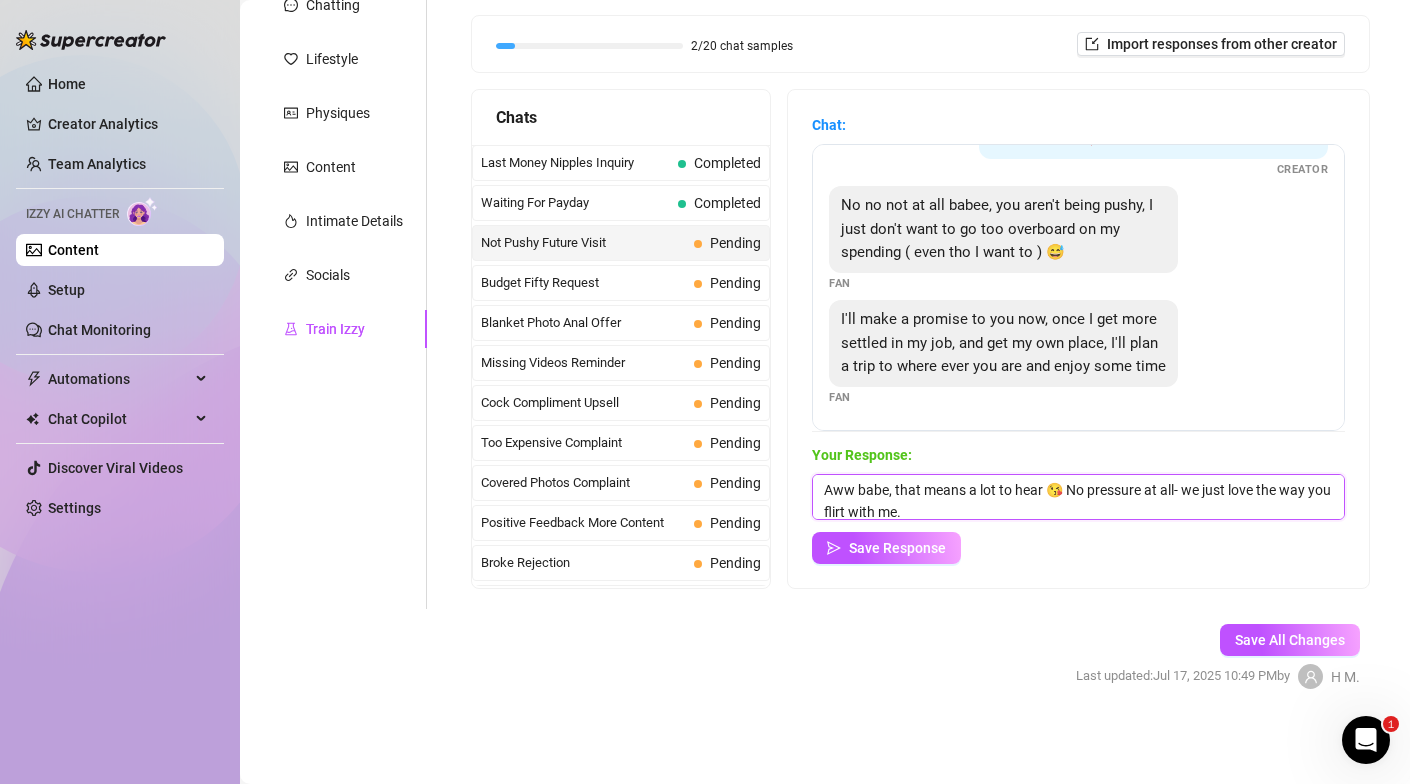 click on "Aww babe, that means a lot to hear 😘 No pressure at all- we just love the way you flirt with me.
And mmm… imagining you all settled in, relaxed, and finally giving in to all the teasing? Let’s just say I’ll make it worth the wait… right here 💋" at bounding box center [1078, 497] 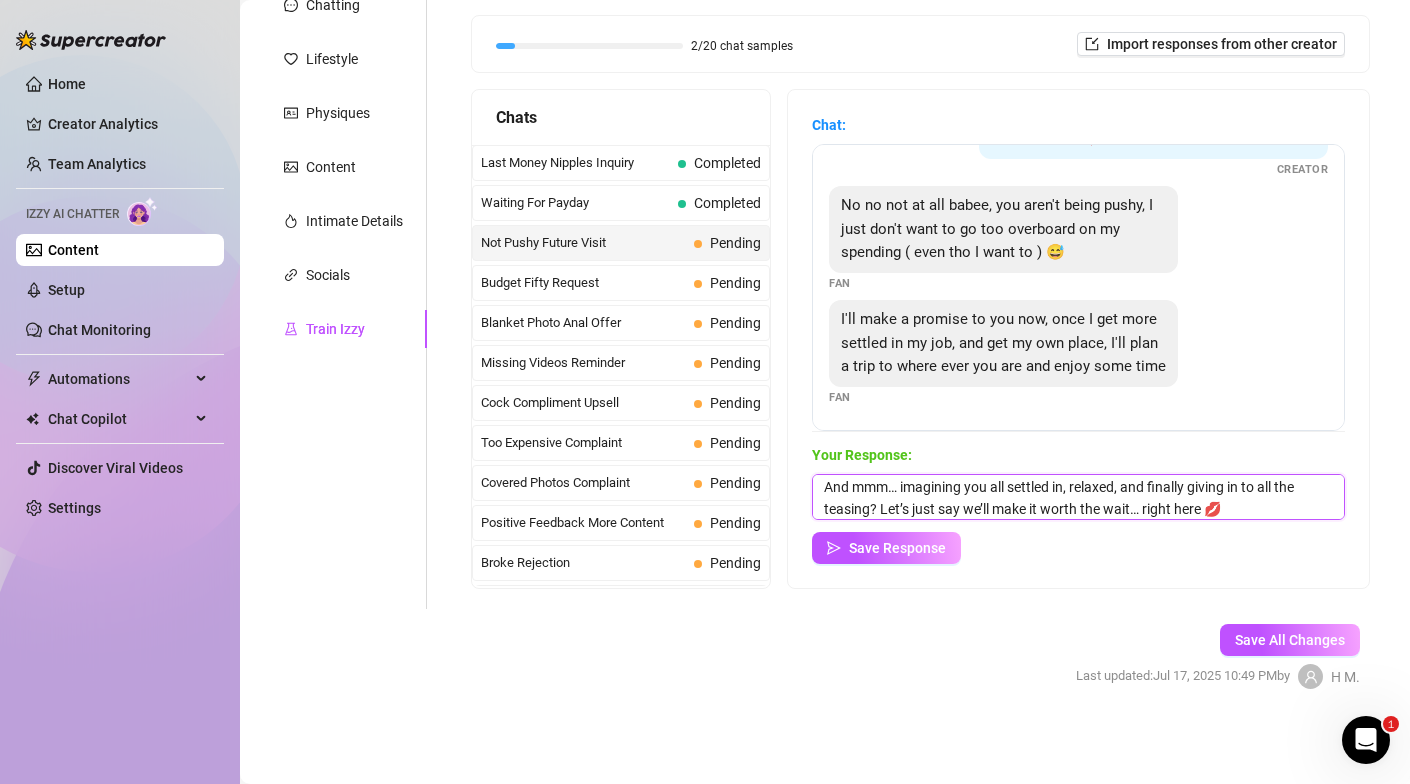 scroll, scrollTop: 52, scrollLeft: 0, axis: vertical 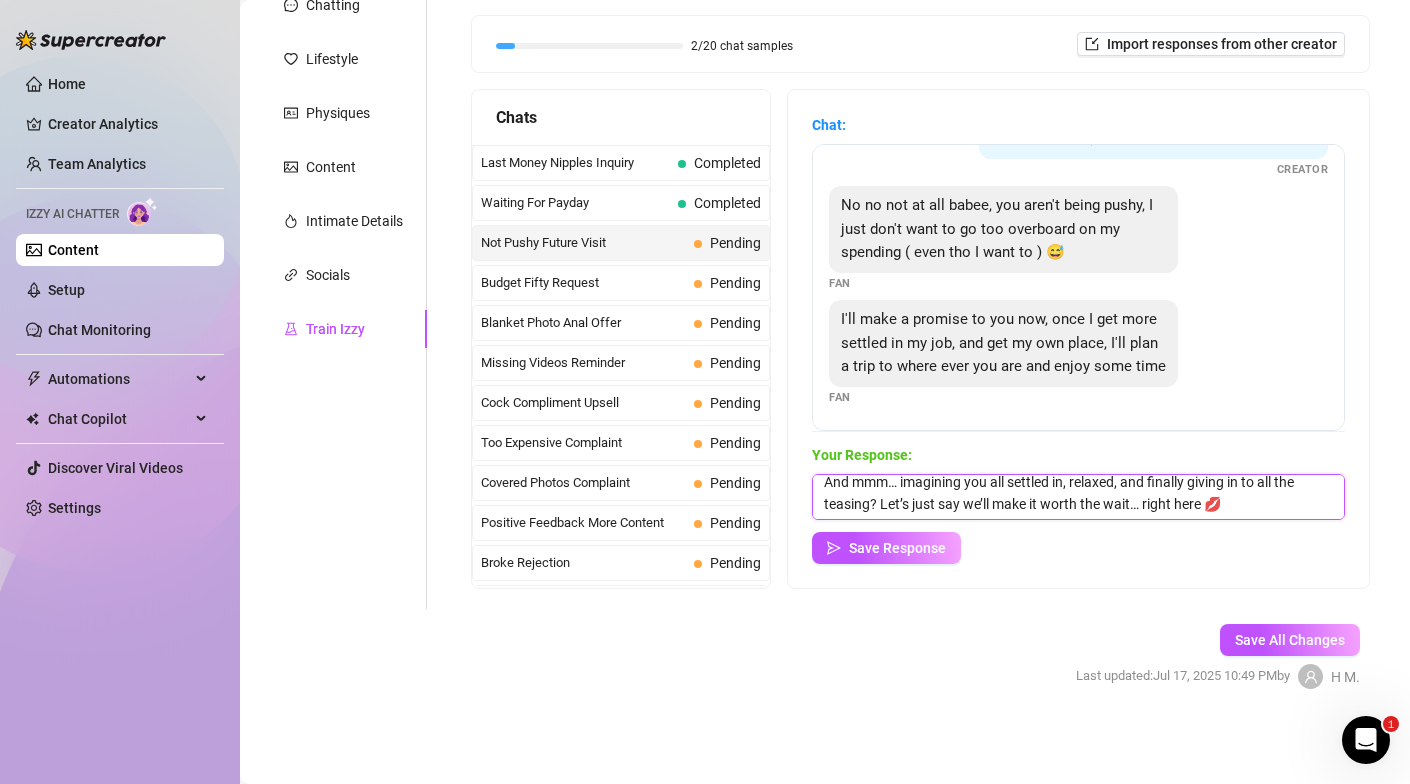 drag, startPoint x: 978, startPoint y: 509, endPoint x: 962, endPoint y: 501, distance: 17.888544 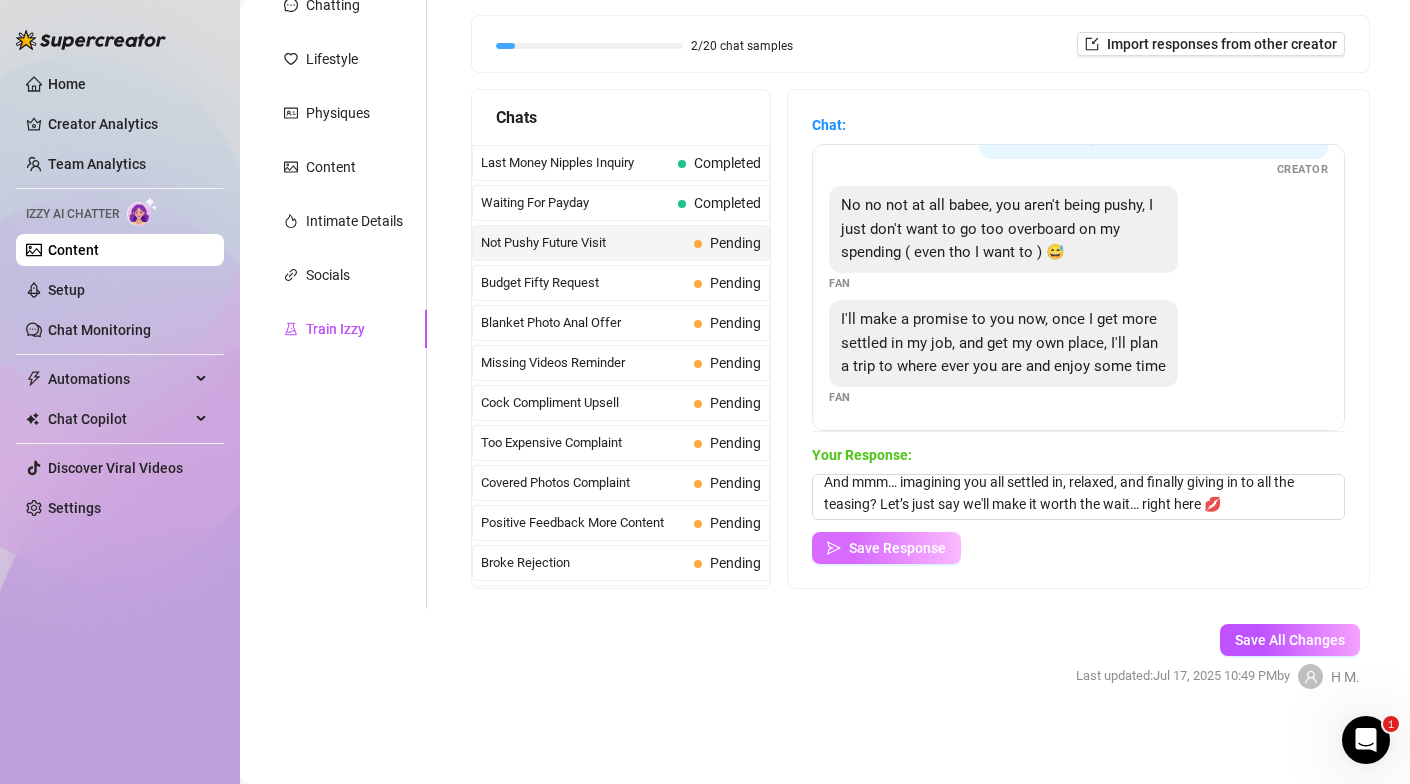 click on "Save Response" at bounding box center (897, 548) 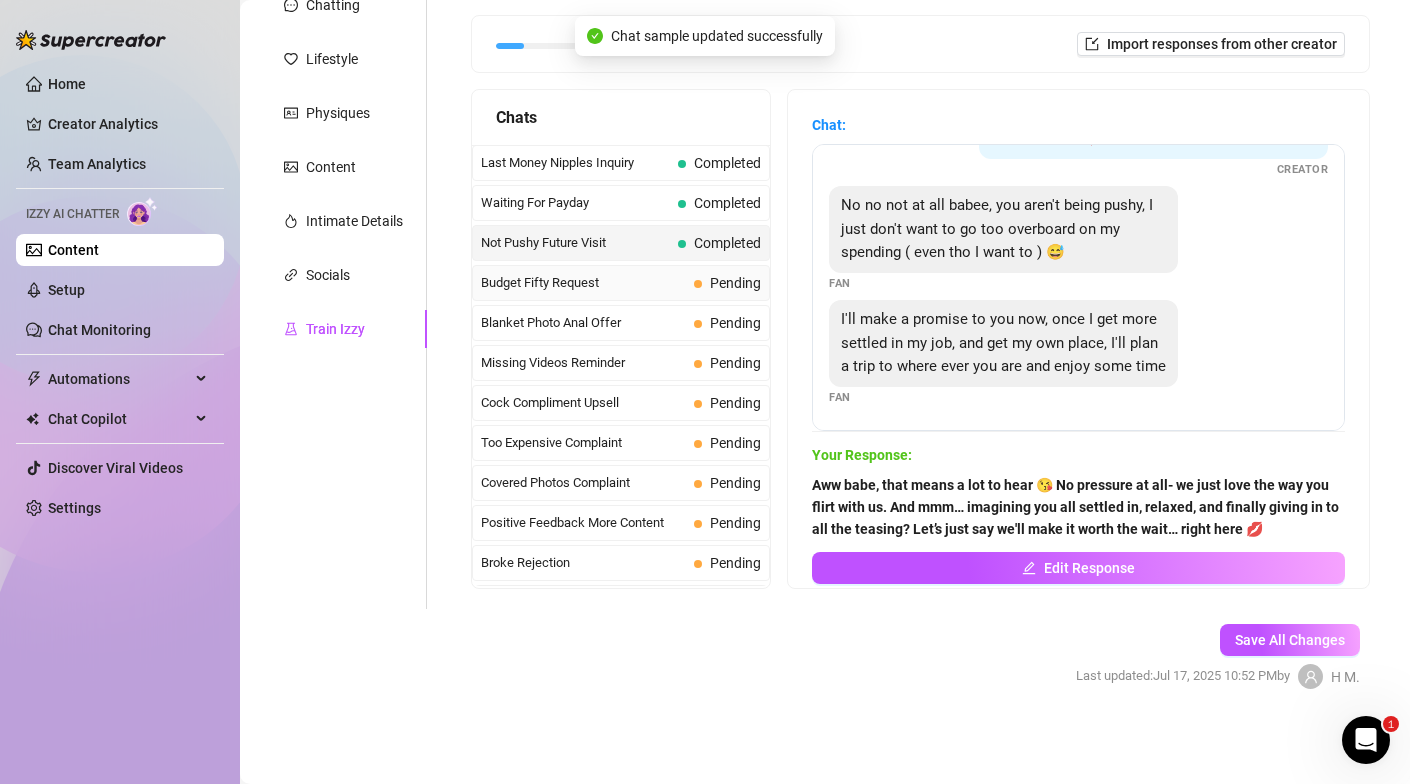 click on "Budget Fifty Request" at bounding box center (583, 283) 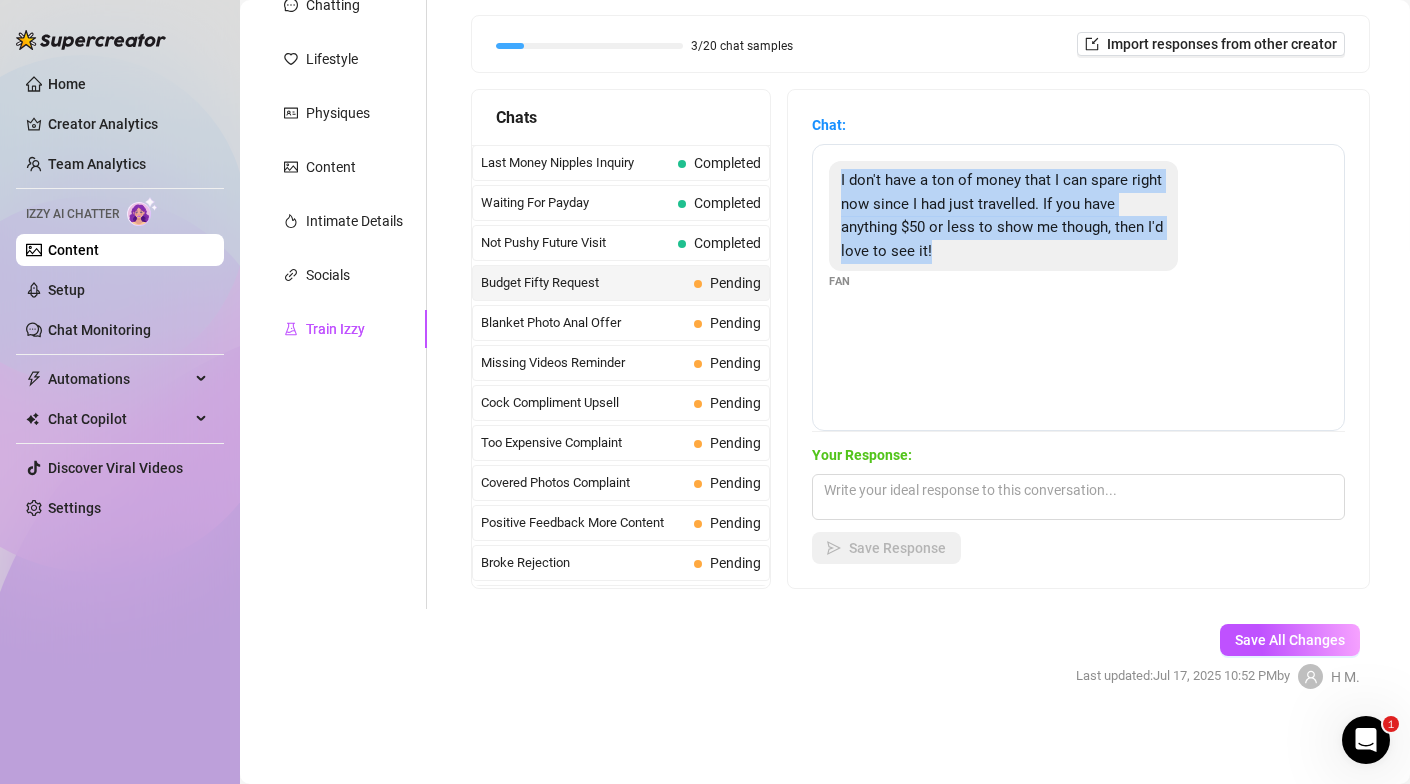 drag, startPoint x: 962, startPoint y: 254, endPoint x: 842, endPoint y: 183, distance: 139.43098 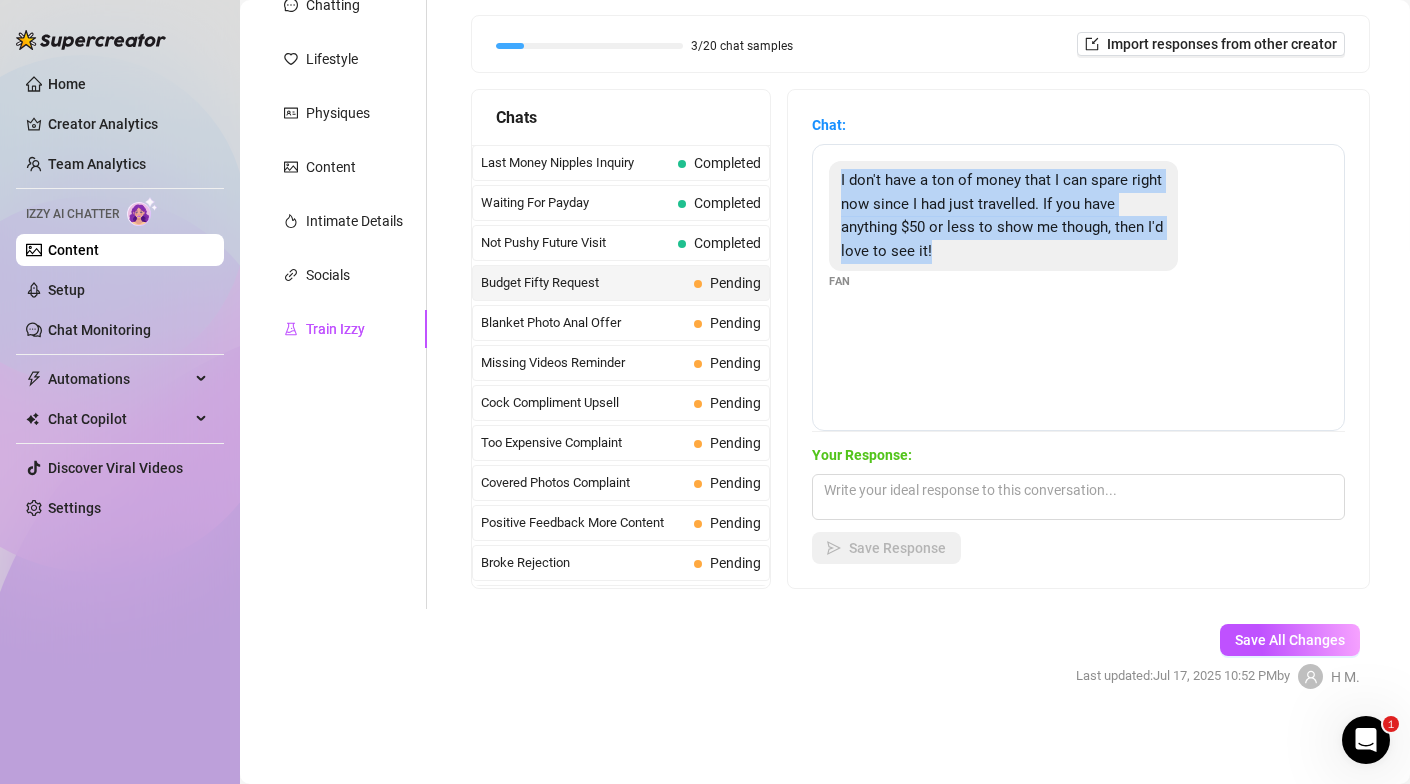 click on "I don't have a ton of money that I can spare right now since I had just travelled. If you have anything $50 or less to show me though, then I'd love to see it! Fan" at bounding box center [1078, 287] 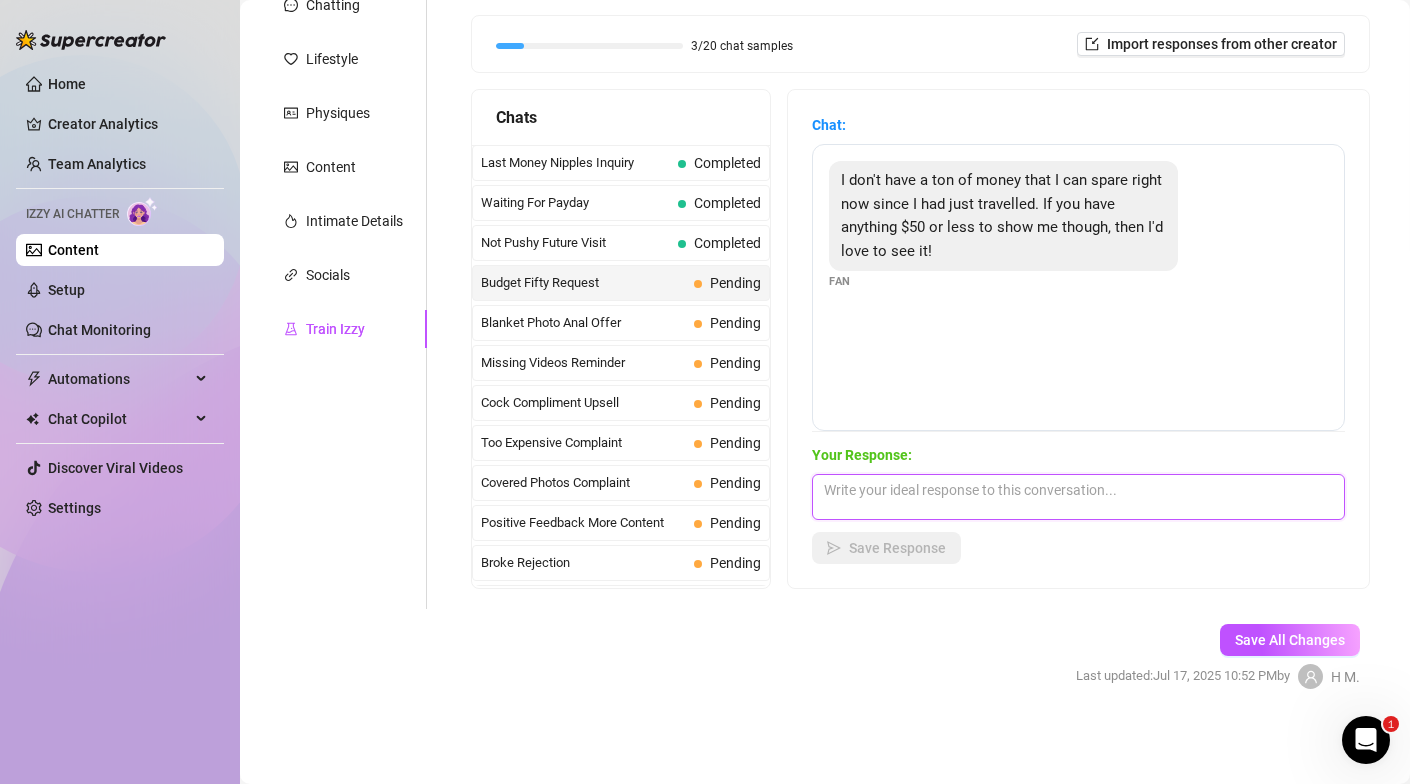click at bounding box center [1078, 497] 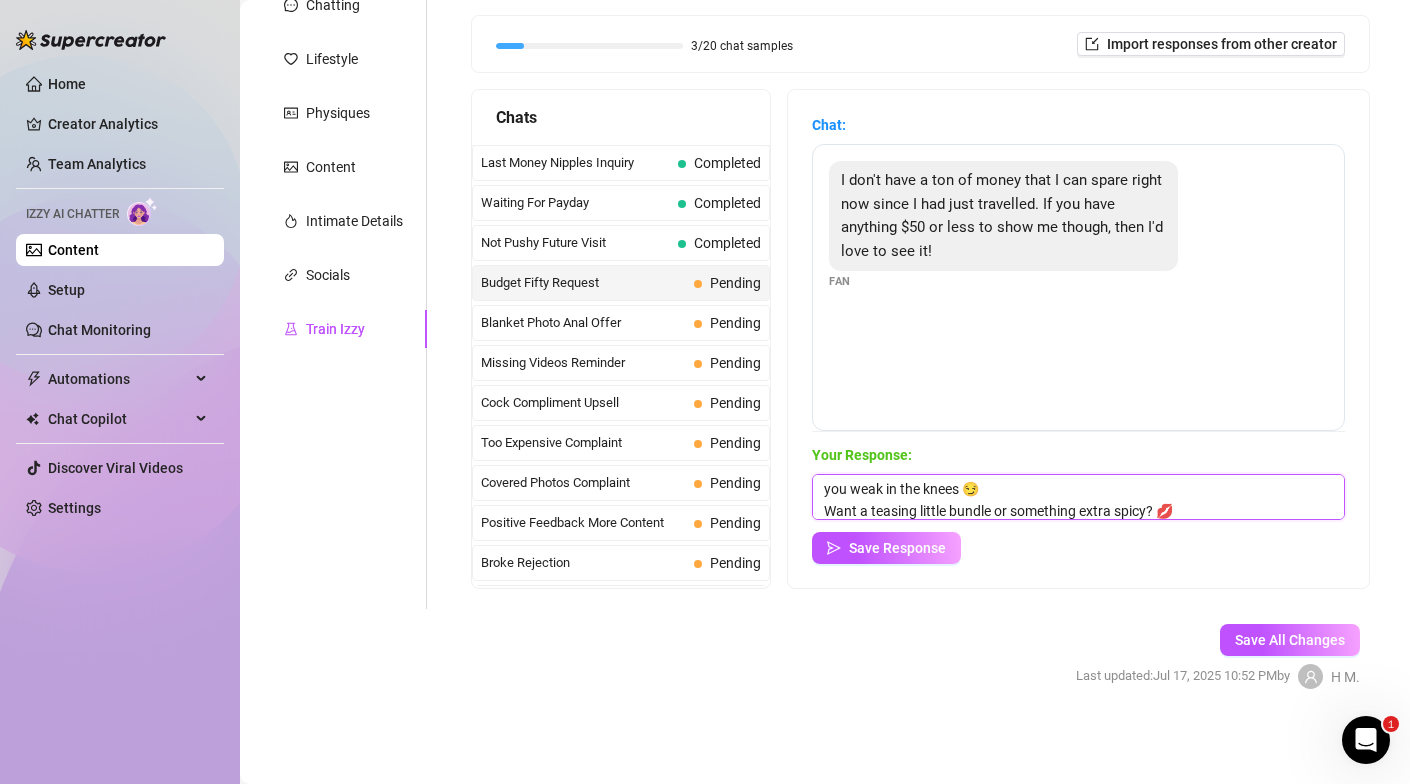 scroll, scrollTop: 0, scrollLeft: 0, axis: both 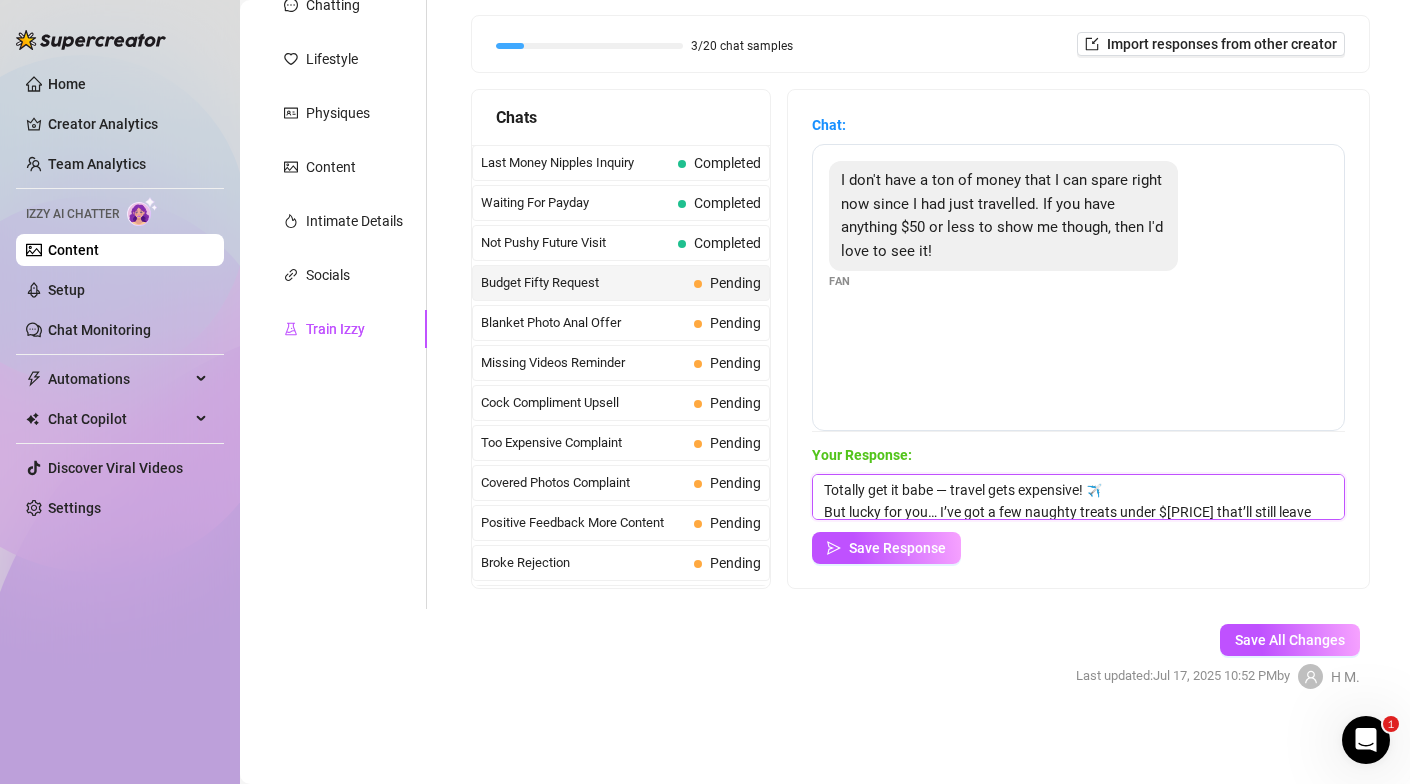 click on "Totally get it babe — travel gets expensive! ✈️
But lucky for you… I’ve got a few naughty treats under $[PRICE] that’ll still leave you weak in the knees 😏
Want a teasing little bundle or something extra spicy? 💋" at bounding box center [1078, 497] 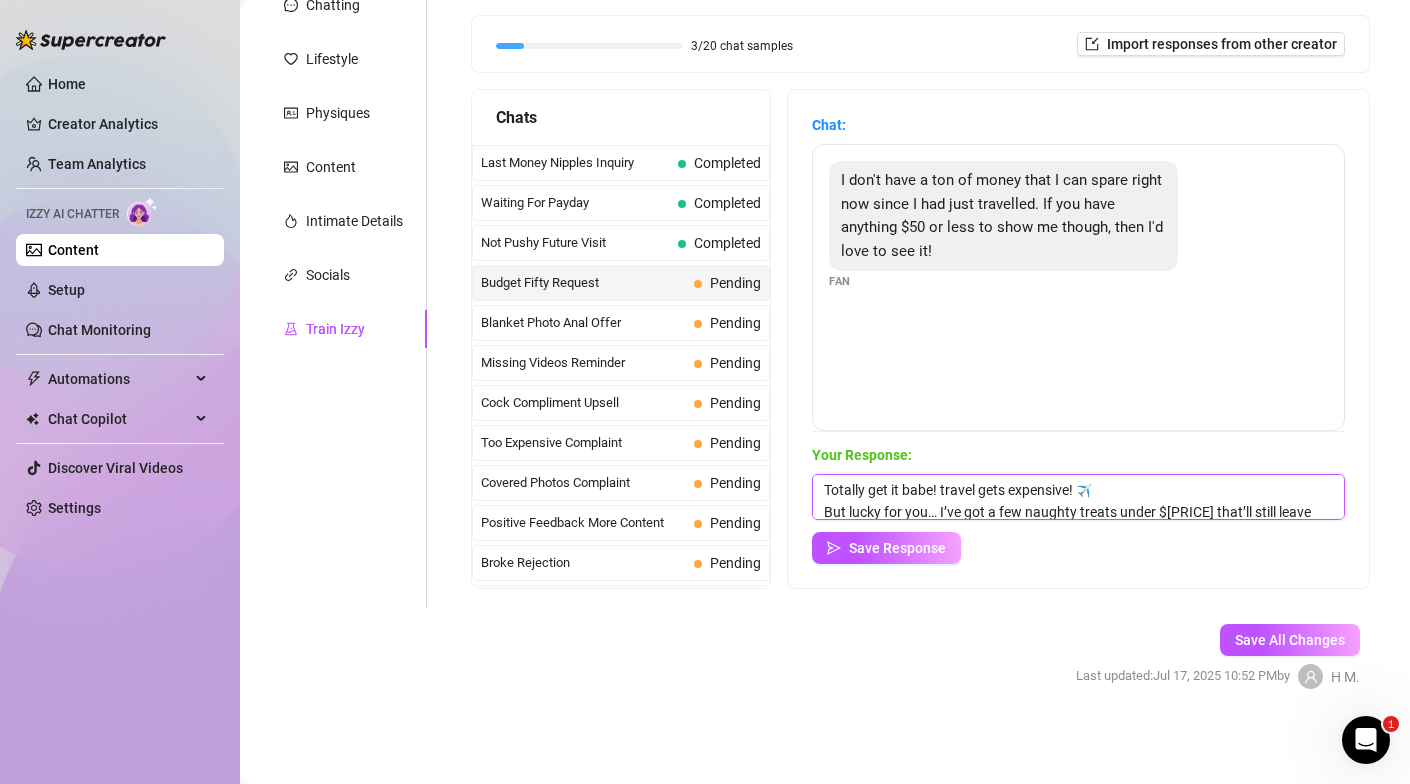 scroll, scrollTop: 52, scrollLeft: 0, axis: vertical 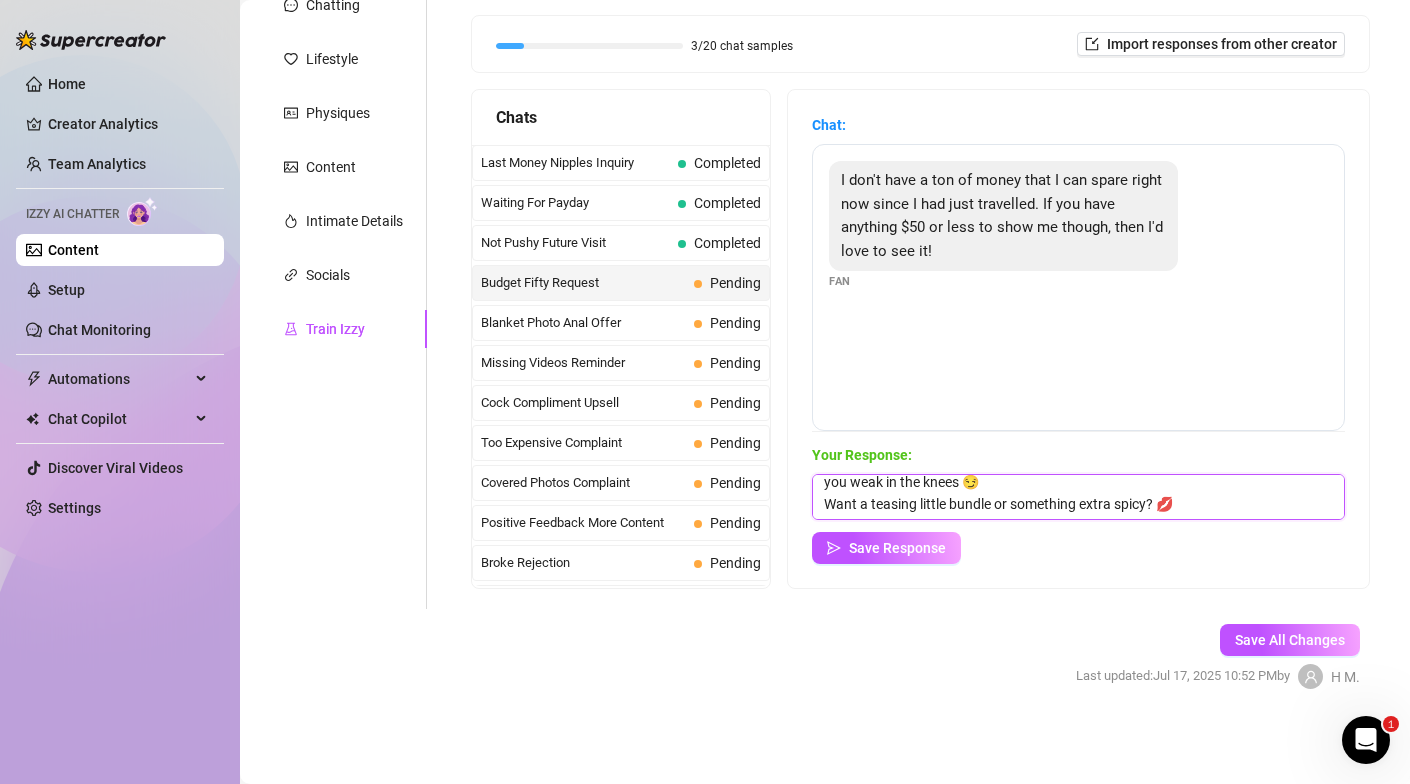 click on "Totally get it babe! travel gets expensive! ✈️
But lucky for you… I’ve got a few naughty treats under $[PRICE] that’ll still leave you weak in the knees 😏
Want a teasing little bundle or something extra spicy? 💋" at bounding box center [1078, 497] 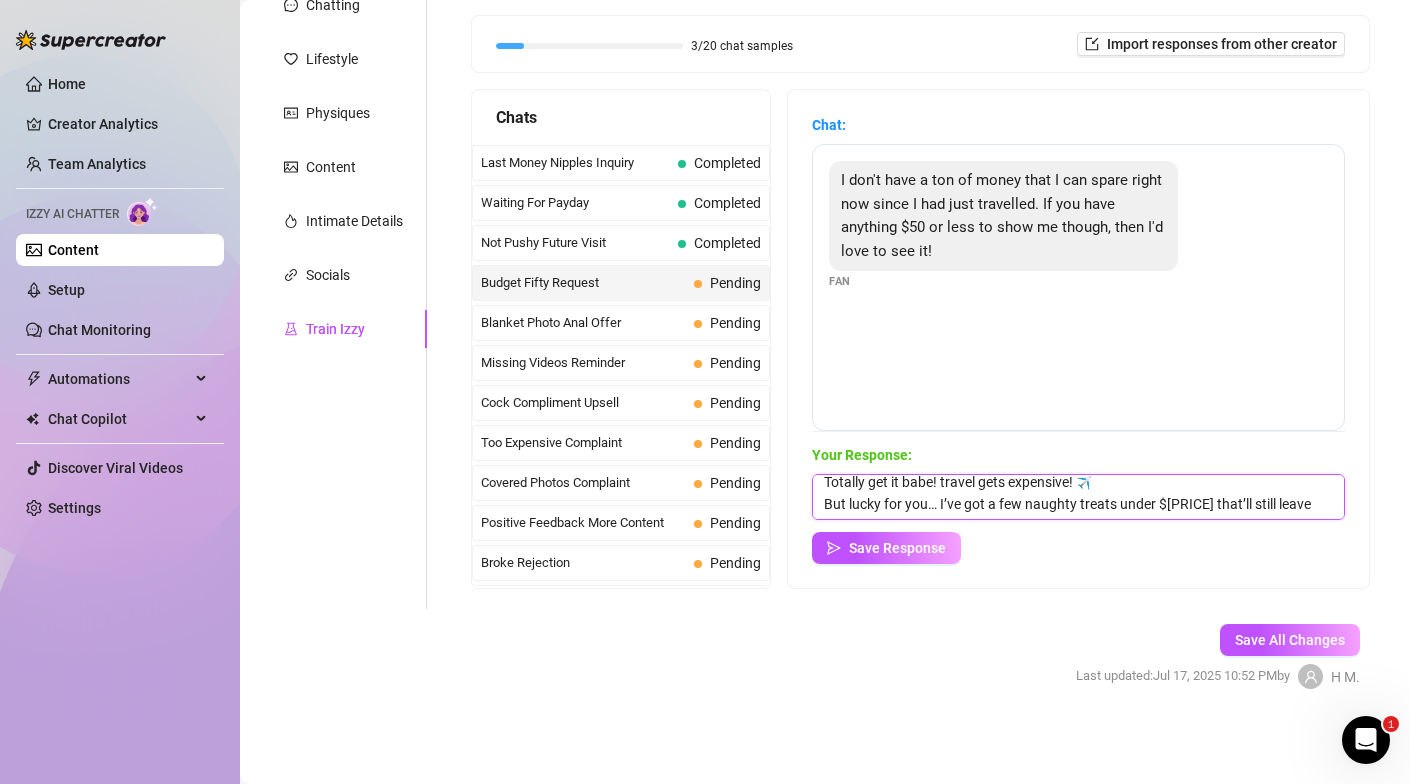 scroll, scrollTop: 0, scrollLeft: 0, axis: both 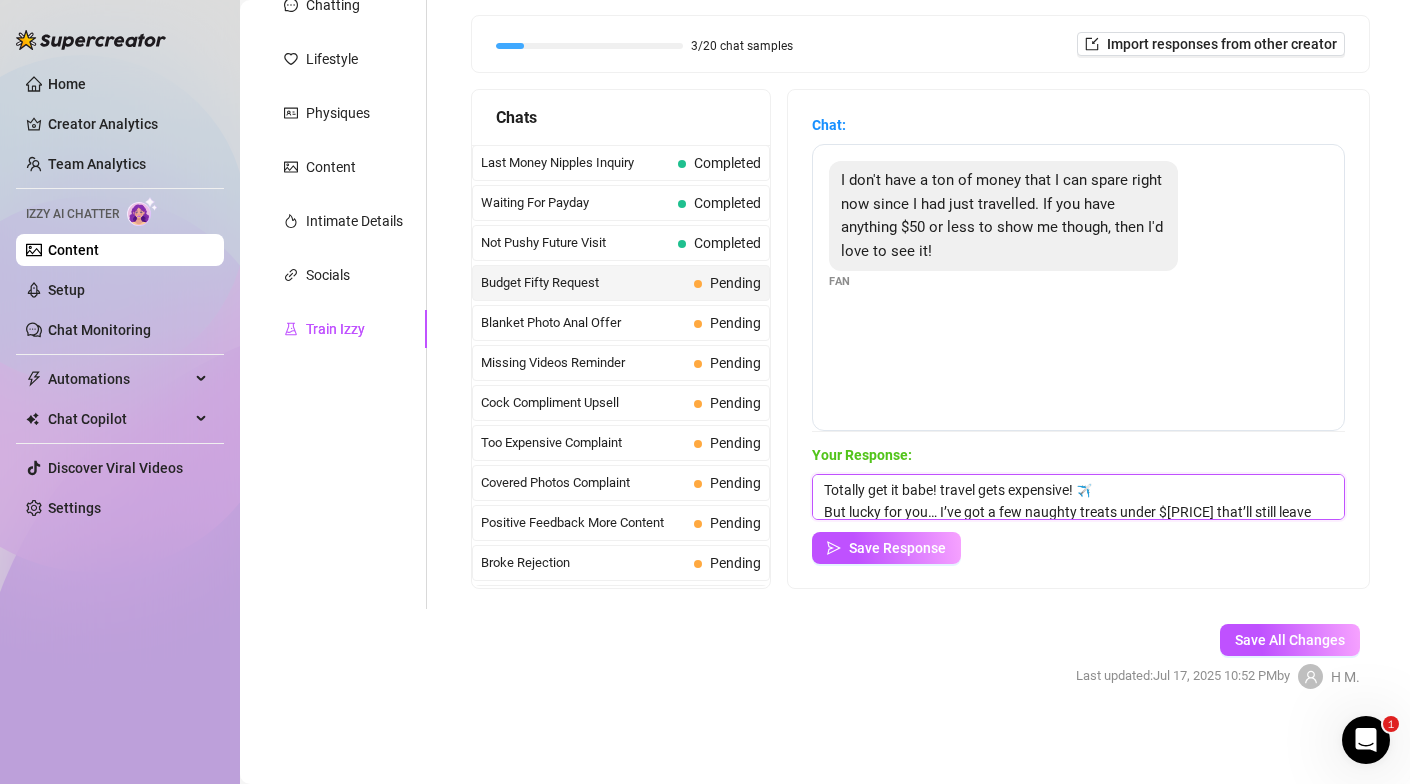 click on "Totally get it babe! travel gets expensive! ✈️
But lucky for you… I’ve got a few naughty treats under $[PRICE] that’ll still leave you weak in the knees 😏
Want a teasing little bundle or something extra spicy? 💋" at bounding box center [1078, 497] 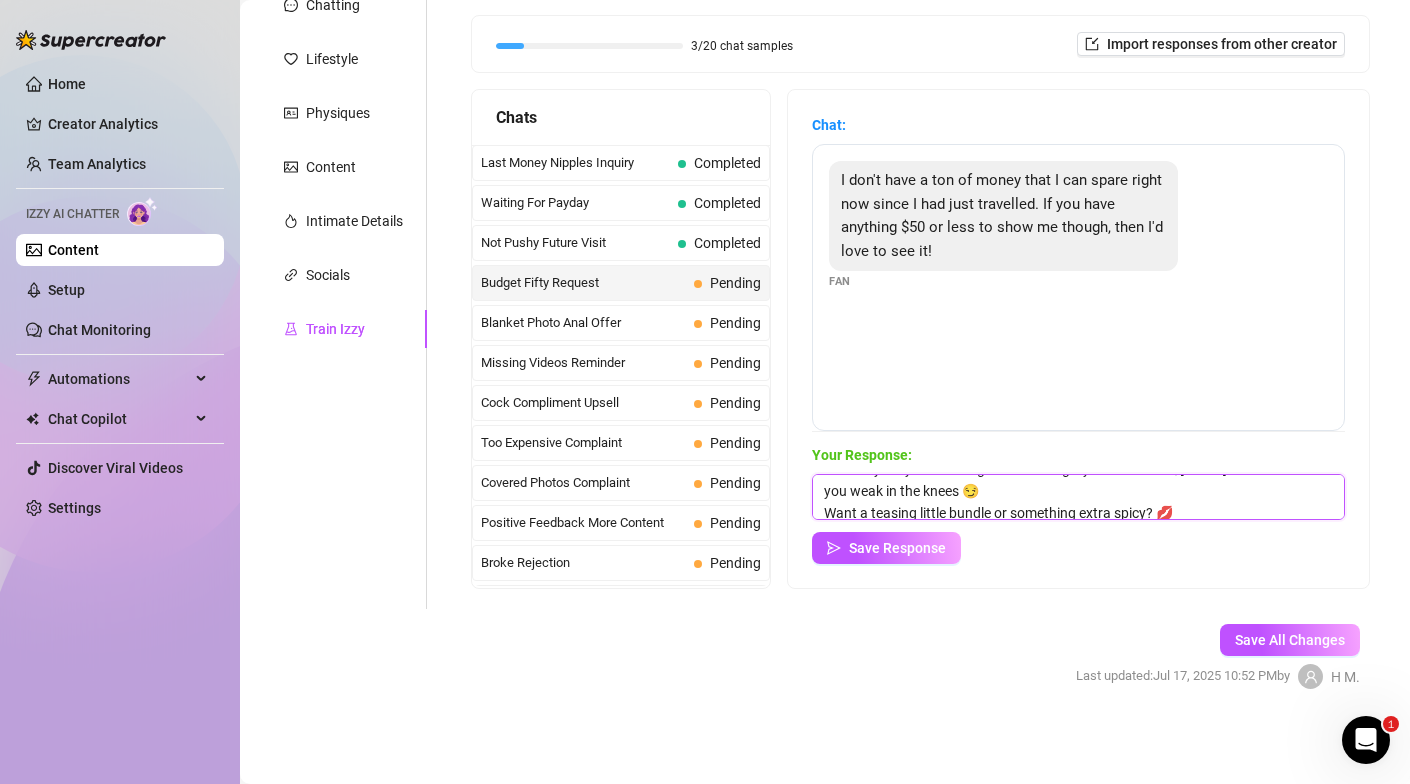 scroll, scrollTop: 52, scrollLeft: 0, axis: vertical 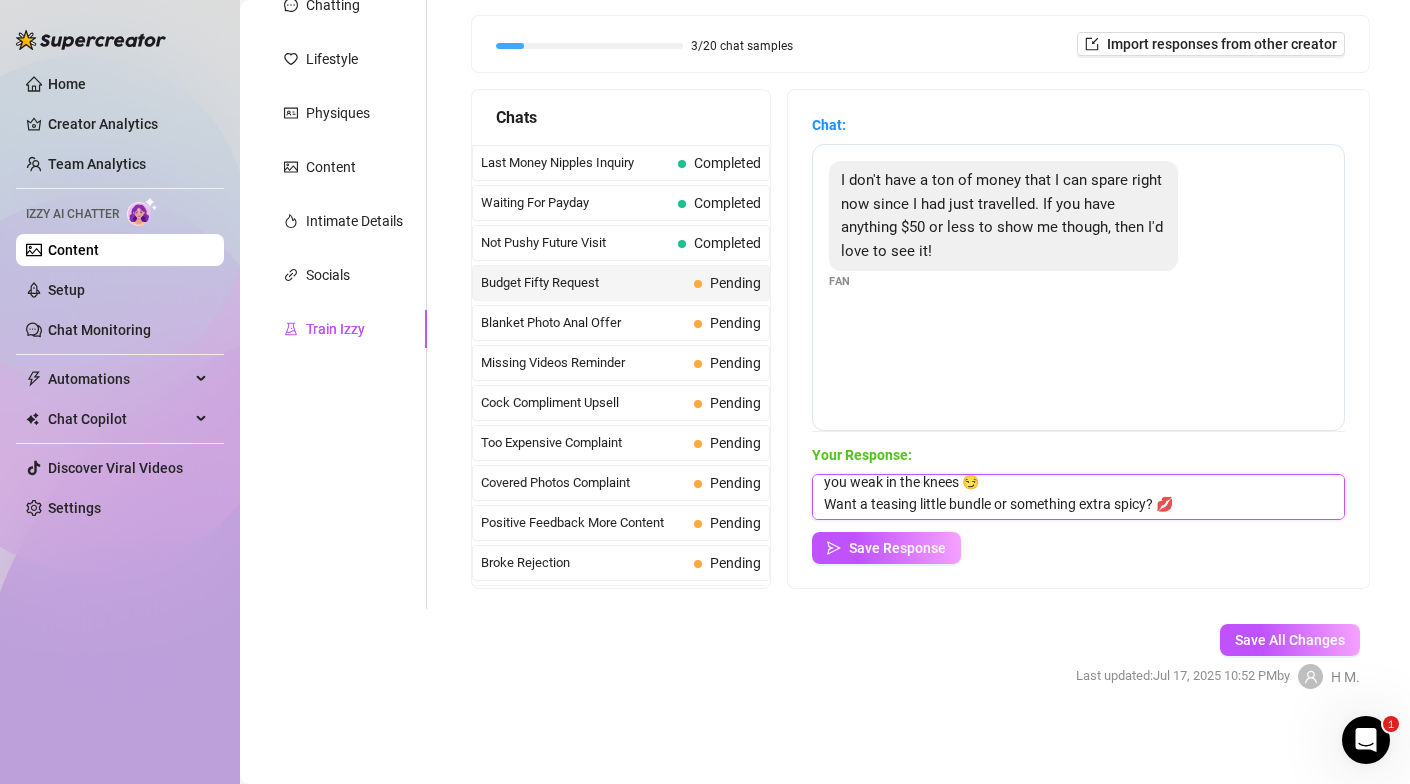drag, startPoint x: 1148, startPoint y: 507, endPoint x: 809, endPoint y: 512, distance: 339.03687 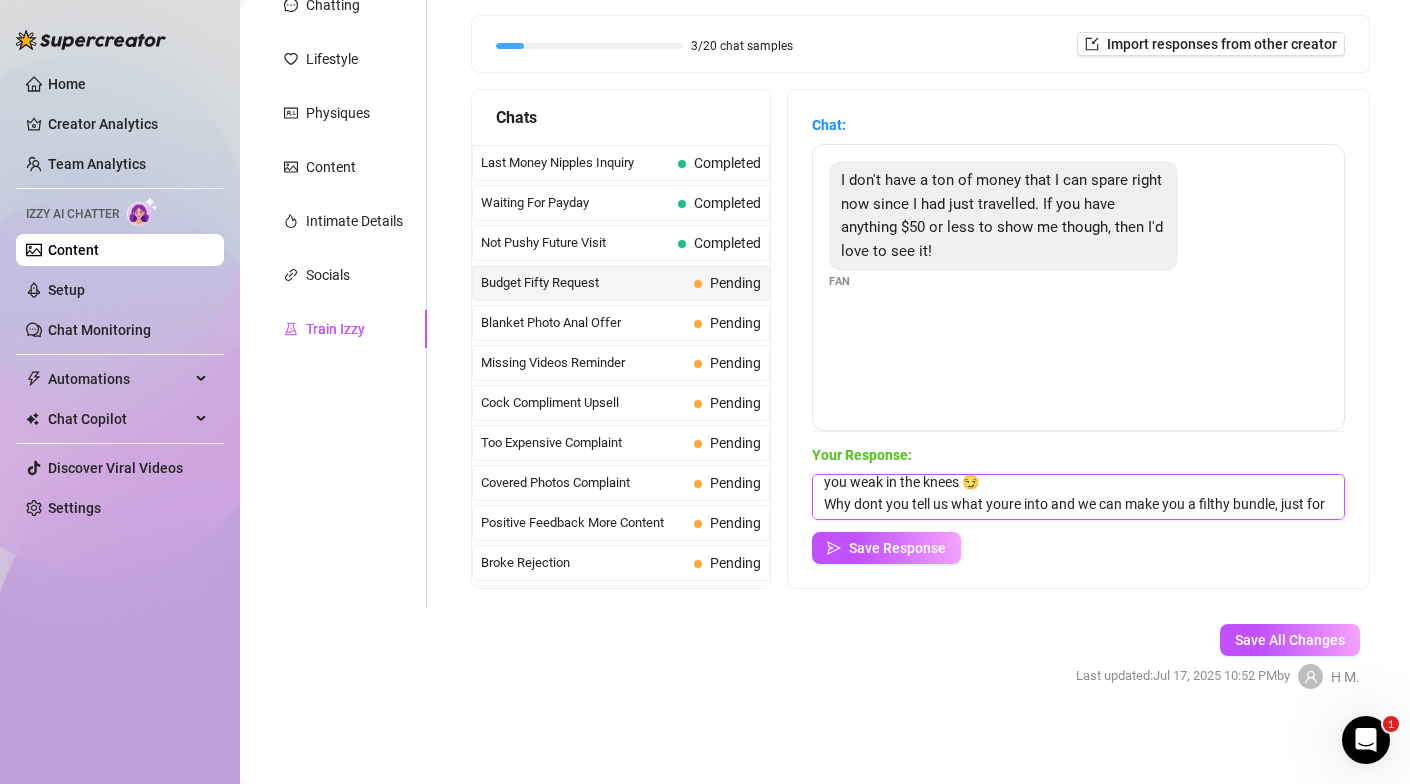 scroll, scrollTop: 67, scrollLeft: 0, axis: vertical 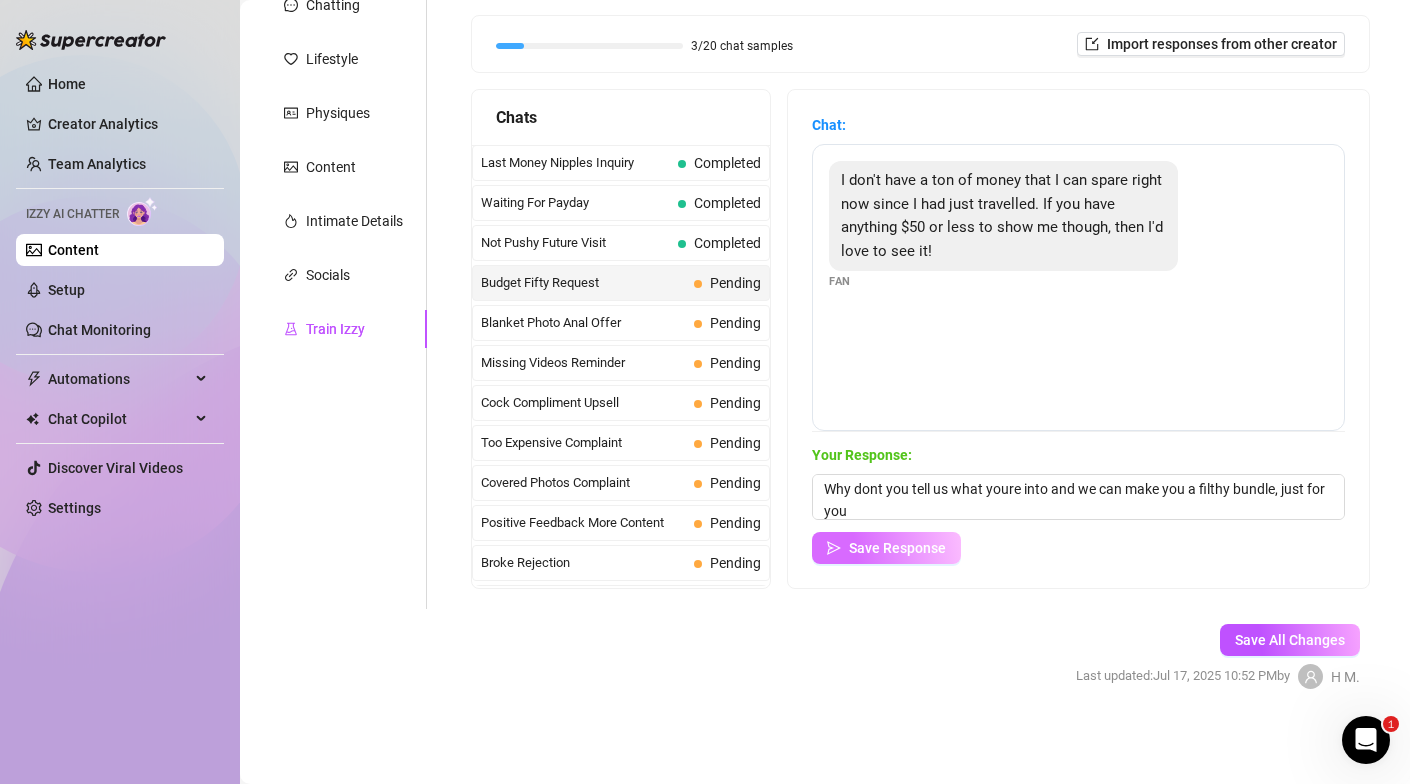 click on "Save Response" at bounding box center [897, 548] 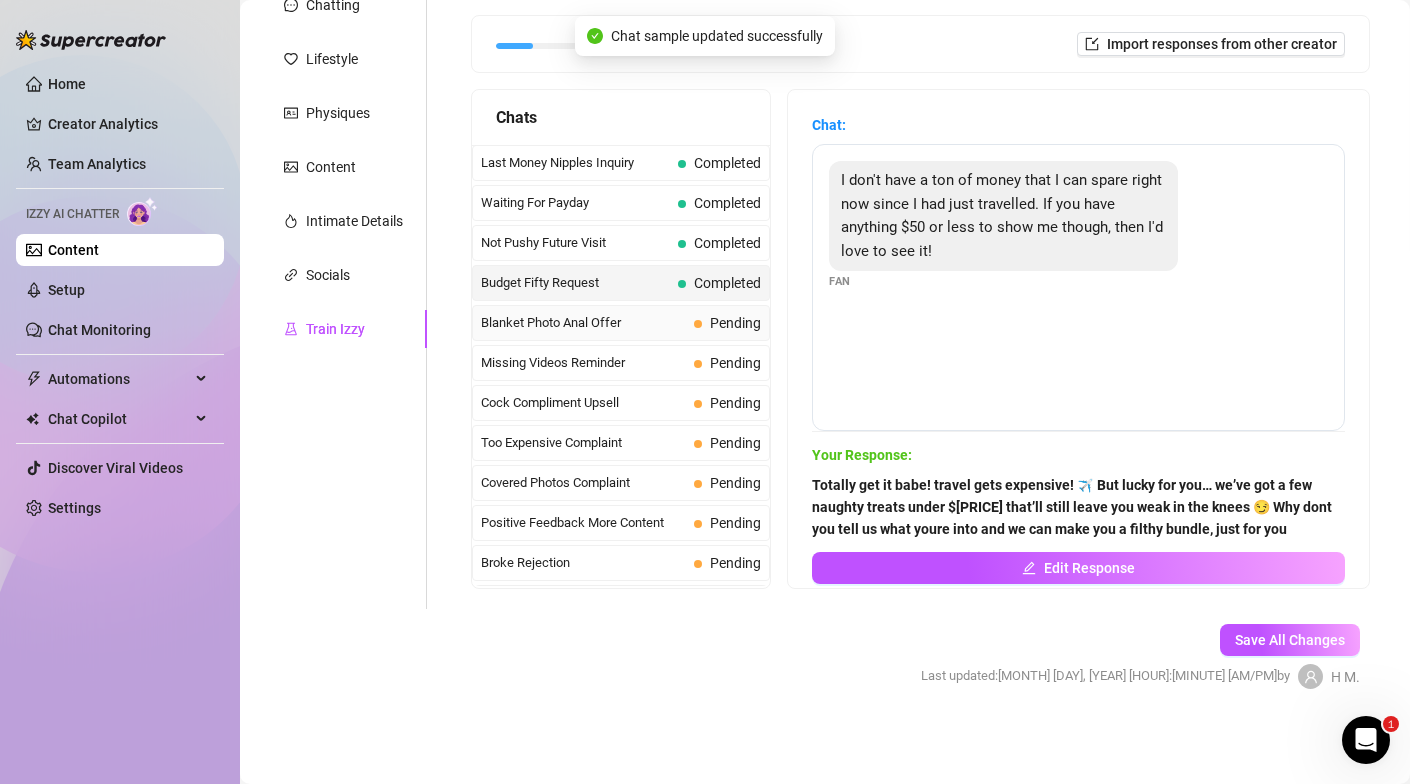 click on "Blanket Photo Anal Offer" at bounding box center [583, 323] 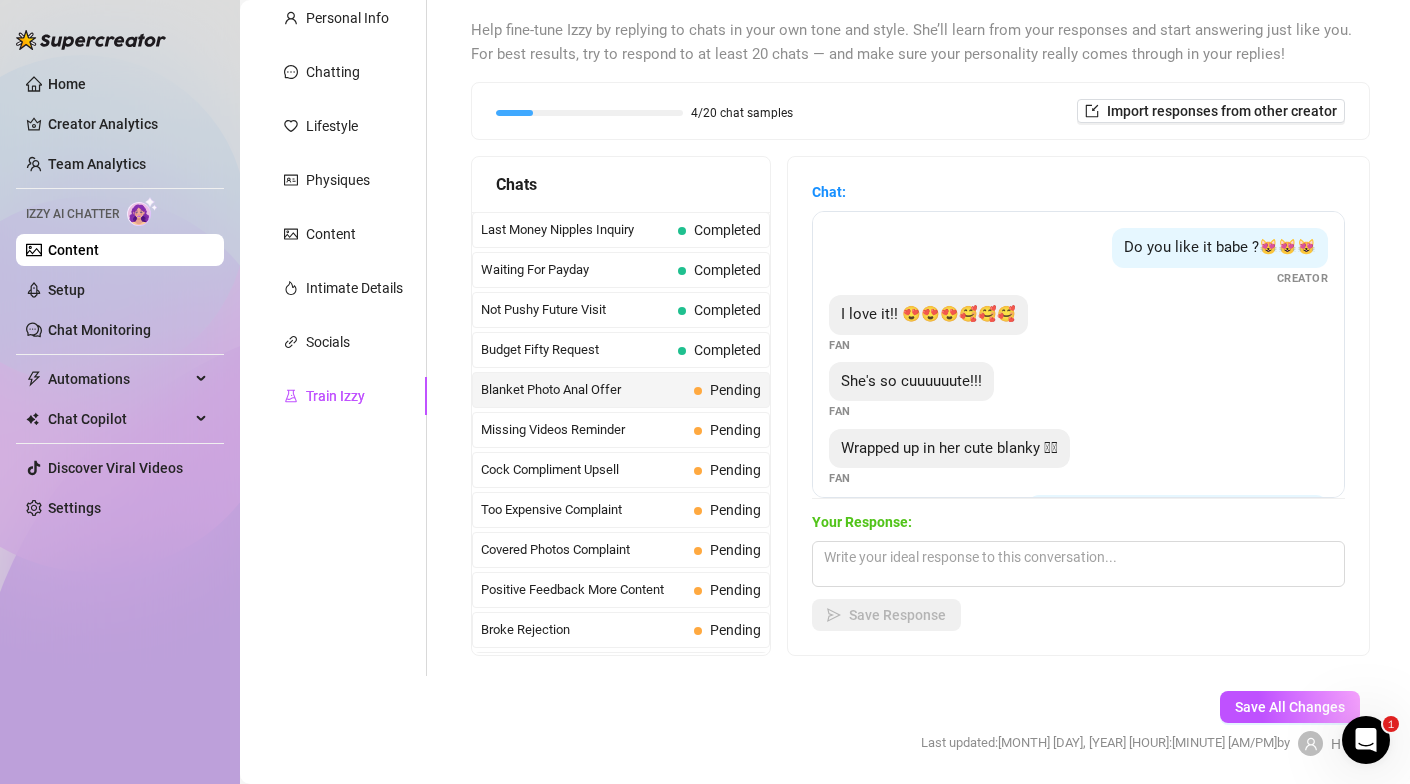 scroll, scrollTop: 258, scrollLeft: 0, axis: vertical 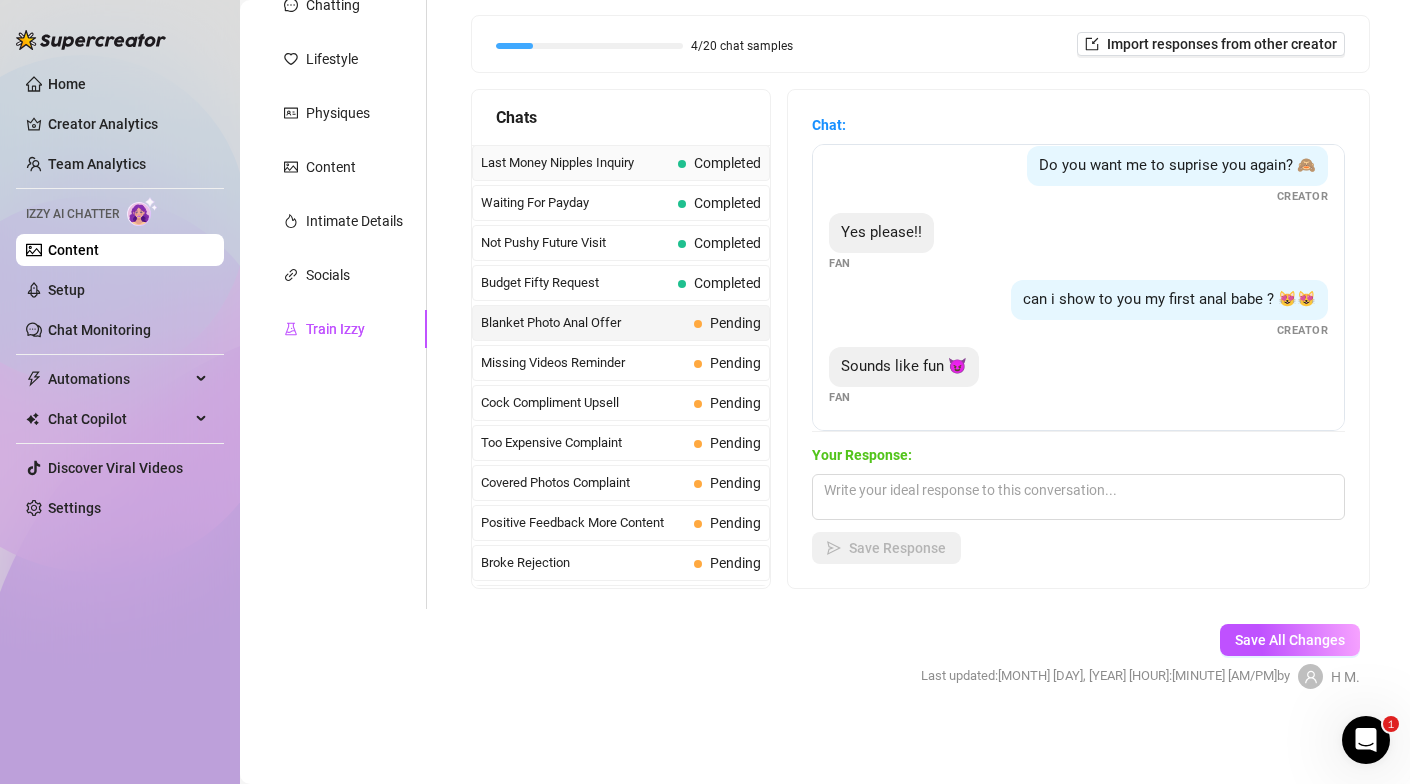 click on "Last Money Nipples Inquiry" at bounding box center [575, 163] 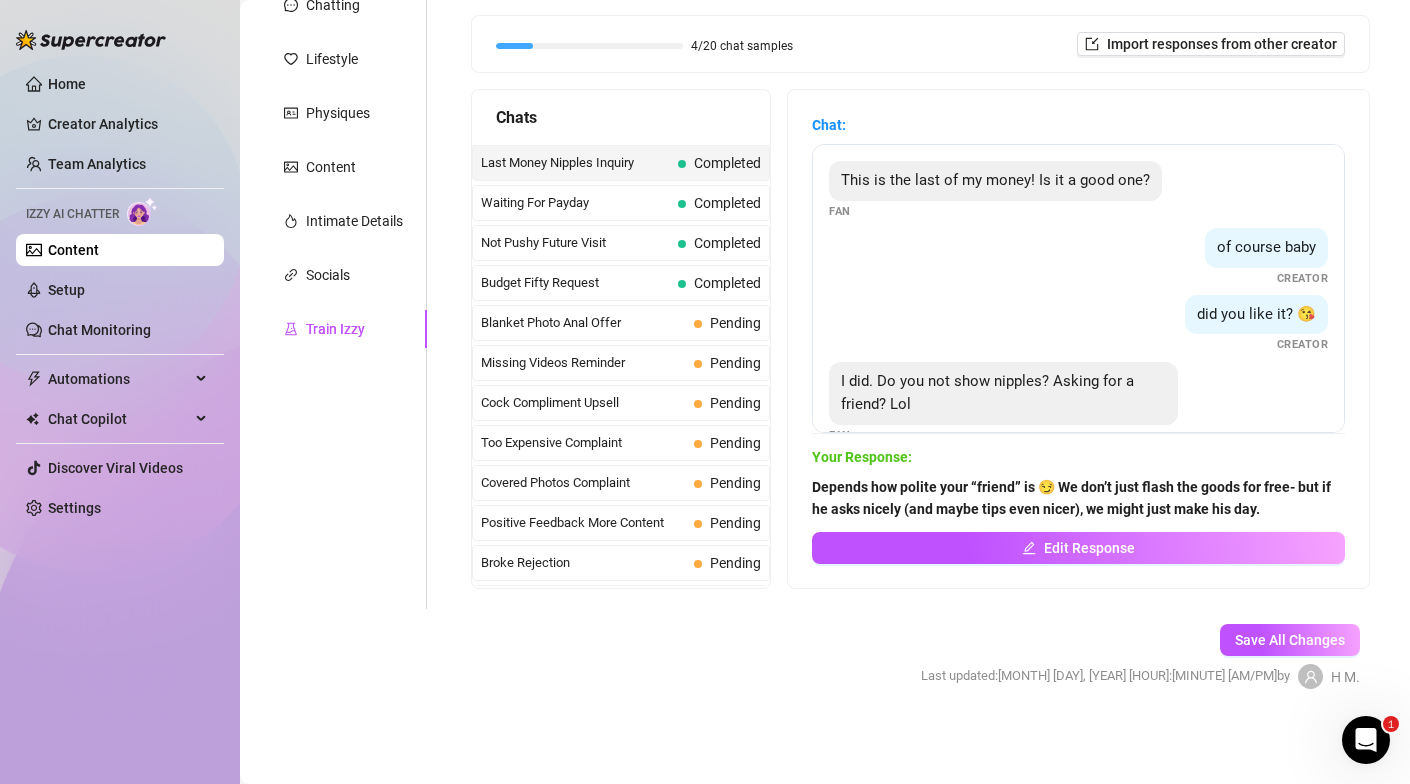 scroll, scrollTop: 36, scrollLeft: 0, axis: vertical 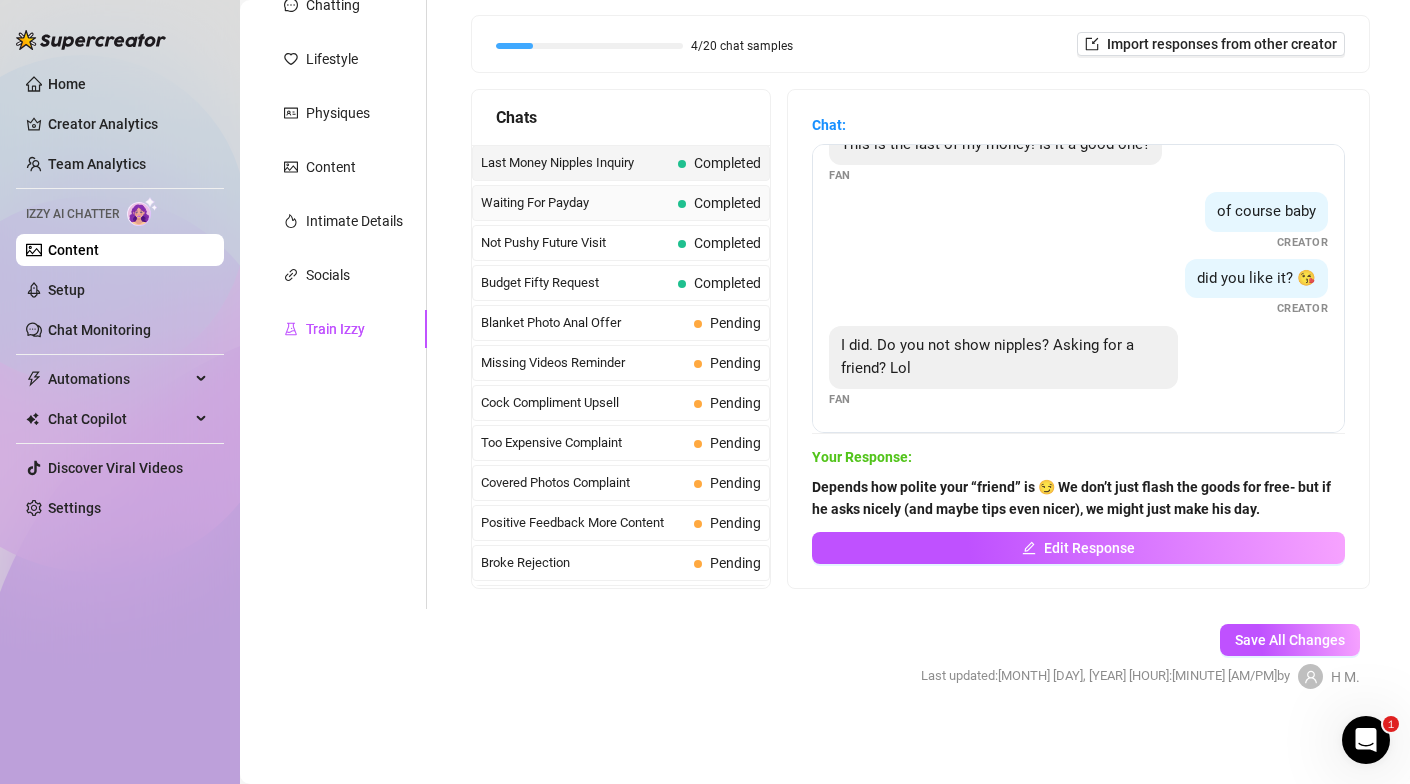 click on "Waiting For Payday" at bounding box center [575, 203] 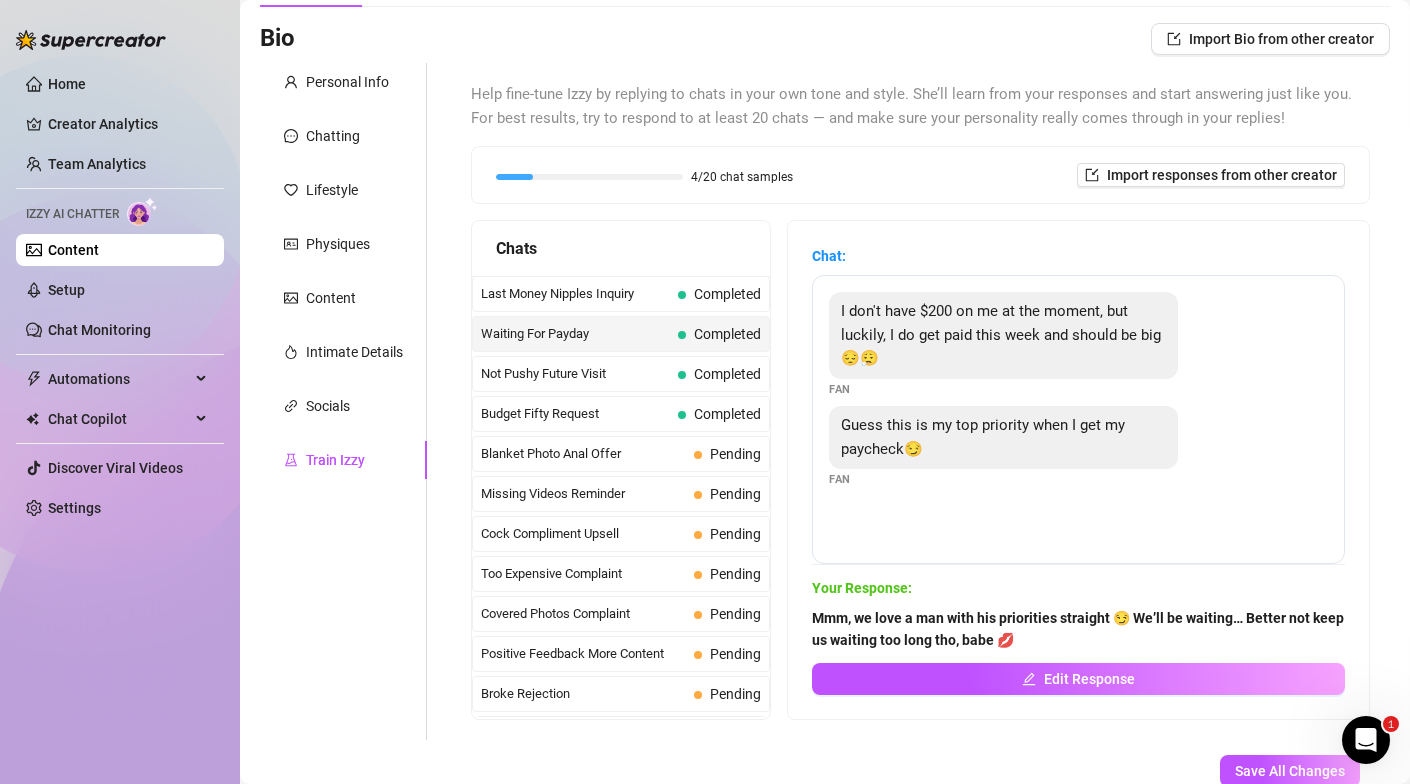 scroll, scrollTop: 258, scrollLeft: 0, axis: vertical 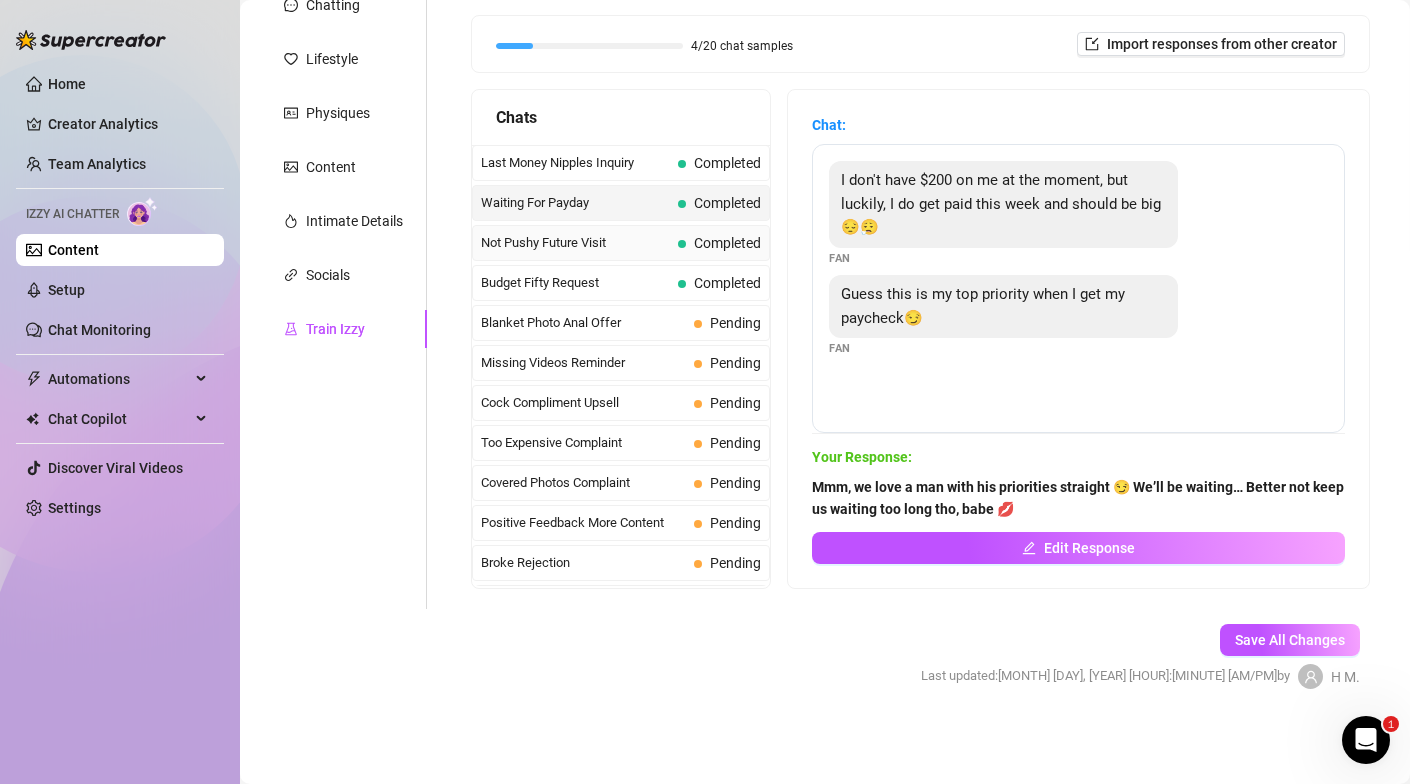 click on "Not Pushy Future Visit" at bounding box center (575, 243) 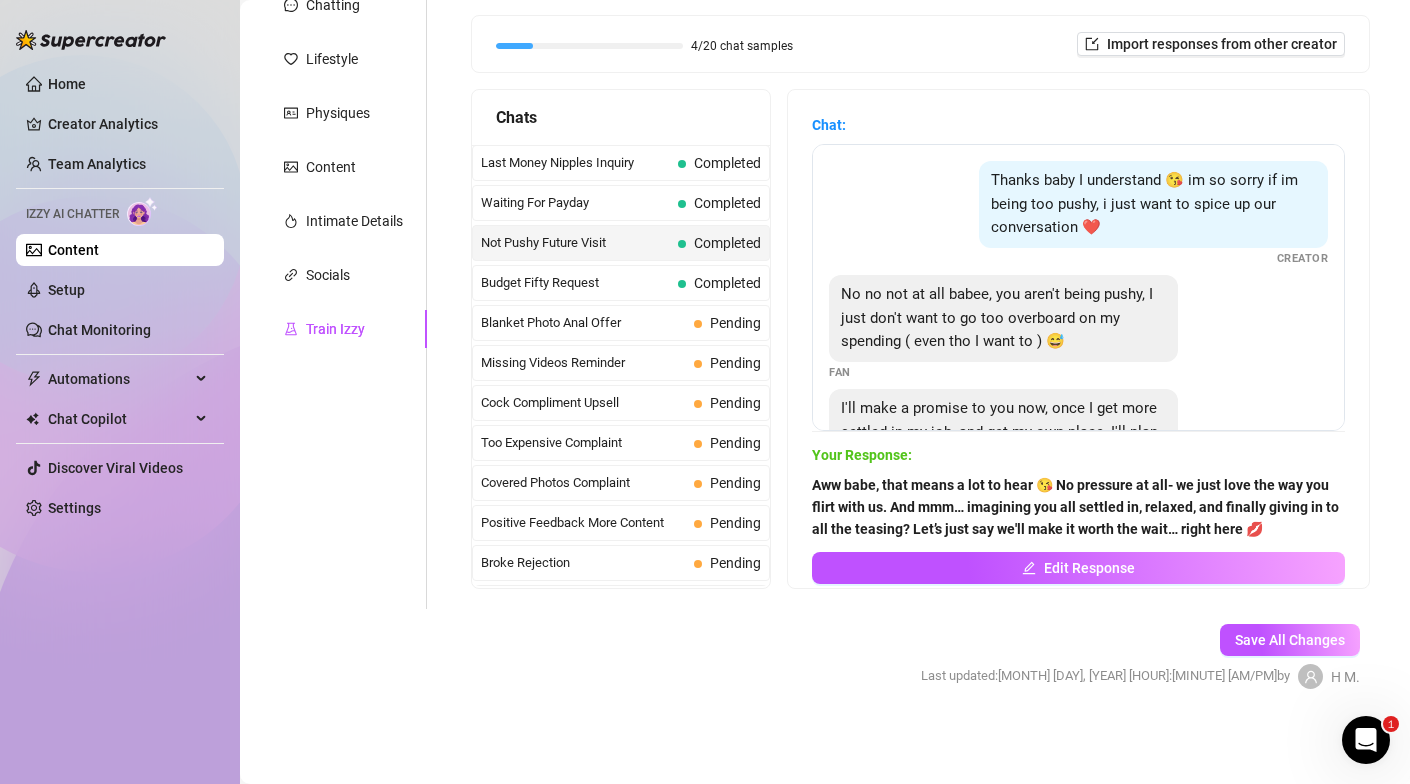 scroll, scrollTop: 89, scrollLeft: 0, axis: vertical 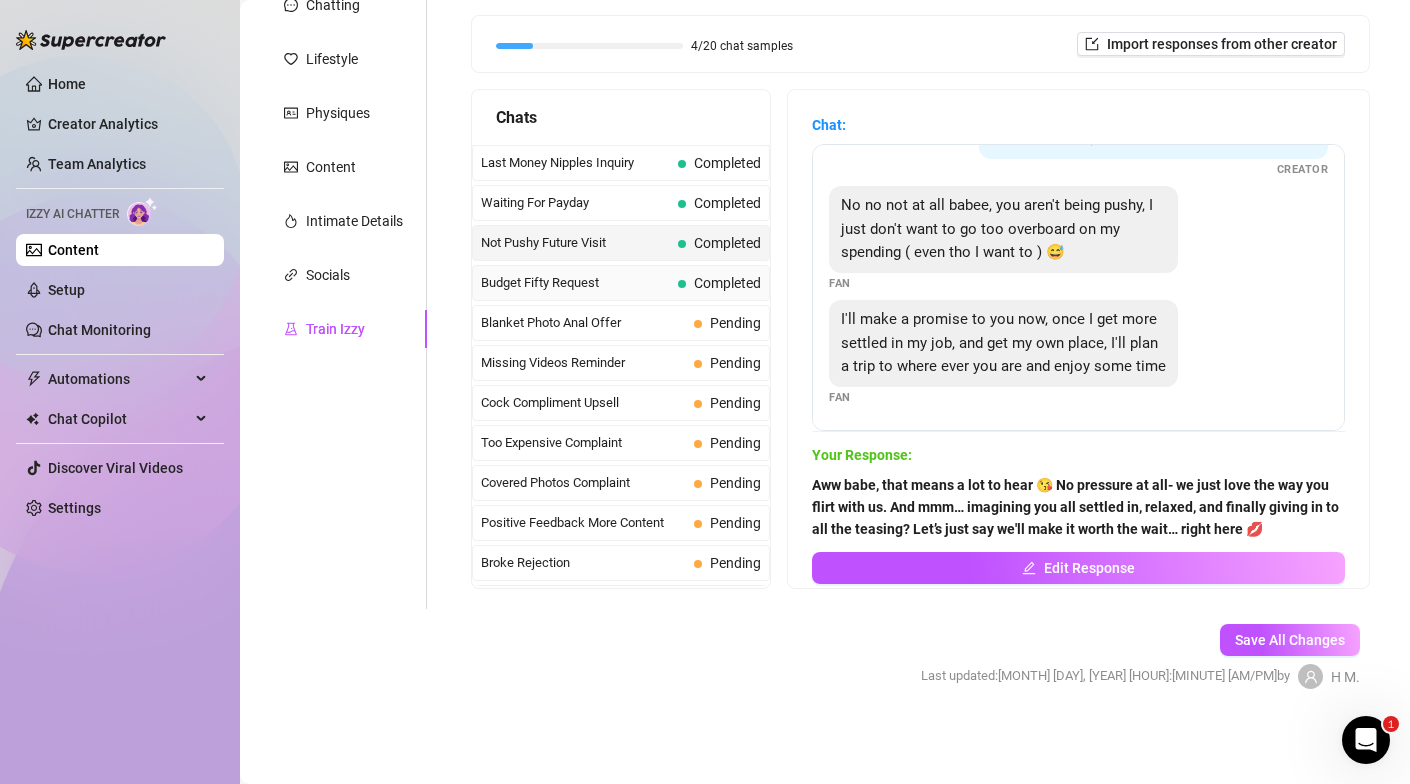 click on "Budget Fifty Request" at bounding box center [575, 283] 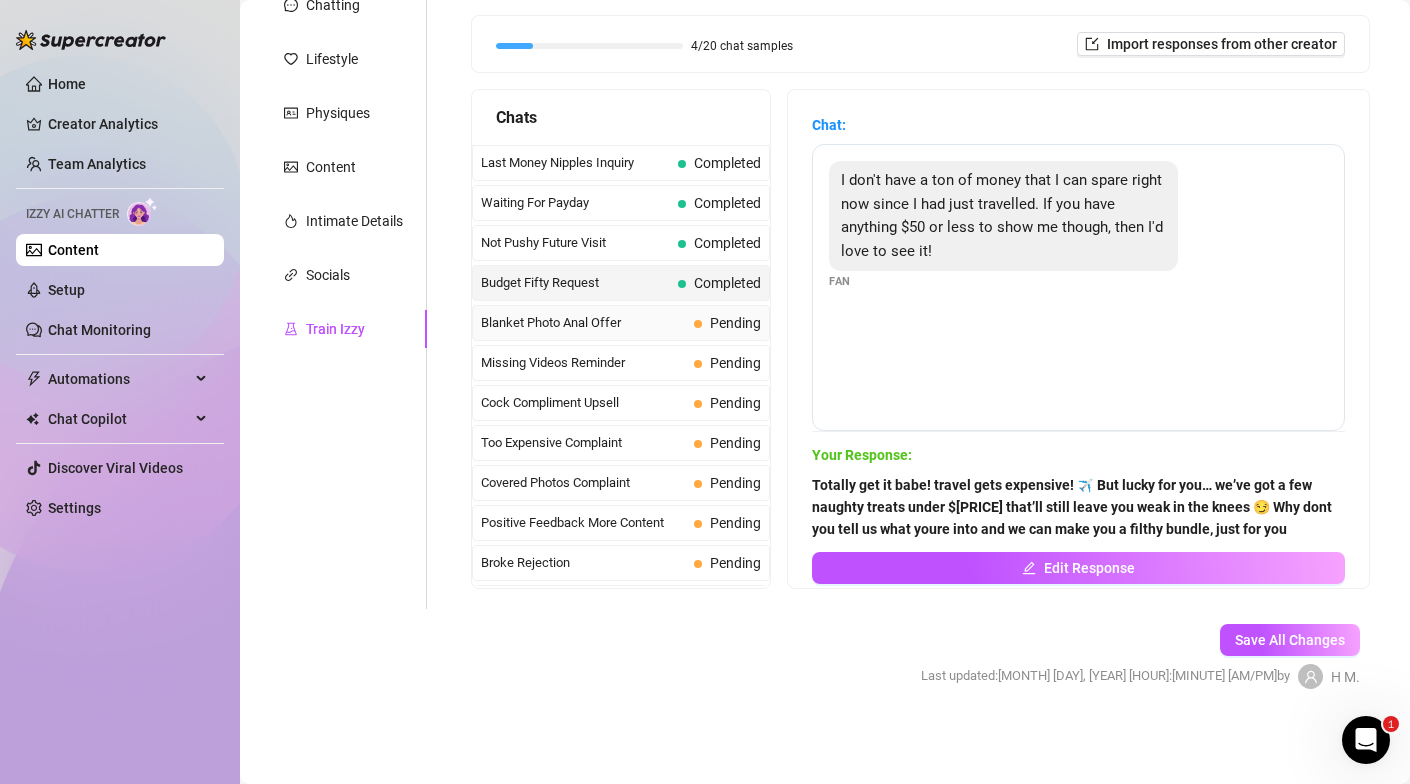 click on "Blanket Photo Anal Offer" at bounding box center [583, 323] 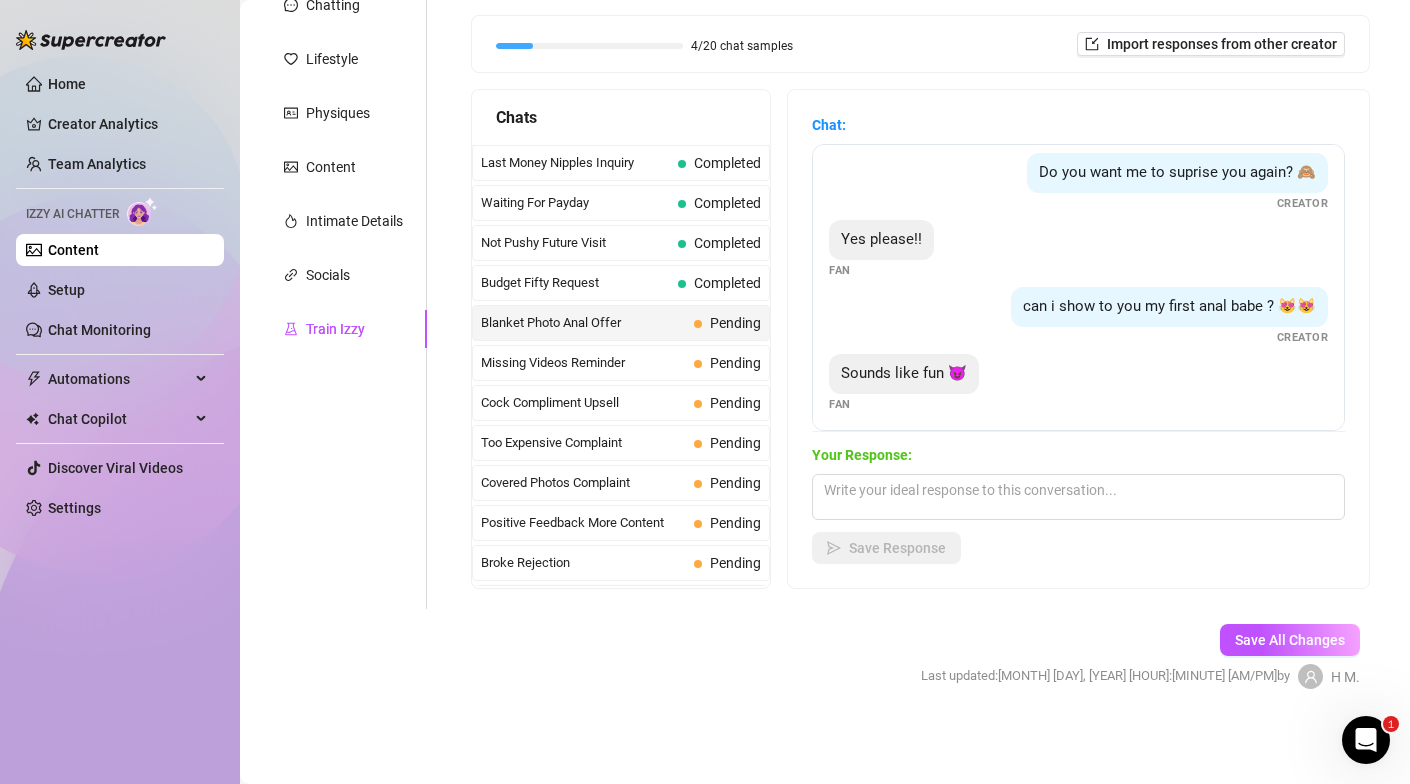 scroll, scrollTop: 282, scrollLeft: 0, axis: vertical 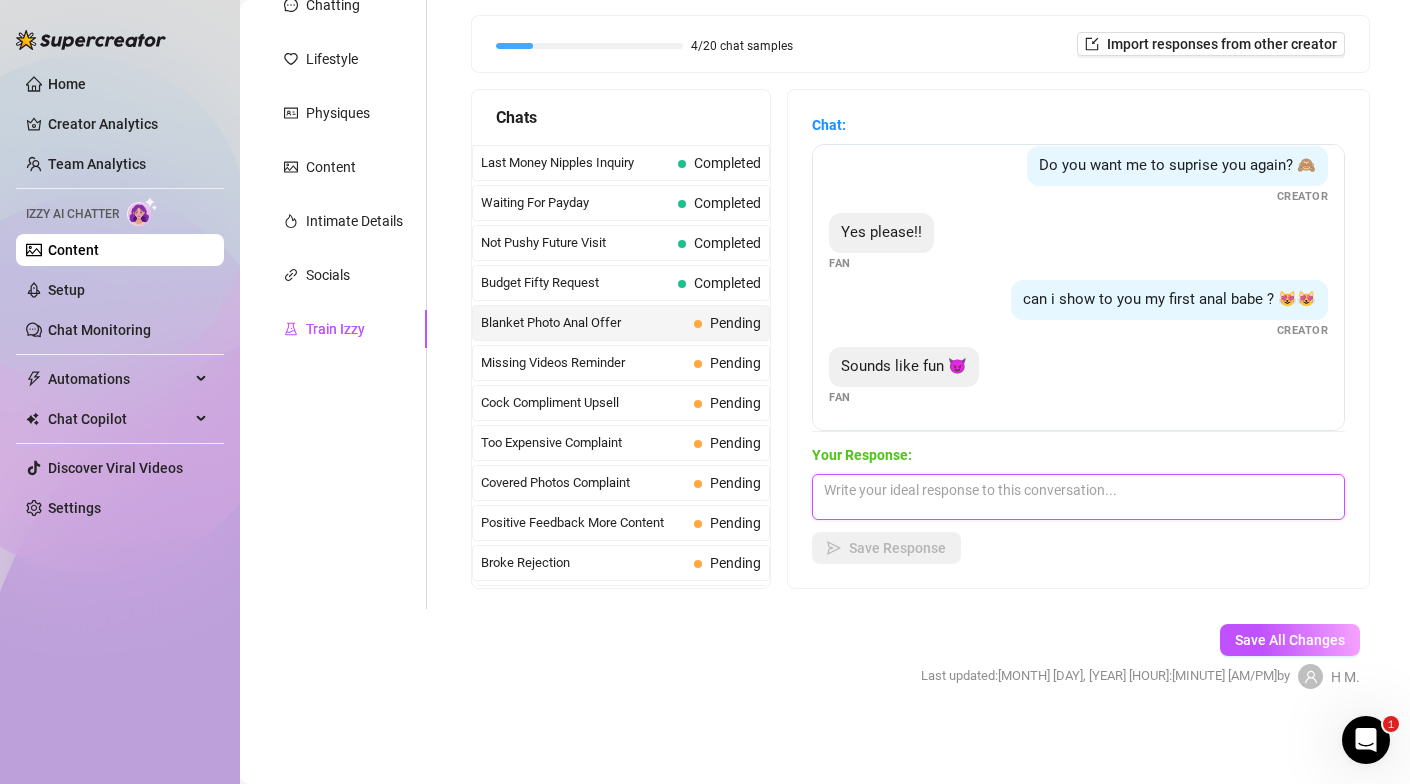 click at bounding box center (1078, 497) 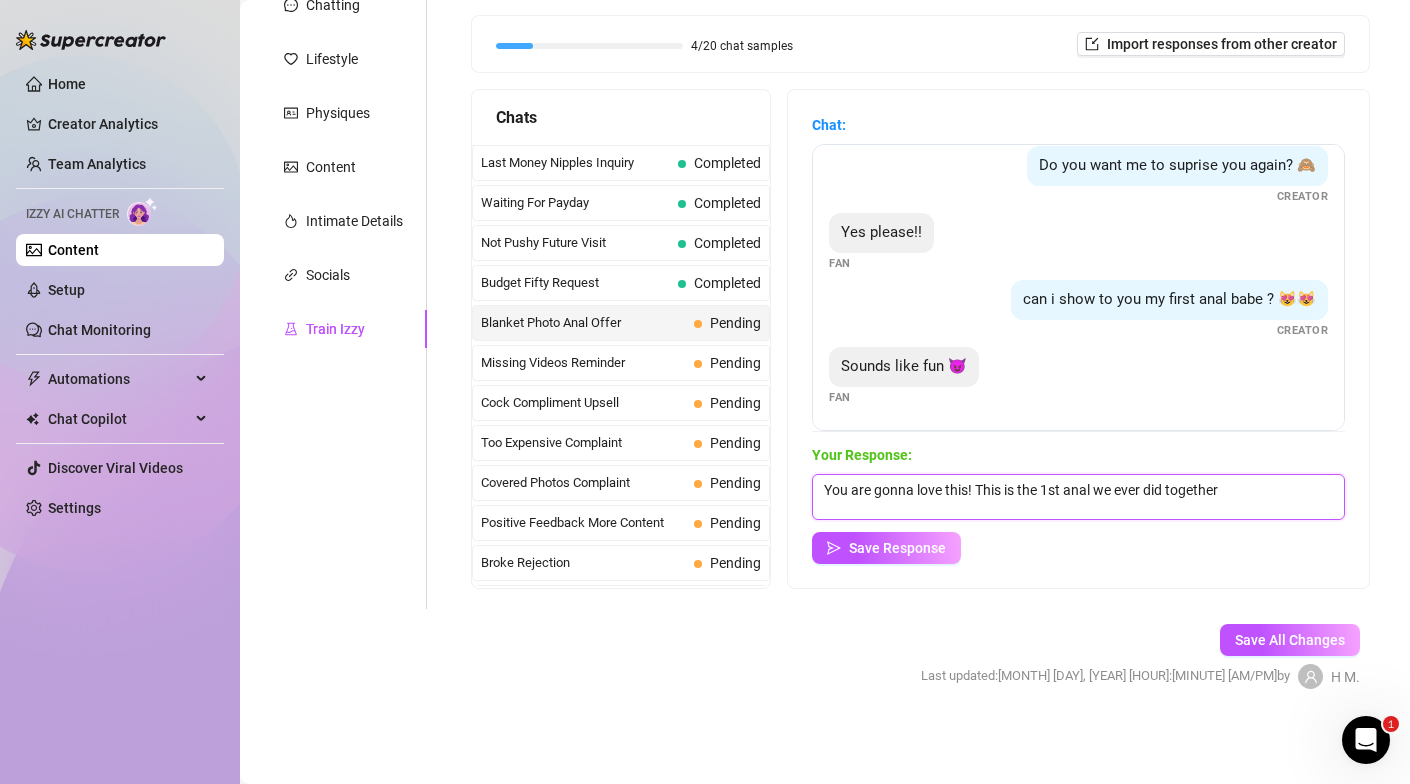 click on "You are gonna love this! This is the 1st anal we ever did together" at bounding box center (1078, 497) 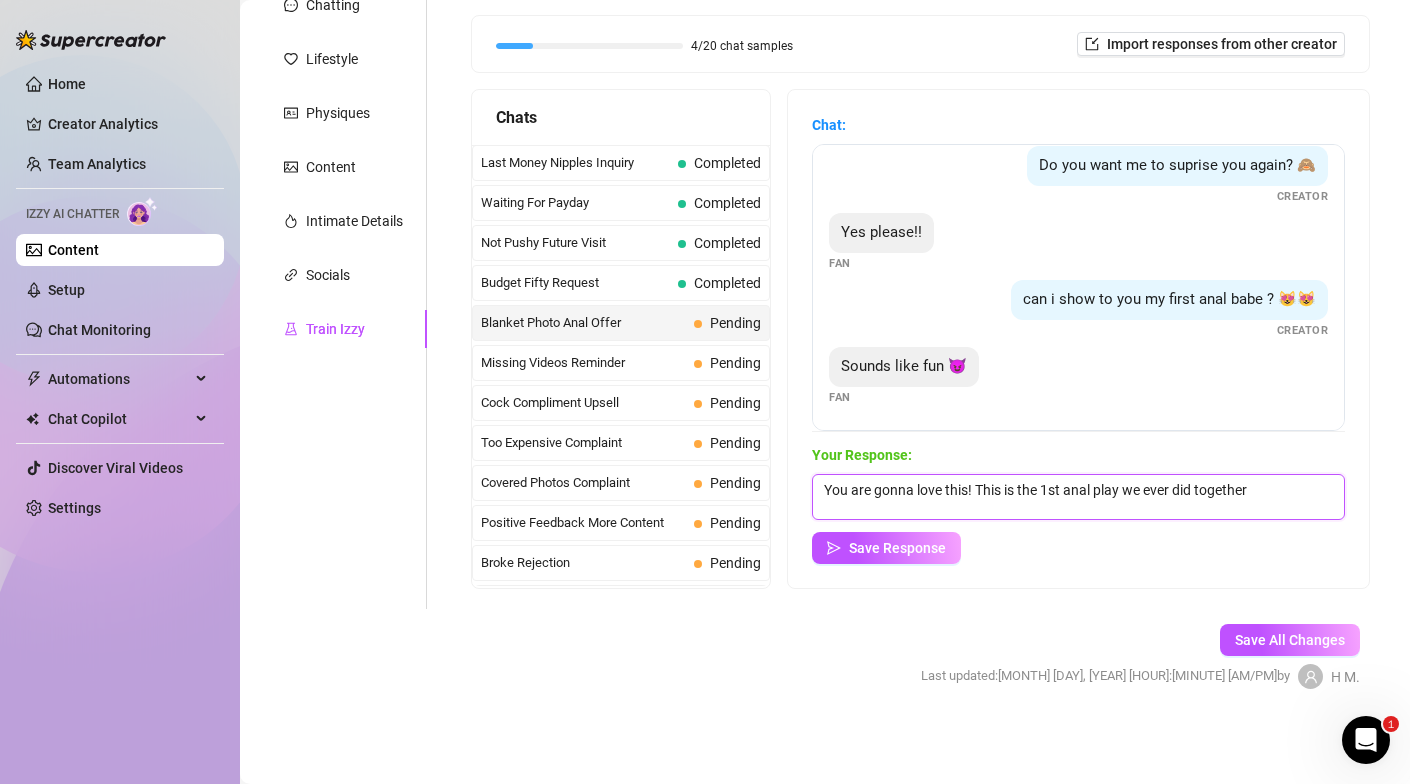 click on "You are gonna love this! This is the 1st anal play we ever did together" at bounding box center (1078, 497) 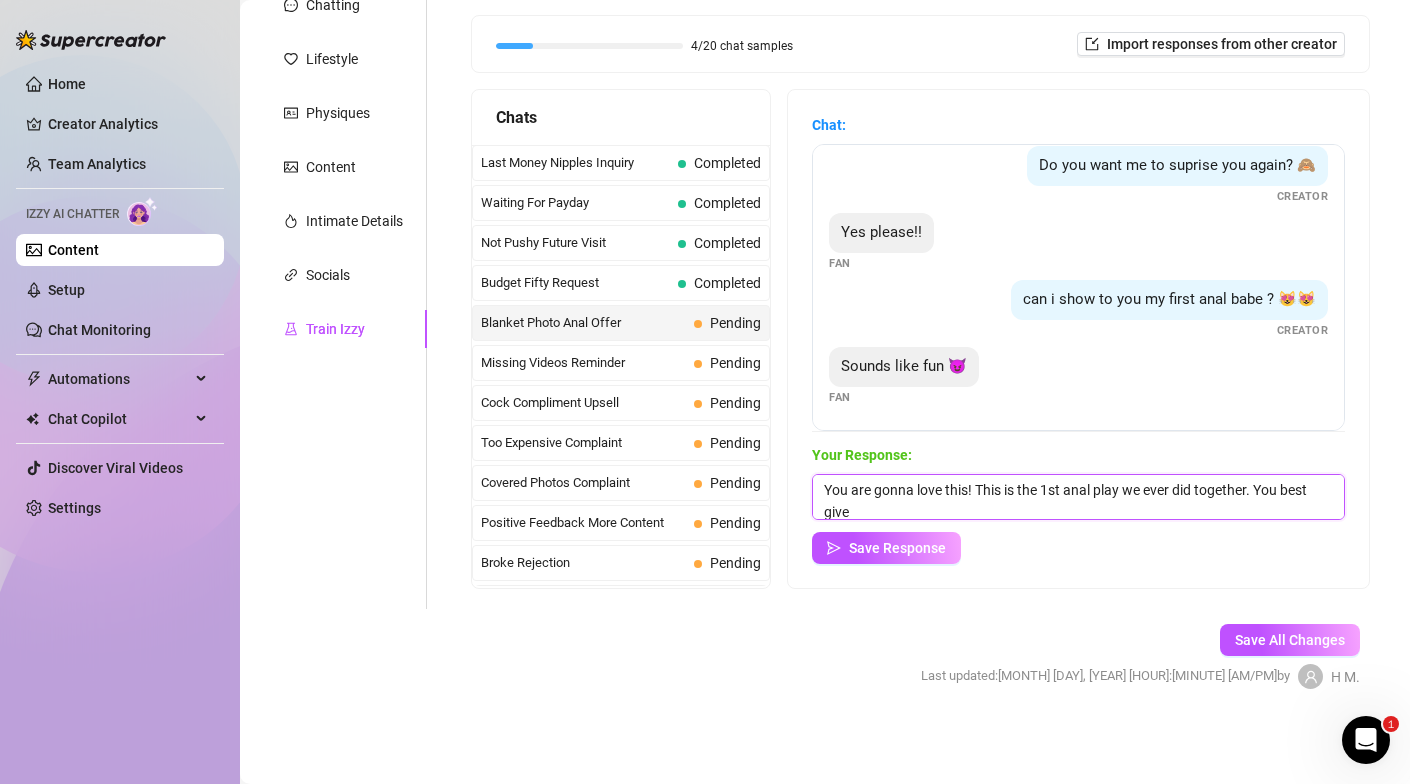scroll, scrollTop: 1, scrollLeft: 0, axis: vertical 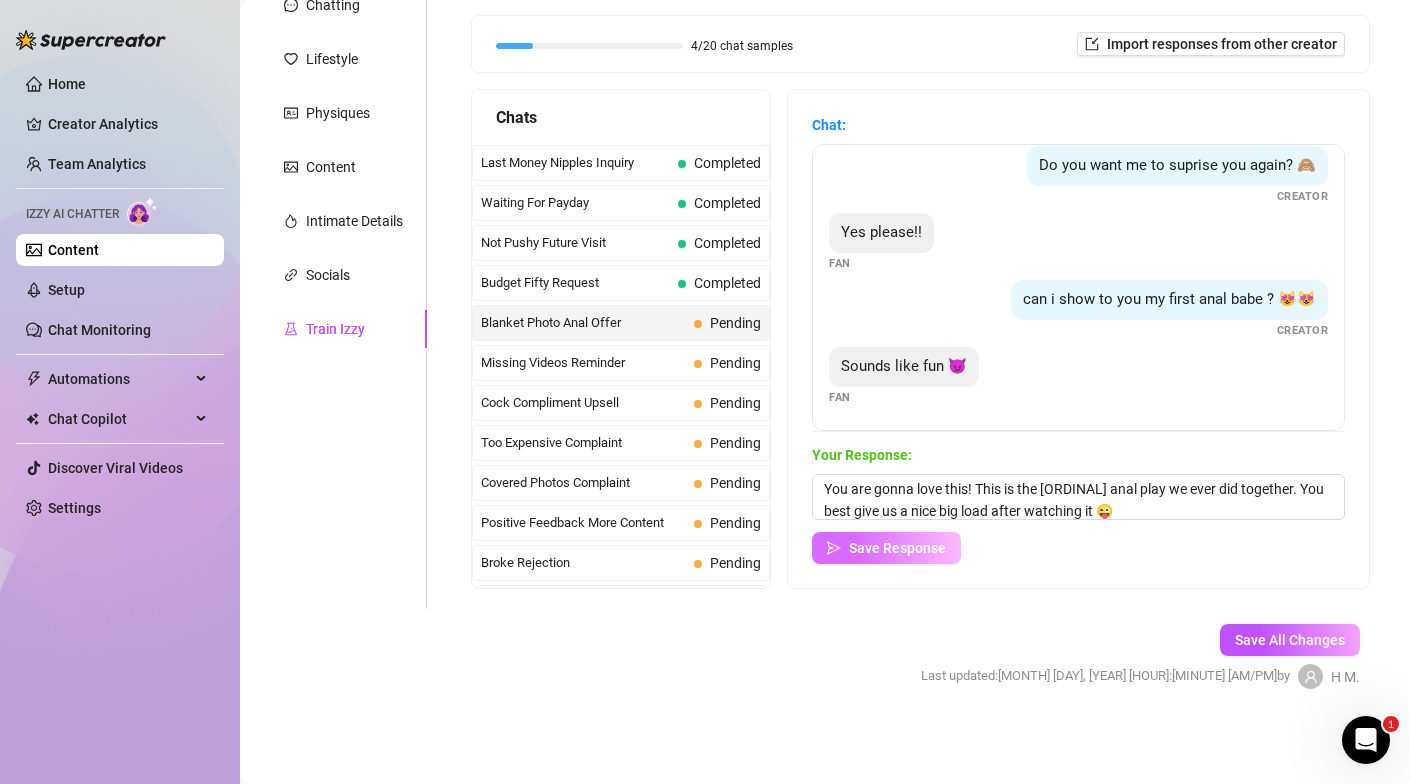 click on "Save Response" at bounding box center (897, 548) 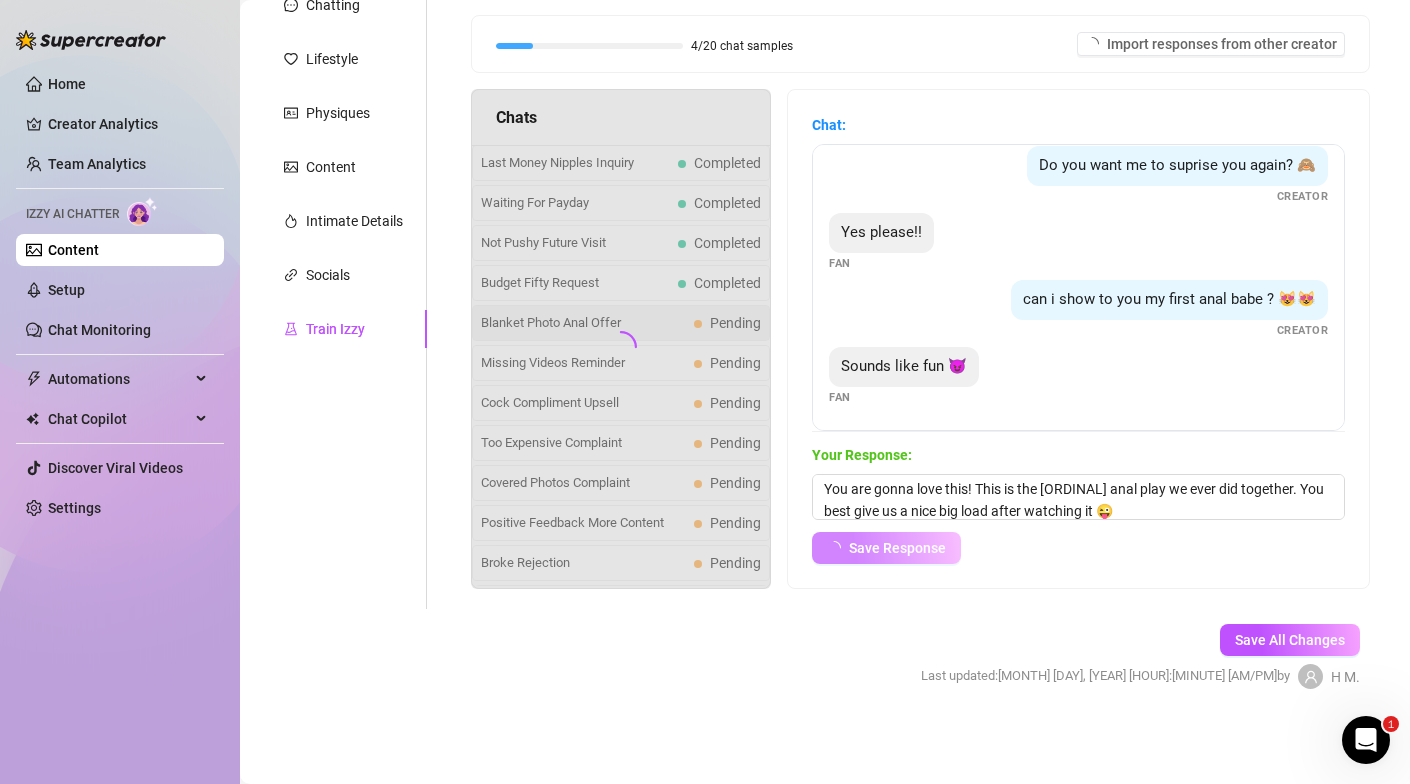 scroll, scrollTop: 280, scrollLeft: 0, axis: vertical 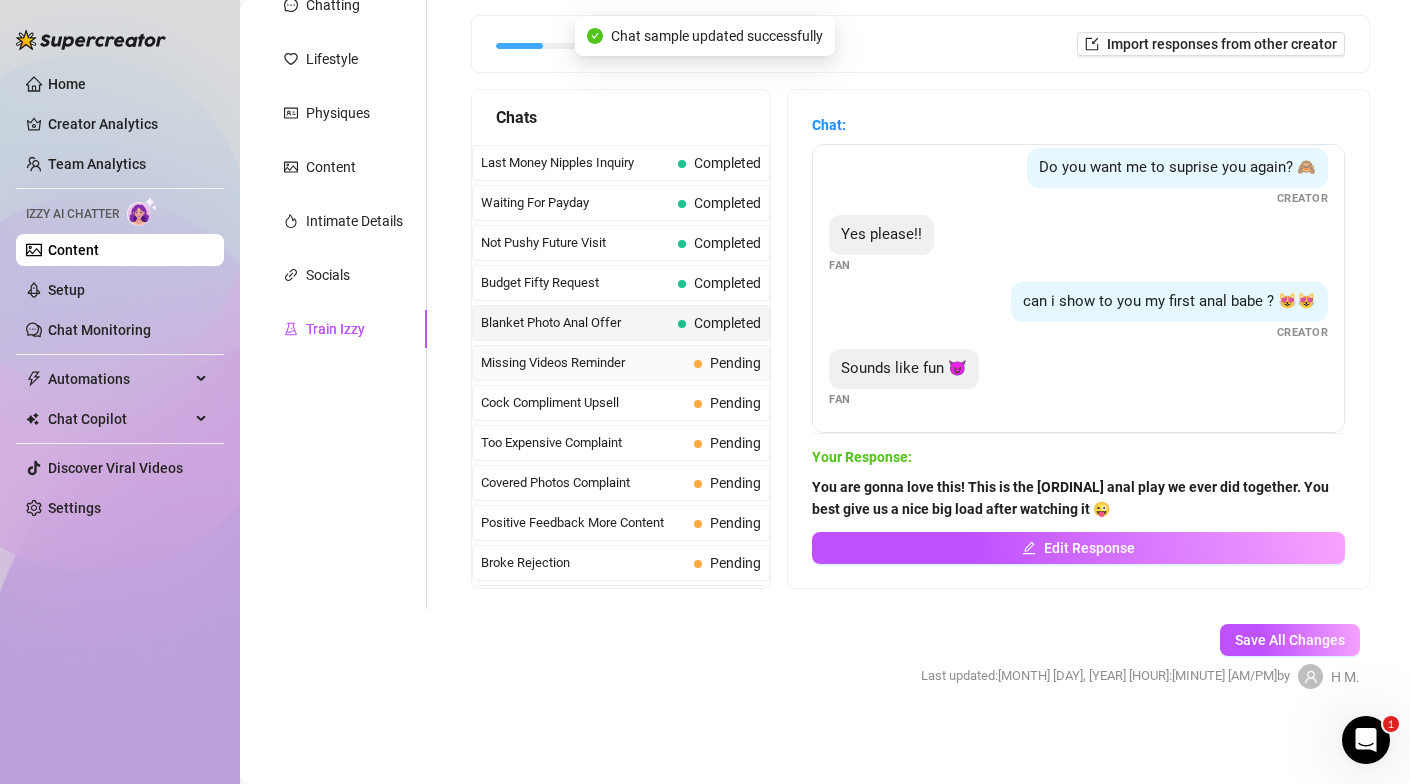 click on "Missing Videos Reminder" at bounding box center [583, 363] 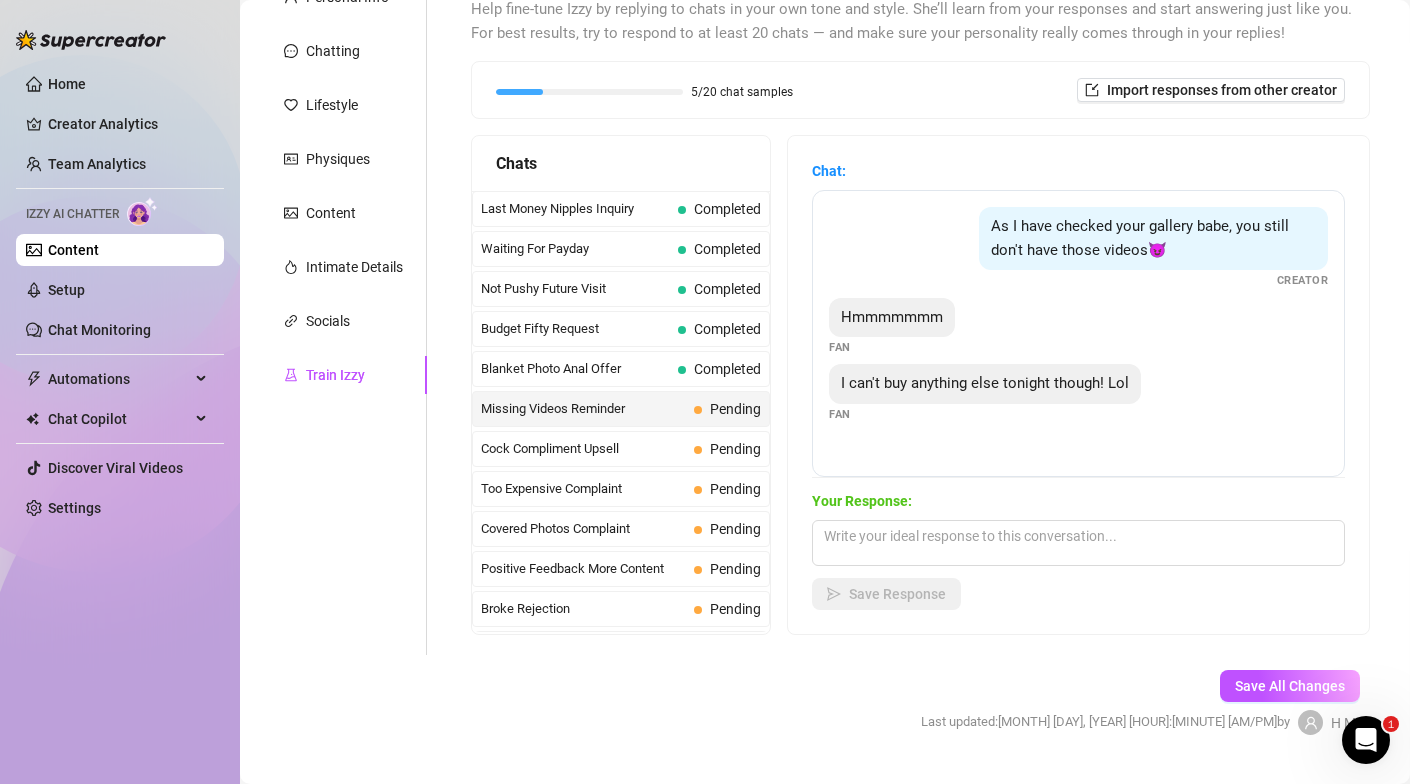 scroll, scrollTop: 211, scrollLeft: 0, axis: vertical 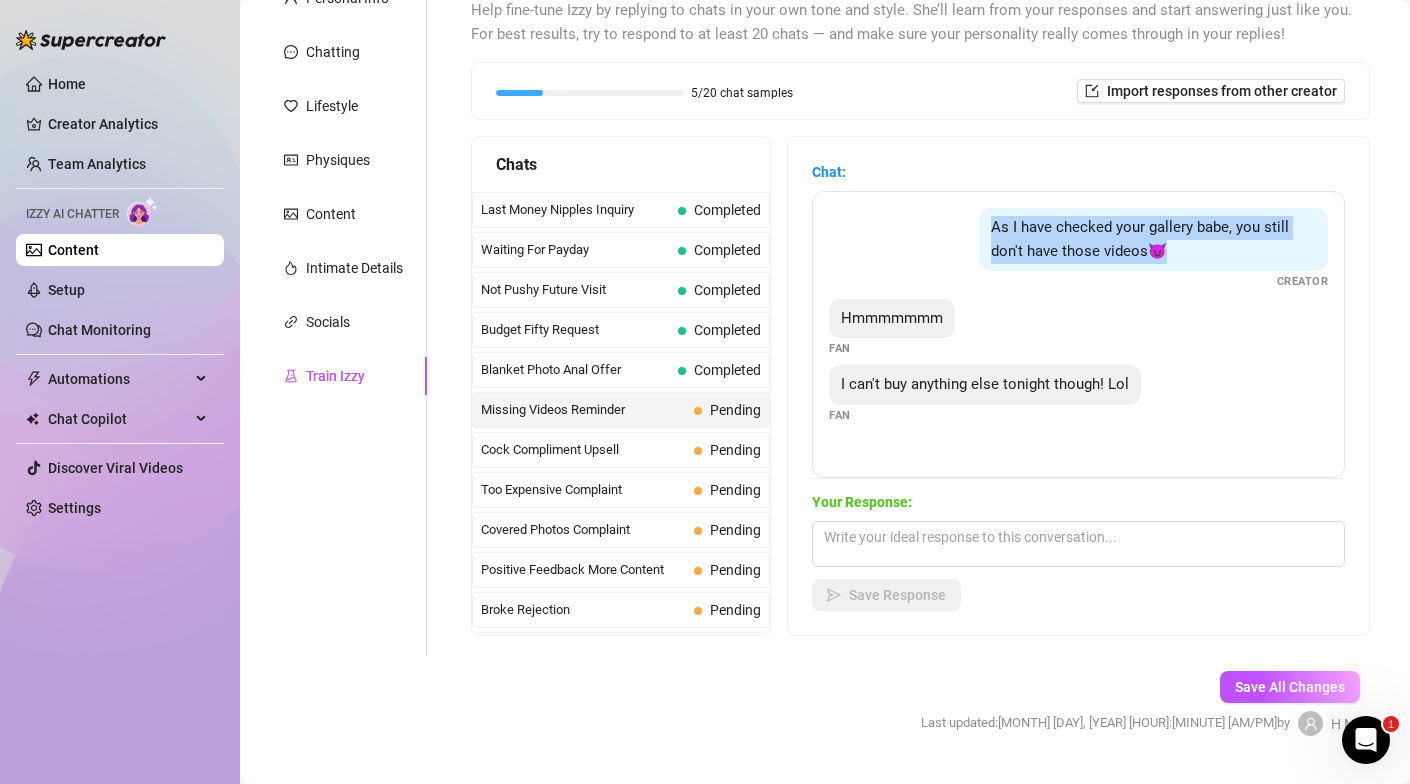 drag, startPoint x: 992, startPoint y: 228, endPoint x: 1166, endPoint y: 251, distance: 175.51353 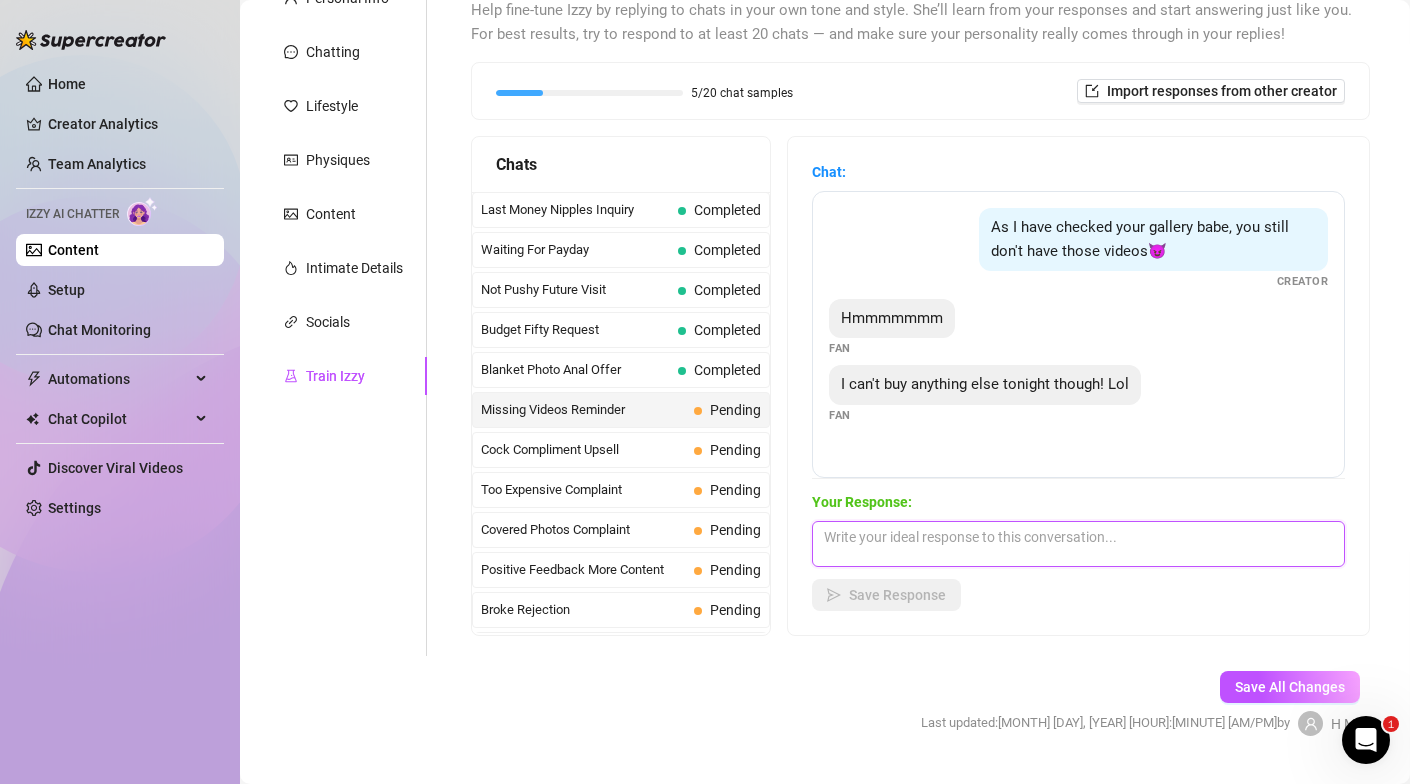 click at bounding box center [1078, 544] 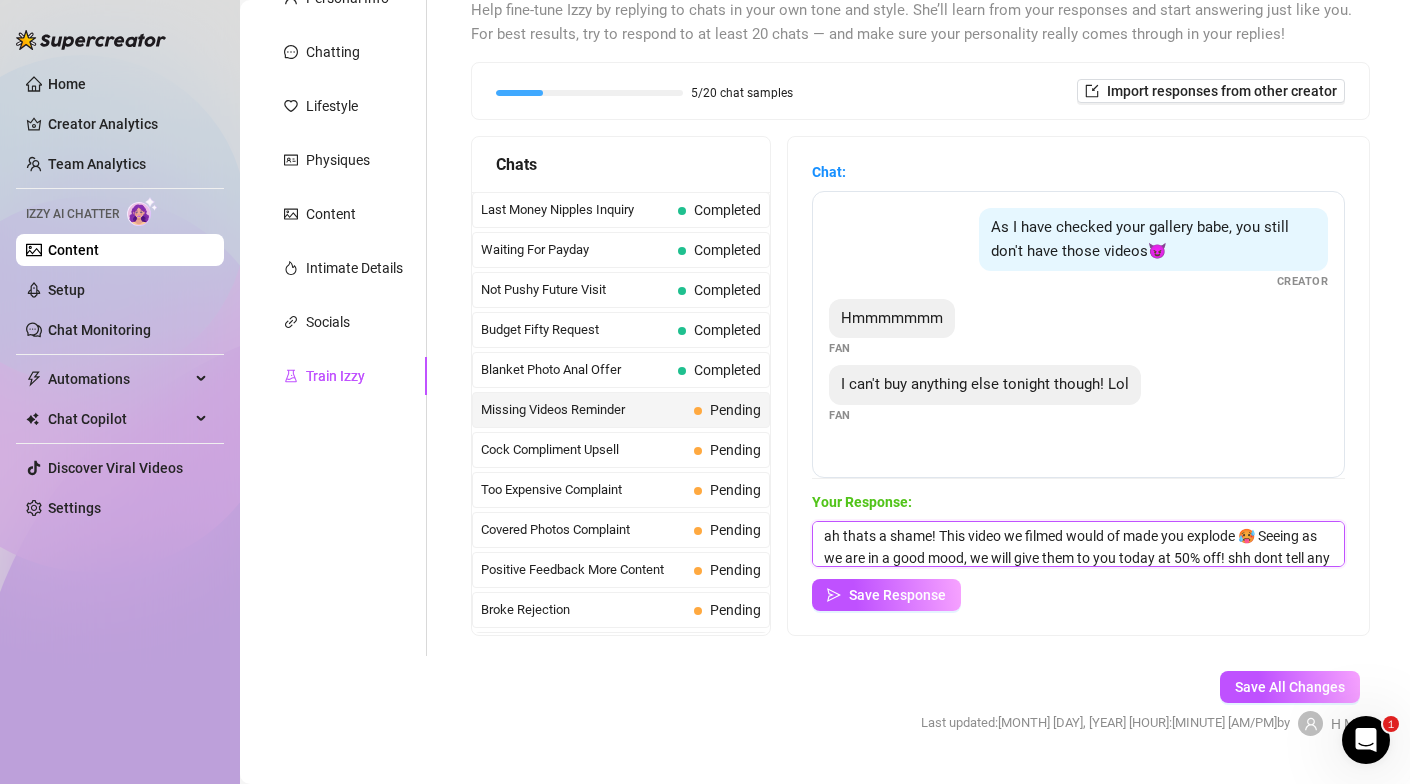 scroll, scrollTop: 23, scrollLeft: 0, axis: vertical 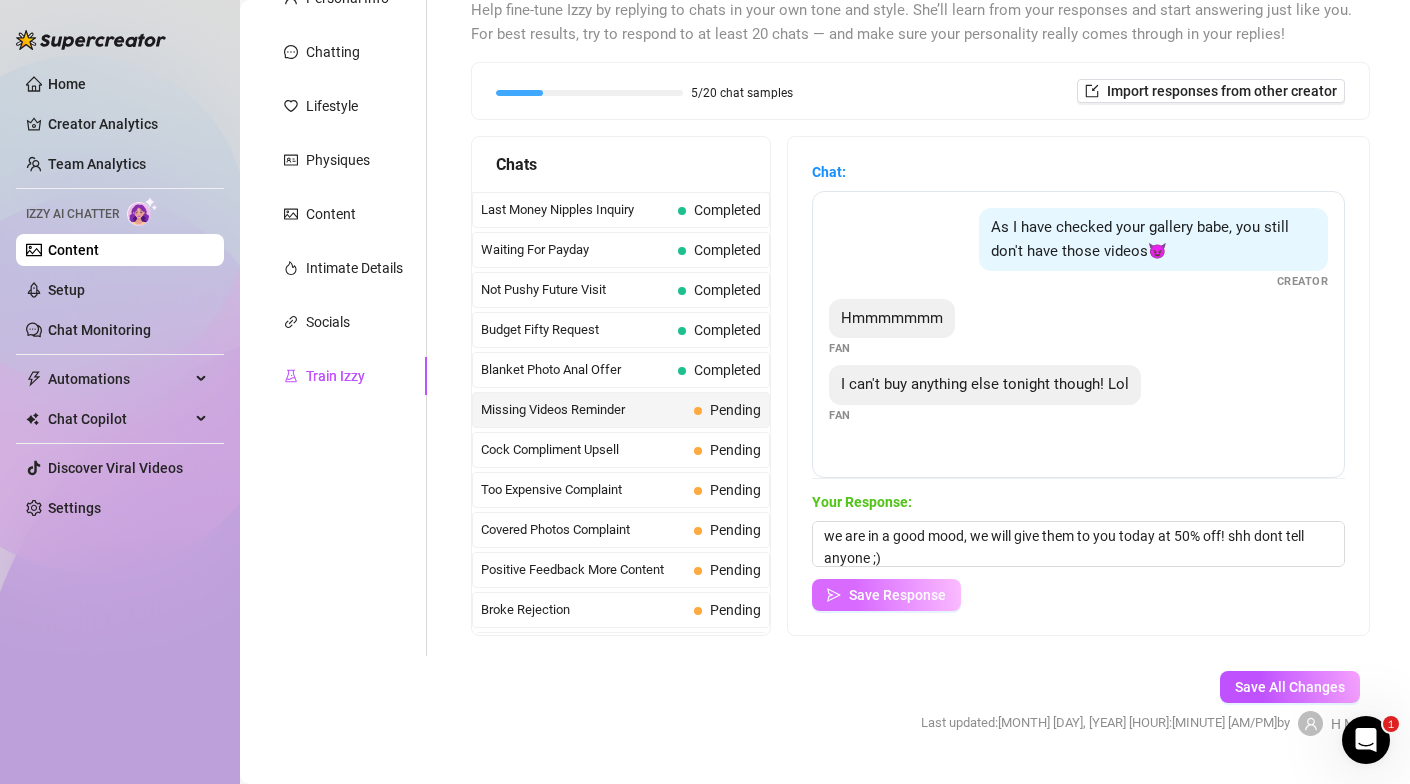 click on "Save Response" at bounding box center (897, 595) 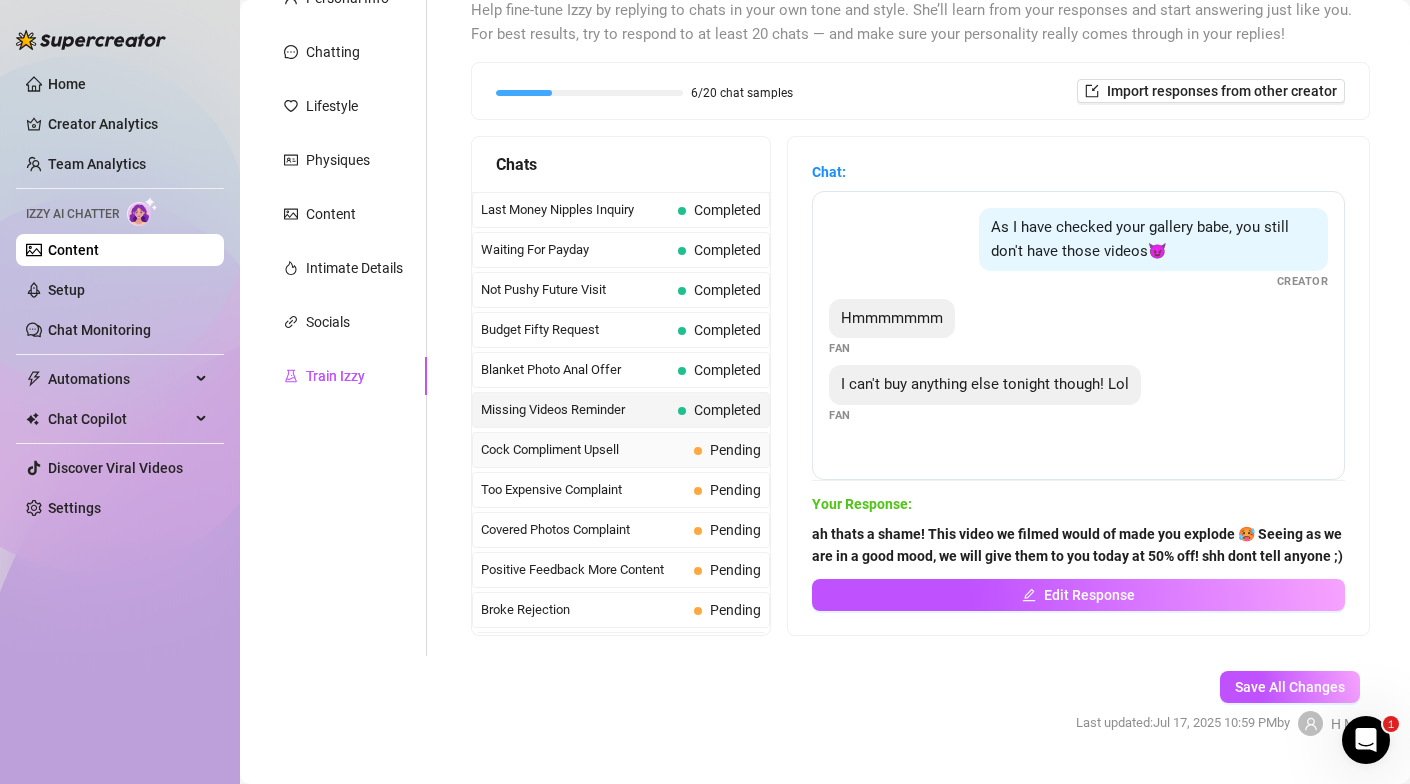 click on "Cock Compliment Upsell" at bounding box center [583, 450] 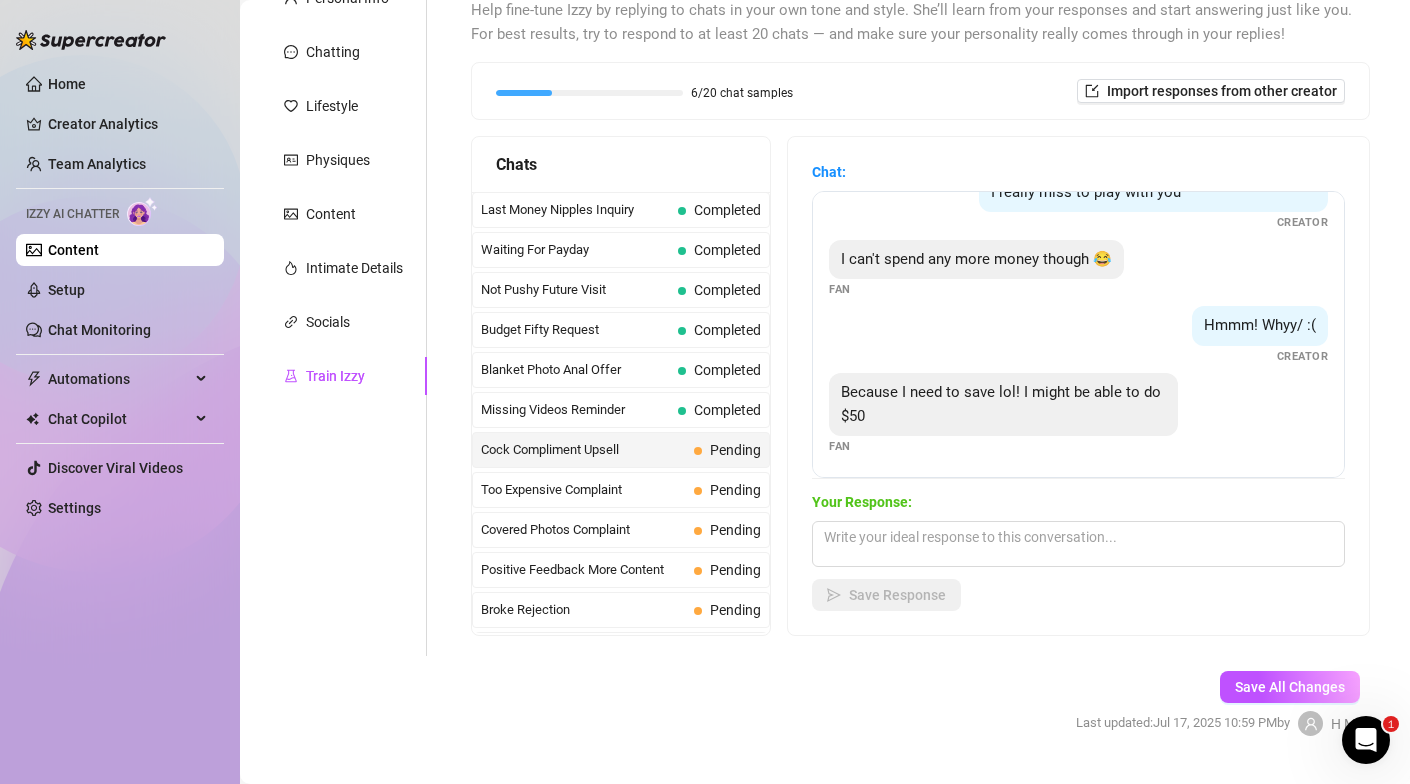 scroll, scrollTop: 462, scrollLeft: 0, axis: vertical 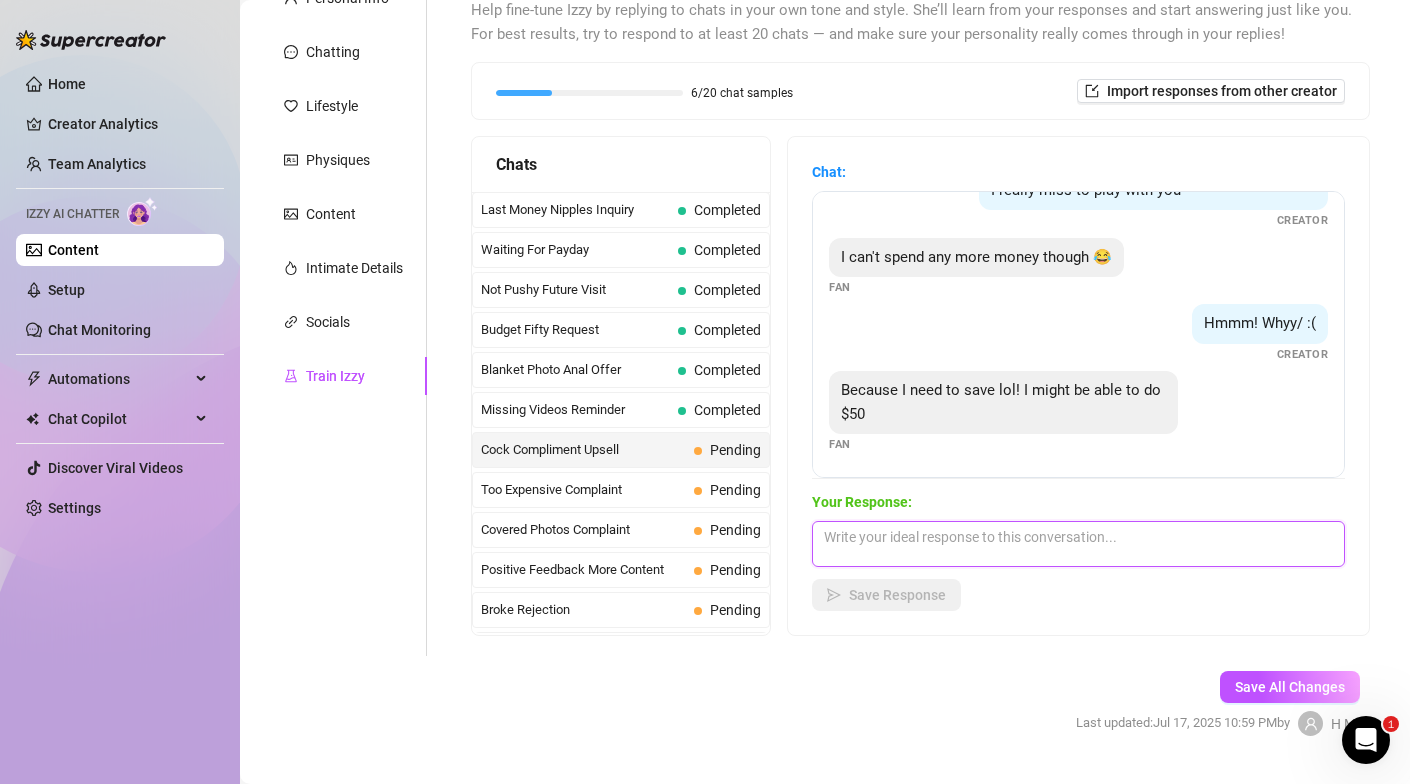 click at bounding box center (1078, 544) 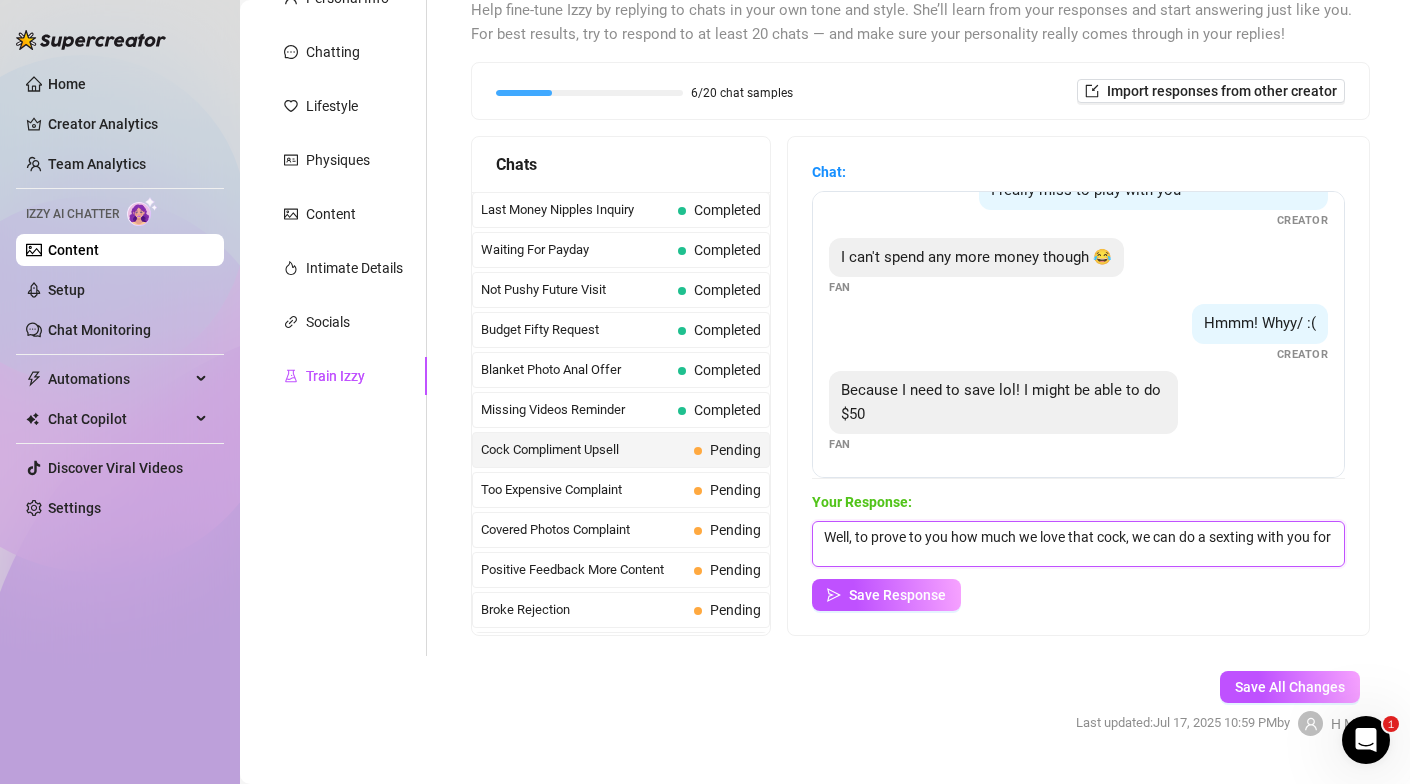 scroll, scrollTop: 1, scrollLeft: 0, axis: vertical 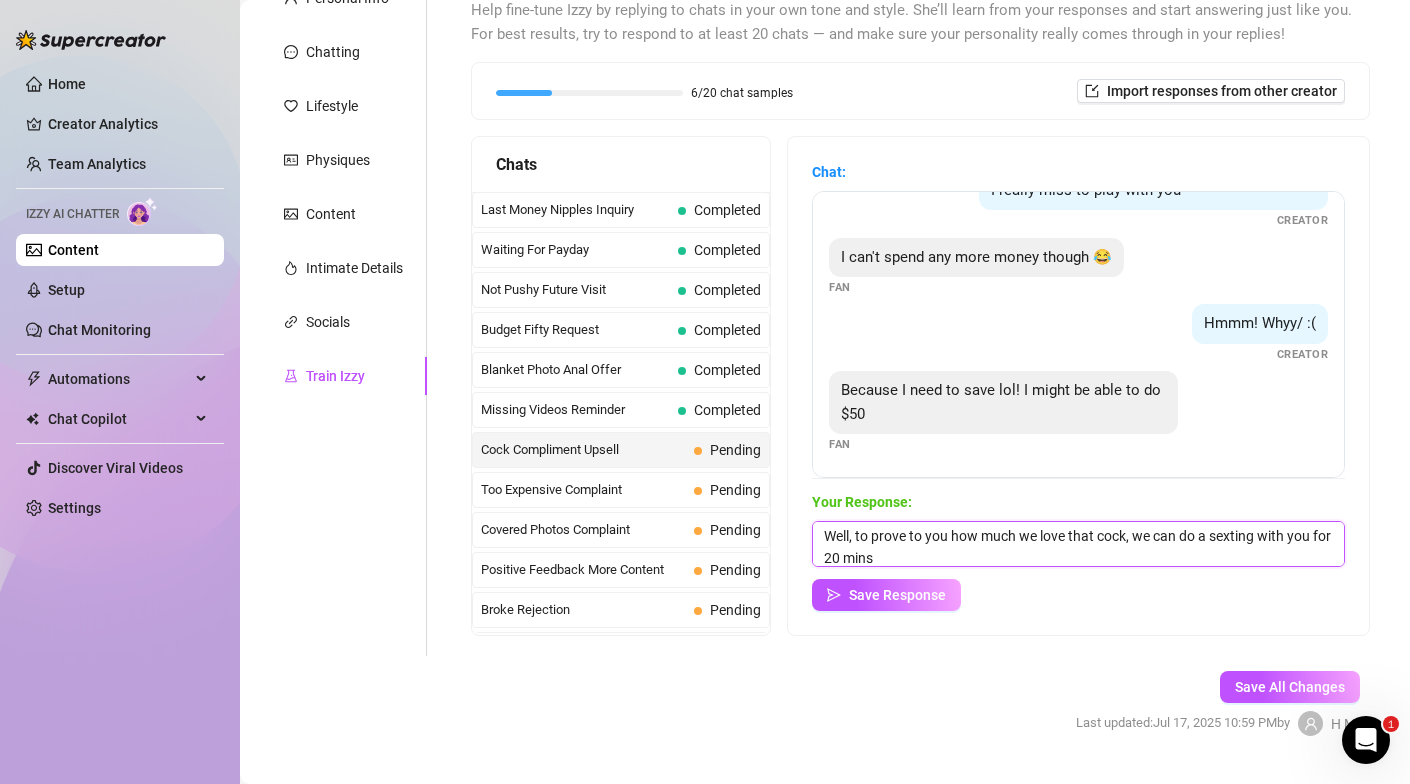 click on "Well, to prove to you how much we love that cock, we can do a sexting with you for 20 mins" at bounding box center [1078, 544] 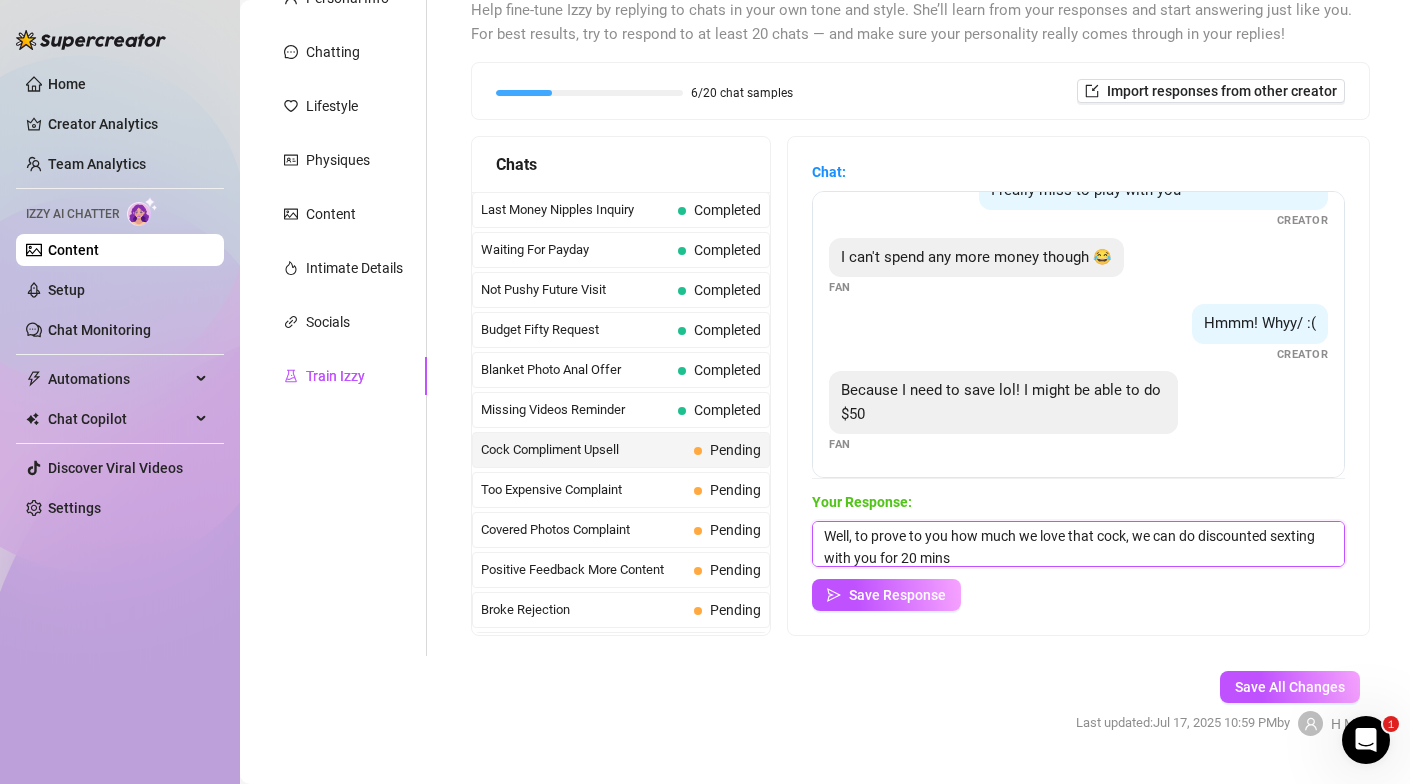 click on "Well, to prove to you how much we love that cock, we can do discounted sexting with you for 20 mins" at bounding box center (1078, 544) 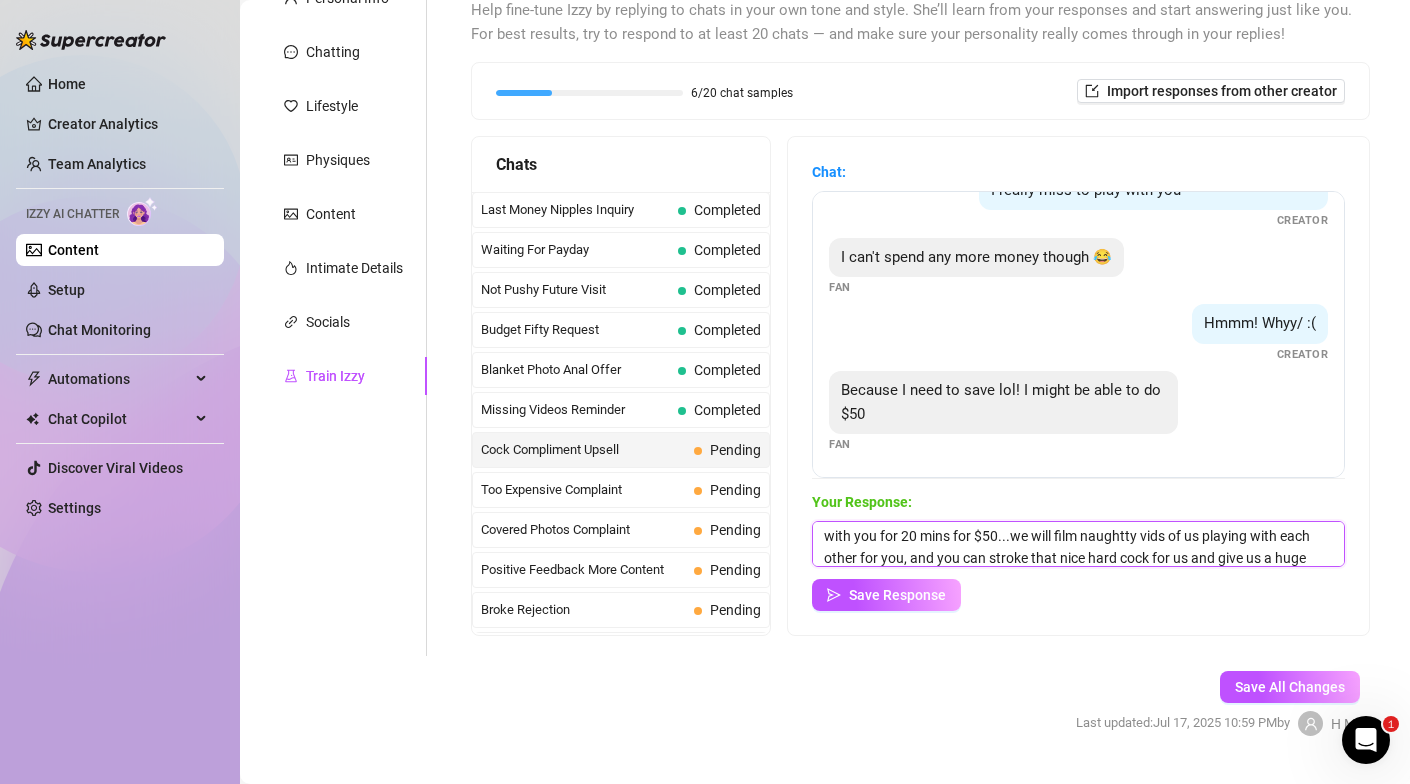 scroll, scrollTop: 45, scrollLeft: 0, axis: vertical 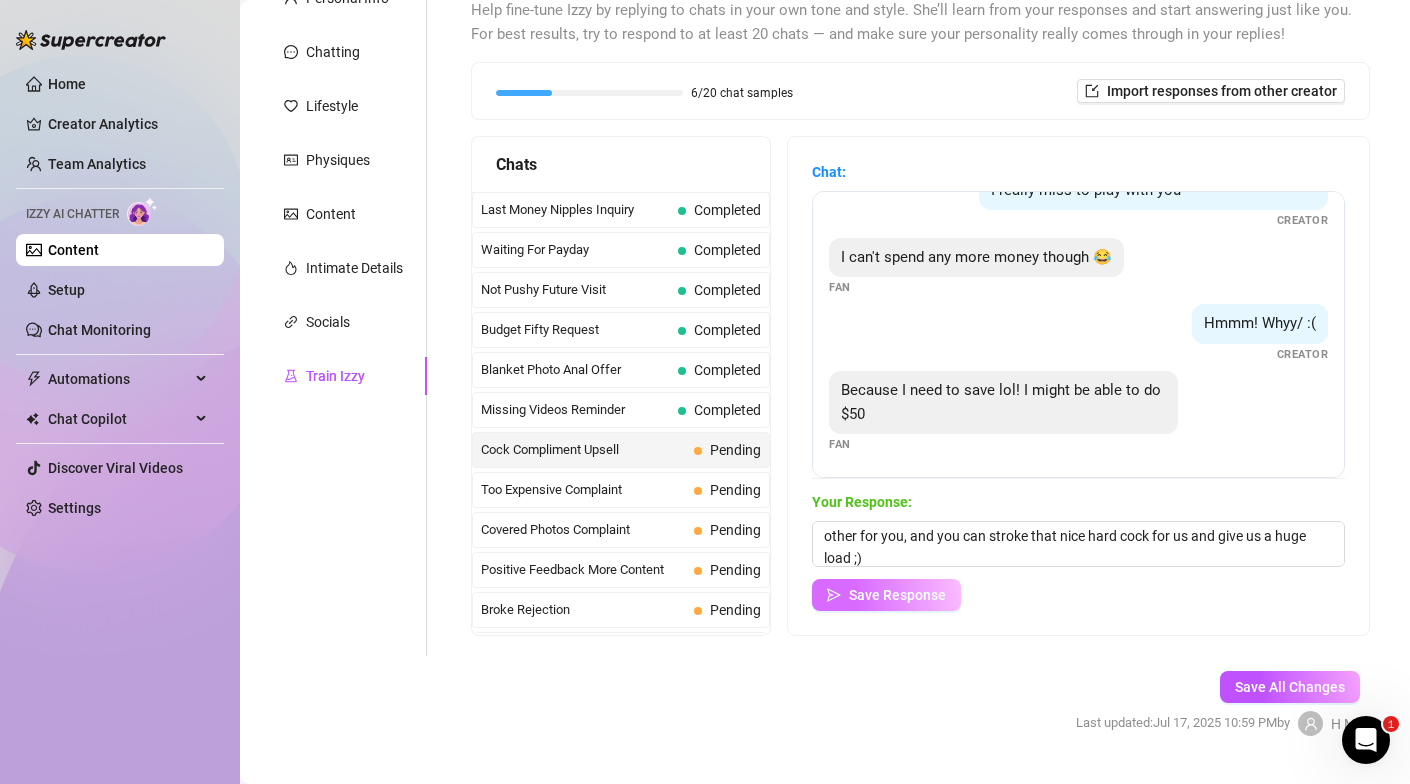 click on "Save Response" at bounding box center (886, 595) 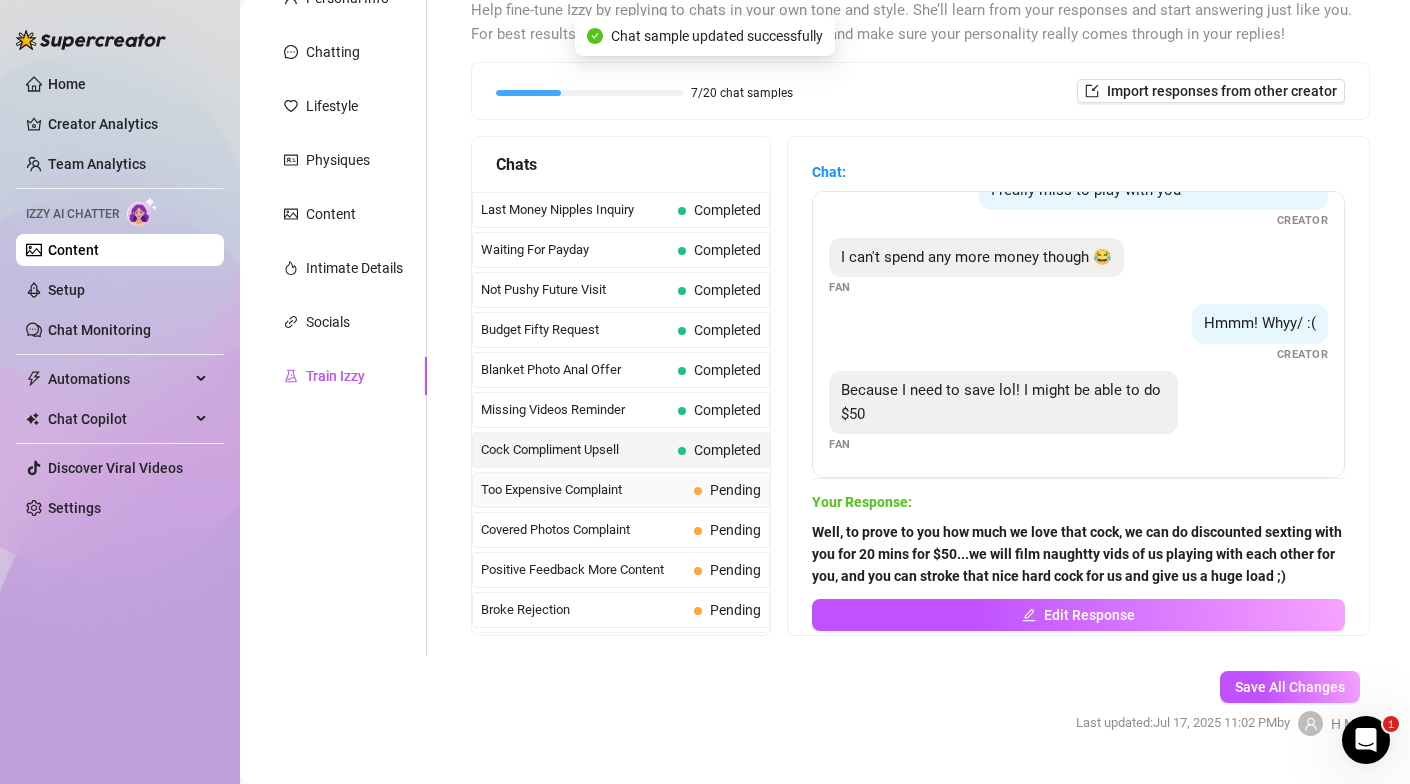 click on "Too Expensive Complaint" at bounding box center (583, 490) 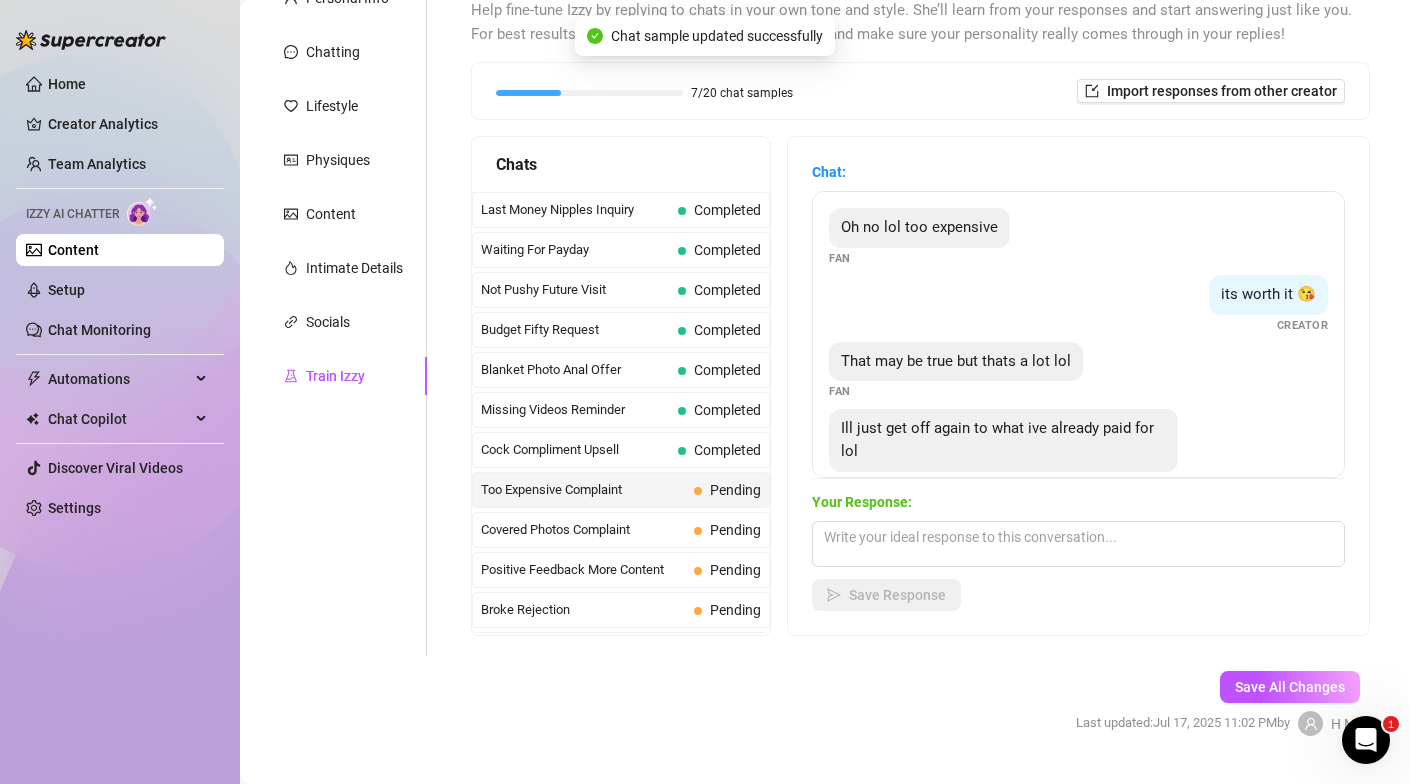 scroll, scrollTop: 170, scrollLeft: 0, axis: vertical 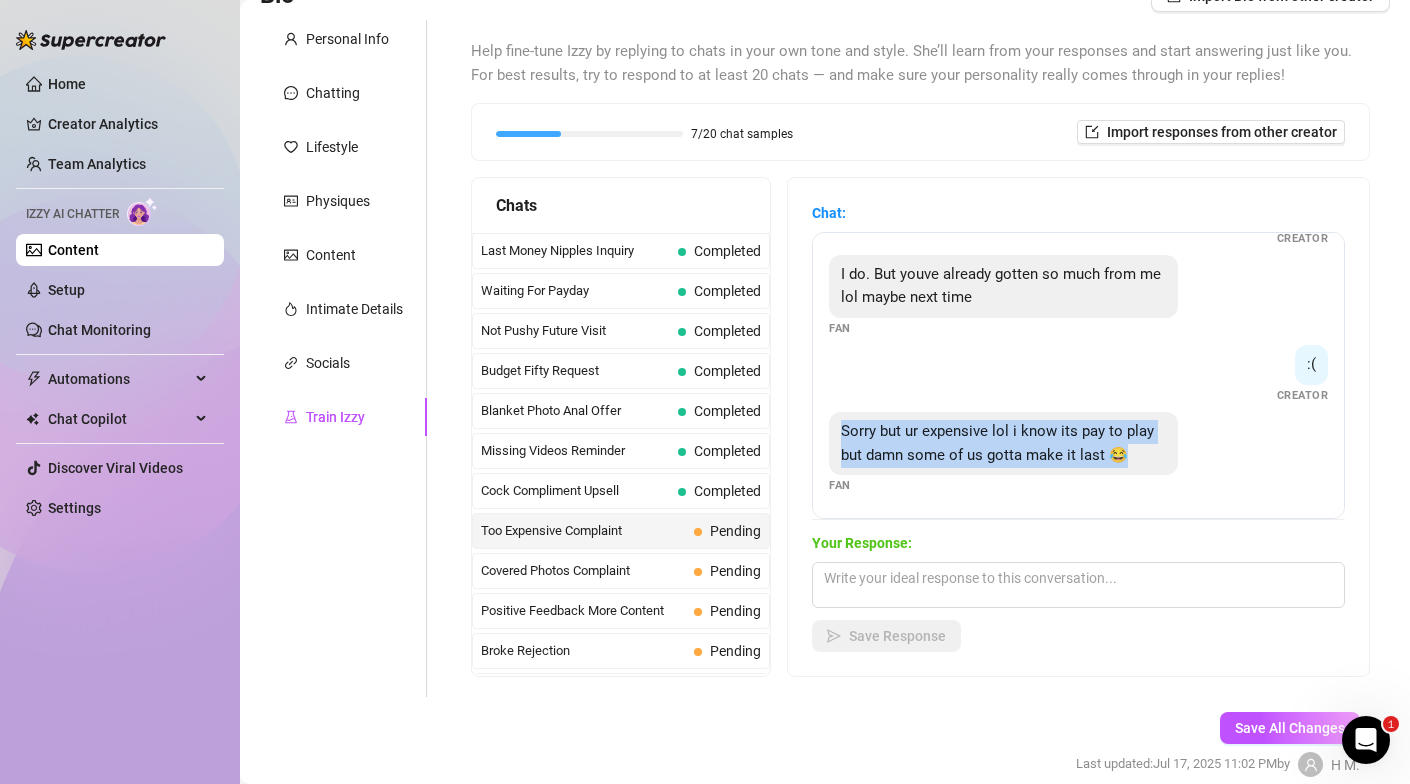 drag, startPoint x: 1137, startPoint y: 455, endPoint x: 818, endPoint y: 438, distance: 319.45267 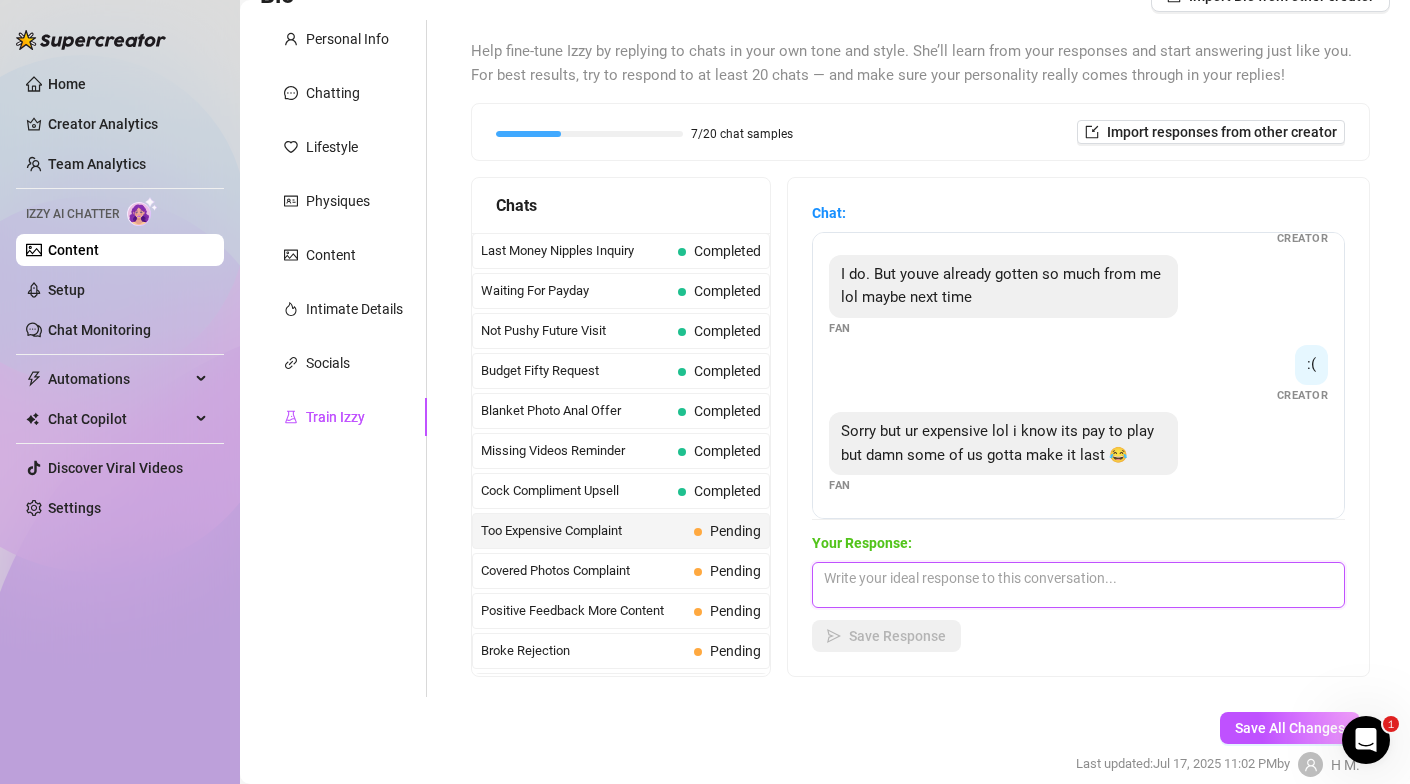 click at bounding box center (1078, 585) 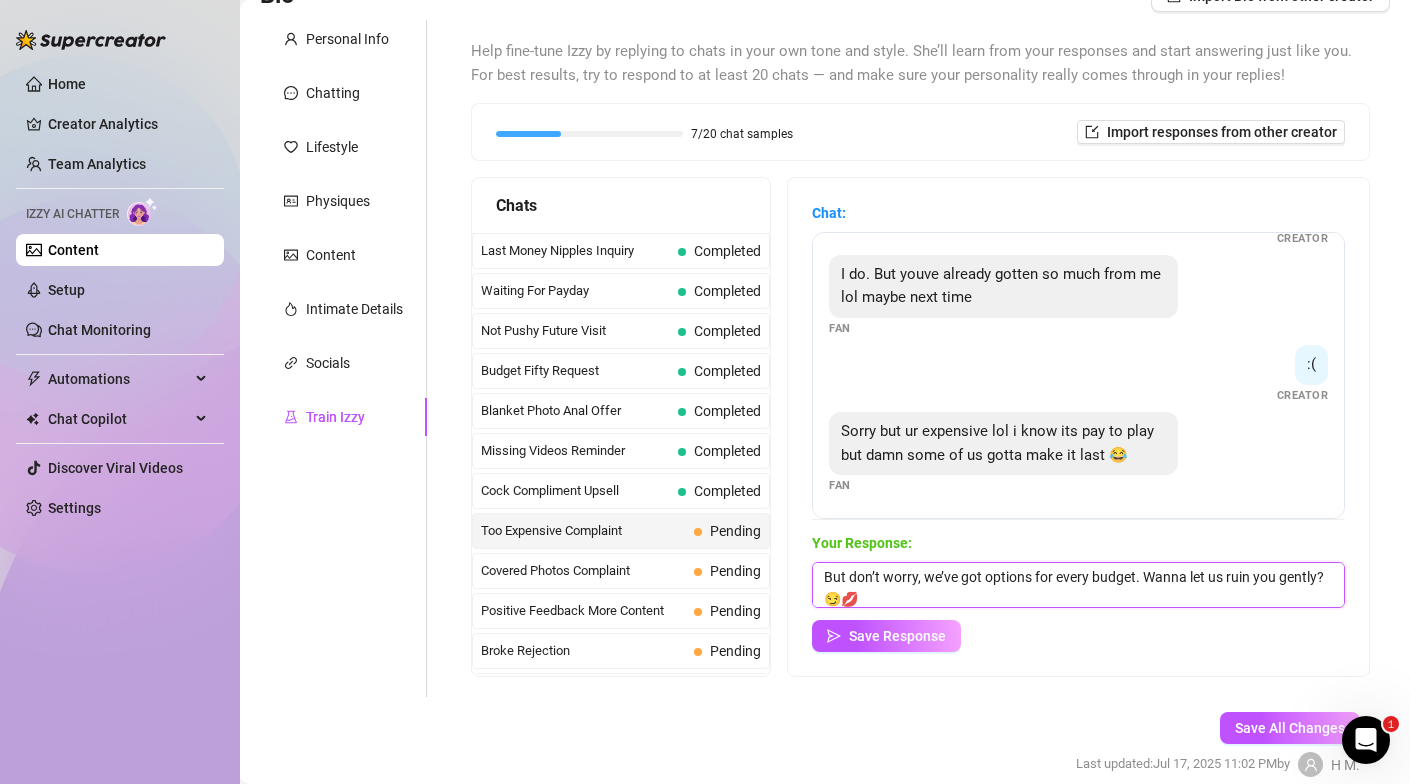 scroll, scrollTop: 0, scrollLeft: 0, axis: both 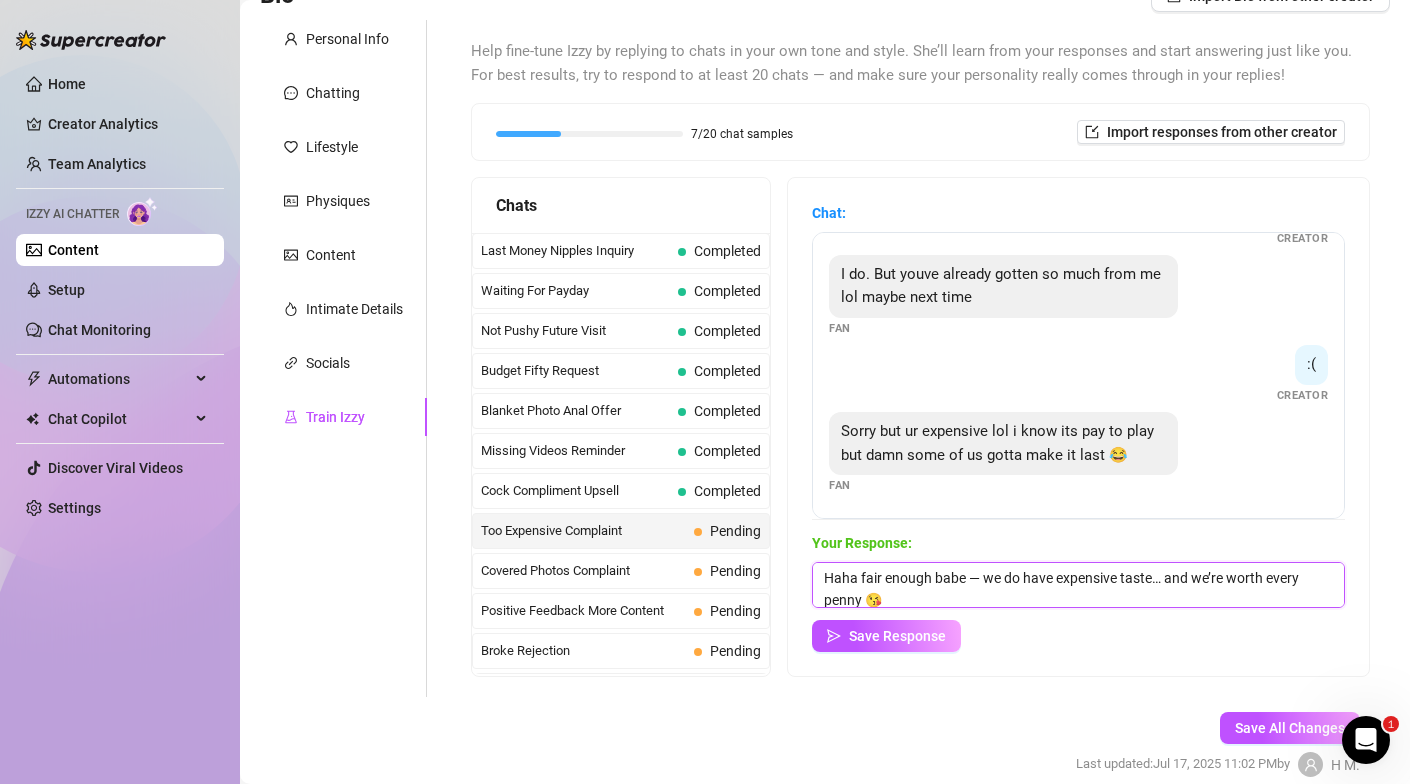 click on "Haha fair enough babe — we do have expensive taste… and we’re worth every penny 😘
But don’t worry, we’ve got options for every budget. Wanna let us ruin you gently? 😏💋" at bounding box center (1078, 585) 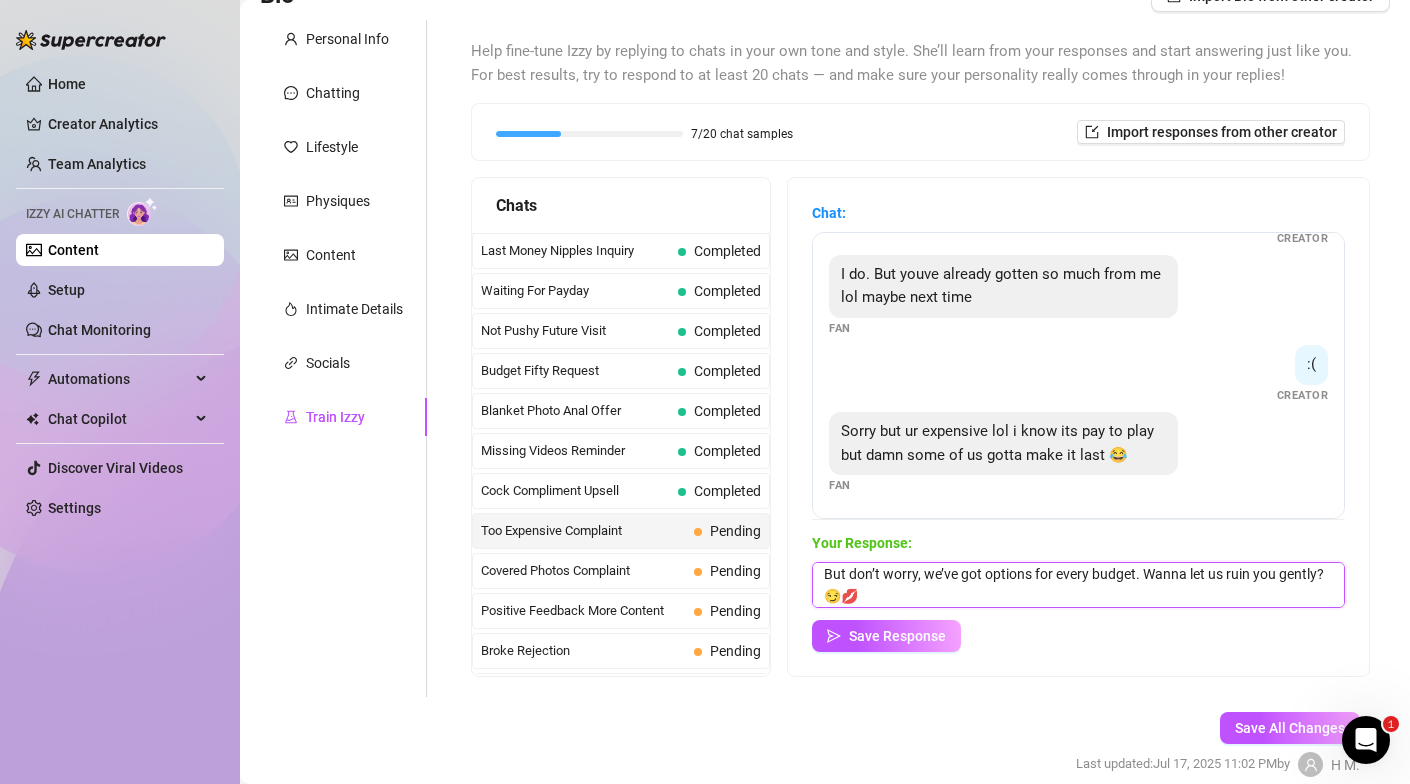 scroll, scrollTop: 52, scrollLeft: 0, axis: vertical 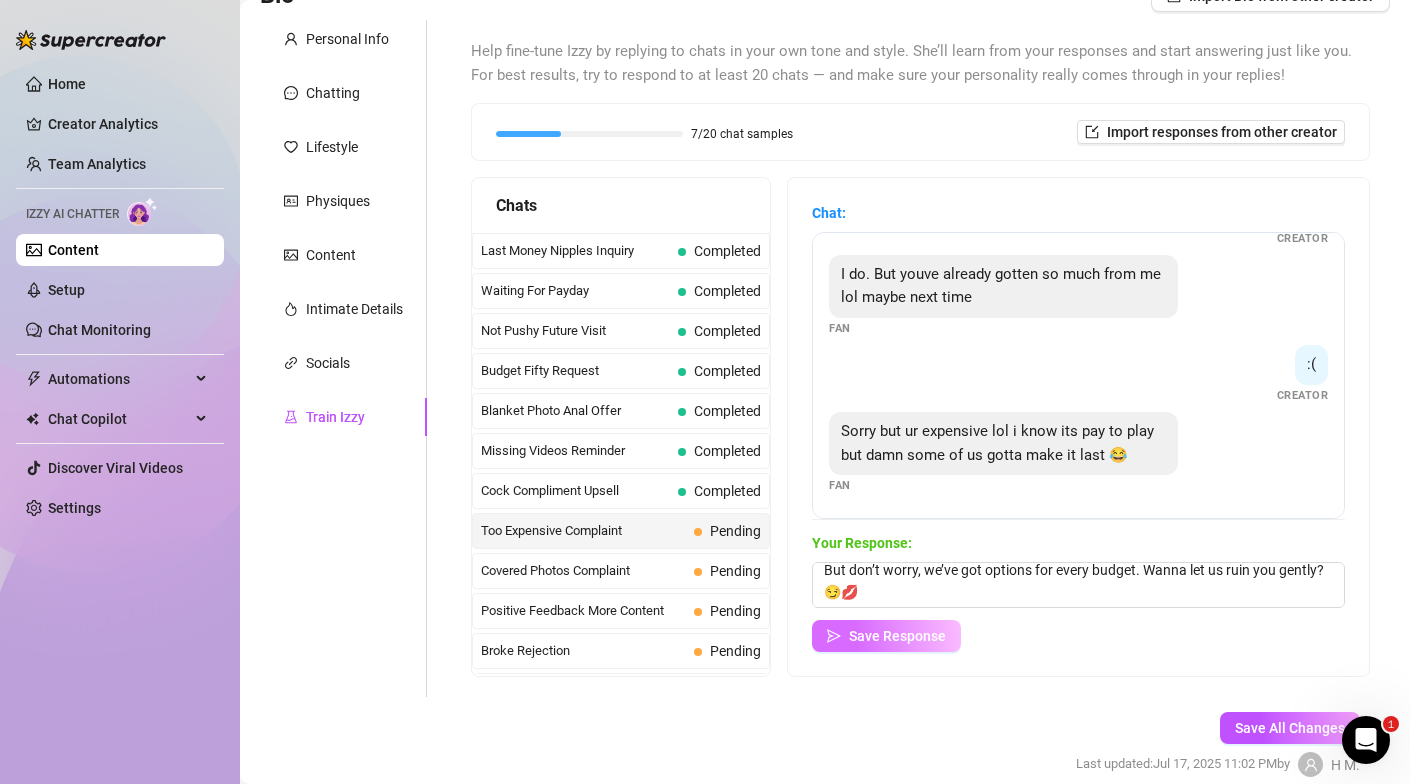 click on "Save Response" at bounding box center (897, 636) 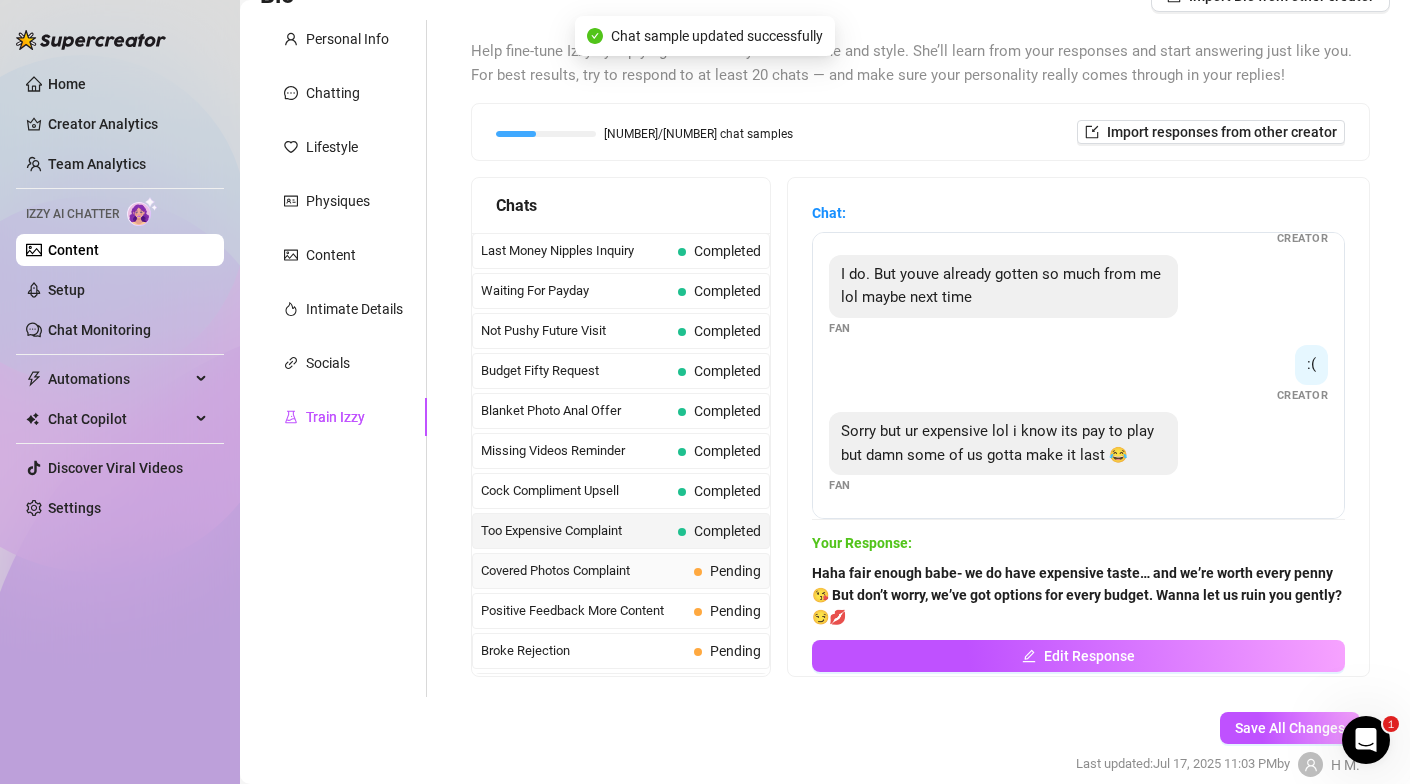 click on "Covered Photos Complaint" at bounding box center [583, 571] 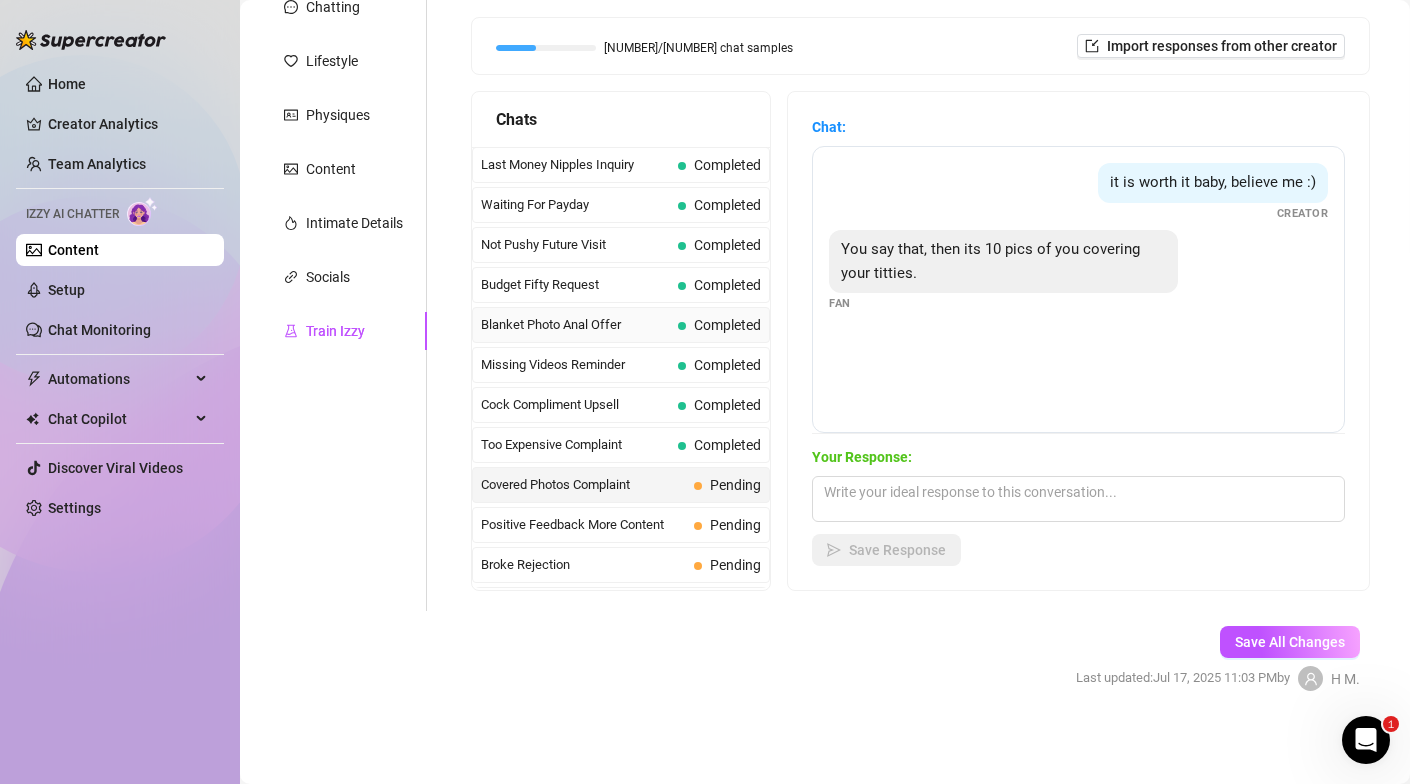 scroll, scrollTop: 258, scrollLeft: 0, axis: vertical 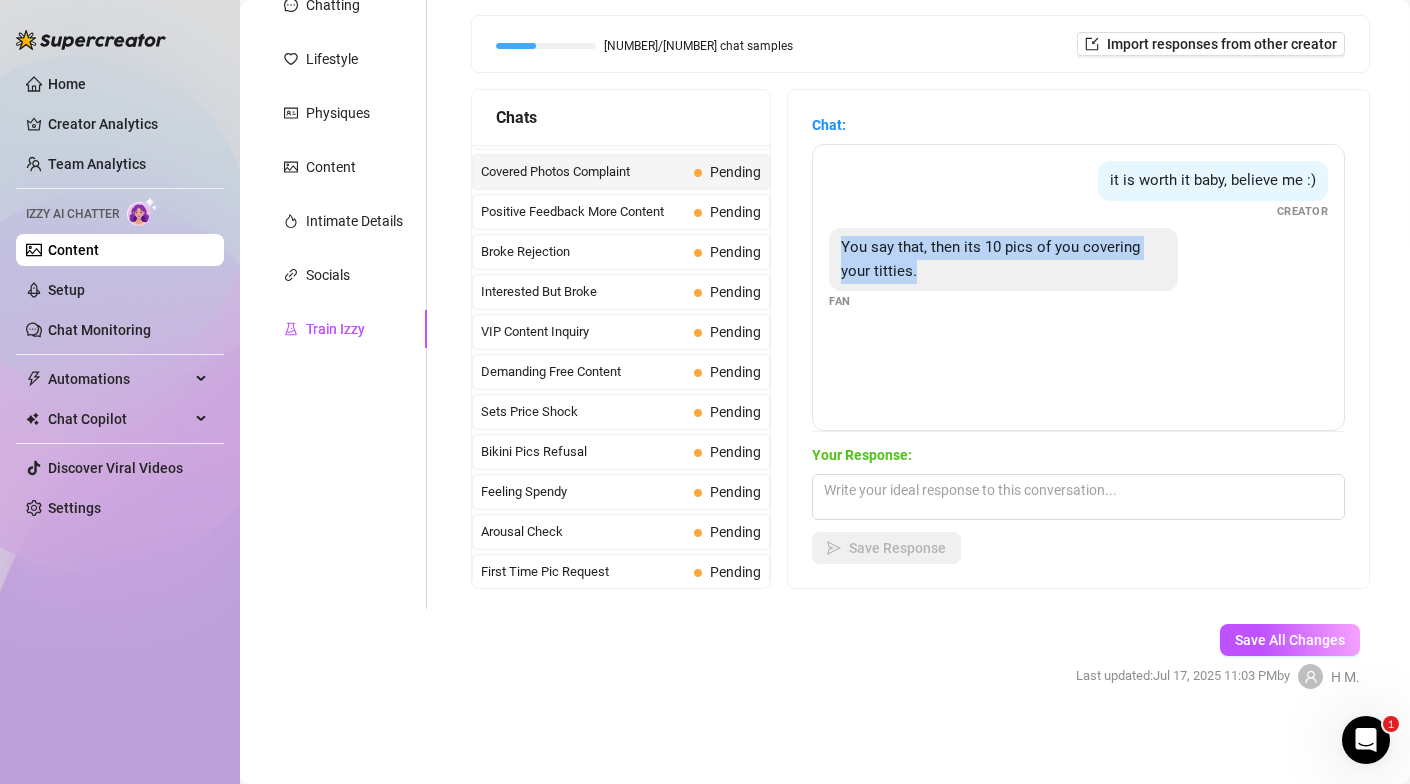 drag, startPoint x: 919, startPoint y: 269, endPoint x: 828, endPoint y: 252, distance: 92.574295 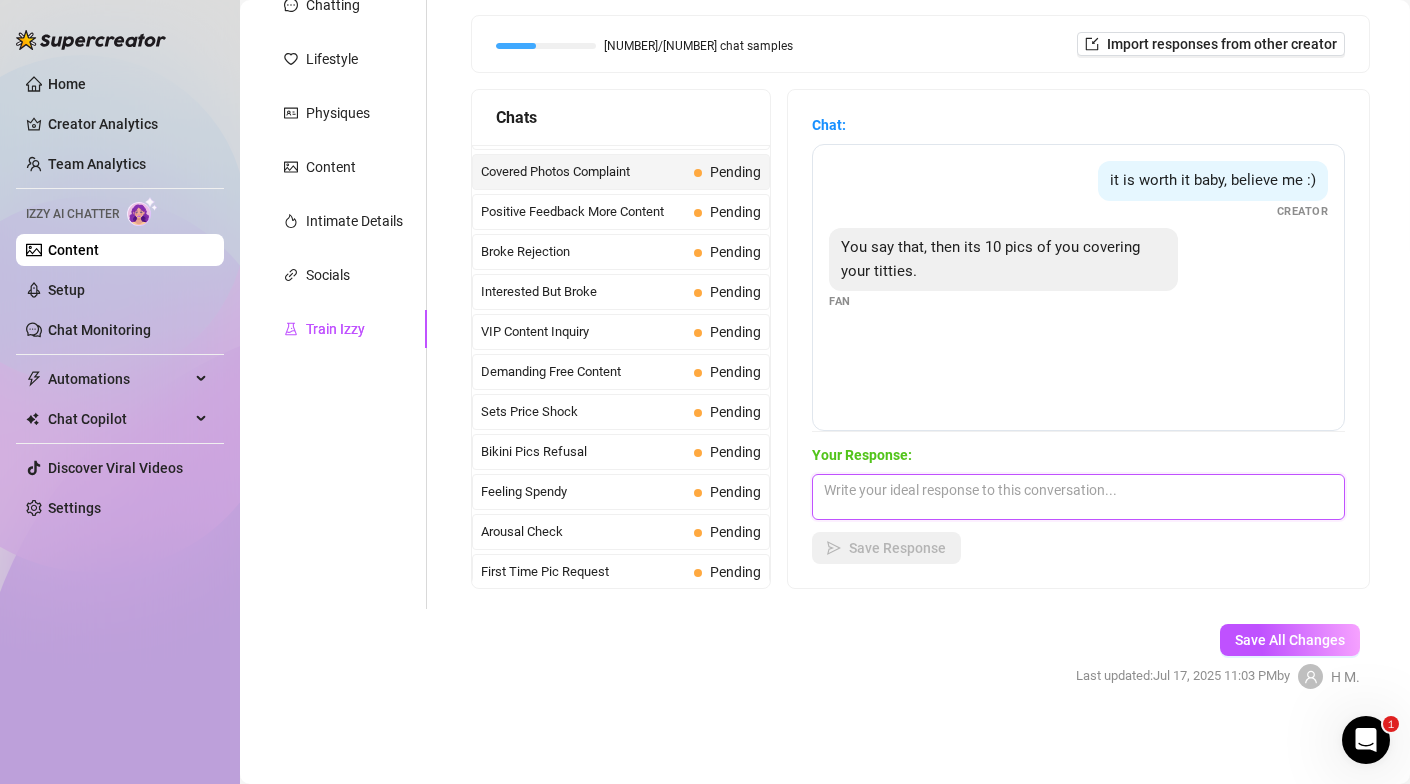 click at bounding box center (1078, 497) 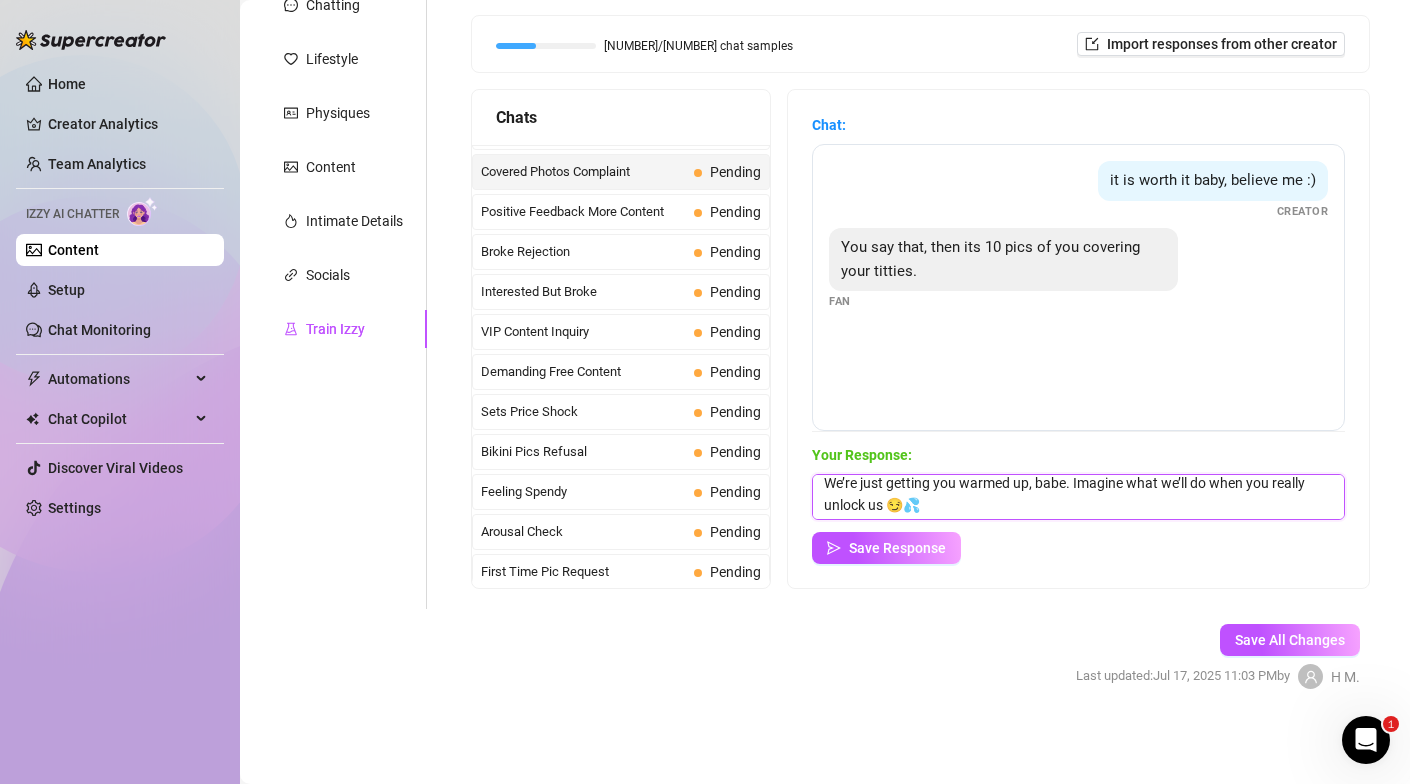 scroll, scrollTop: 30, scrollLeft: 0, axis: vertical 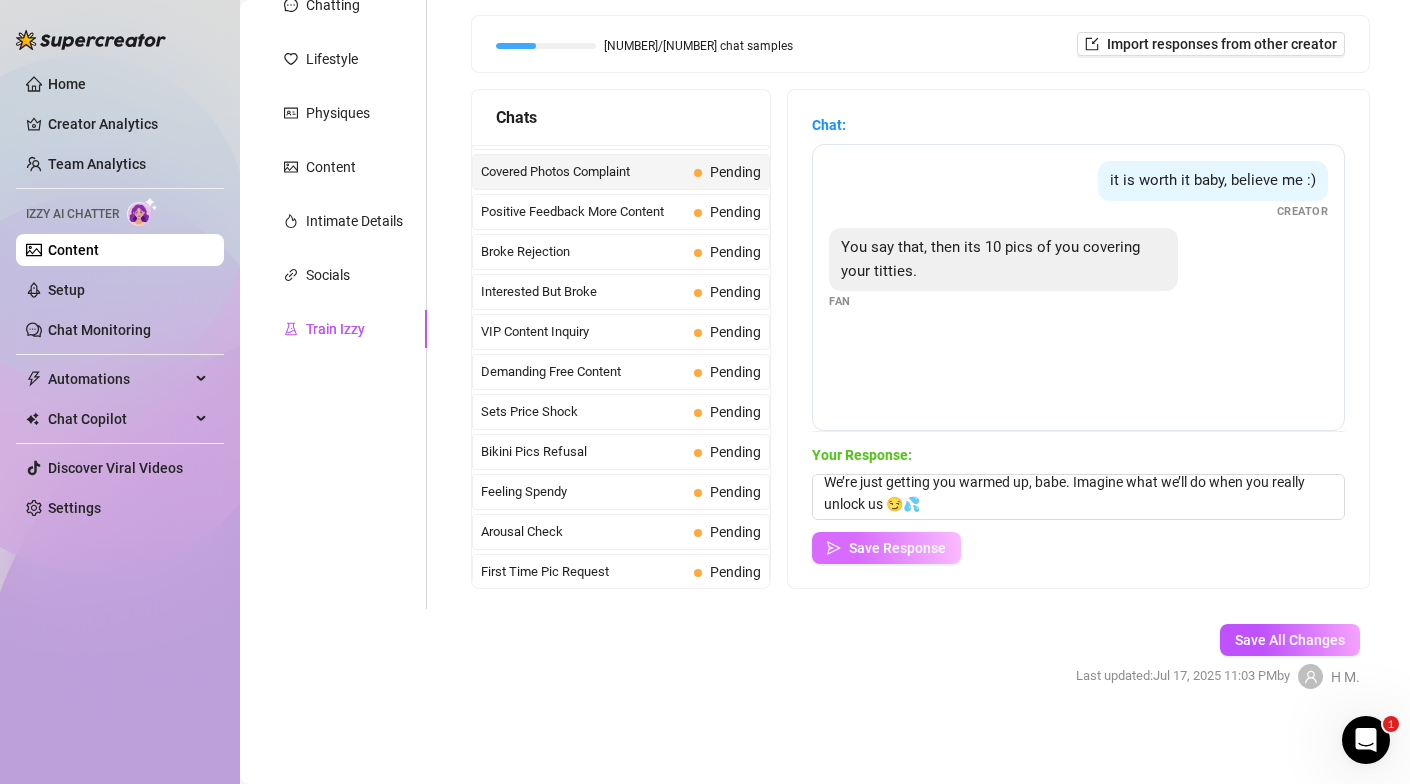 click on "Save Response" at bounding box center (897, 548) 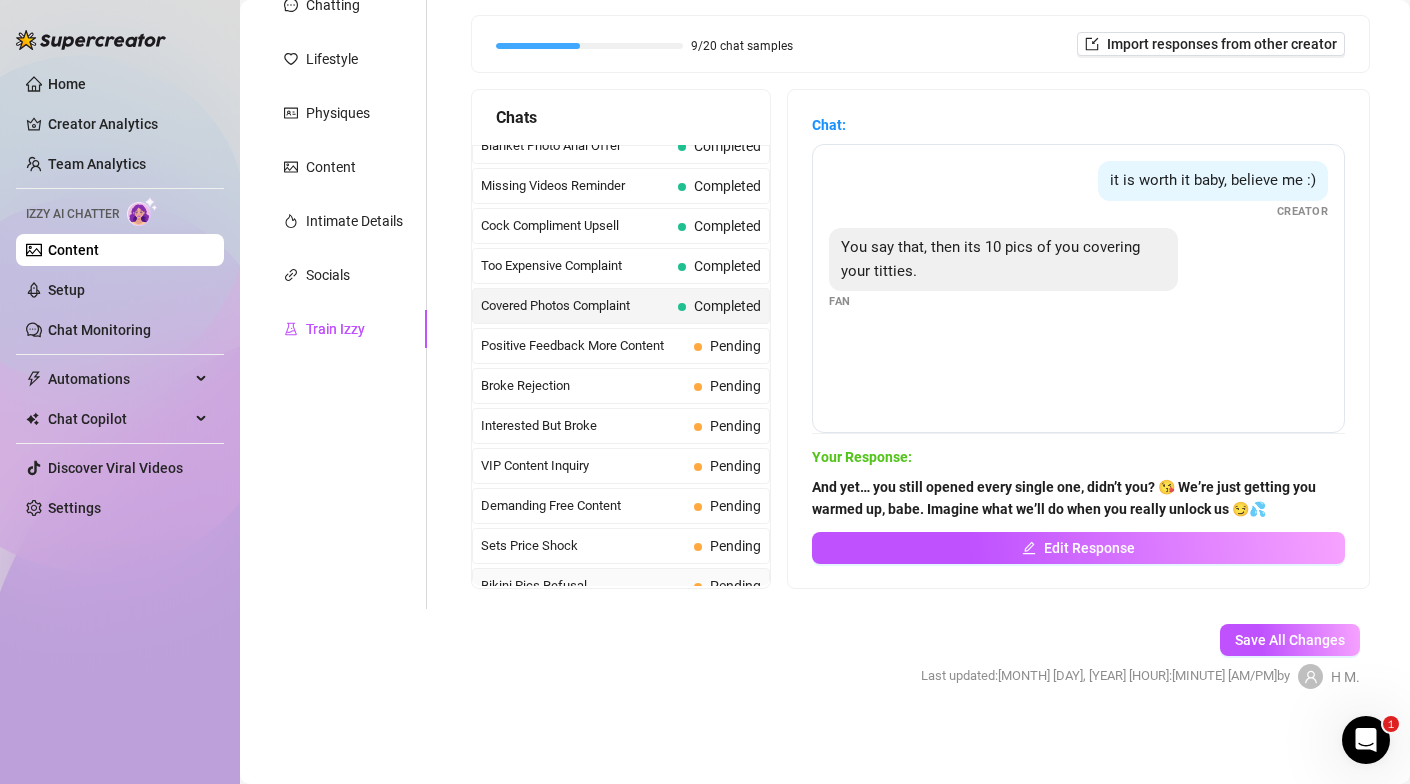 scroll, scrollTop: 139, scrollLeft: 0, axis: vertical 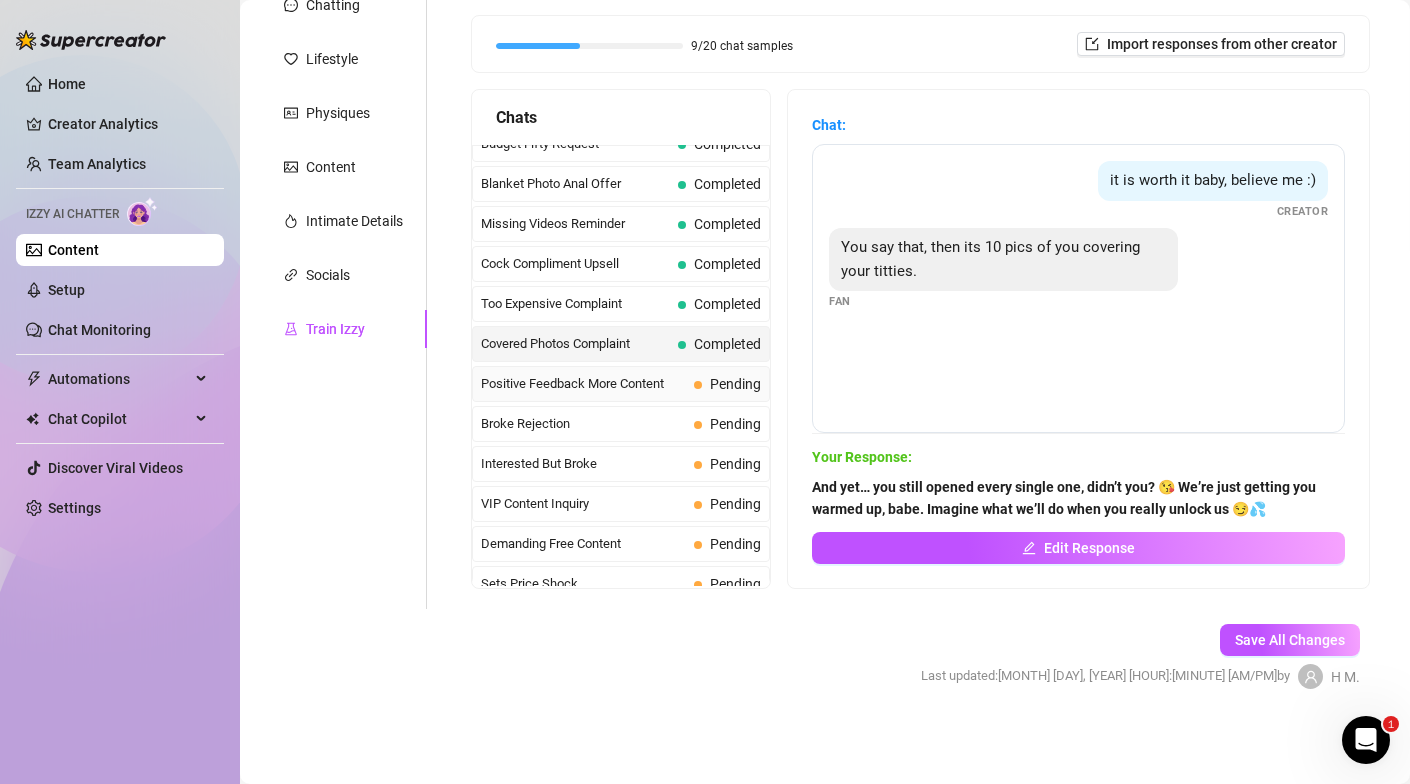 click on "Positive Feedback More Content" at bounding box center [583, 384] 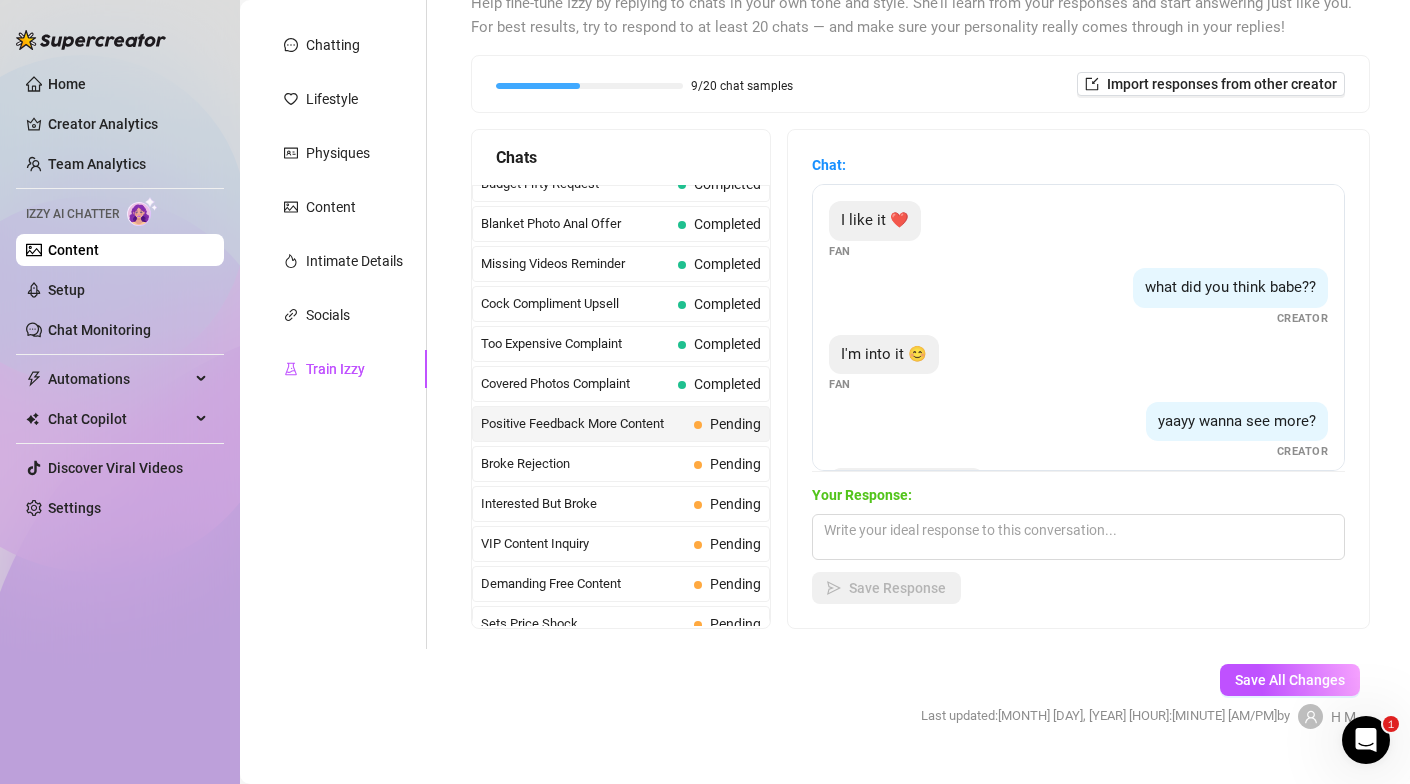 scroll, scrollTop: 216, scrollLeft: 0, axis: vertical 